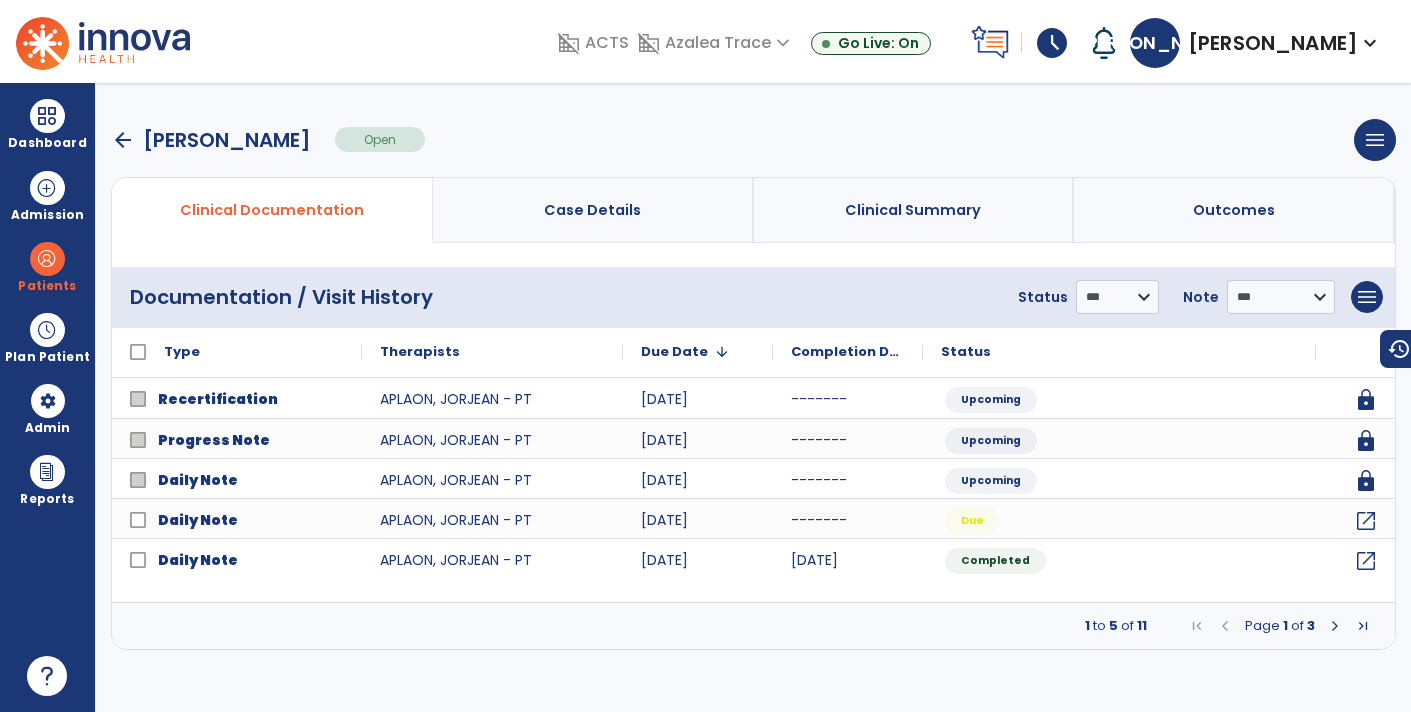 scroll, scrollTop: 0, scrollLeft: 0, axis: both 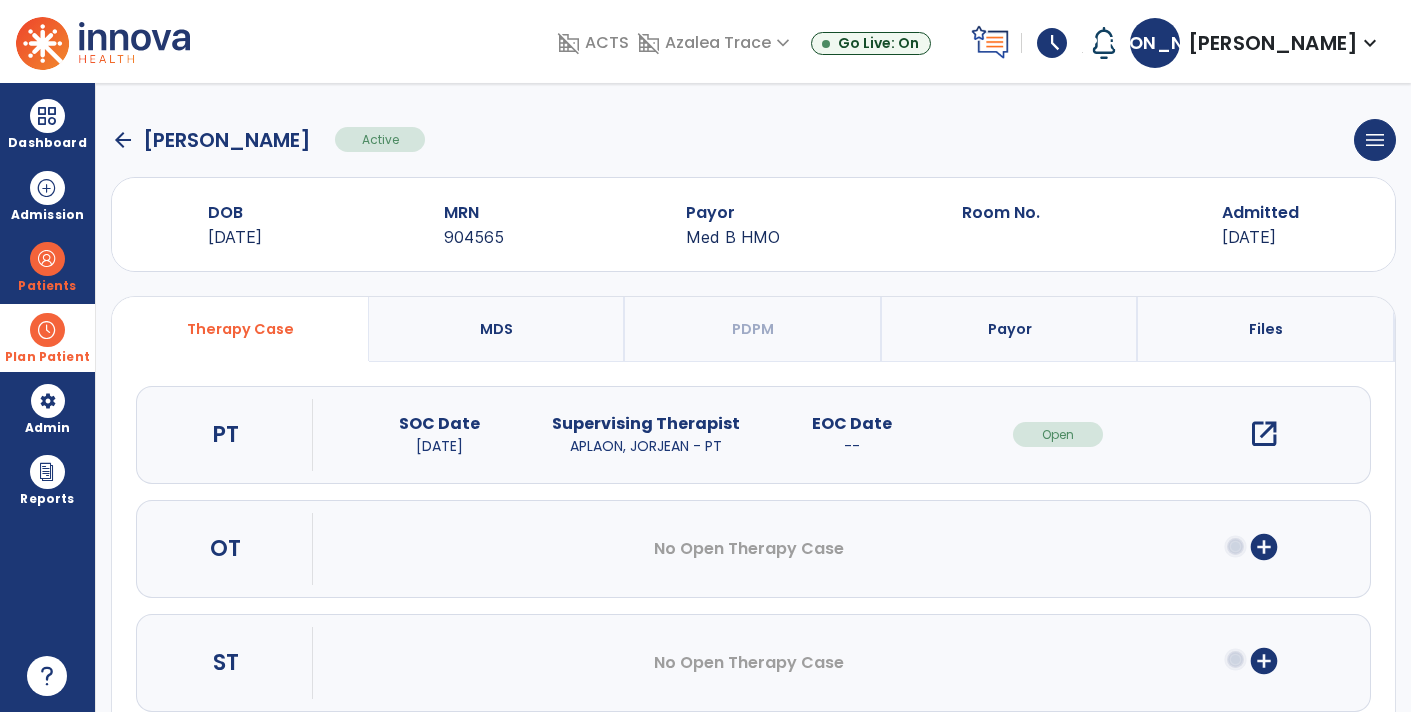 click at bounding box center [47, 330] 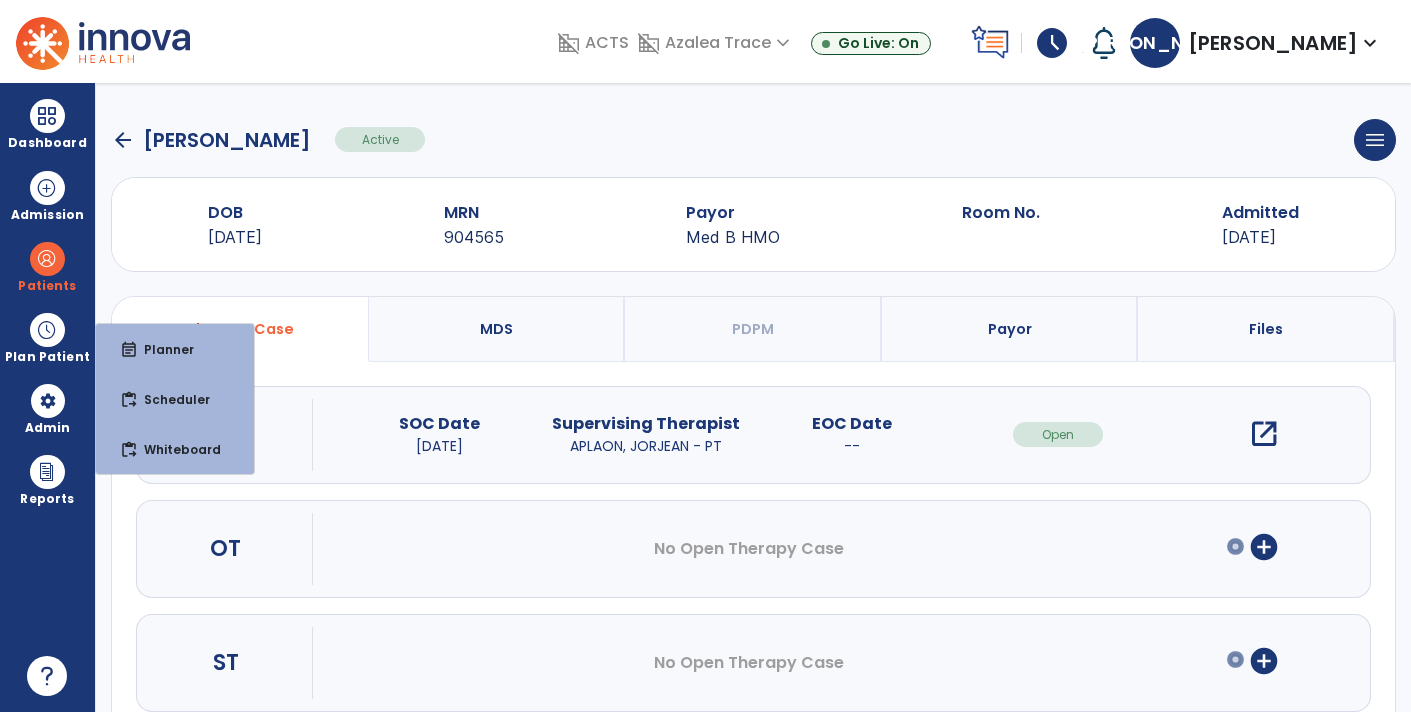 click on "arrow_back" 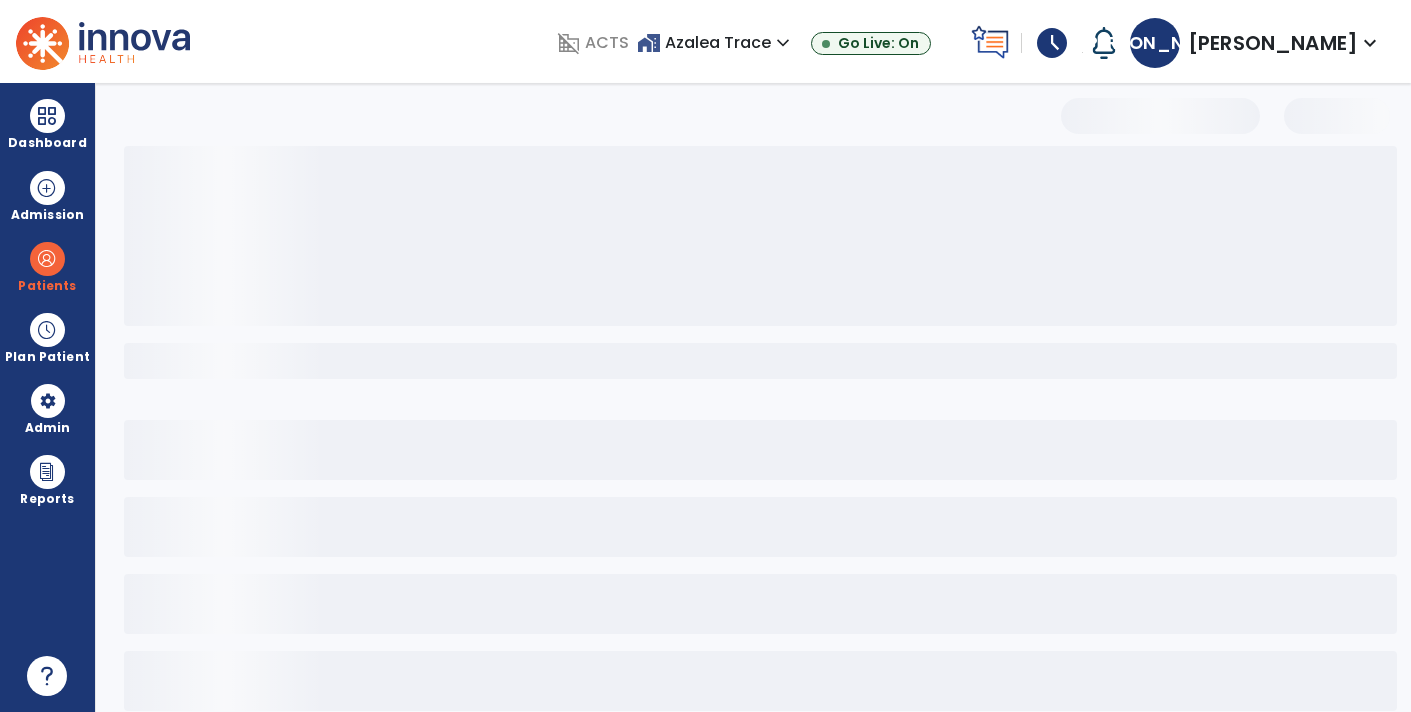 select on "***" 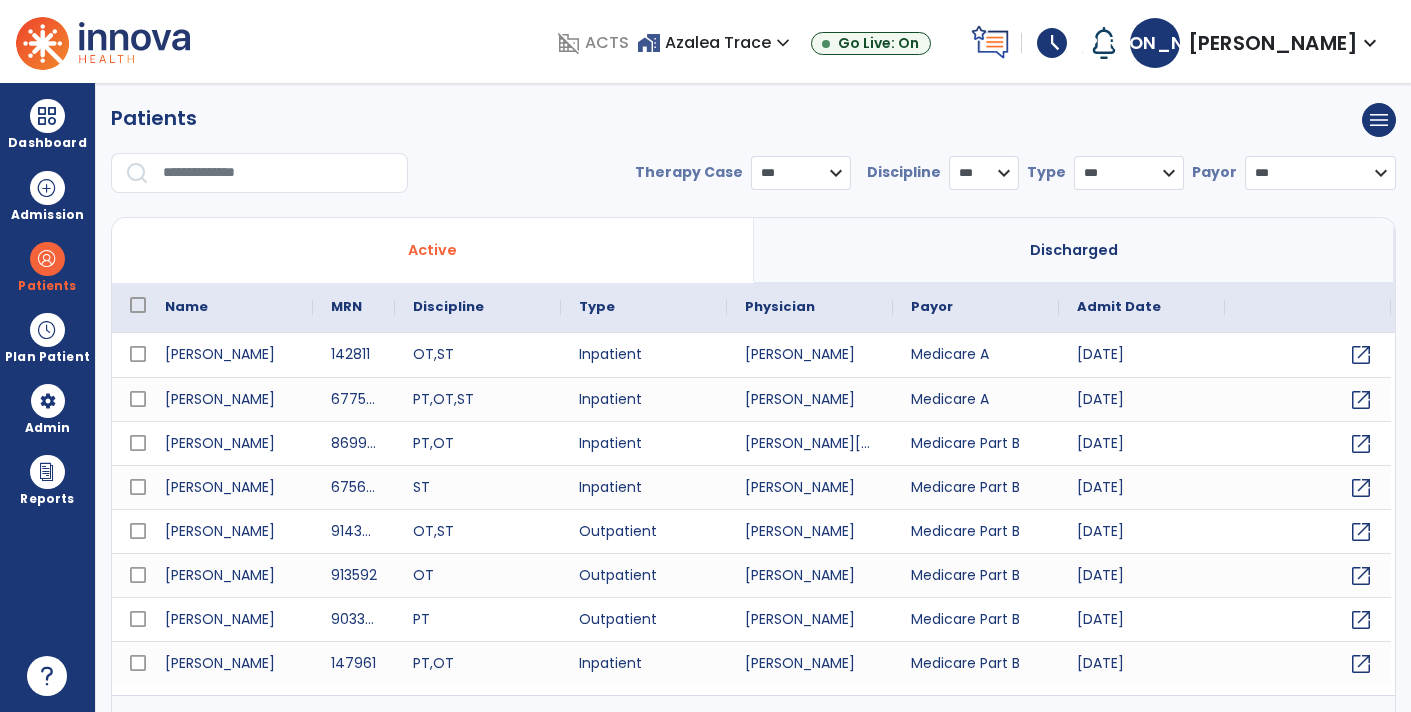 click at bounding box center [278, 173] 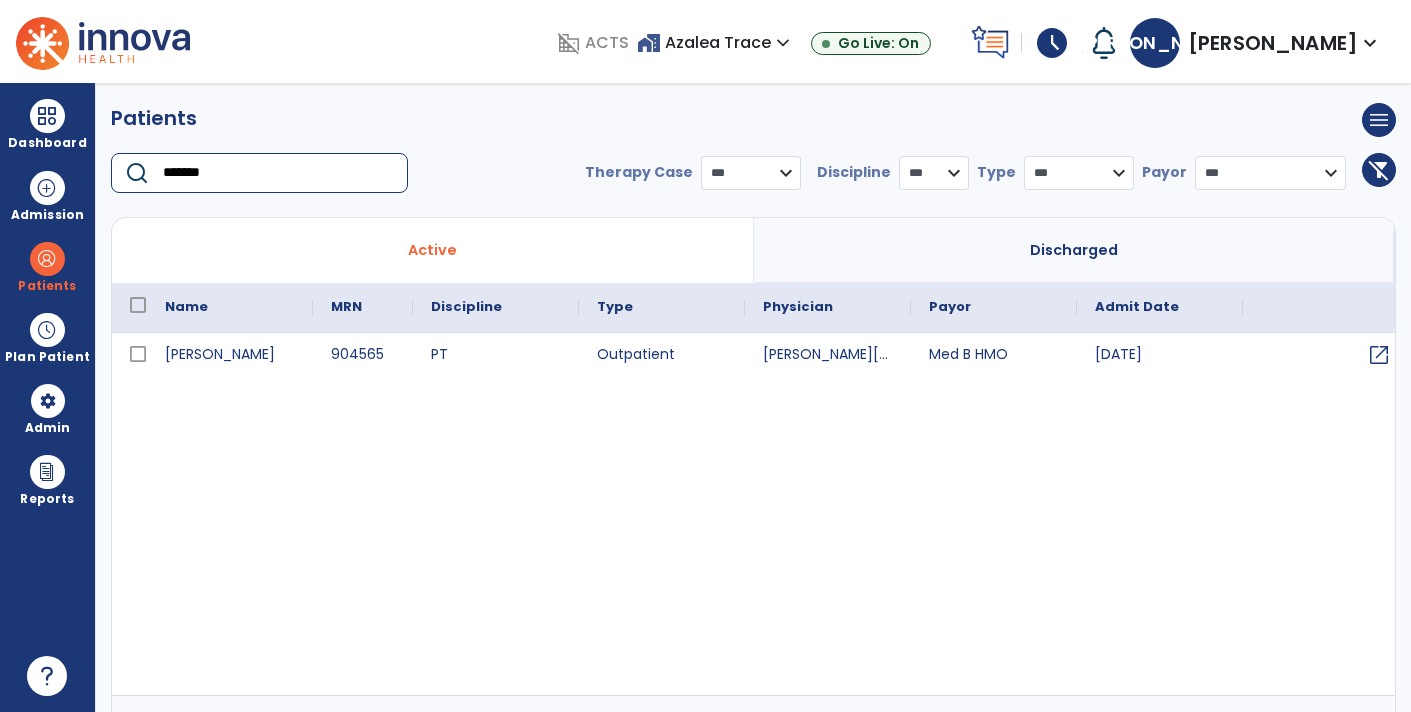 type on "*******" 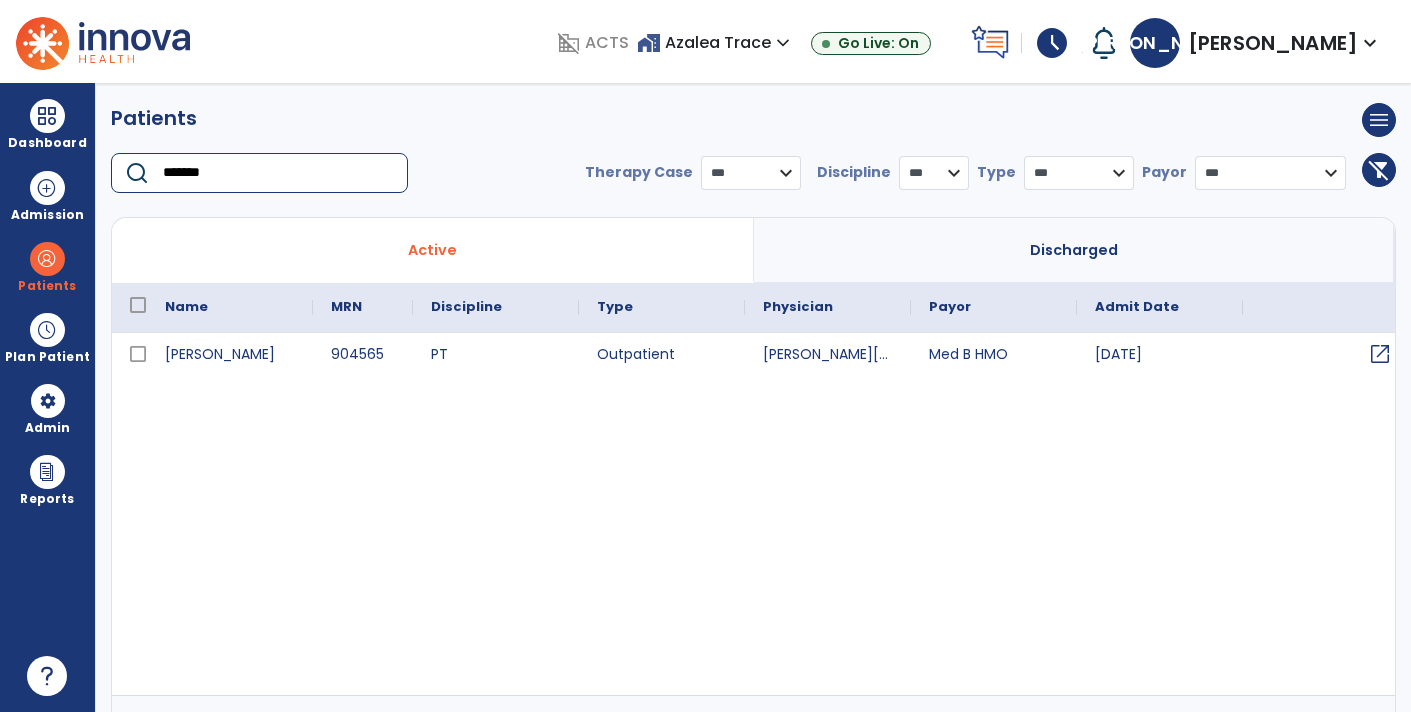 click on "open_in_new" at bounding box center (1380, 354) 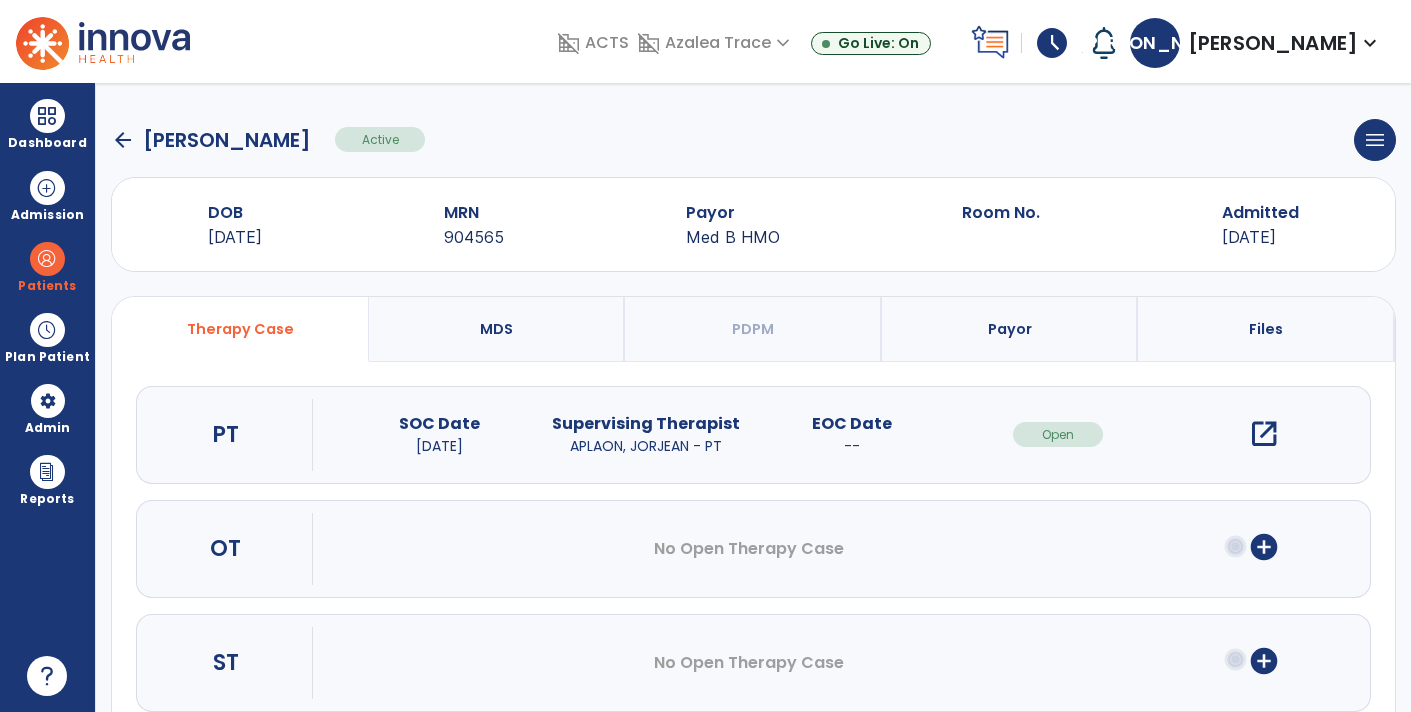 click on "open_in_new" at bounding box center [1264, 434] 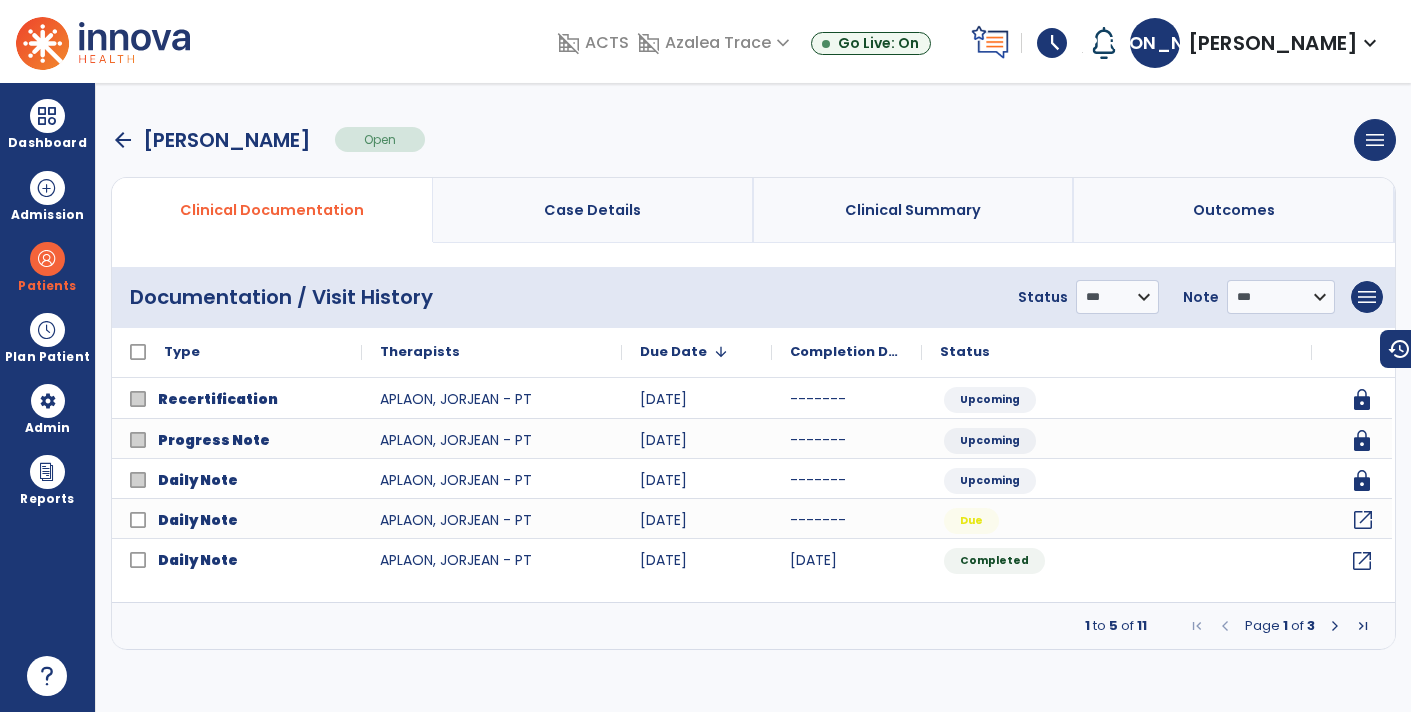 click on "open_in_new" 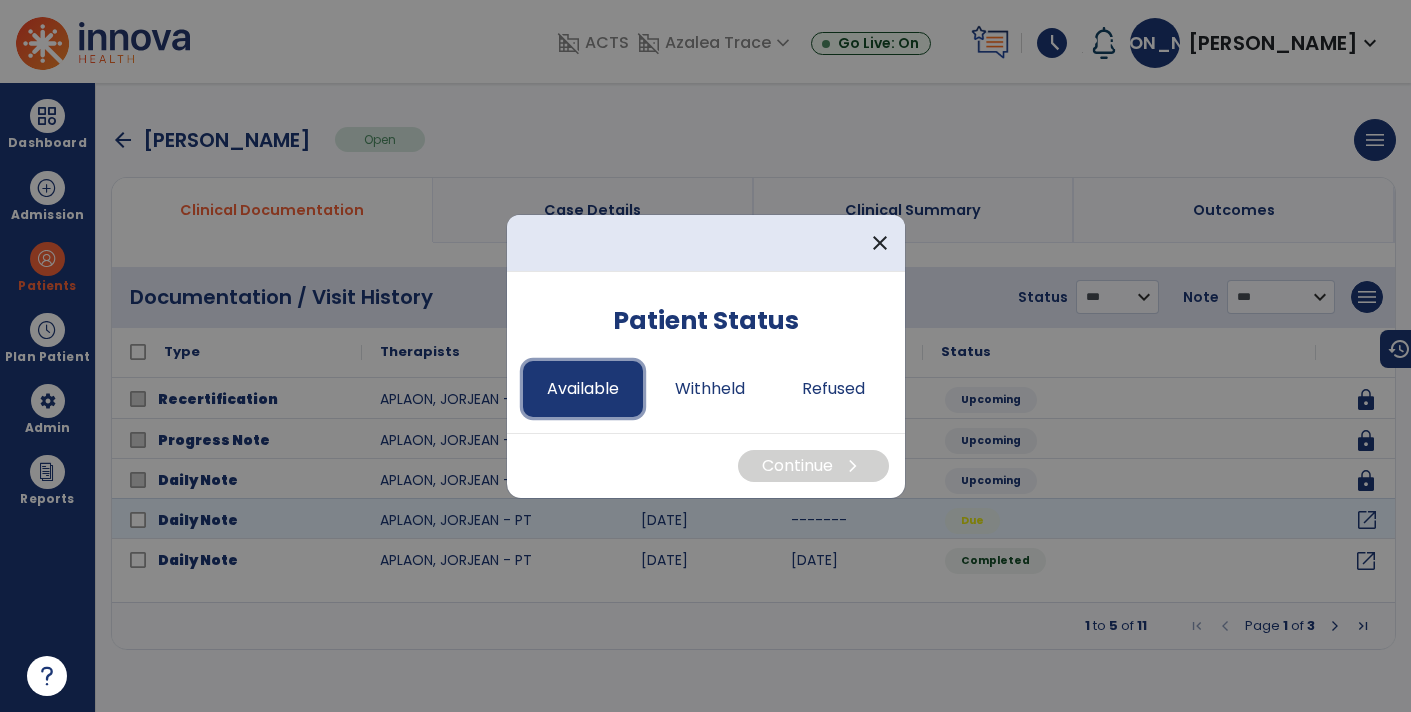 click on "Available" at bounding box center [583, 389] 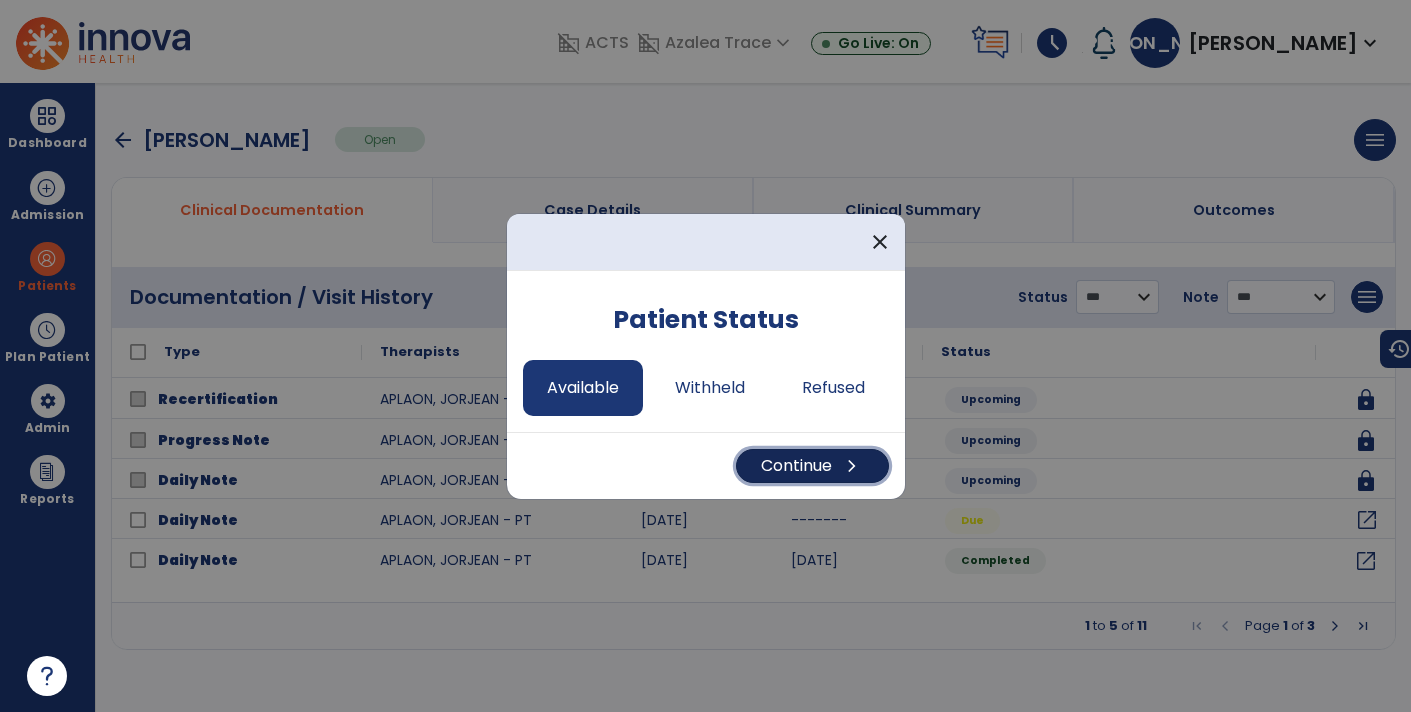 click on "Continue   chevron_right" at bounding box center (812, 466) 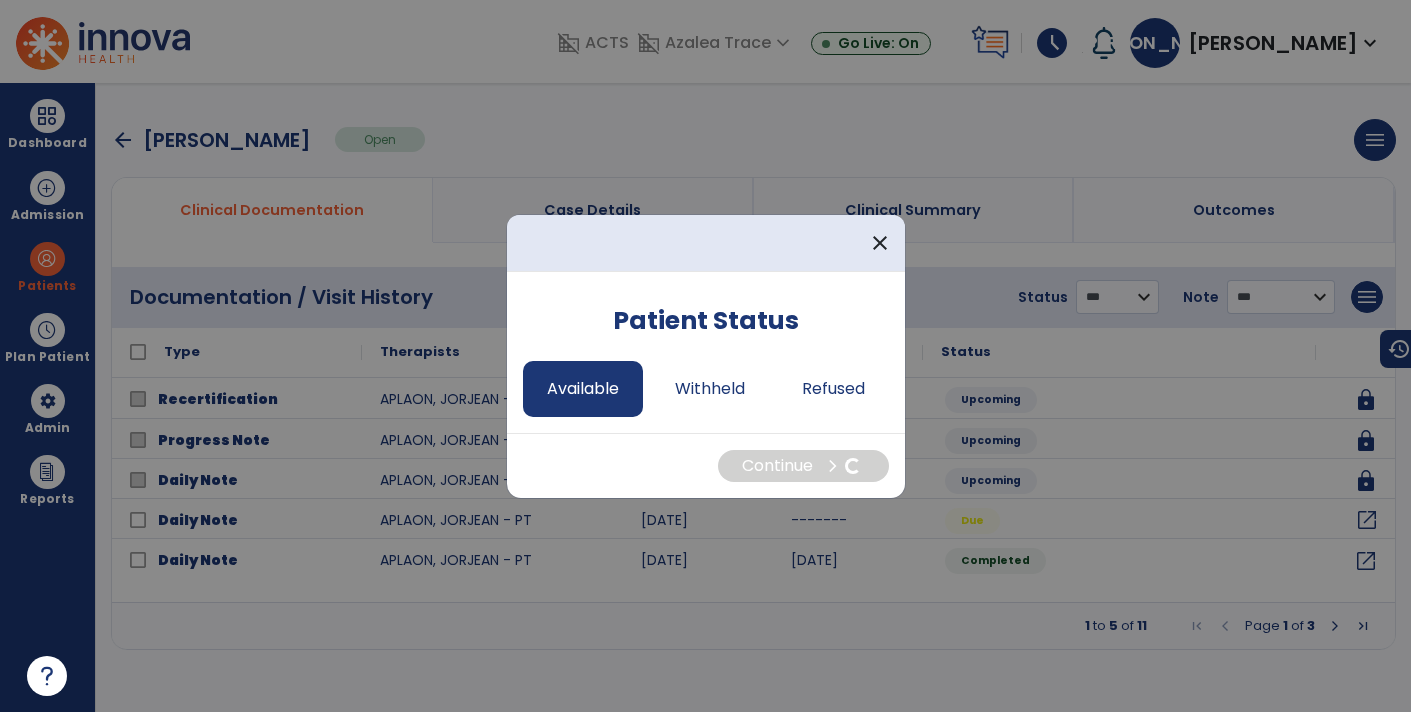 select on "*" 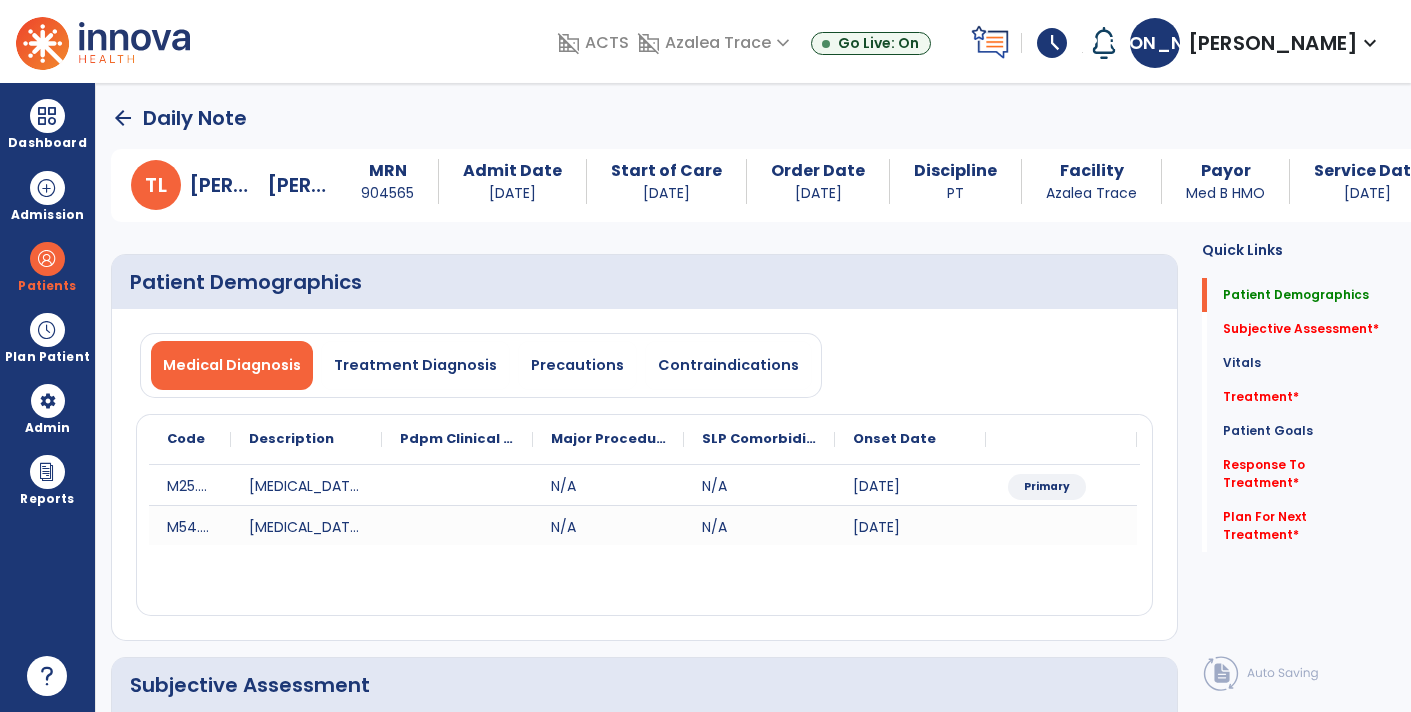 click on "arrow_back" 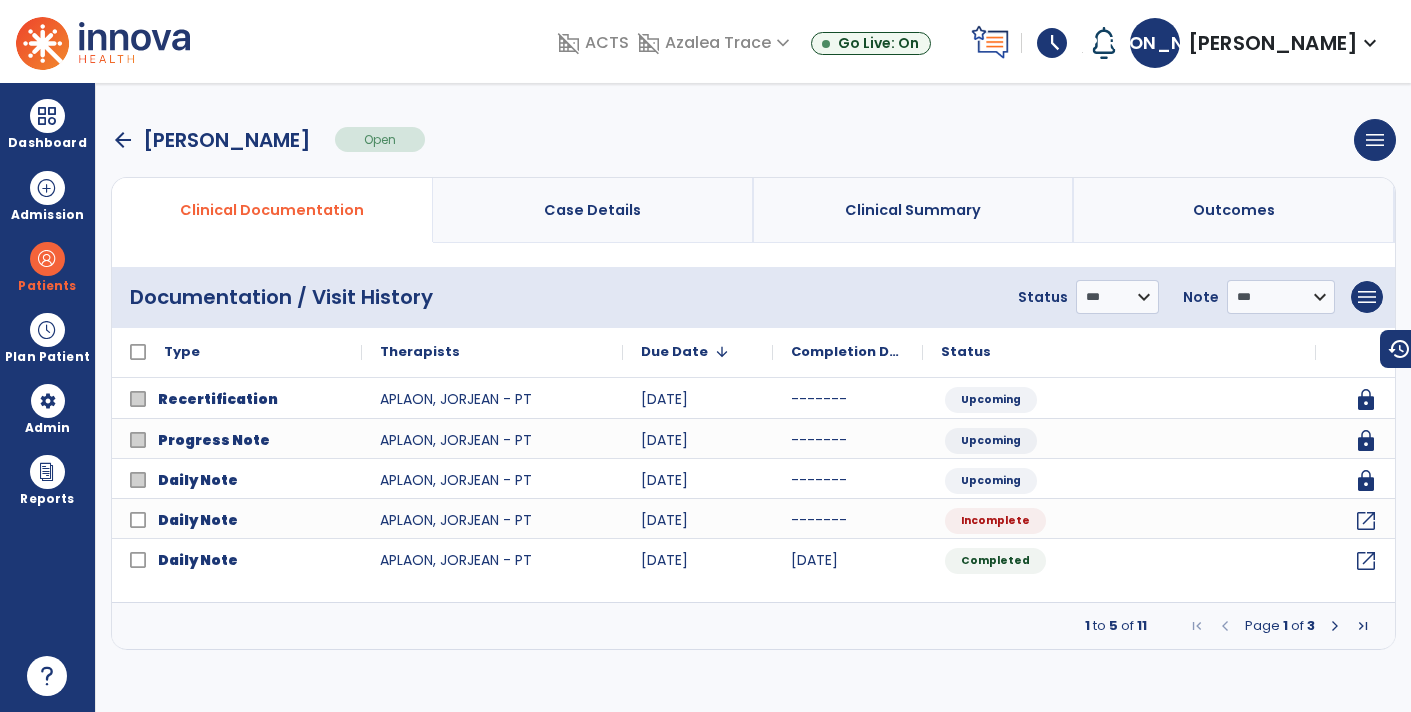 click on "arrow_back" at bounding box center [123, 140] 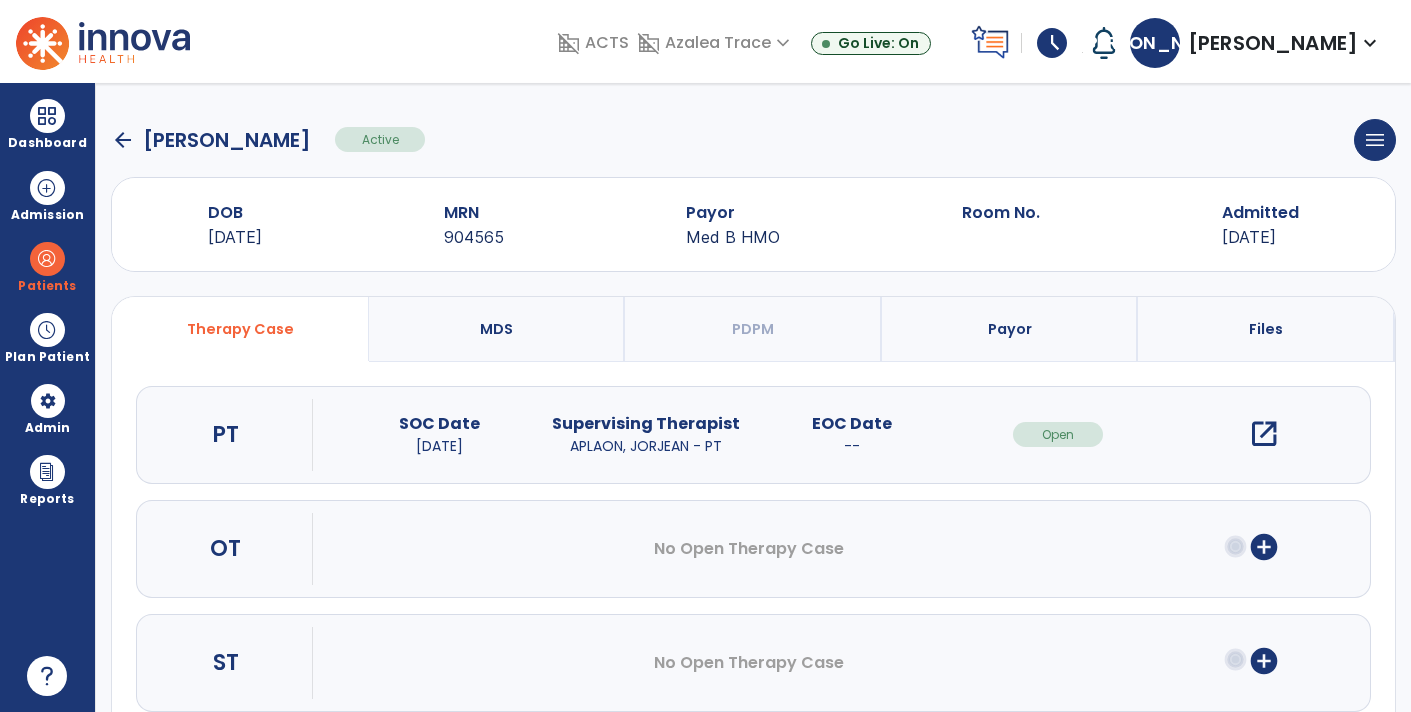 click on "arrow_back" 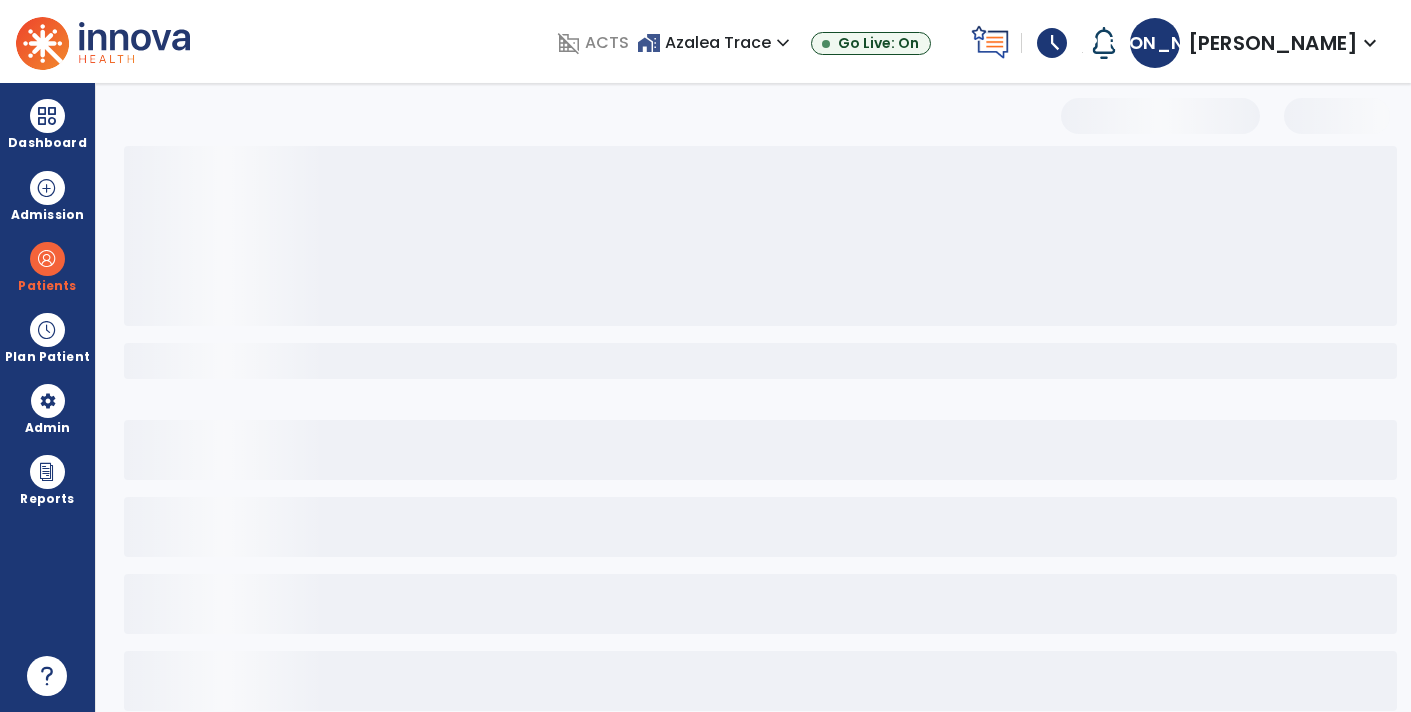 select on "***" 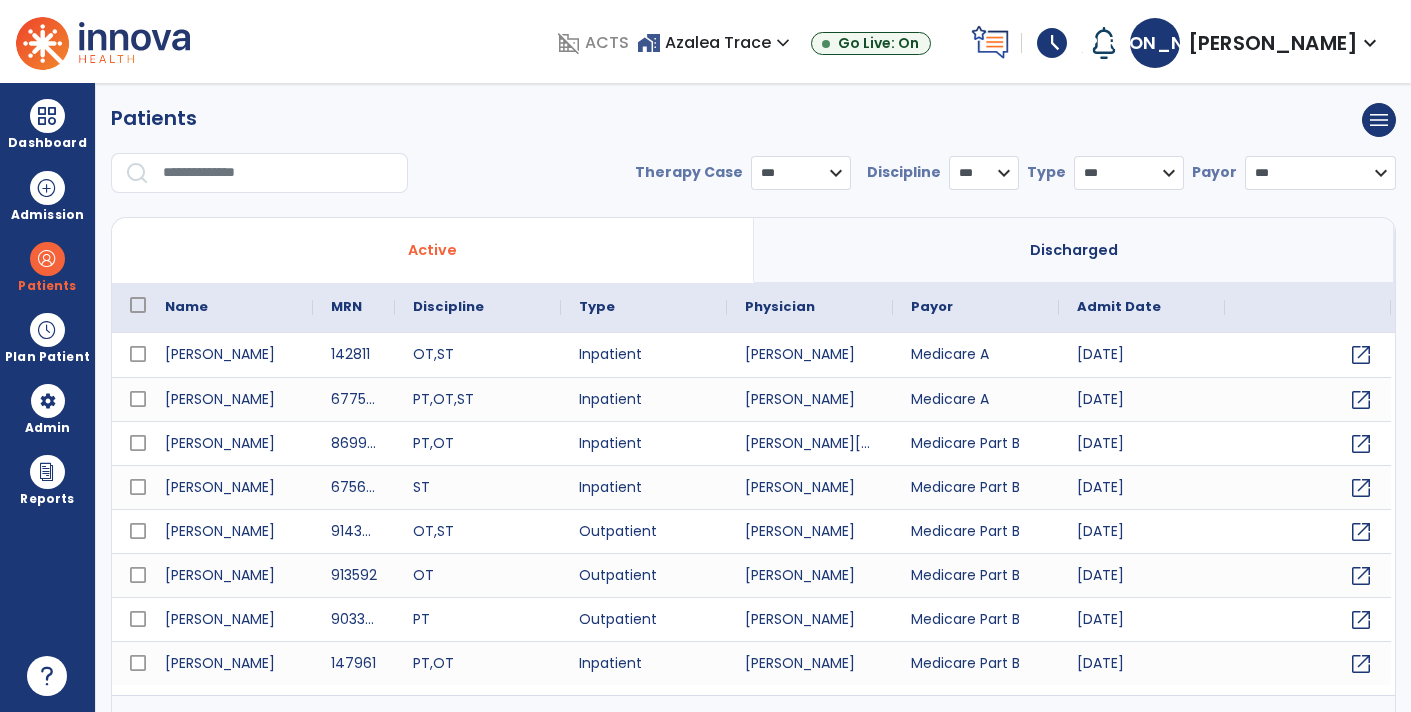 click on "Active" at bounding box center (433, 250) 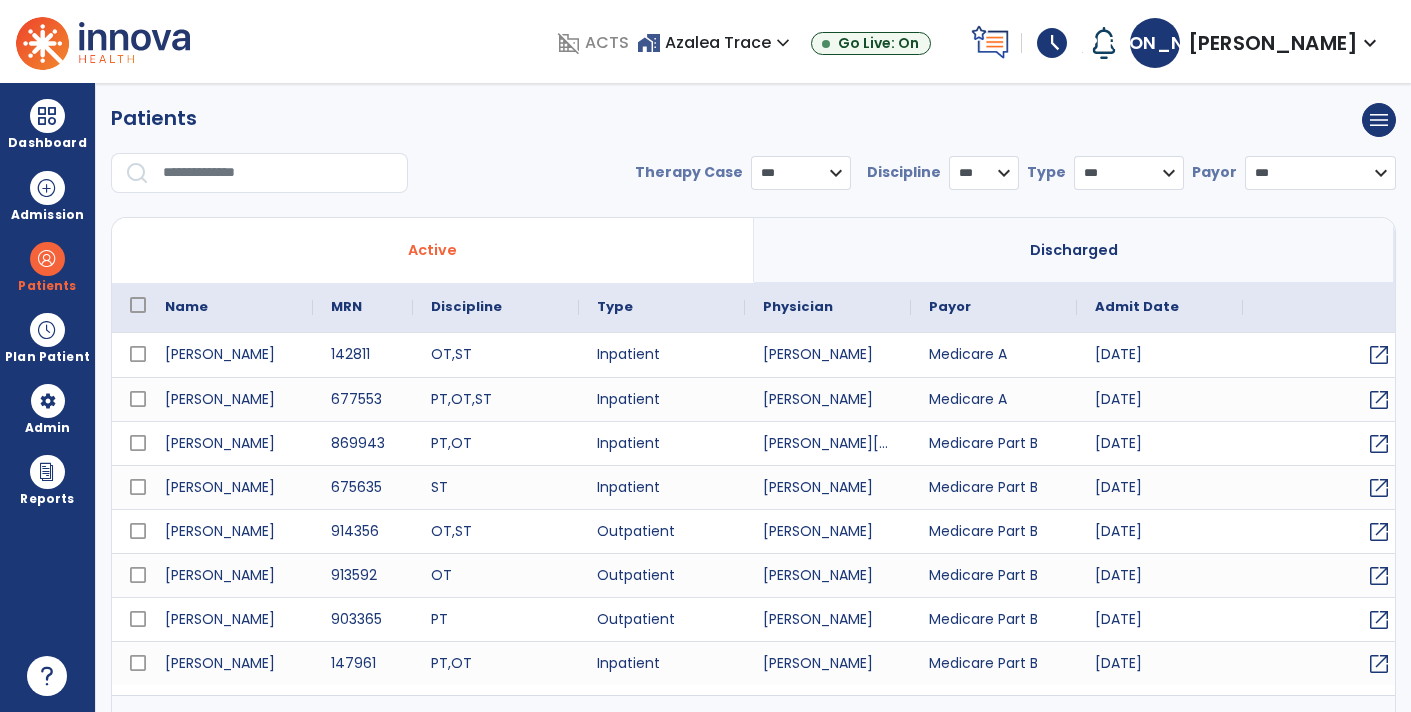 click at bounding box center [278, 173] 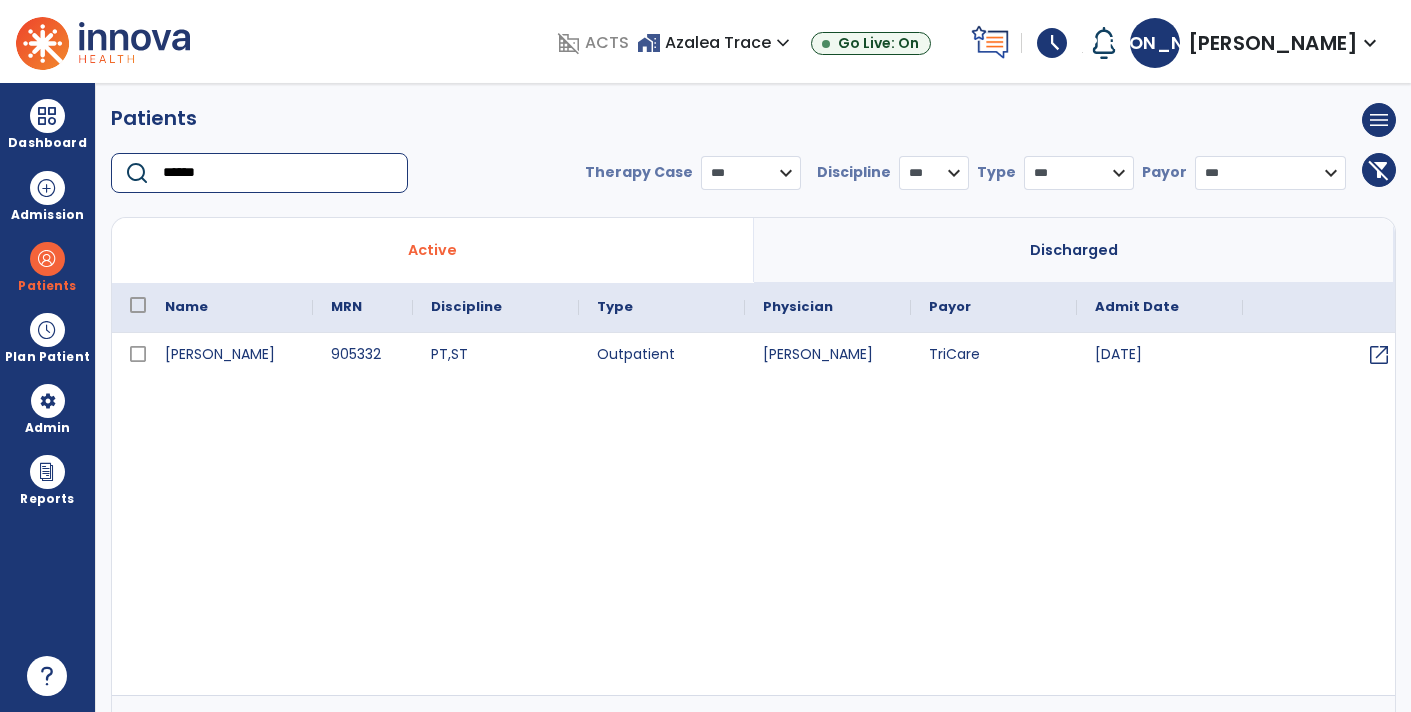 type on "******" 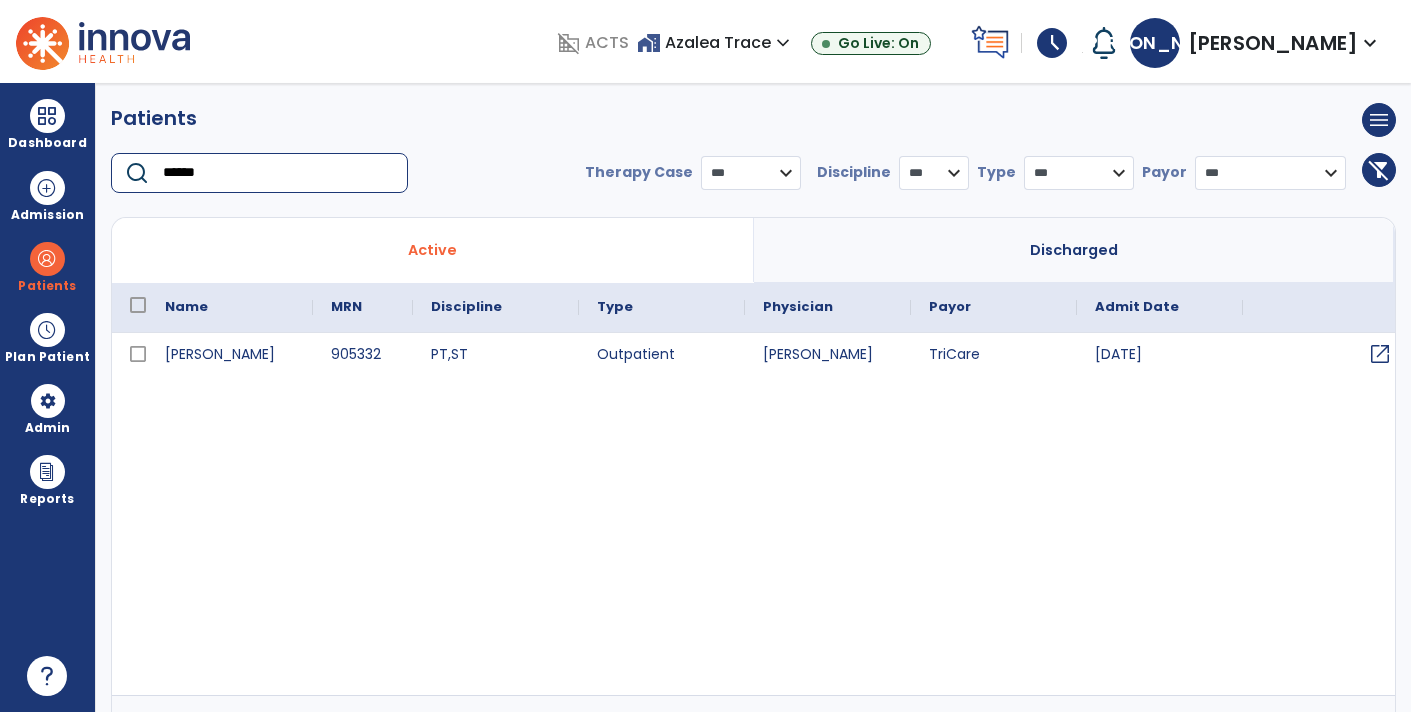 click on "open_in_new" at bounding box center (1380, 354) 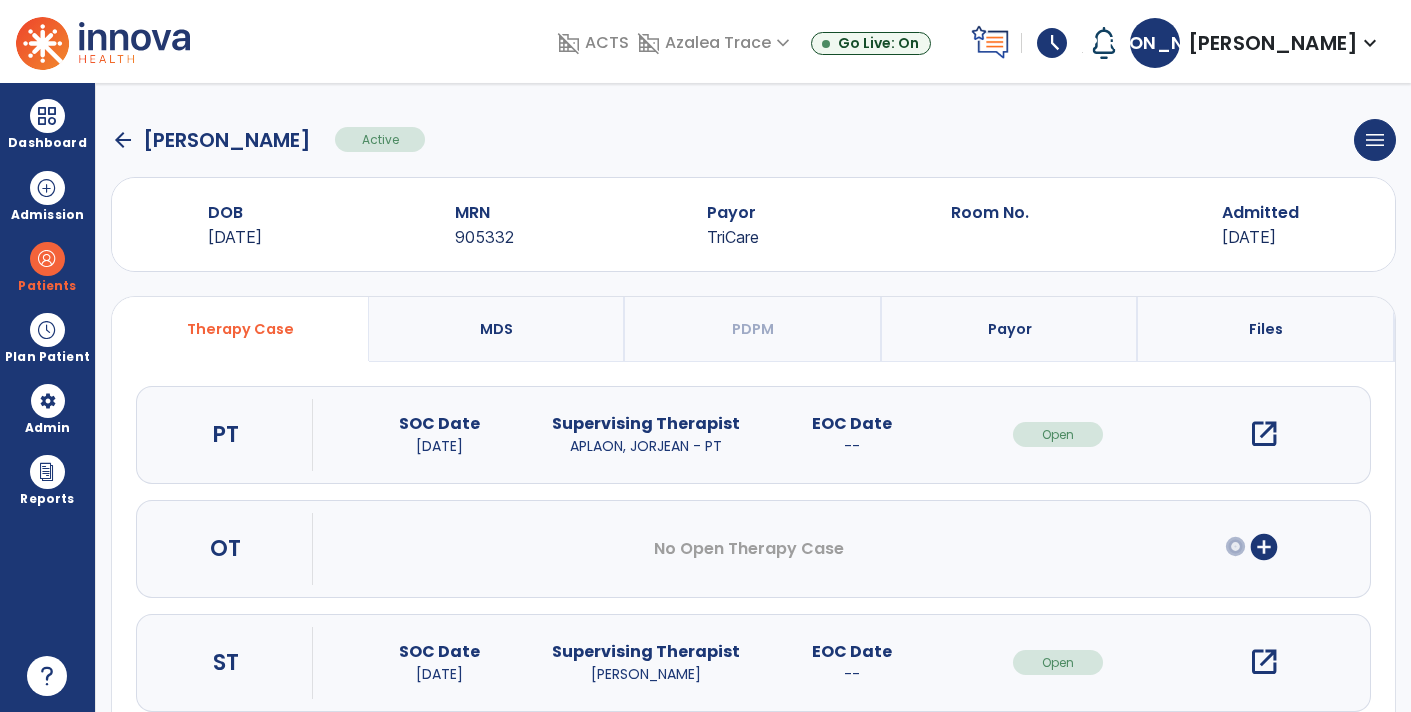 click on "open_in_new" at bounding box center [1264, 434] 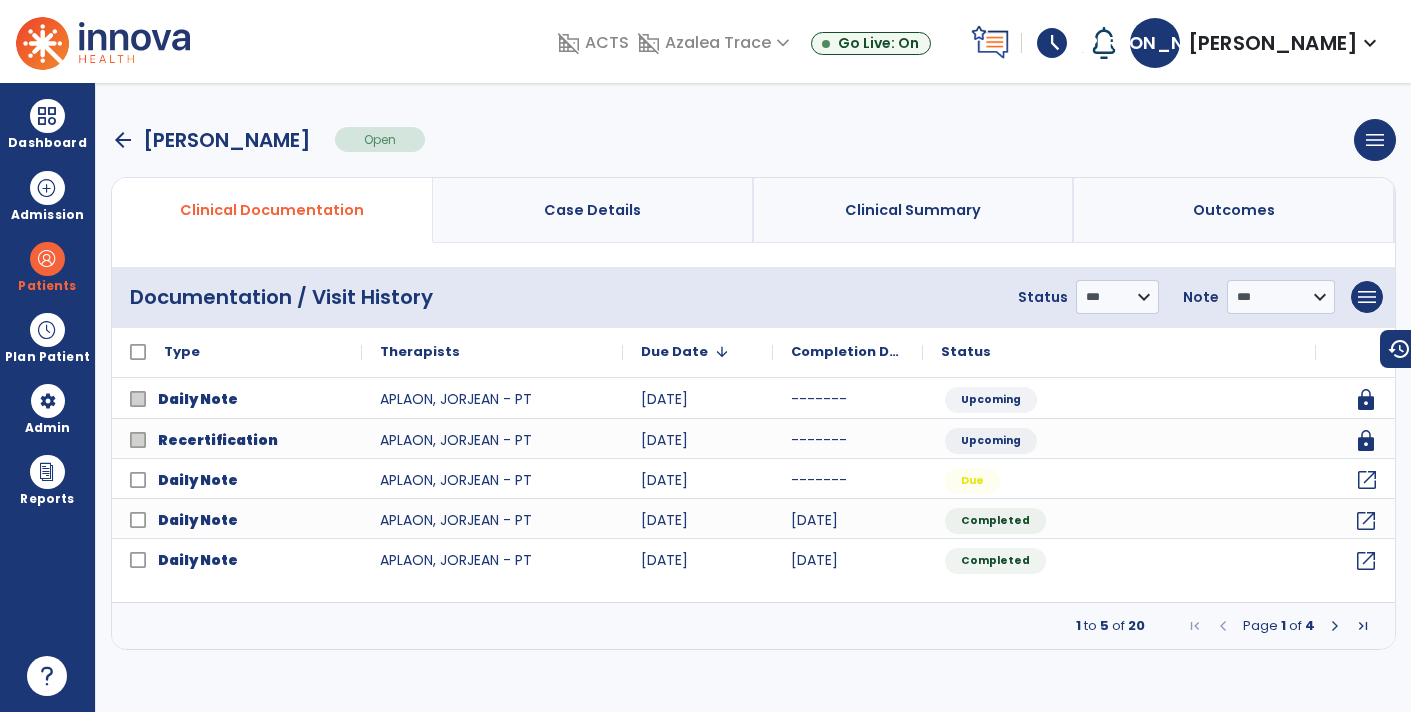 click on "open_in_new" 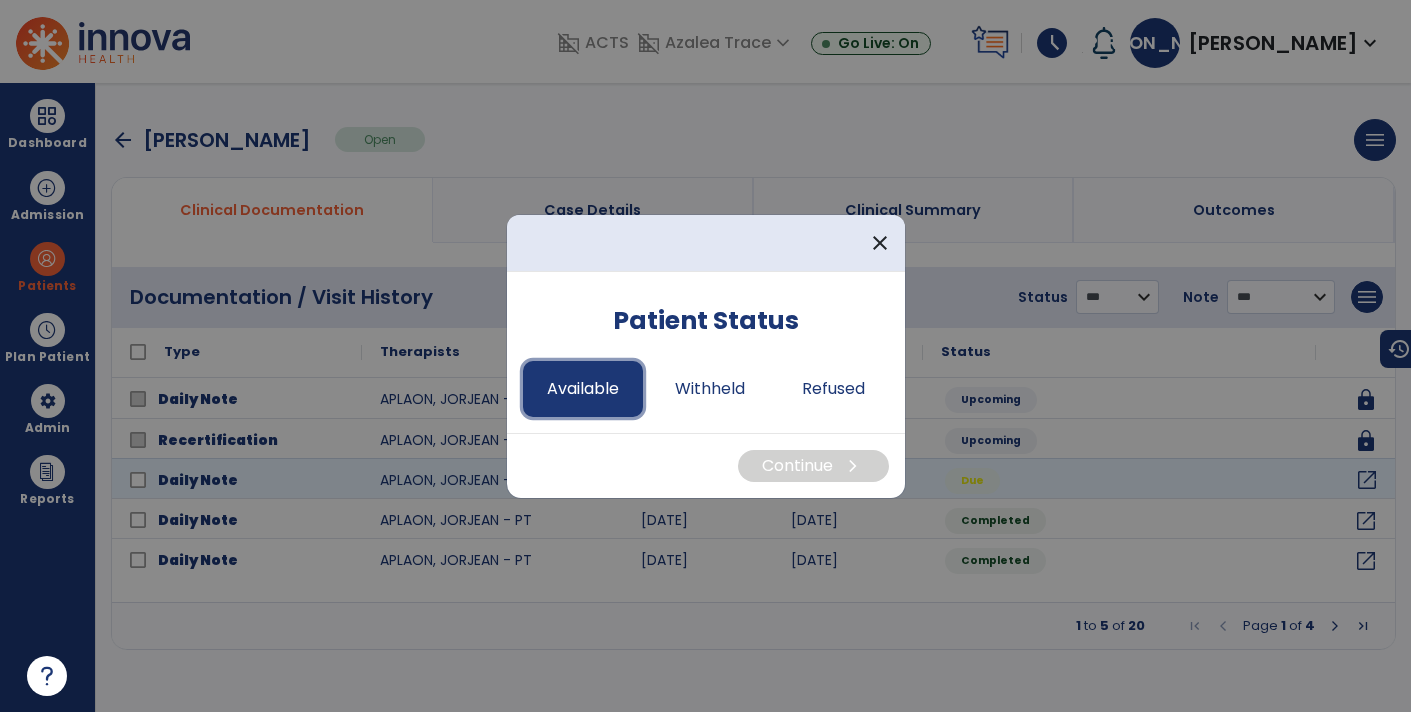 click on "Available" at bounding box center (583, 389) 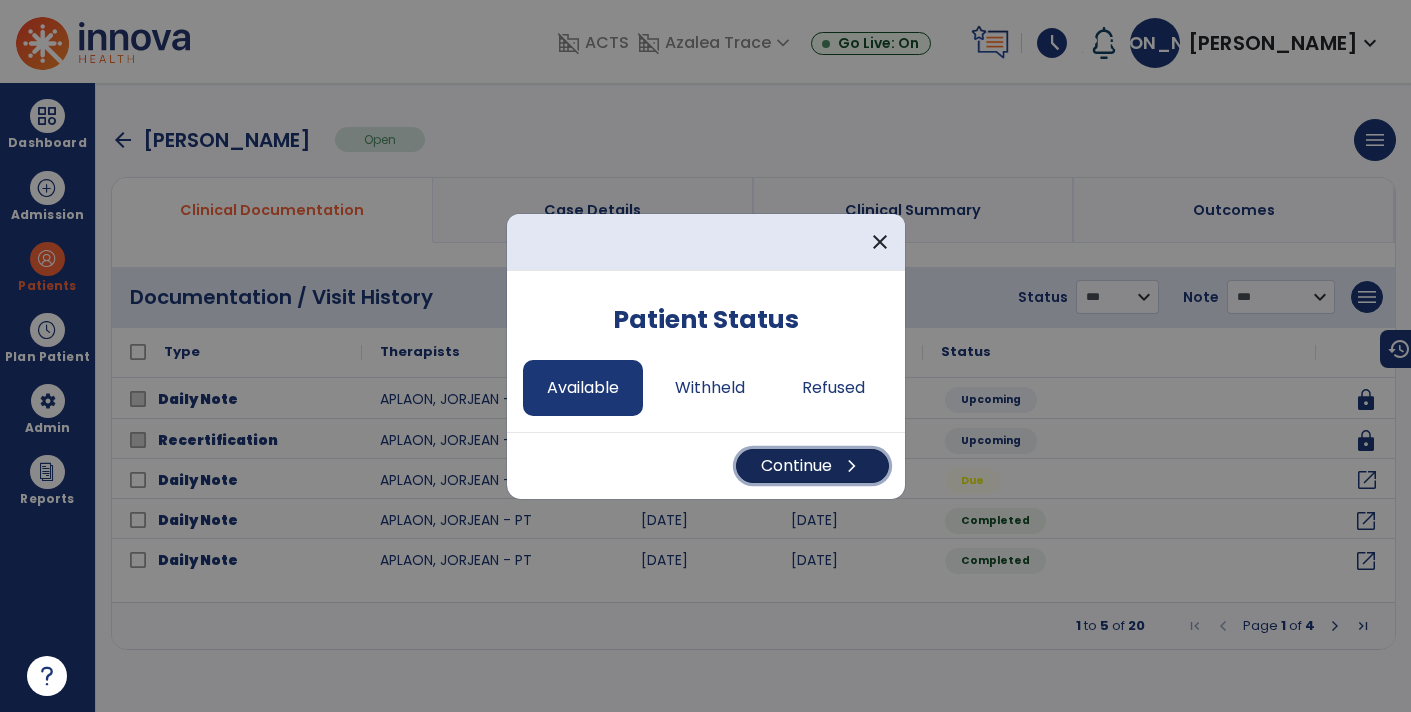 click on "chevron_right" at bounding box center (852, 466) 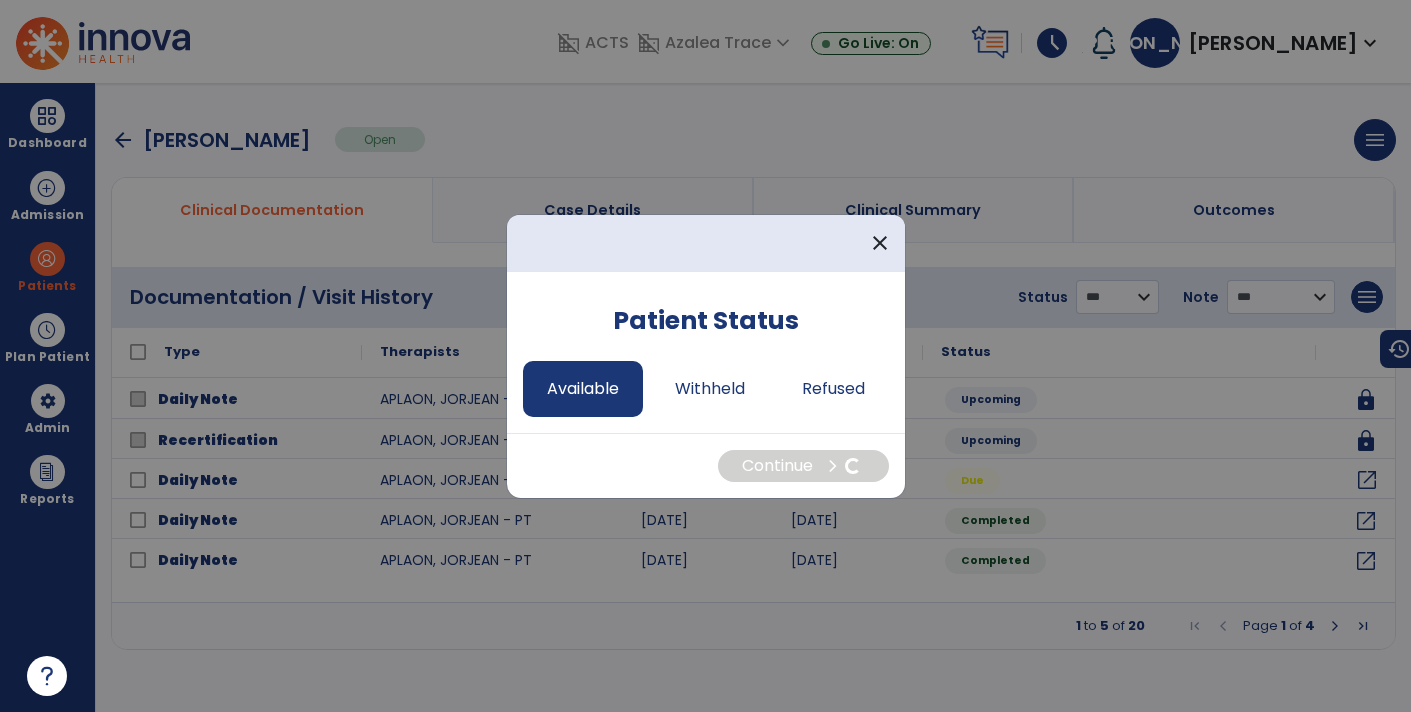 select on "*" 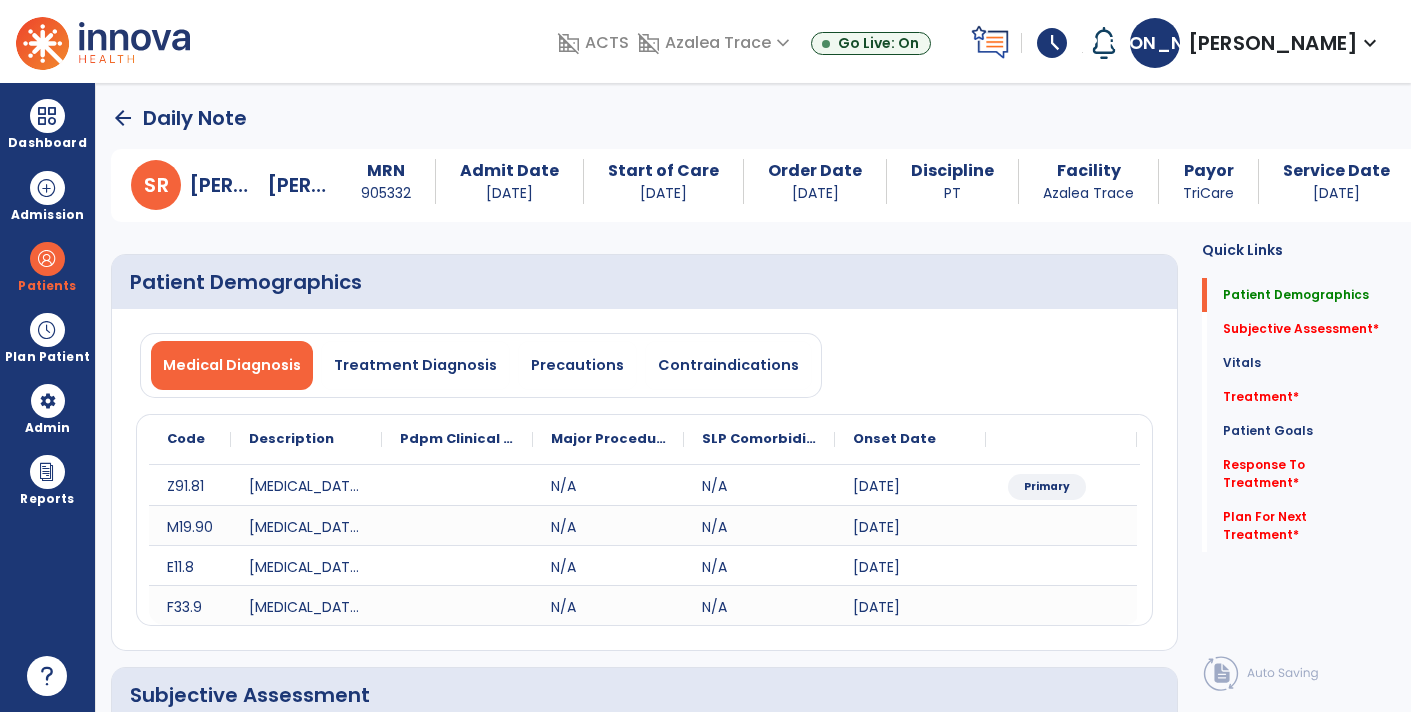 click on "arrow_back" 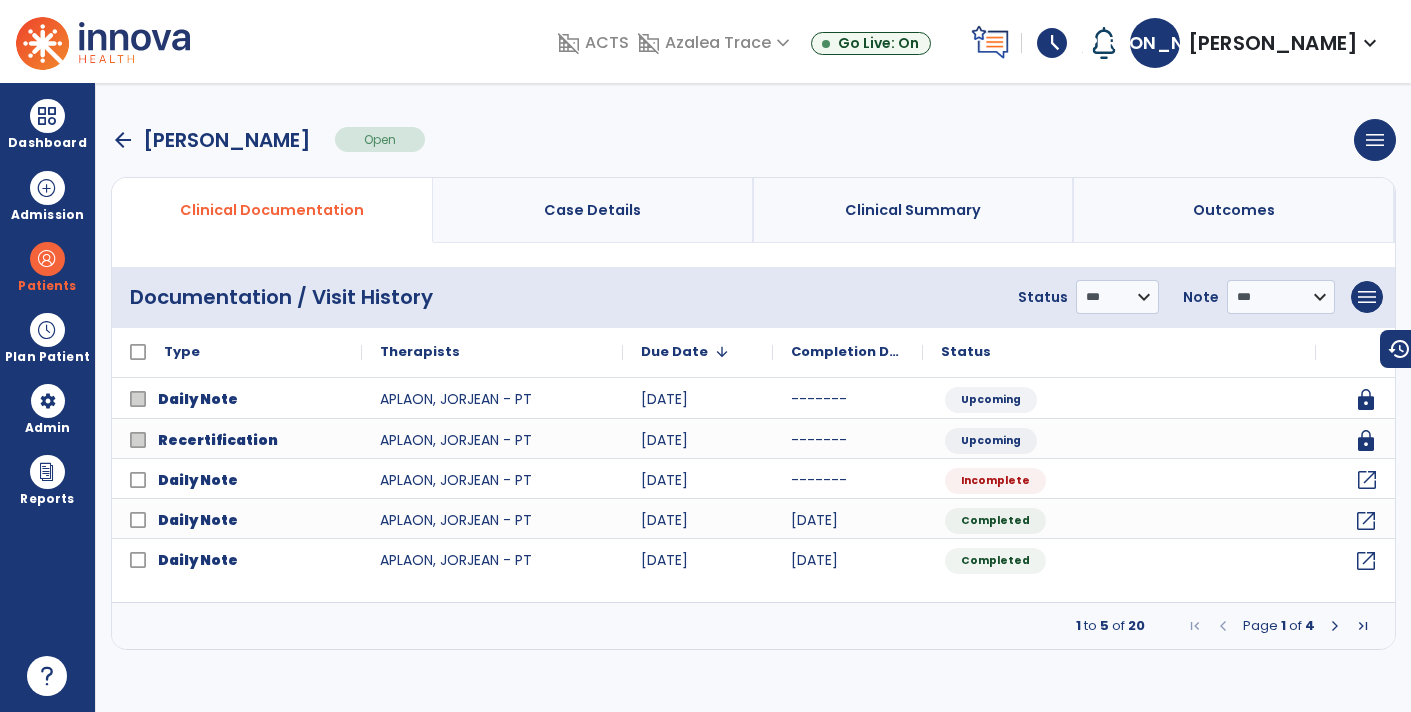 click on "open_in_new" 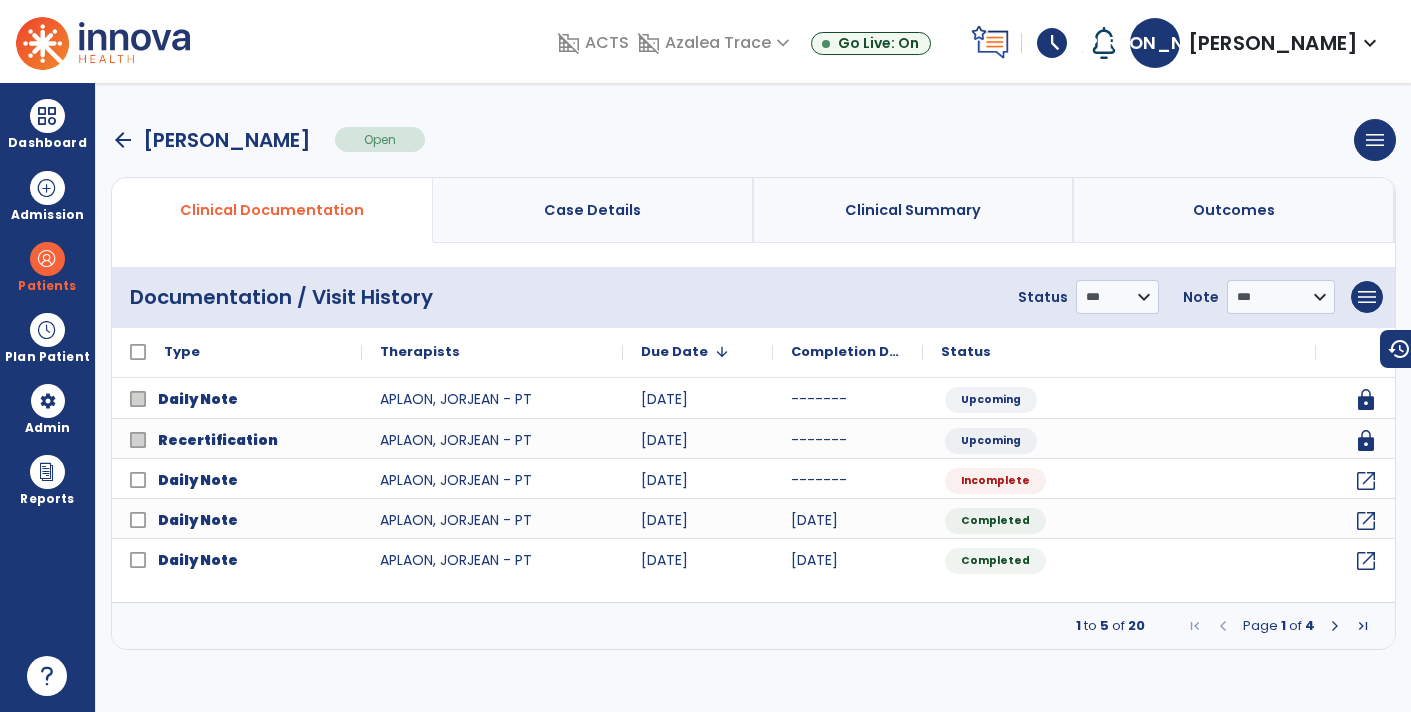 select on "*" 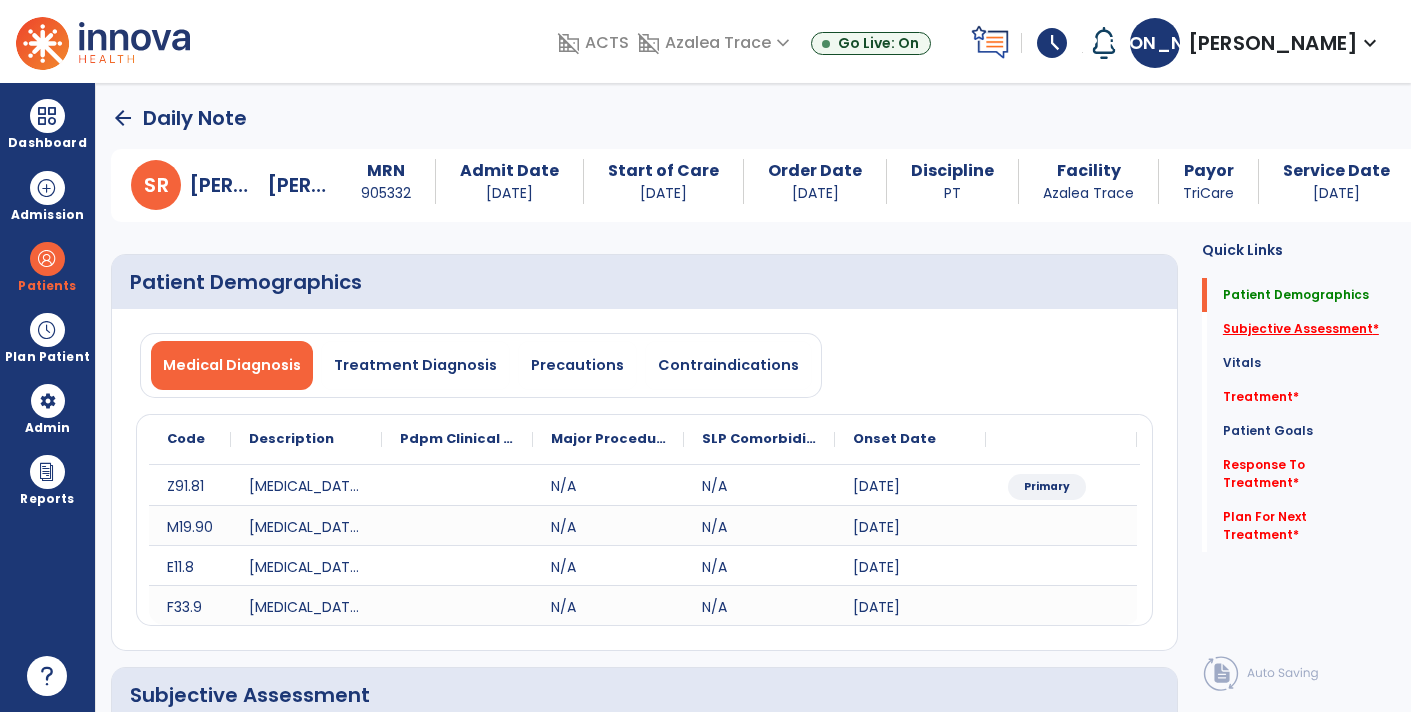 click on "Subjective Assessment   *" 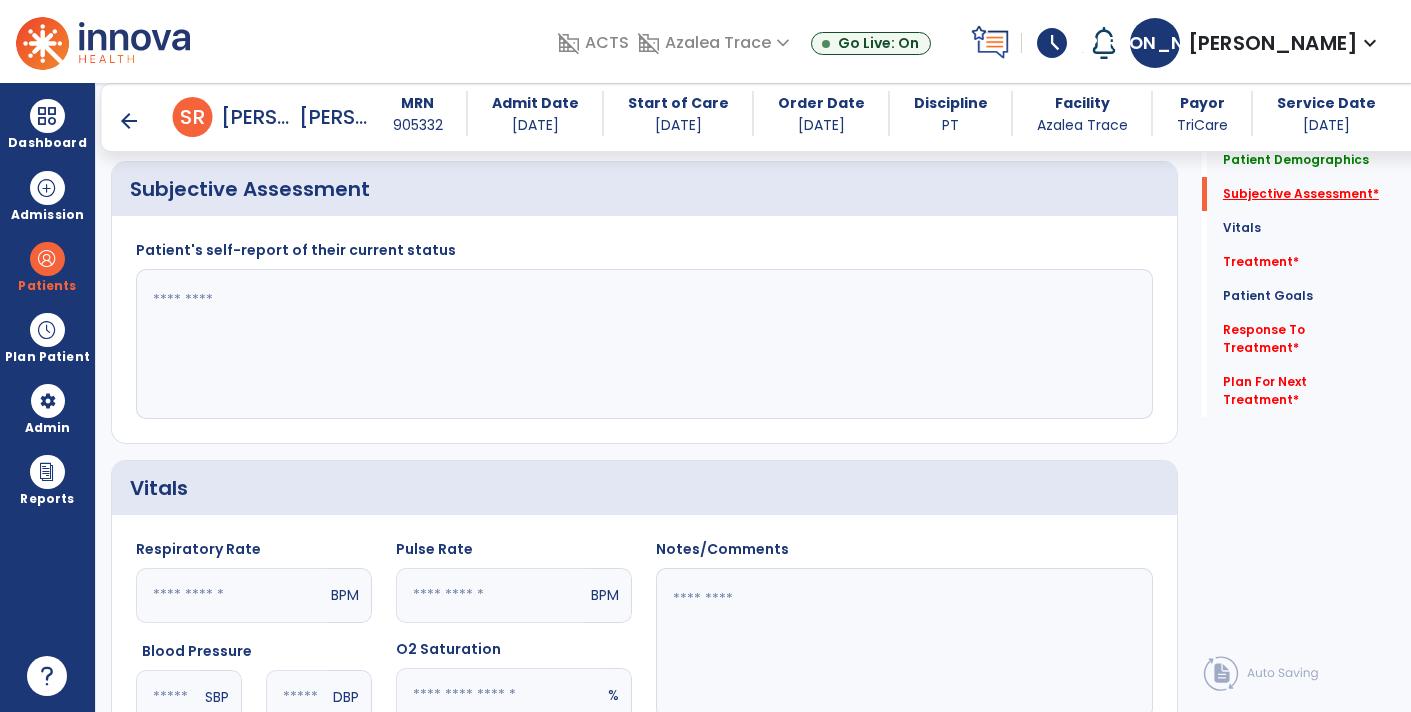 scroll, scrollTop: 544, scrollLeft: 0, axis: vertical 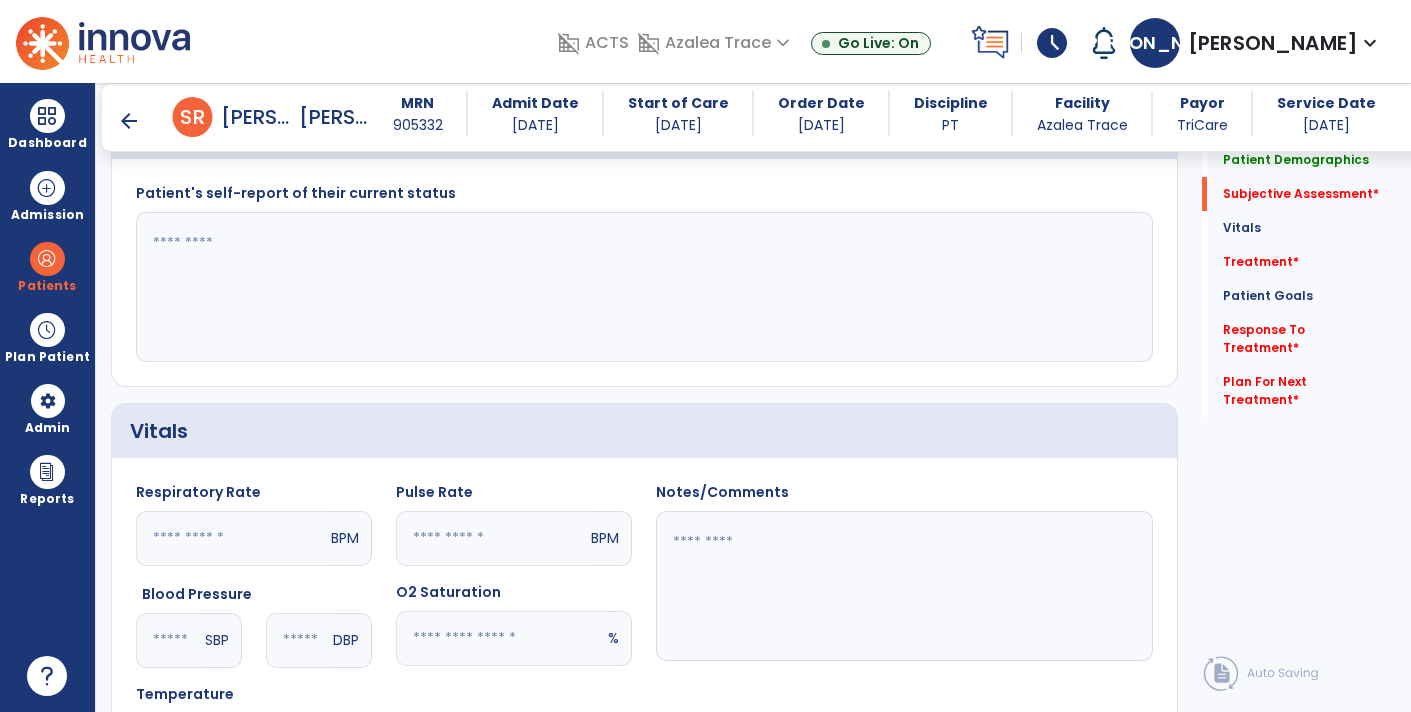 click 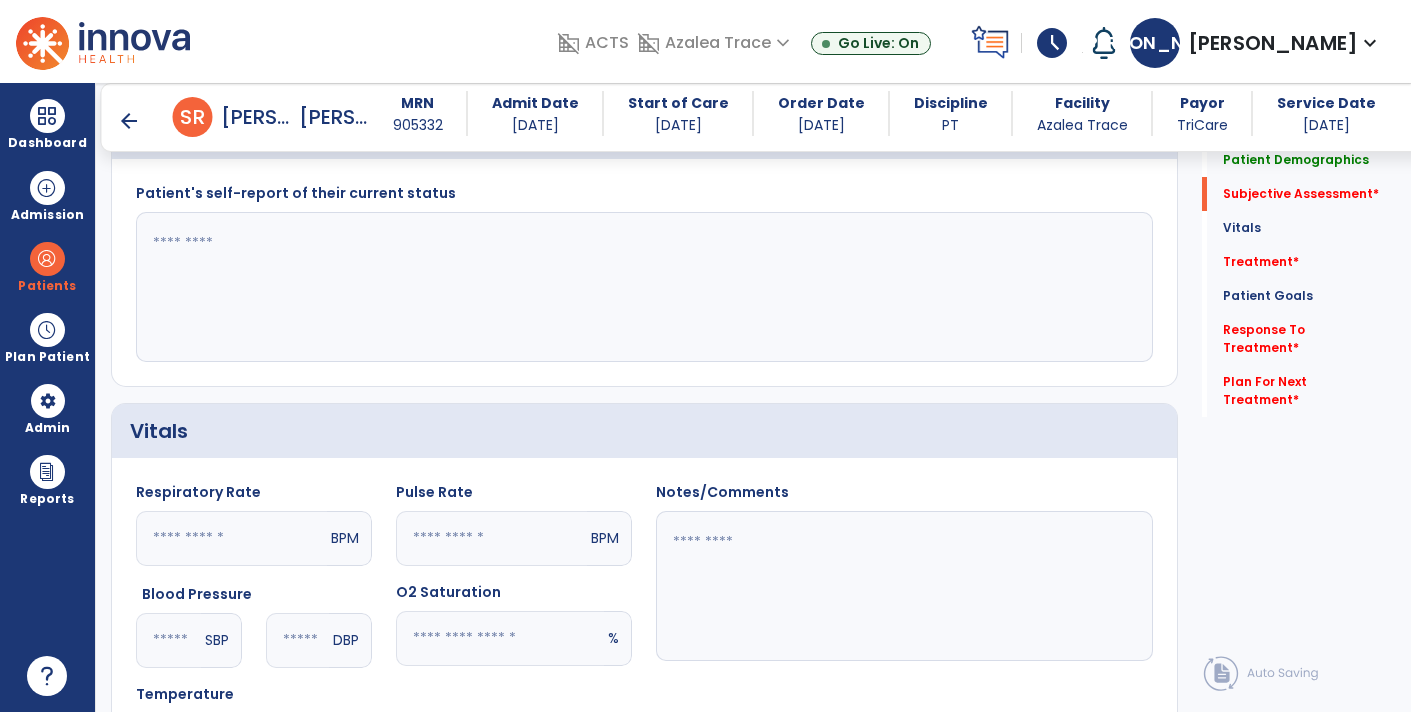 type on "*" 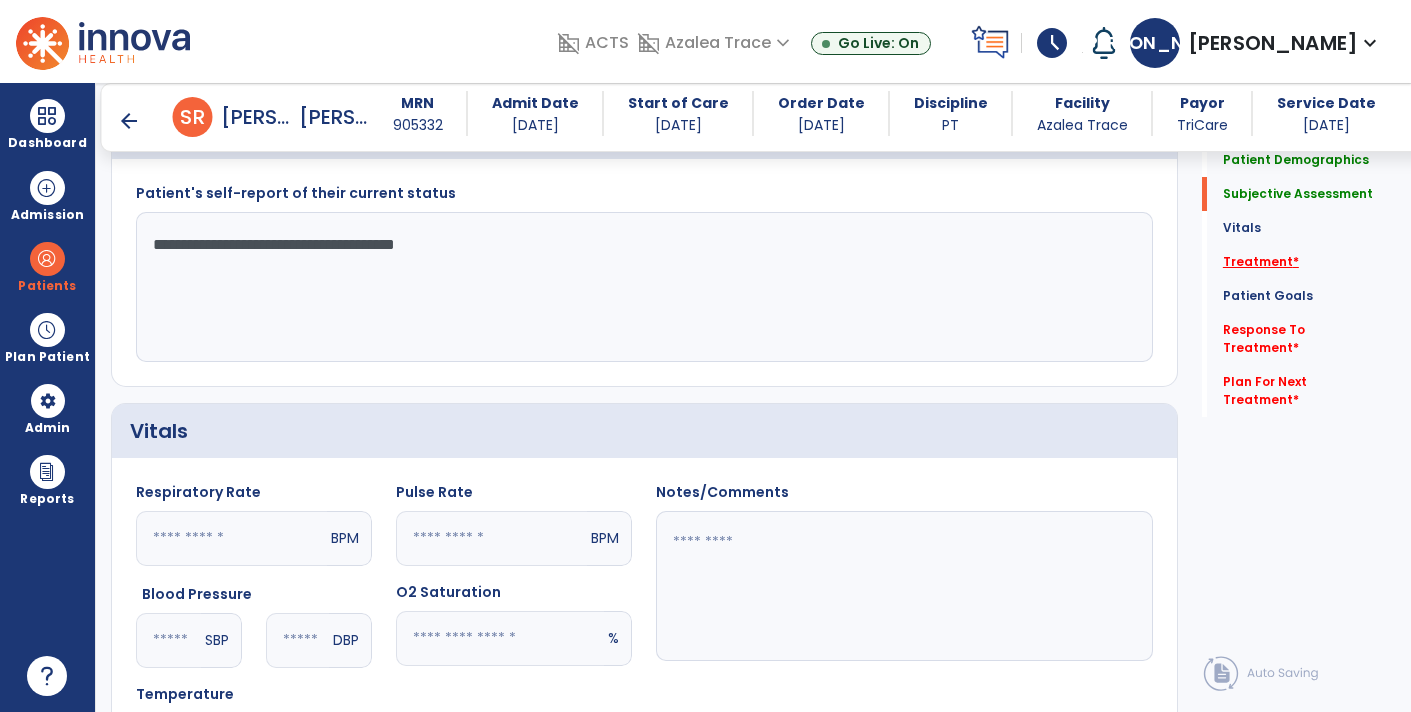 click on "Treatment   *" 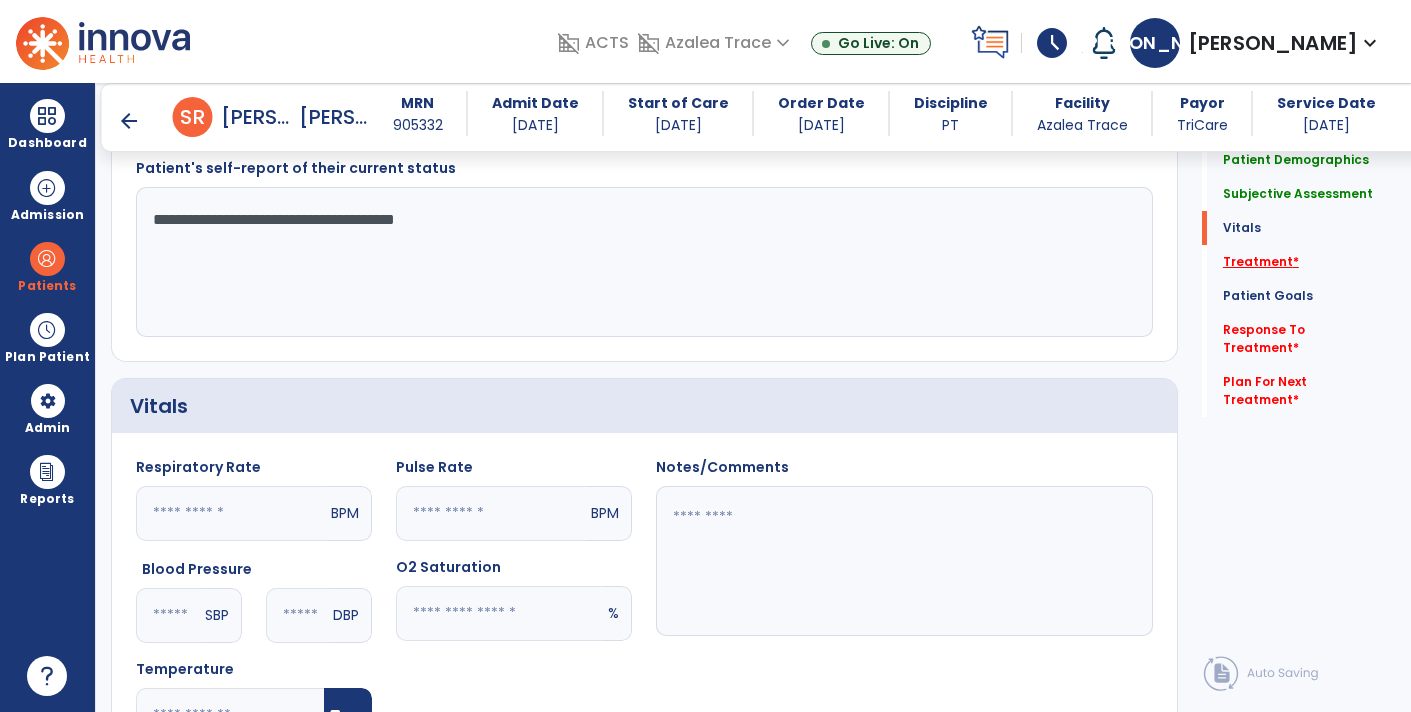 scroll, scrollTop: 469, scrollLeft: 0, axis: vertical 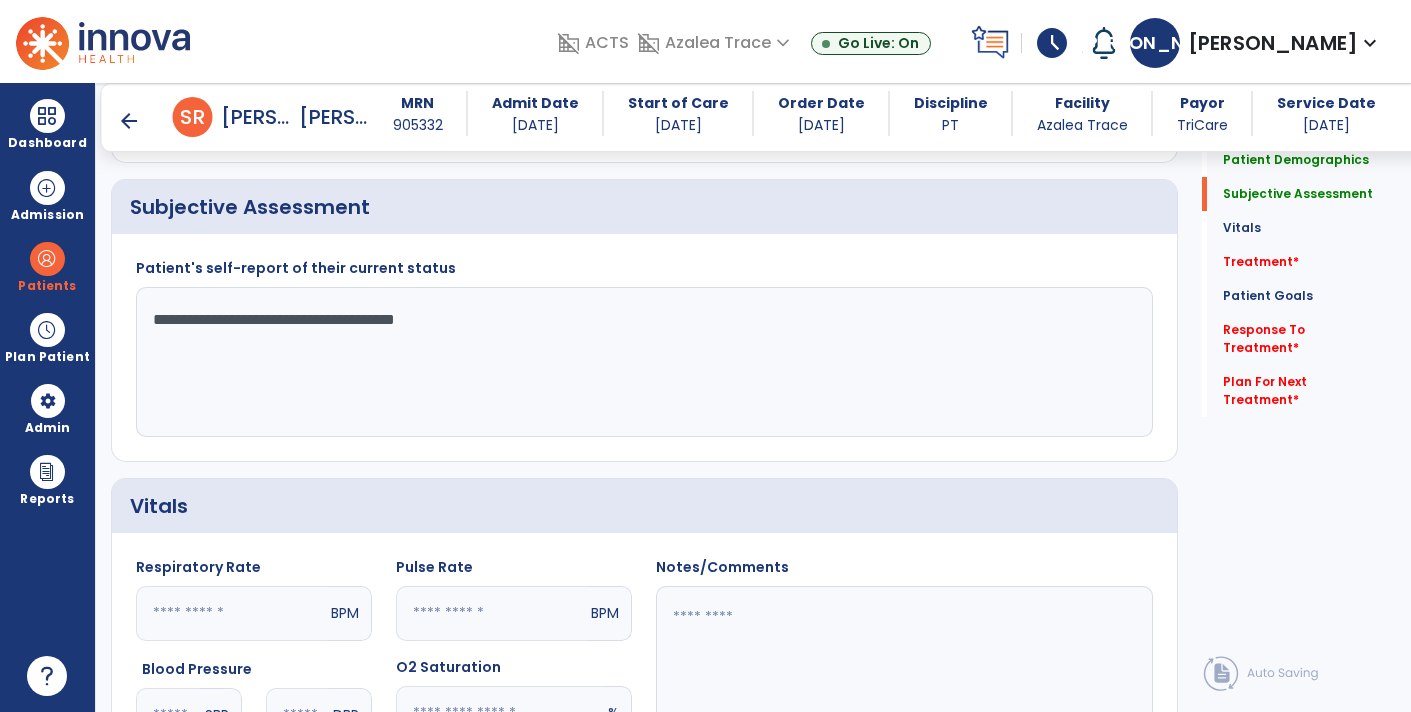 click on "**********" 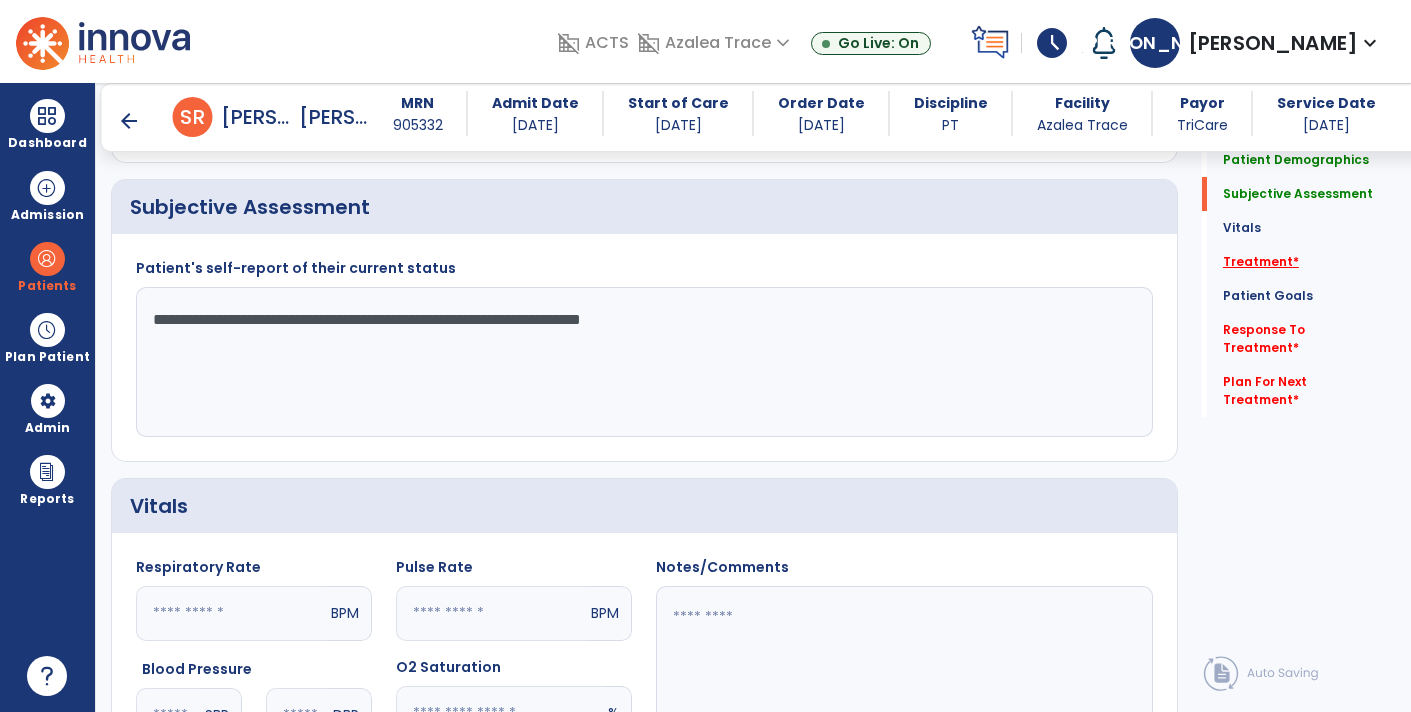 type on "**********" 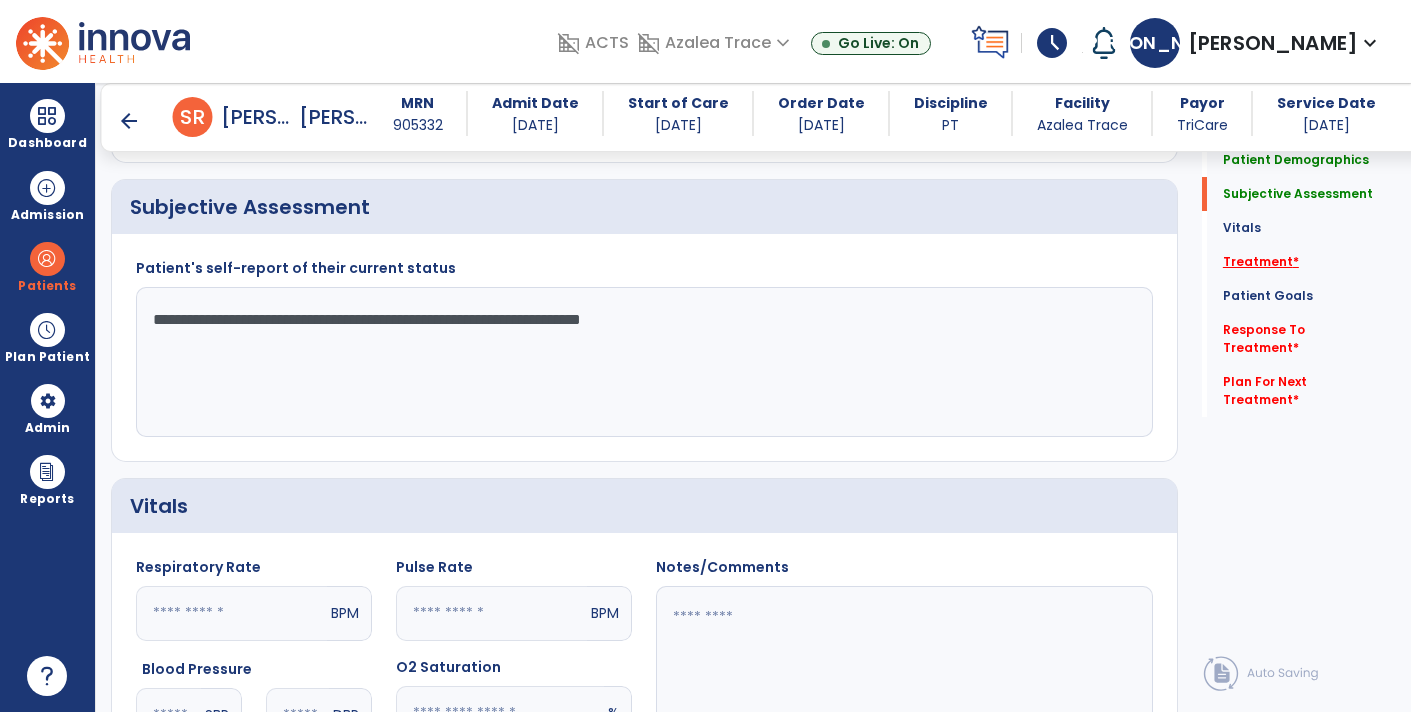 click on "Treatment   *" 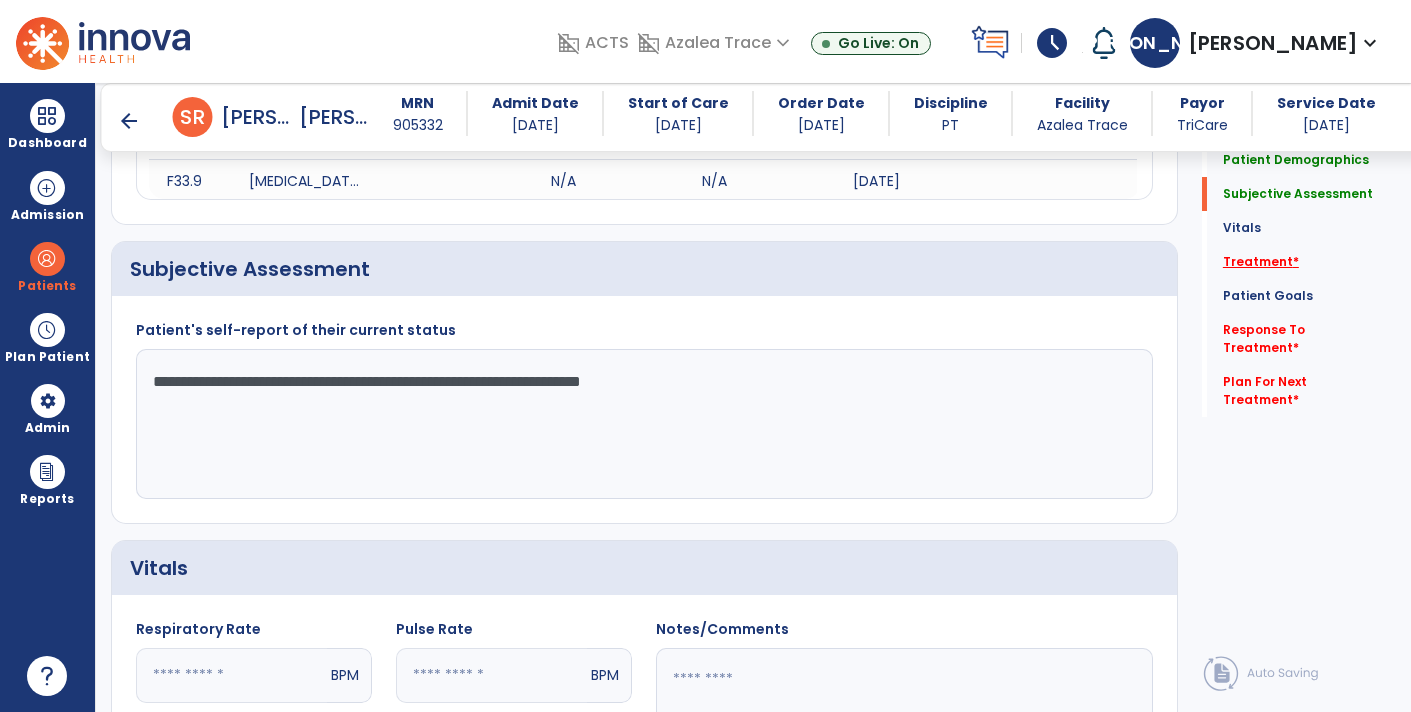 scroll, scrollTop: 0, scrollLeft: 0, axis: both 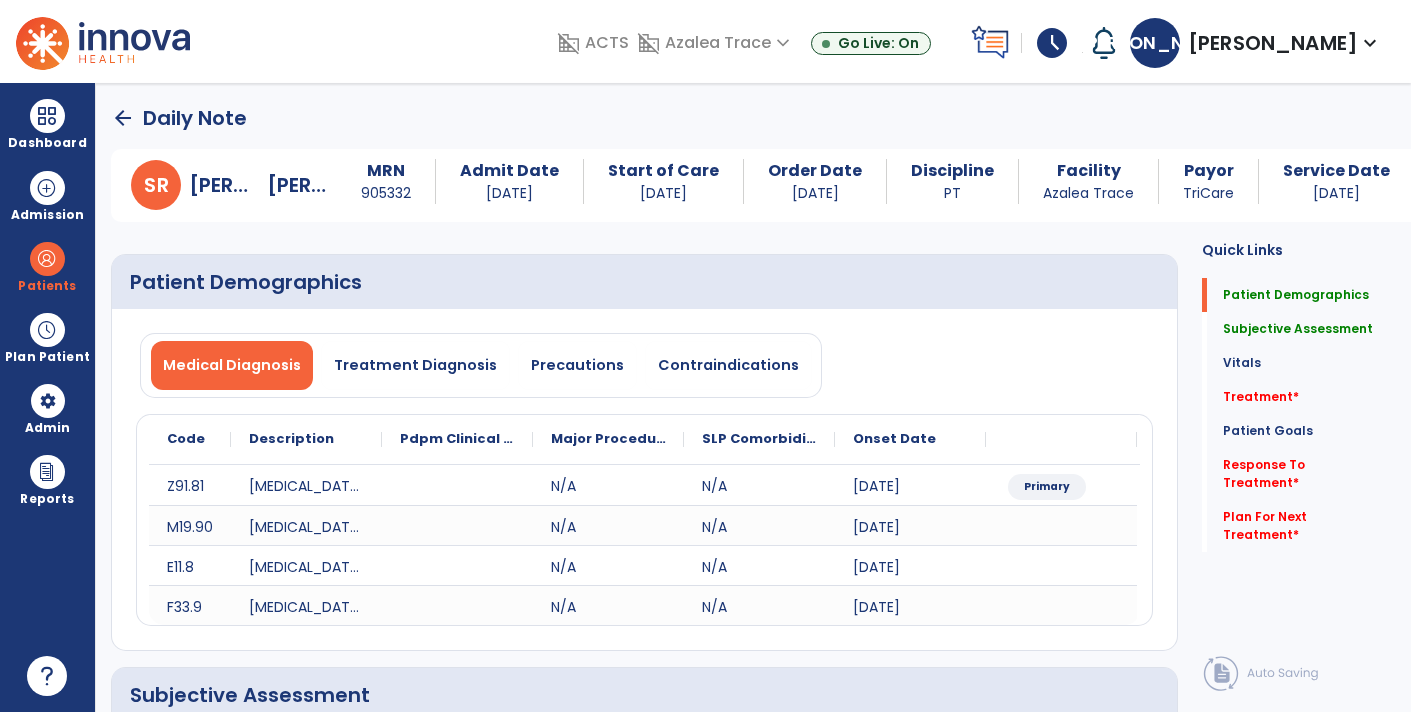 click on "arrow_back" 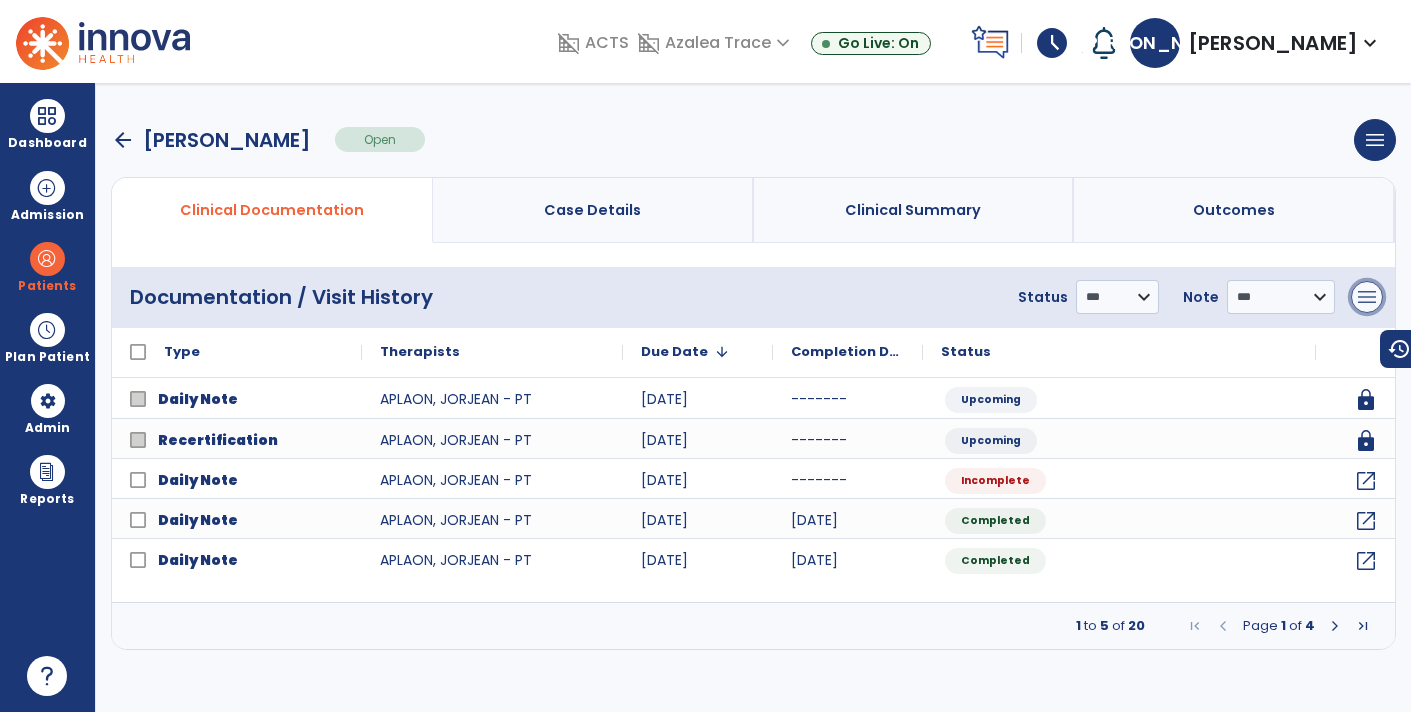 click on "menu" at bounding box center [1367, 297] 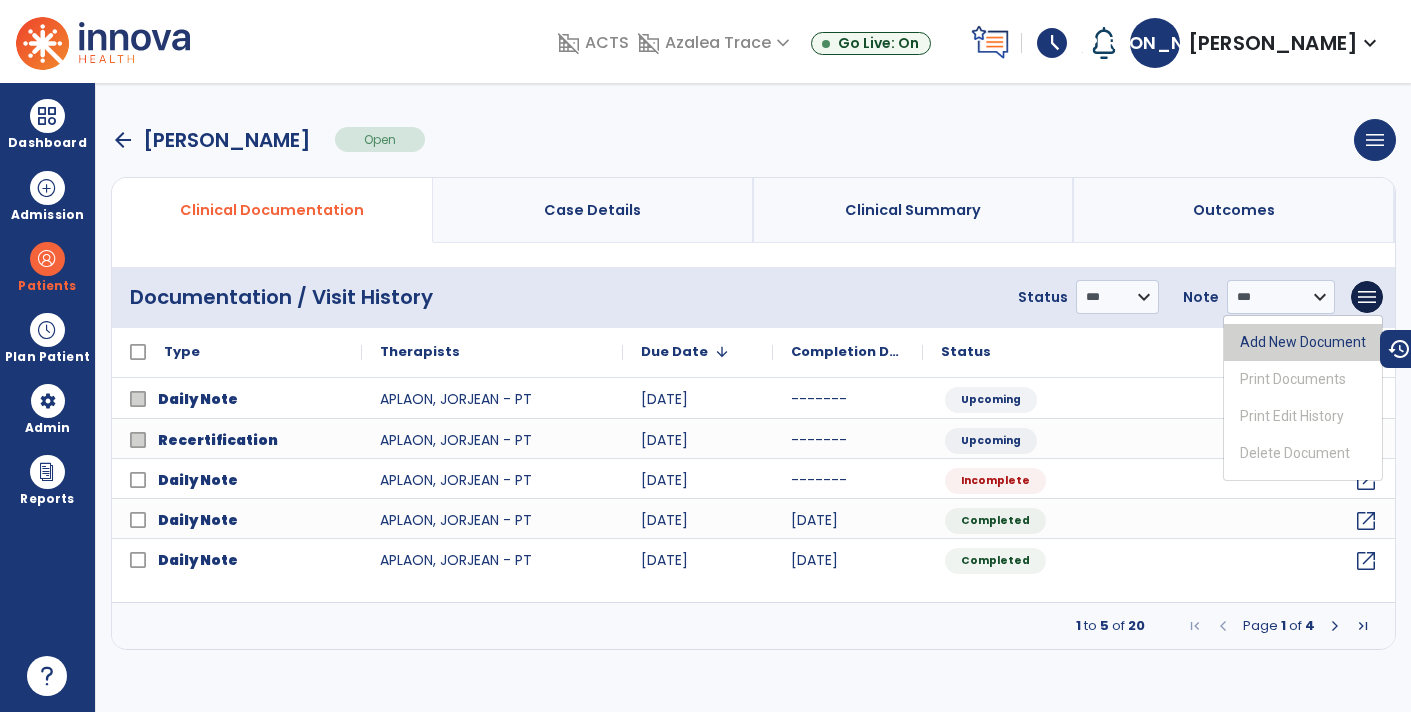 click on "Add New Document" at bounding box center [1303, 342] 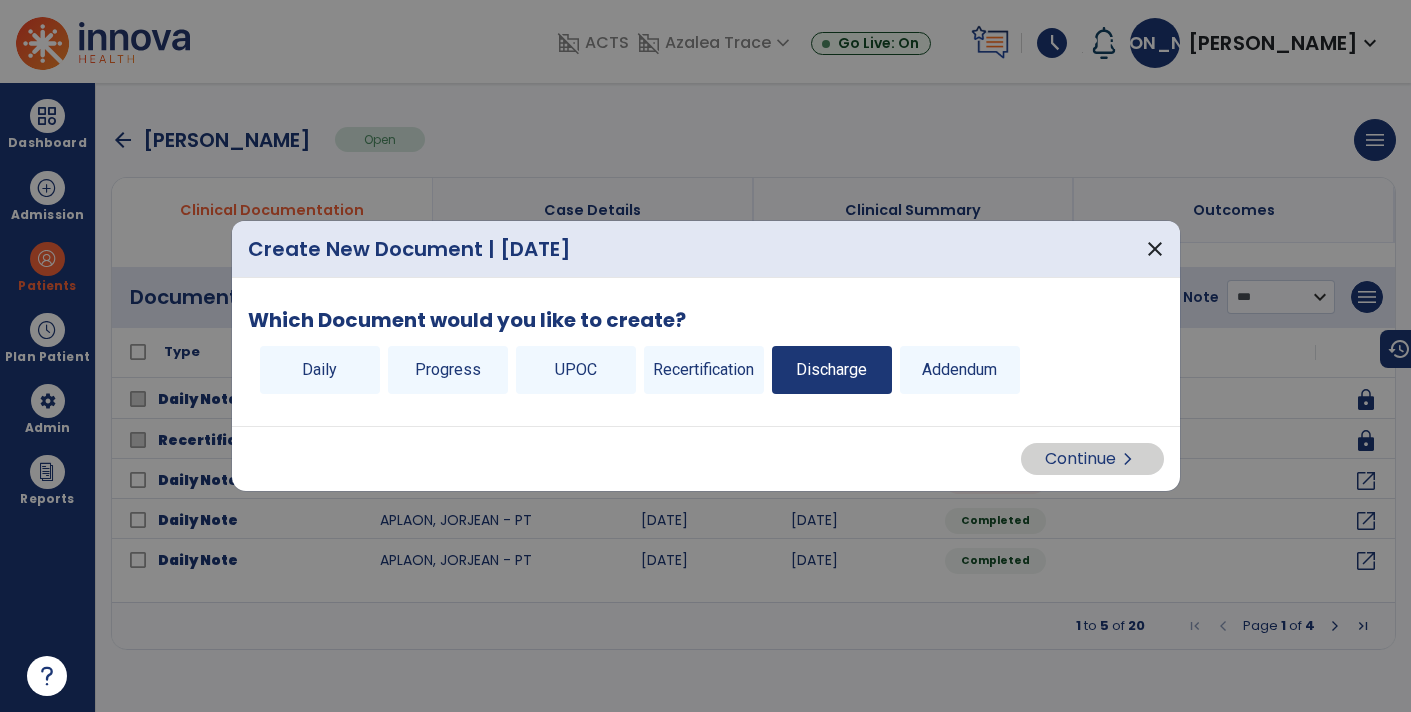 click on "Discharge" at bounding box center [832, 370] 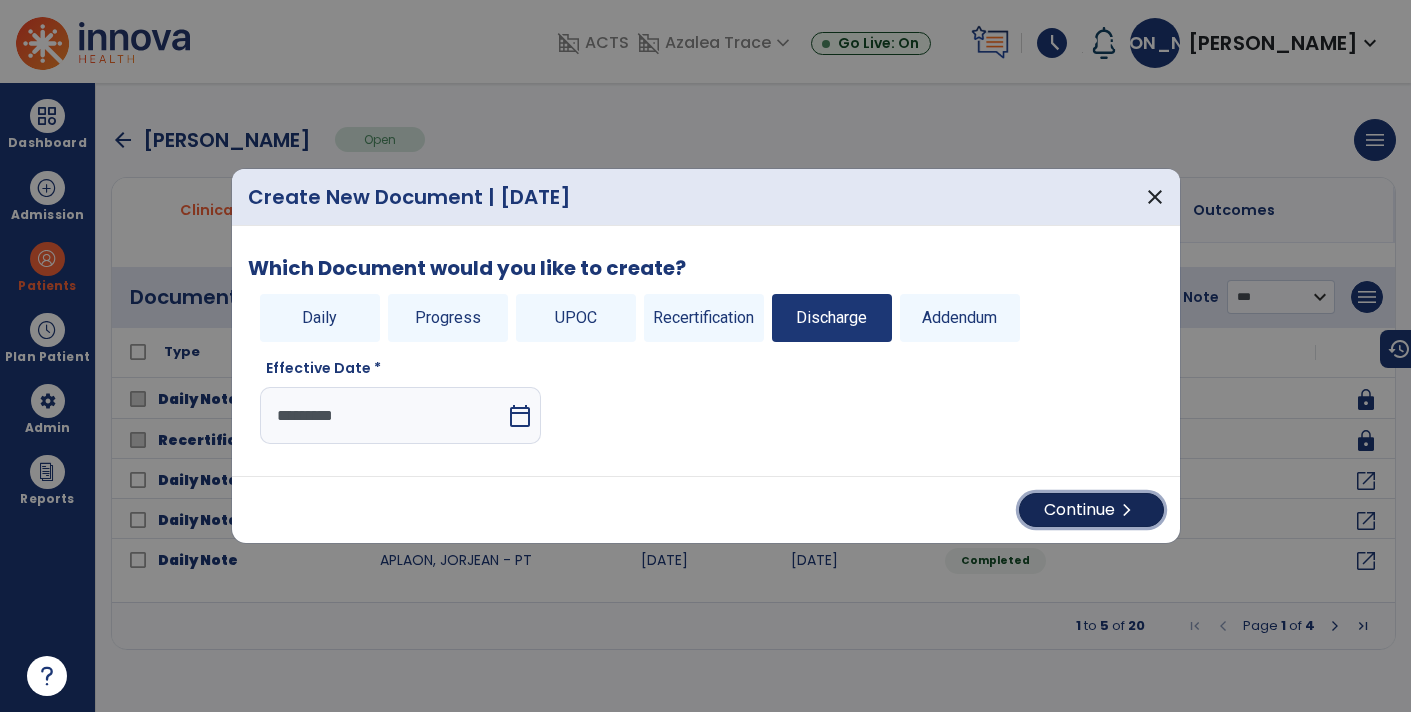 click on "Continue   chevron_right" at bounding box center (1091, 510) 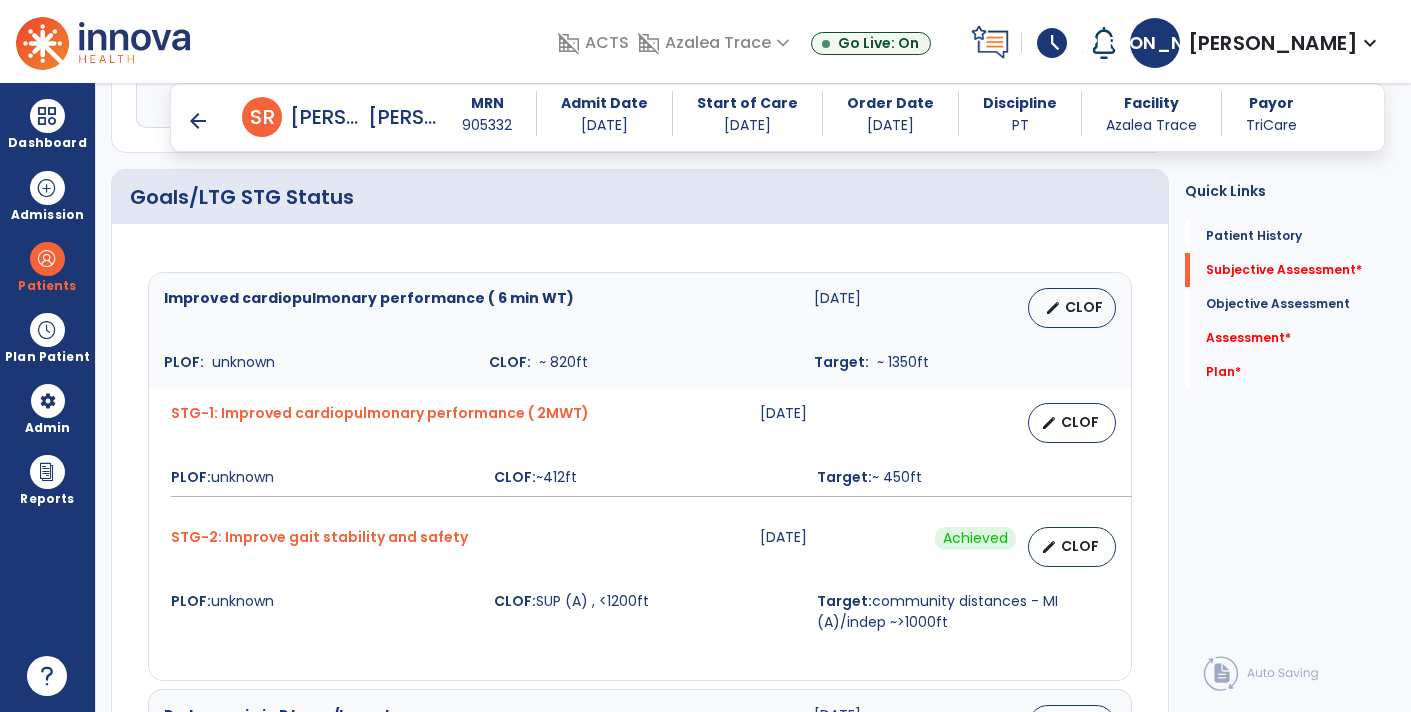 scroll, scrollTop: 765, scrollLeft: 0, axis: vertical 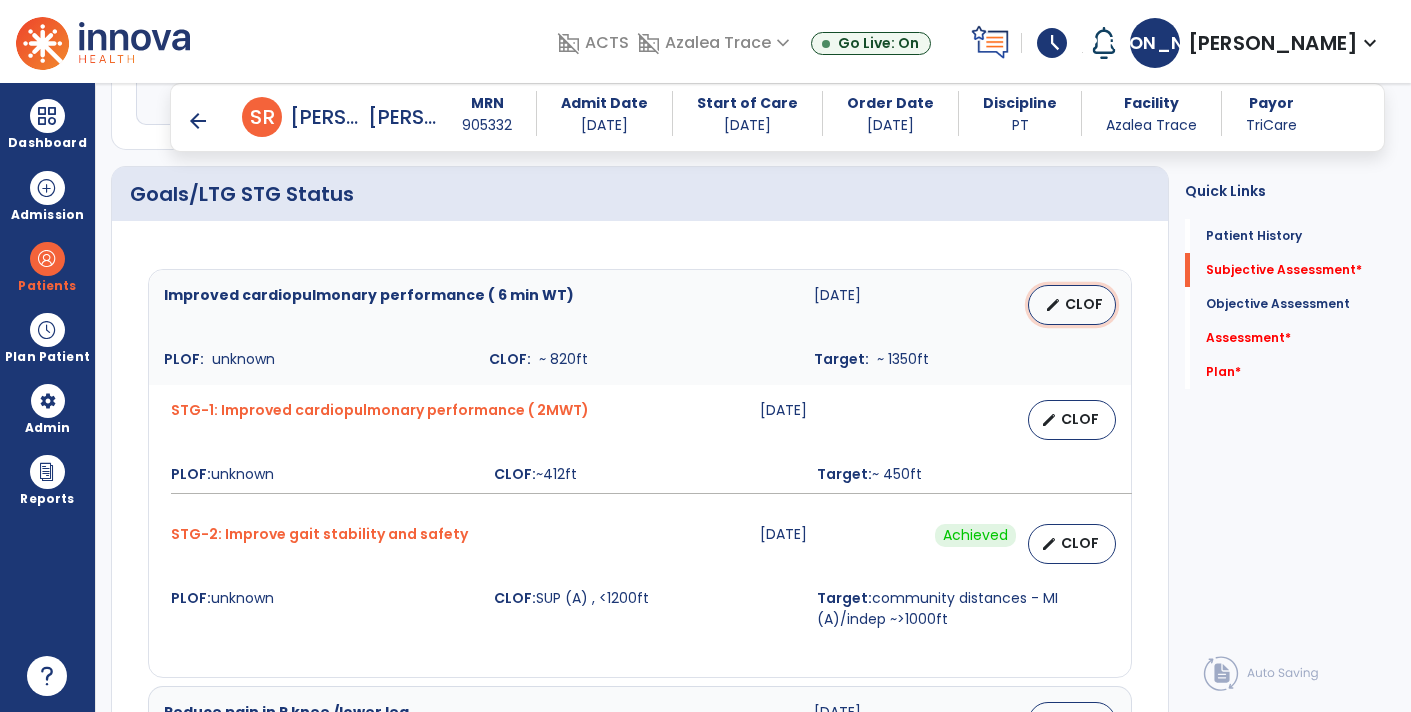 click on "CLOF" at bounding box center (1084, 304) 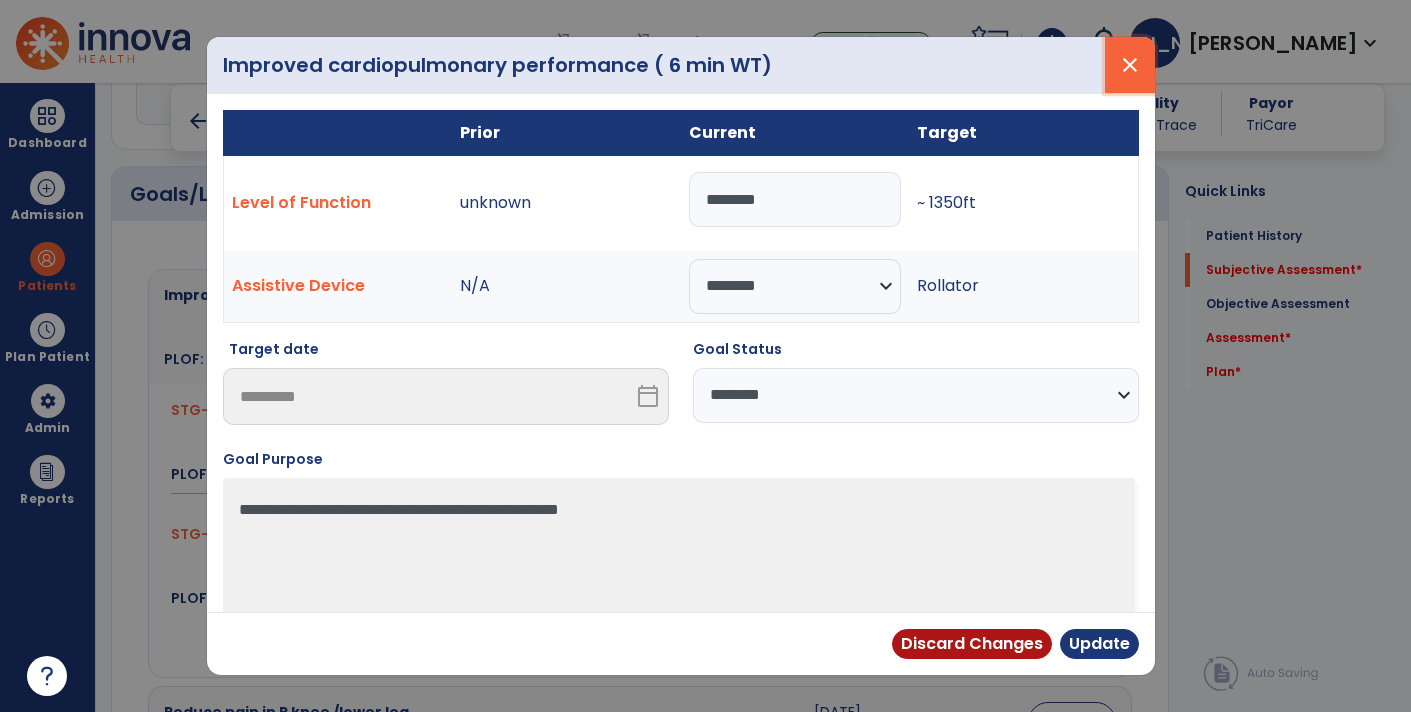 click on "close" at bounding box center [1130, 65] 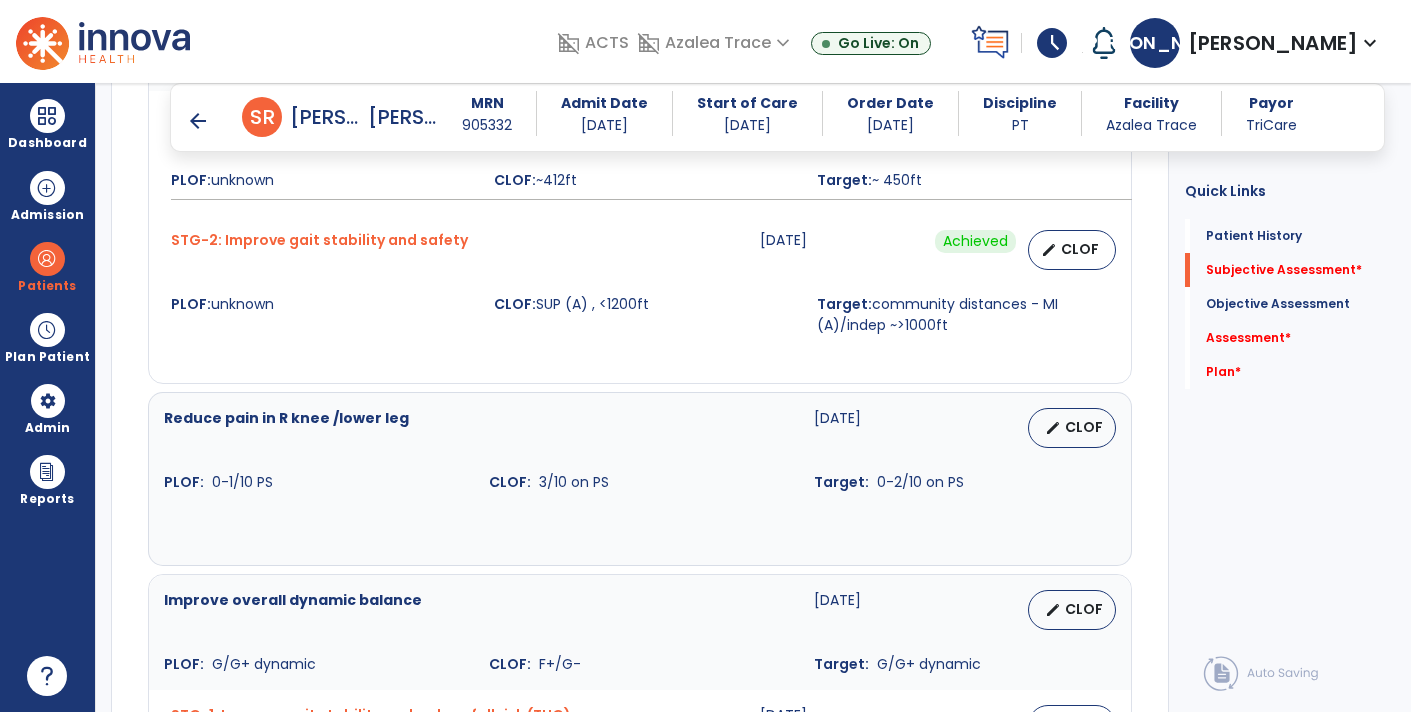 scroll, scrollTop: 1064, scrollLeft: 0, axis: vertical 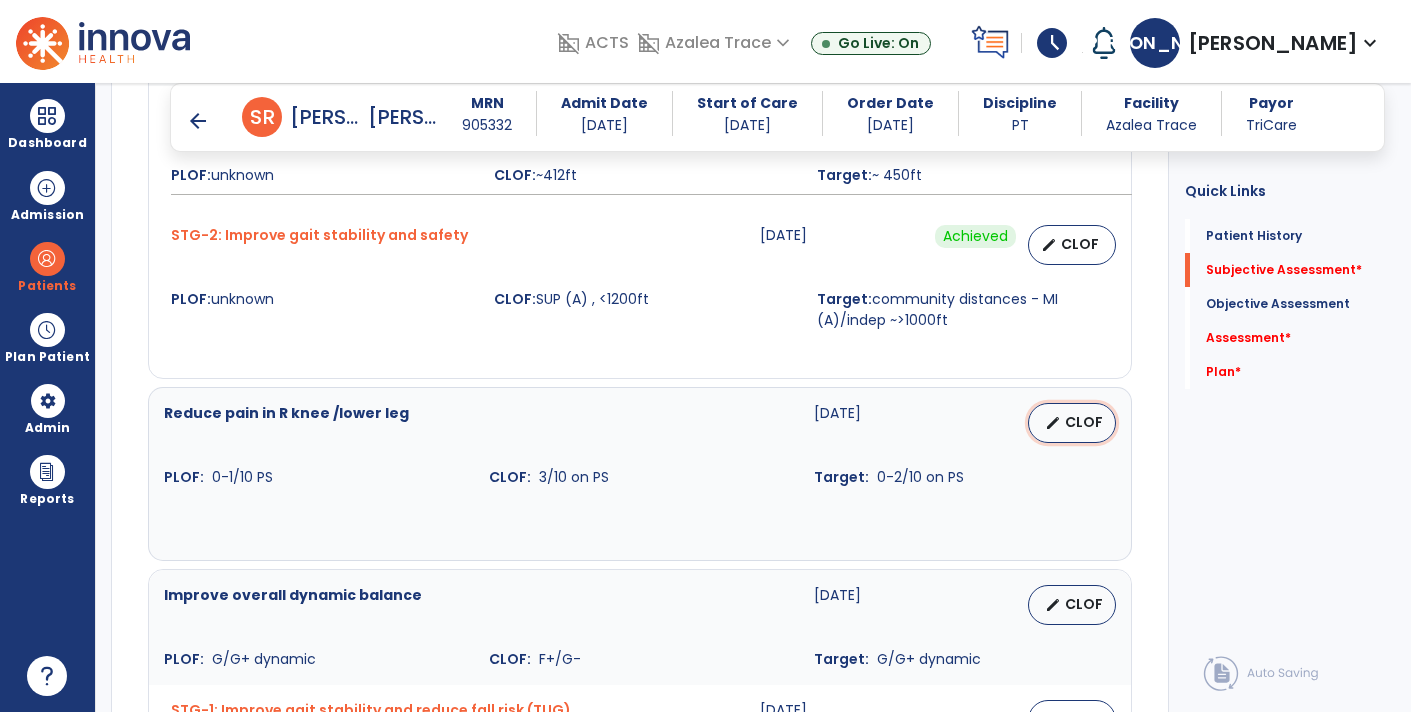 click on "edit   CLOF" at bounding box center (1072, 423) 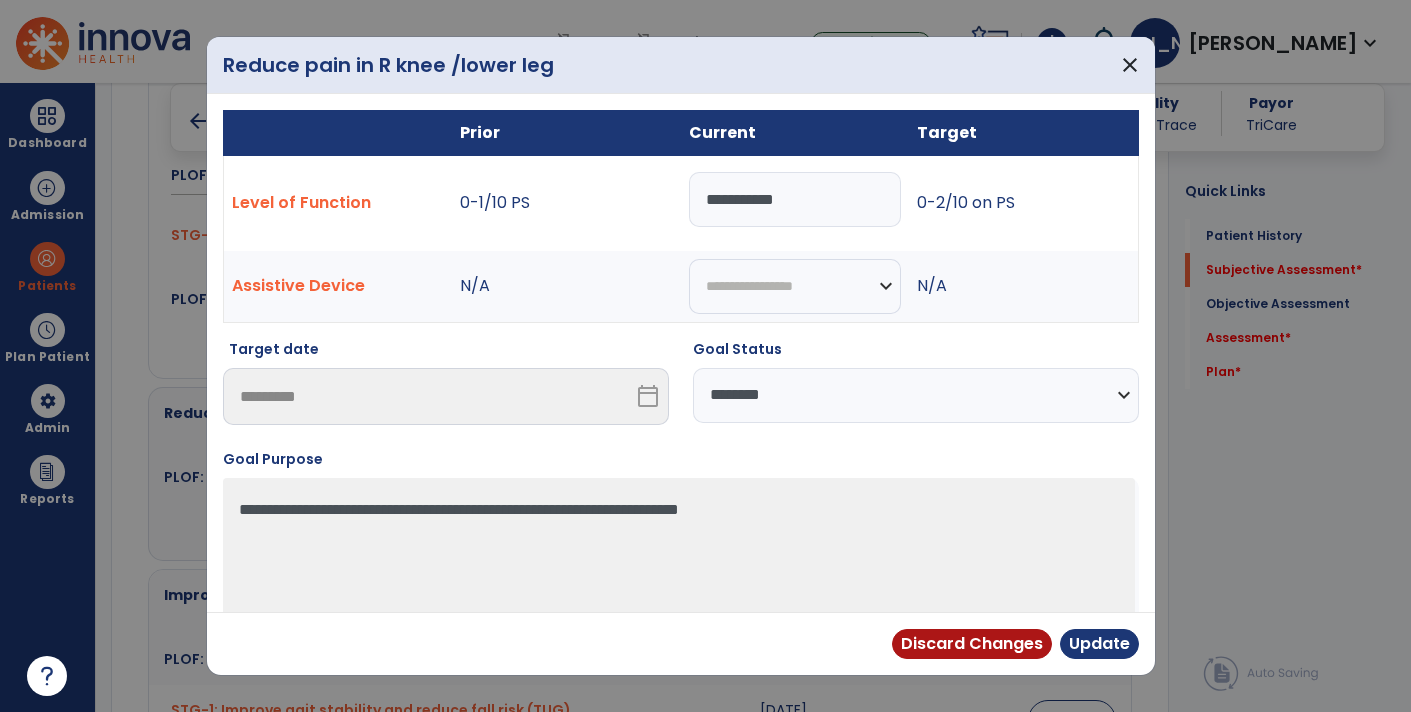 click on "**********" at bounding box center (795, 199) 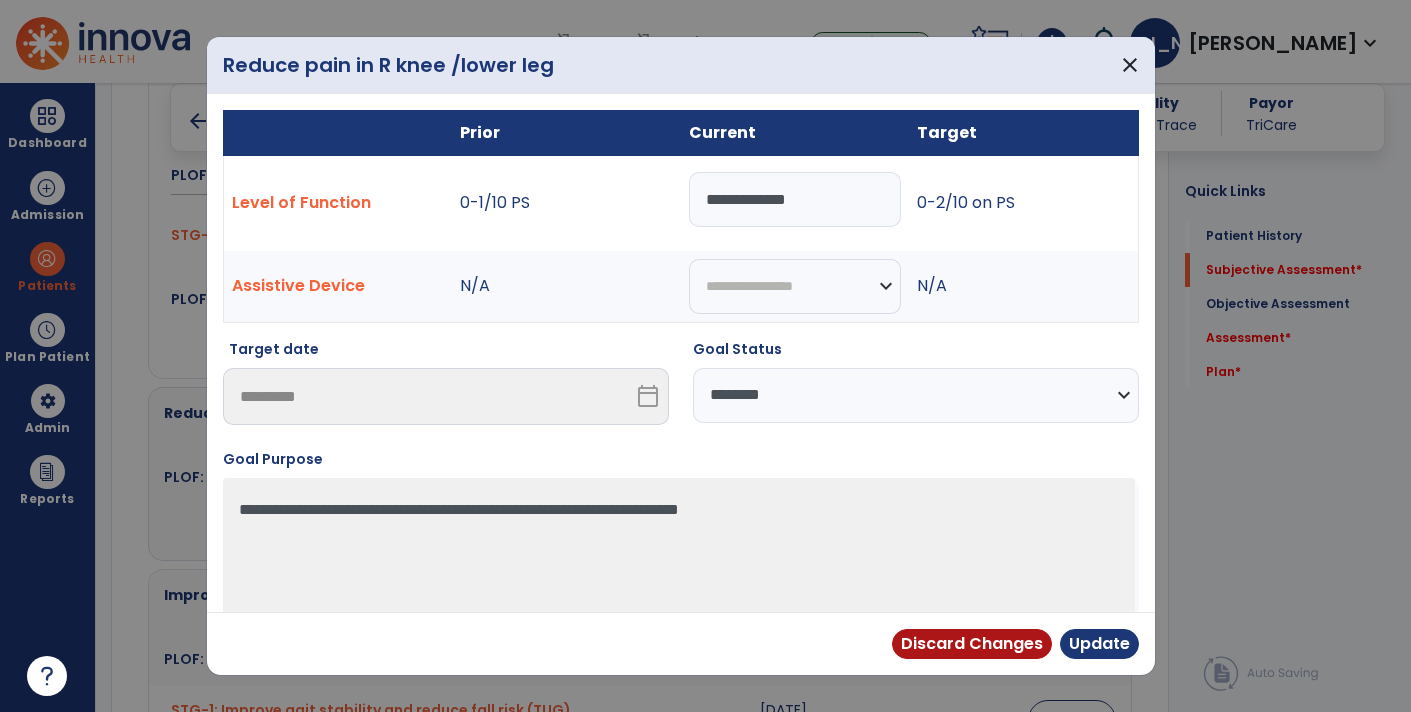 type on "**********" 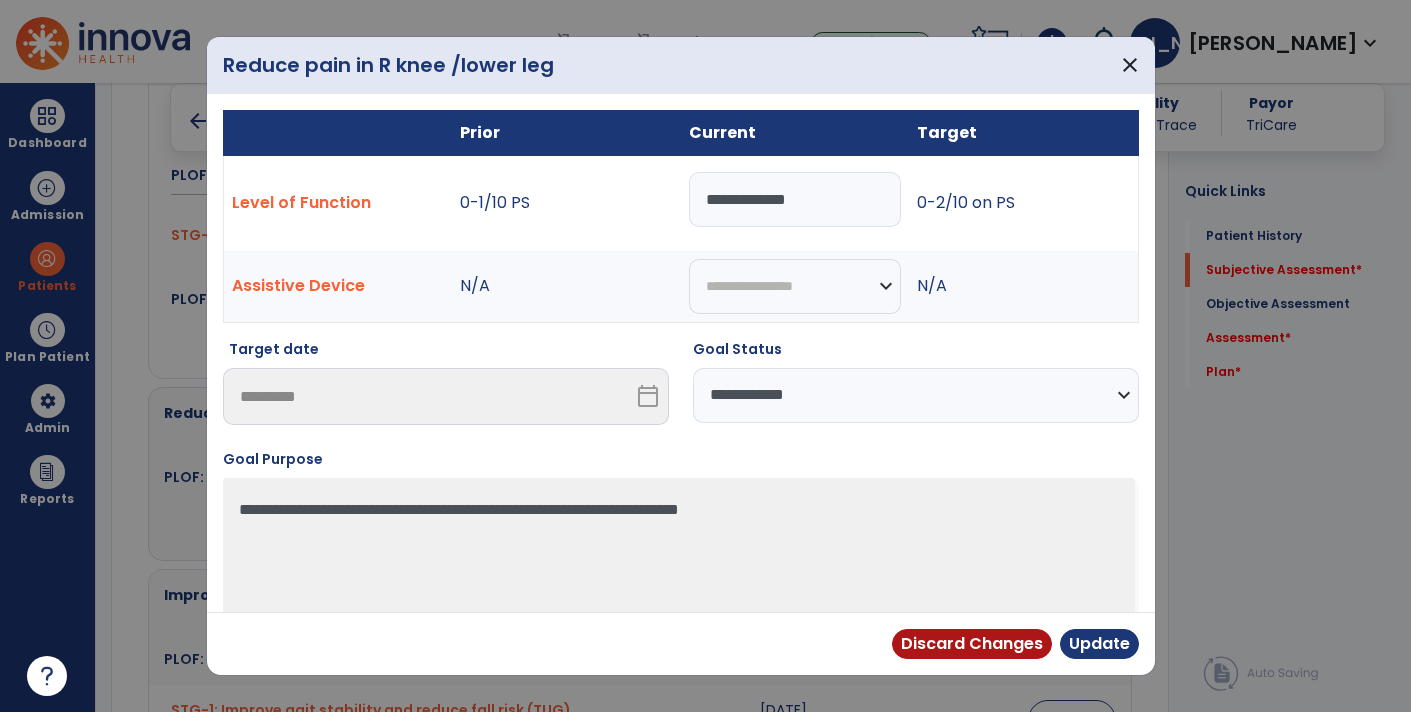 click on "**********" at bounding box center (916, 395) 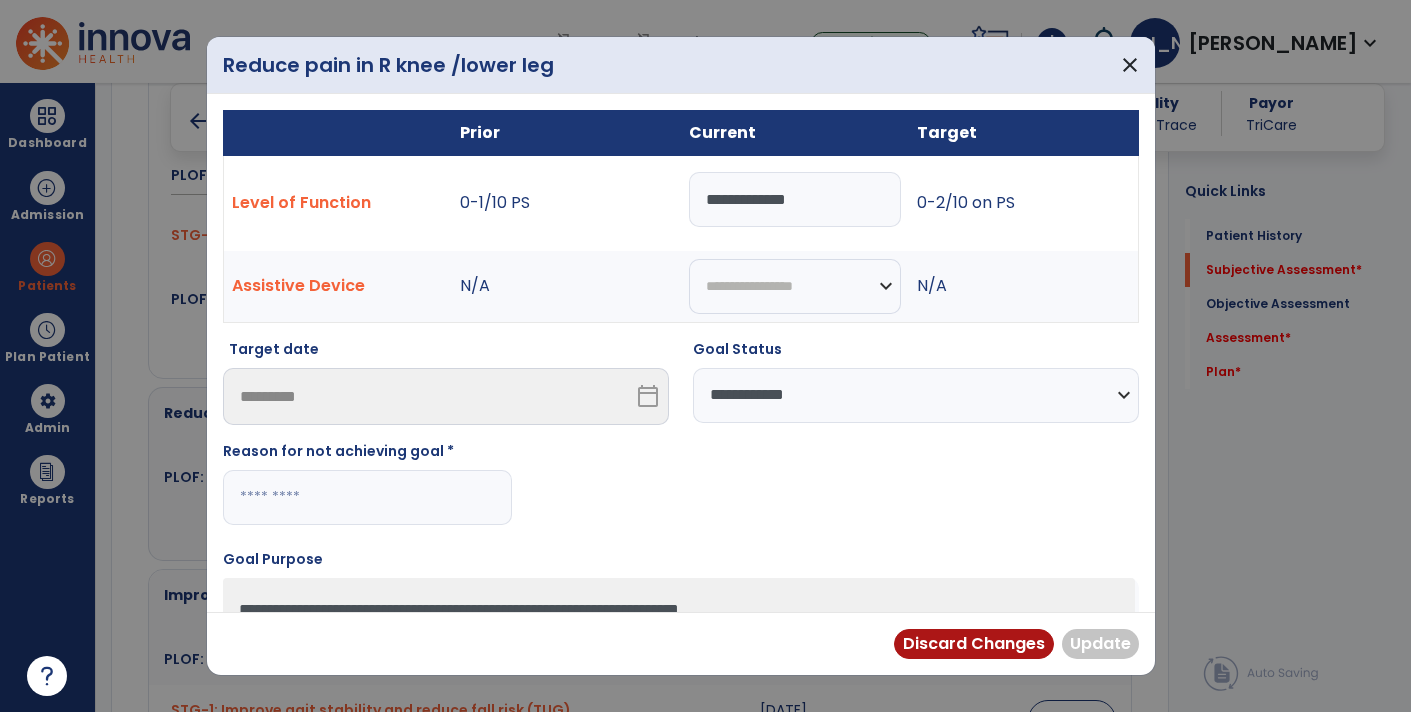 click at bounding box center [367, 497] 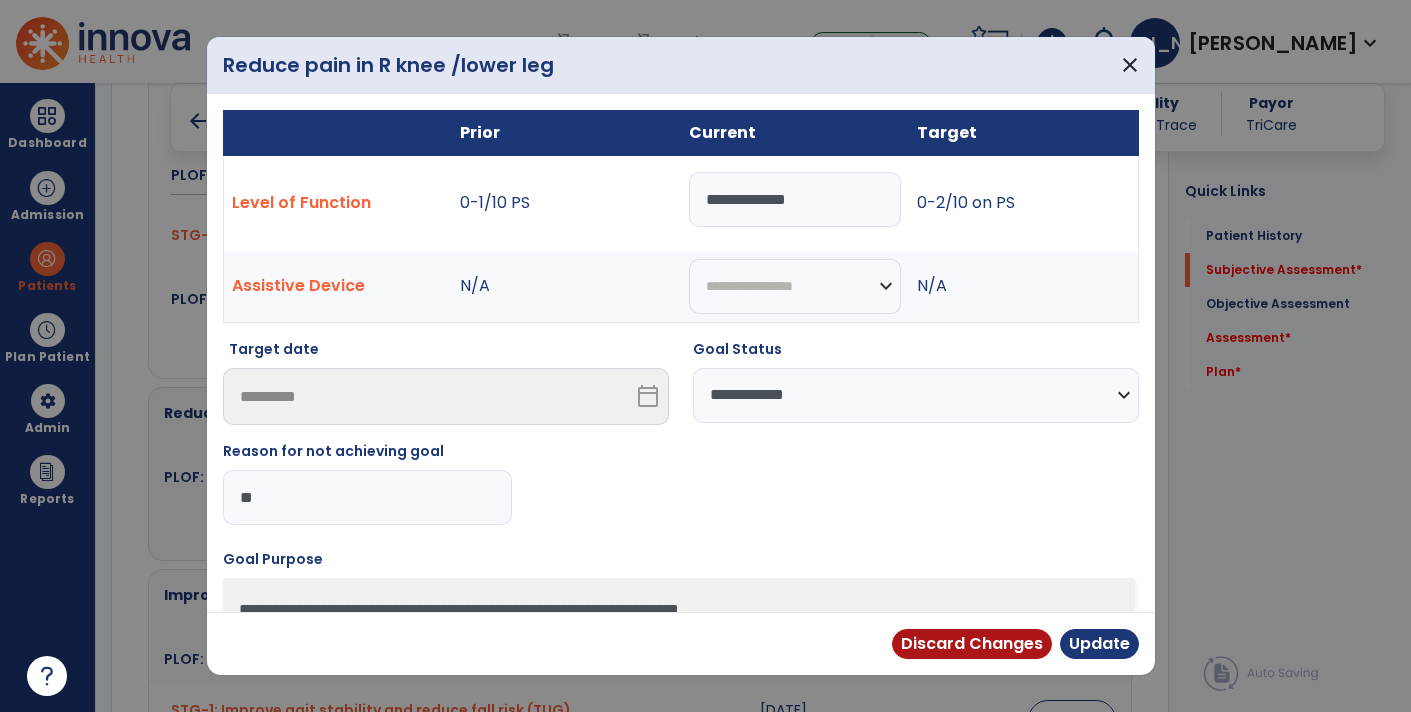 type on "*" 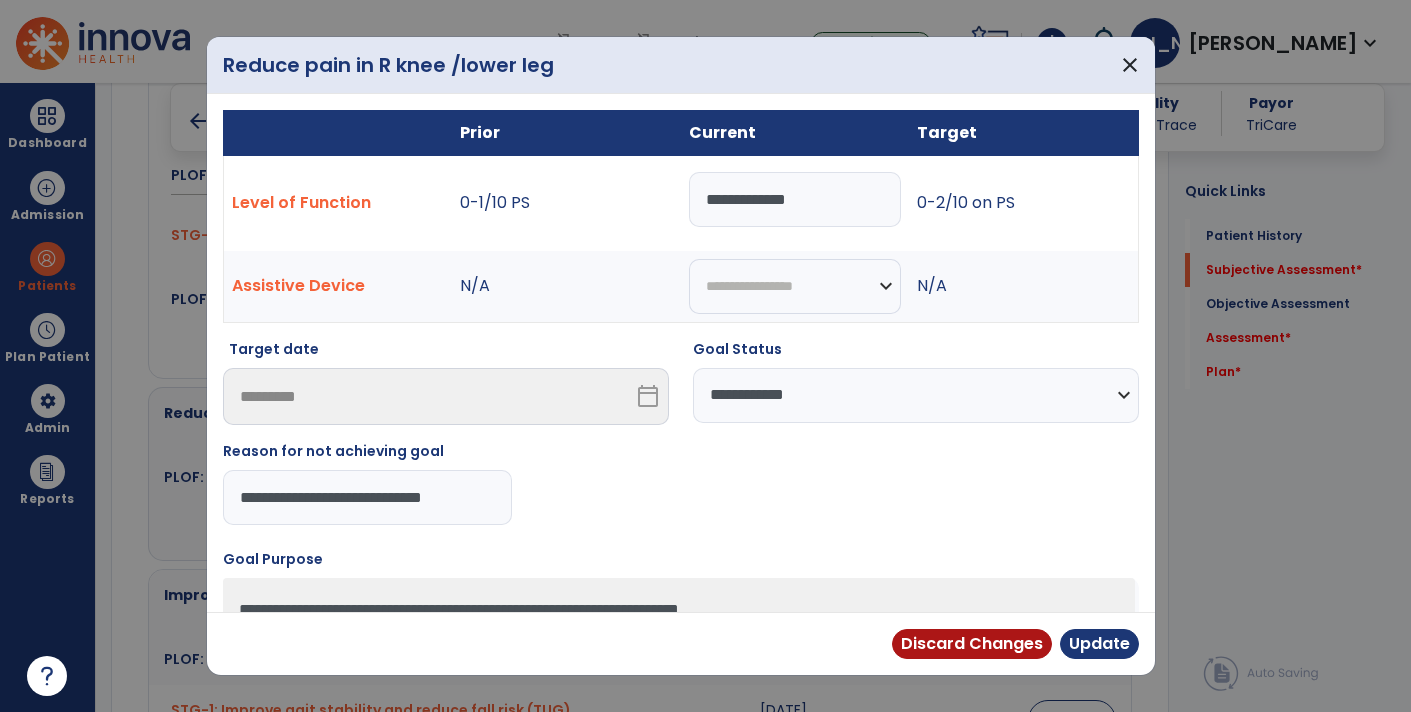 type on "**********" 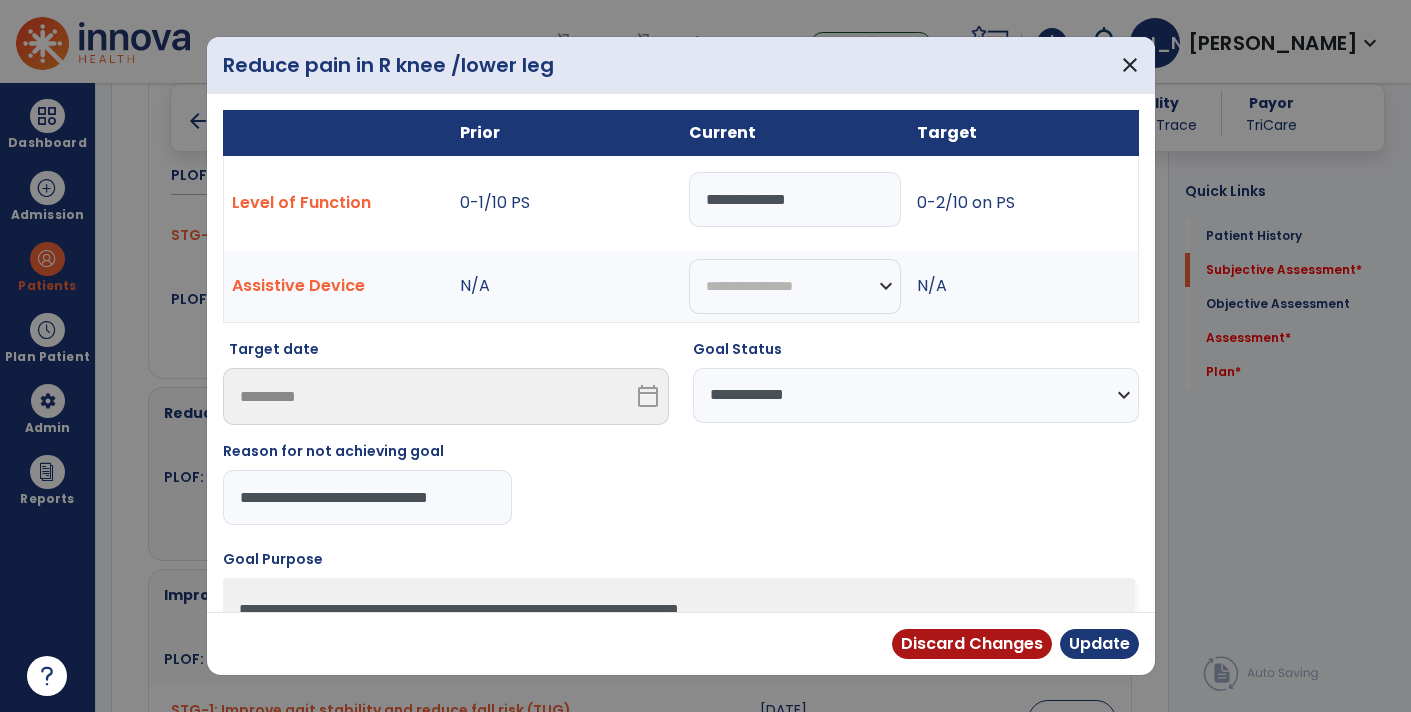 scroll, scrollTop: 0, scrollLeft: 5, axis: horizontal 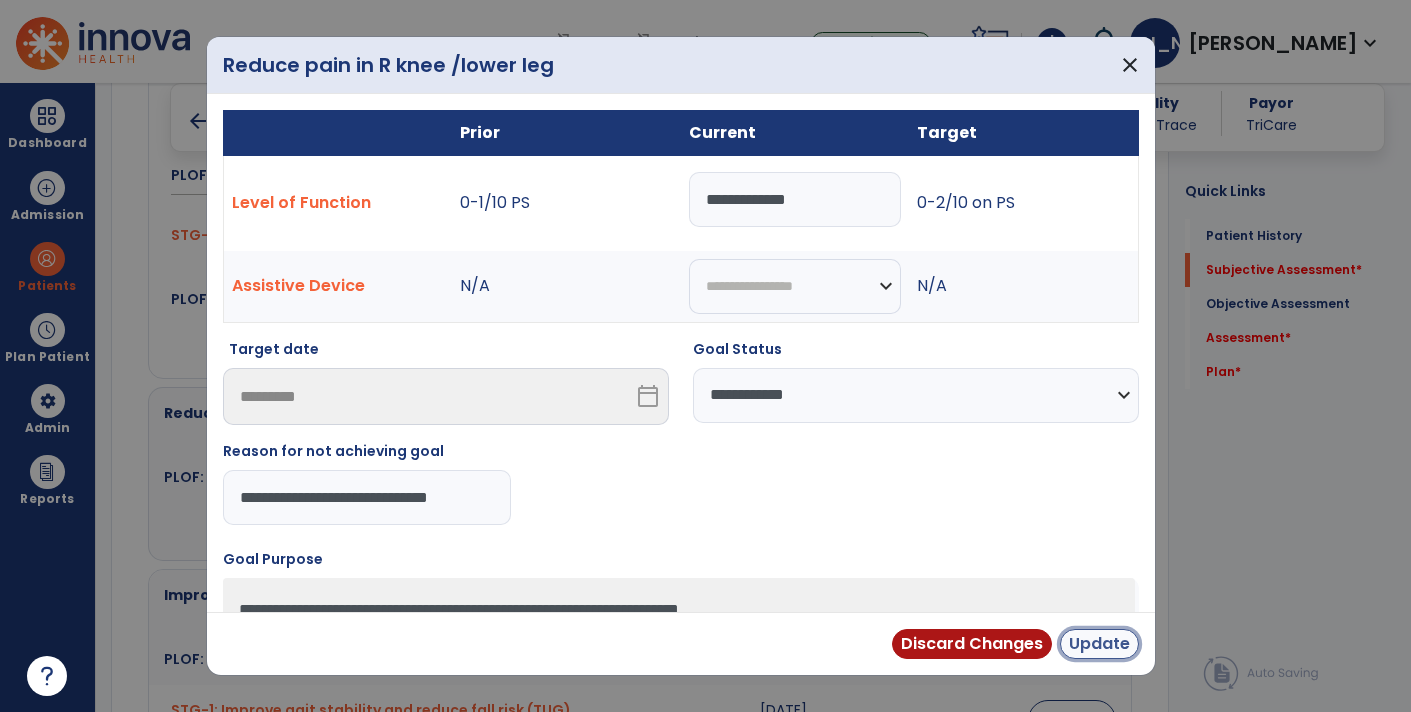 click on "Update" at bounding box center [1099, 644] 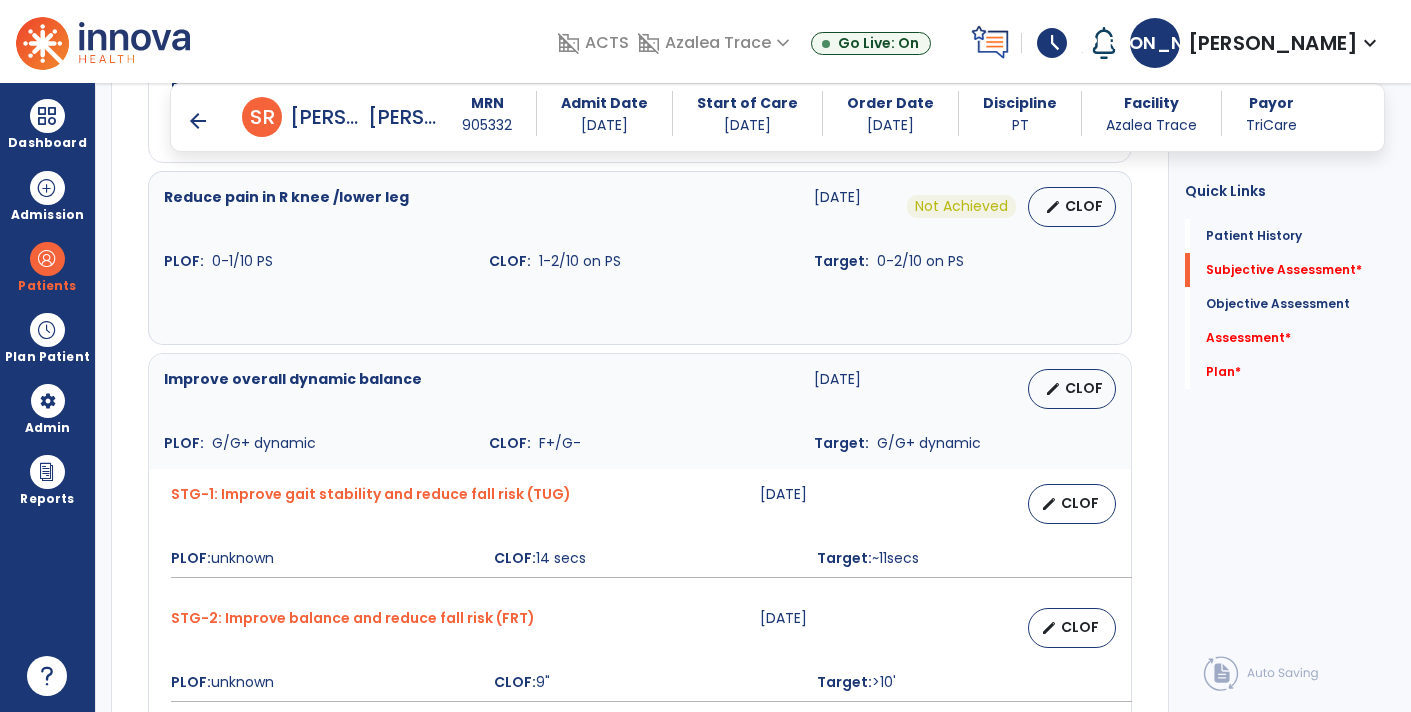 scroll, scrollTop: 1279, scrollLeft: 0, axis: vertical 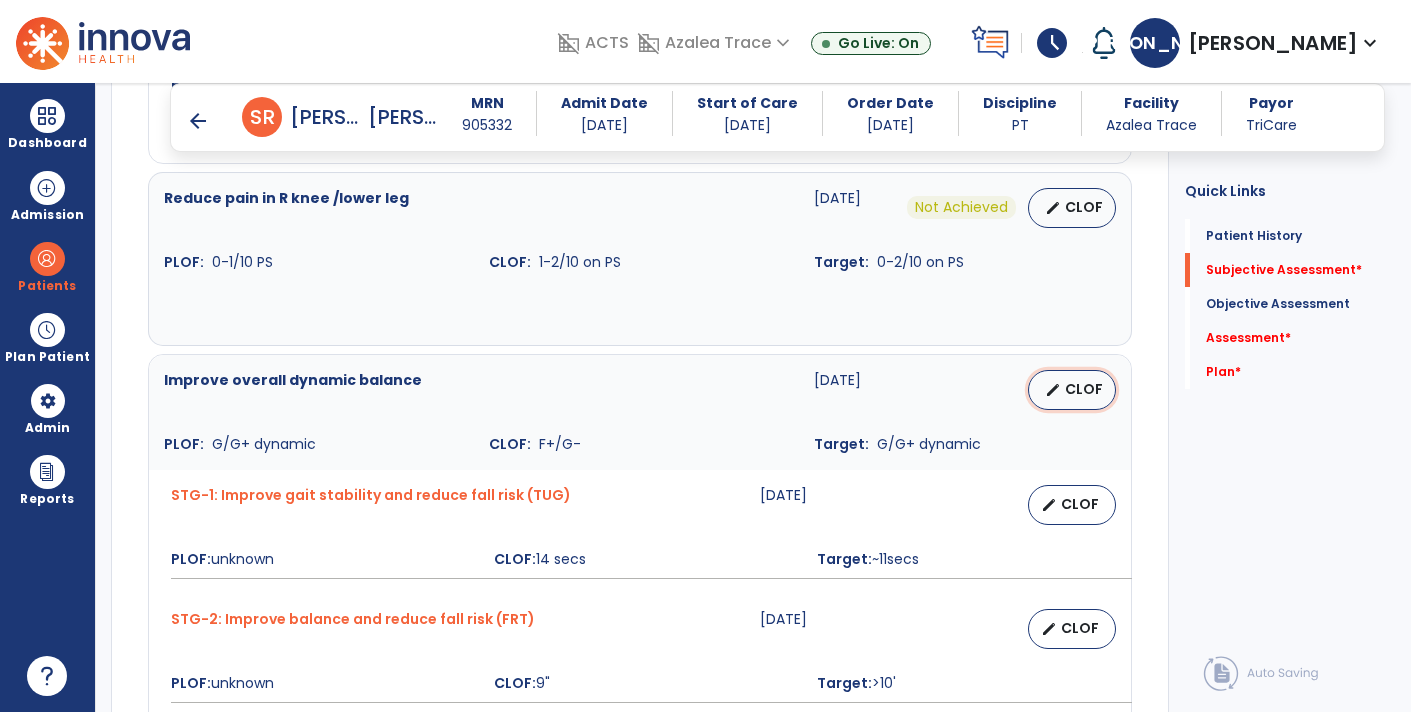 click on "CLOF" at bounding box center [1084, 389] 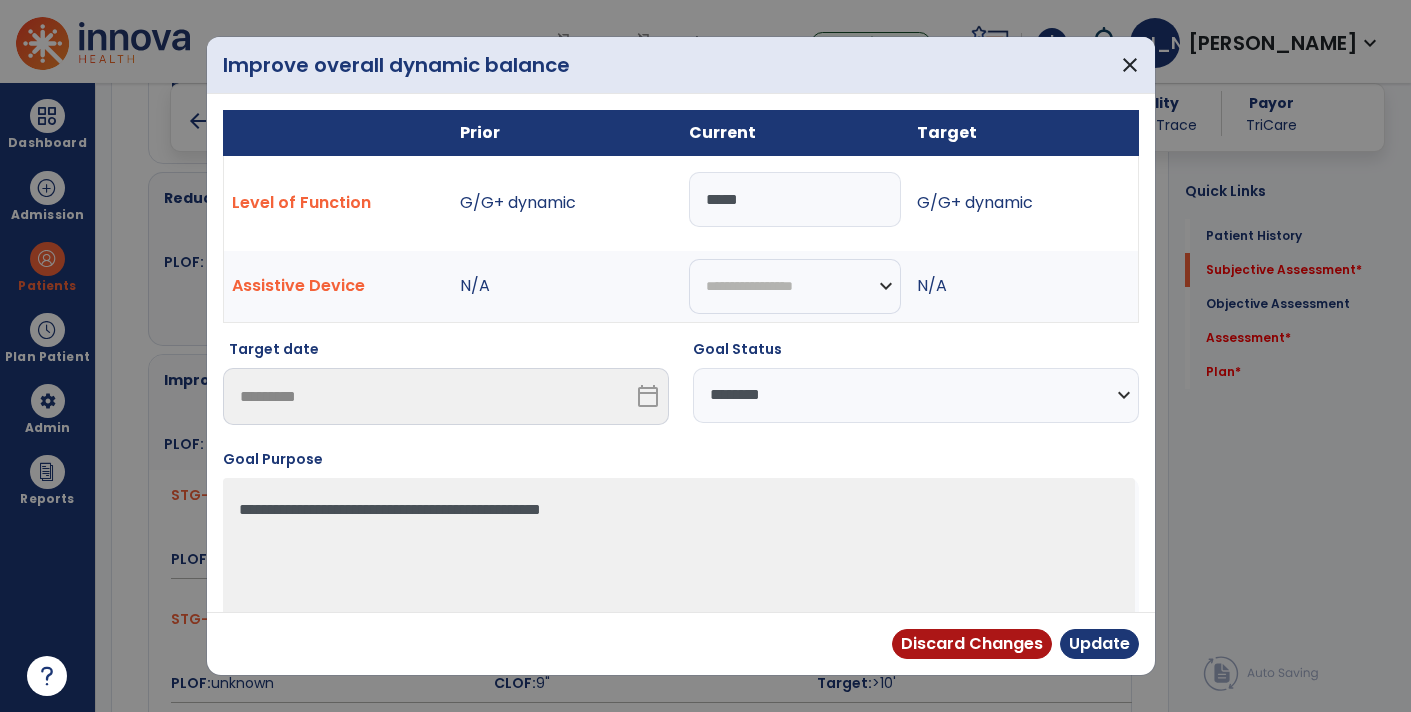 click at bounding box center [705, 356] 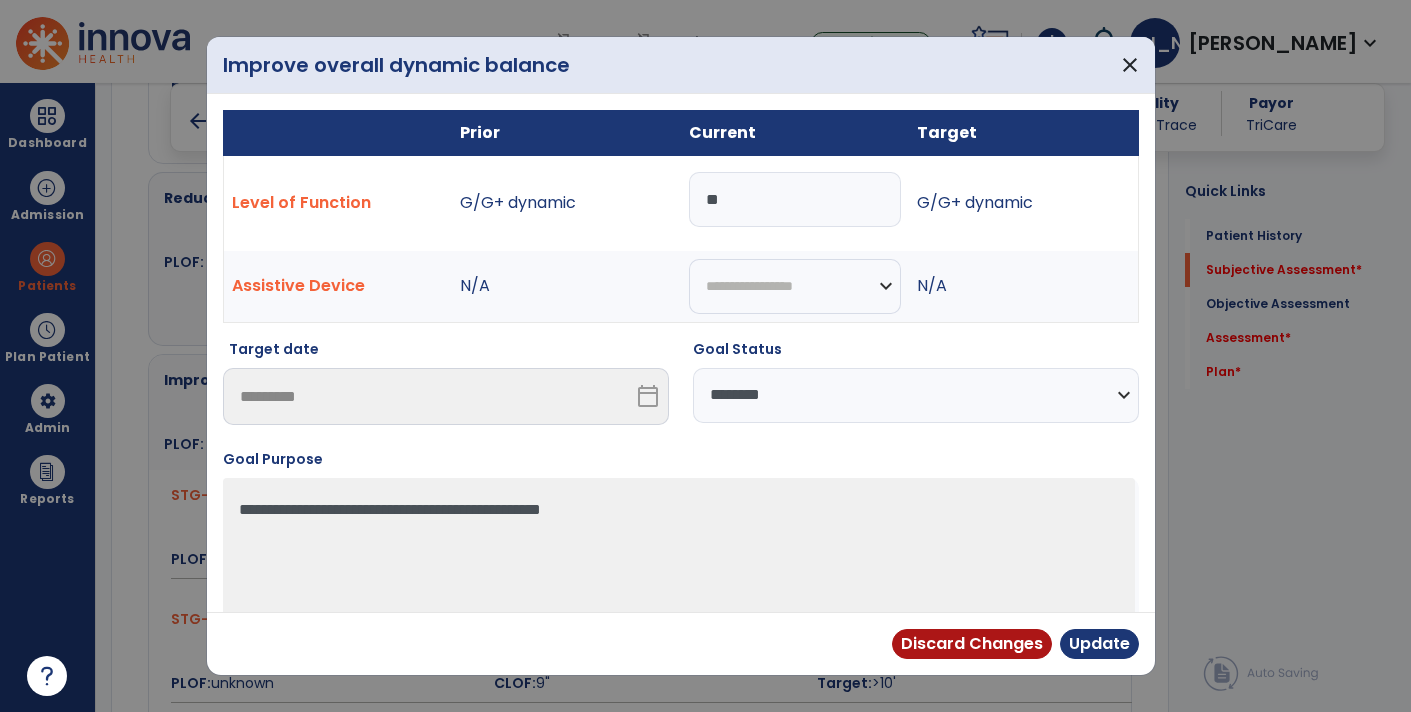 type on "*" 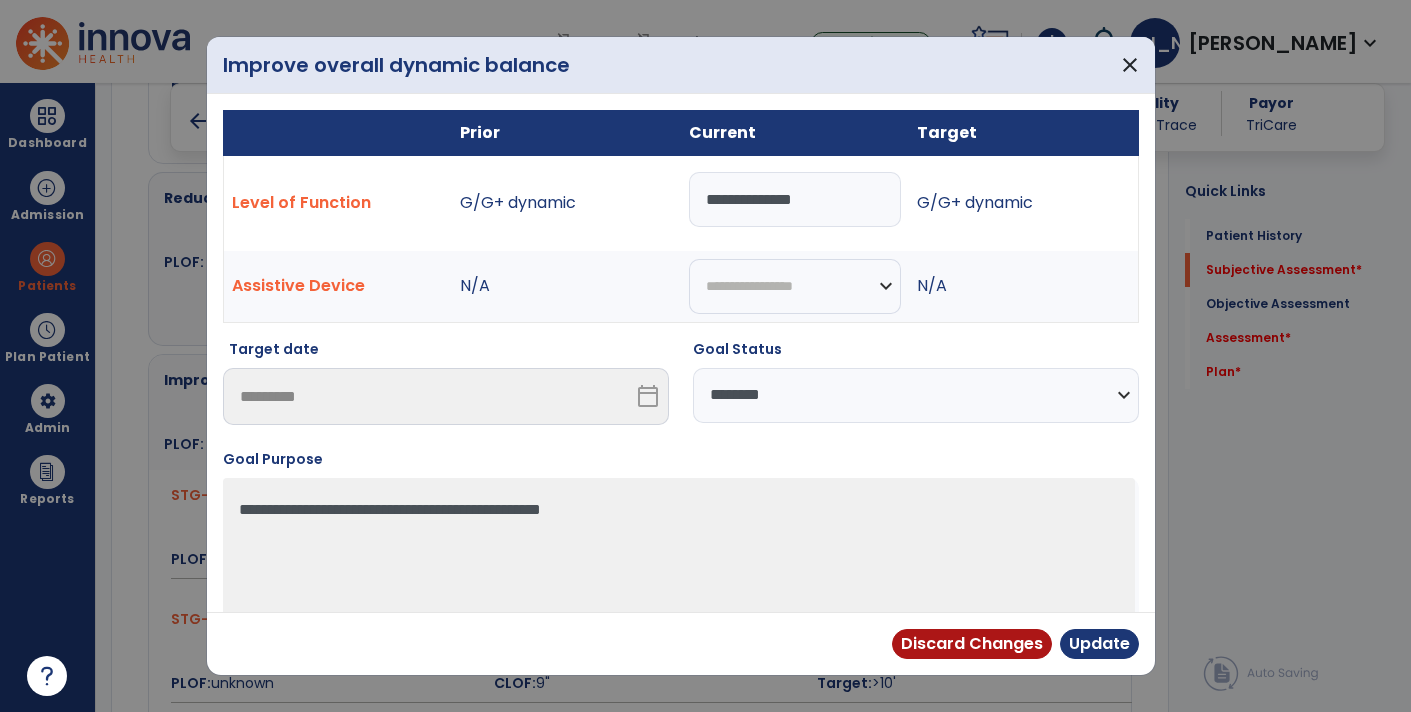 click on "**********" at bounding box center [795, 199] 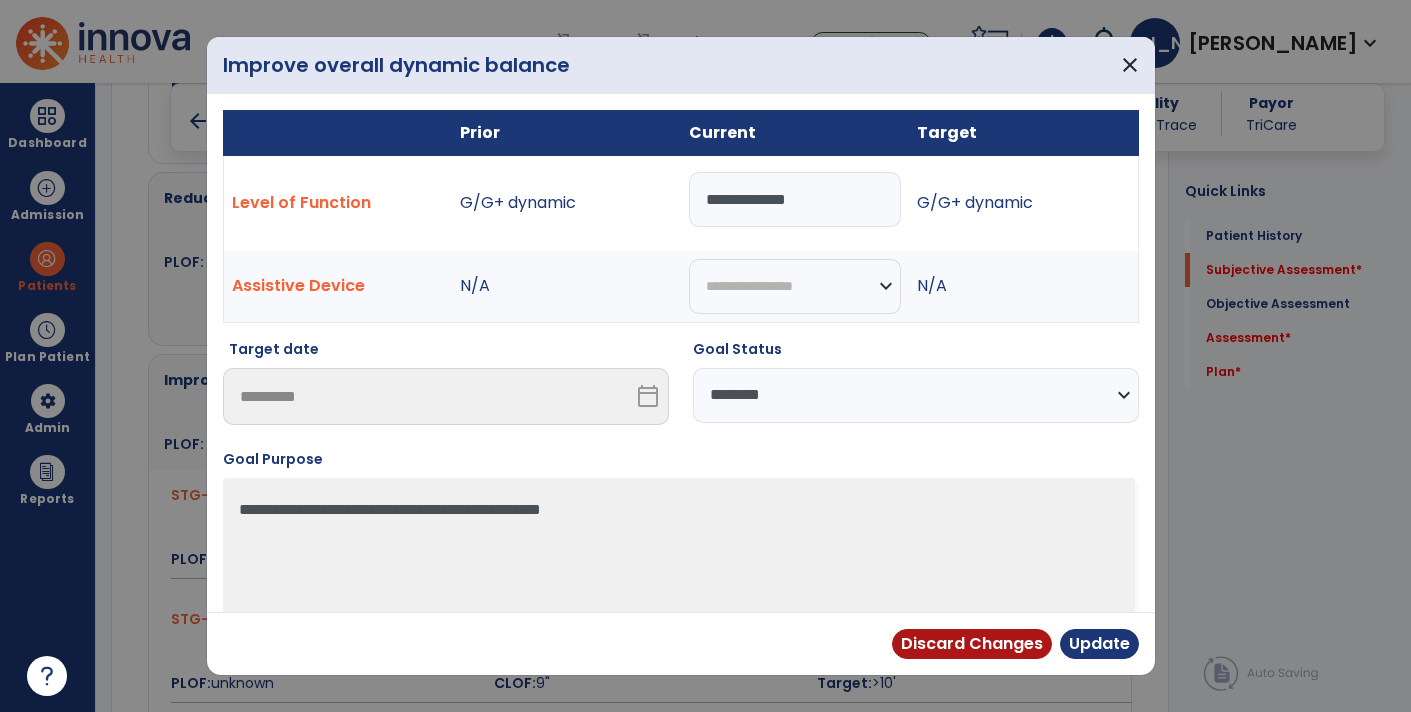 type on "**********" 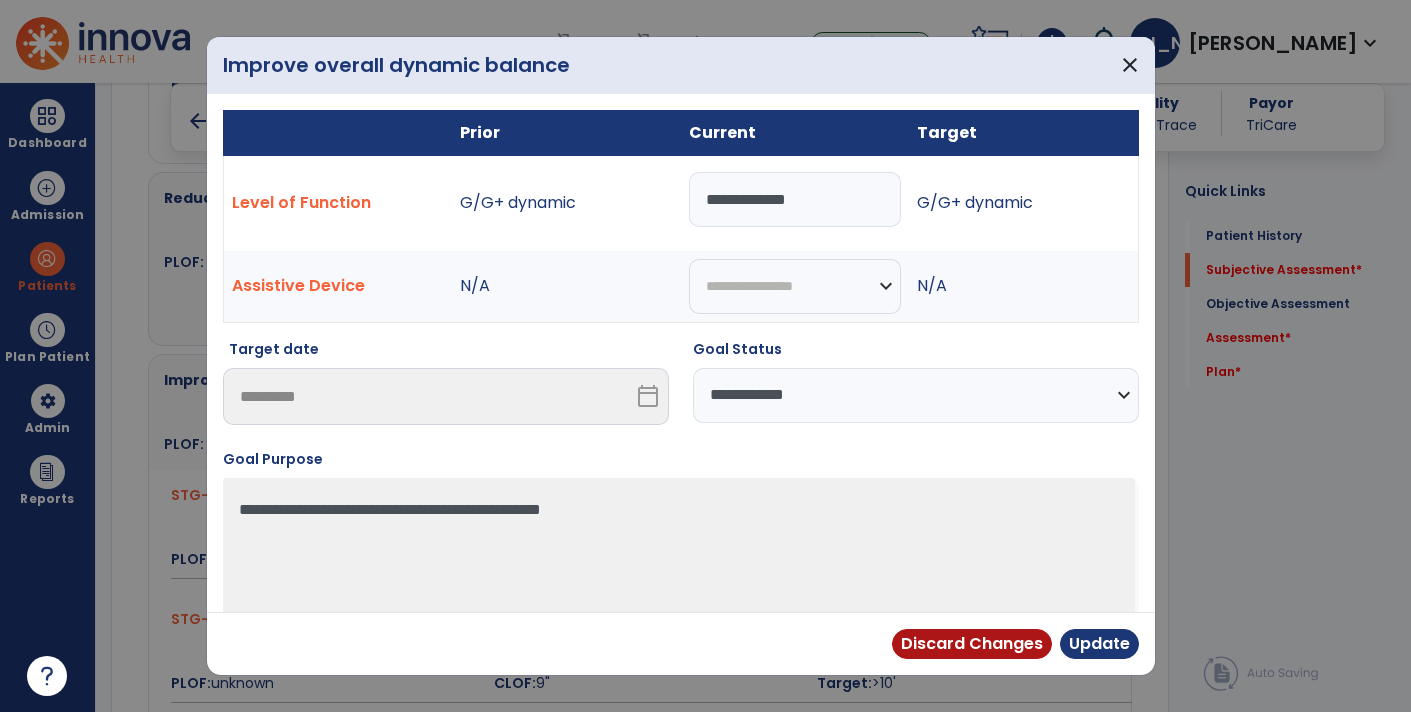 click on "**********" at bounding box center (916, 395) 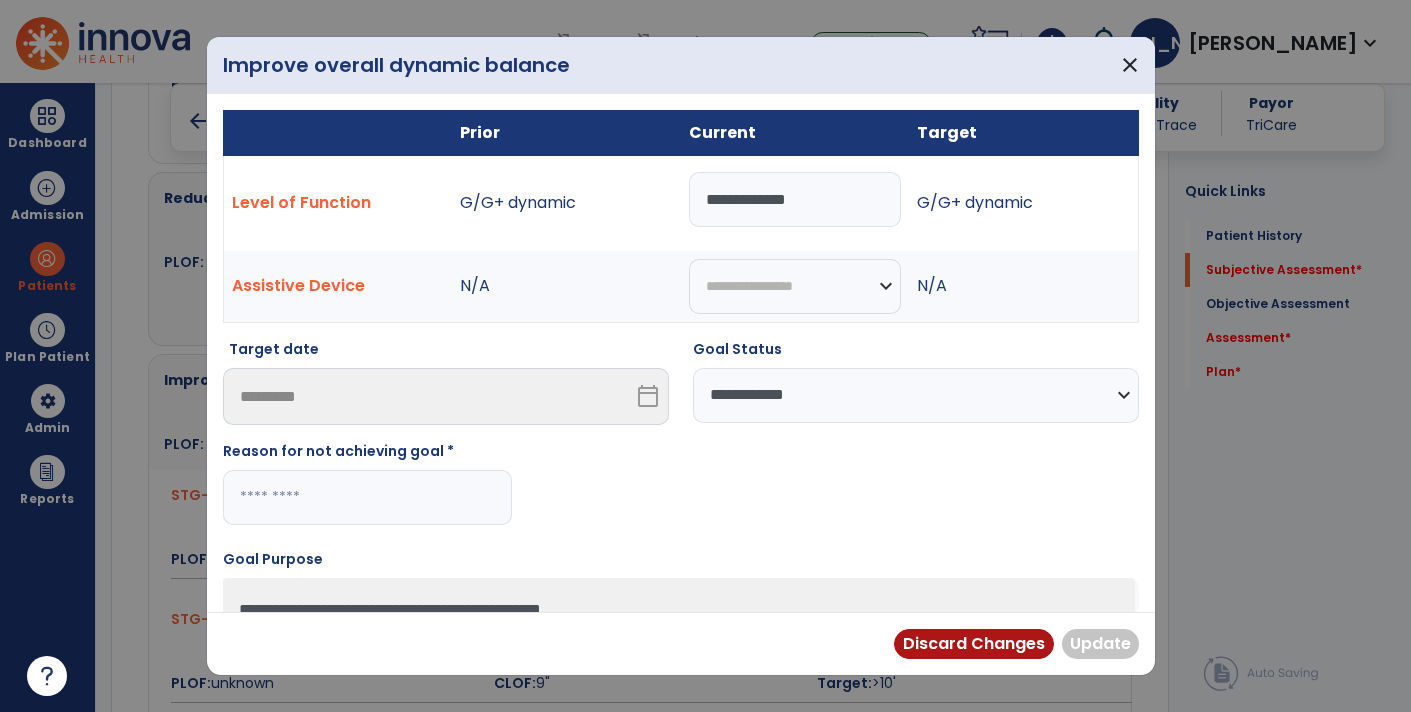 click at bounding box center [367, 497] 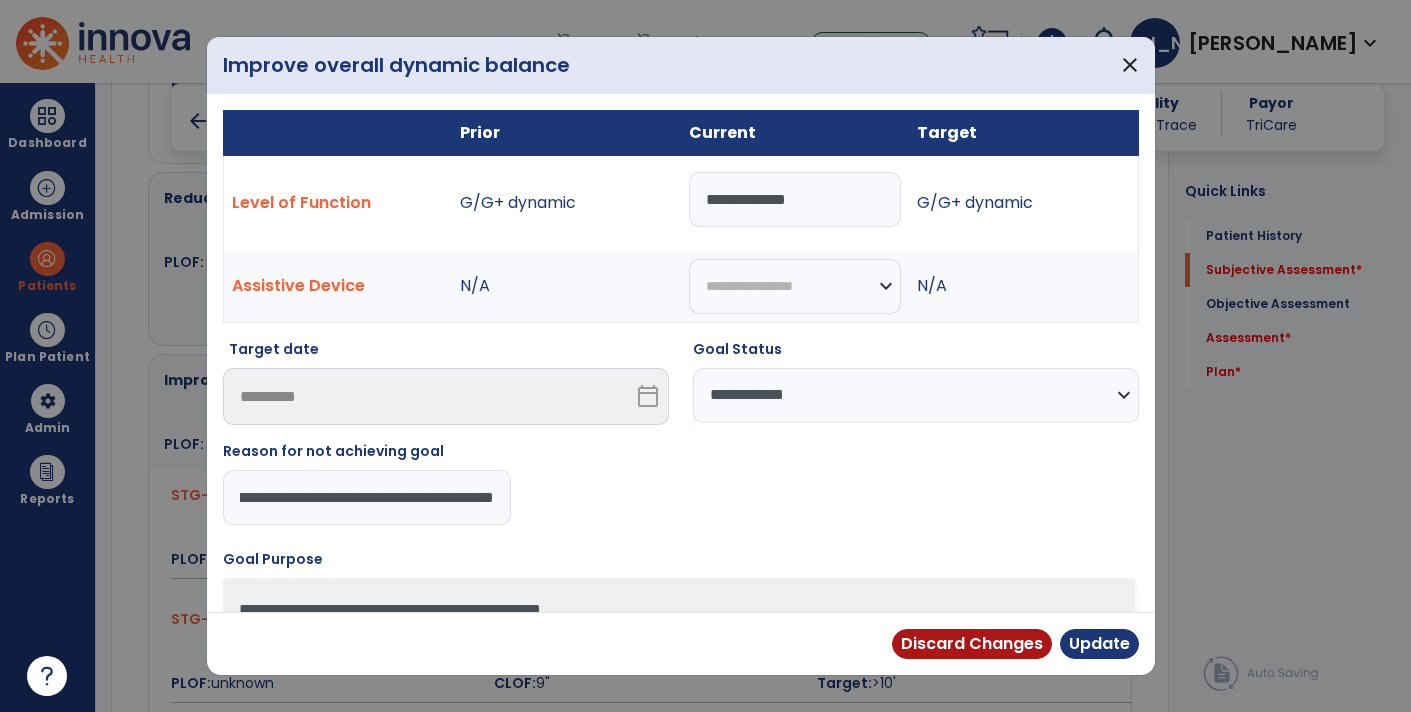 scroll, scrollTop: 0, scrollLeft: 148, axis: horizontal 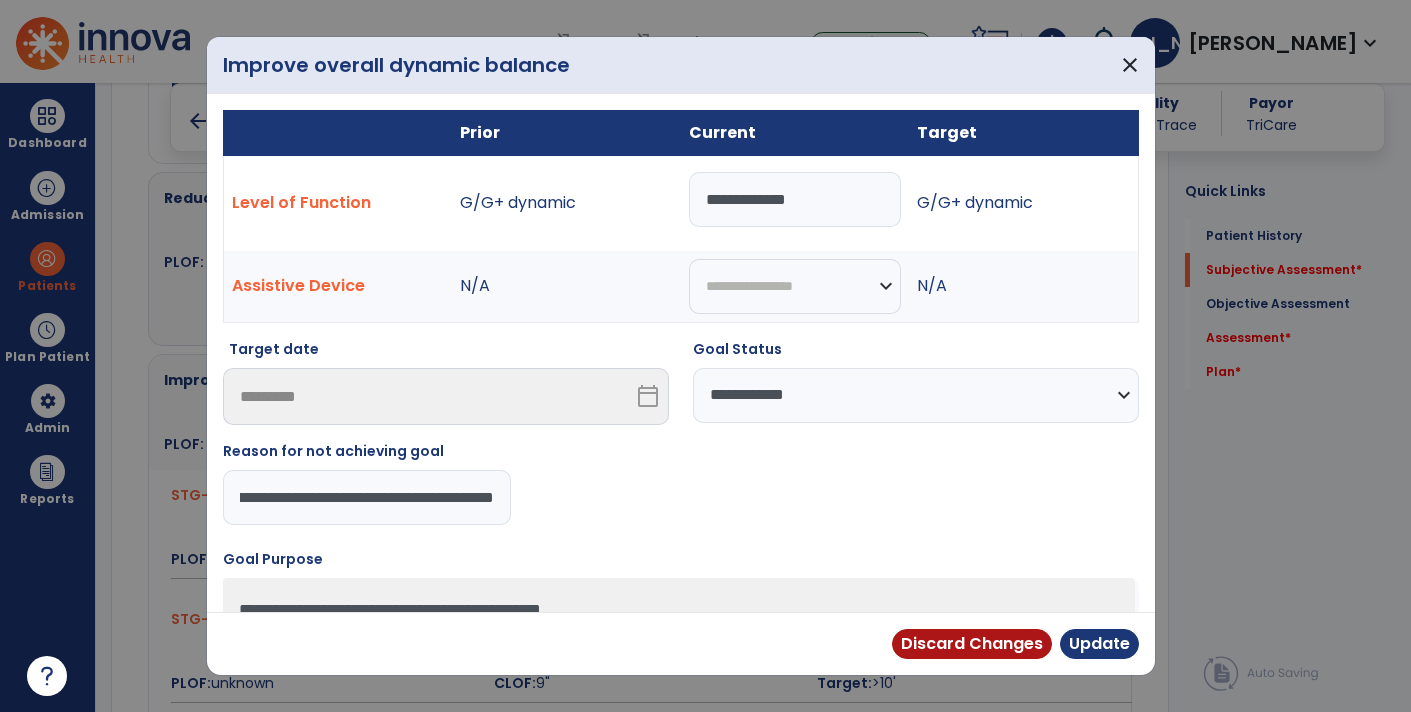 click on "**********" at bounding box center (367, 497) 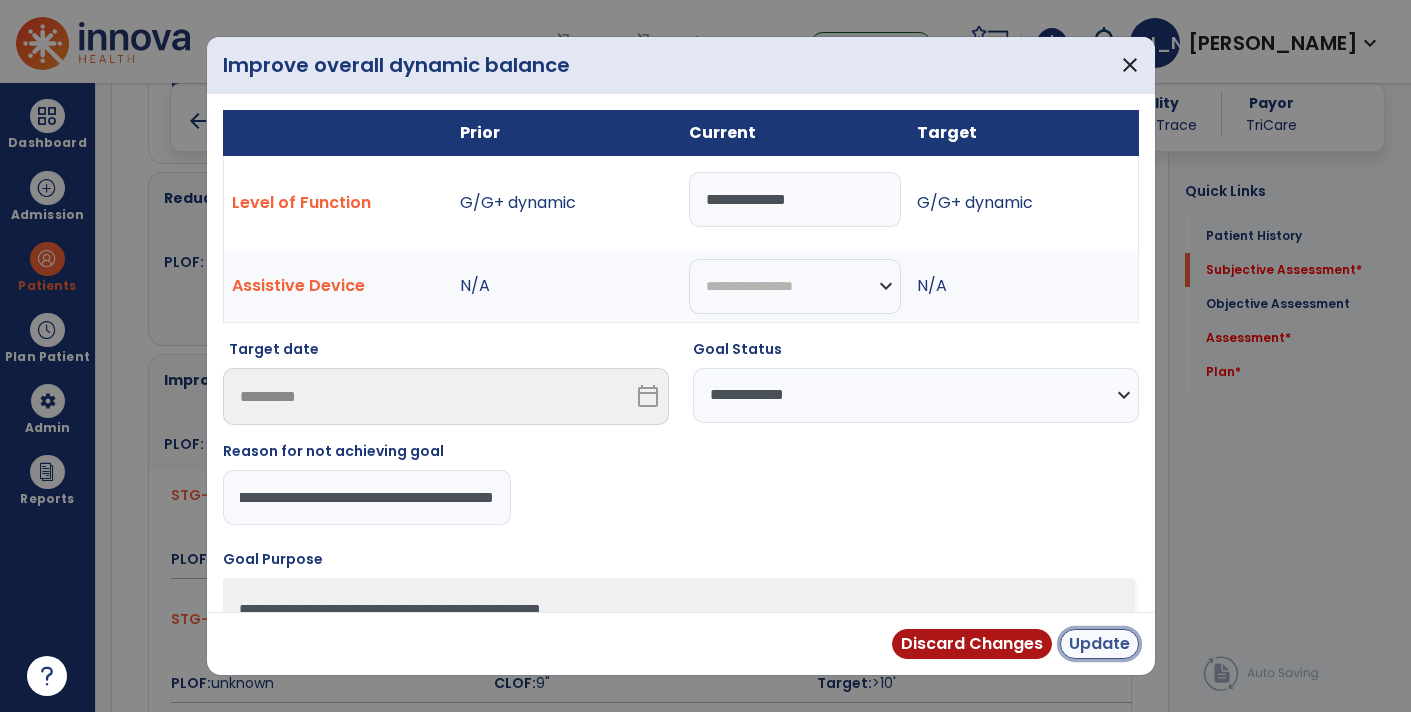 click on "Update" at bounding box center [1099, 644] 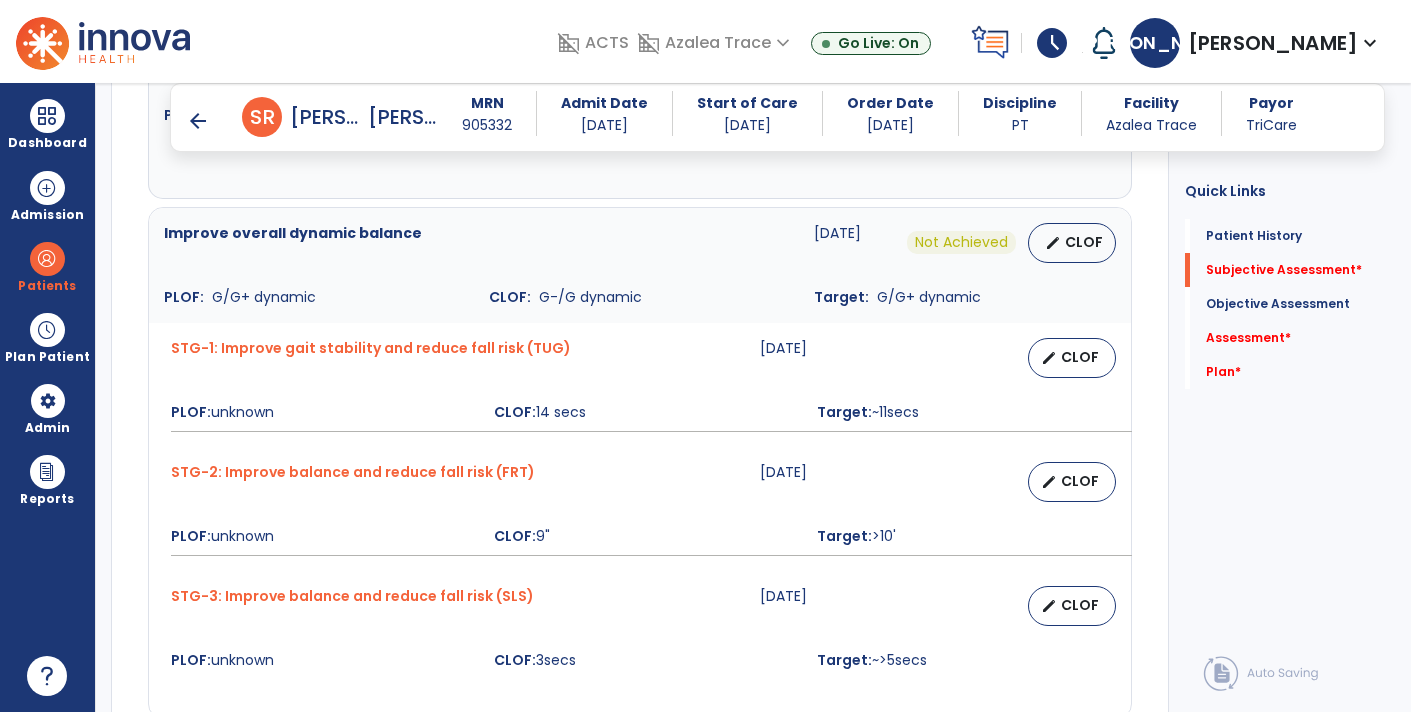scroll, scrollTop: 1425, scrollLeft: 0, axis: vertical 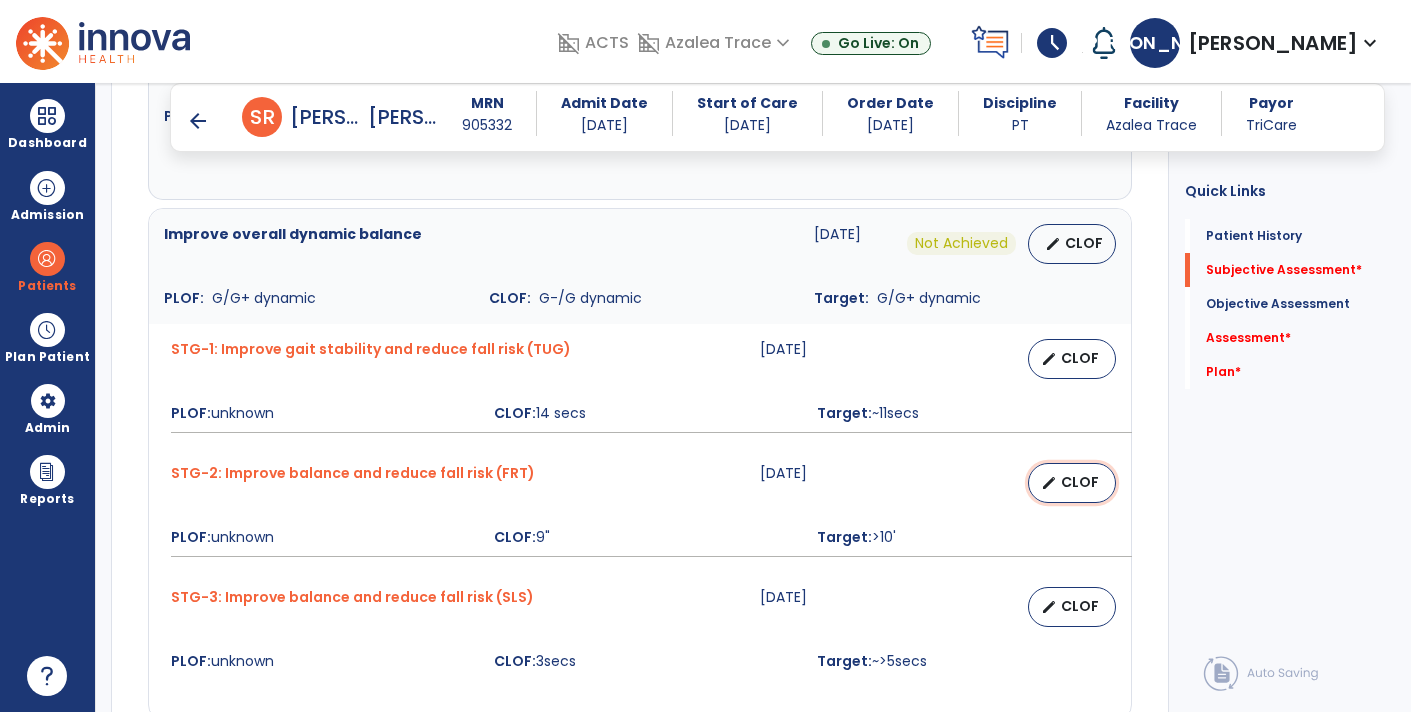 click on "CLOF" at bounding box center (1080, 482) 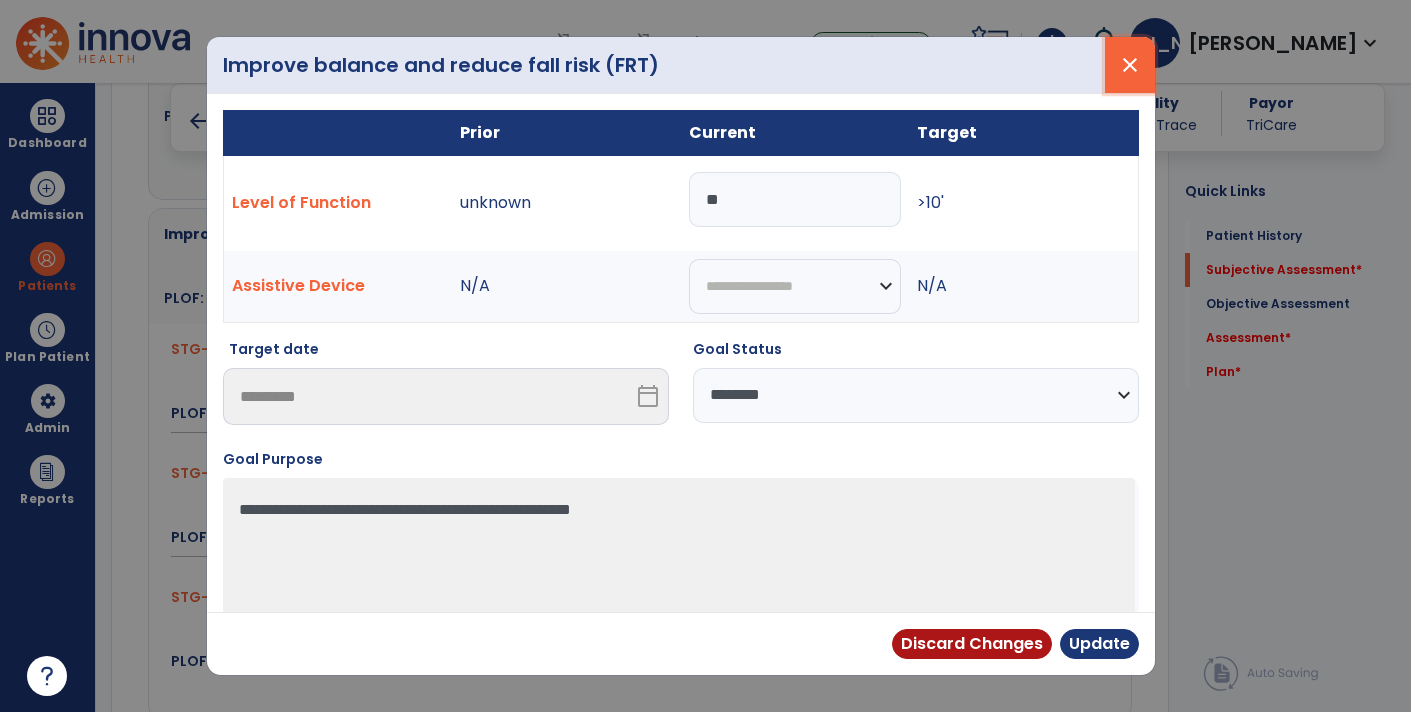 click on "close" at bounding box center [1130, 65] 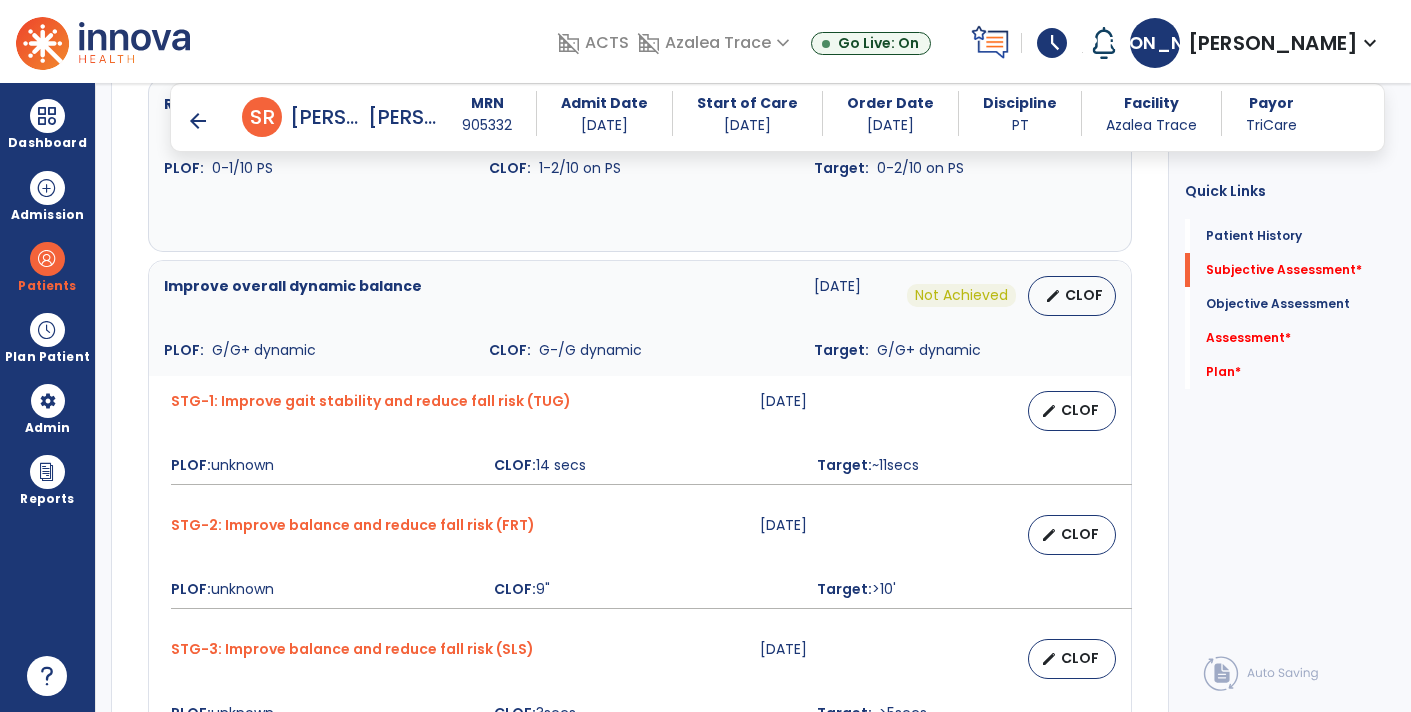 scroll, scrollTop: 1372, scrollLeft: 0, axis: vertical 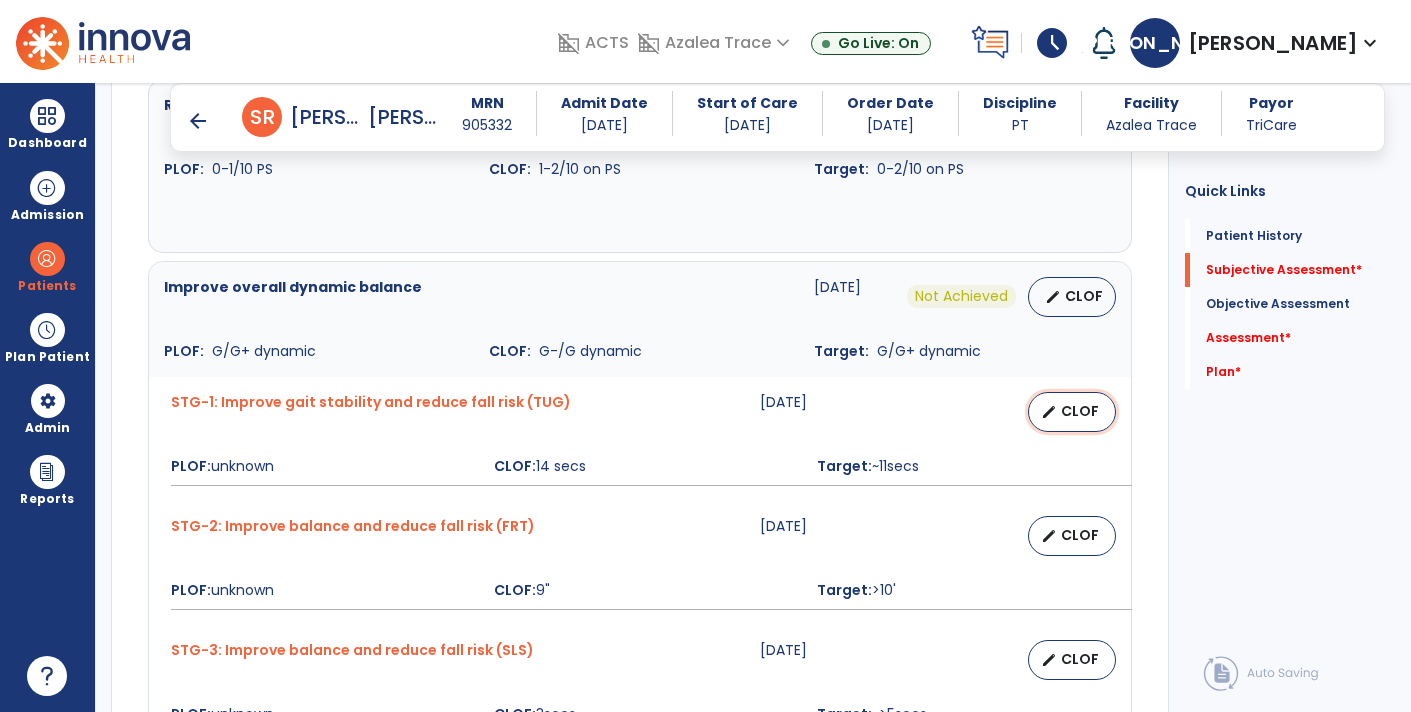 click on "CLOF" at bounding box center (1080, 411) 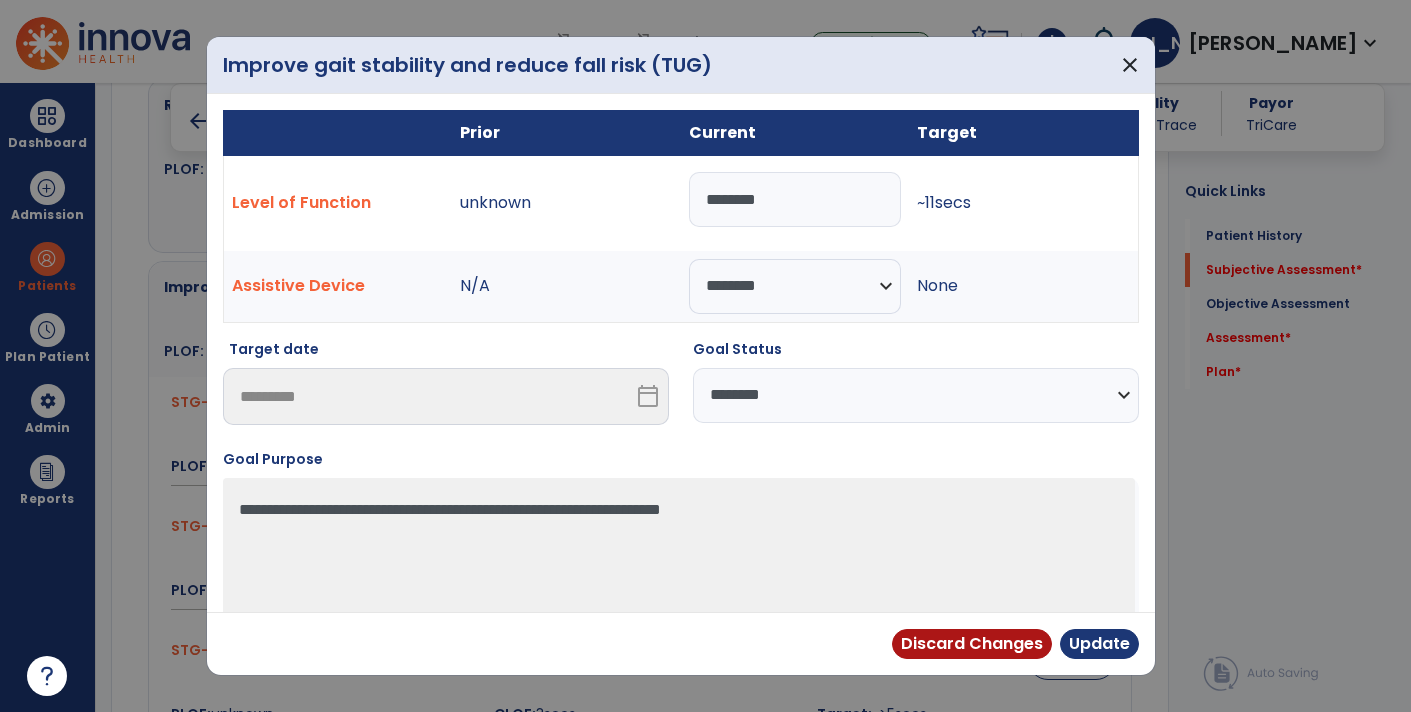 click on "*******" at bounding box center (795, 199) 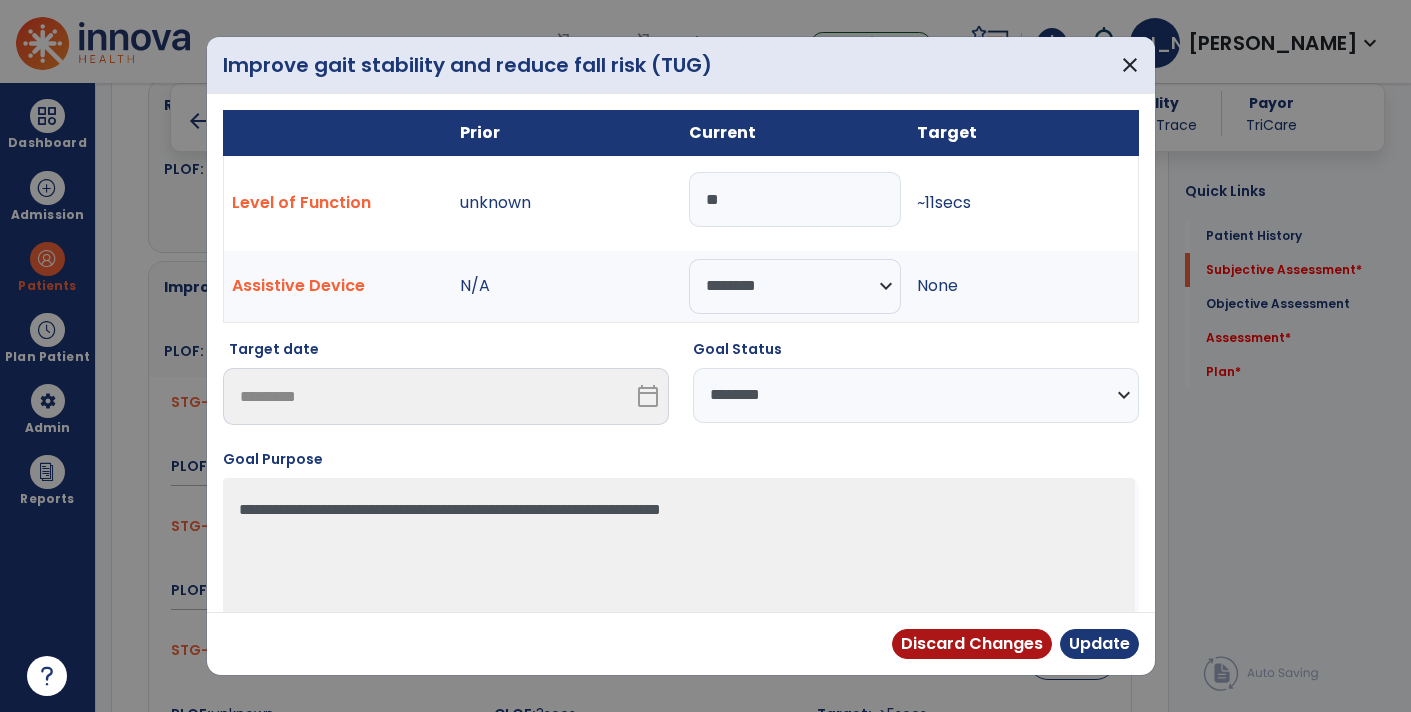 type on "*" 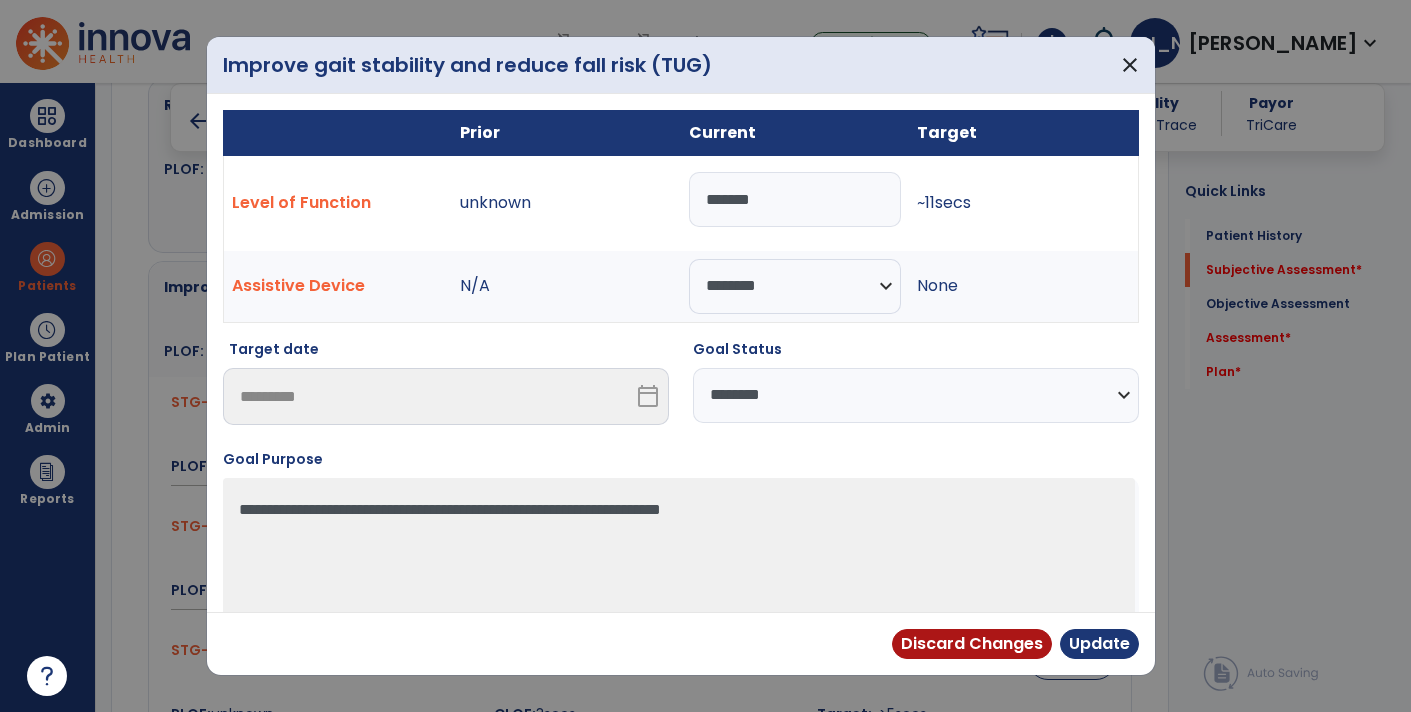 type on "*******" 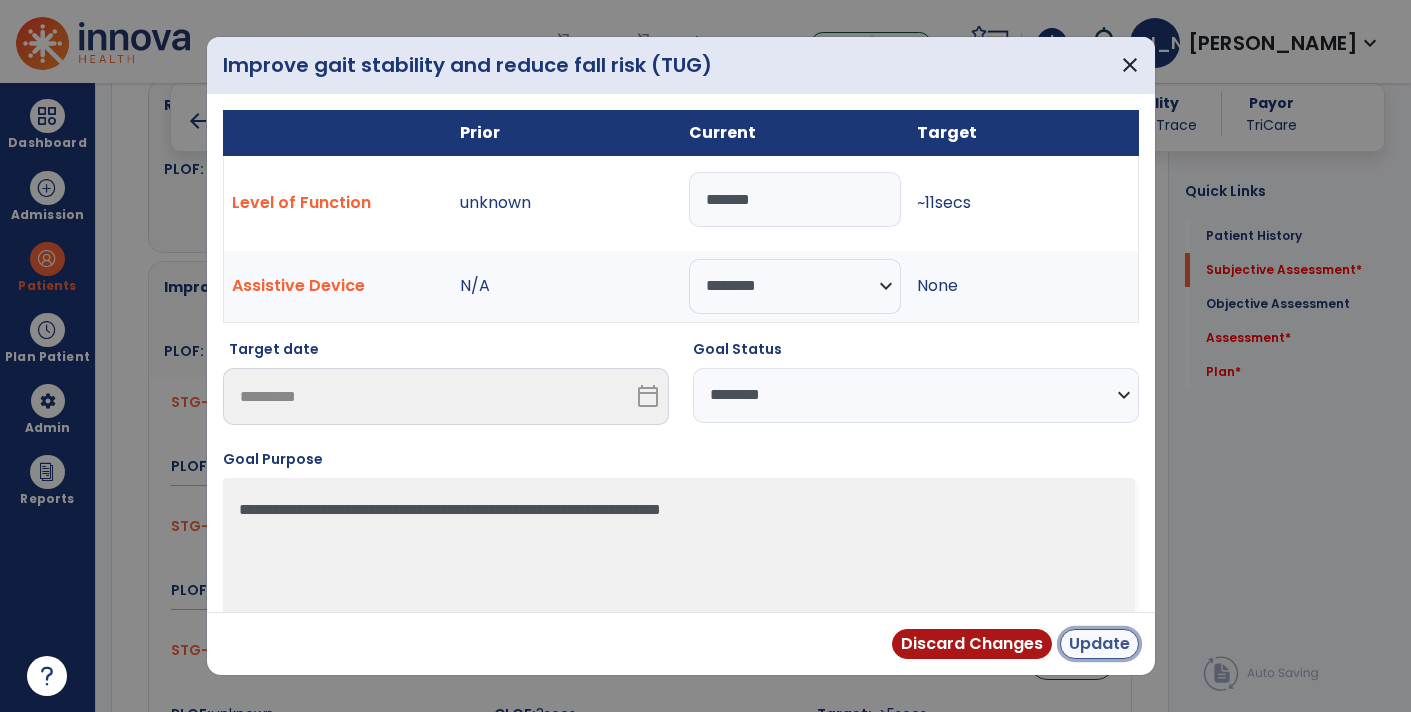 click on "Update" at bounding box center (1099, 644) 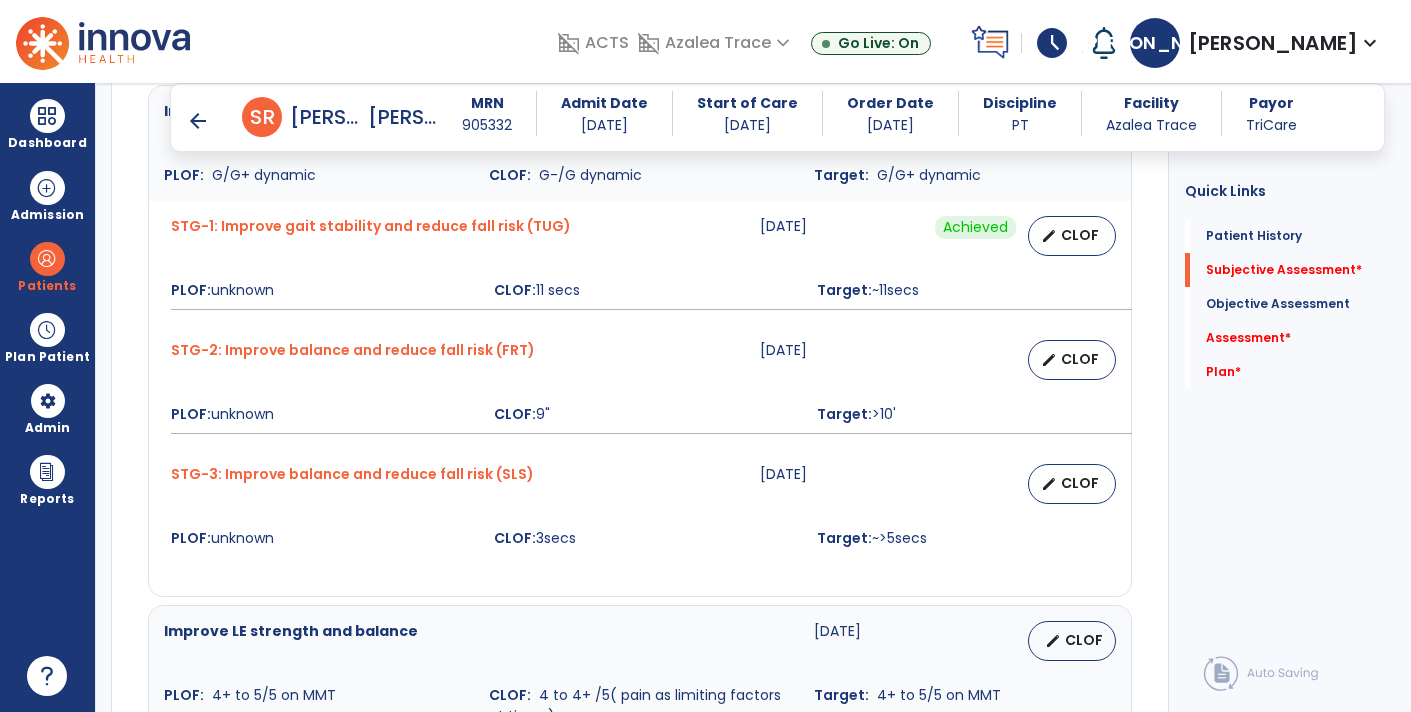 scroll, scrollTop: 1544, scrollLeft: 0, axis: vertical 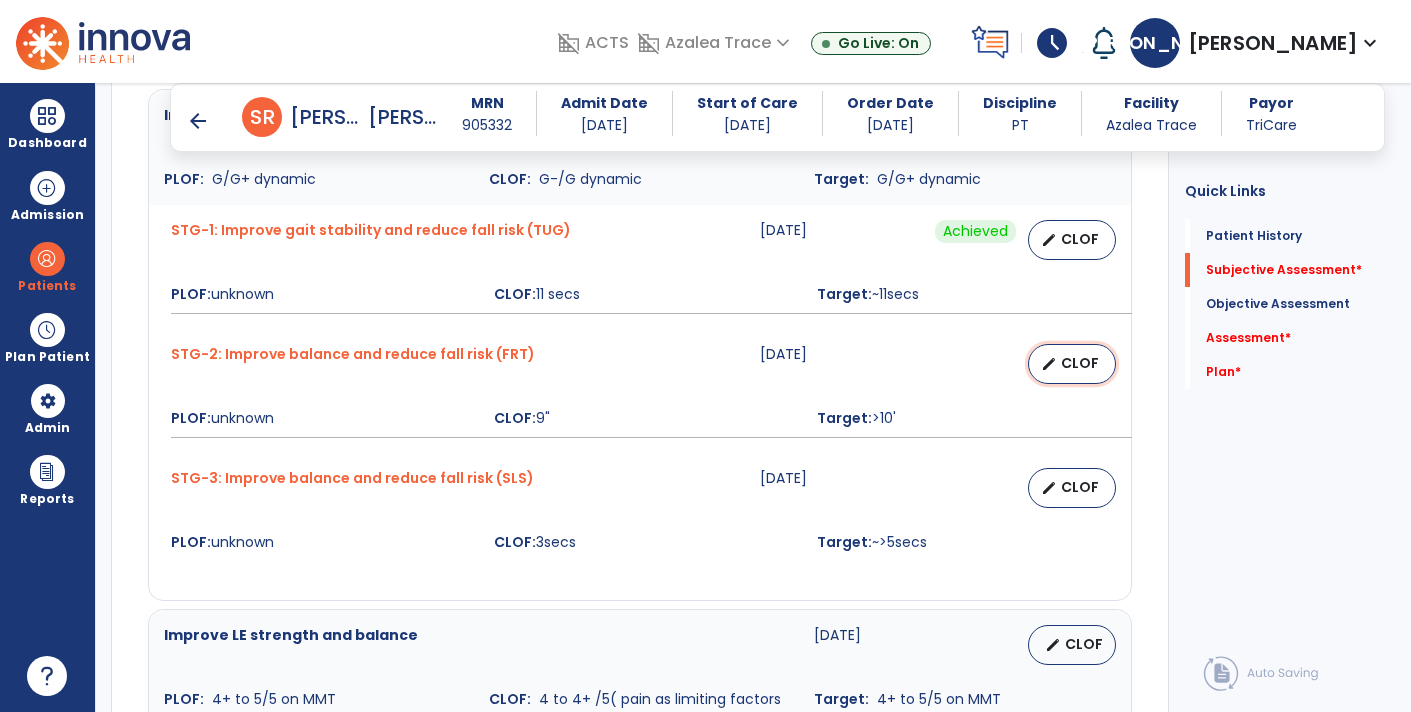 click on "CLOF" at bounding box center (1080, 363) 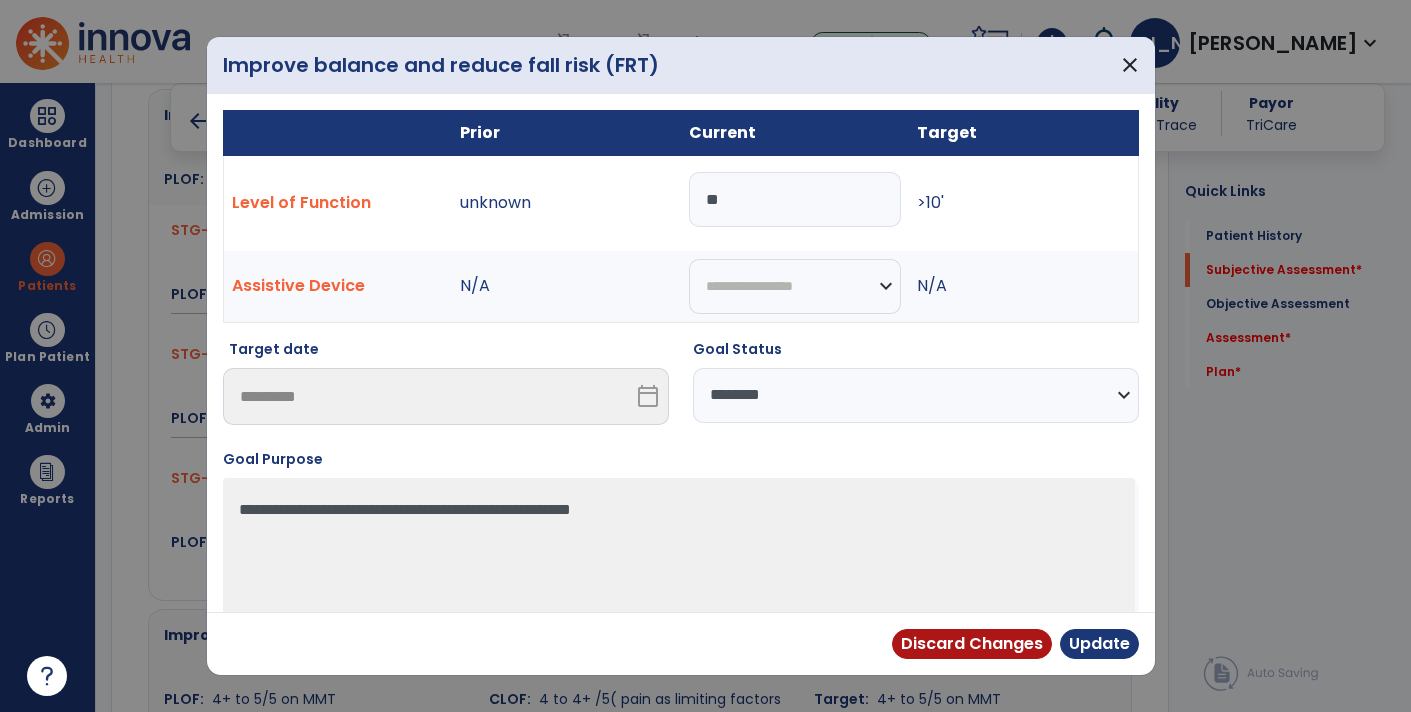 click on "**" at bounding box center (795, 199) 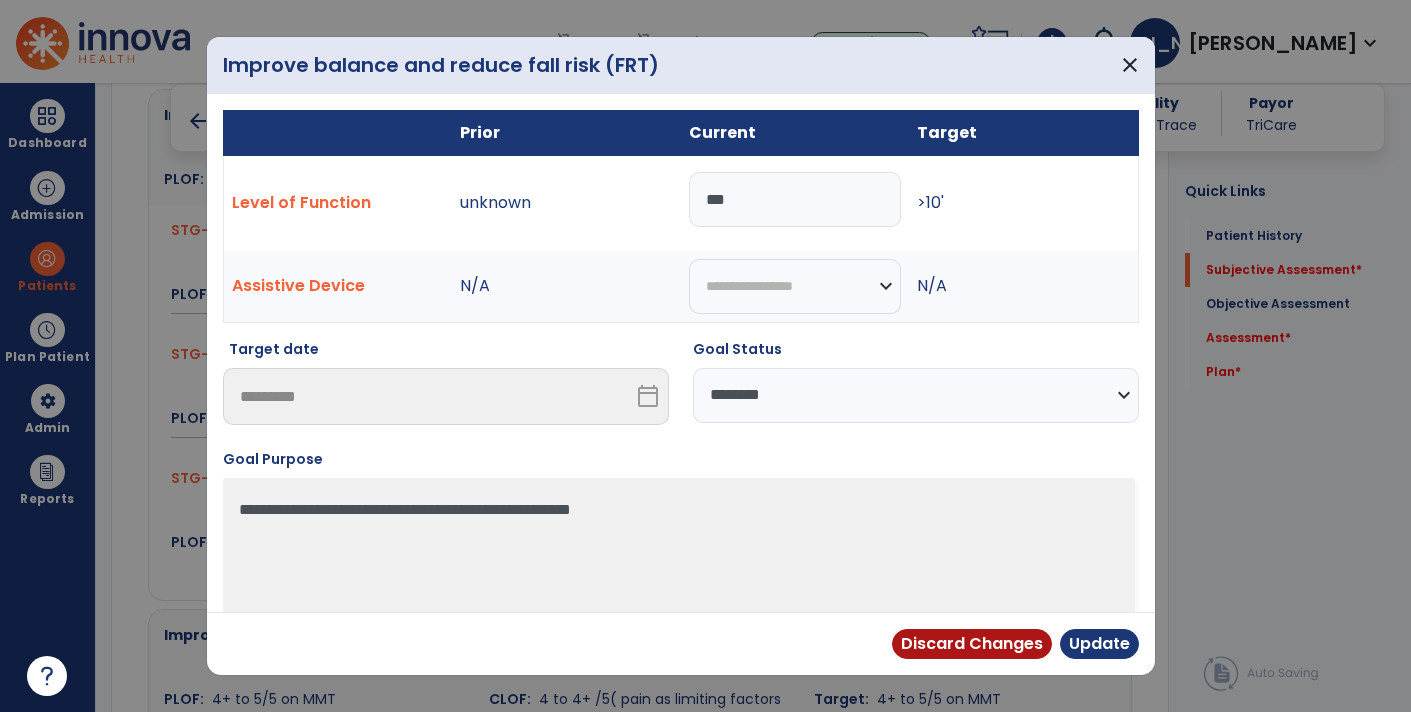 type on "***" 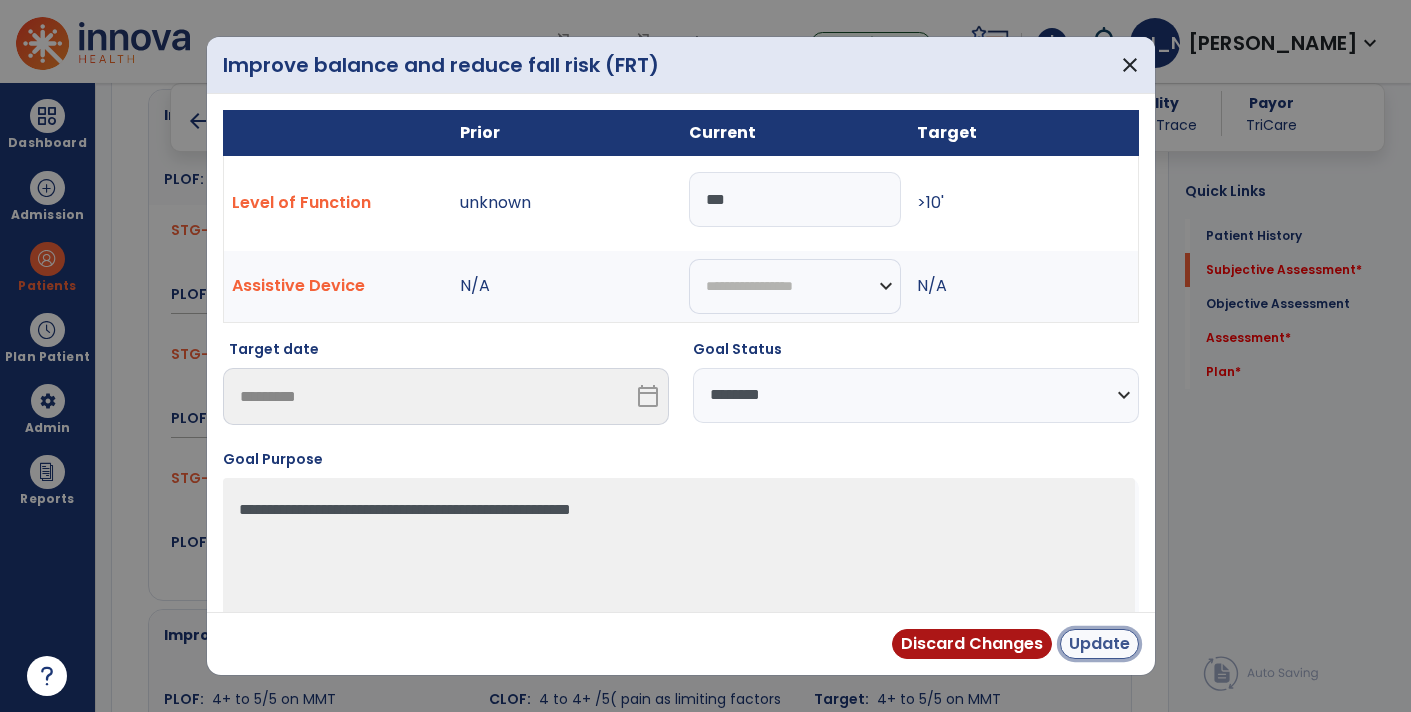 click on "Update" at bounding box center [1099, 644] 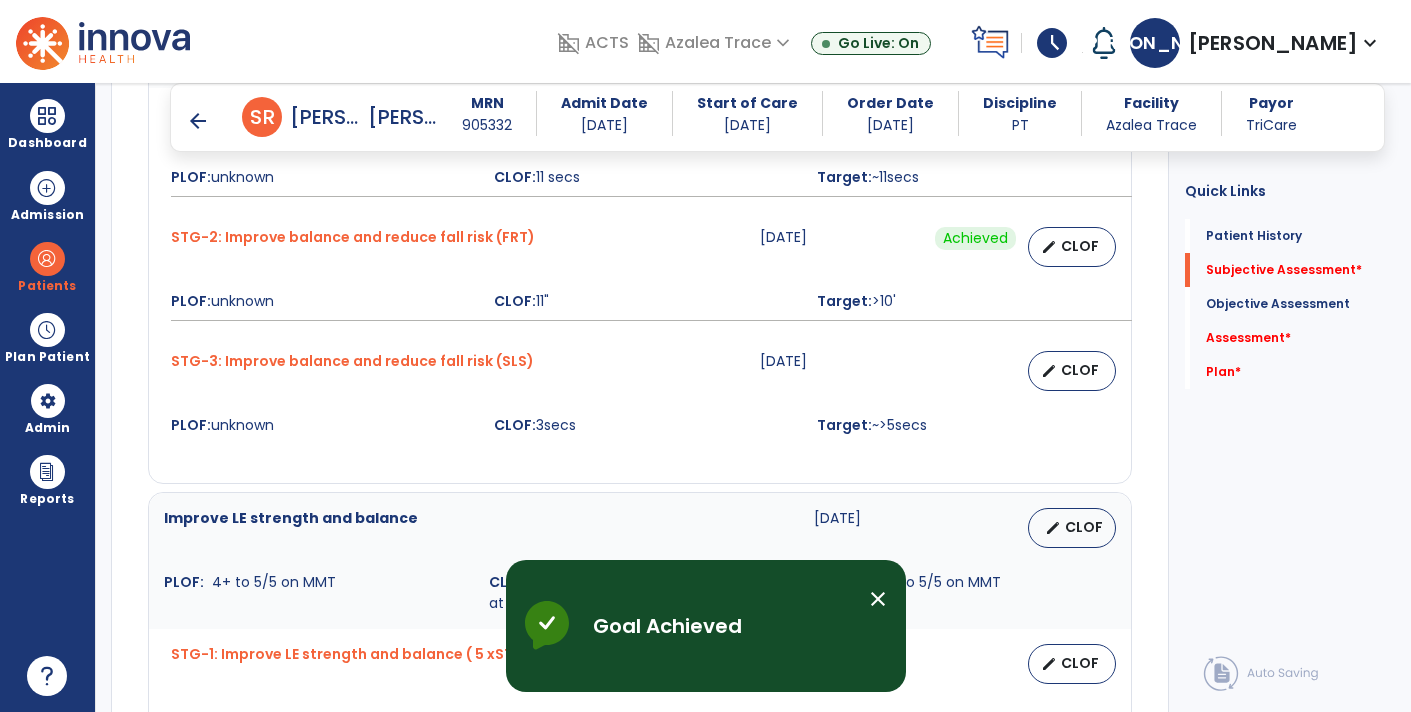 scroll, scrollTop: 1664, scrollLeft: 0, axis: vertical 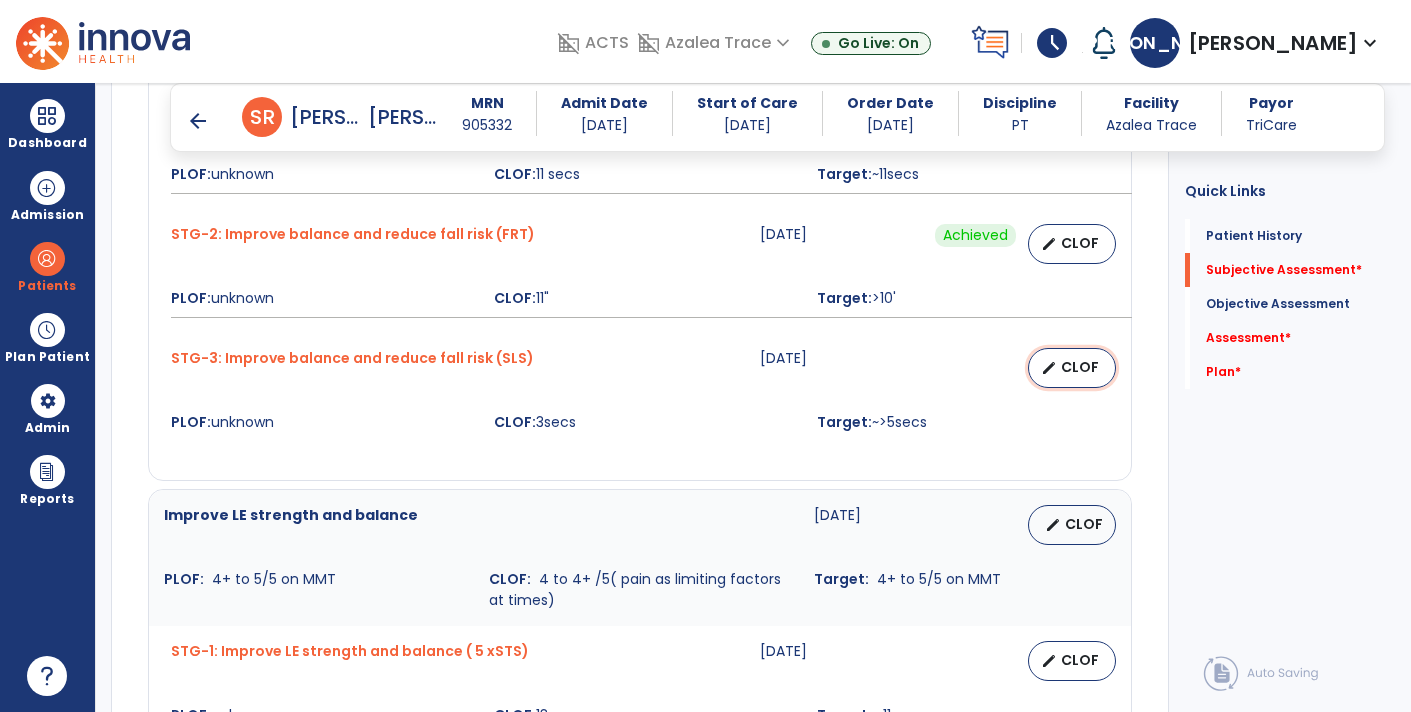 click on "edit   CLOF" at bounding box center [1072, 368] 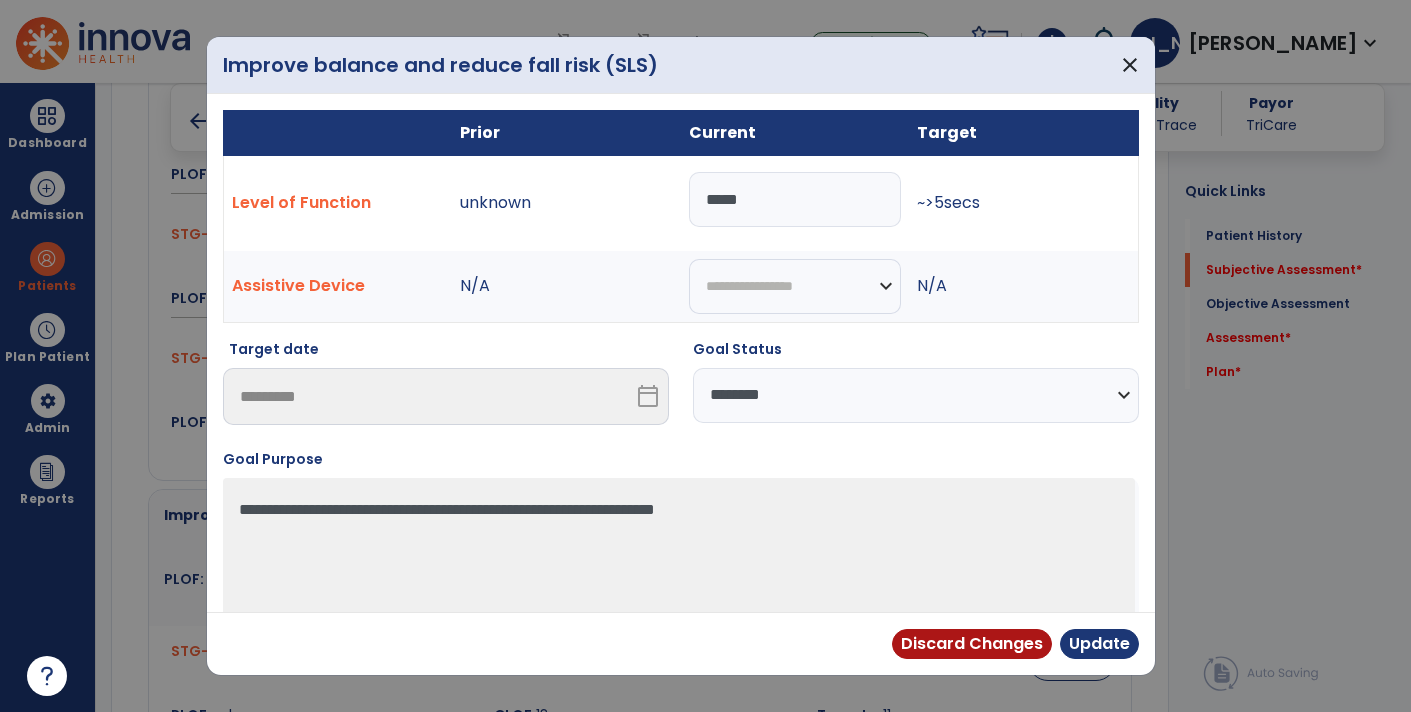 click on "*****" at bounding box center (795, 199) 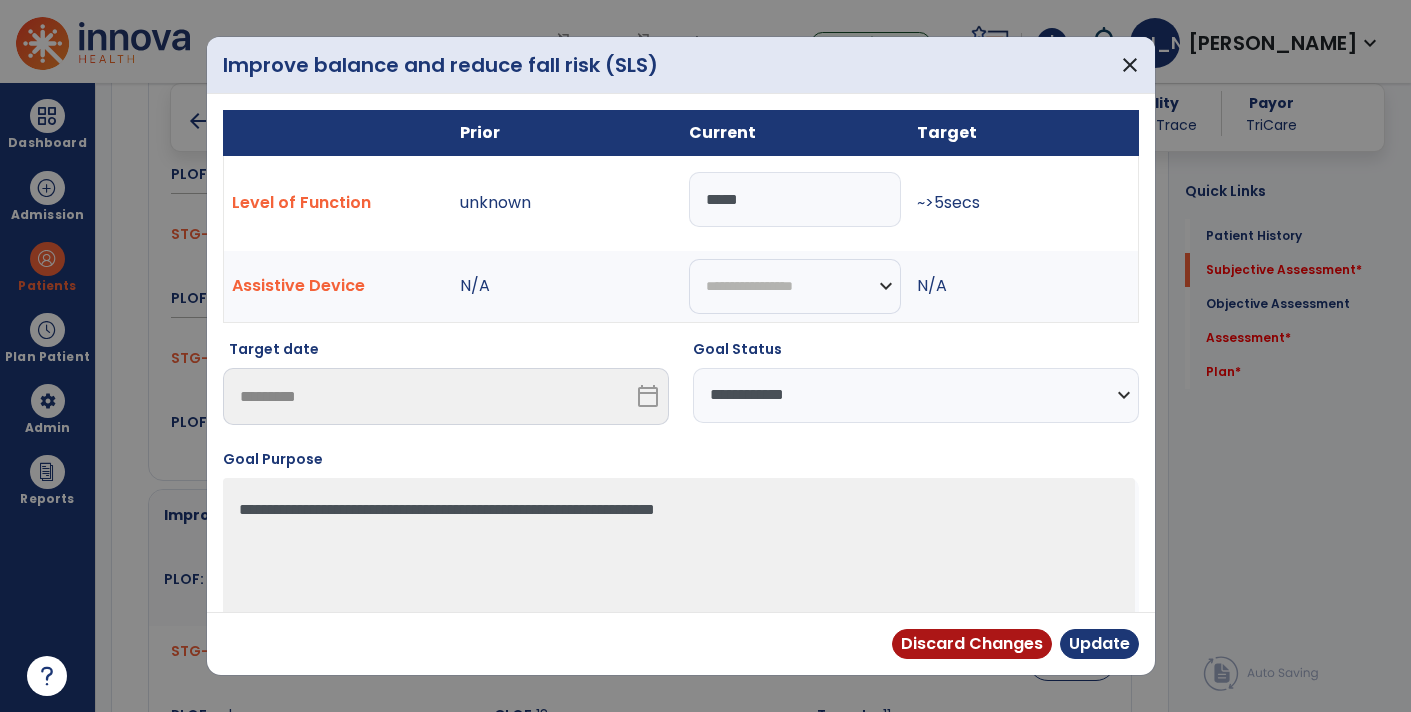 click on "**********" at bounding box center [916, 395] 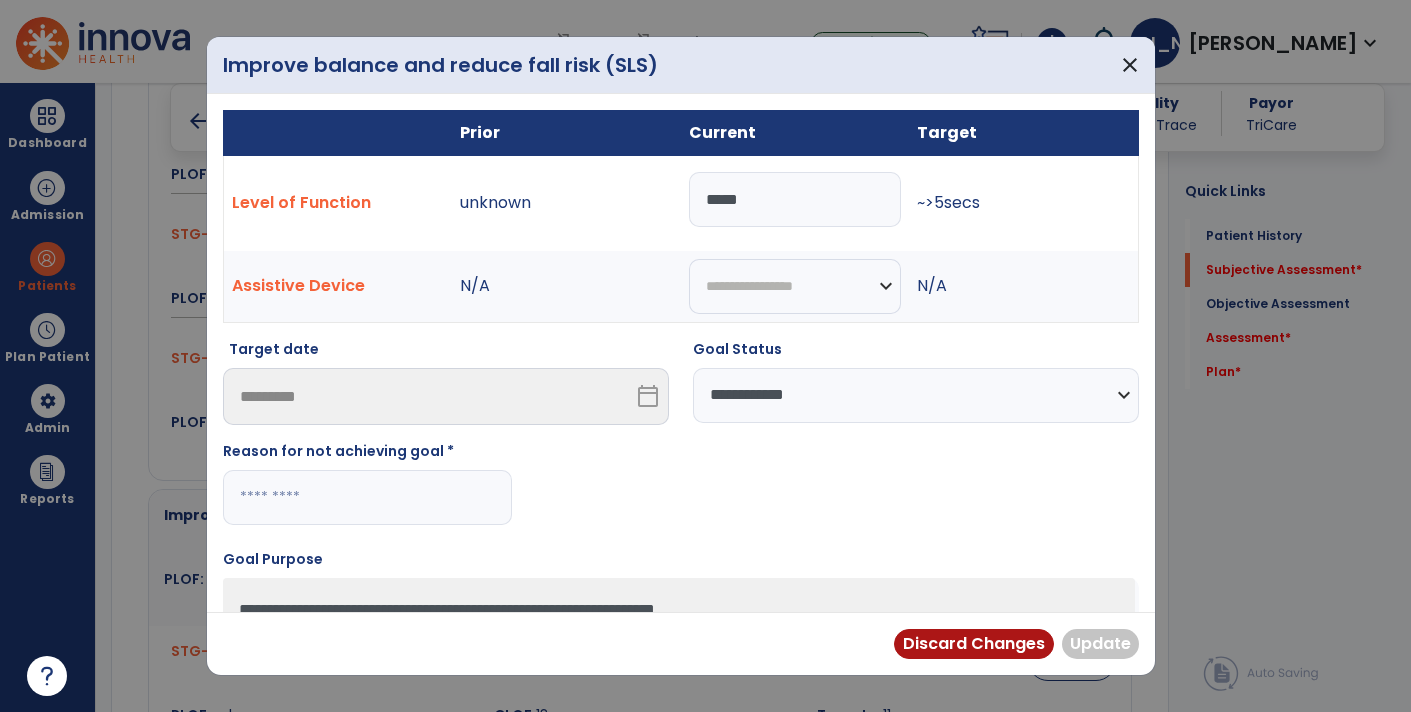 click at bounding box center (367, 497) 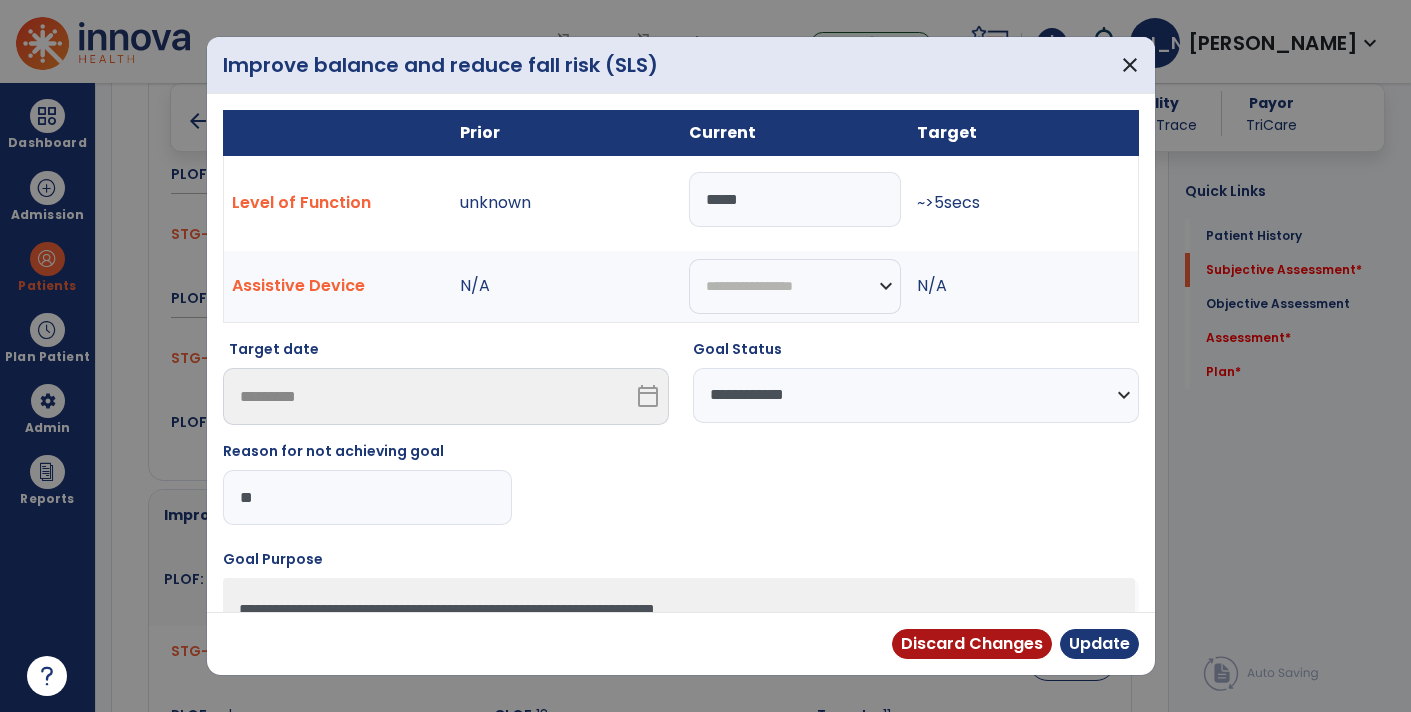 type on "*" 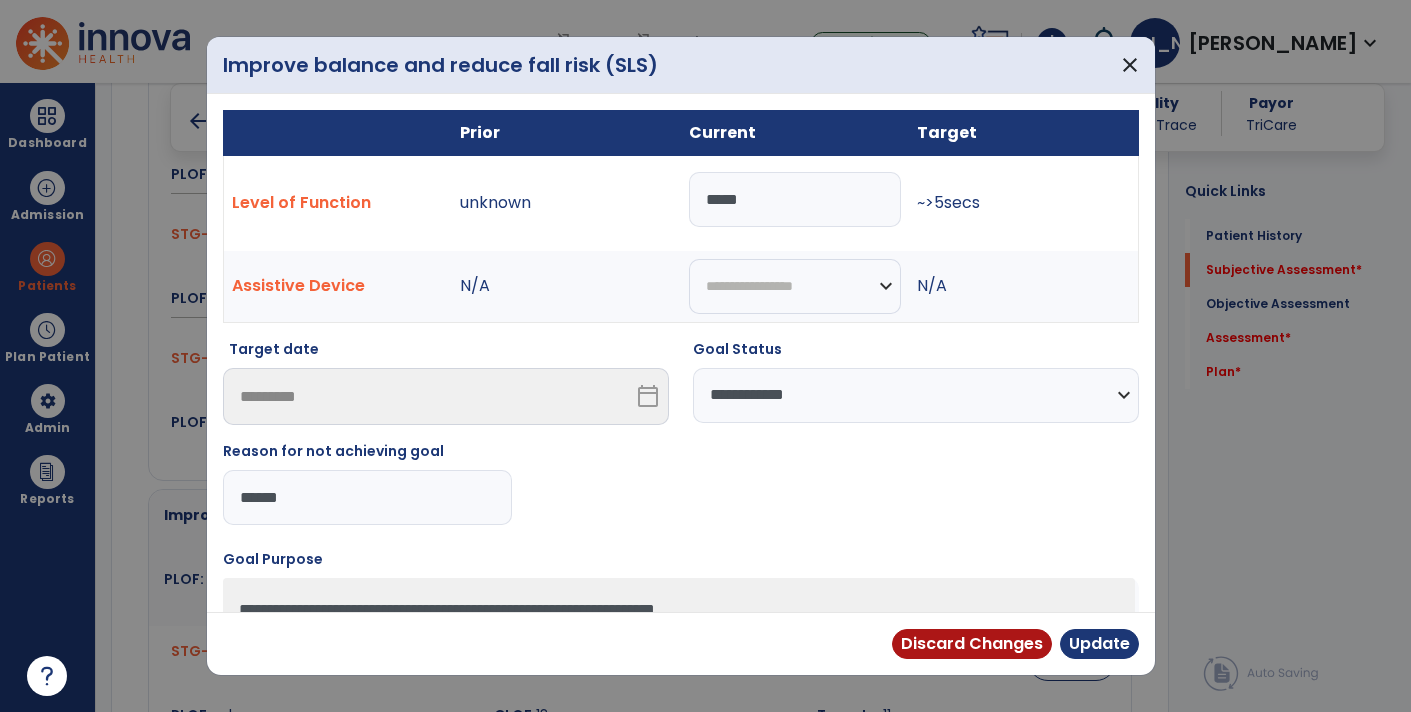 type on "*******" 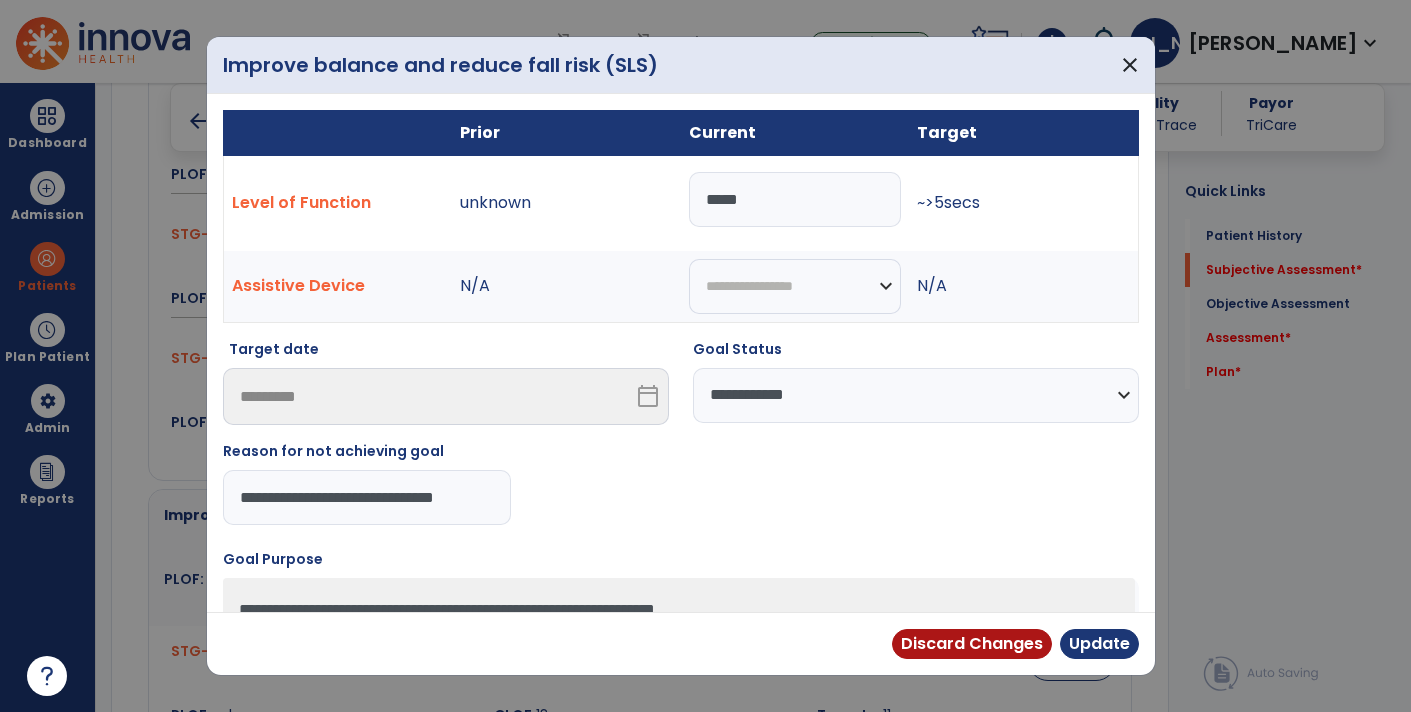 scroll, scrollTop: 0, scrollLeft: 24, axis: horizontal 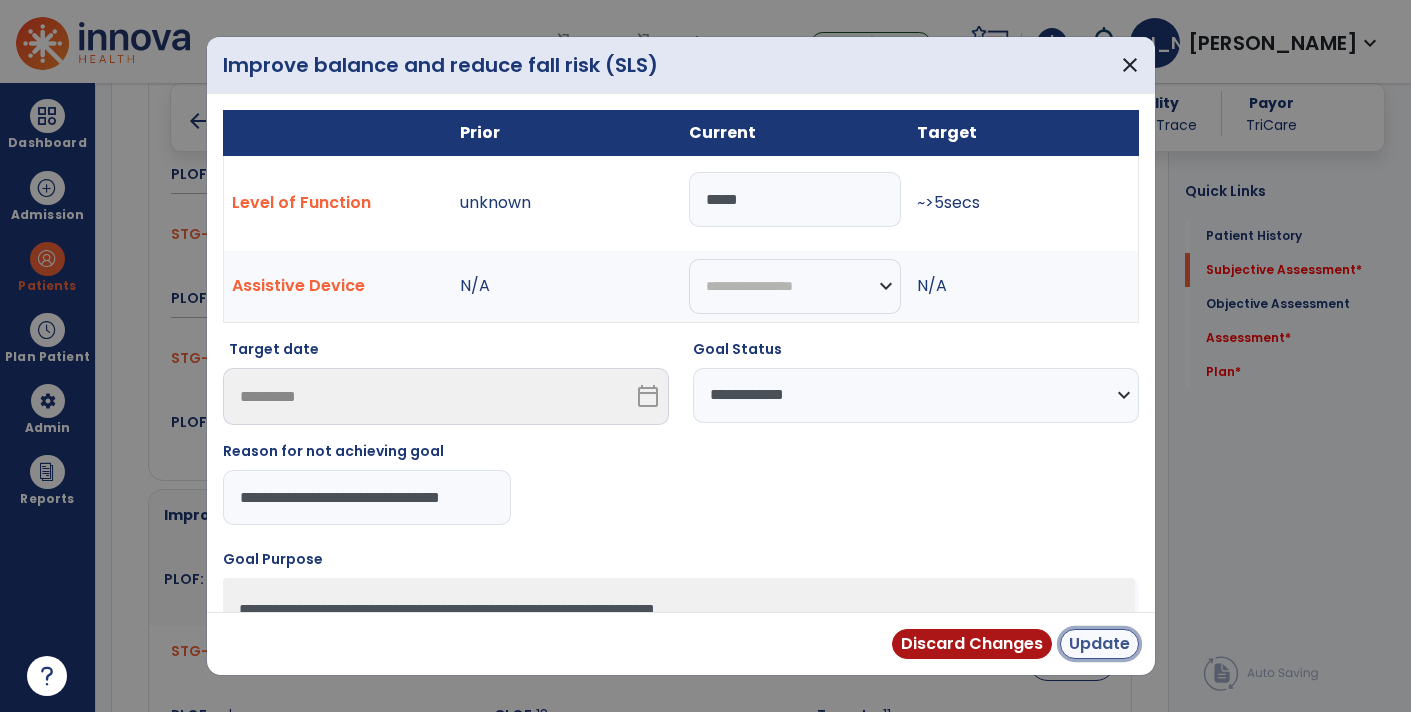 click on "Update" at bounding box center (1099, 644) 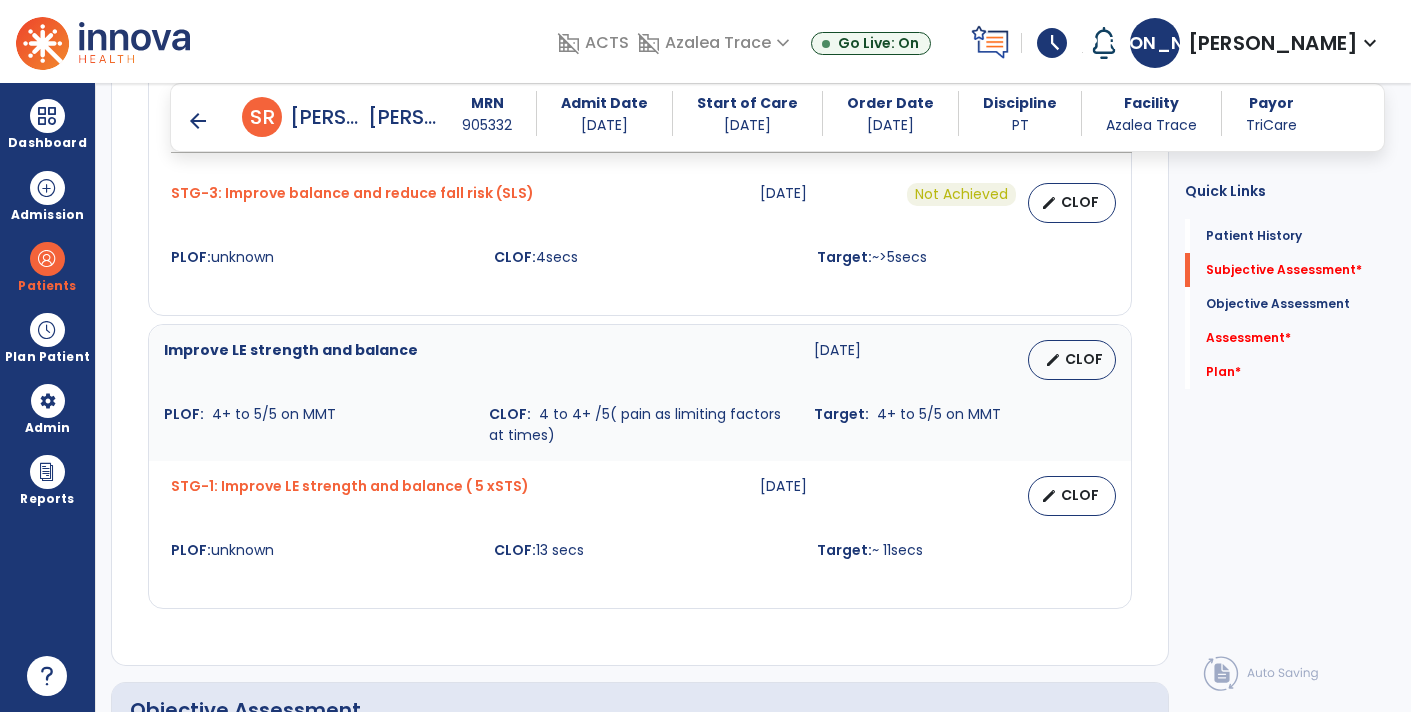scroll, scrollTop: 1837, scrollLeft: 0, axis: vertical 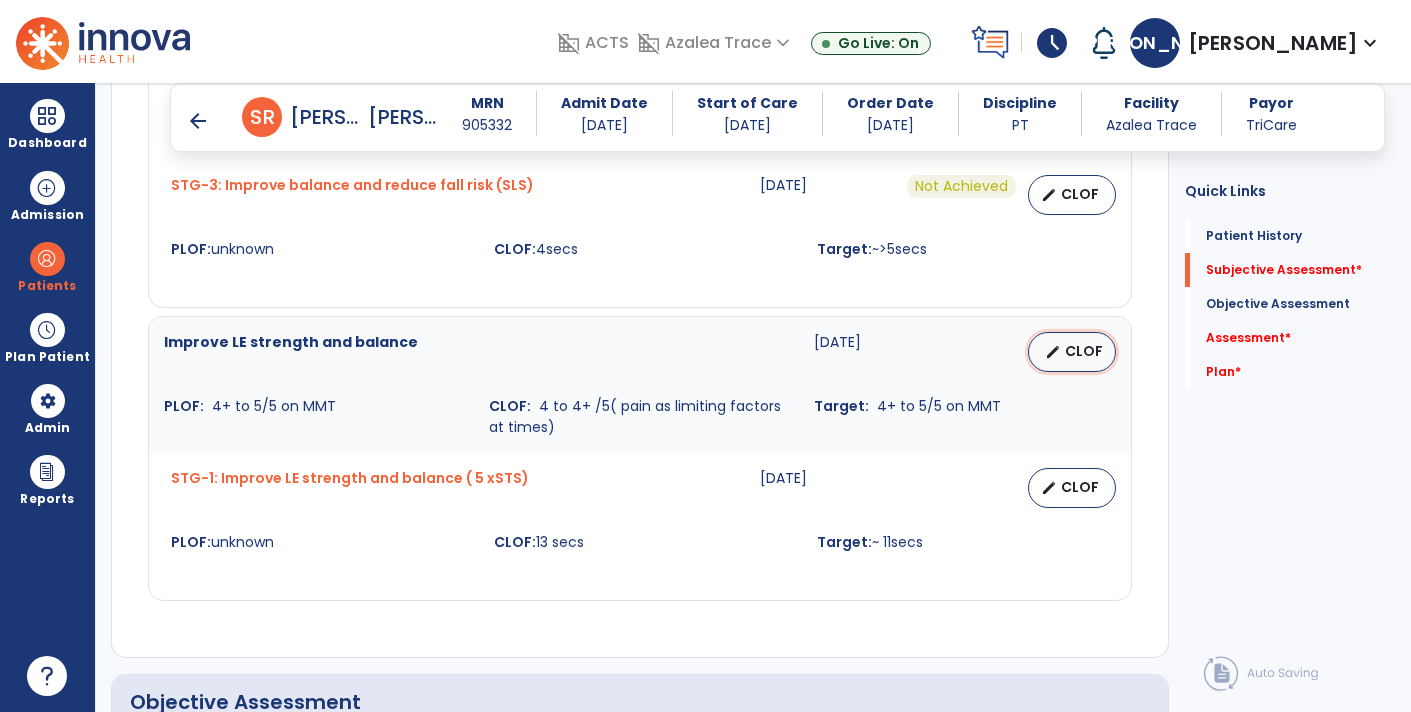 click on "CLOF" at bounding box center [1084, 351] 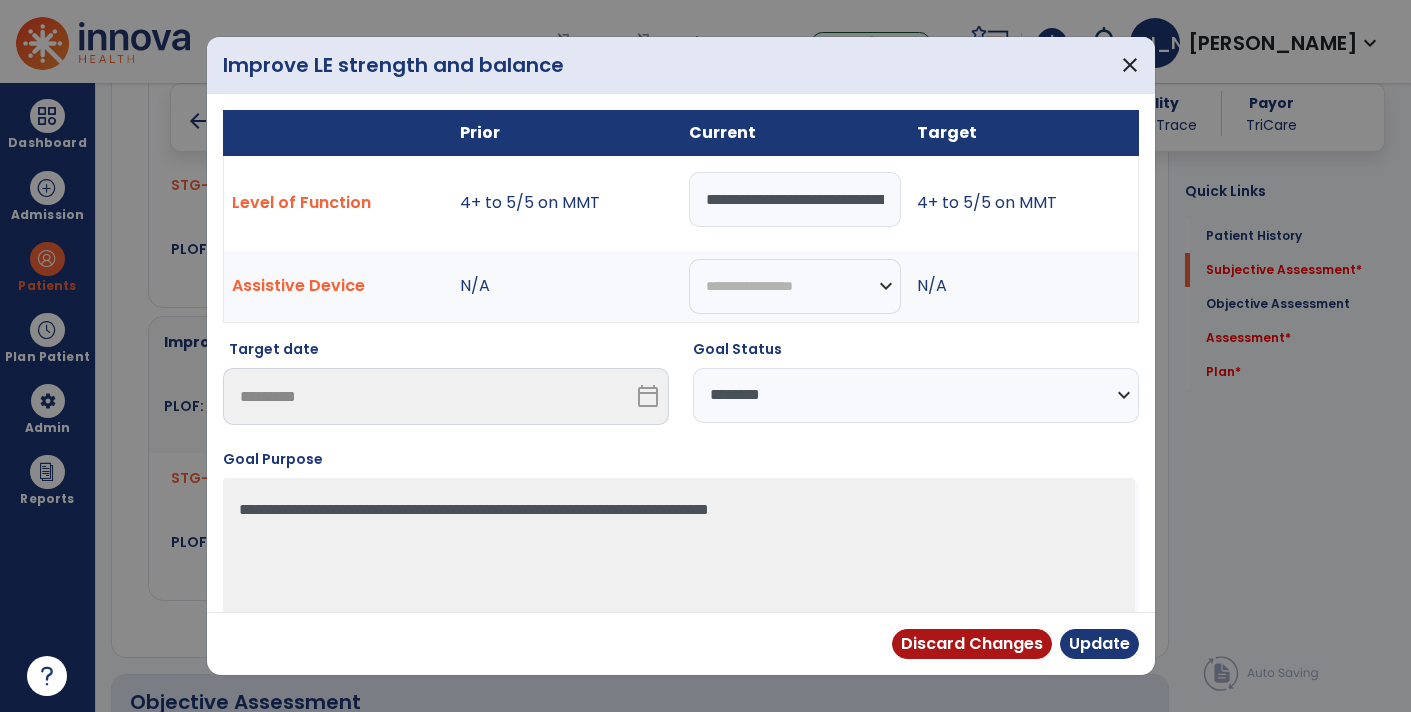 click on "**********" at bounding box center [916, 395] 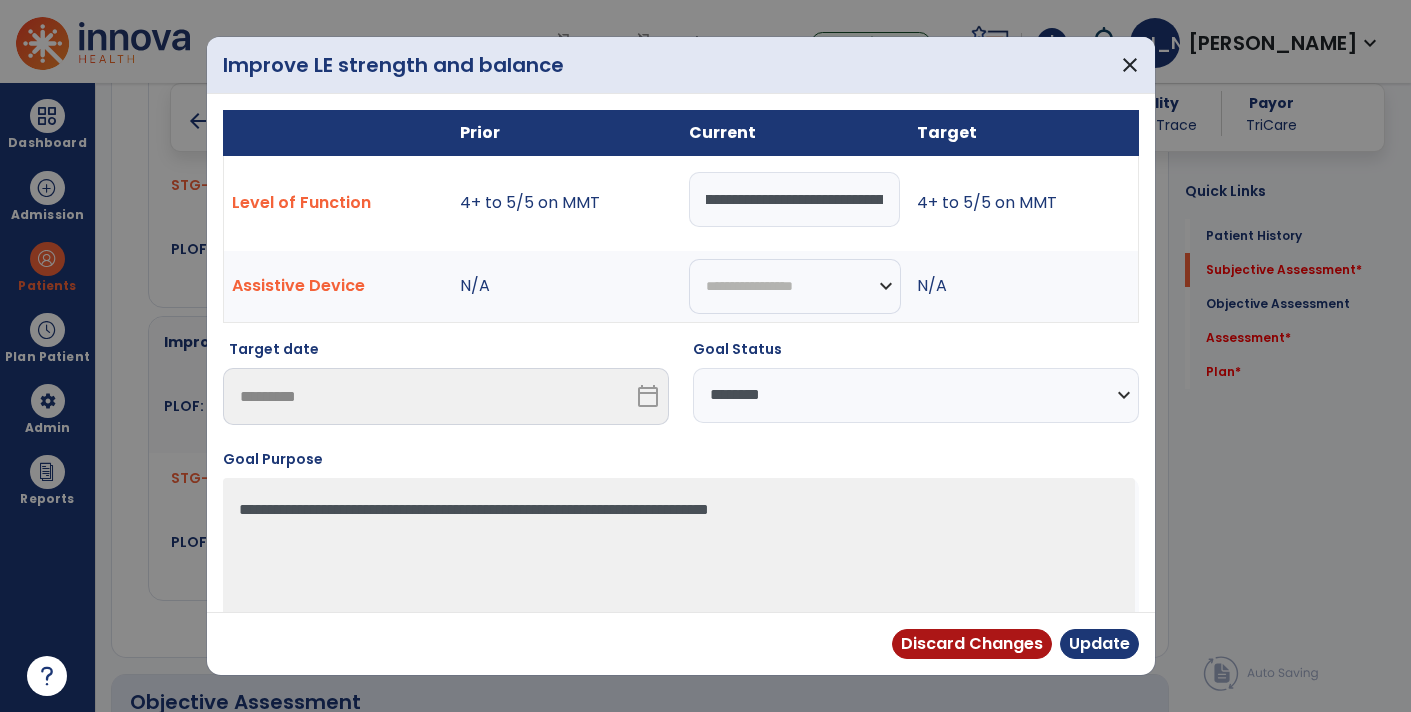 scroll, scrollTop: 0, scrollLeft: 0, axis: both 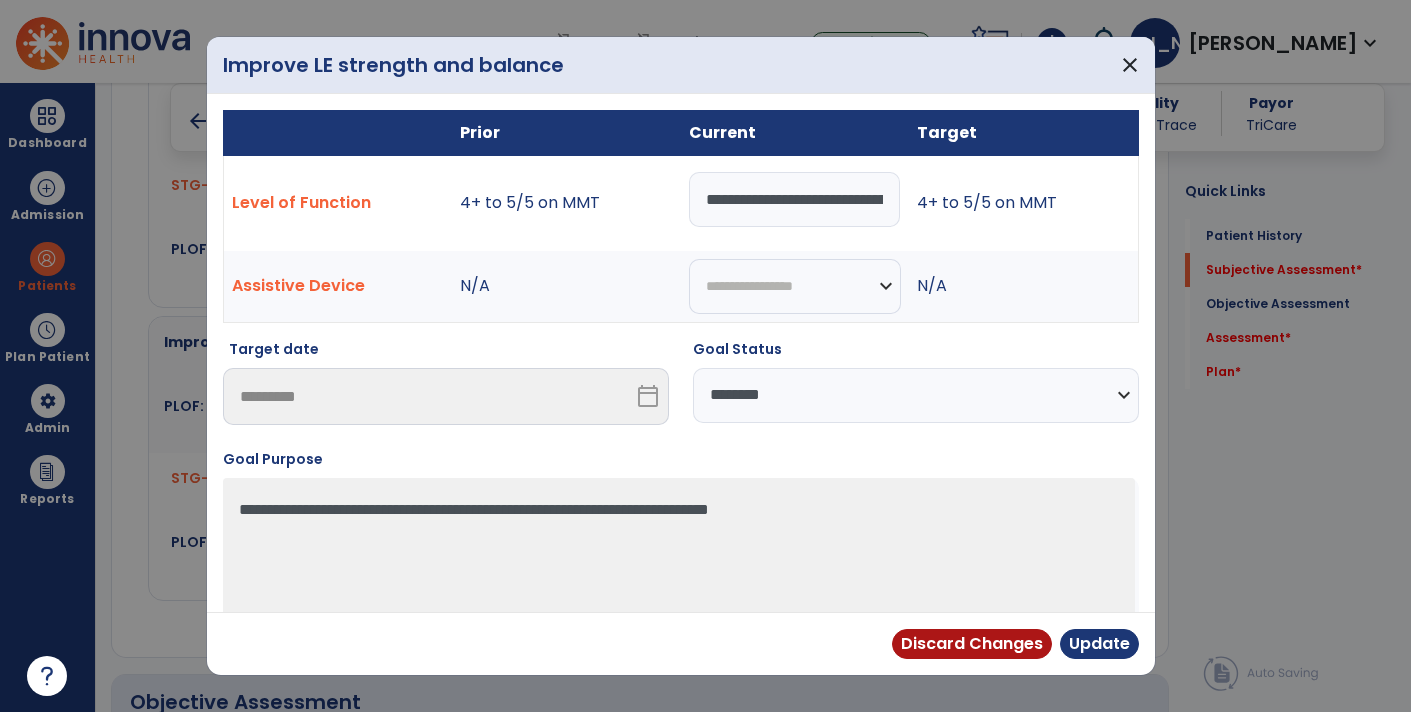 type on "**********" 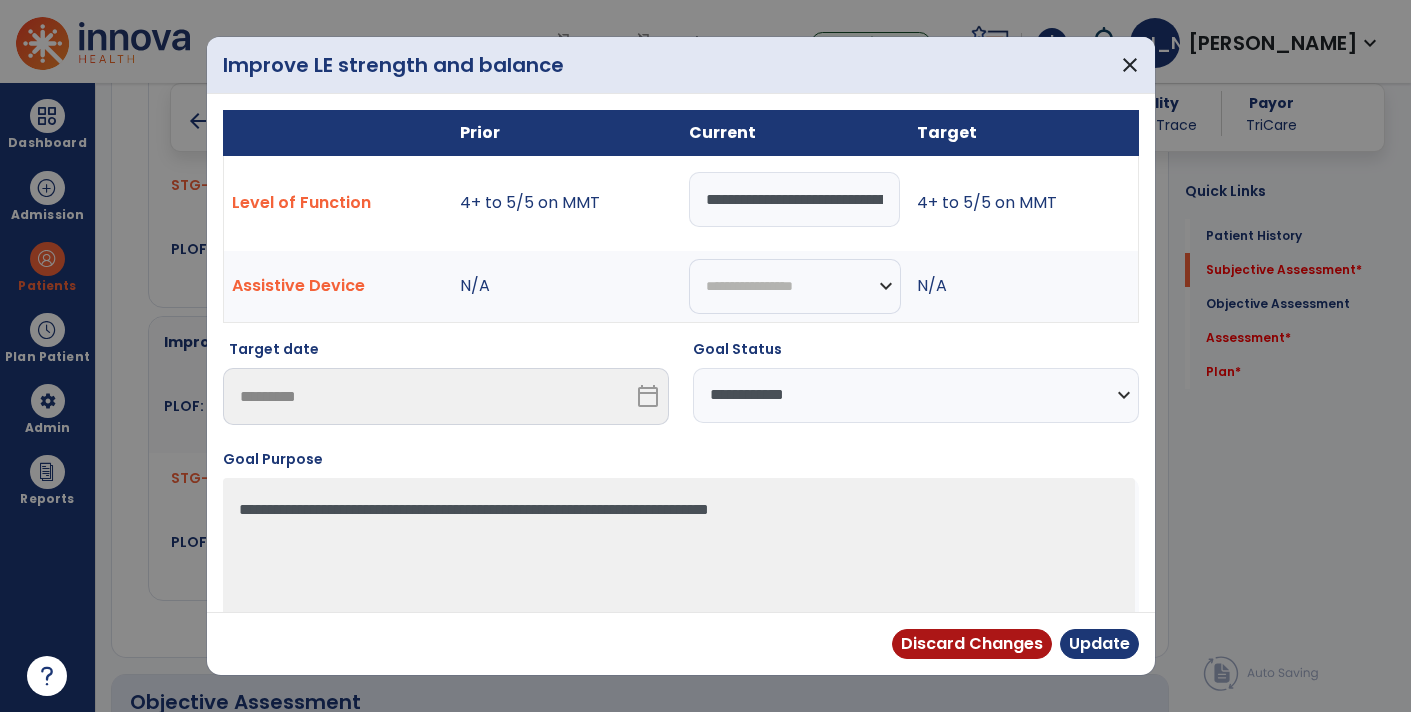 click on "**********" at bounding box center [916, 395] 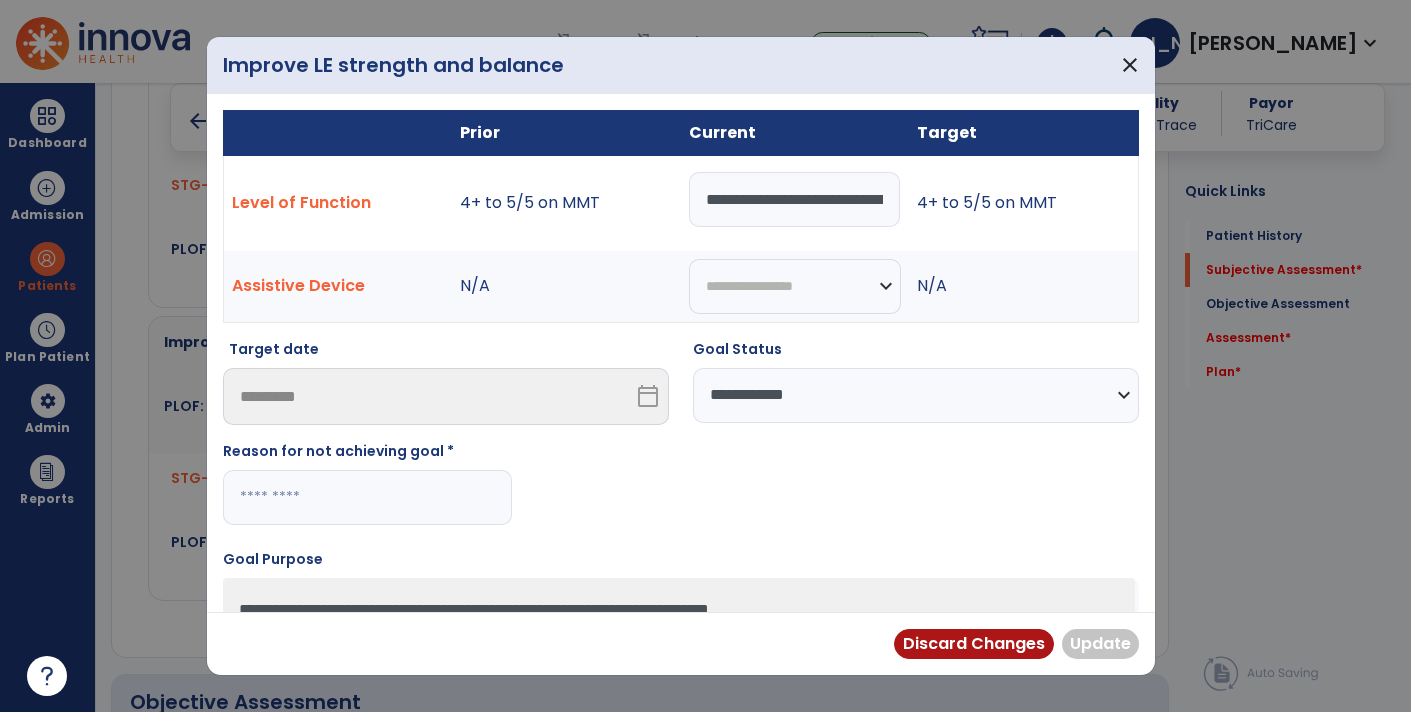 click at bounding box center (367, 497) 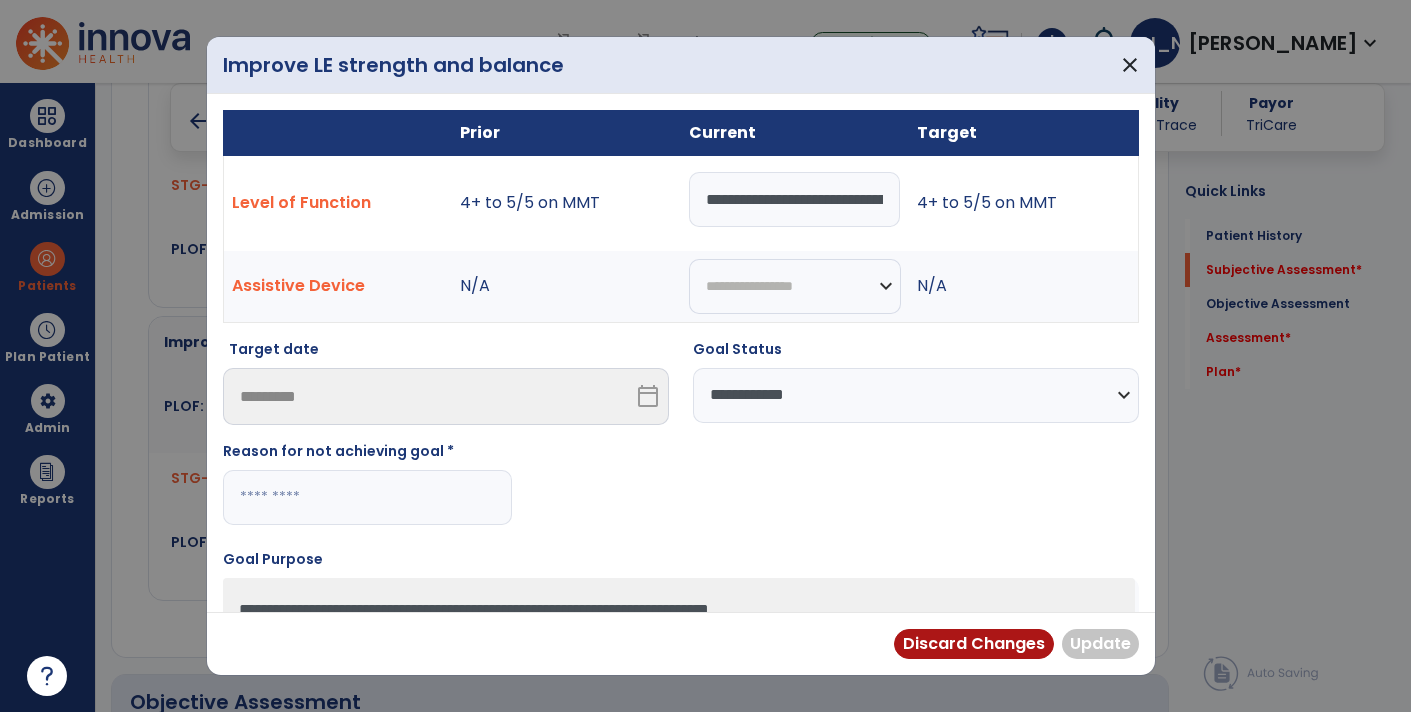paste on "**********" 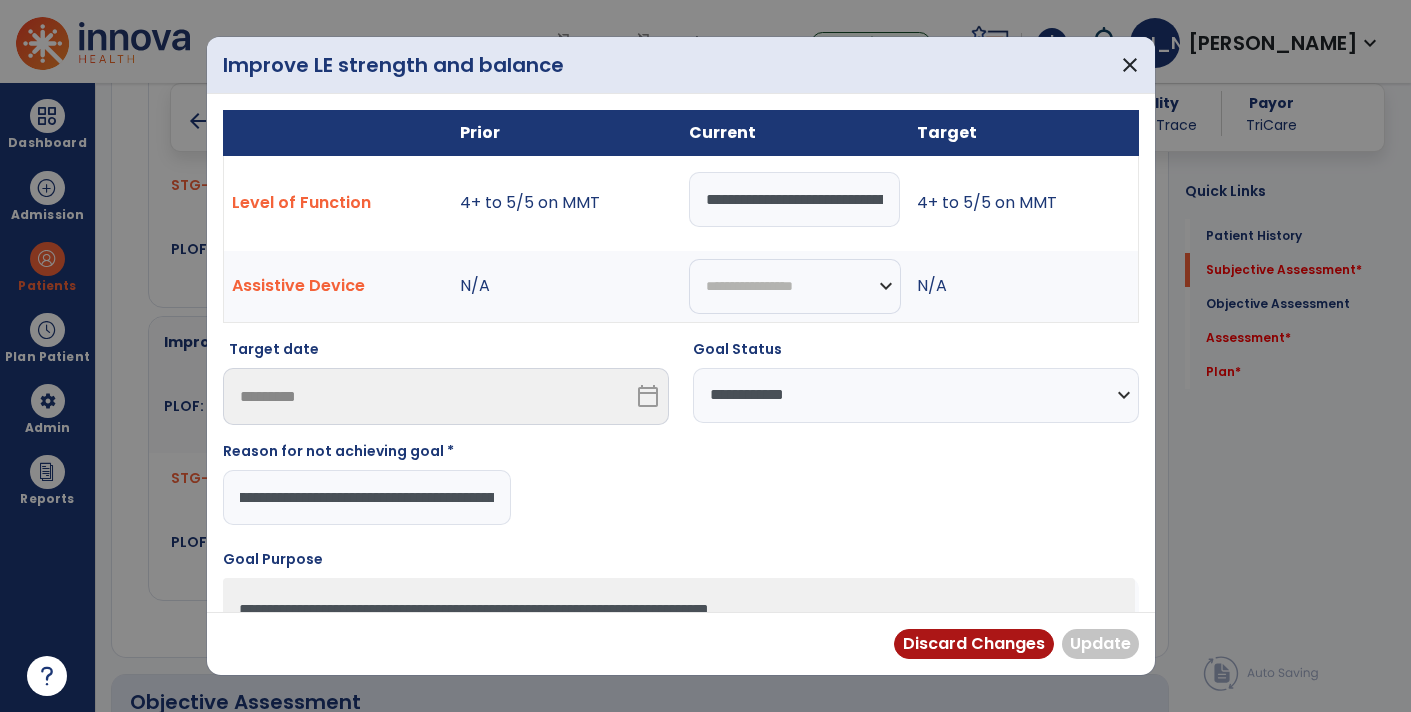 scroll, scrollTop: 0, scrollLeft: 0, axis: both 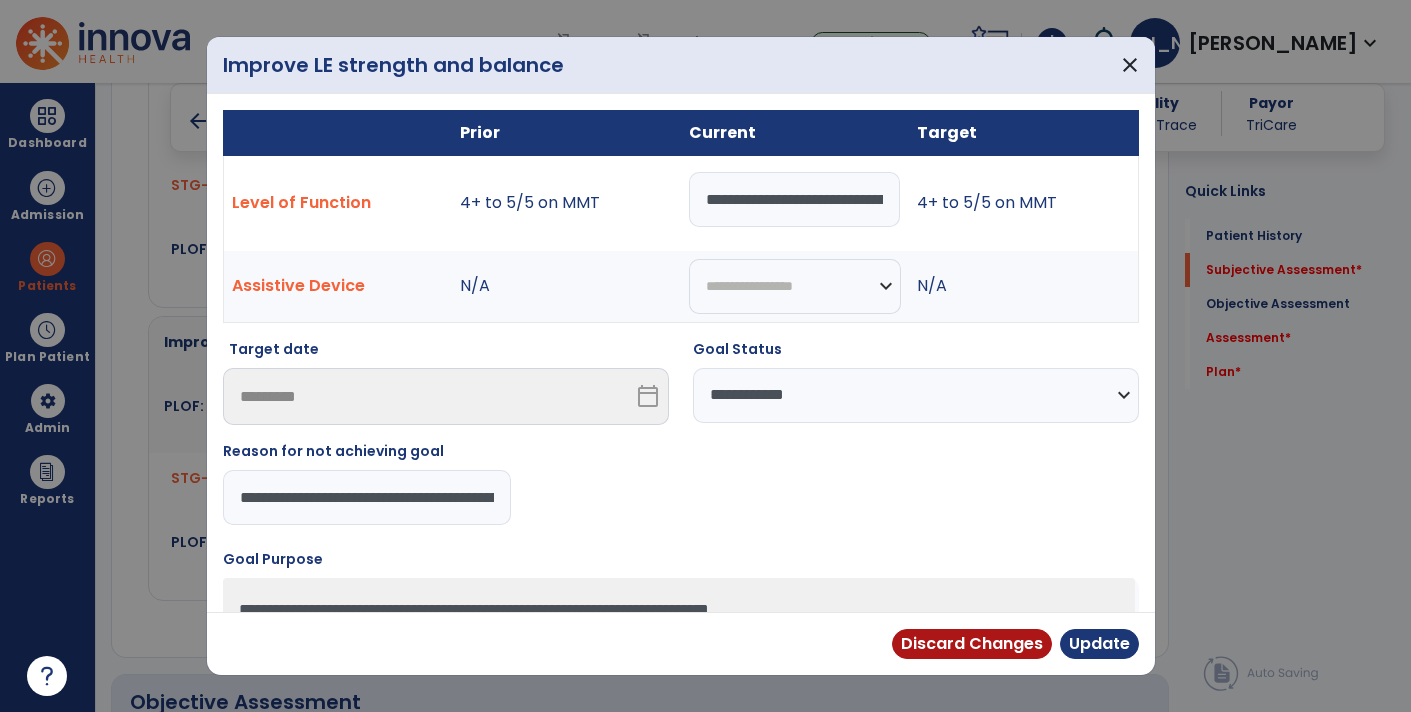 click on "**********" at bounding box center (367, 497) 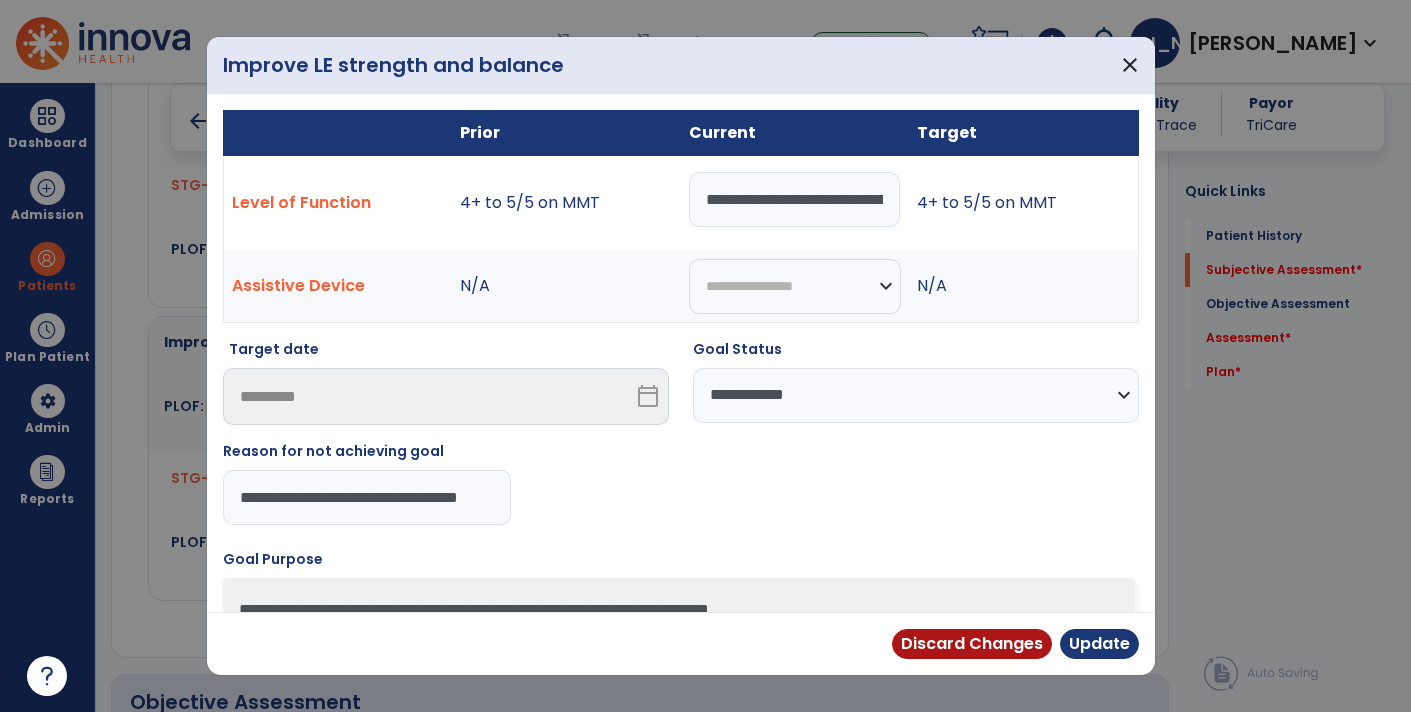 type on "**********" 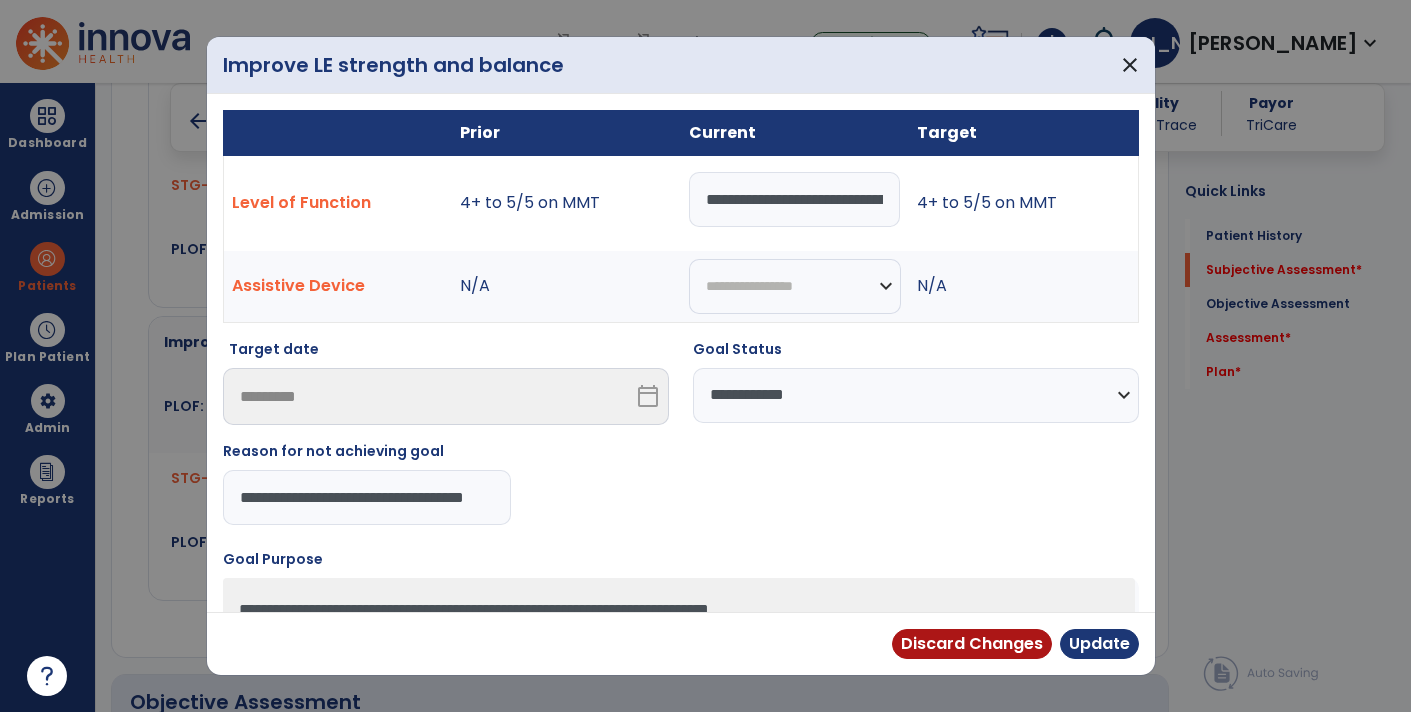 scroll, scrollTop: 0, scrollLeft: 43, axis: horizontal 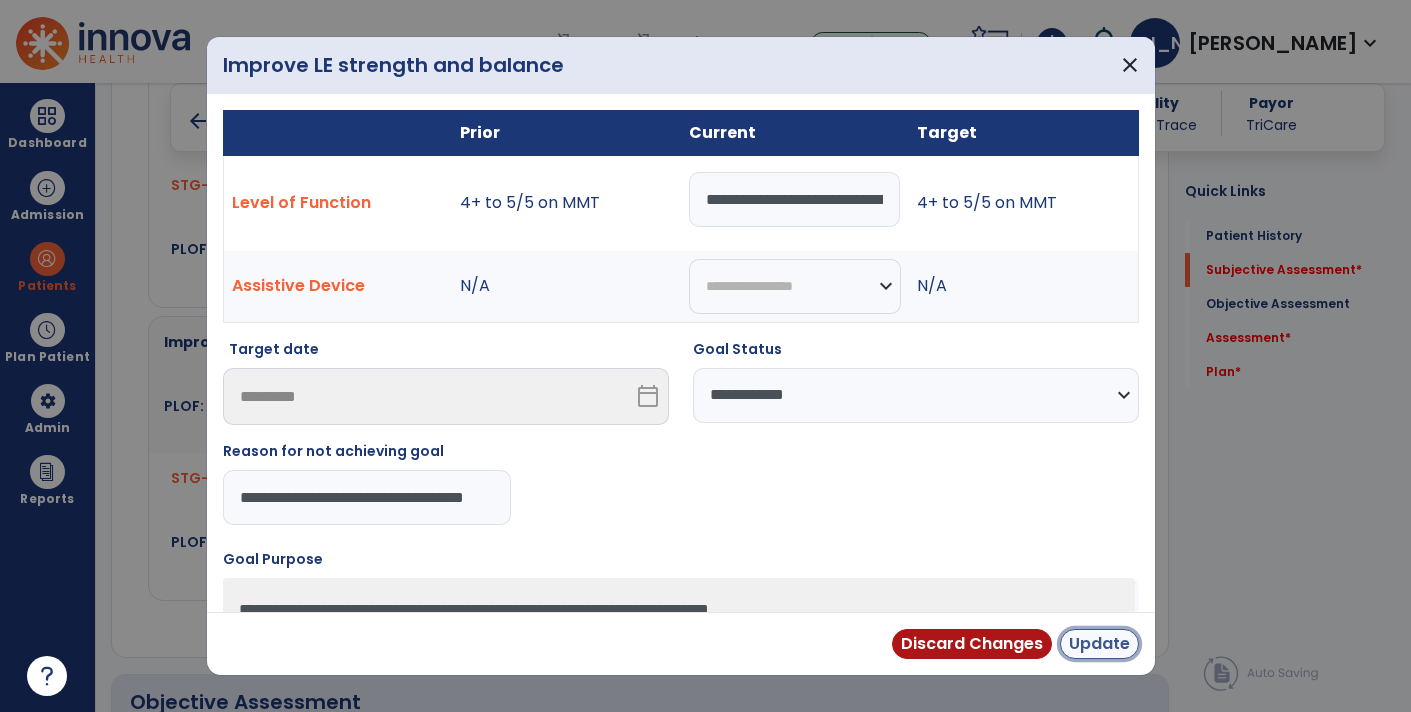 click on "Update" at bounding box center [1099, 644] 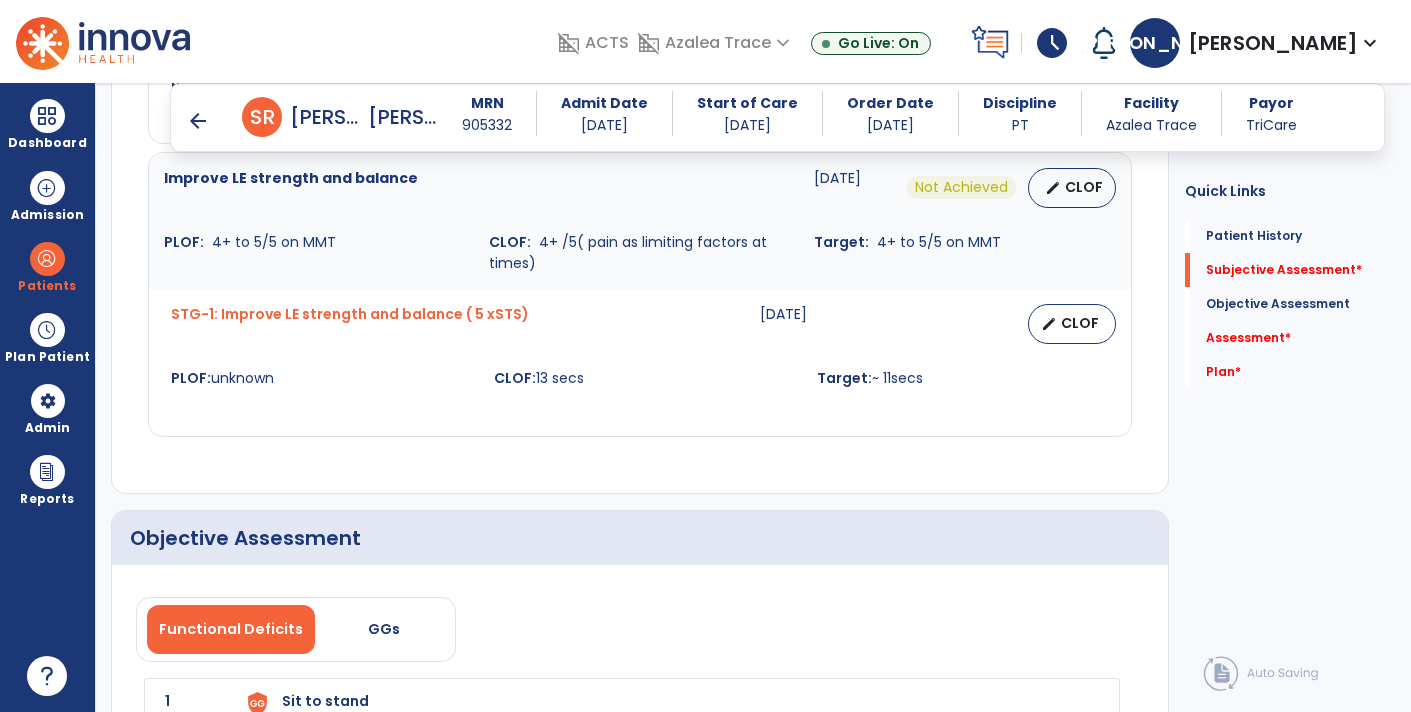 scroll, scrollTop: 2005, scrollLeft: 0, axis: vertical 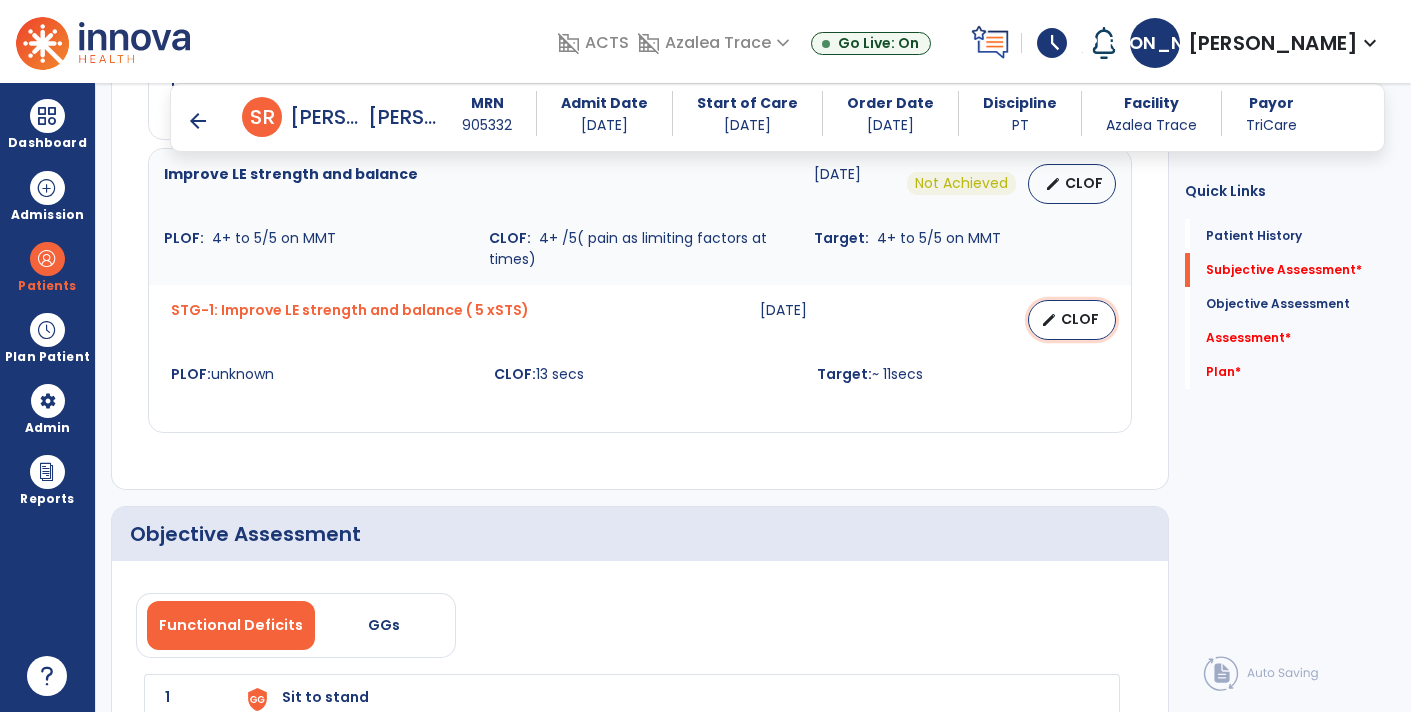 click on "CLOF" at bounding box center (1080, 319) 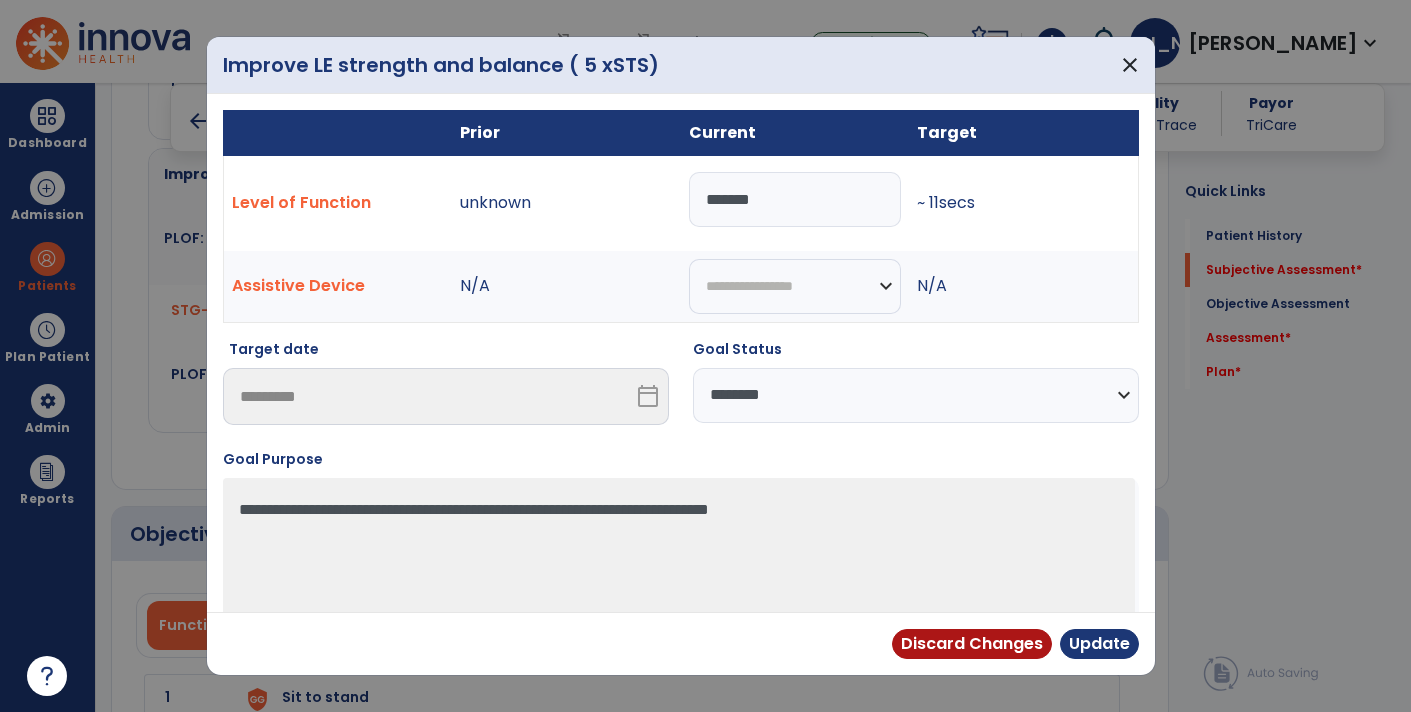 click on "*******" at bounding box center [795, 199] 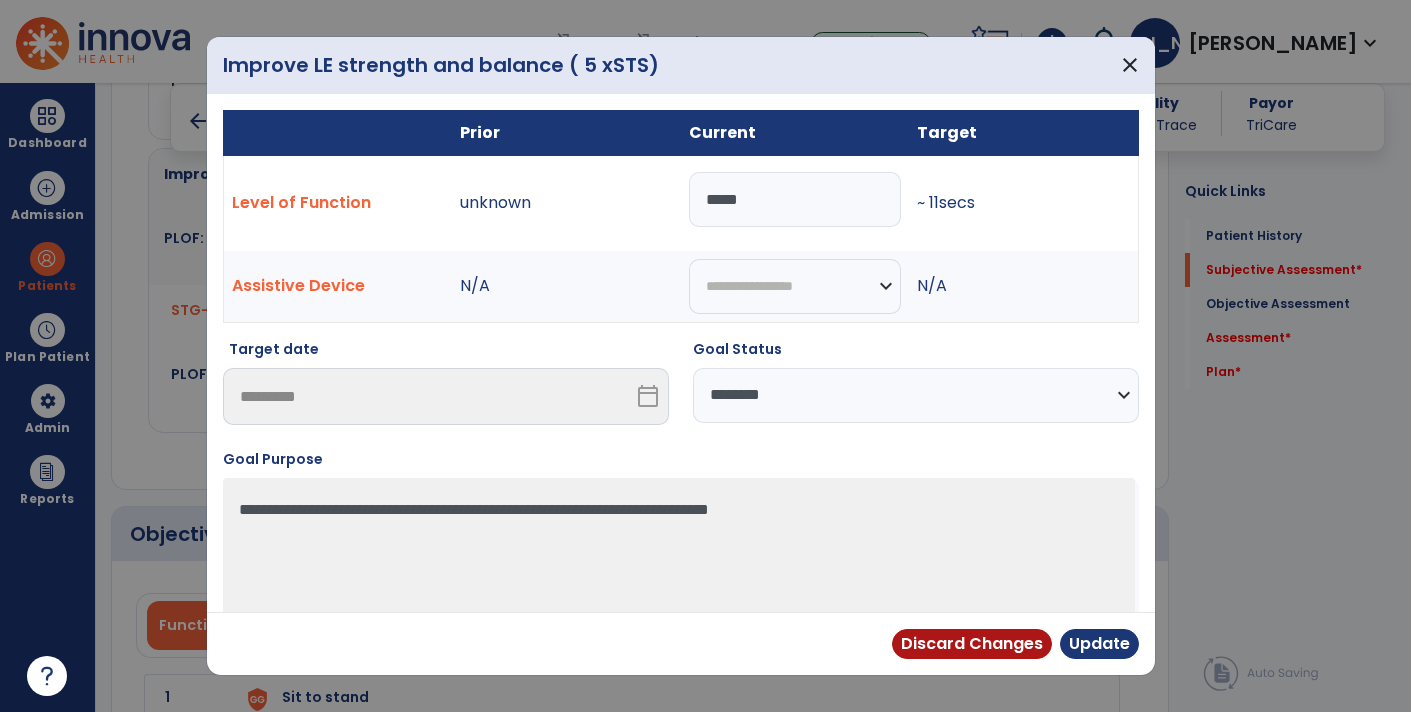 type on "*****" 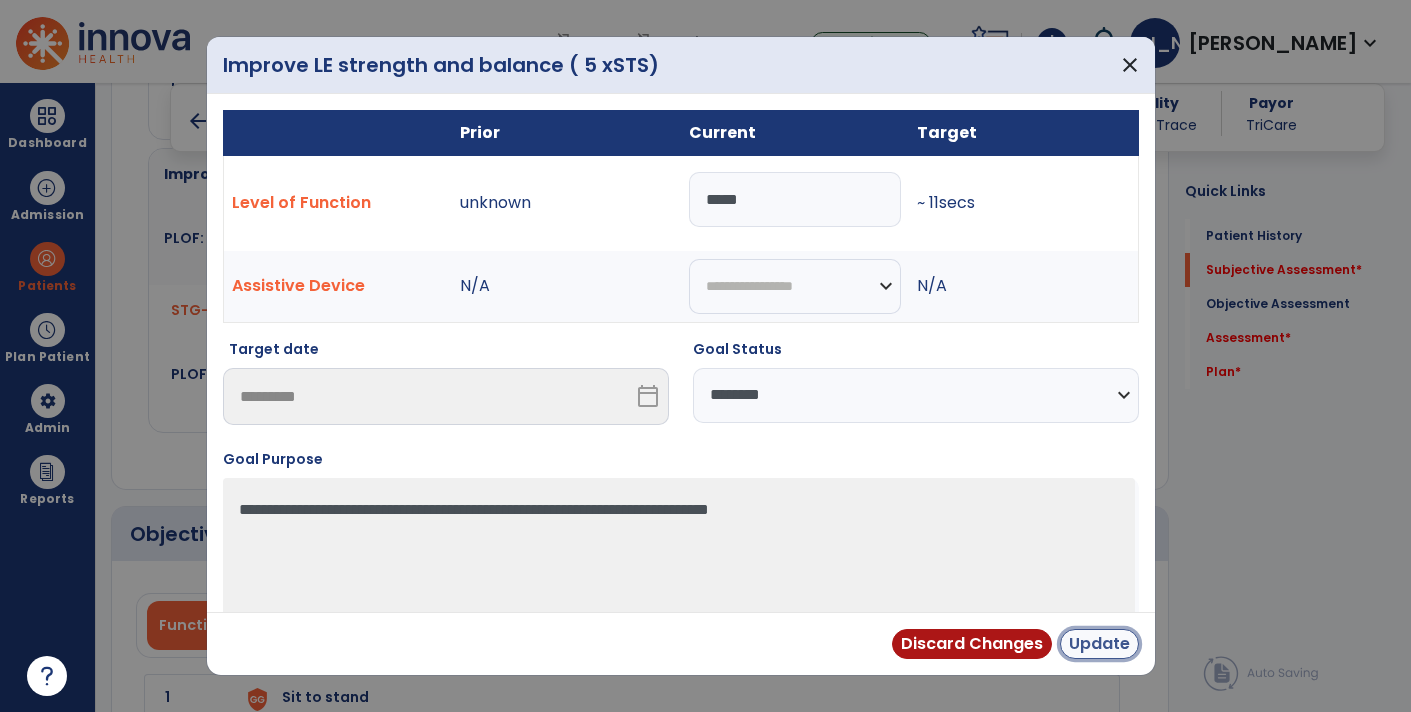 click on "Update" at bounding box center (1099, 644) 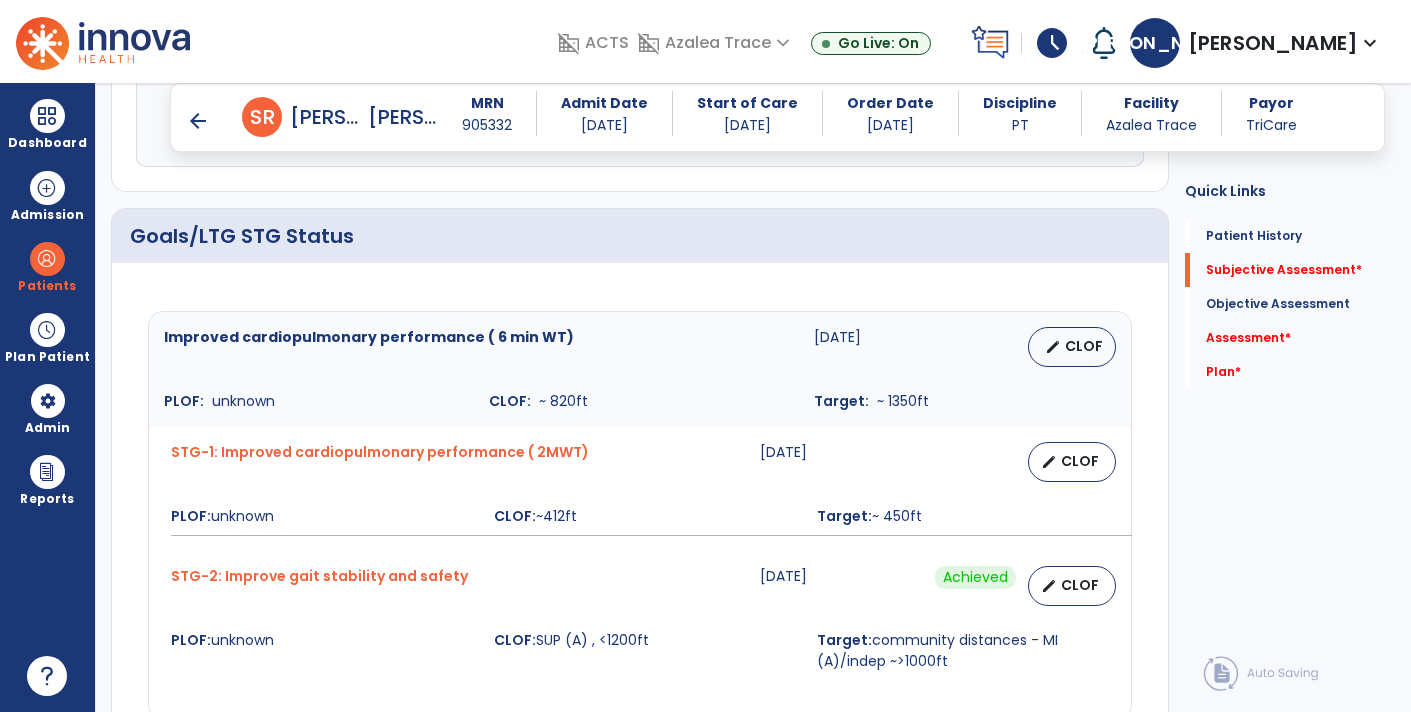 scroll, scrollTop: 725, scrollLeft: 0, axis: vertical 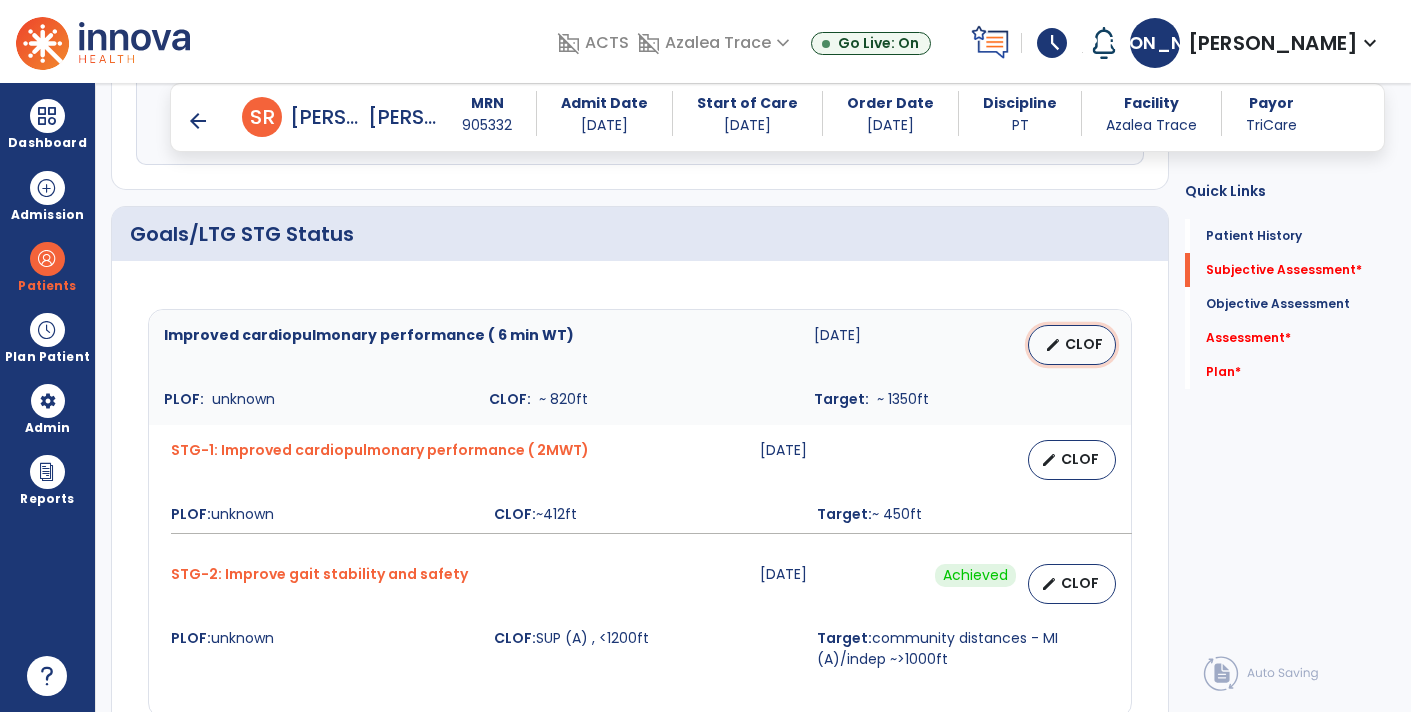 click on "CLOF" at bounding box center (1084, 344) 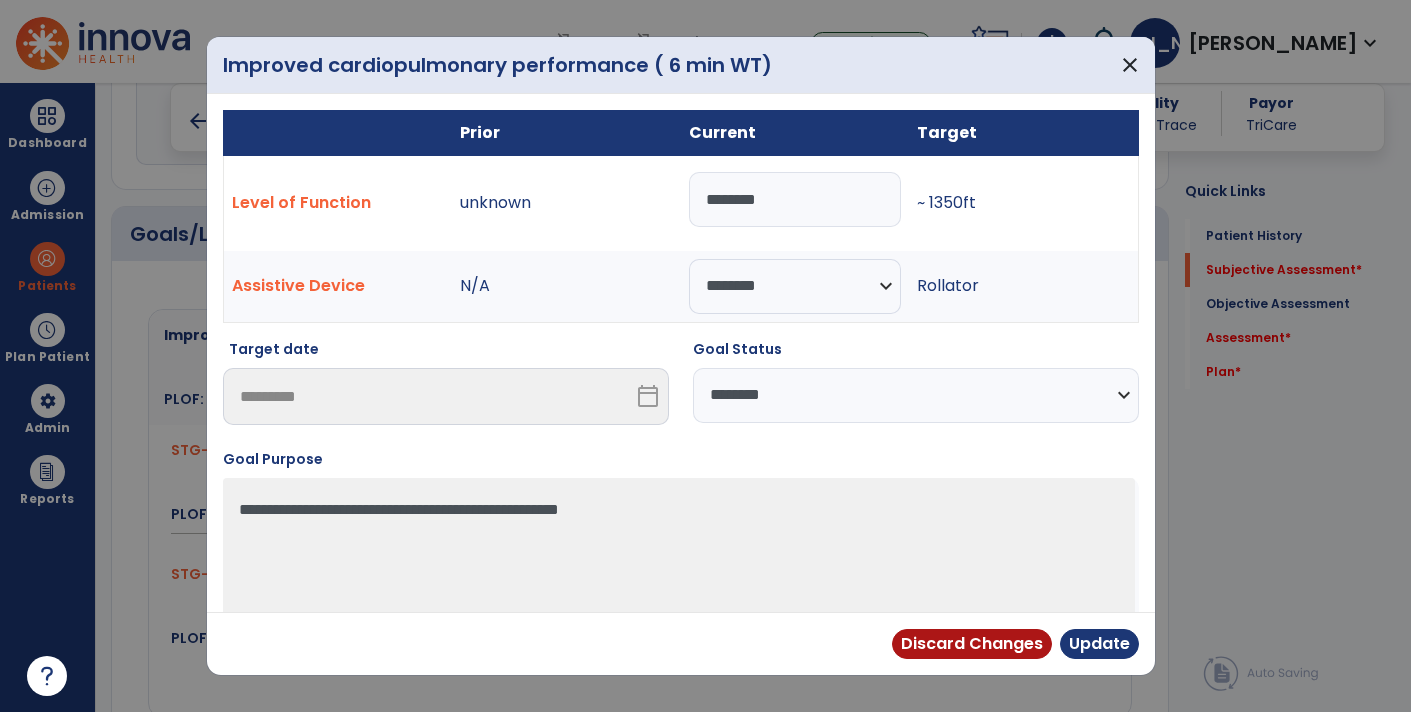 click on "********" at bounding box center [795, 199] 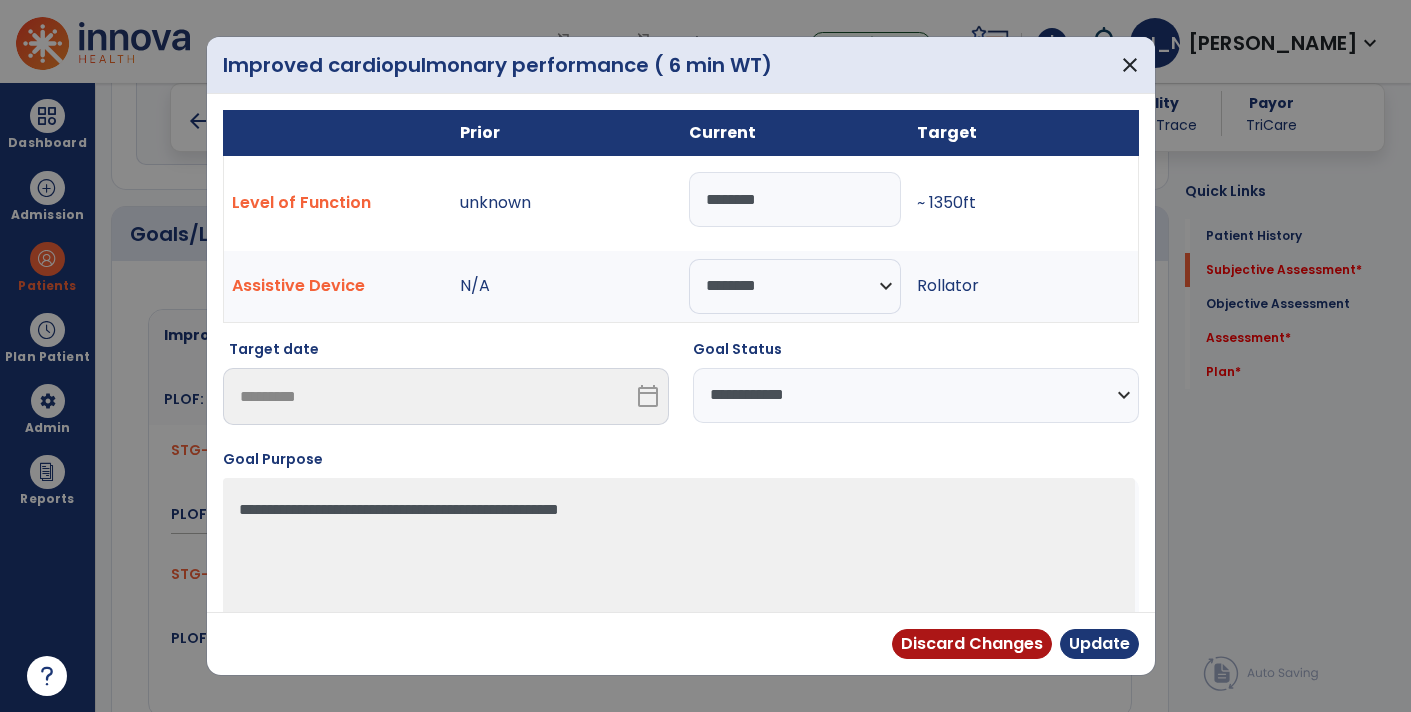 click on "**********" at bounding box center [916, 395] 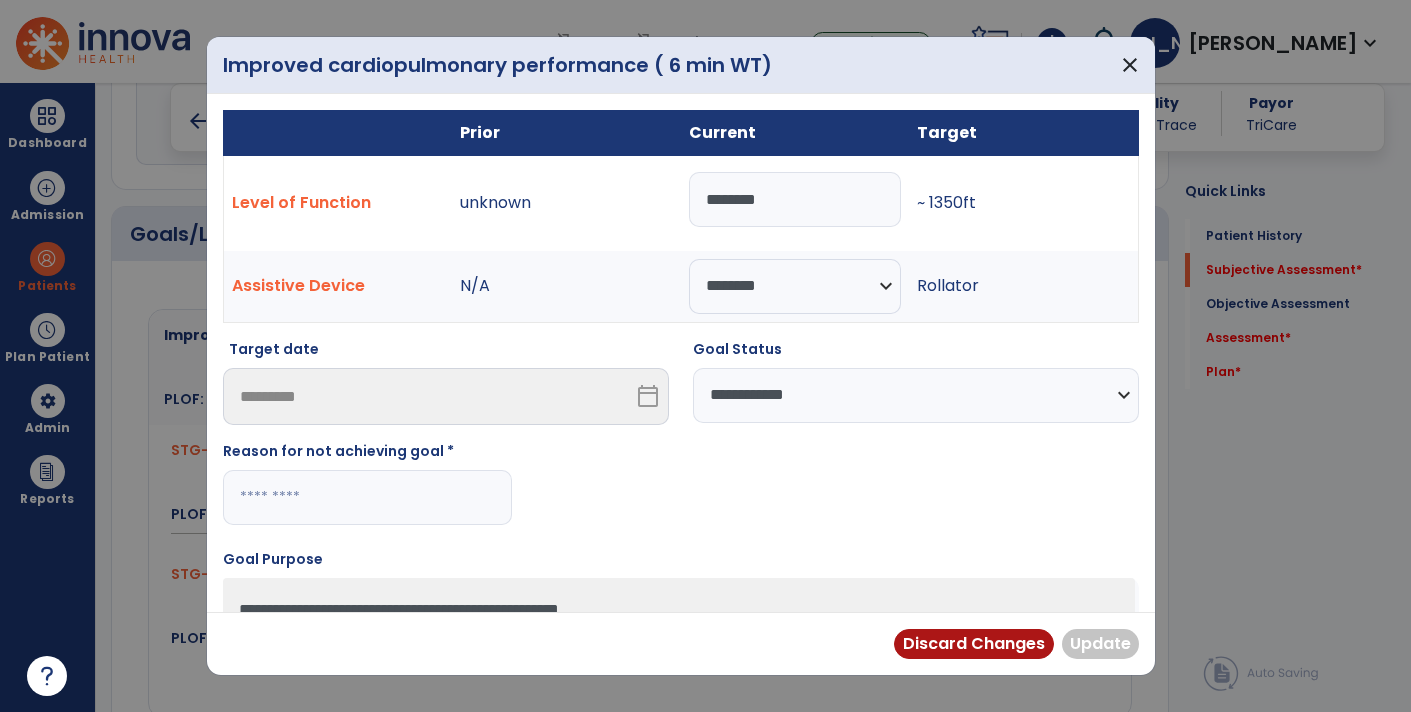 click at bounding box center (367, 497) 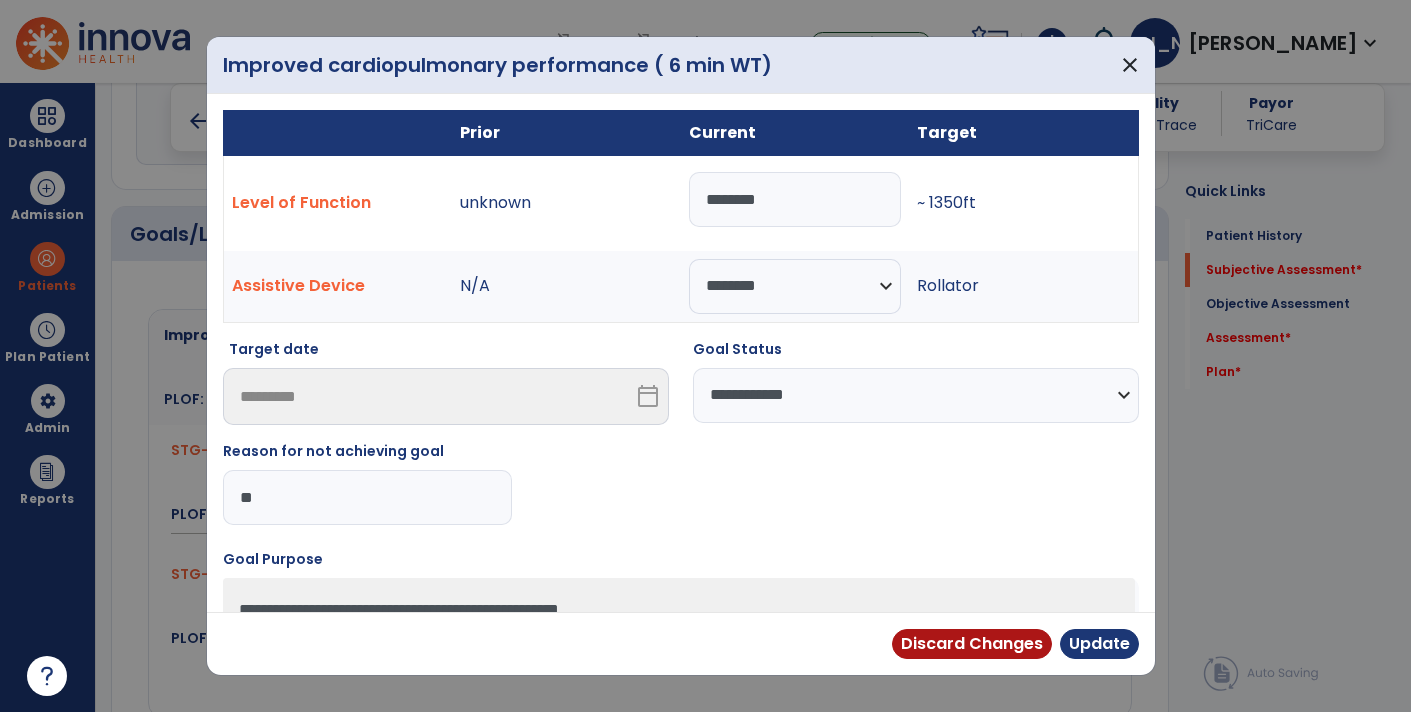 type on "*" 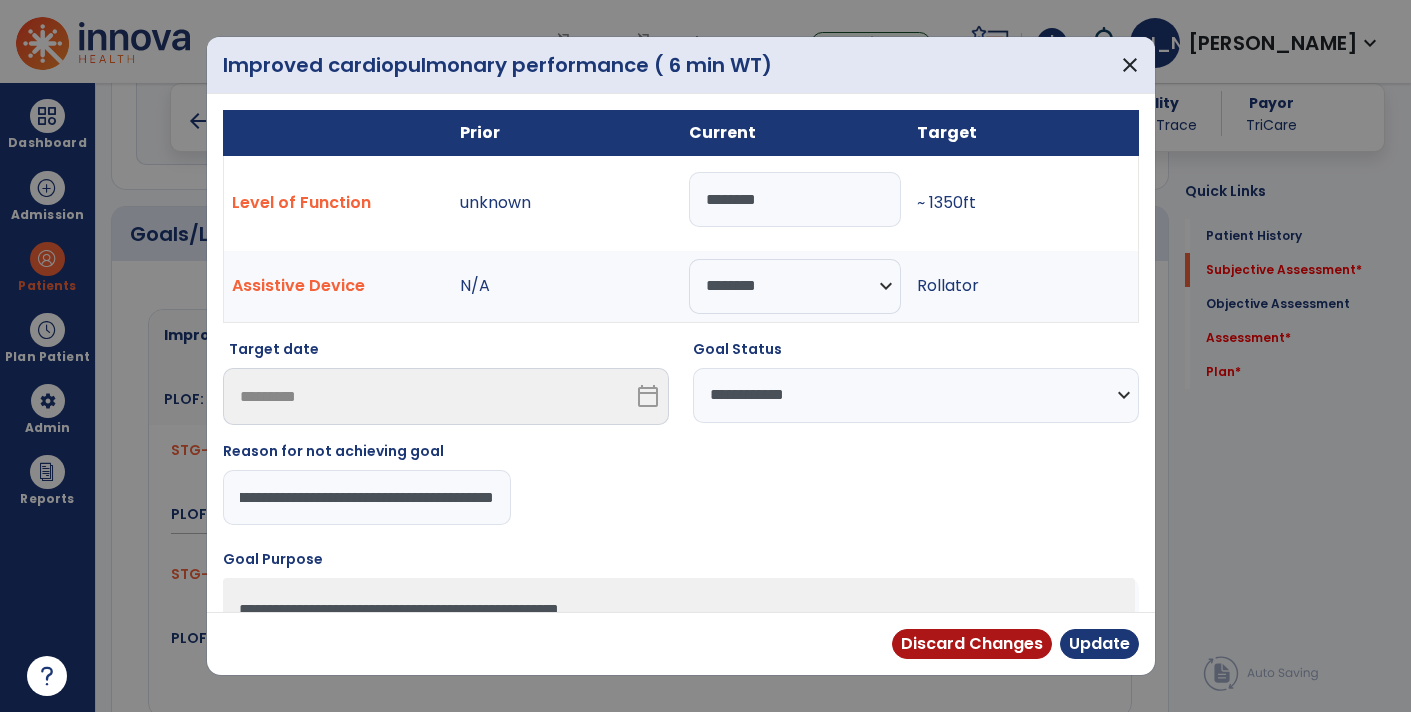 scroll, scrollTop: 0, scrollLeft: 554, axis: horizontal 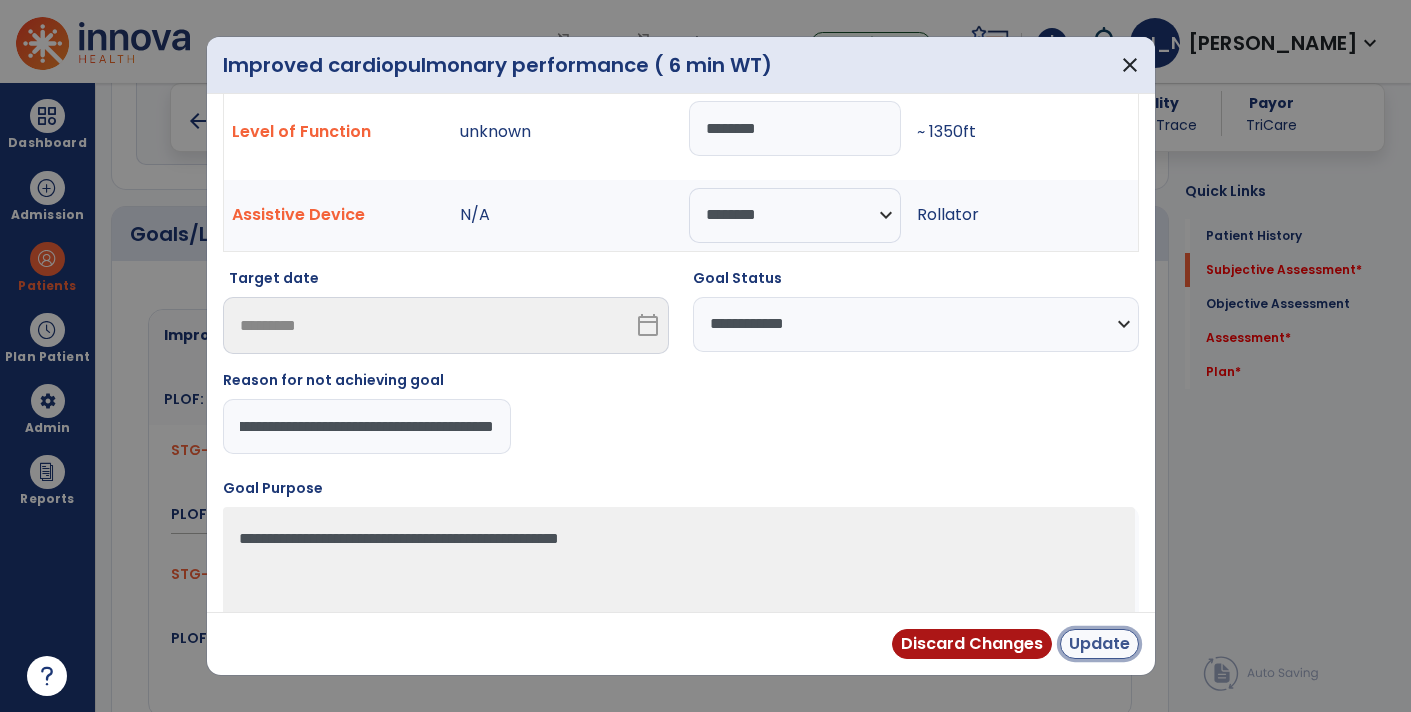 click on "Update" at bounding box center [1099, 644] 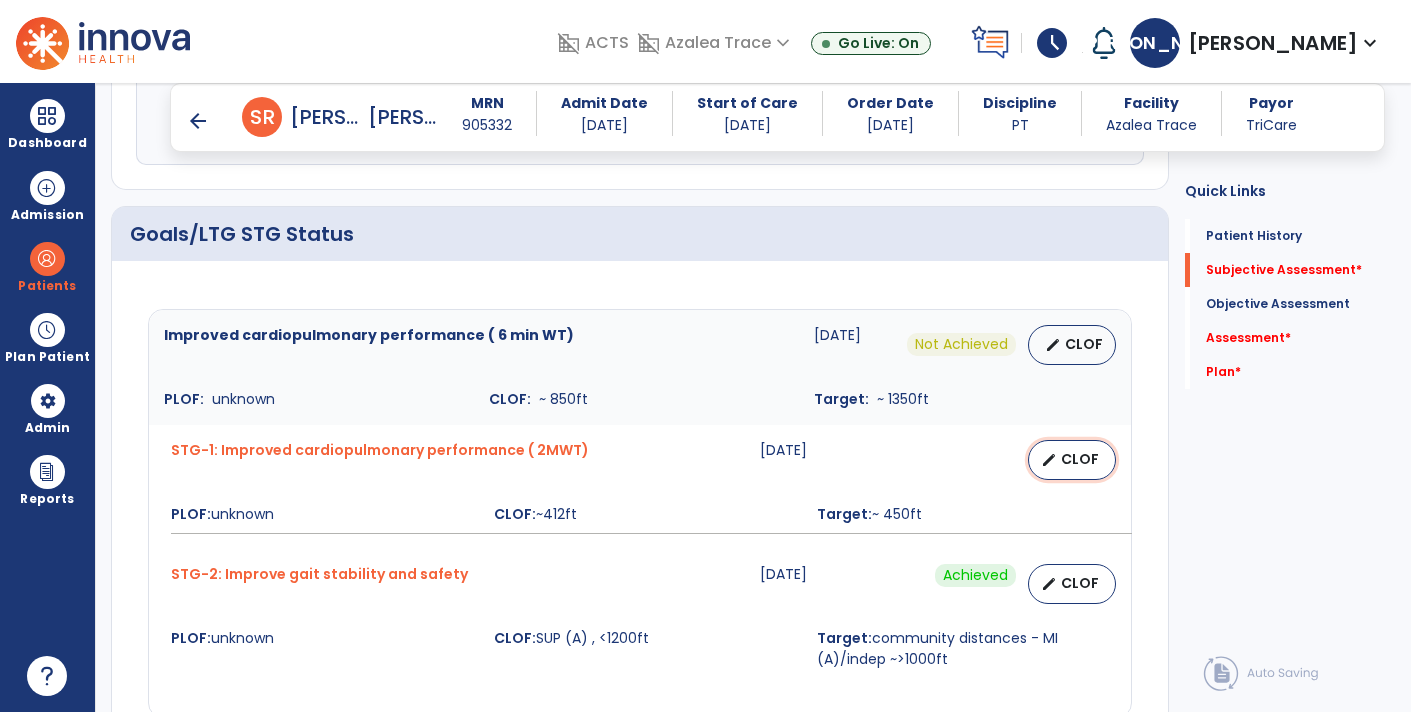 click on "CLOF" at bounding box center (1080, 459) 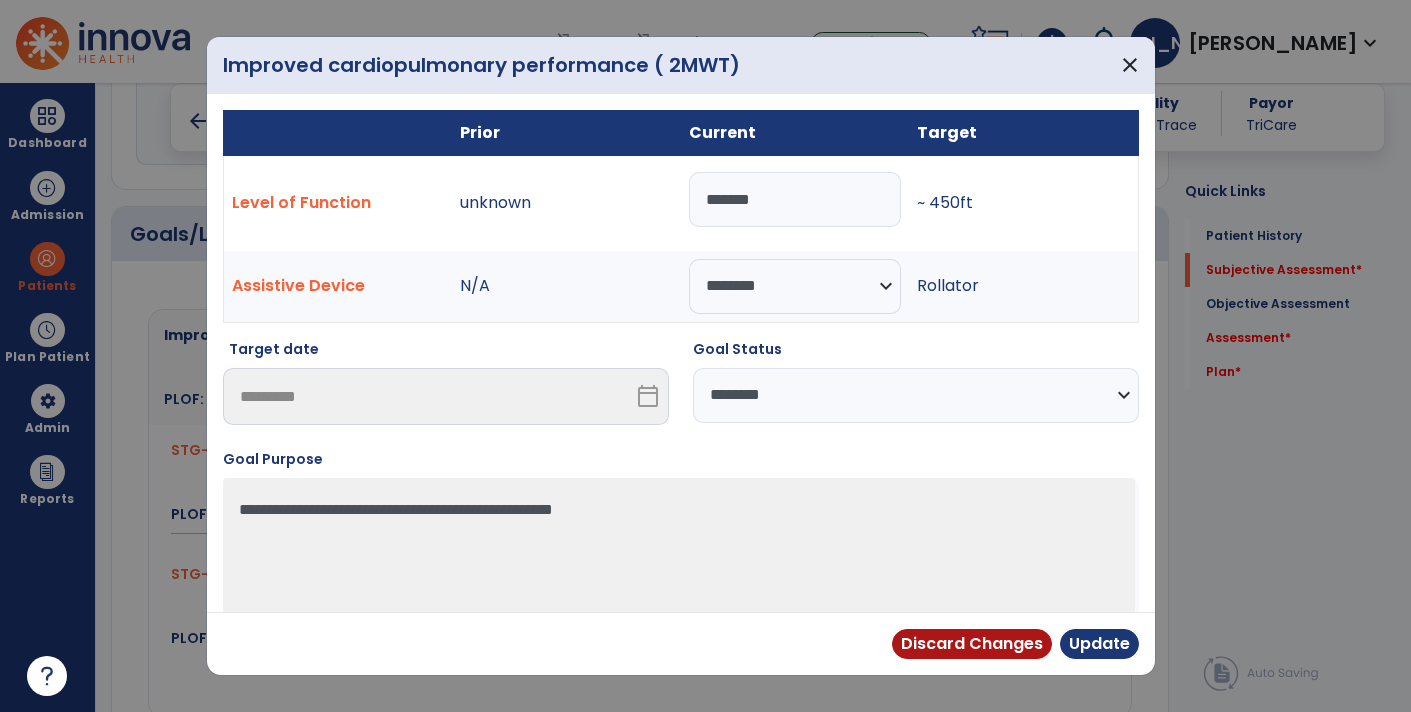 click on "******" at bounding box center (795, 199) 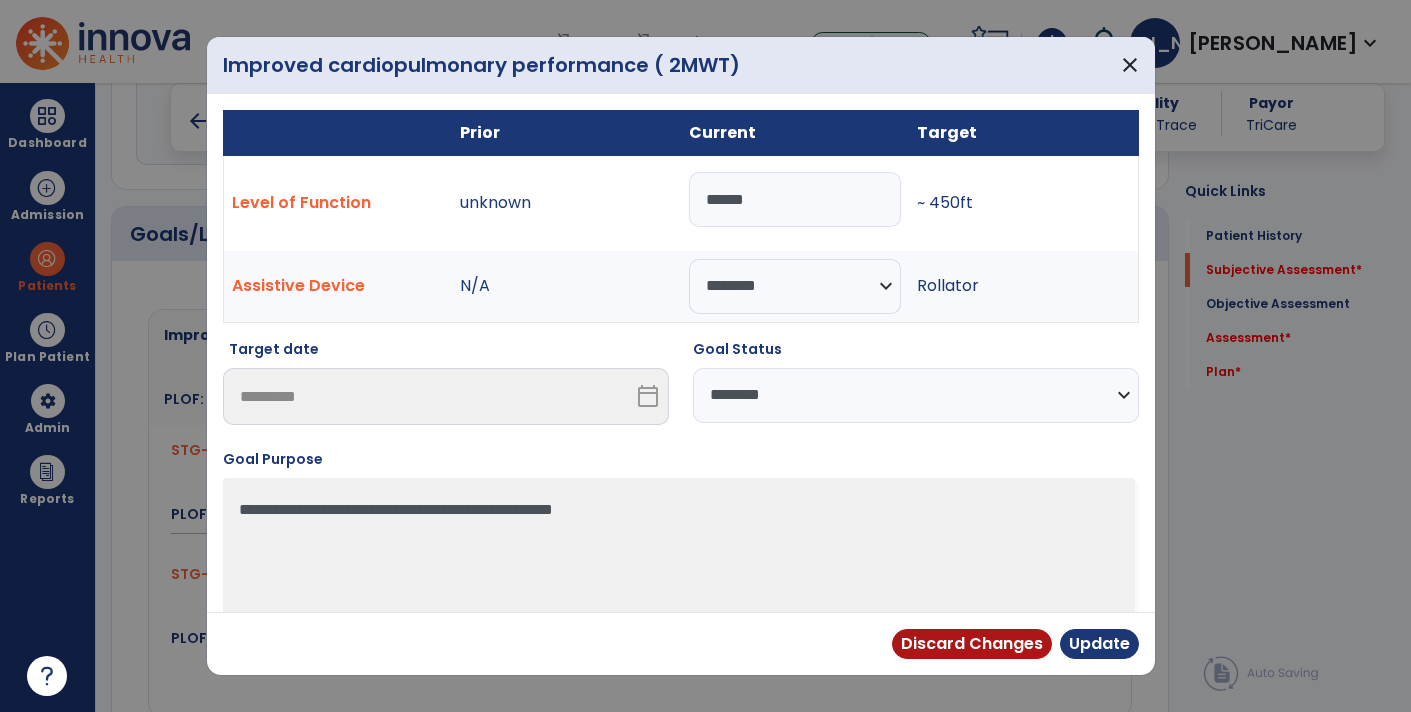 type on "******" 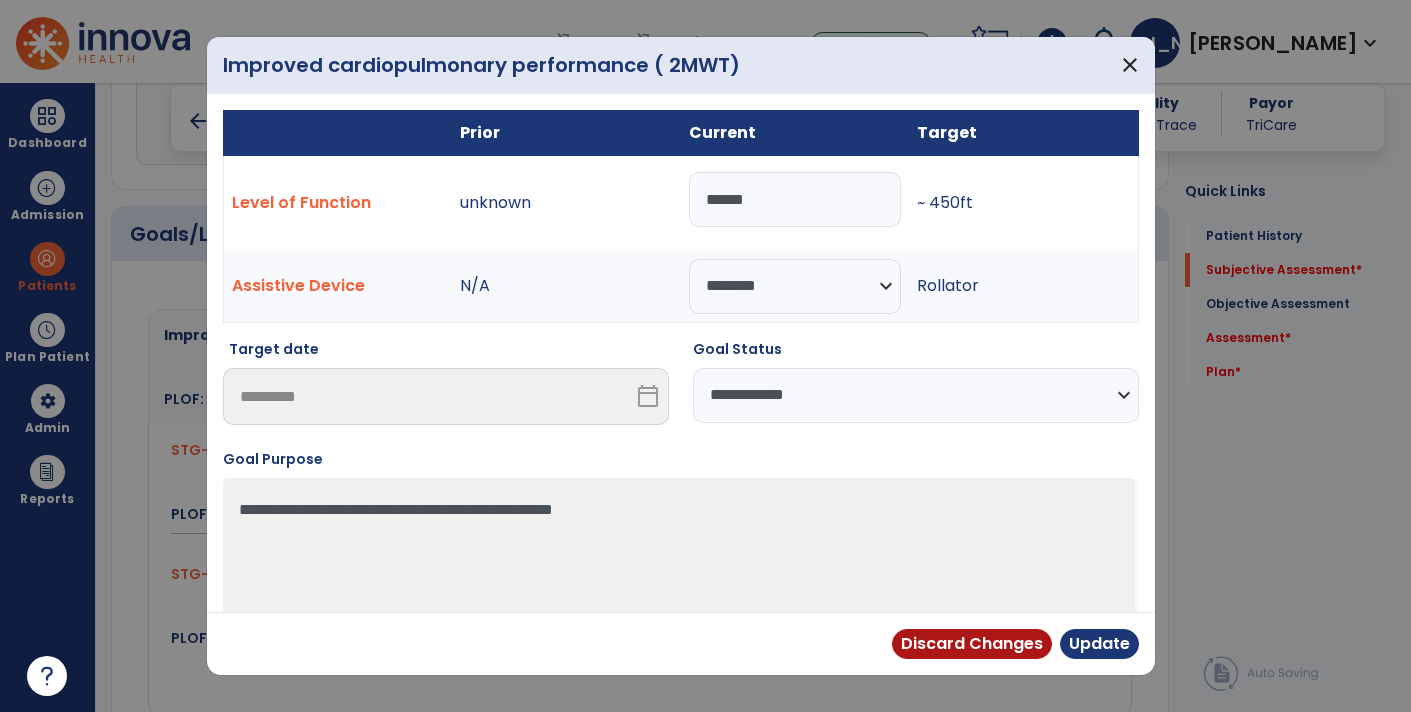 click on "**********" at bounding box center (916, 395) 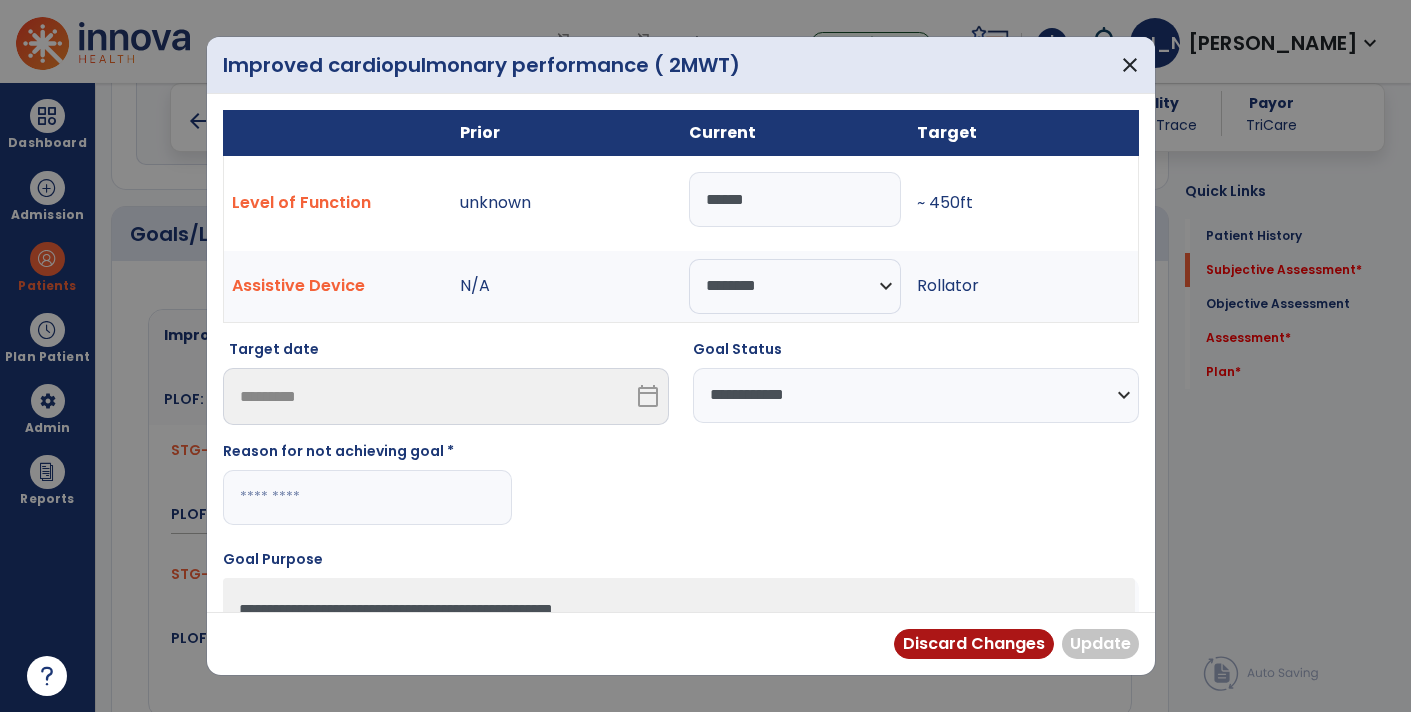 click at bounding box center (367, 497) 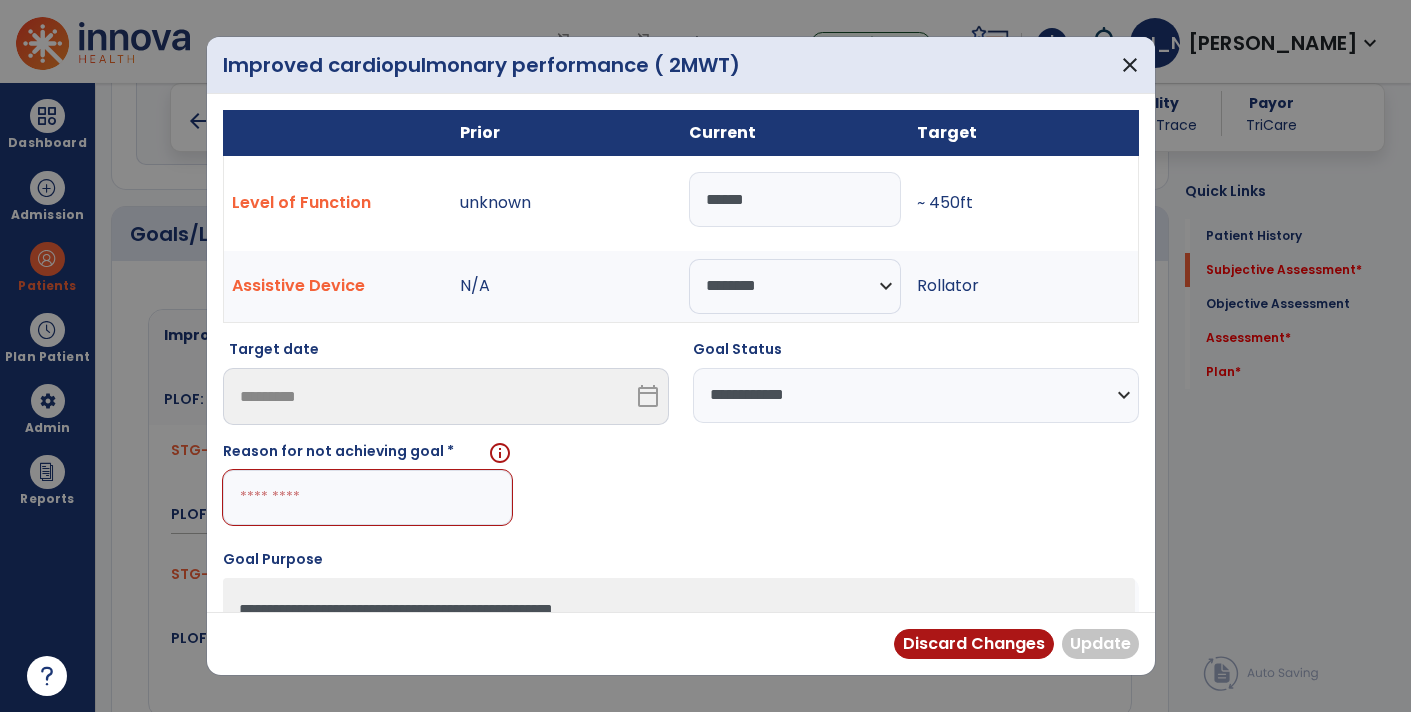 click on "******" at bounding box center (795, 199) 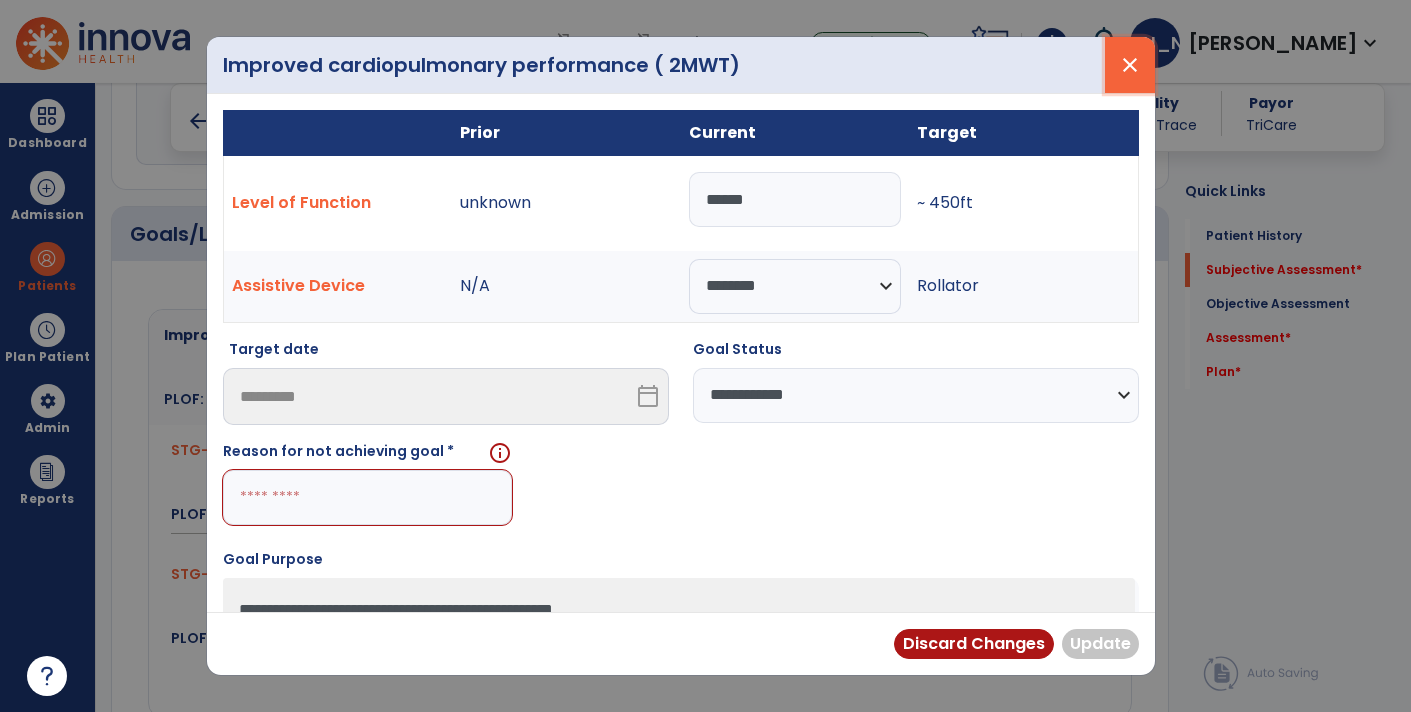 click on "close" at bounding box center (1130, 65) 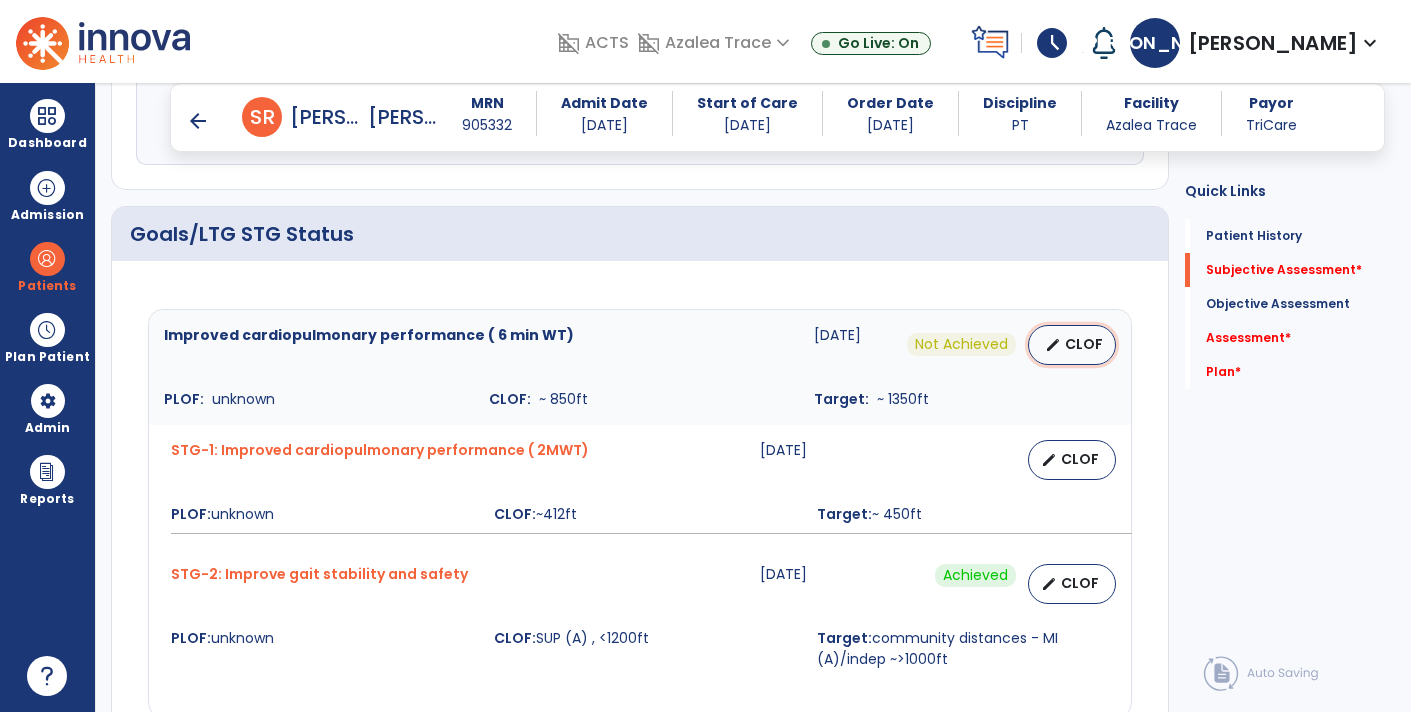 click on "CLOF" at bounding box center [1084, 344] 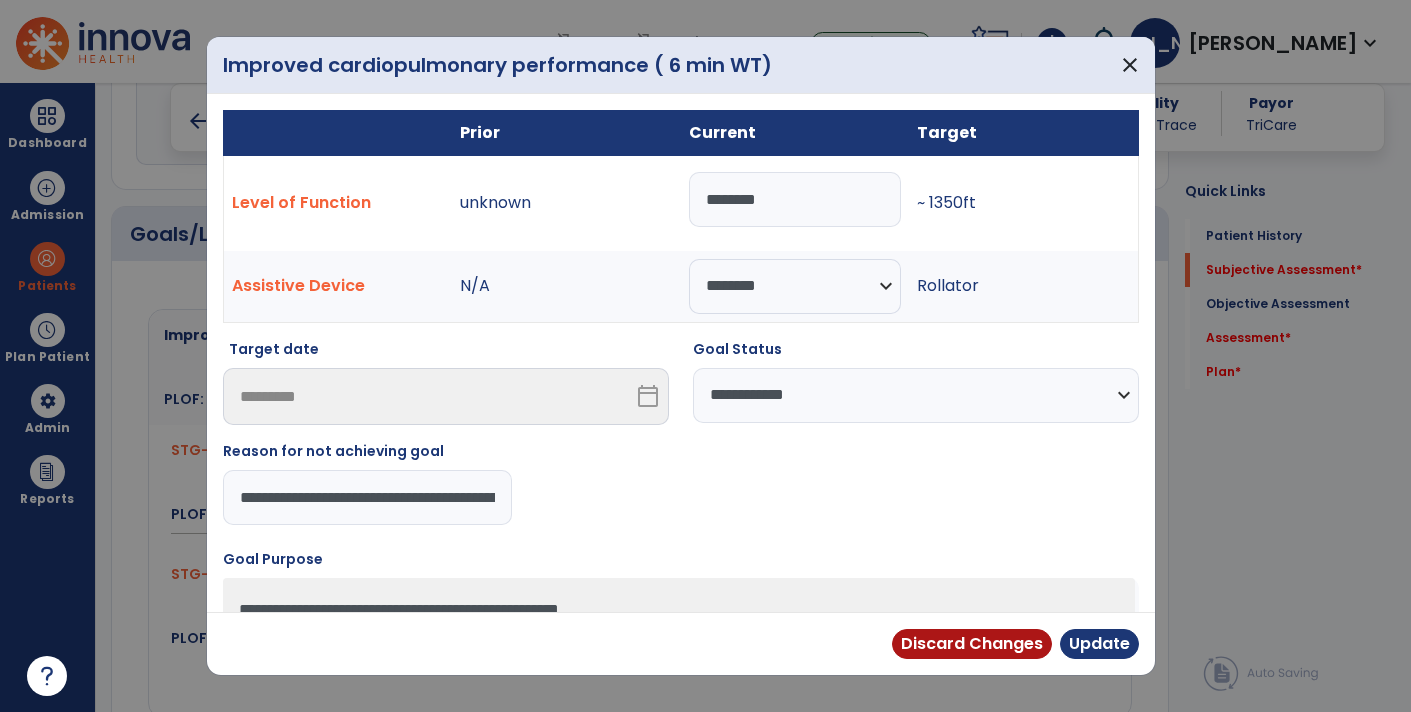 click on "**********" at bounding box center [367, 497] 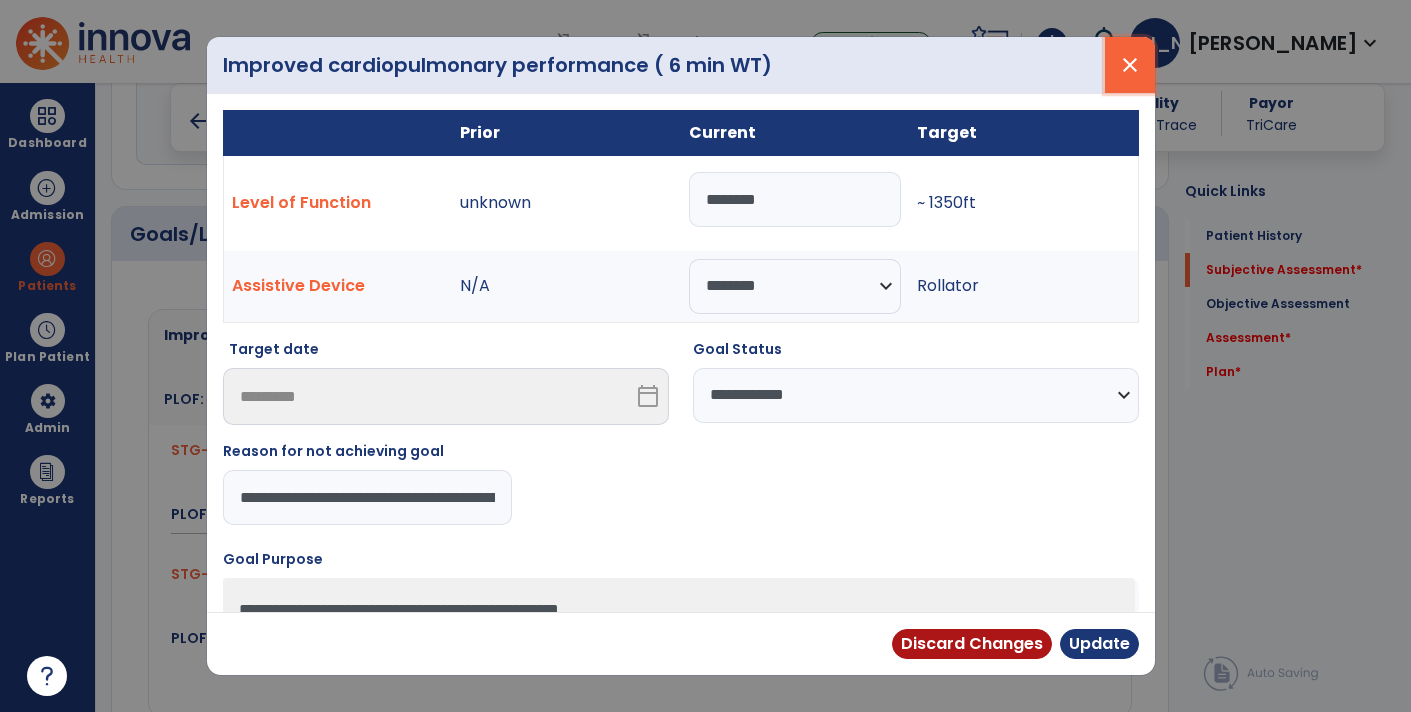 click on "close" at bounding box center (1130, 65) 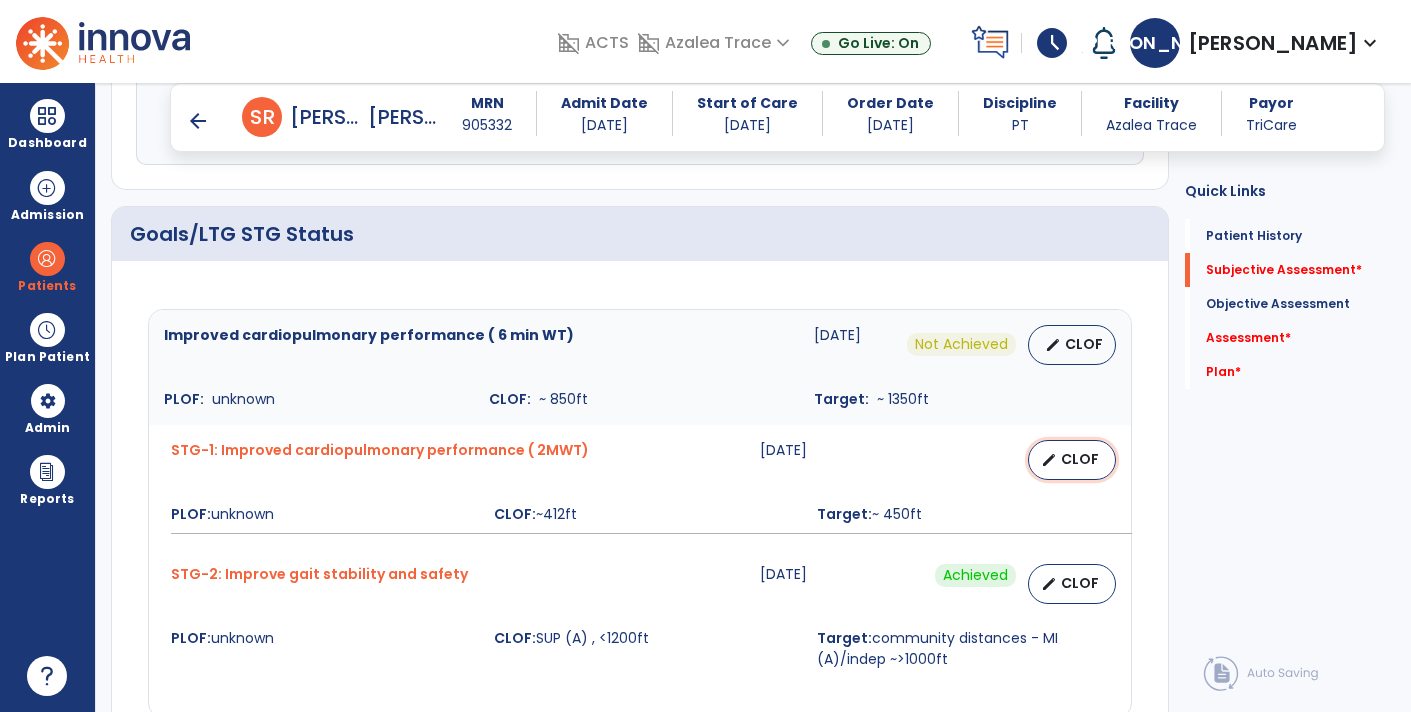 click on "CLOF" at bounding box center (1080, 459) 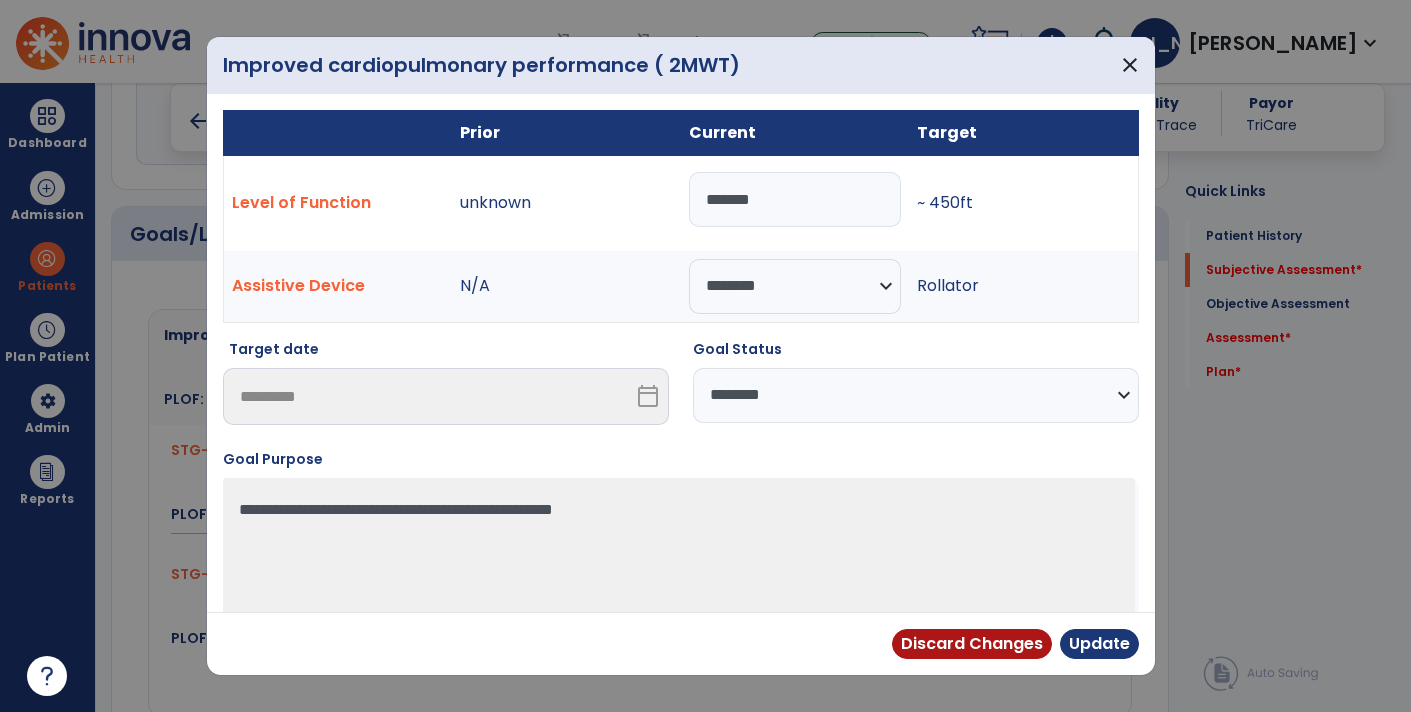 click on "******" at bounding box center [795, 199] 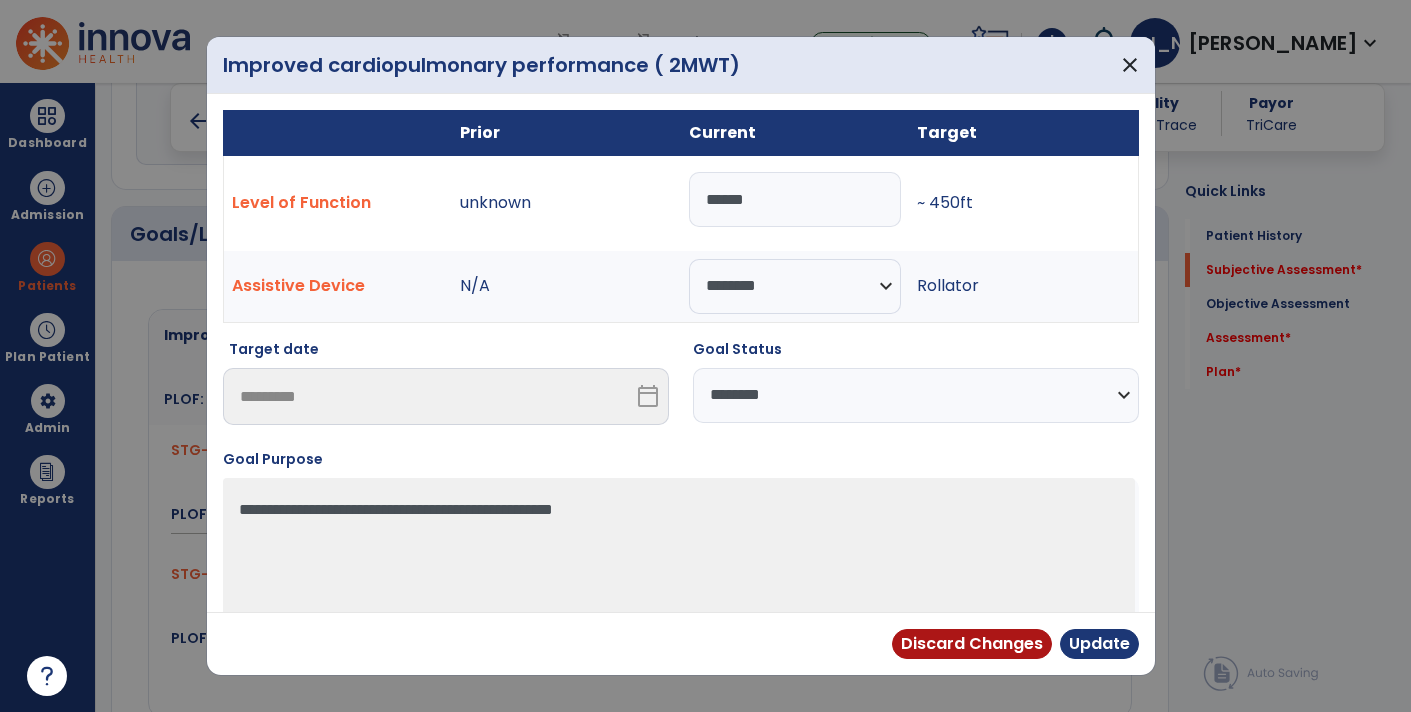 type on "******" 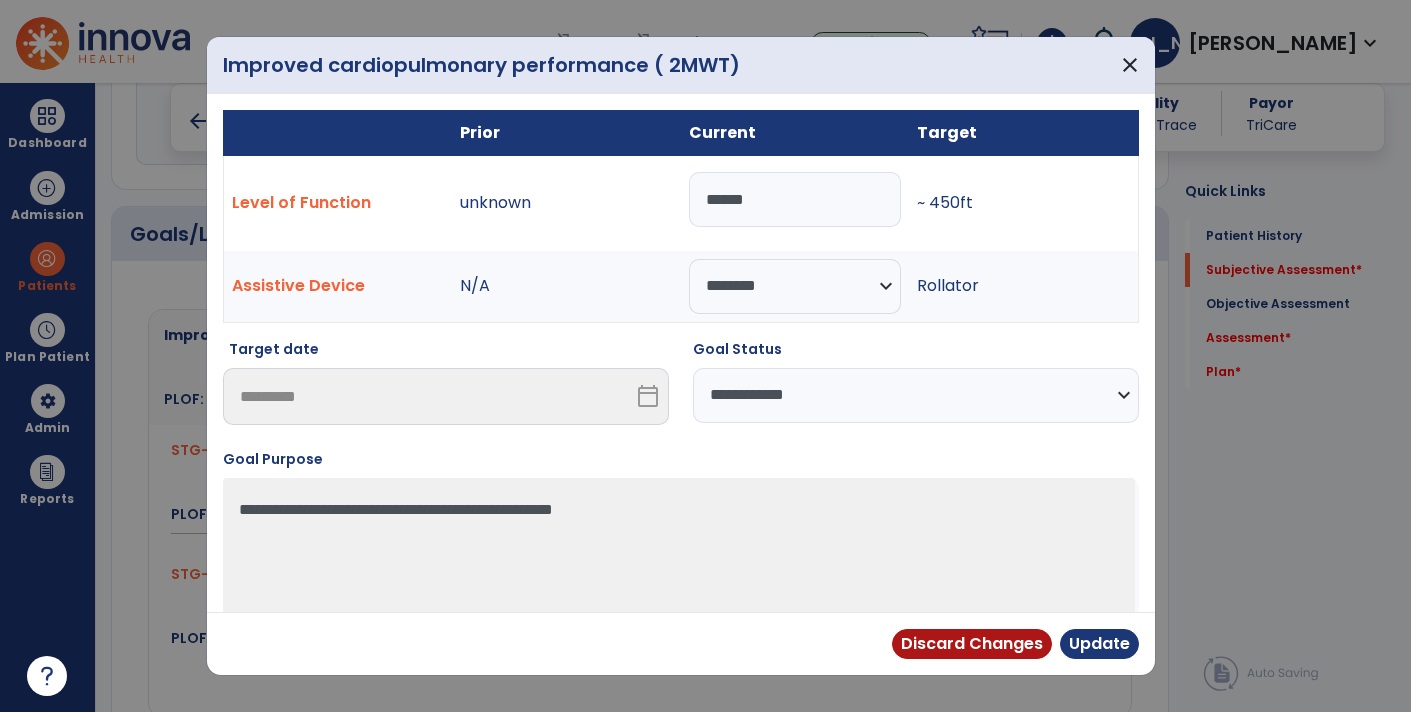 click on "**********" at bounding box center (916, 395) 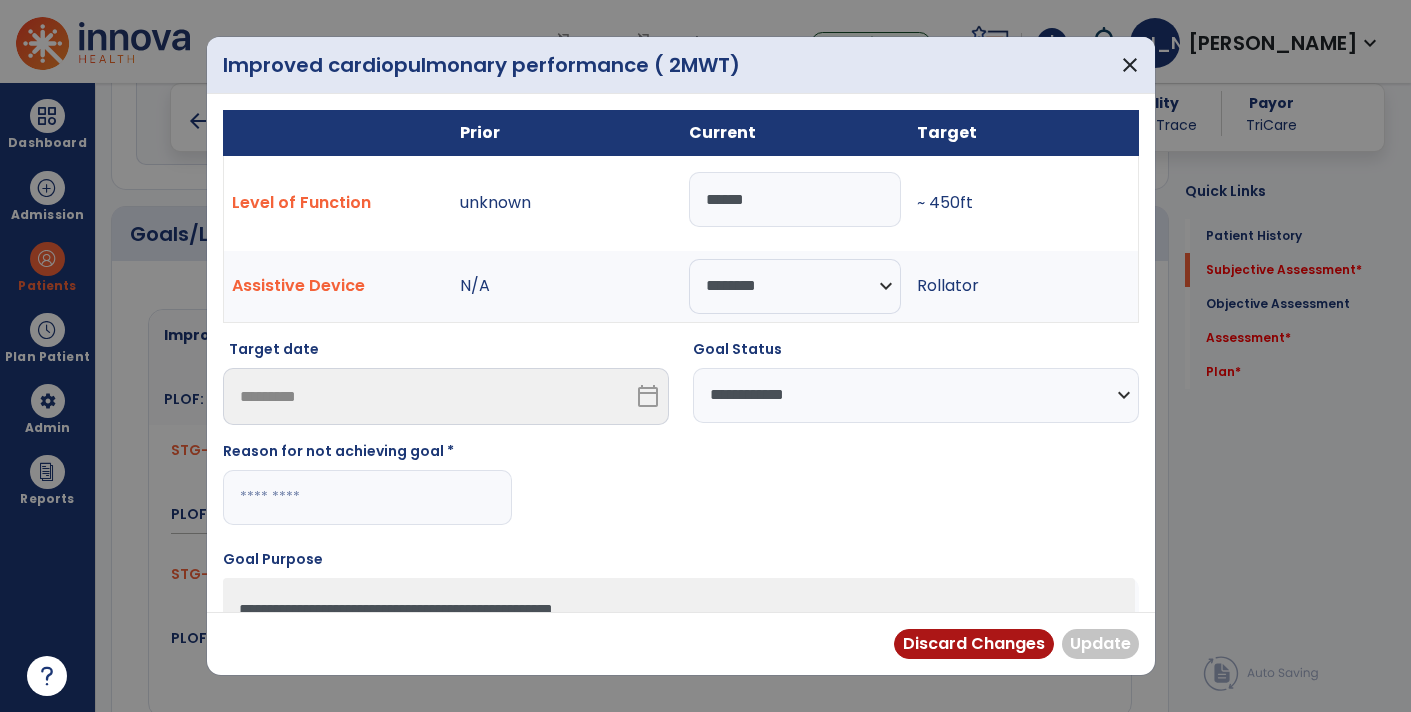 click at bounding box center (367, 497) 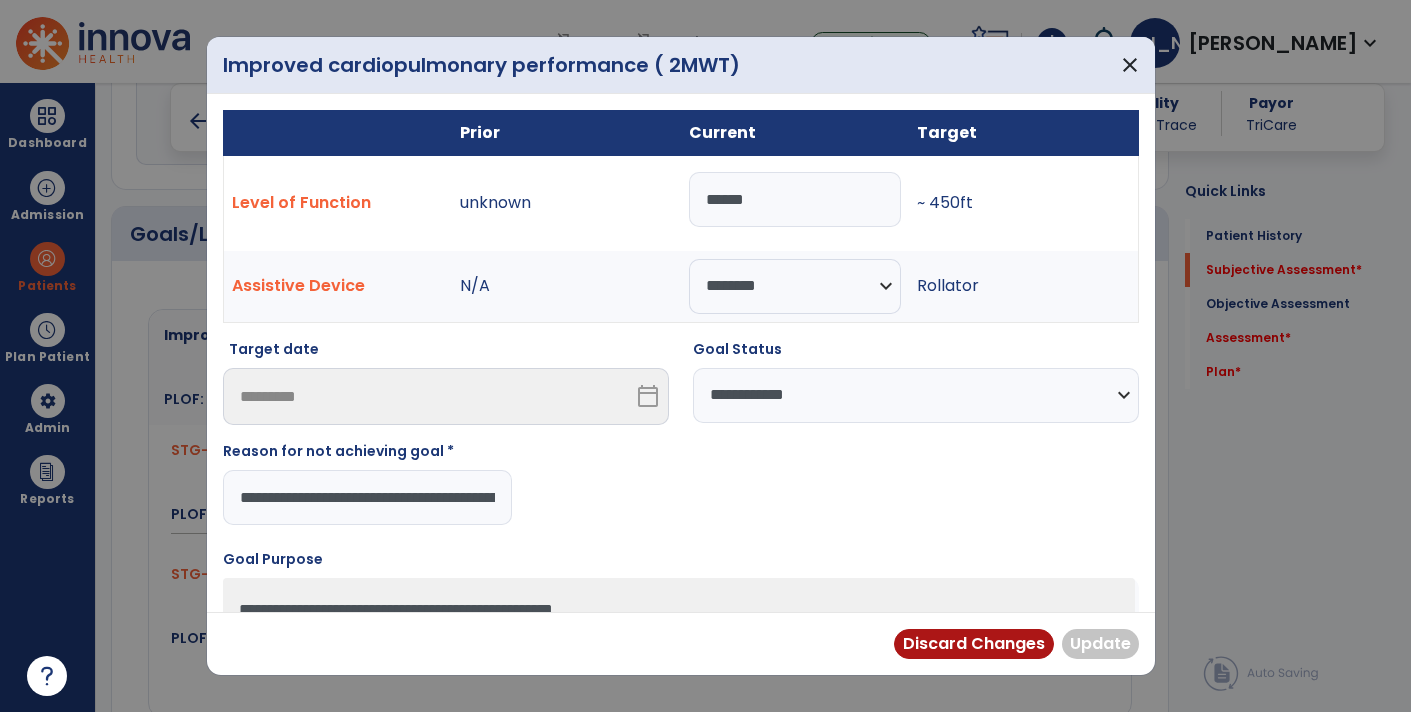 scroll, scrollTop: 0, scrollLeft: 562, axis: horizontal 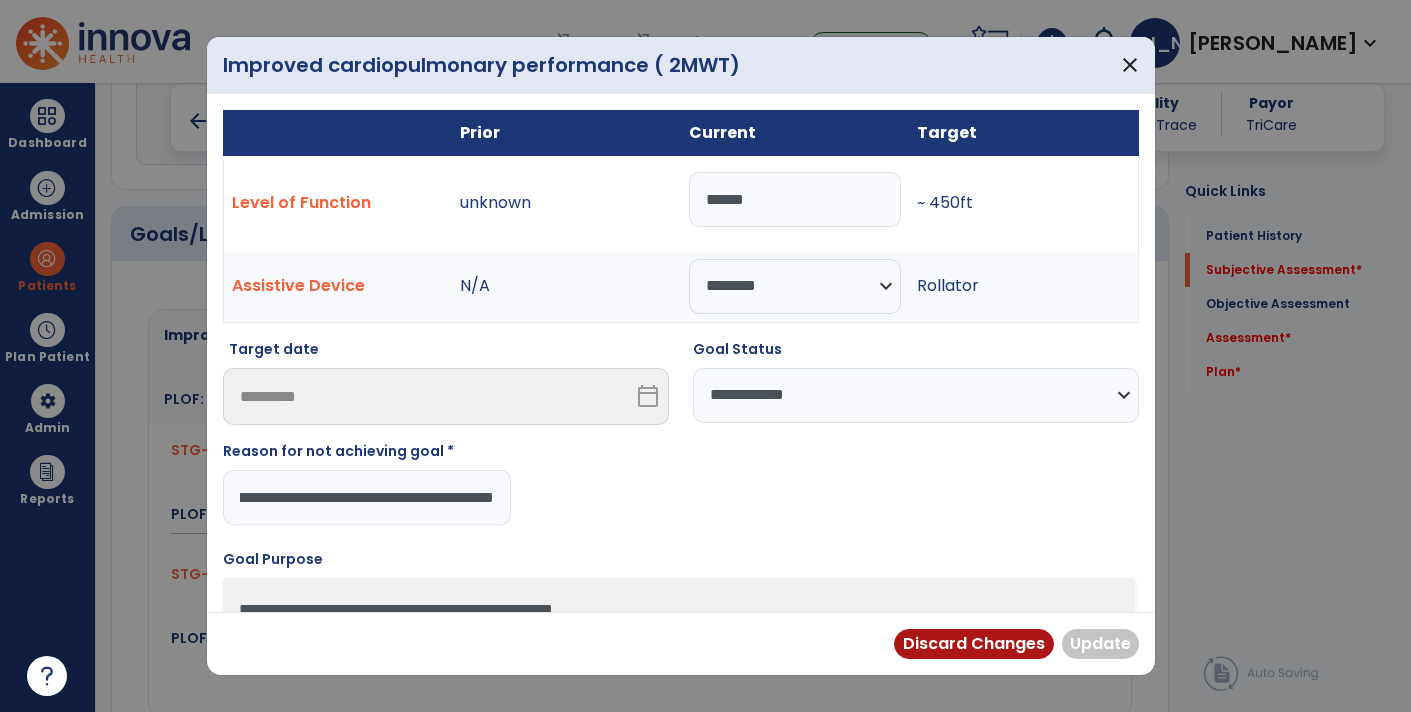 type on "**********" 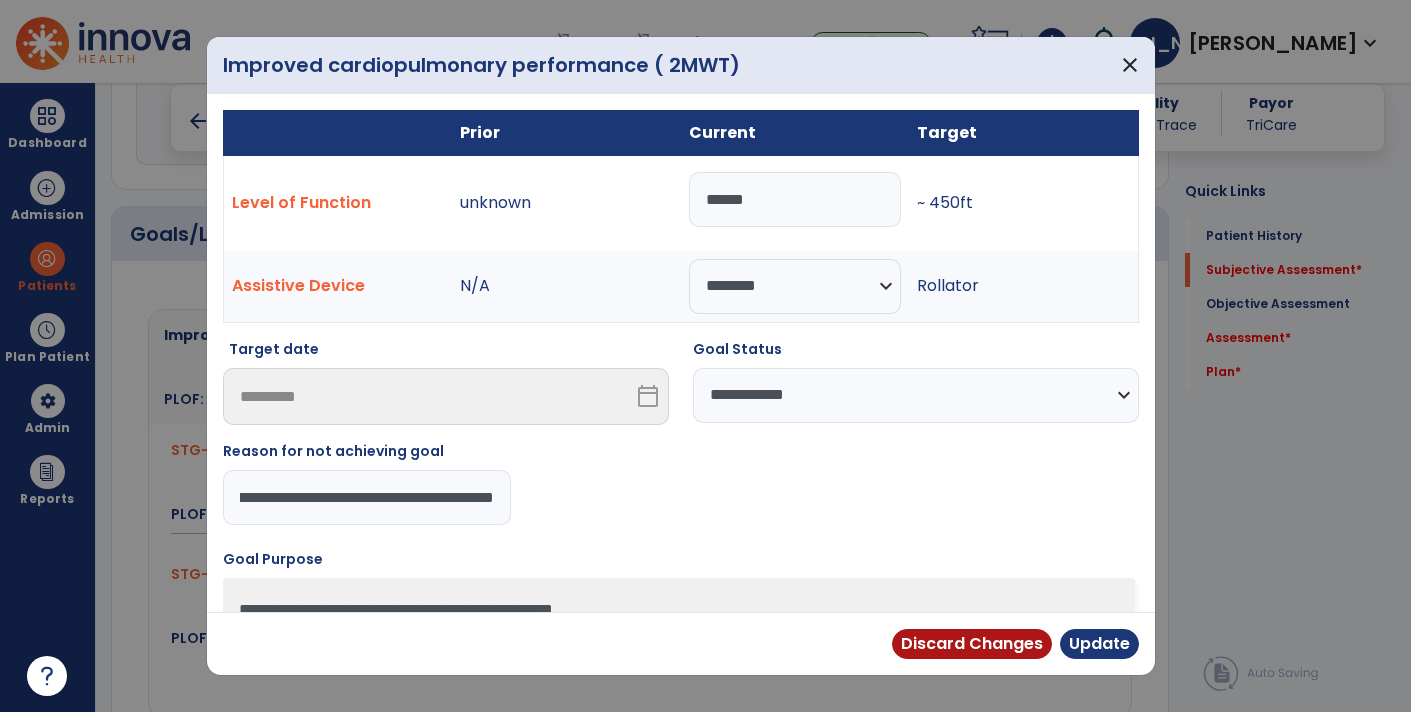 scroll, scrollTop: 0, scrollLeft: 0, axis: both 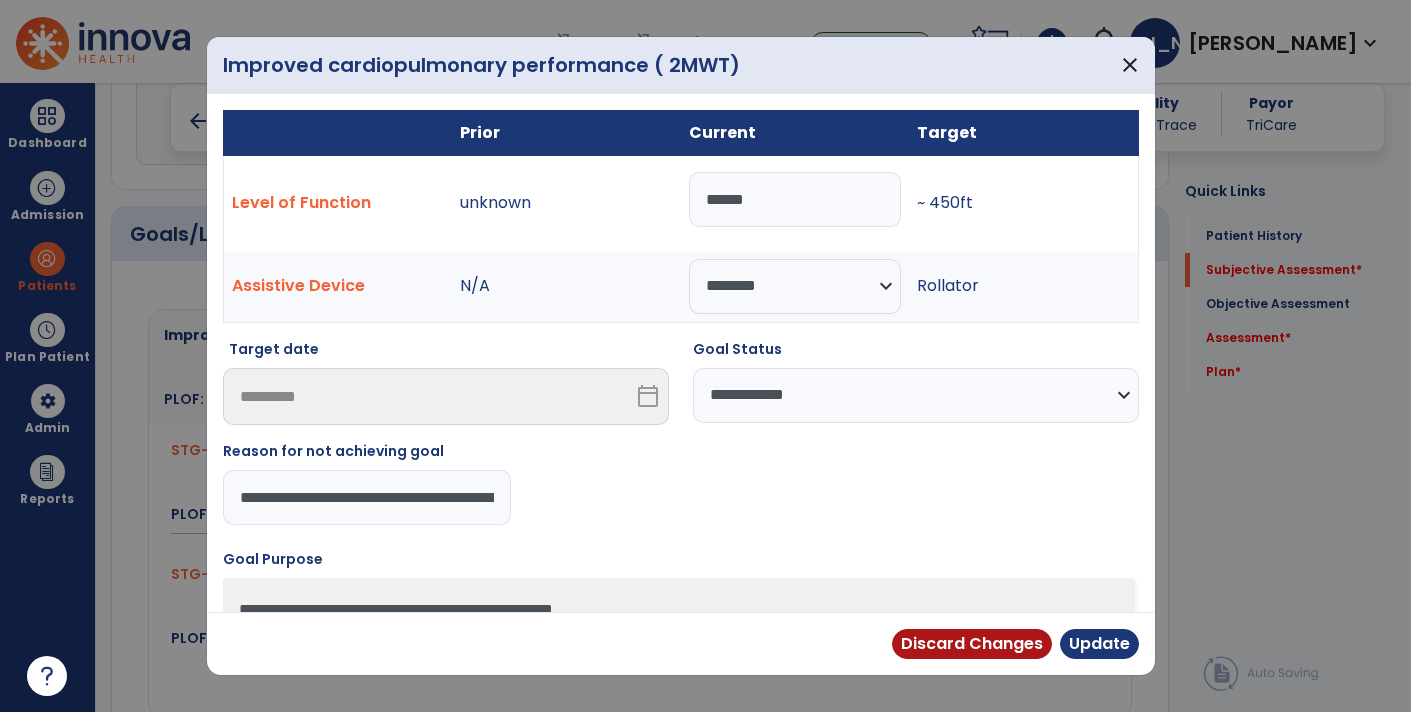 click on "**********" at bounding box center [916, 395] 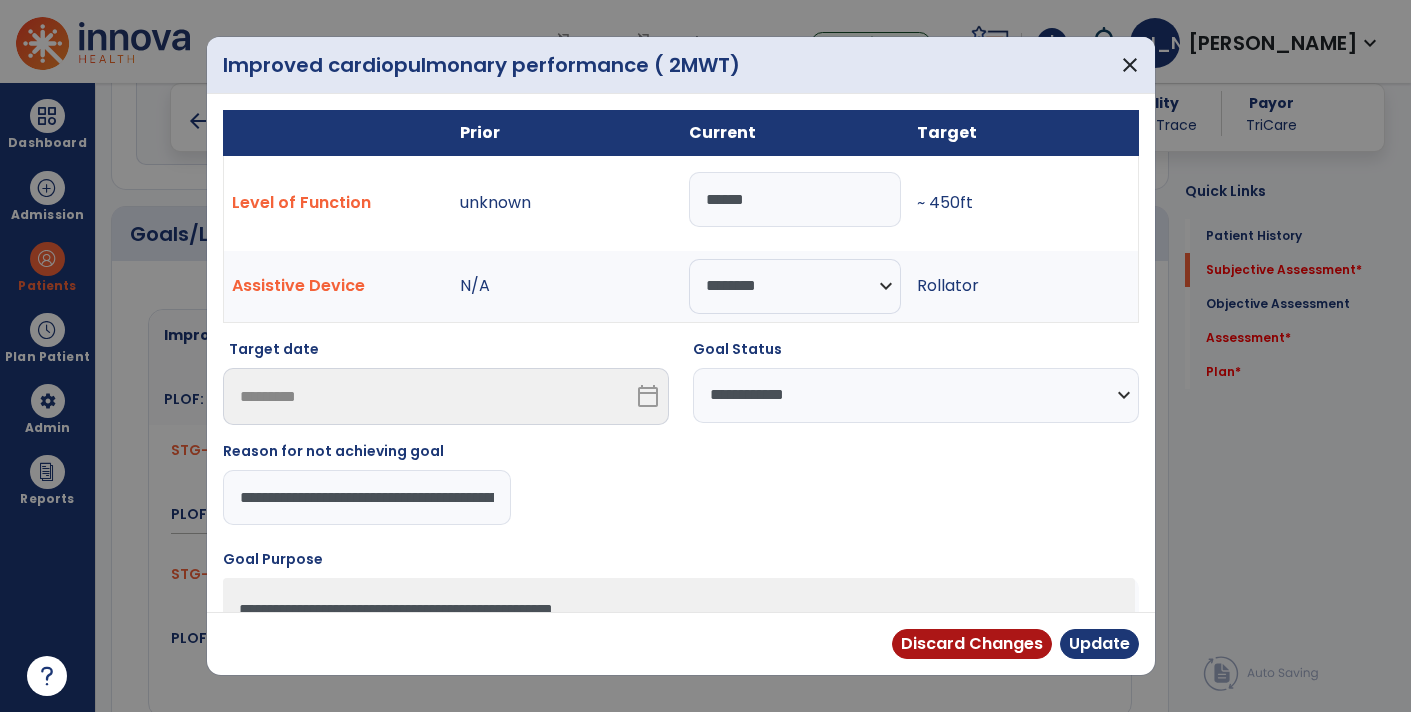 click on "**********" at bounding box center (681, 440) 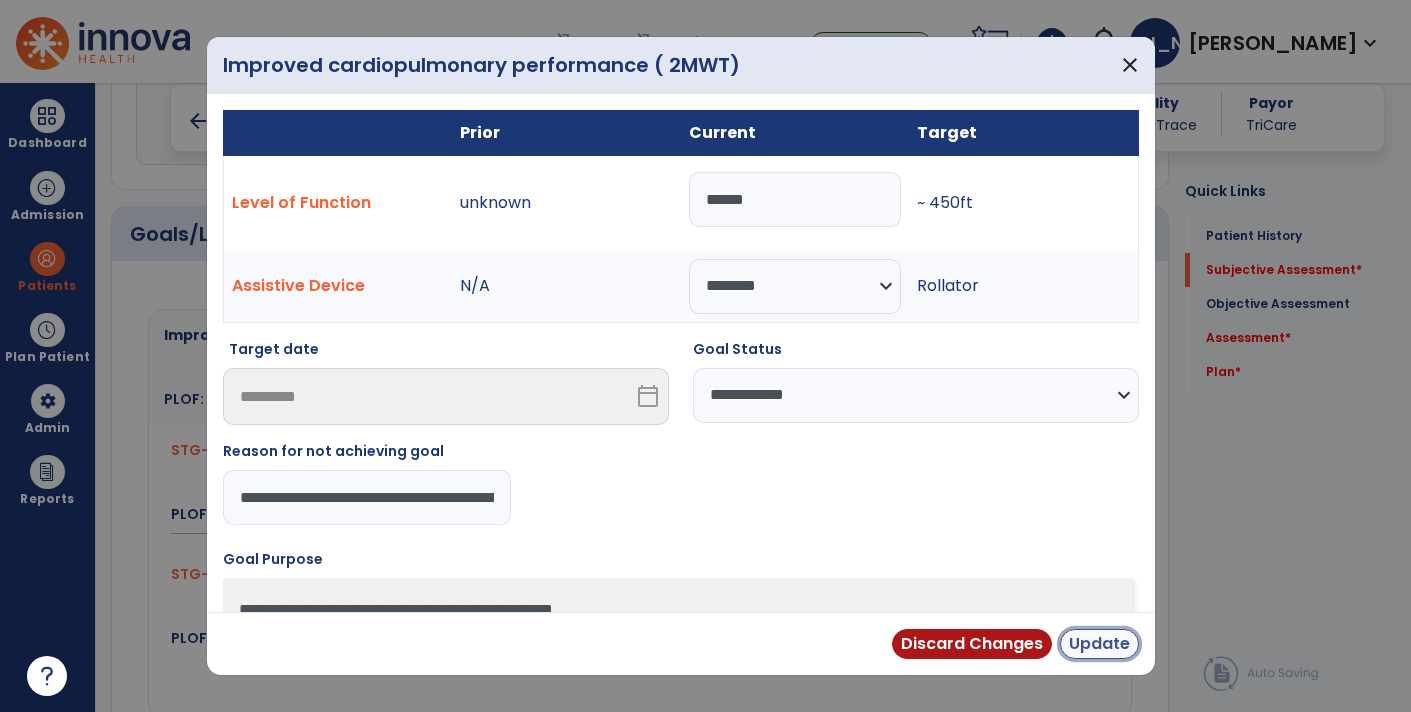 click on "Update" at bounding box center (1099, 644) 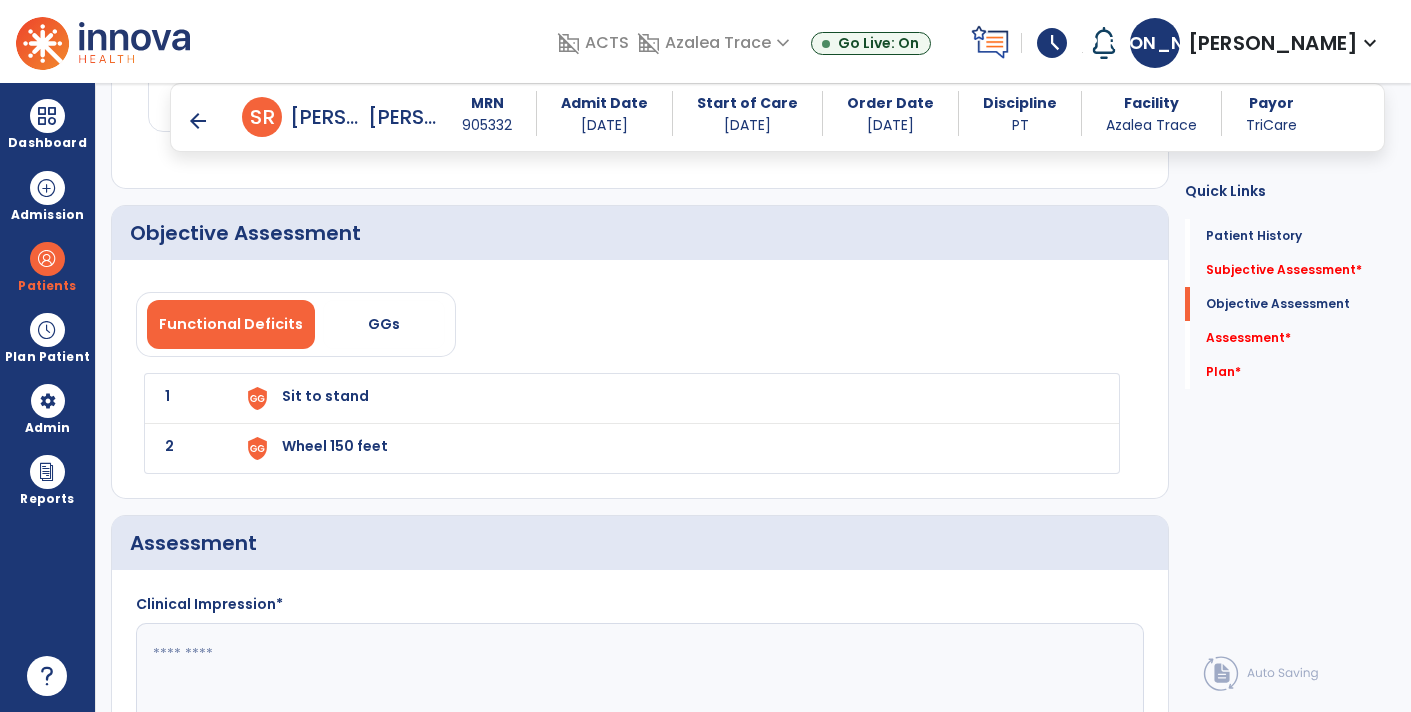 scroll, scrollTop: 2323, scrollLeft: 0, axis: vertical 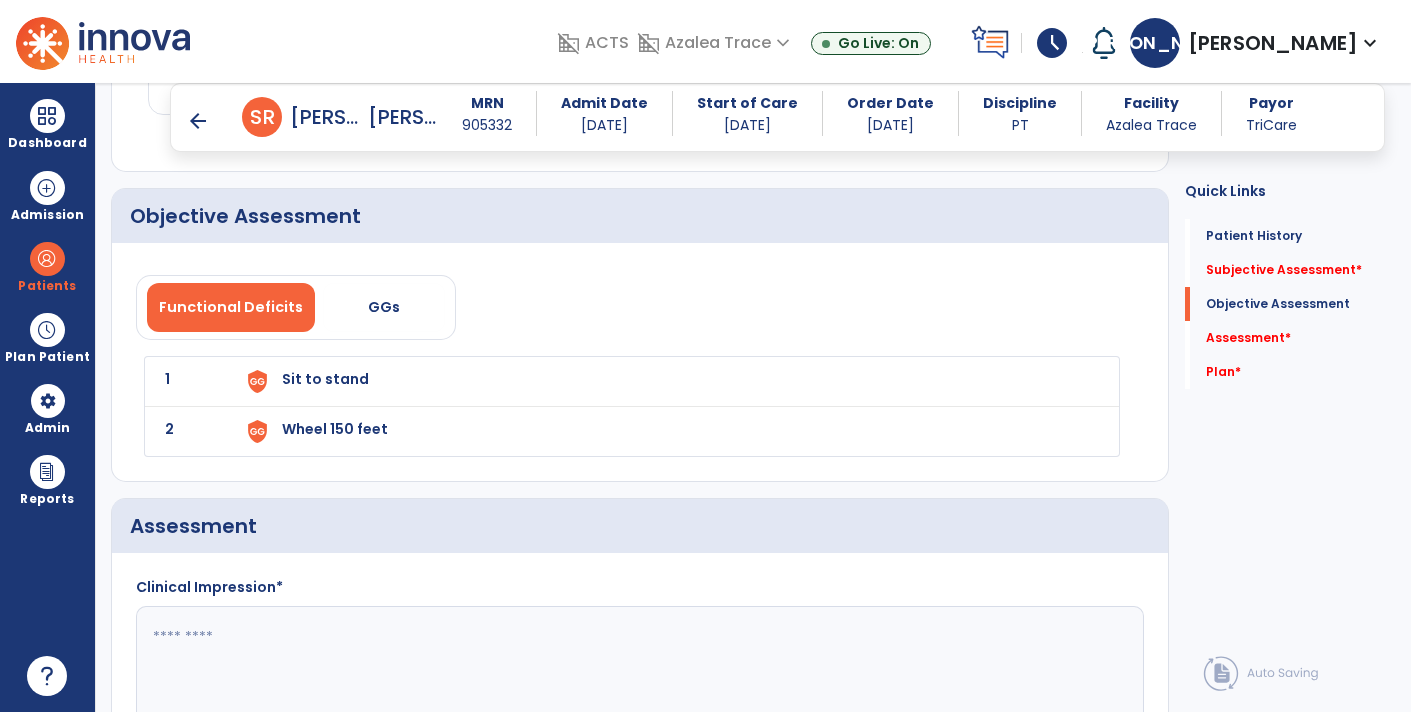 click on "Sit to stand" at bounding box center (325, 379) 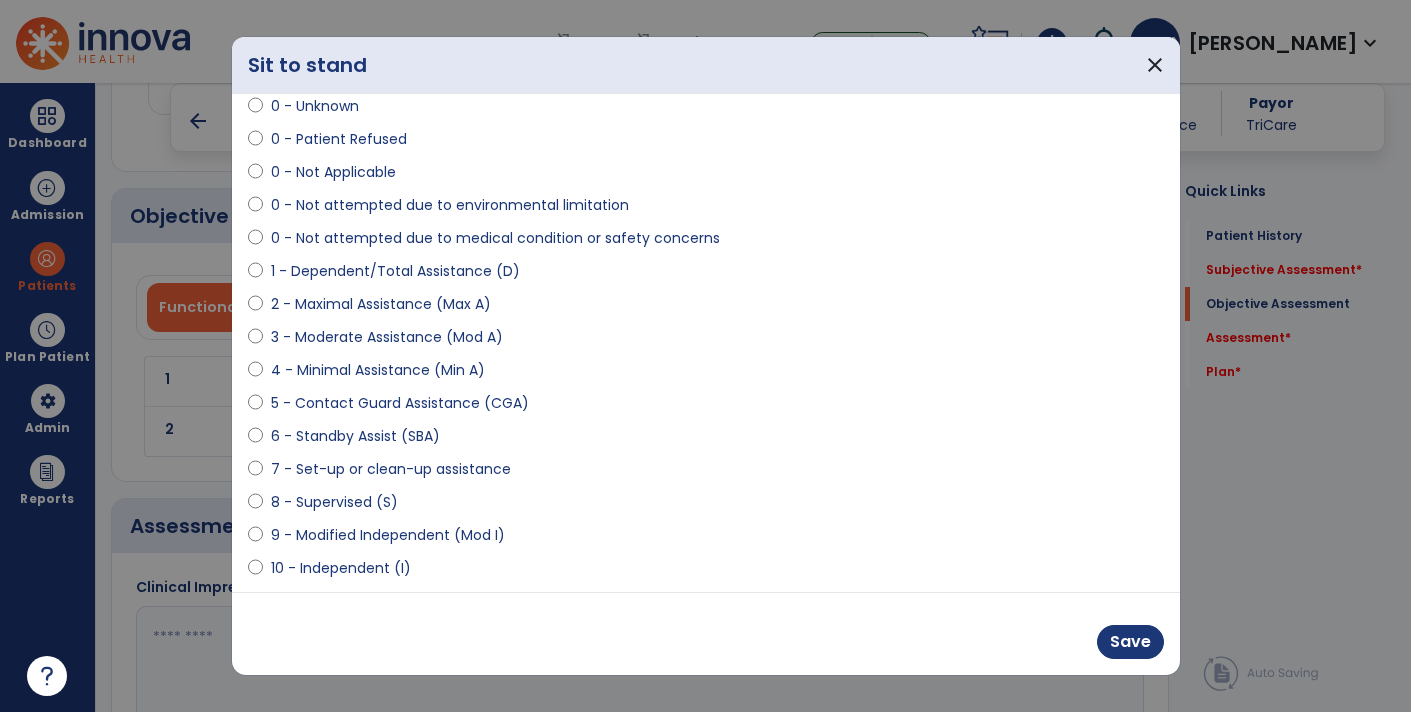 scroll, scrollTop: 136, scrollLeft: 0, axis: vertical 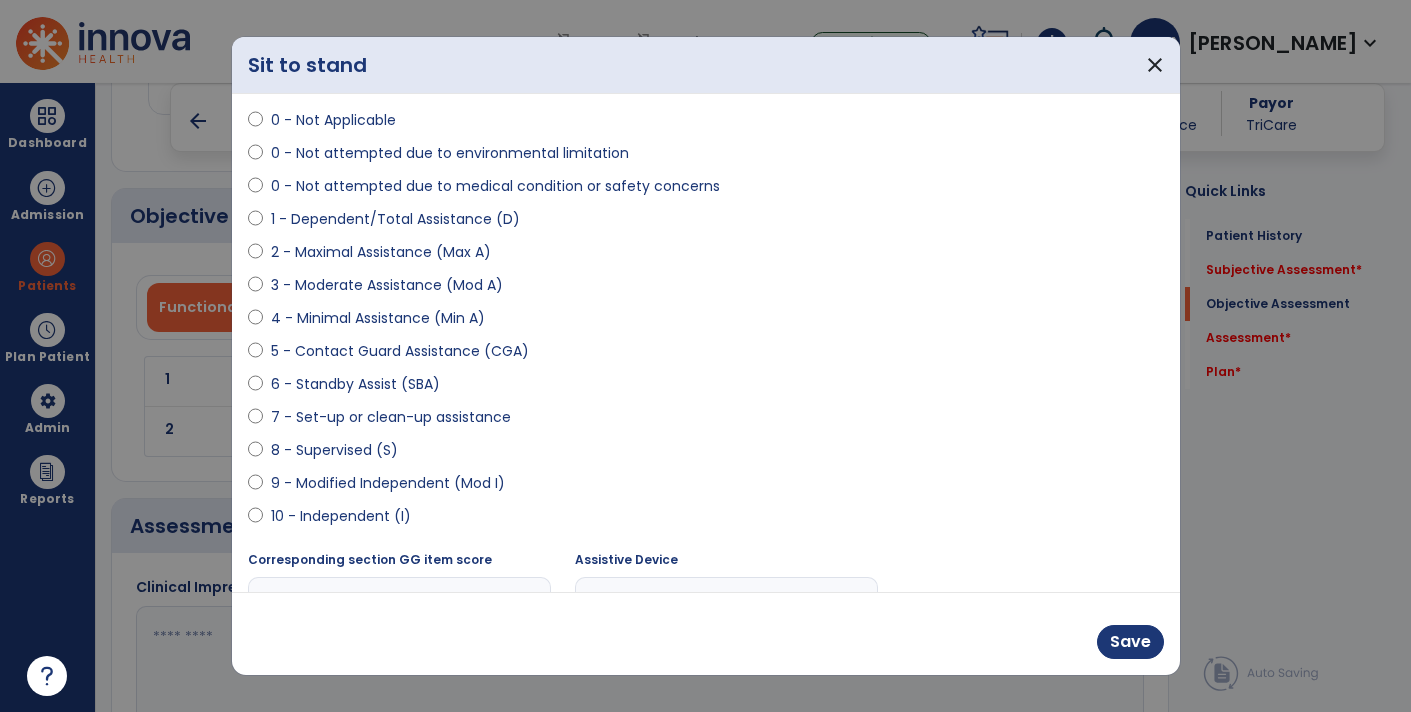 select on "**********" 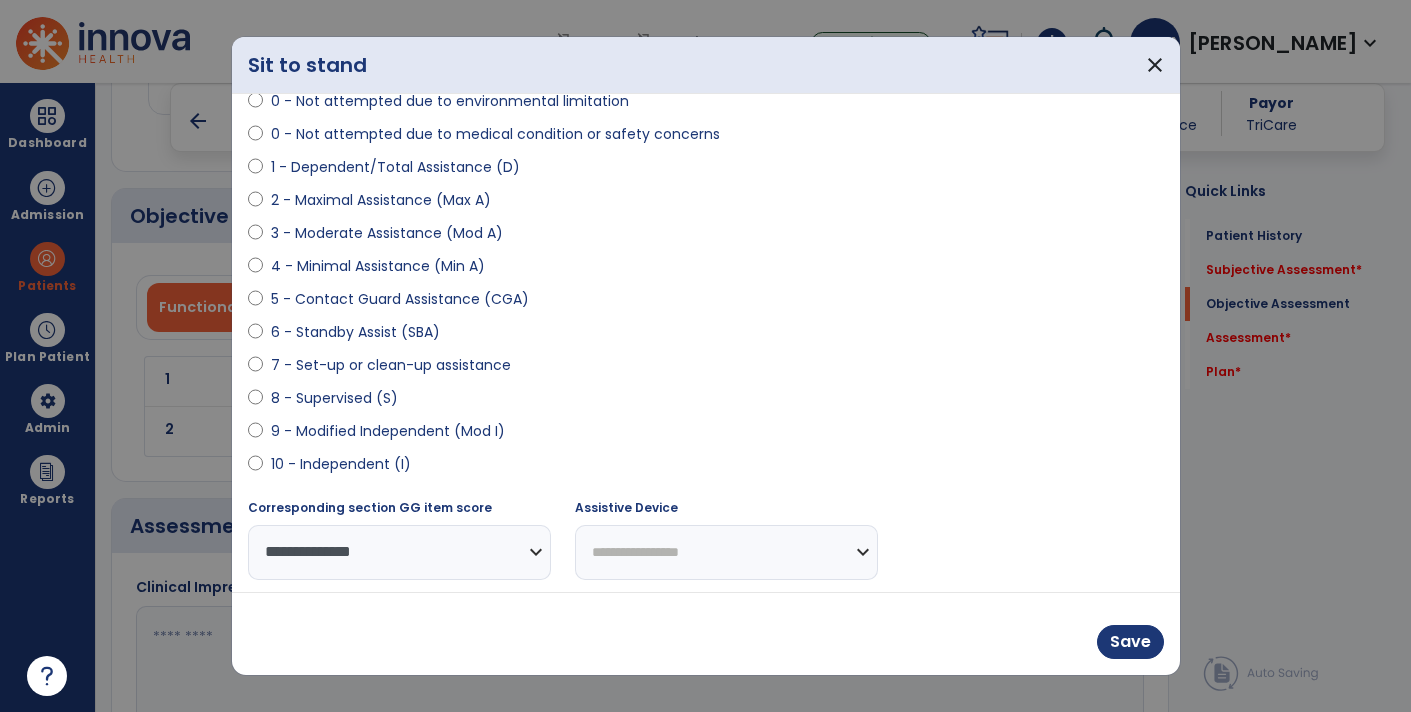 click on "**********" at bounding box center (726, 552) 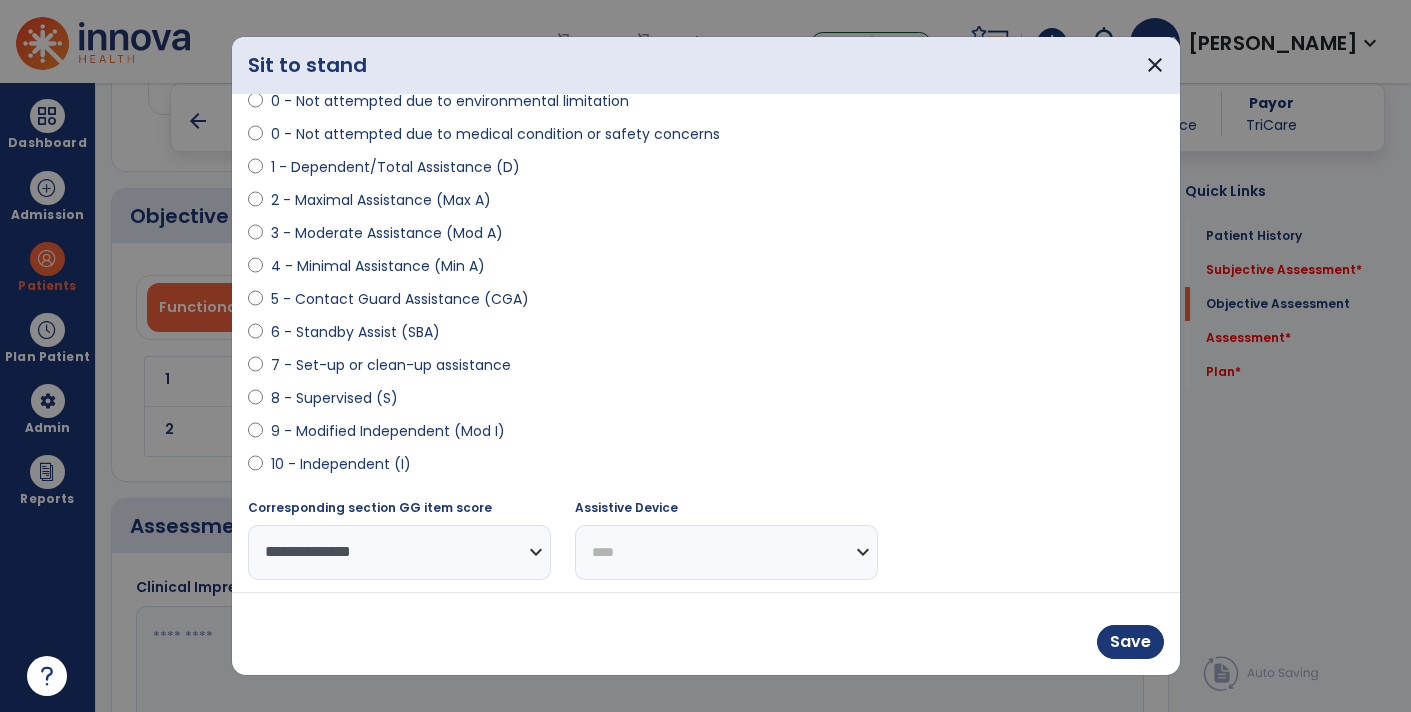 click on "**********" at bounding box center [726, 552] 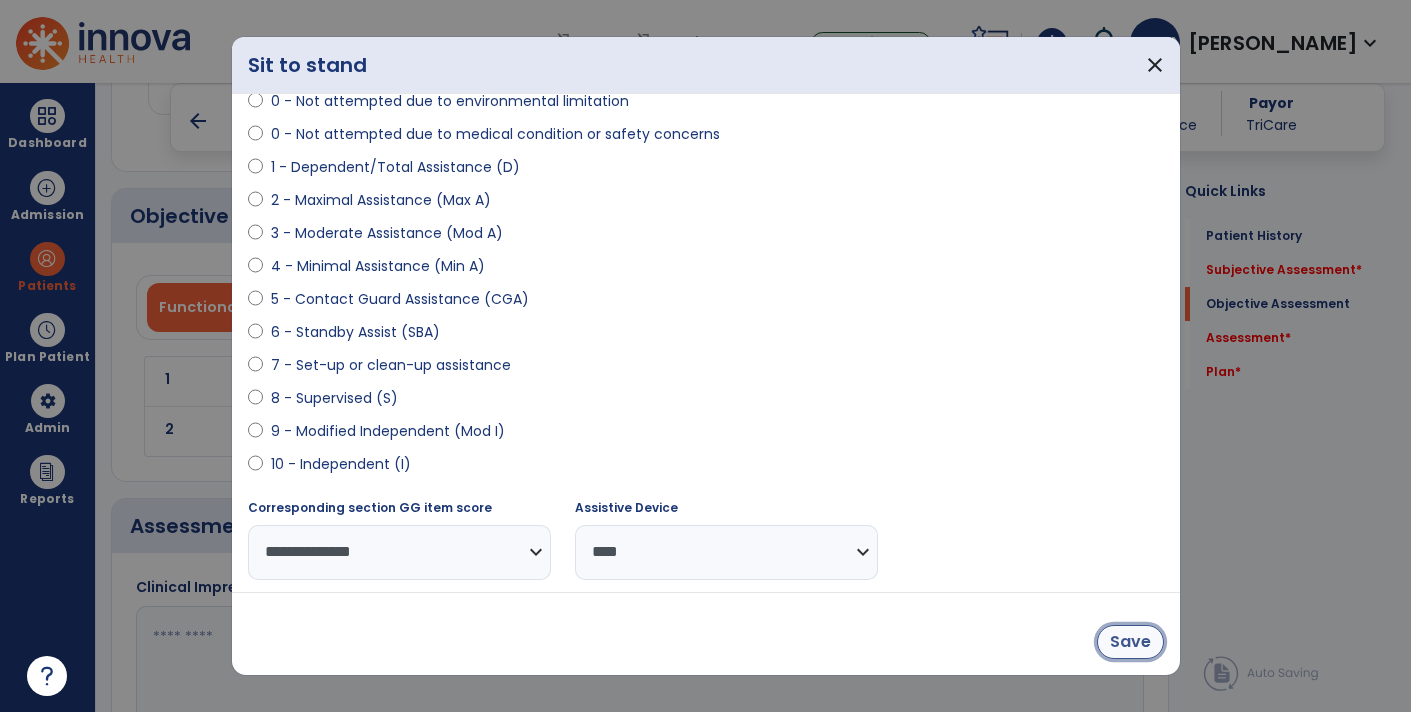 click on "Save" at bounding box center [1130, 642] 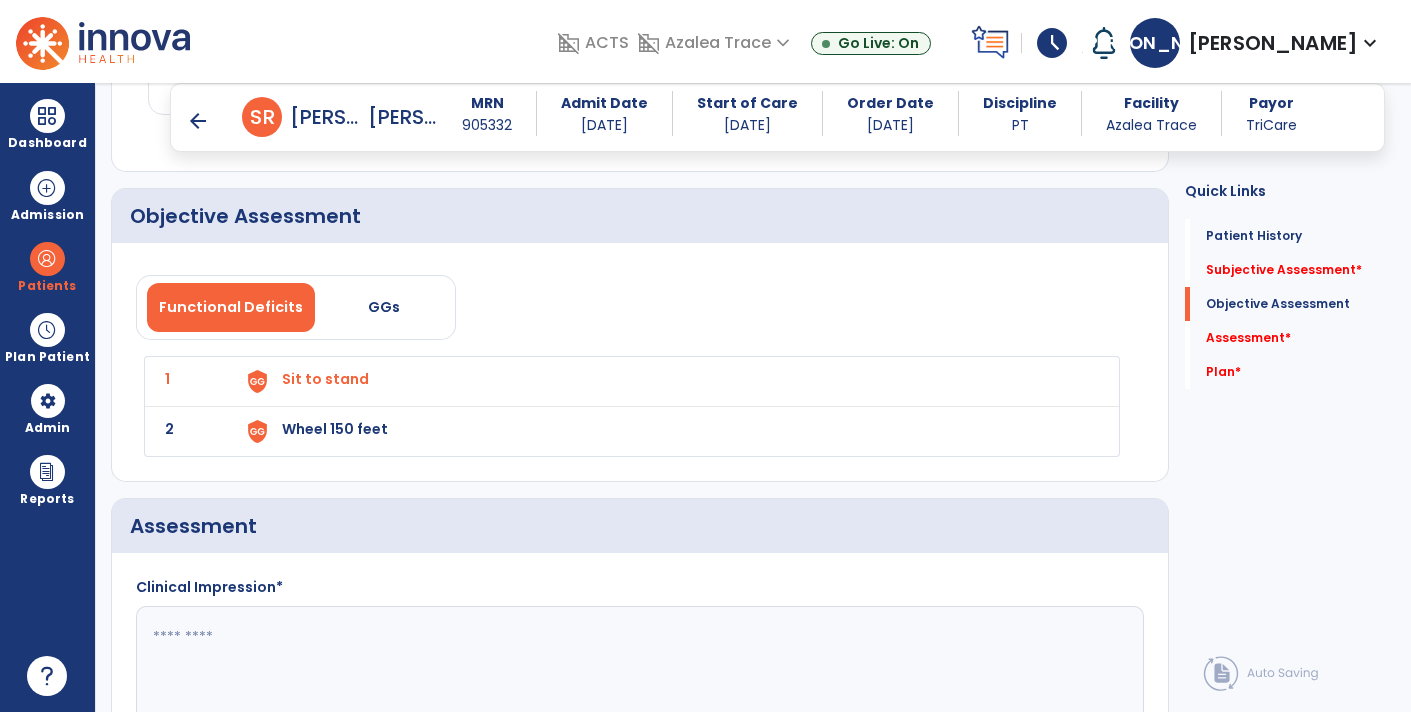 click on "2 Wheel 150 feet" 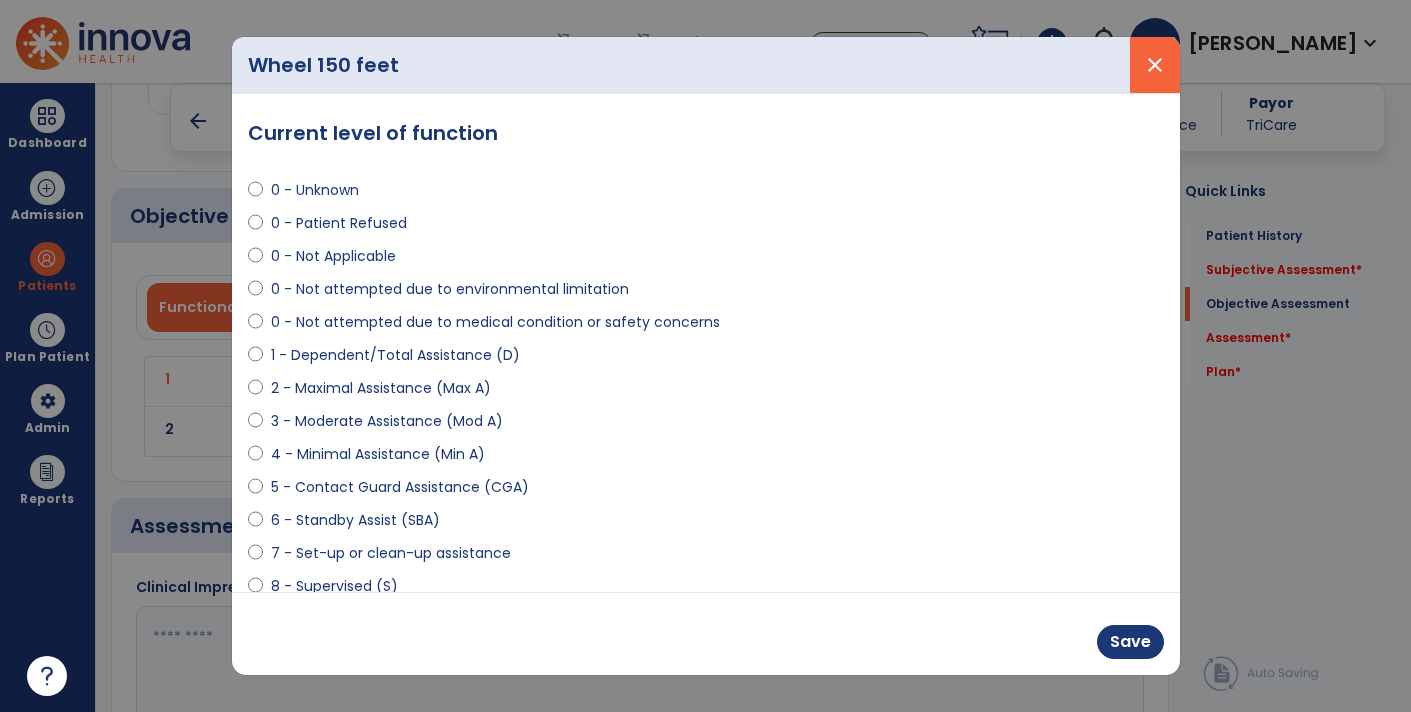 click on "close" at bounding box center (1155, 65) 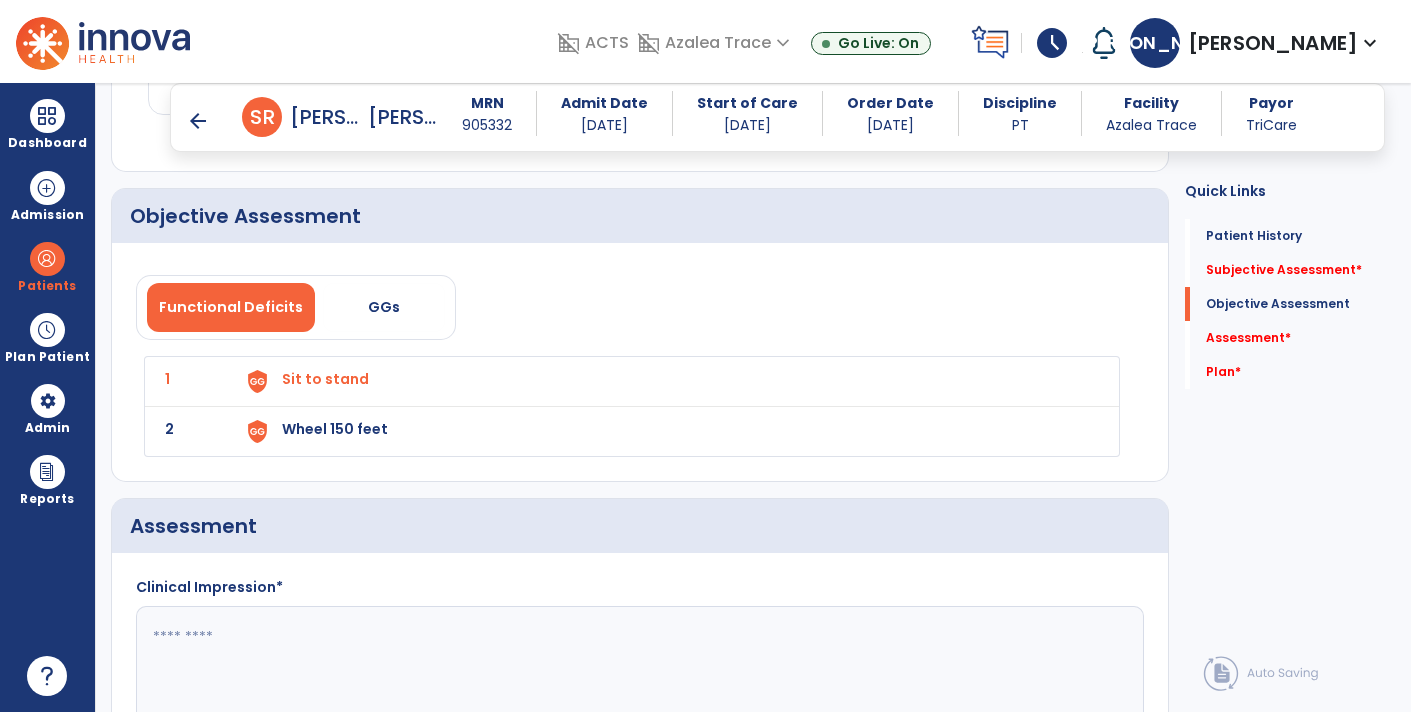 click on "Wheel 150 feet" at bounding box center (668, 381) 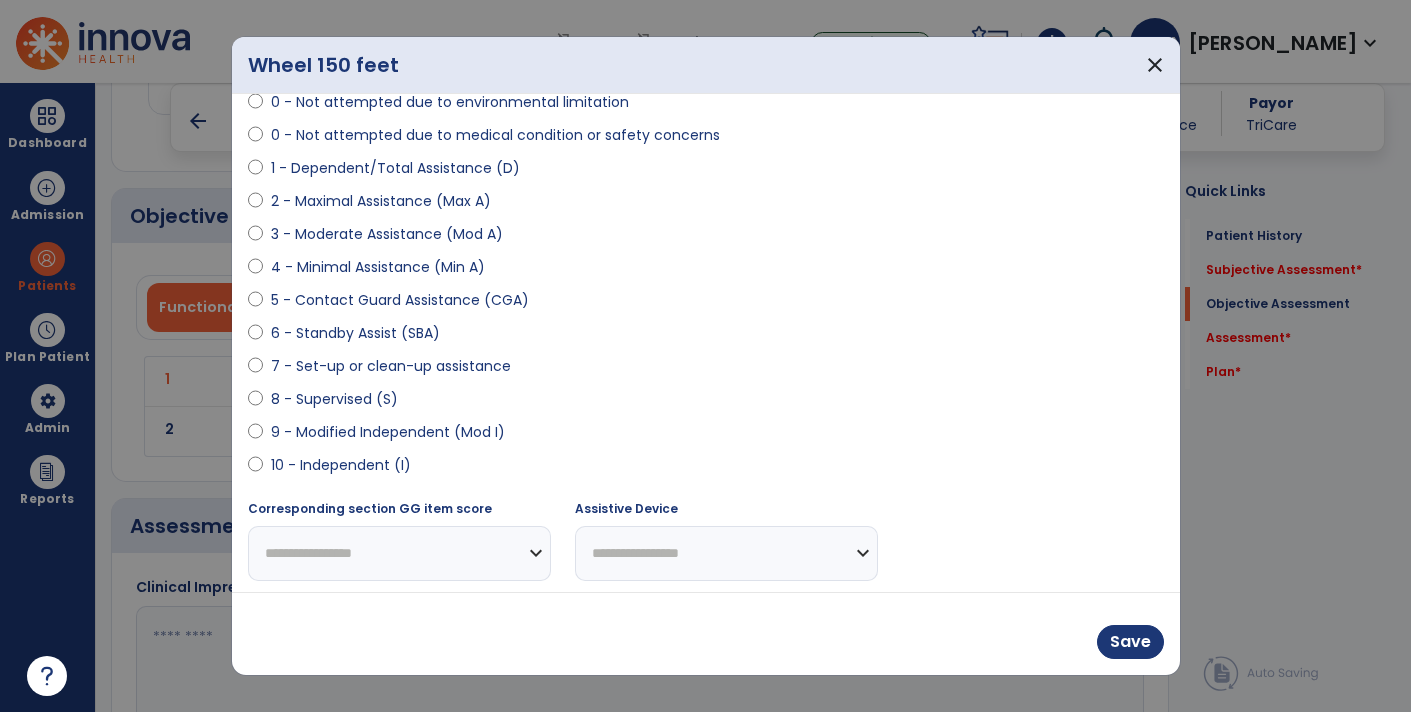 scroll, scrollTop: 188, scrollLeft: 0, axis: vertical 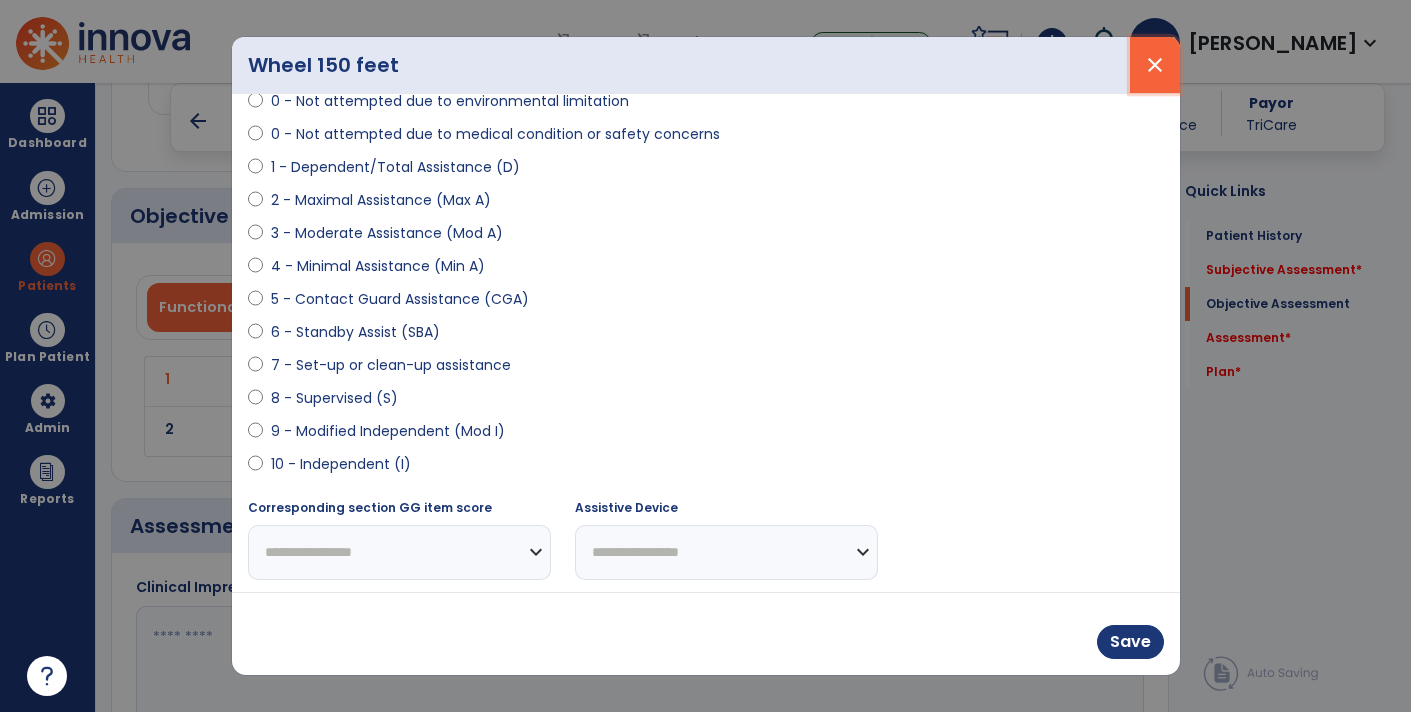 click on "close" at bounding box center (1155, 65) 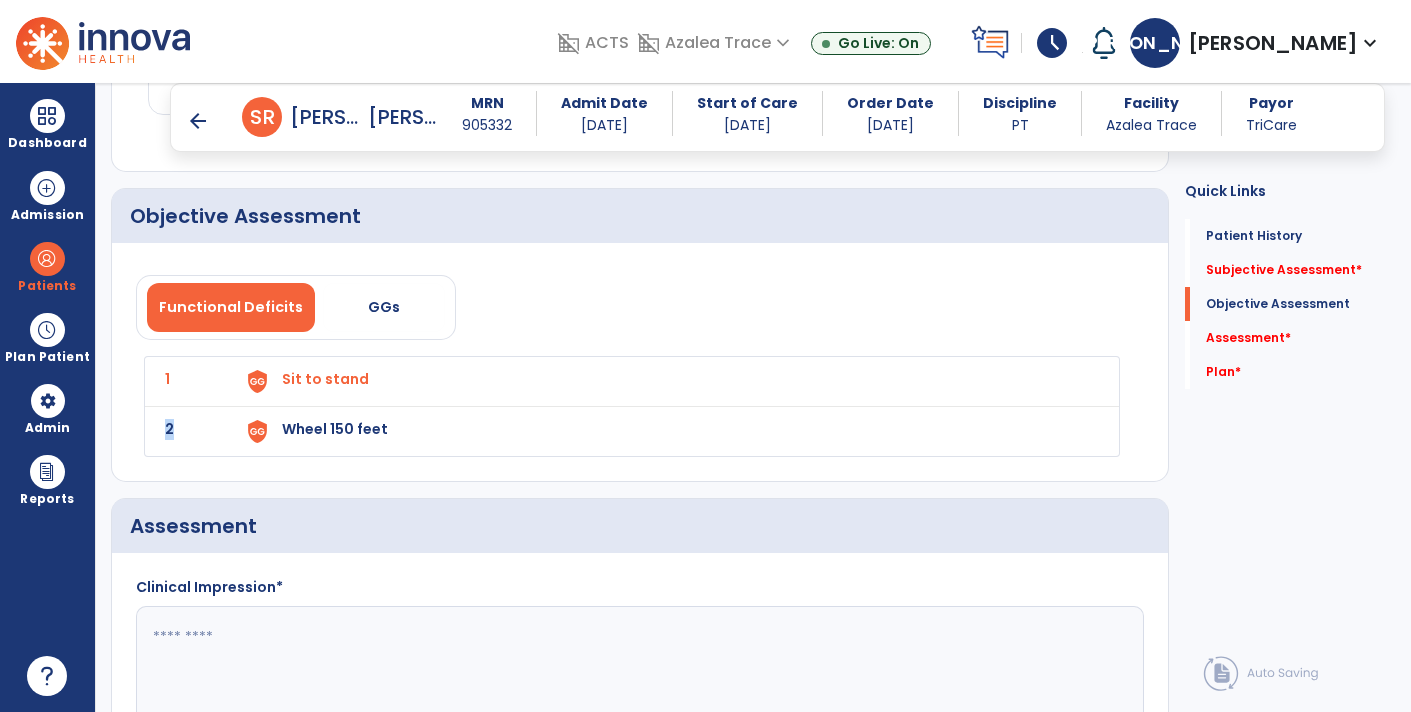 click 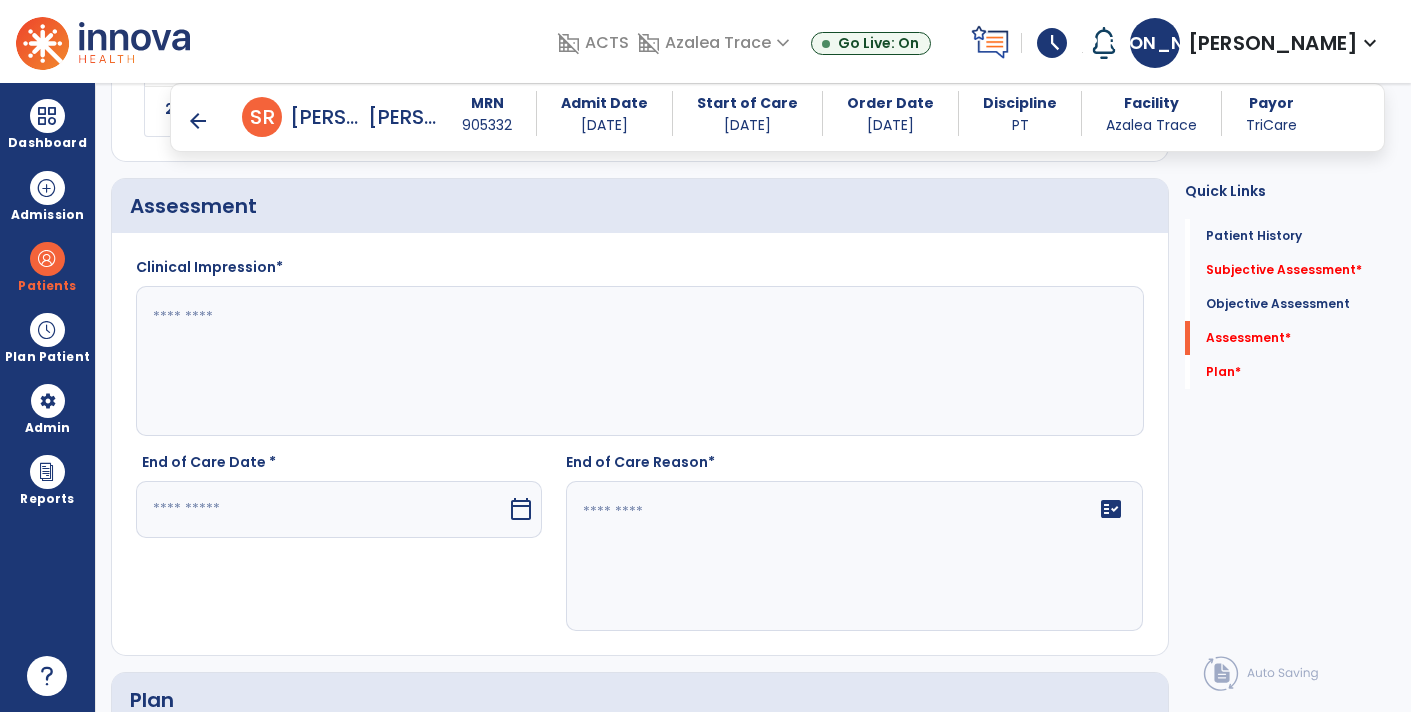 scroll, scrollTop: 2645, scrollLeft: 0, axis: vertical 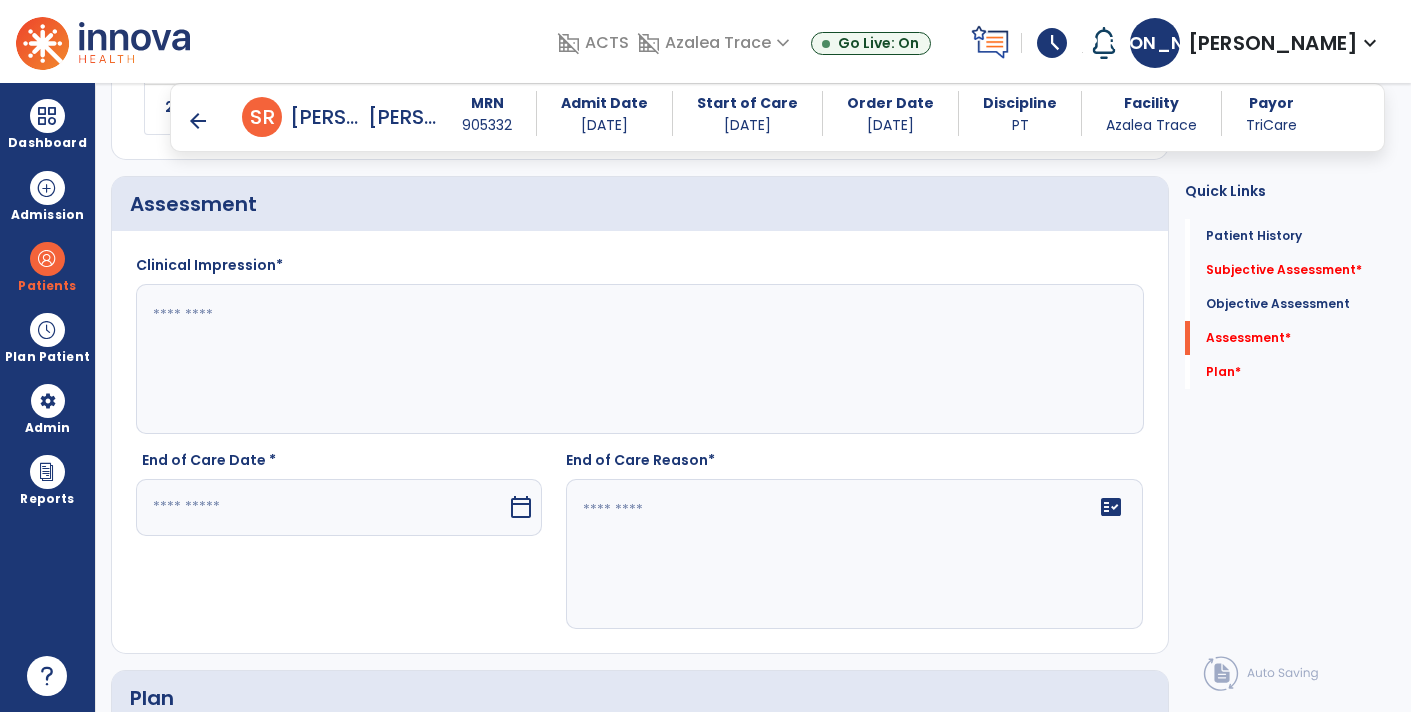 click on "calendar_today" at bounding box center (521, 507) 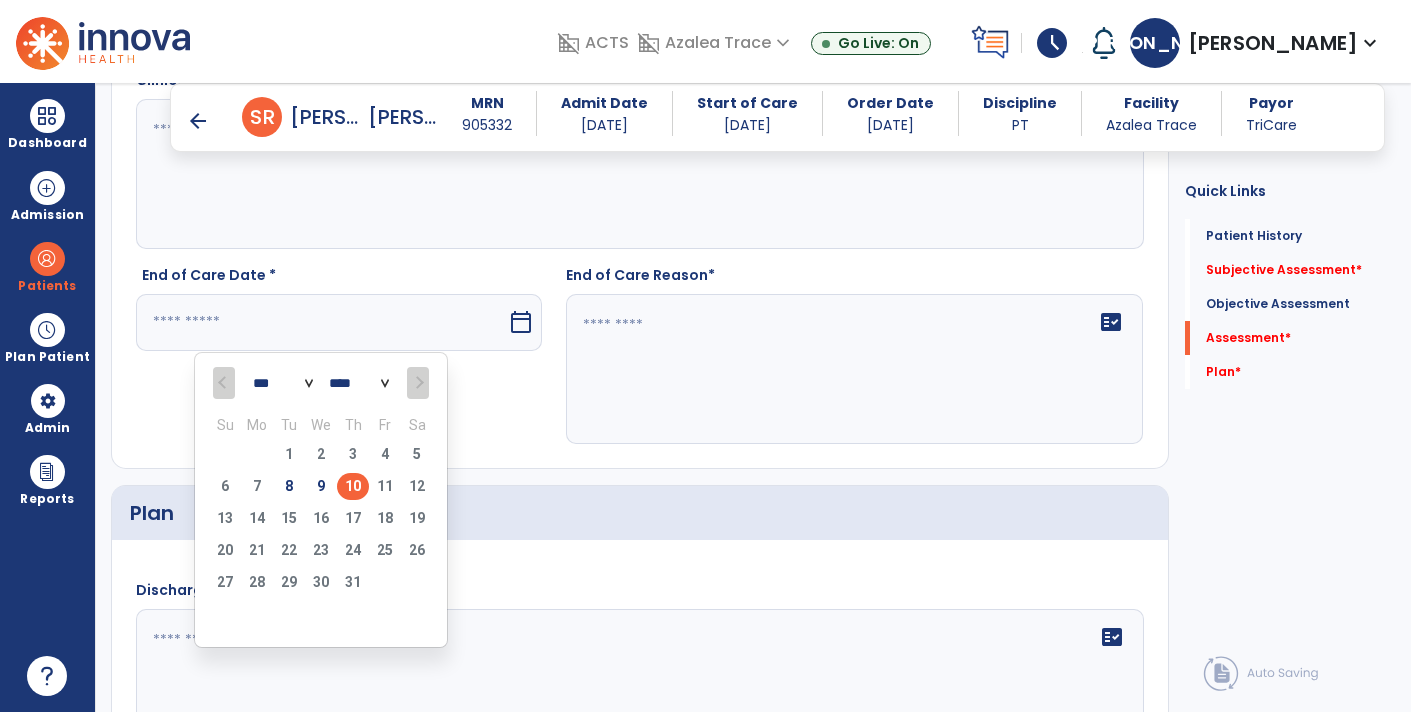 scroll, scrollTop: 2835, scrollLeft: 0, axis: vertical 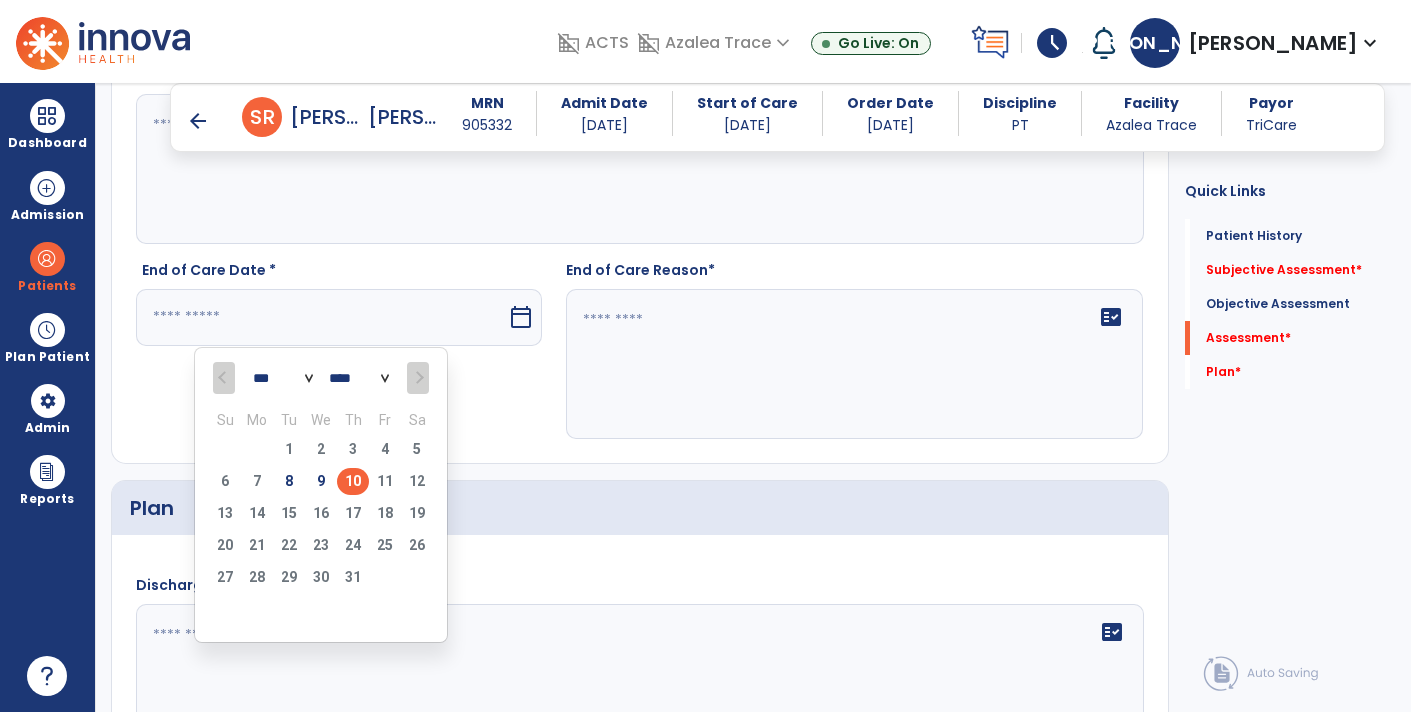 click on "10" at bounding box center (353, 481) 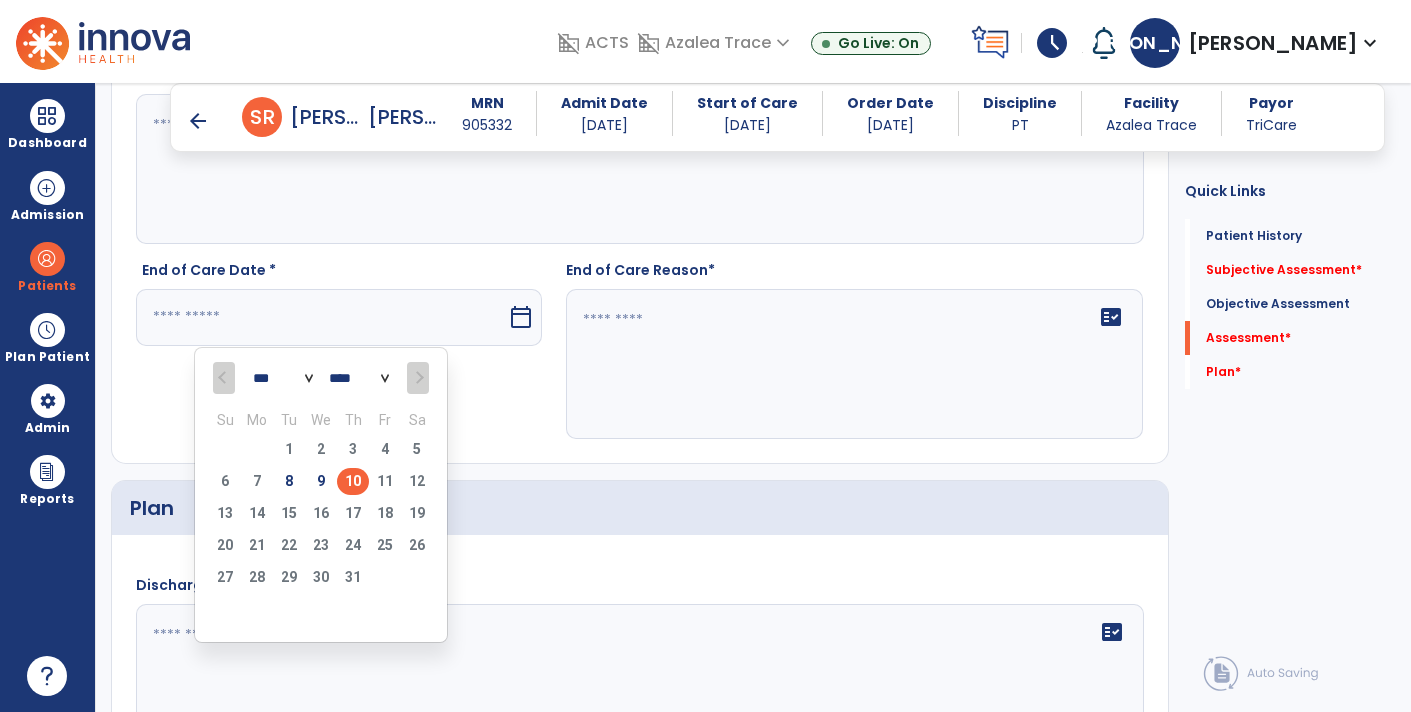 type on "*********" 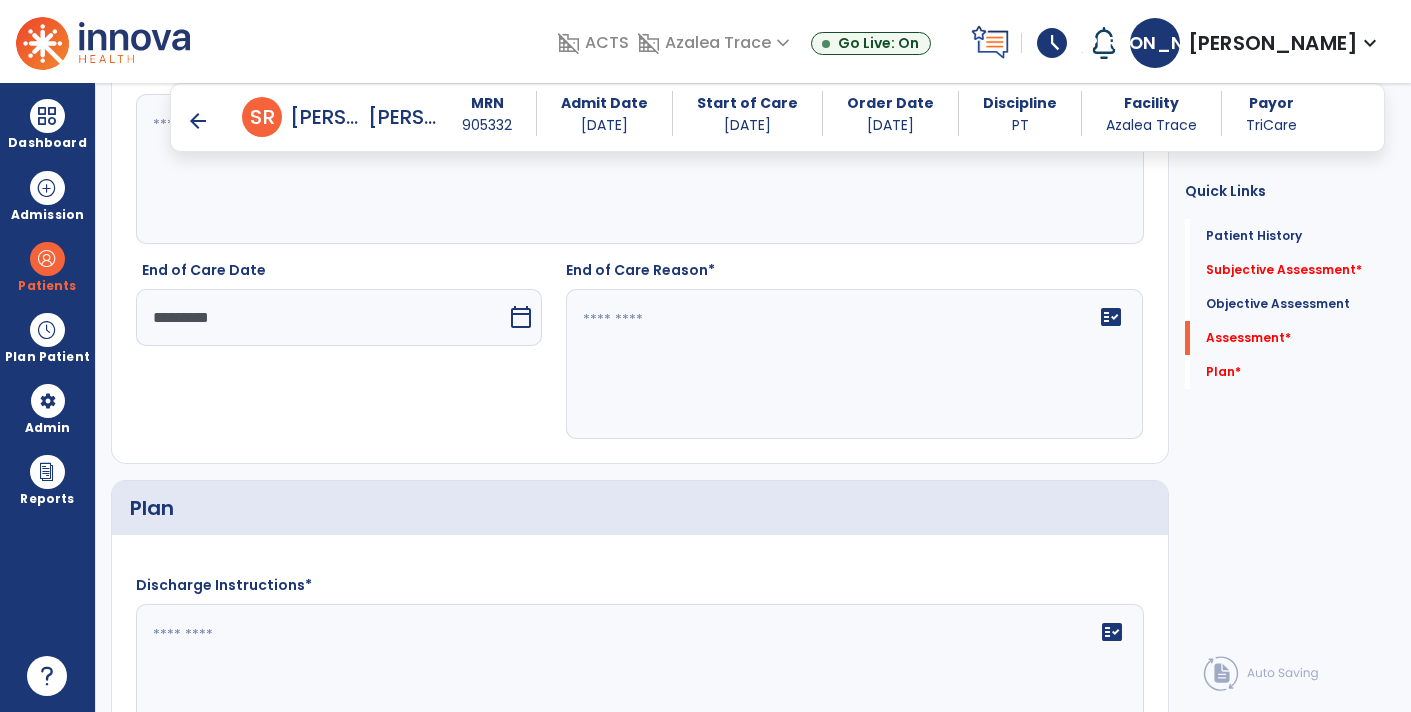 click 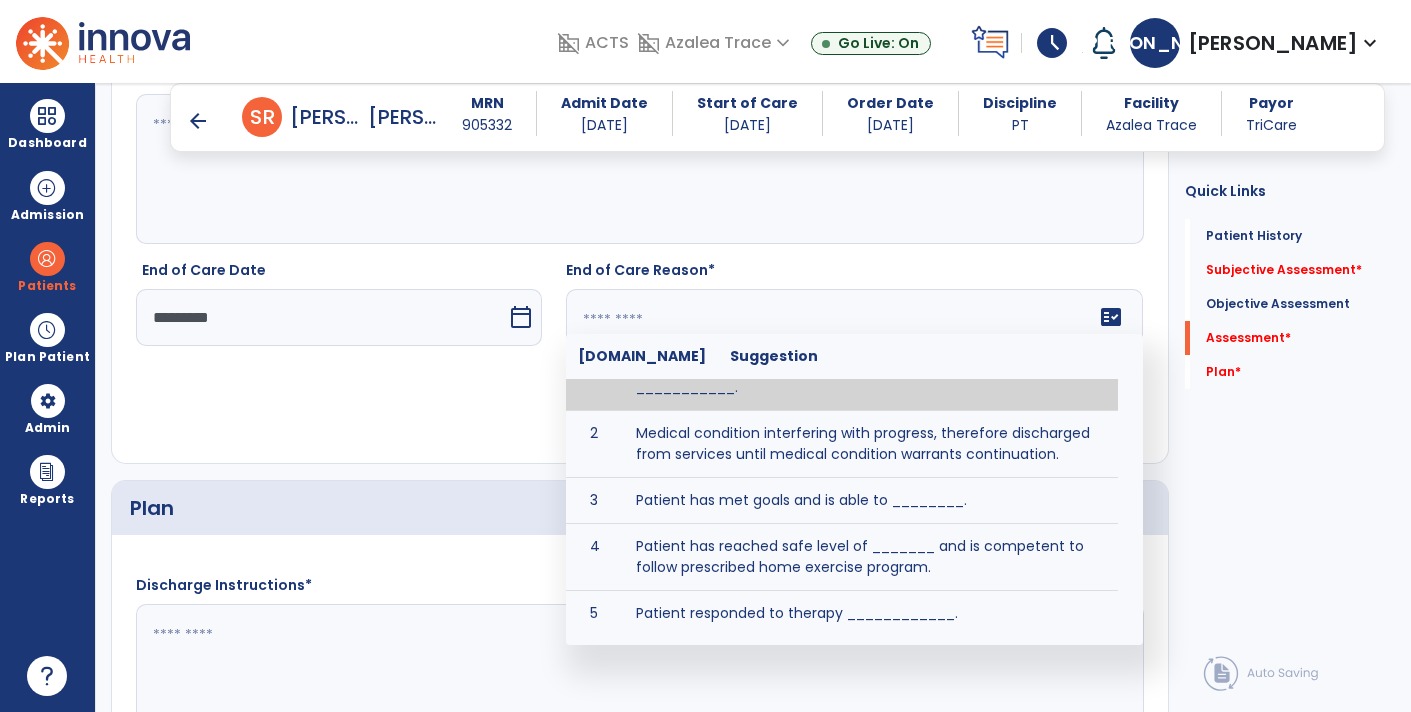 scroll, scrollTop: 64, scrollLeft: 0, axis: vertical 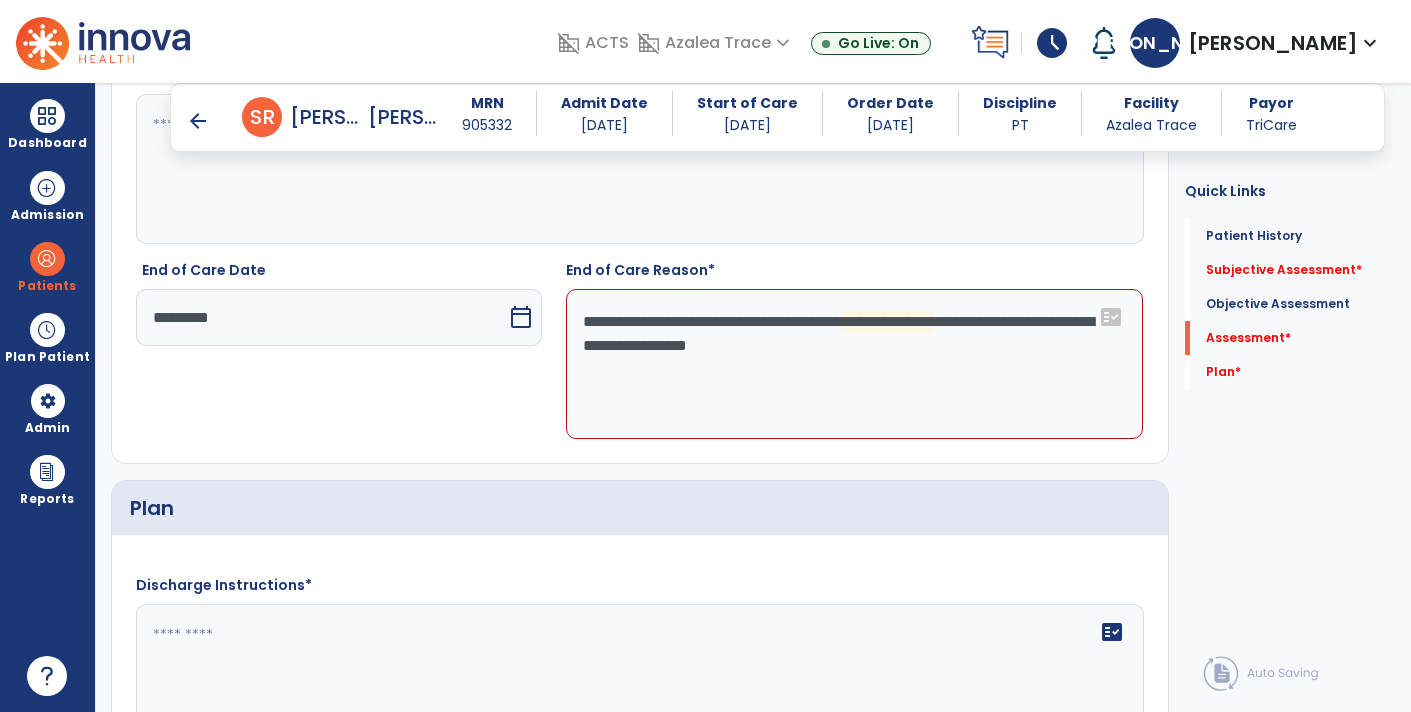 click on "**********" 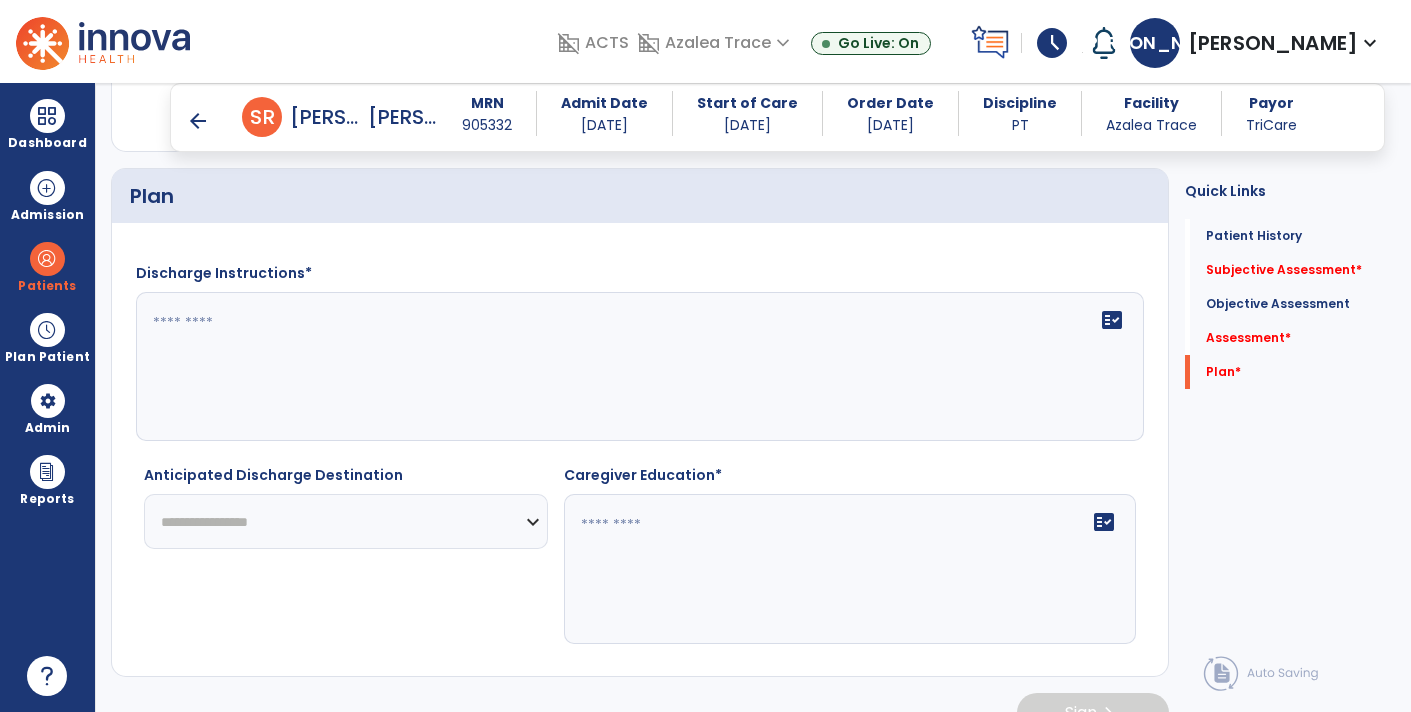 scroll, scrollTop: 3174, scrollLeft: 0, axis: vertical 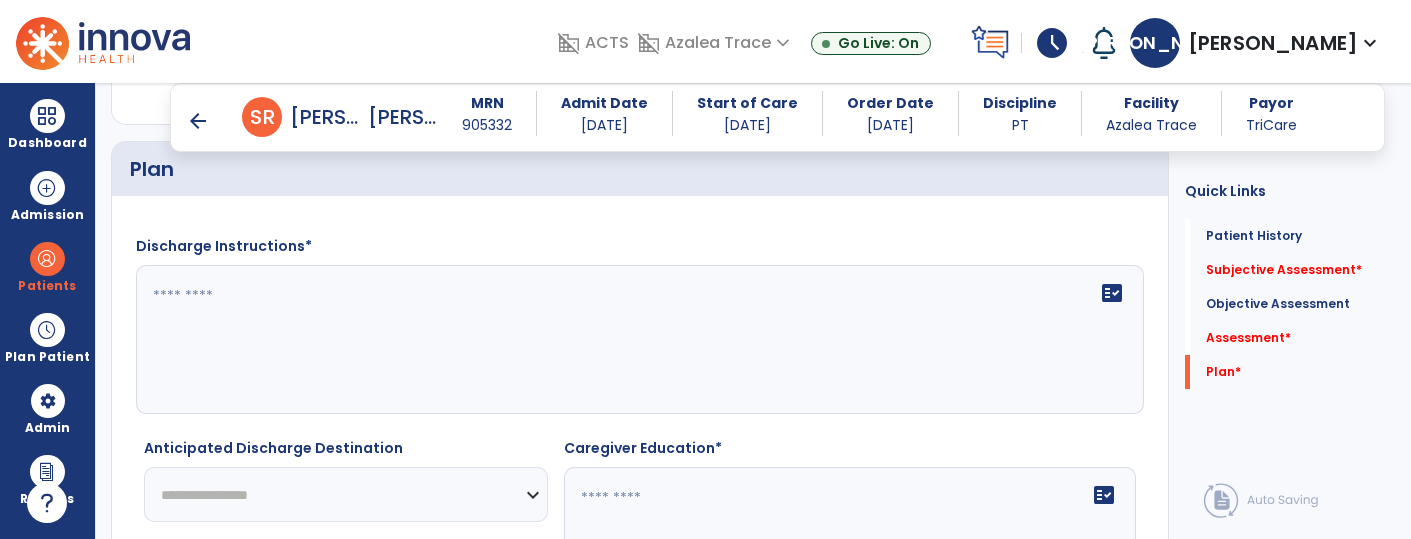 type on "**********" 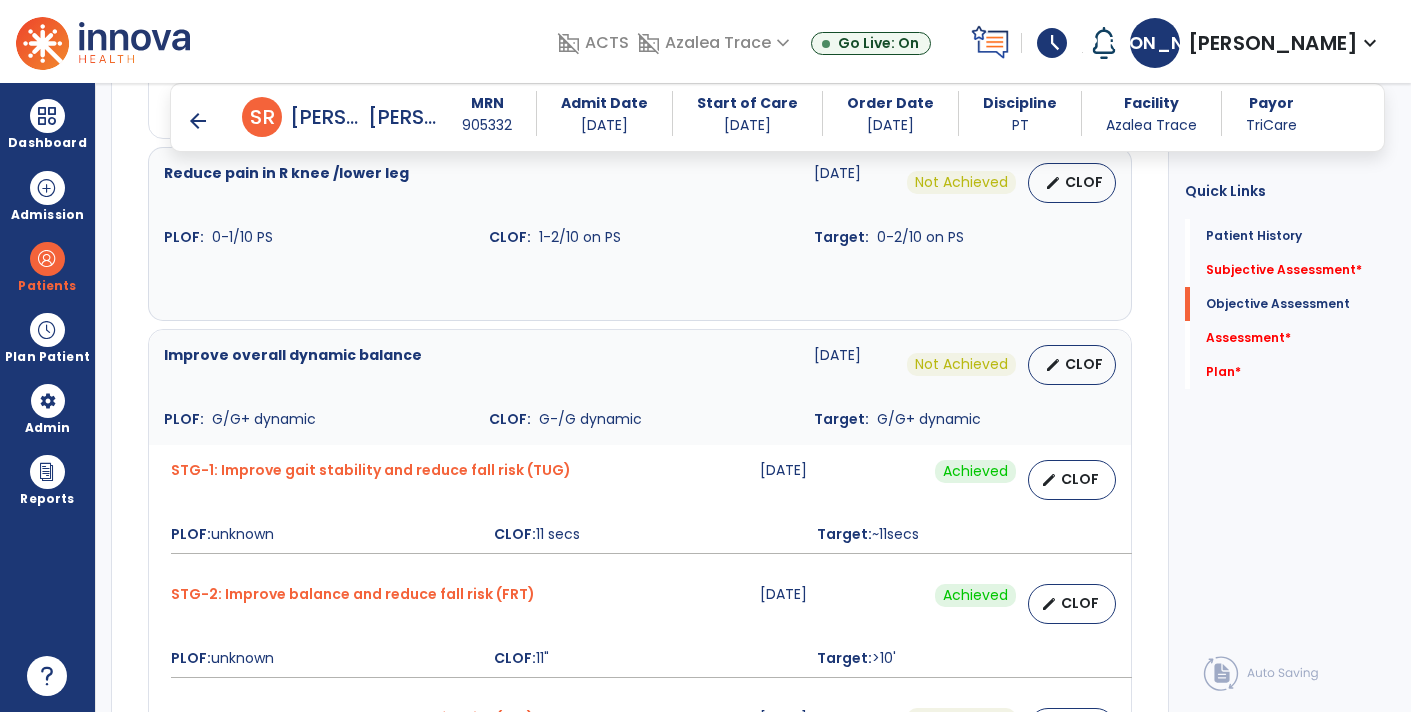 scroll, scrollTop: 1280, scrollLeft: 0, axis: vertical 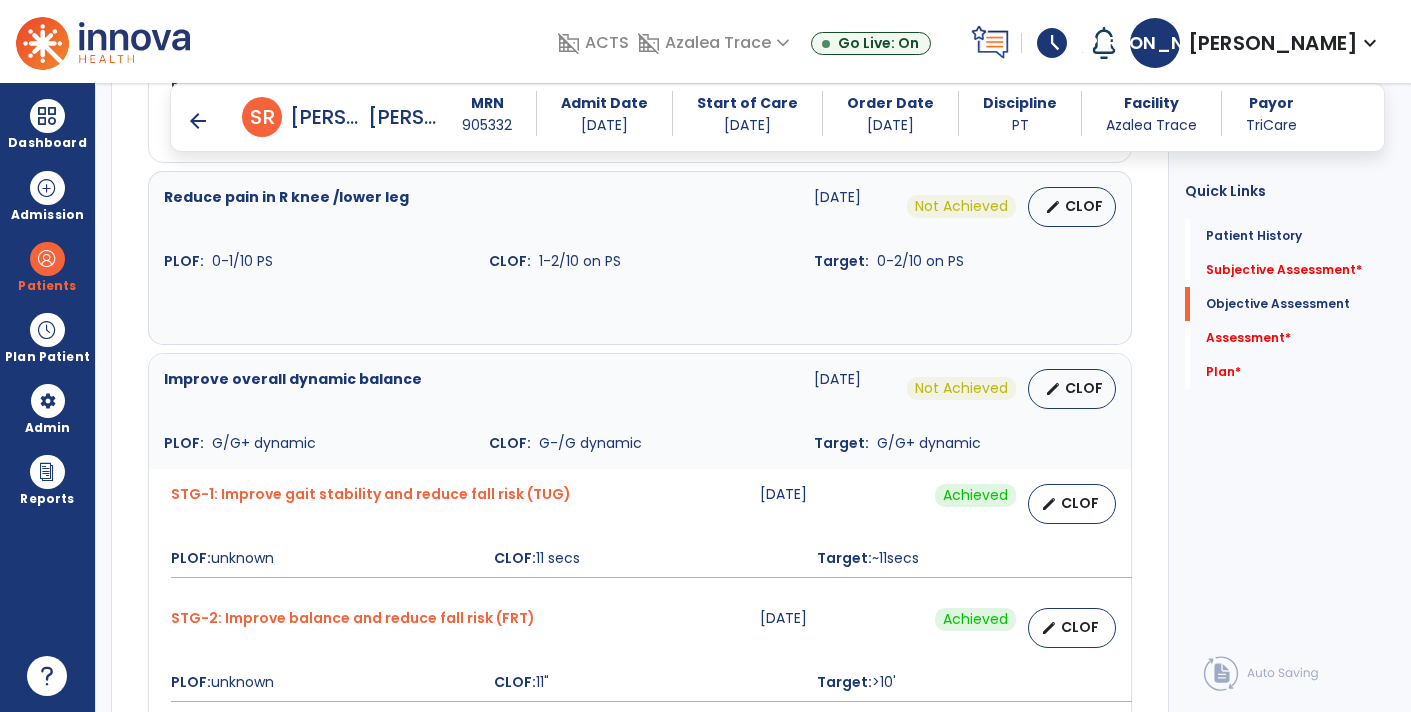 click on "arrow_back      S  R  Seeley,   Rosa  MRN 905332 Admit Date 04/02/2025 Start of Care 05/20/2025 Order Date 04/11/2025 Discipline PT Facility Azalea Trace Payor TriCare" at bounding box center [777, 117] 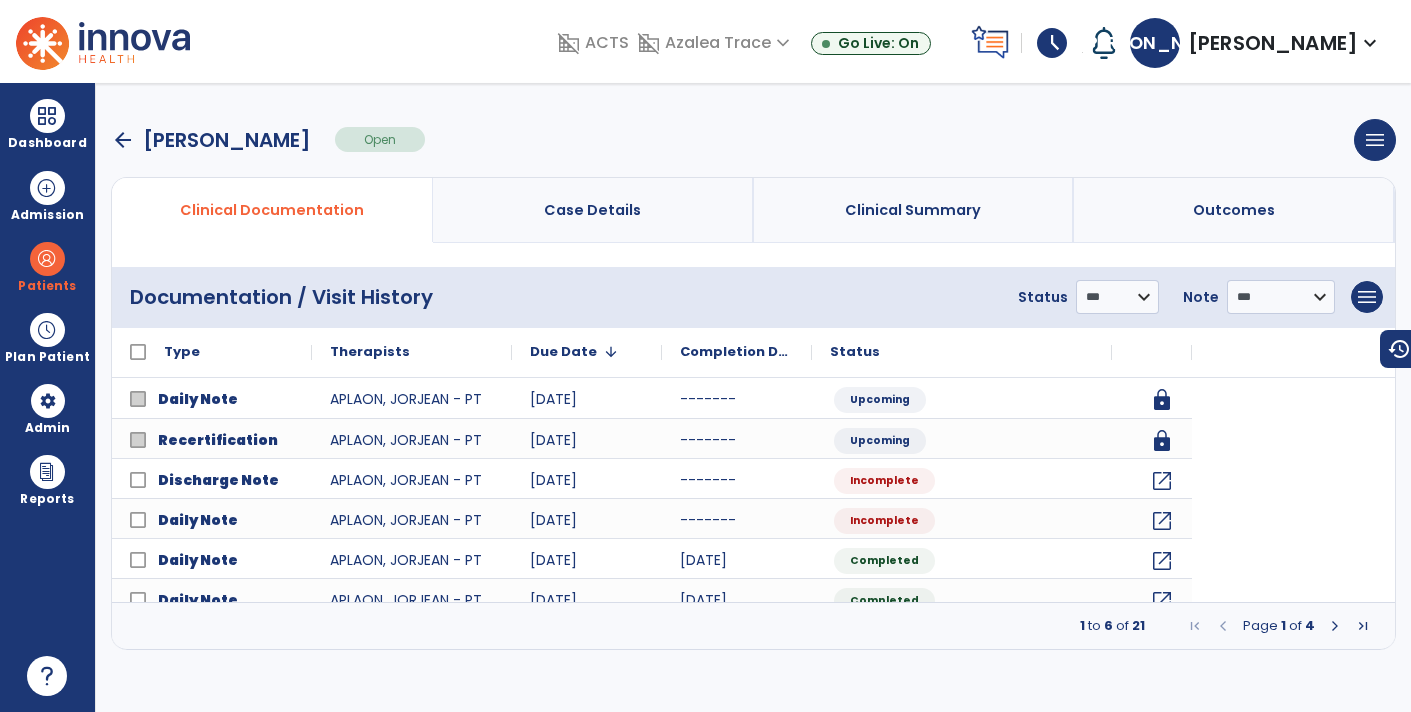 scroll, scrollTop: 0, scrollLeft: 0, axis: both 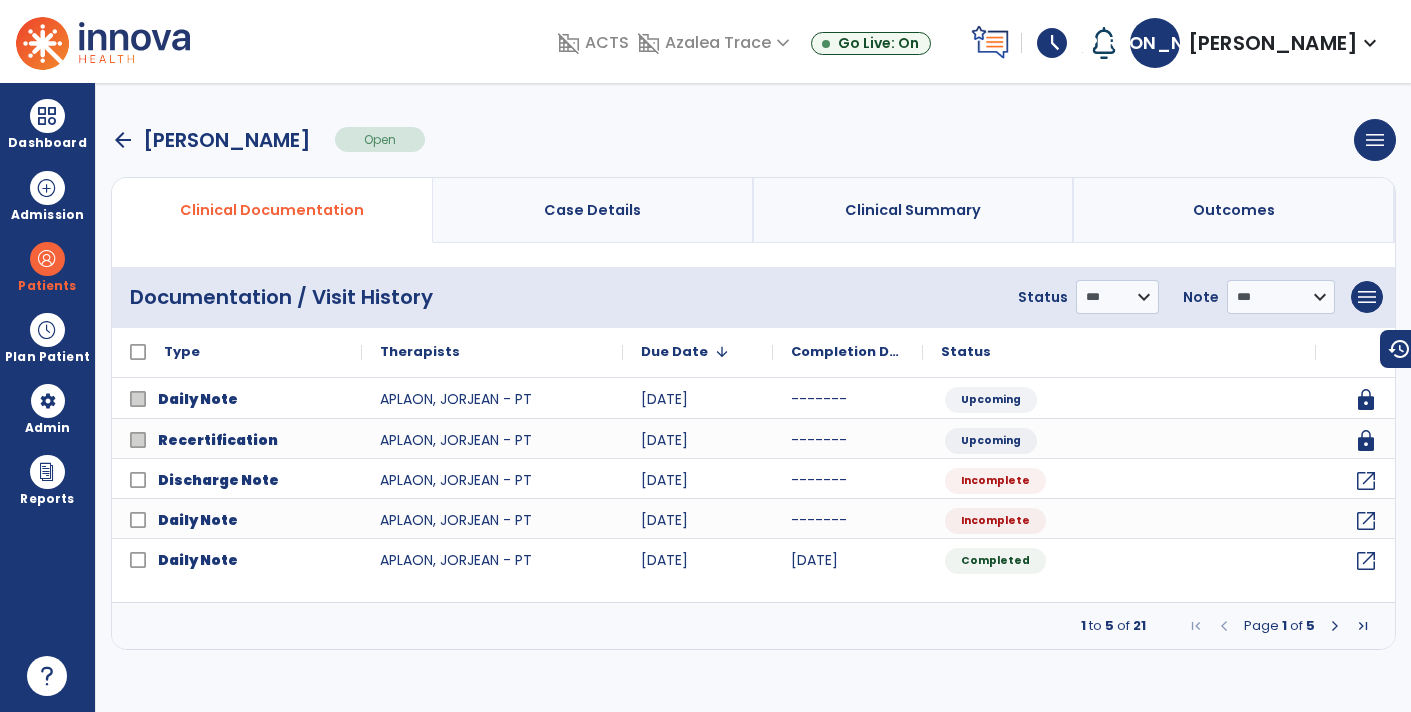 click on "arrow_back" at bounding box center (123, 140) 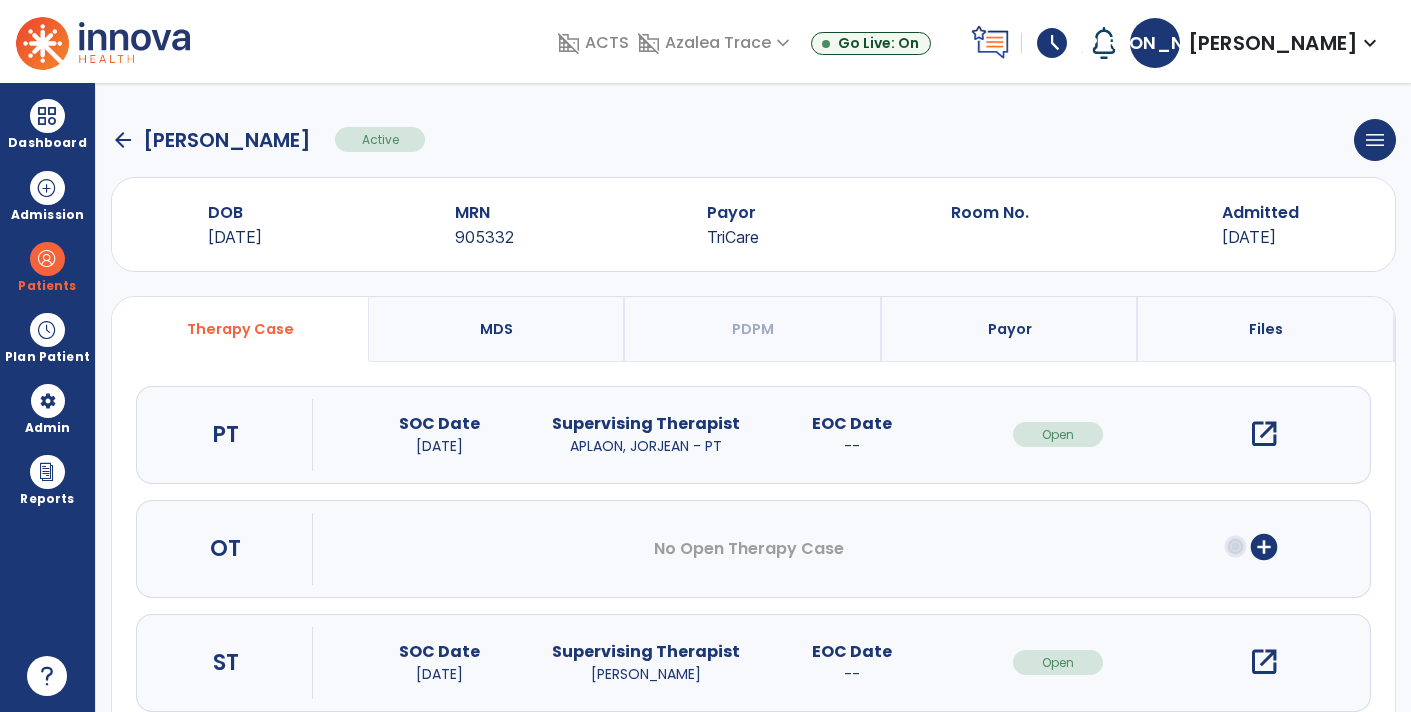 click on "arrow_back" 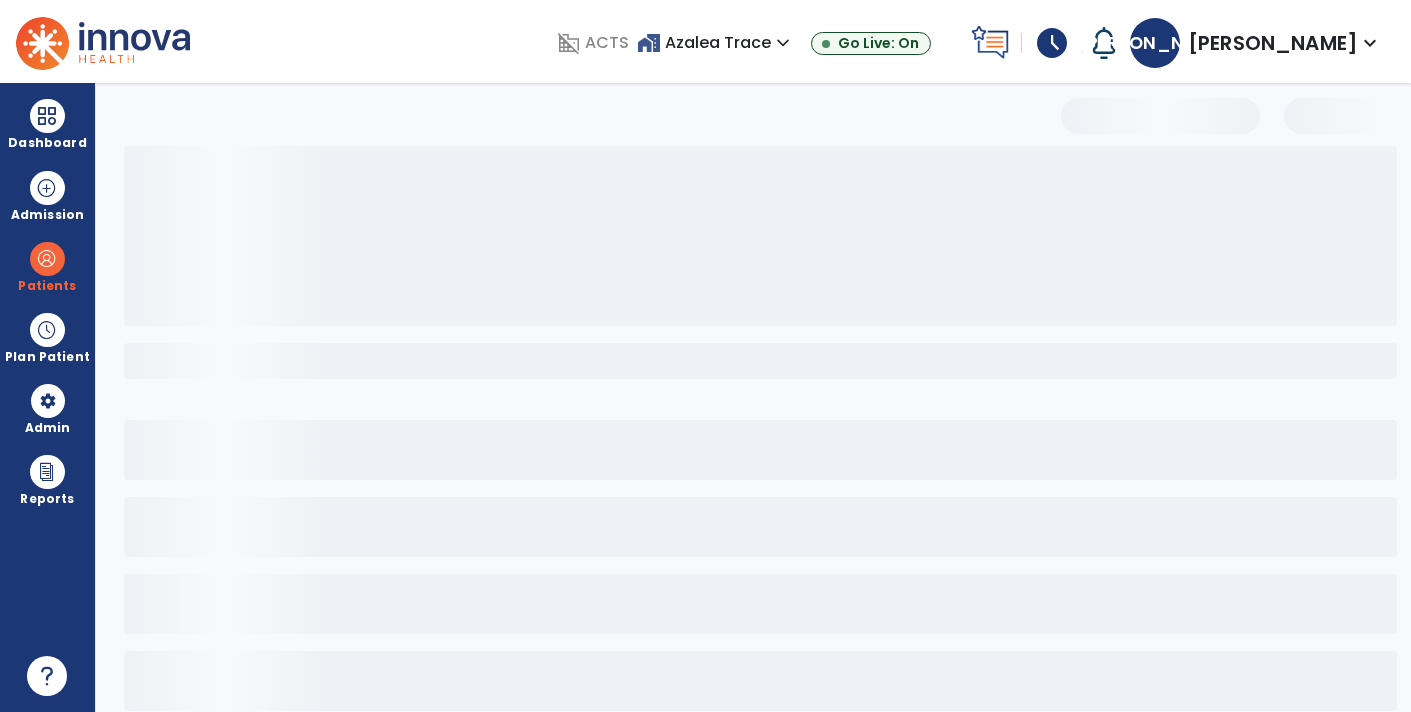 select on "***" 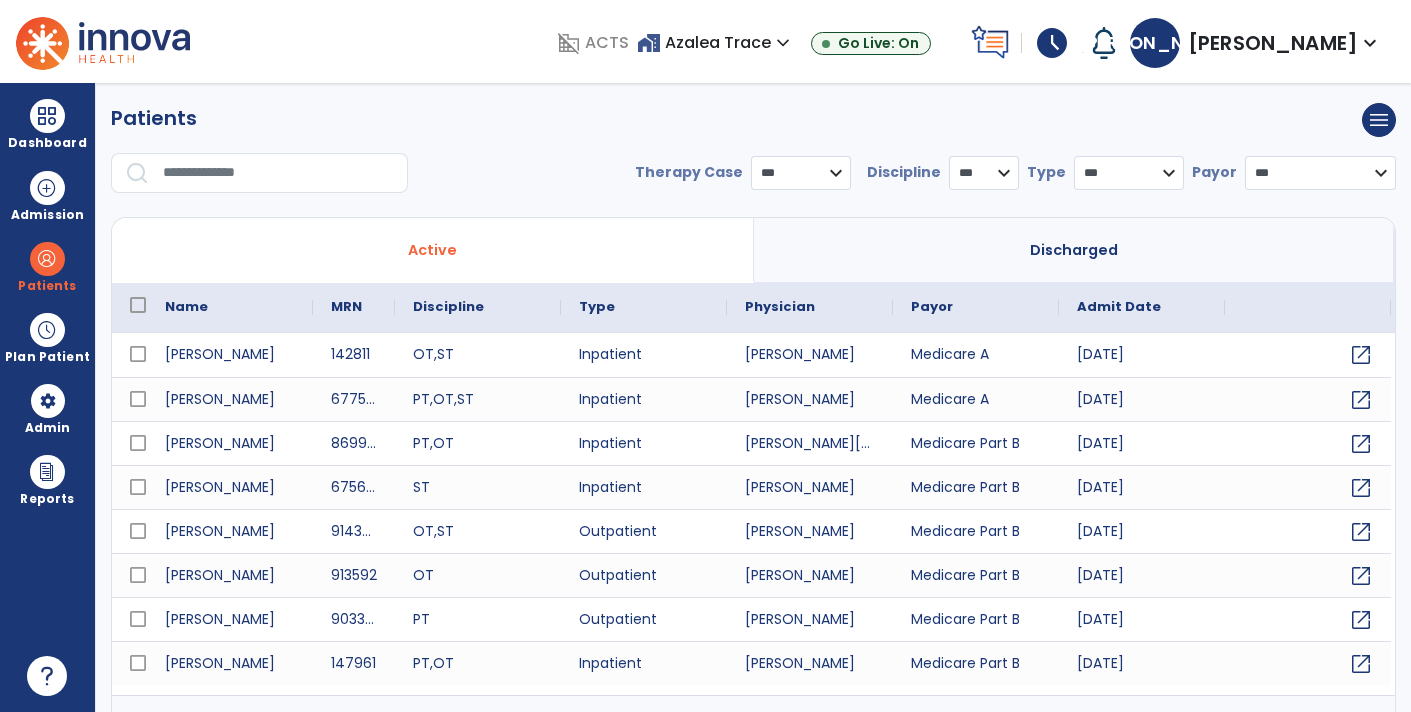 click at bounding box center (278, 173) 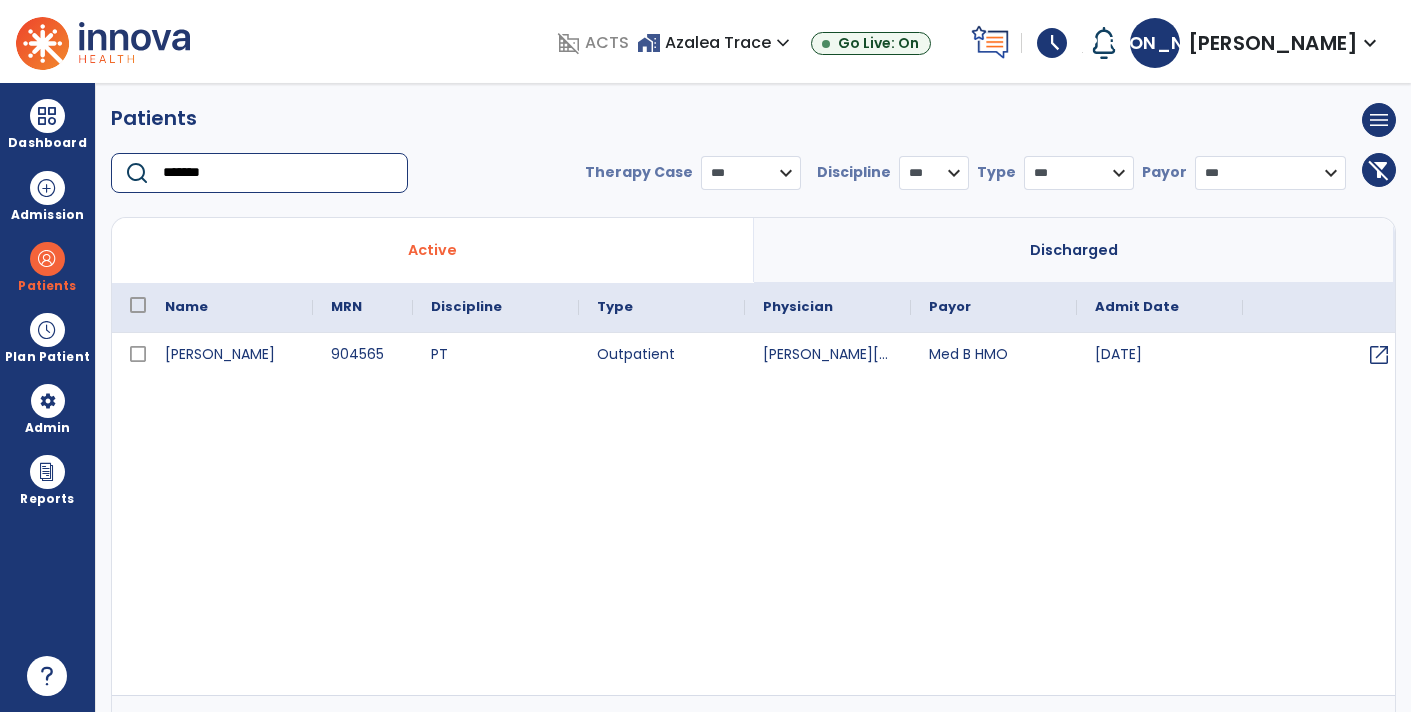 type on "*******" 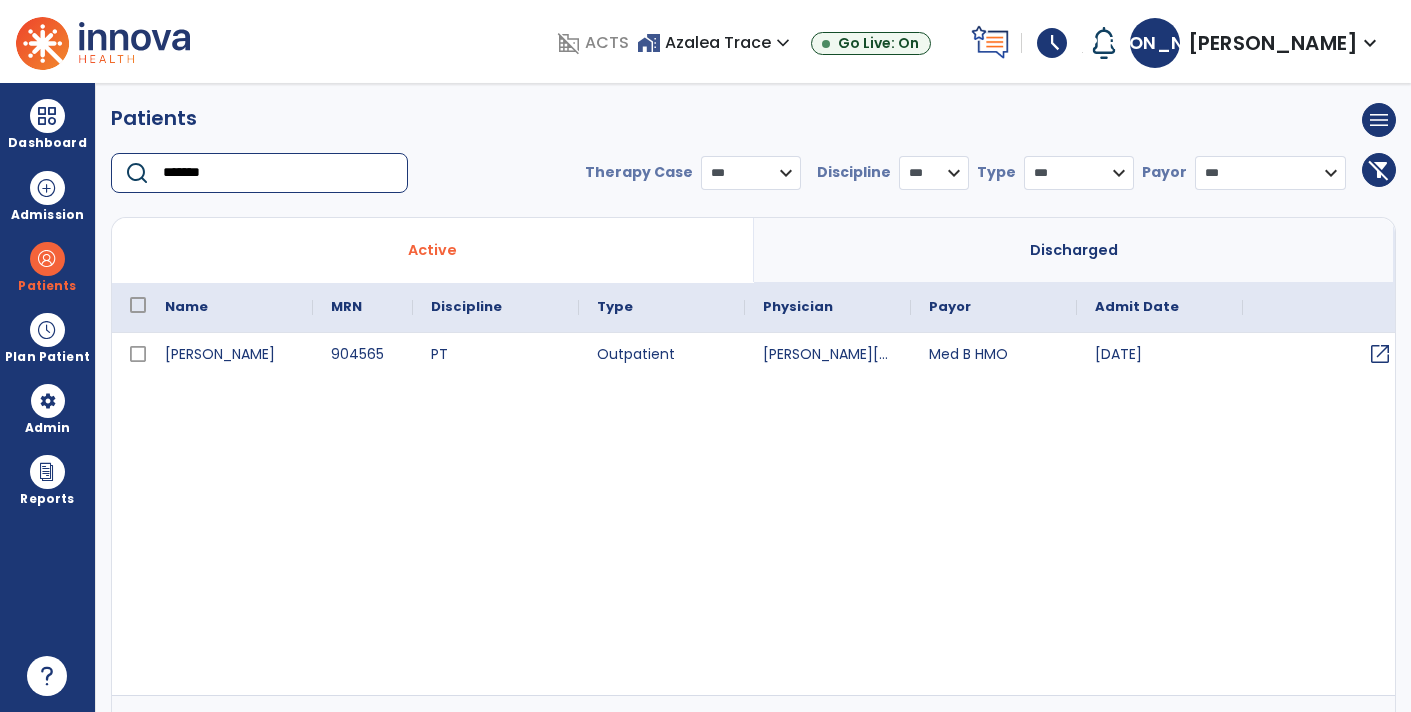 click on "open_in_new" at bounding box center [1380, 354] 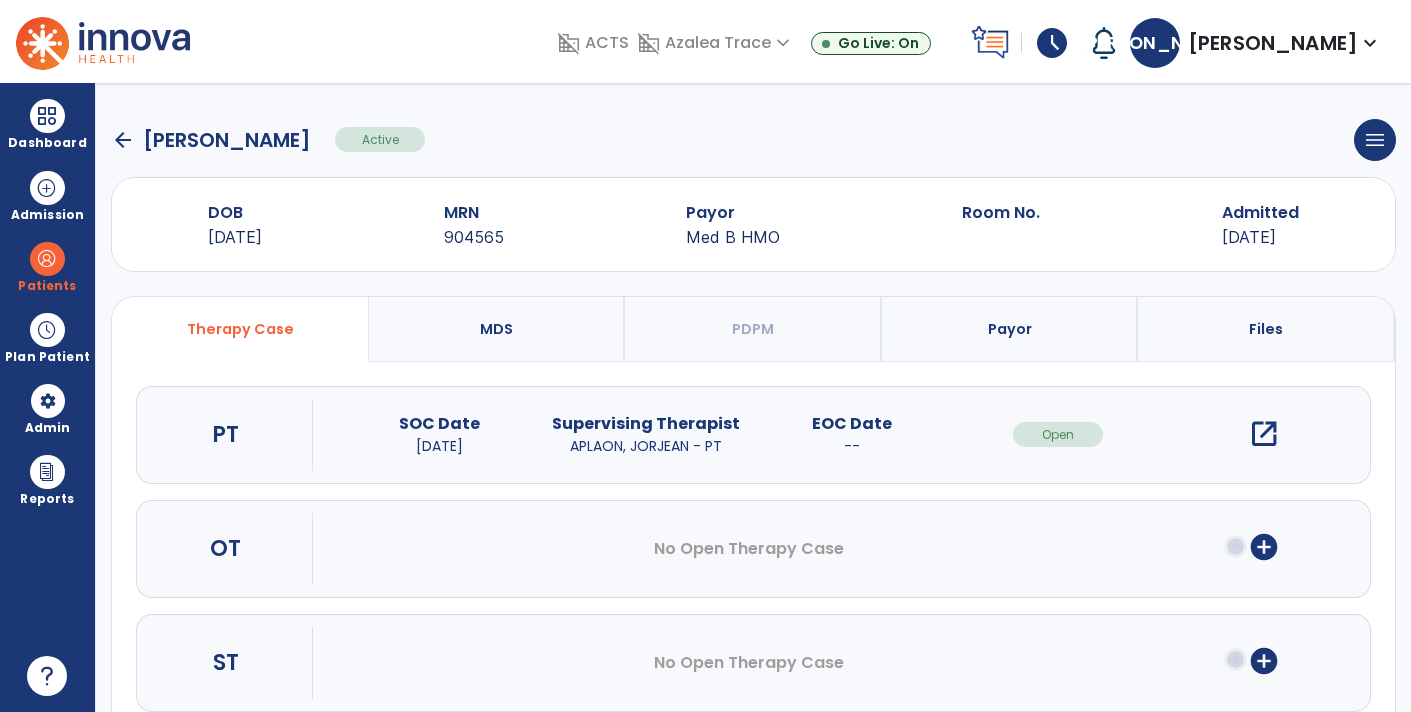 click on "open_in_new" at bounding box center (1264, 434) 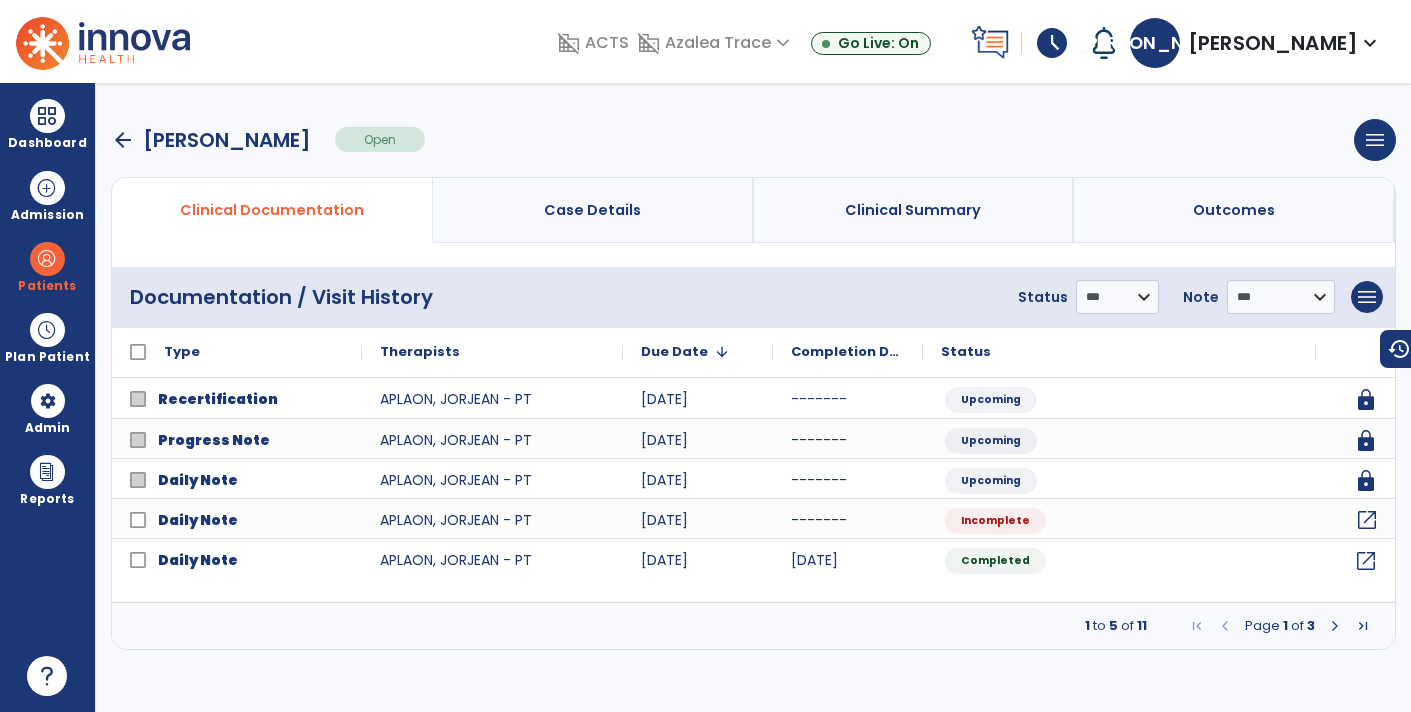 click on "open_in_new" 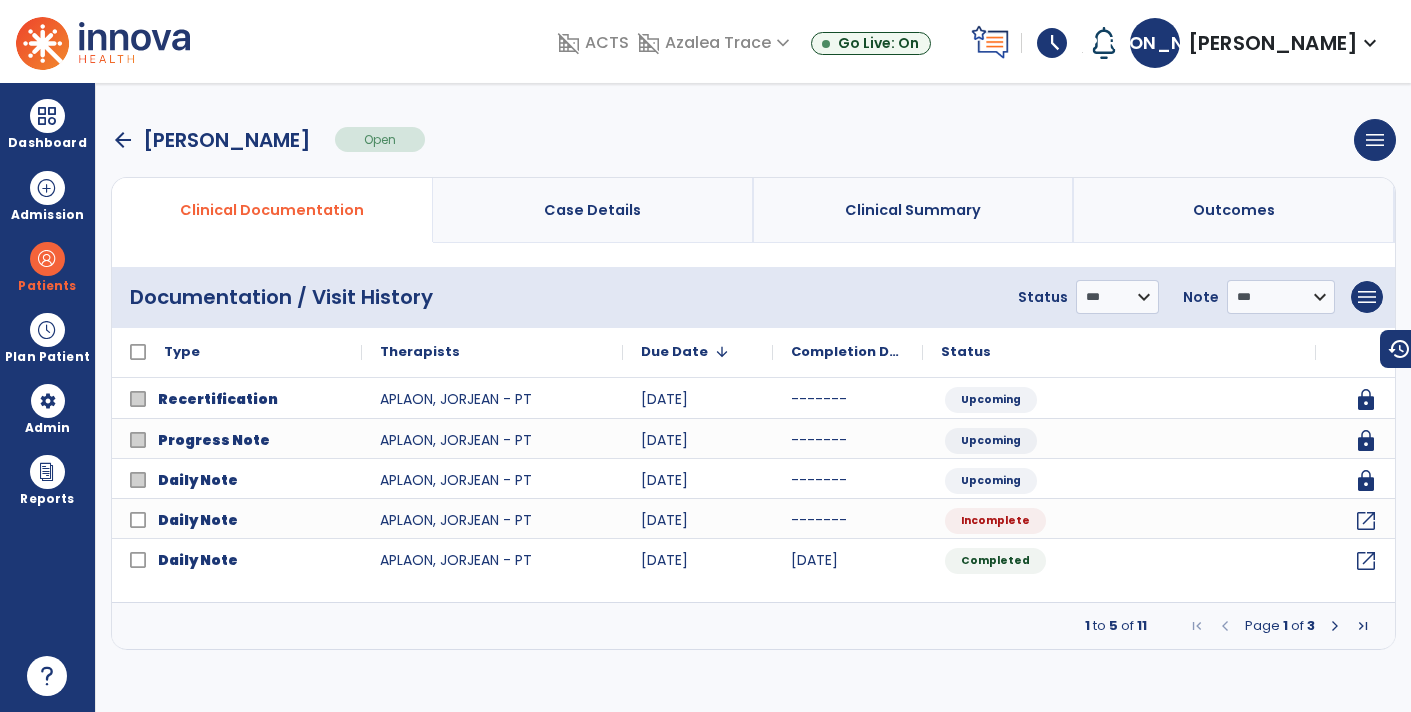 select on "*" 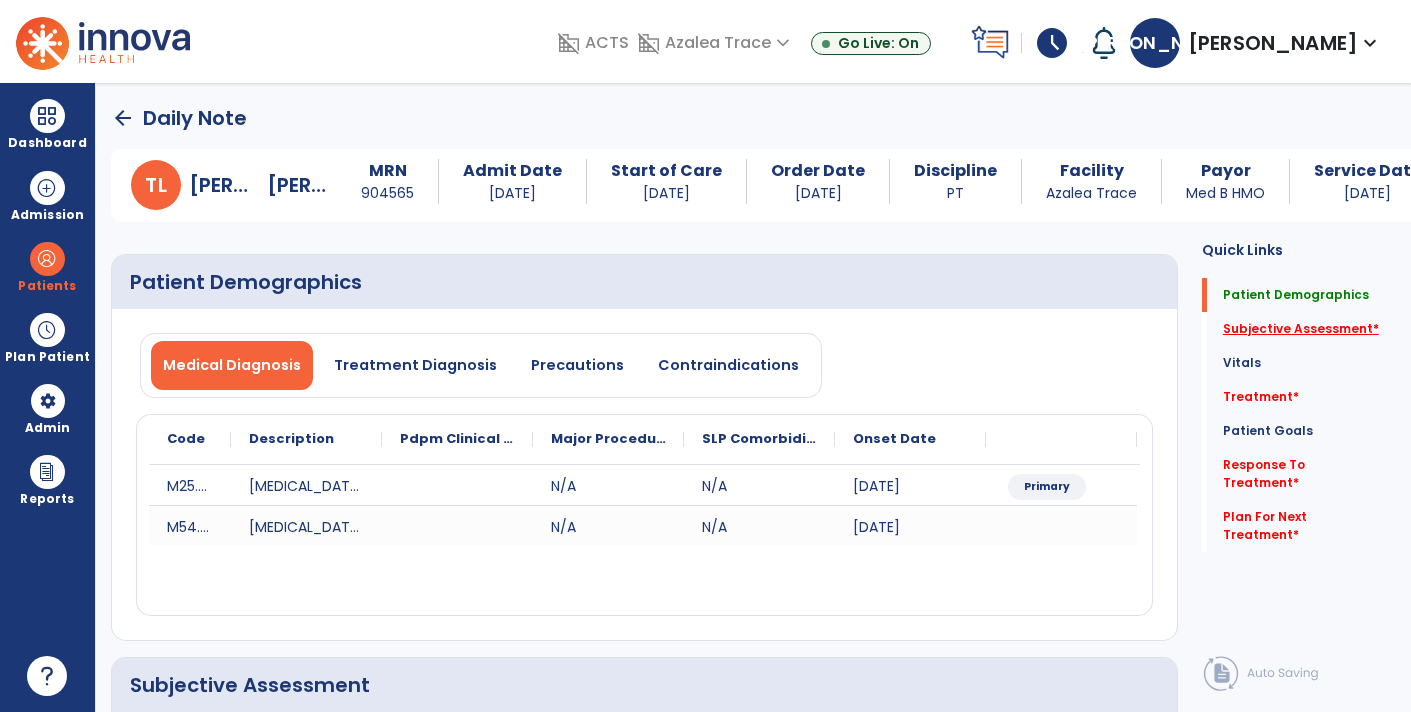 click on "Subjective Assessment   *" 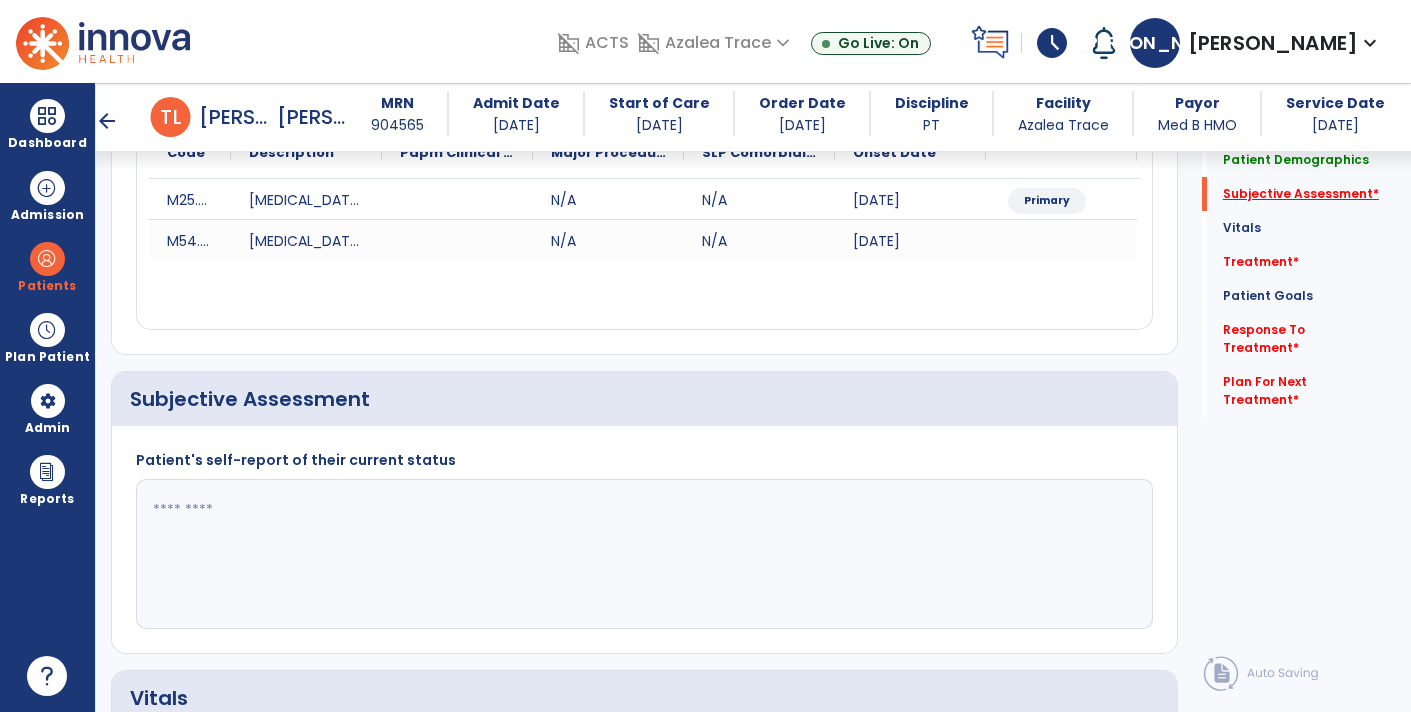 scroll, scrollTop: 399, scrollLeft: 0, axis: vertical 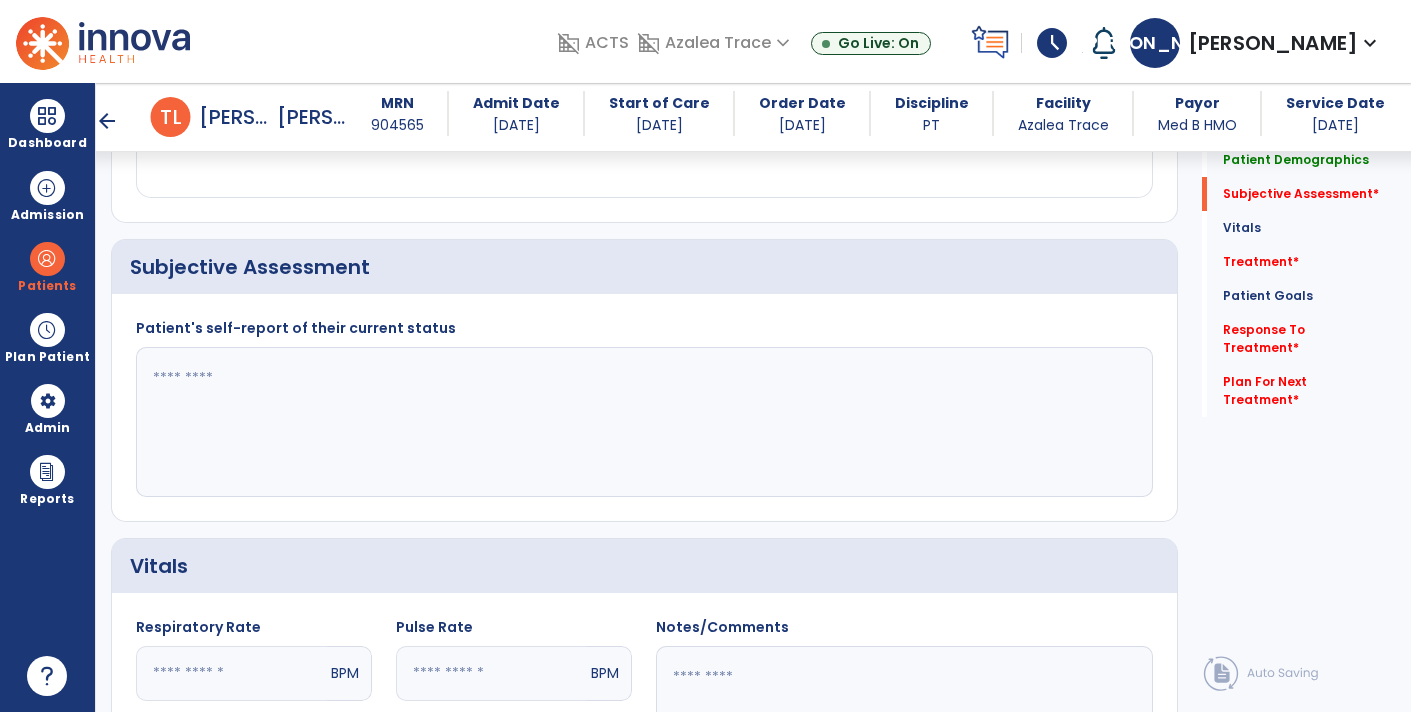 click 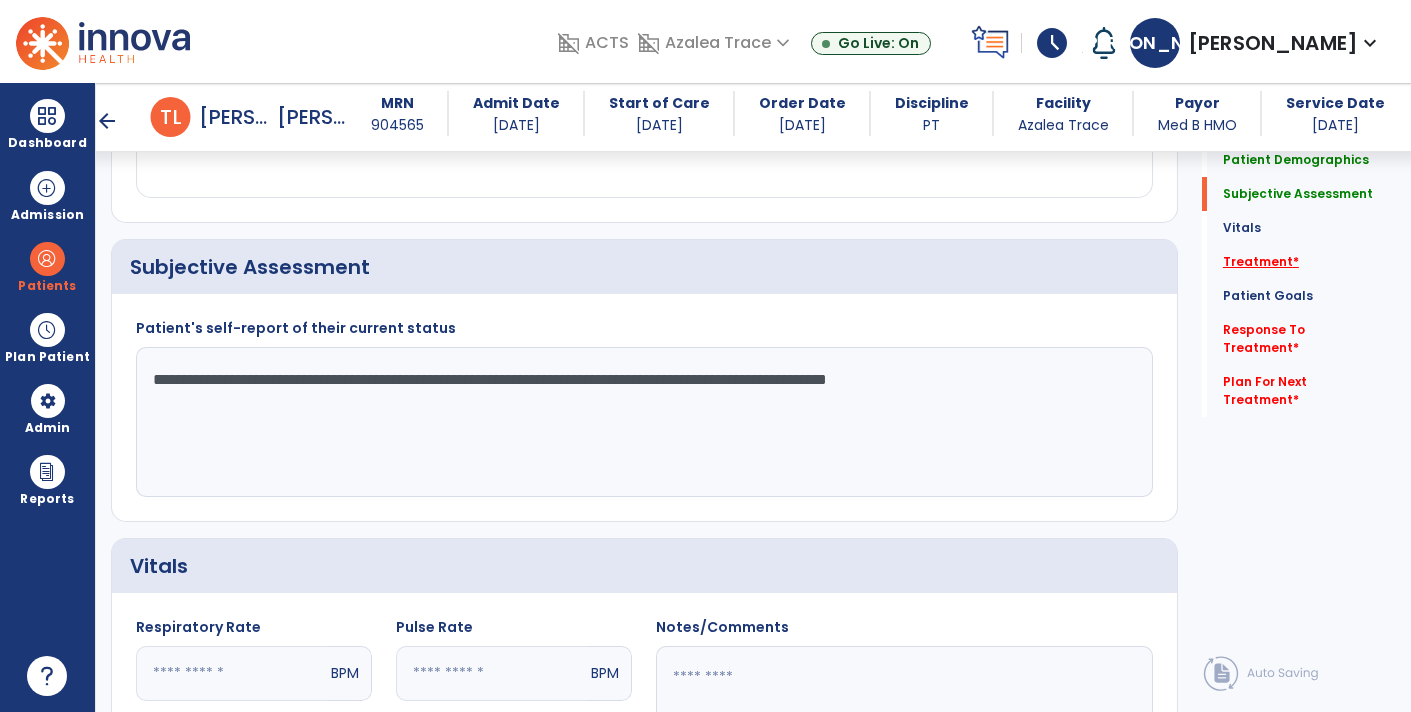 type on "**********" 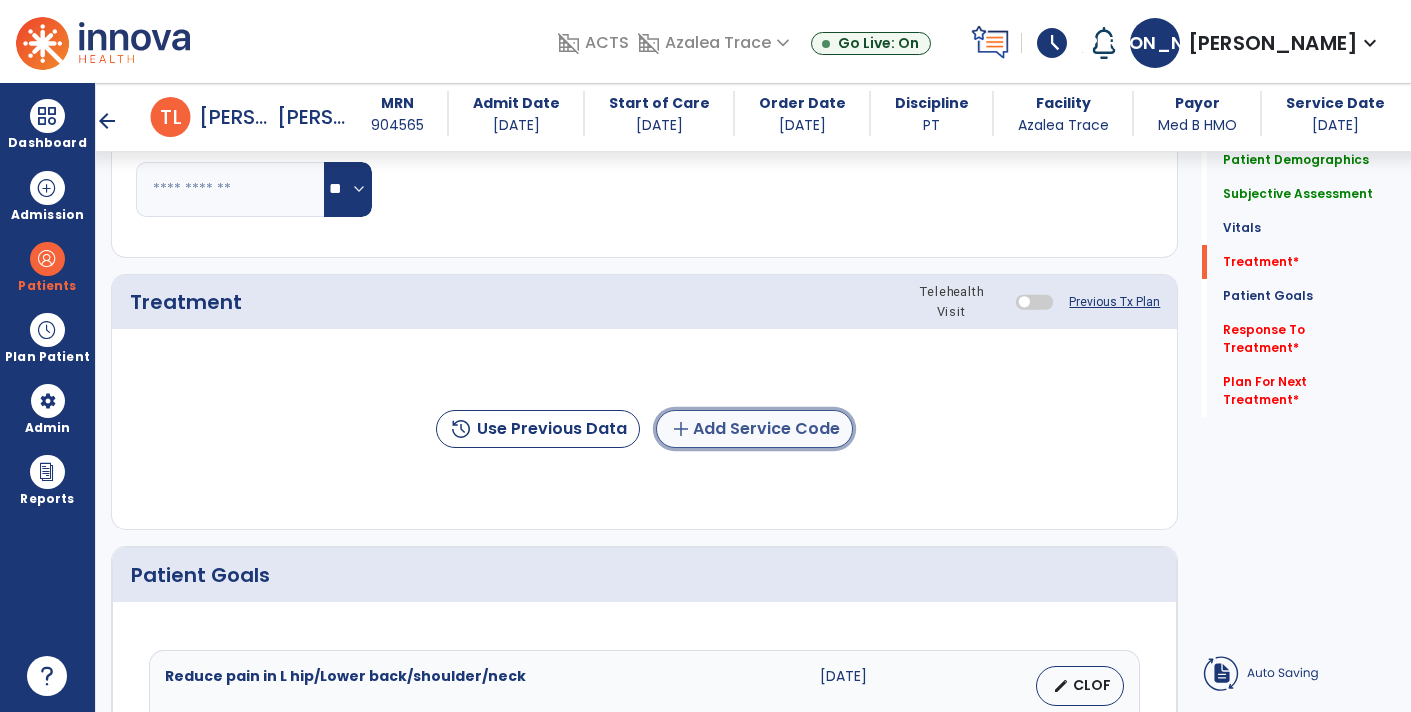 click on "add  Add Service Code" 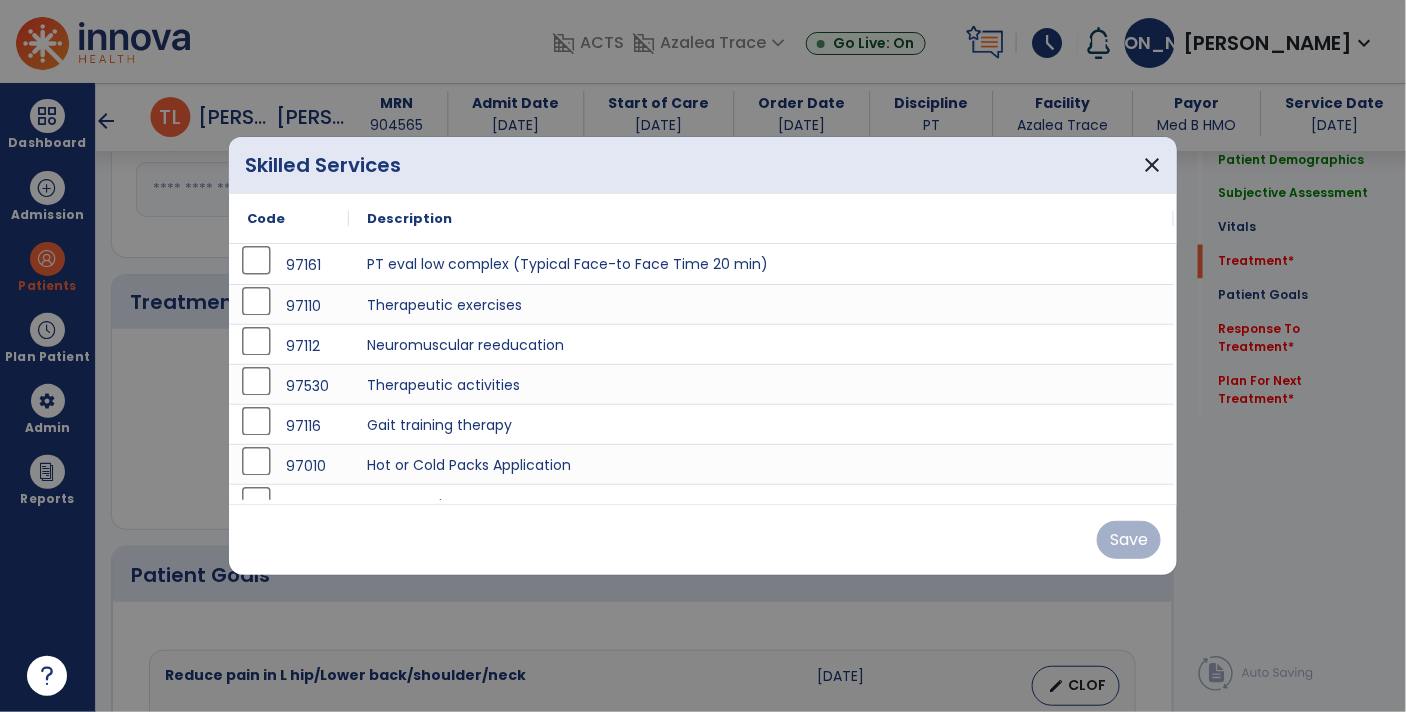 scroll, scrollTop: 1085, scrollLeft: 0, axis: vertical 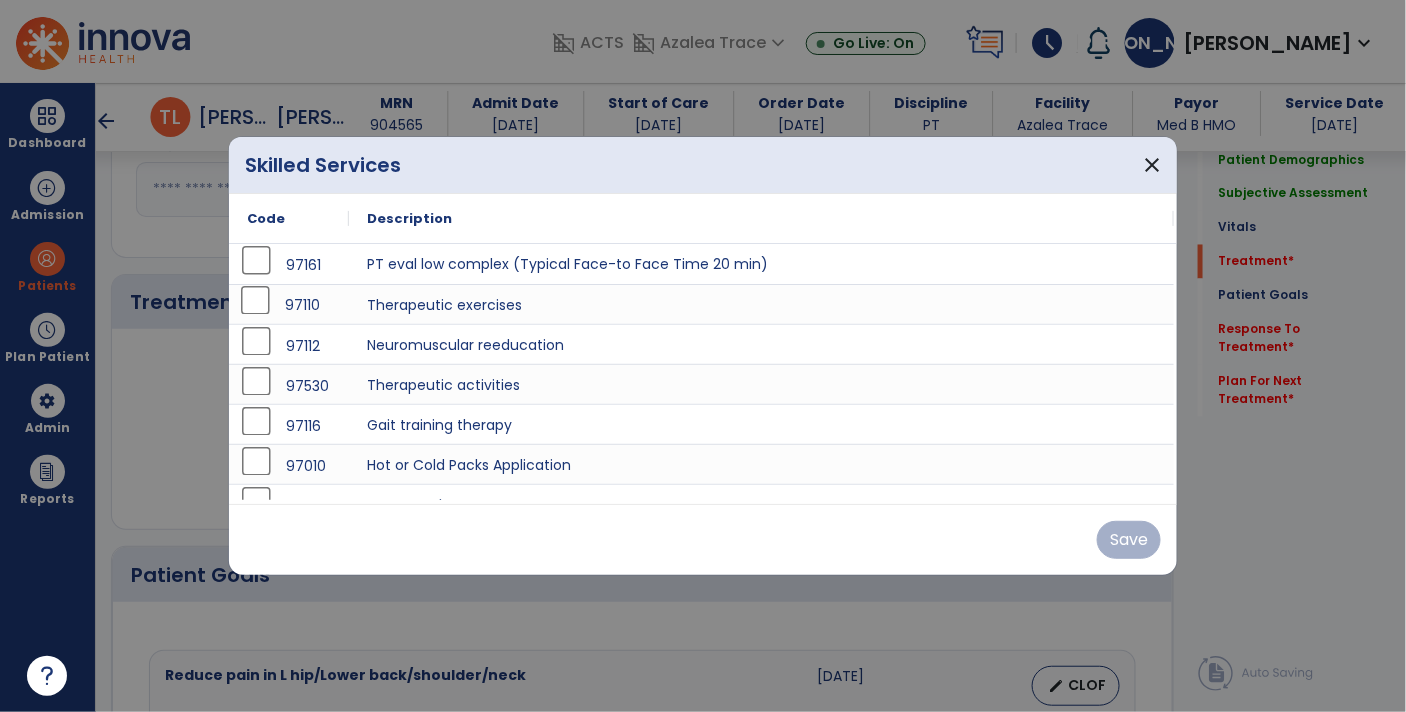 click on "97110" at bounding box center (302, 305) 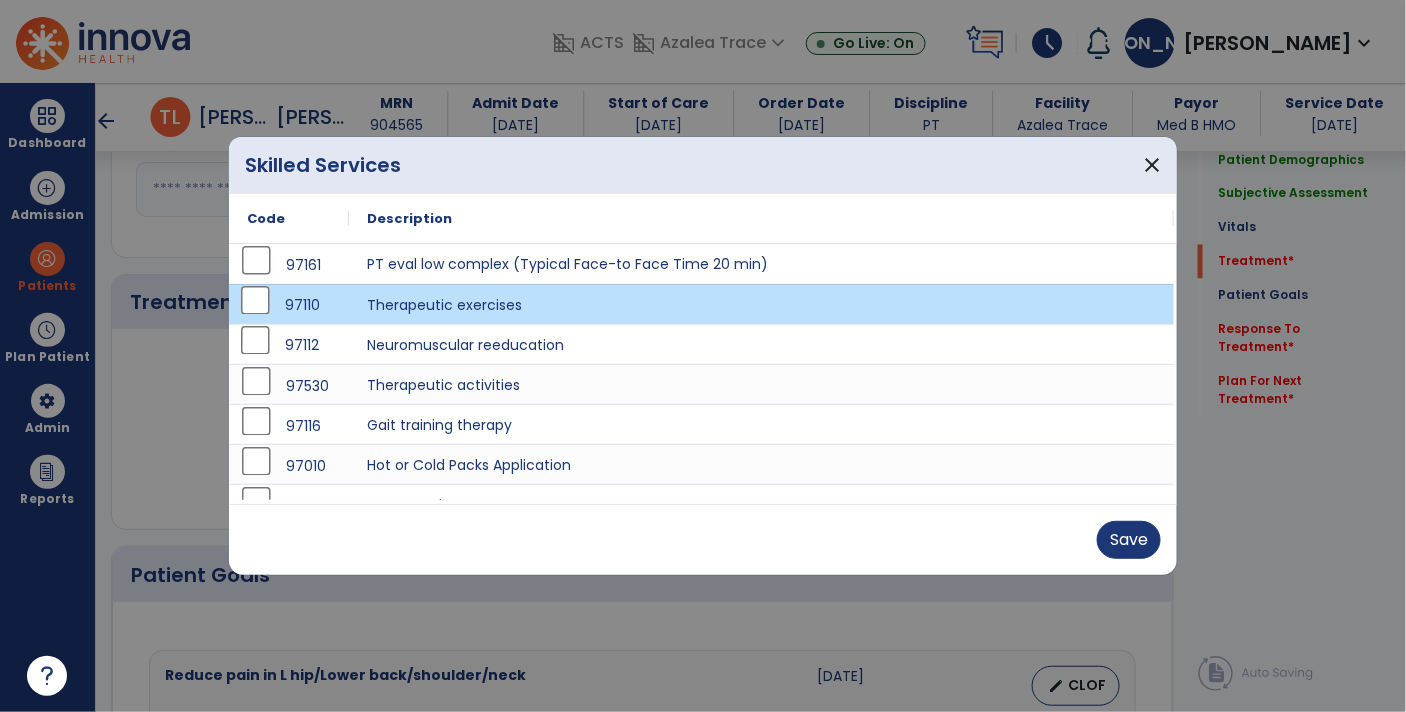 click on "97112" at bounding box center (302, 345) 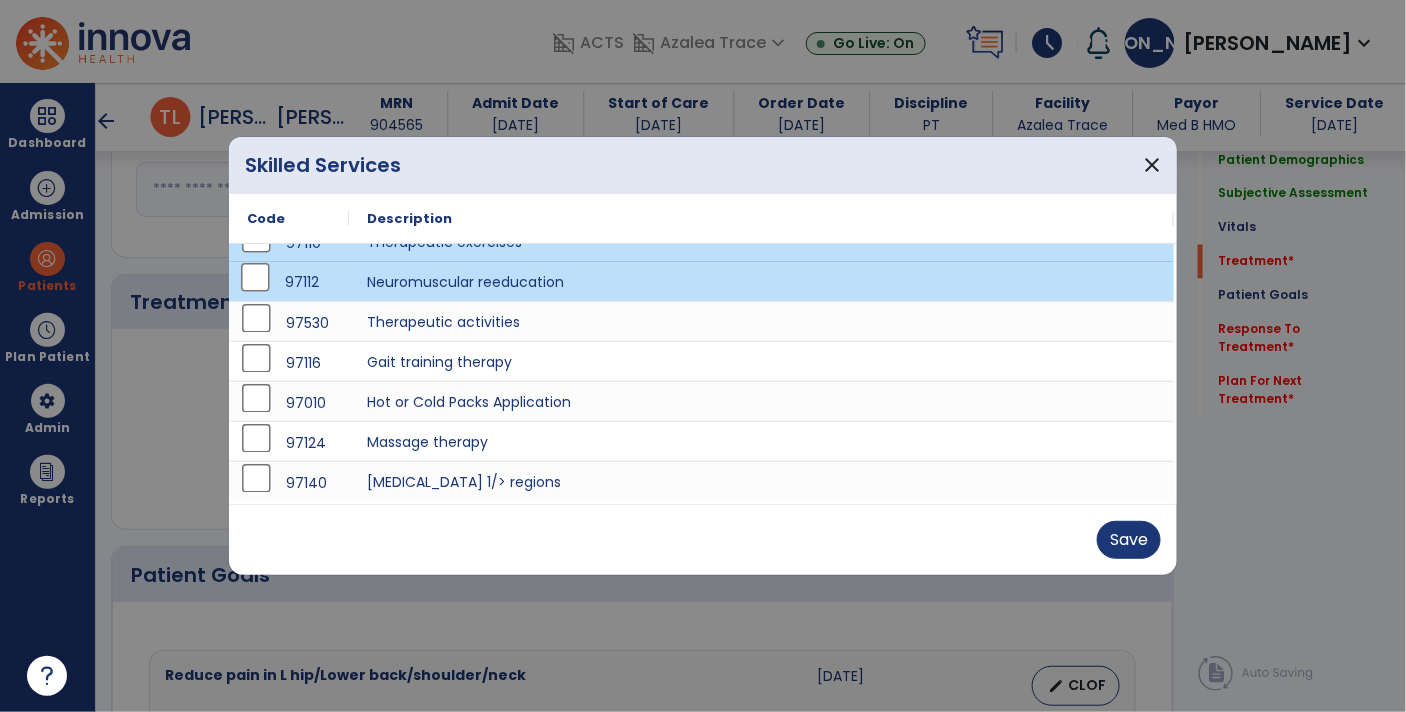 scroll, scrollTop: 55, scrollLeft: 0, axis: vertical 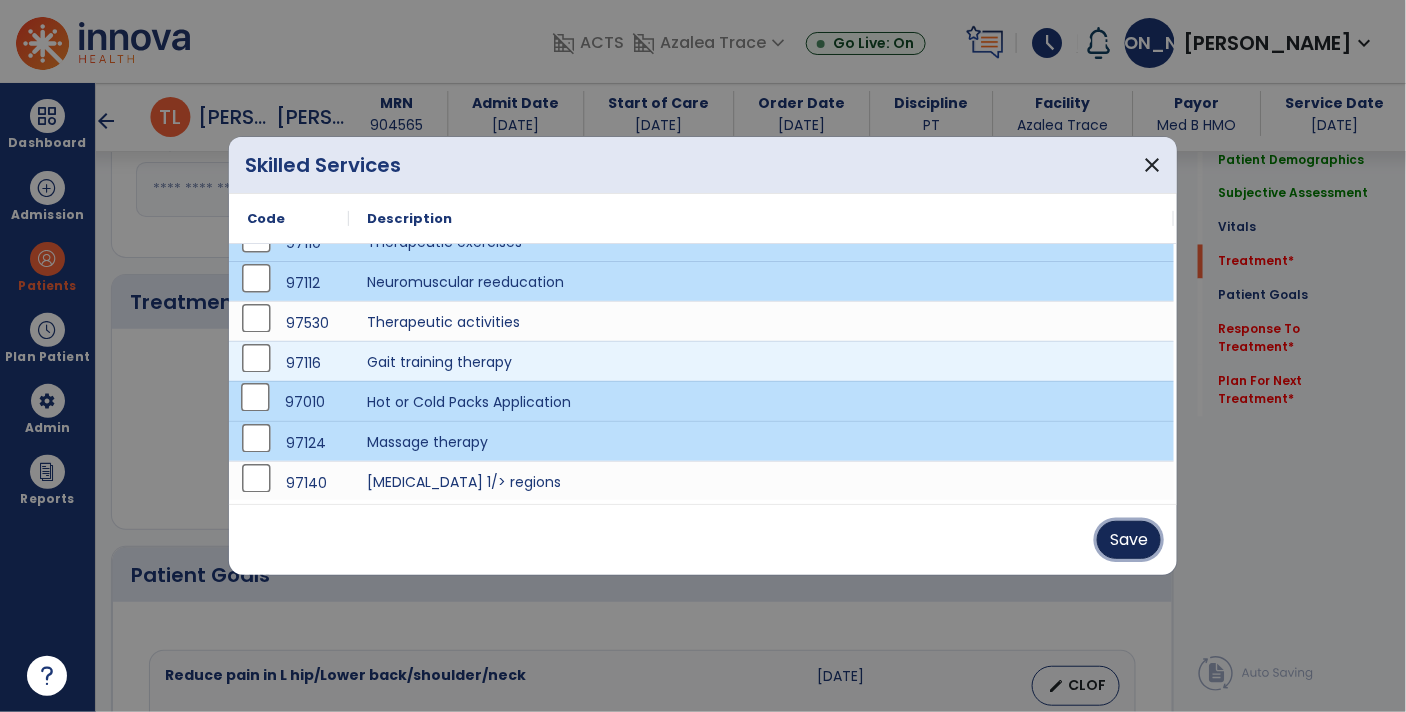 click on "Save" at bounding box center [1129, 540] 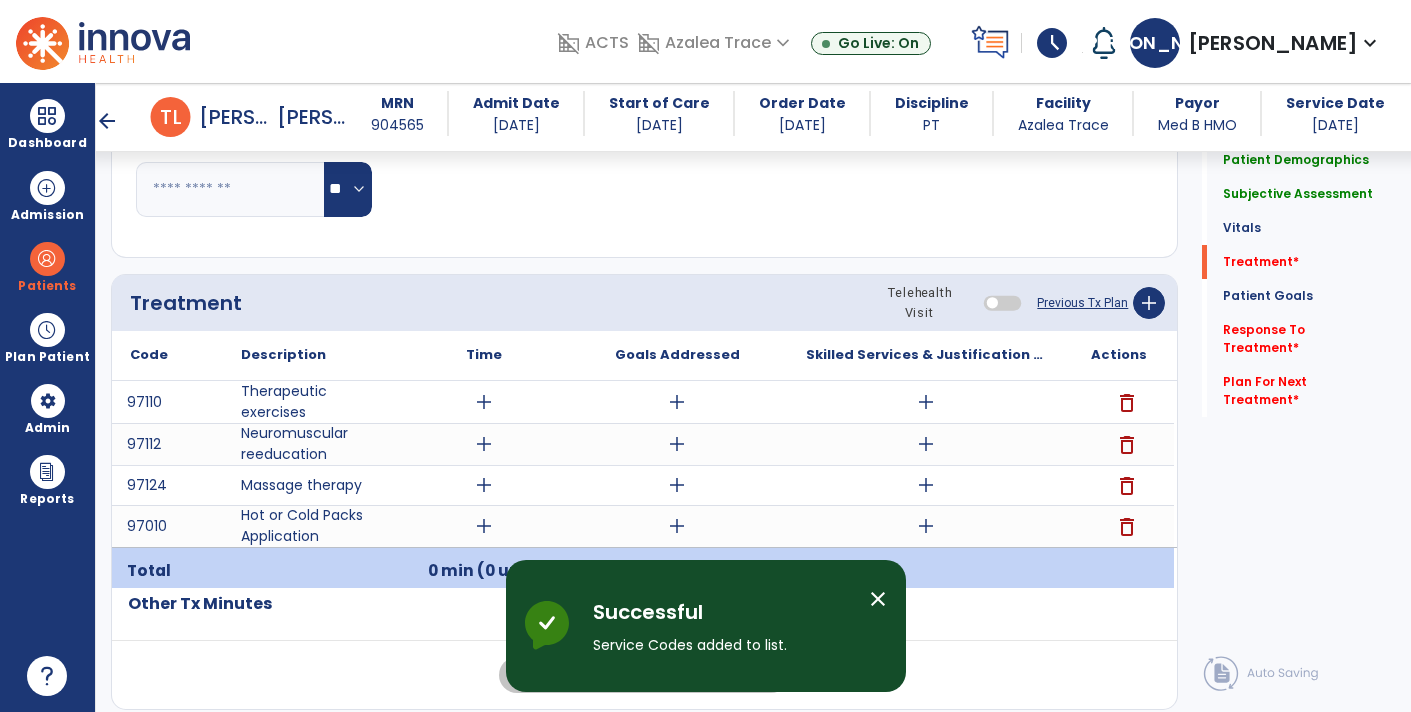 click on "add" at bounding box center (484, 402) 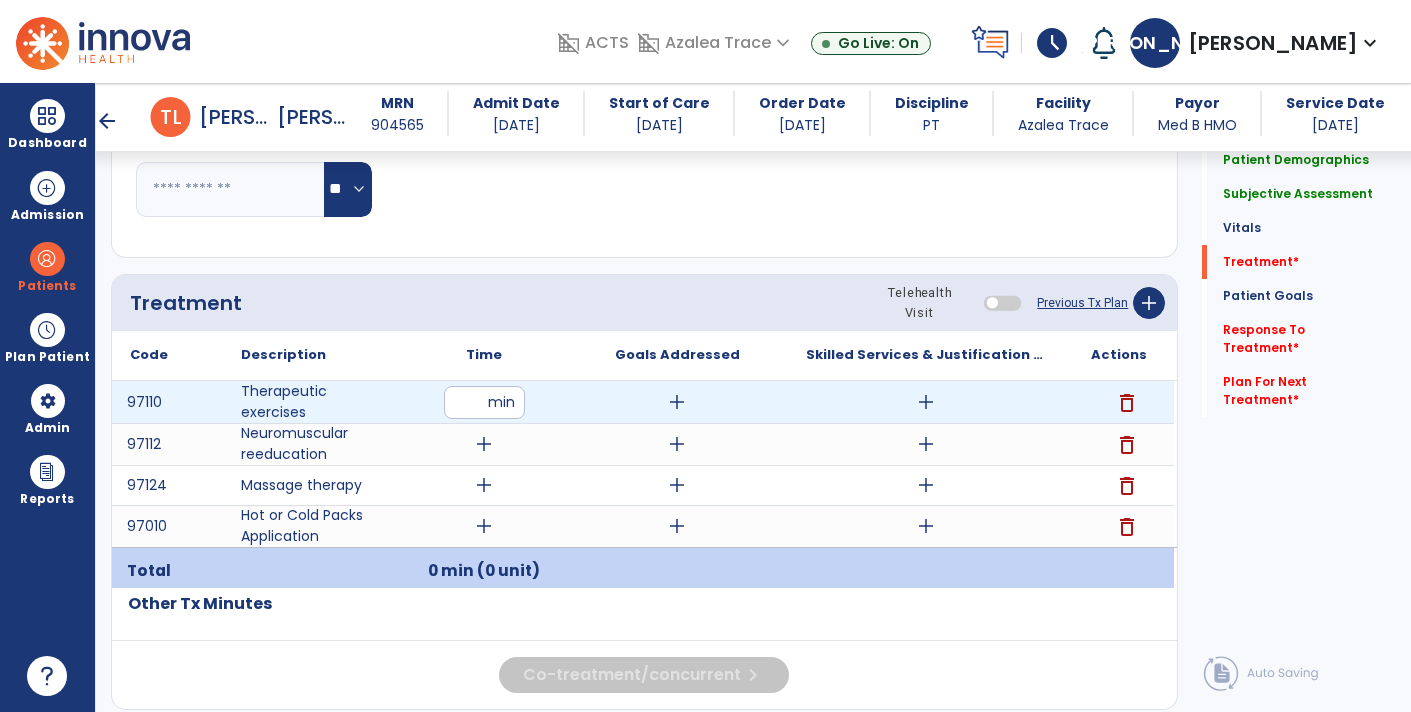 type on "**" 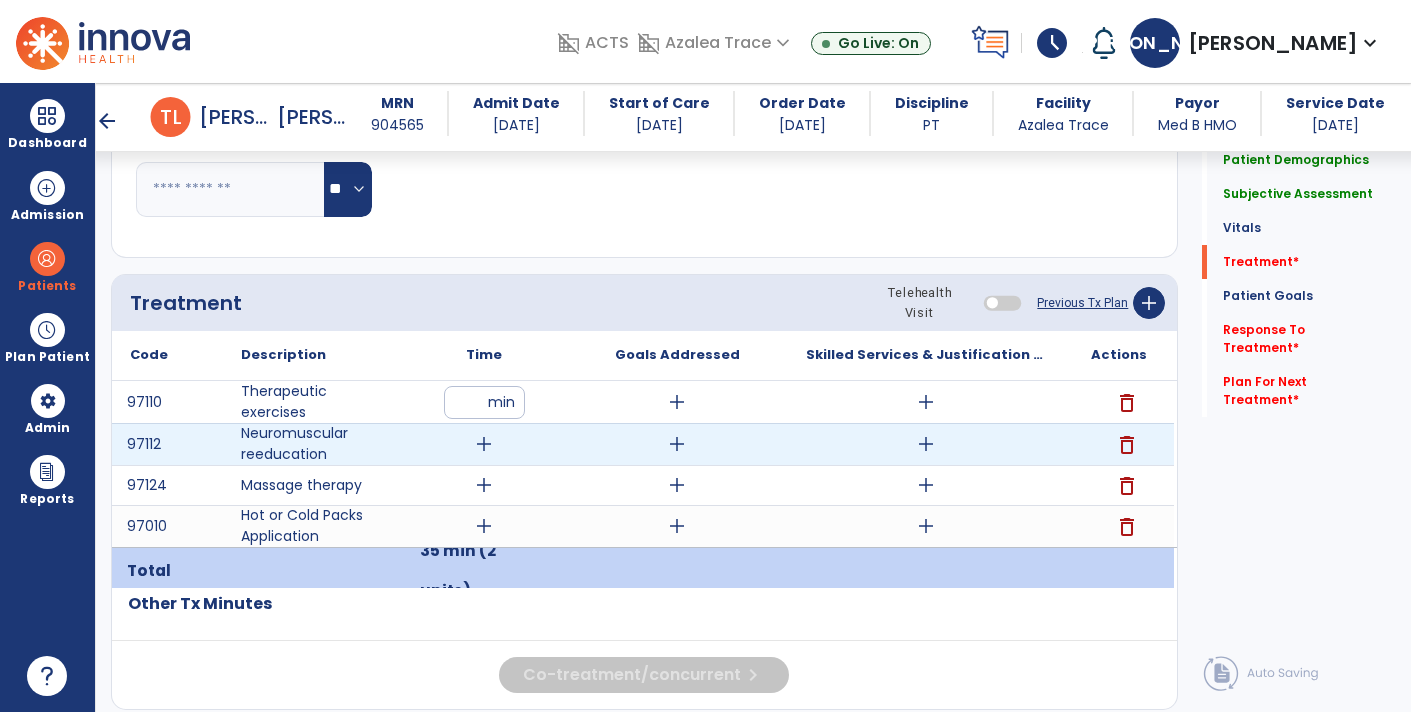 click on "add" at bounding box center [484, 444] 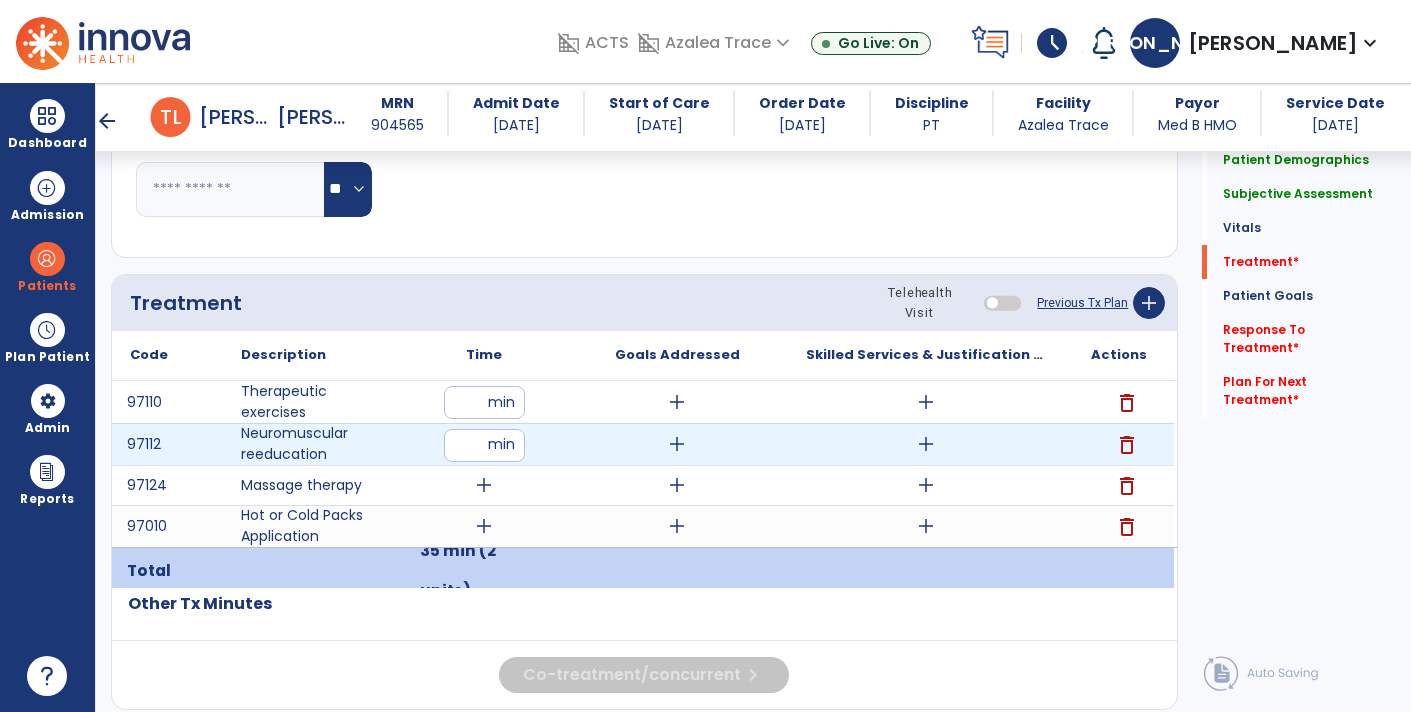 type on "**" 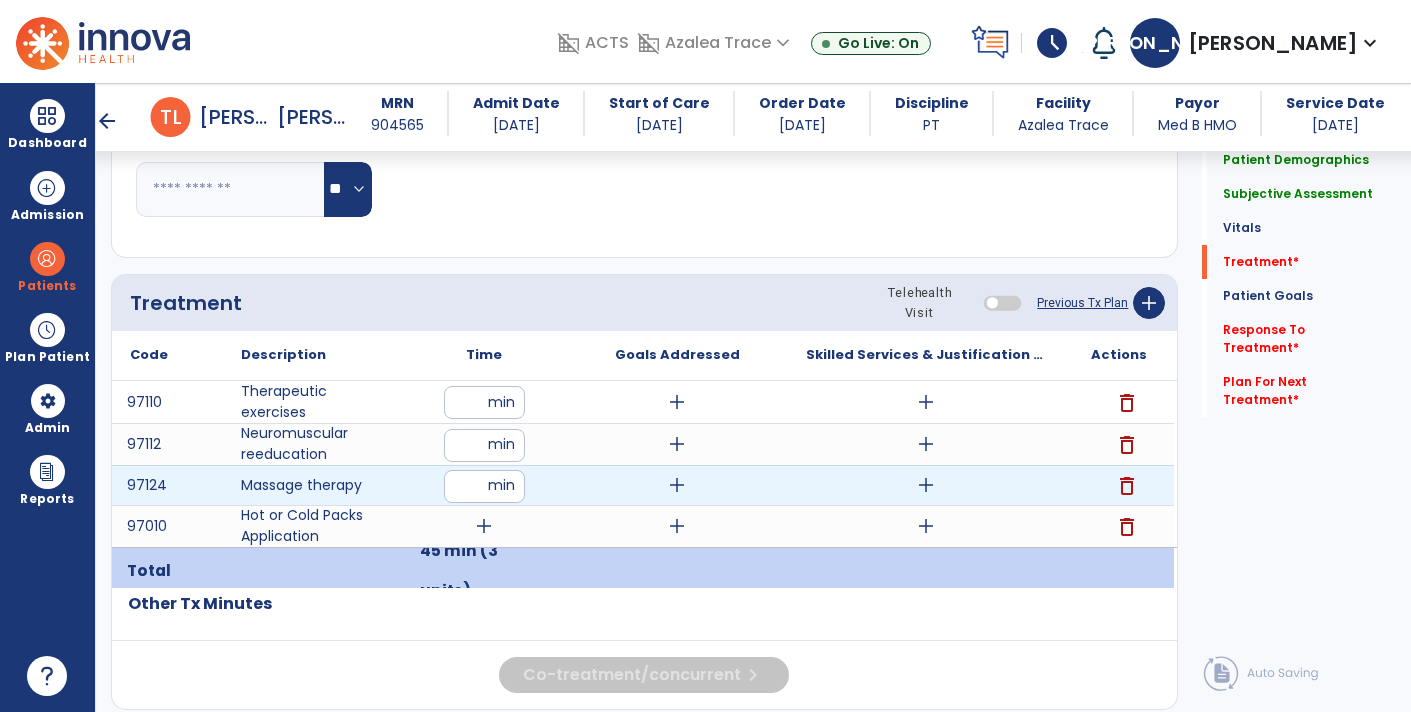 type on "**" 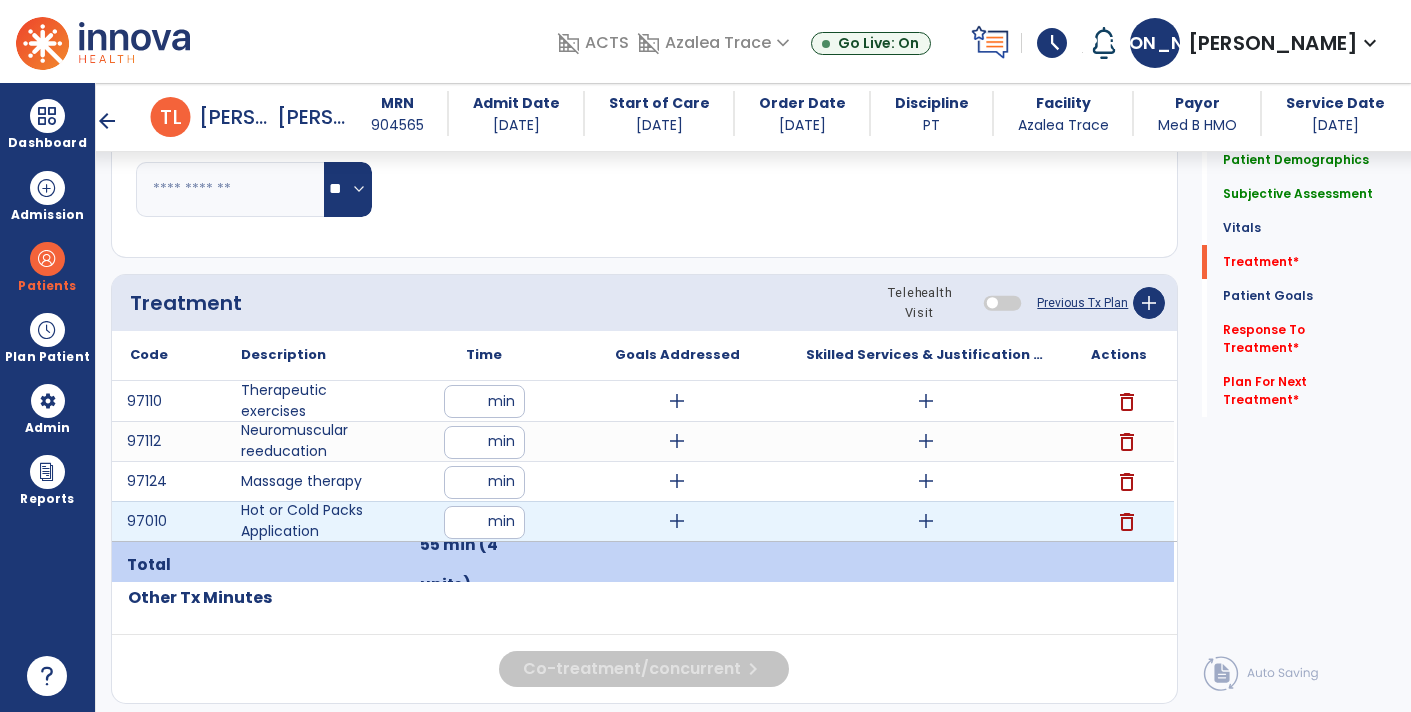 type on "*" 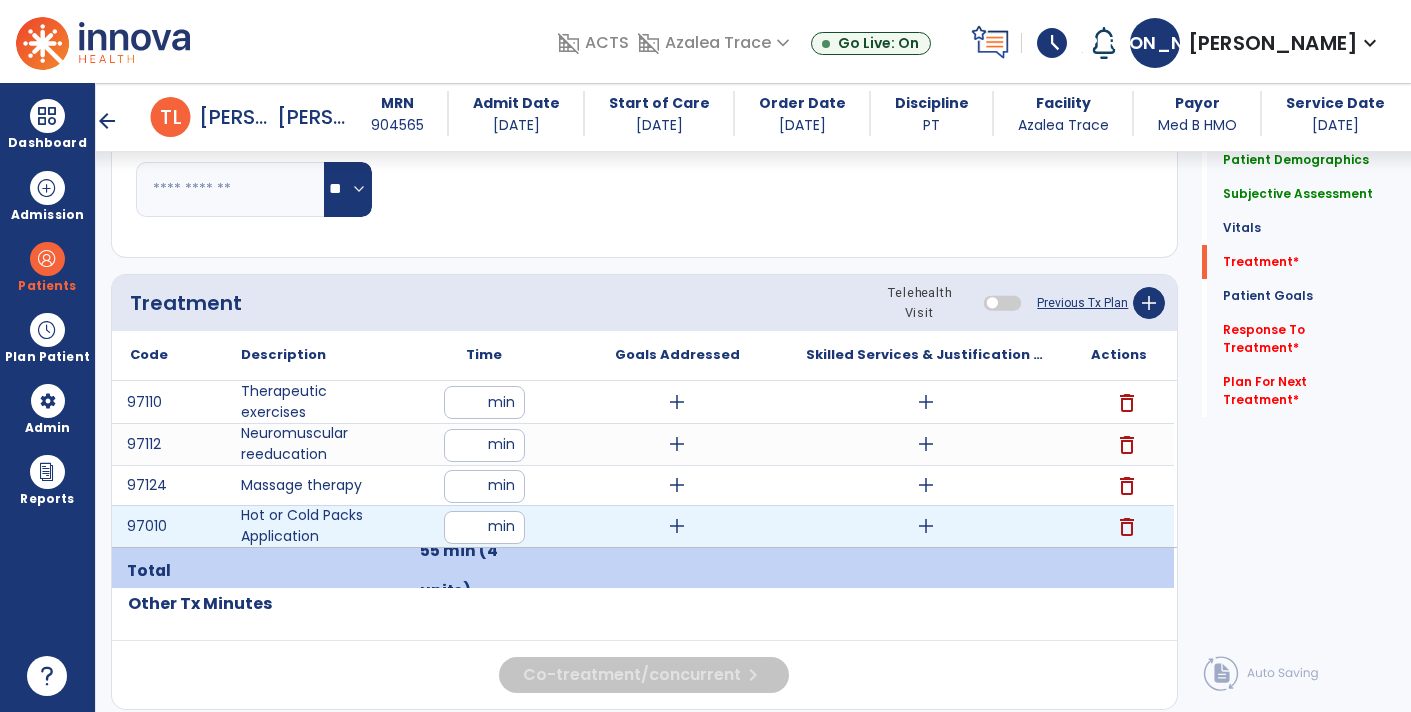click on "Code
Description
Time" 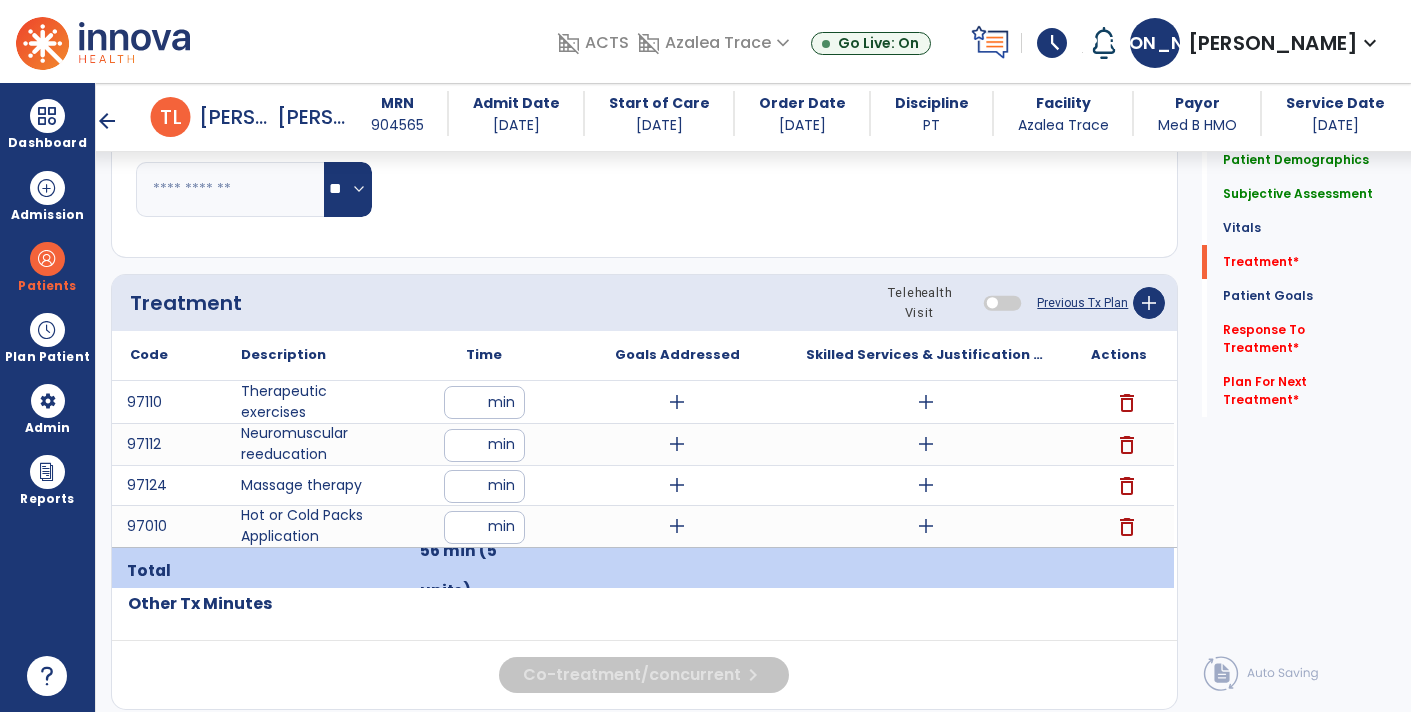 click on "**" at bounding box center [484, 486] 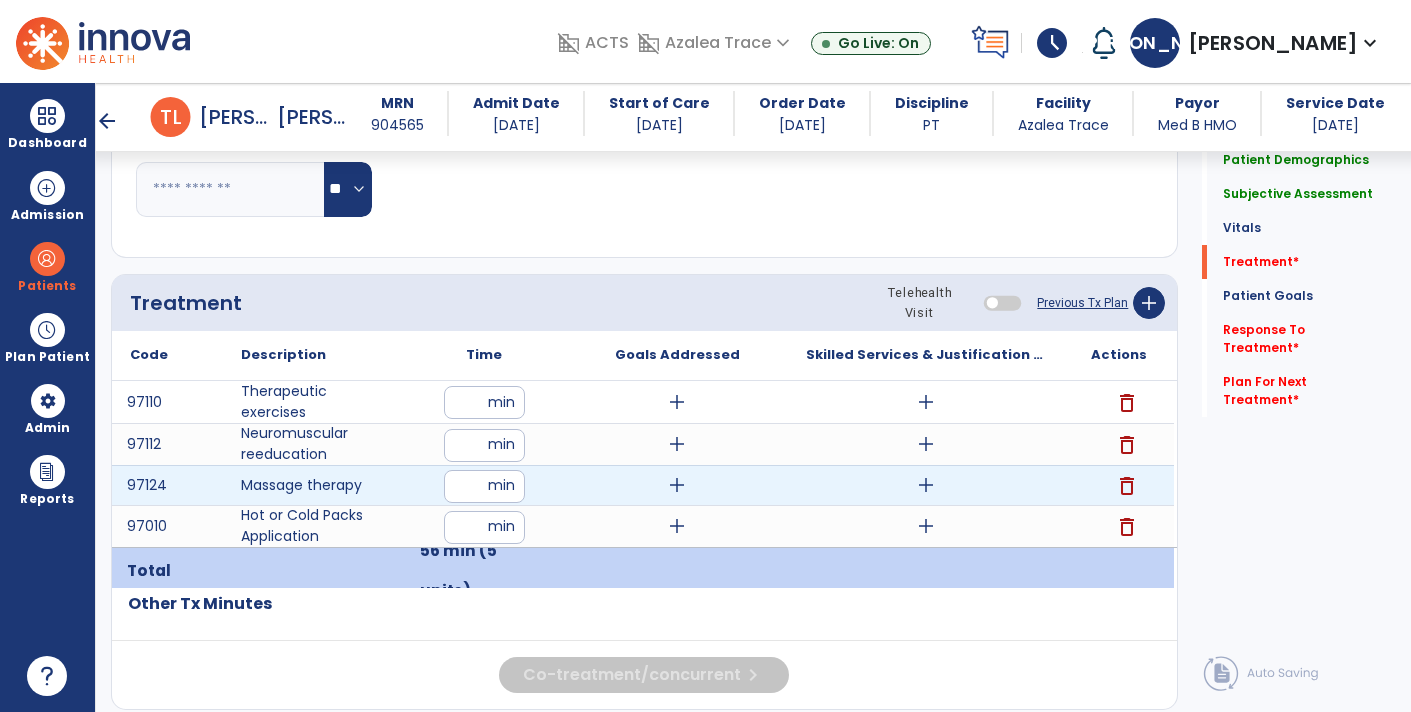 type on "*" 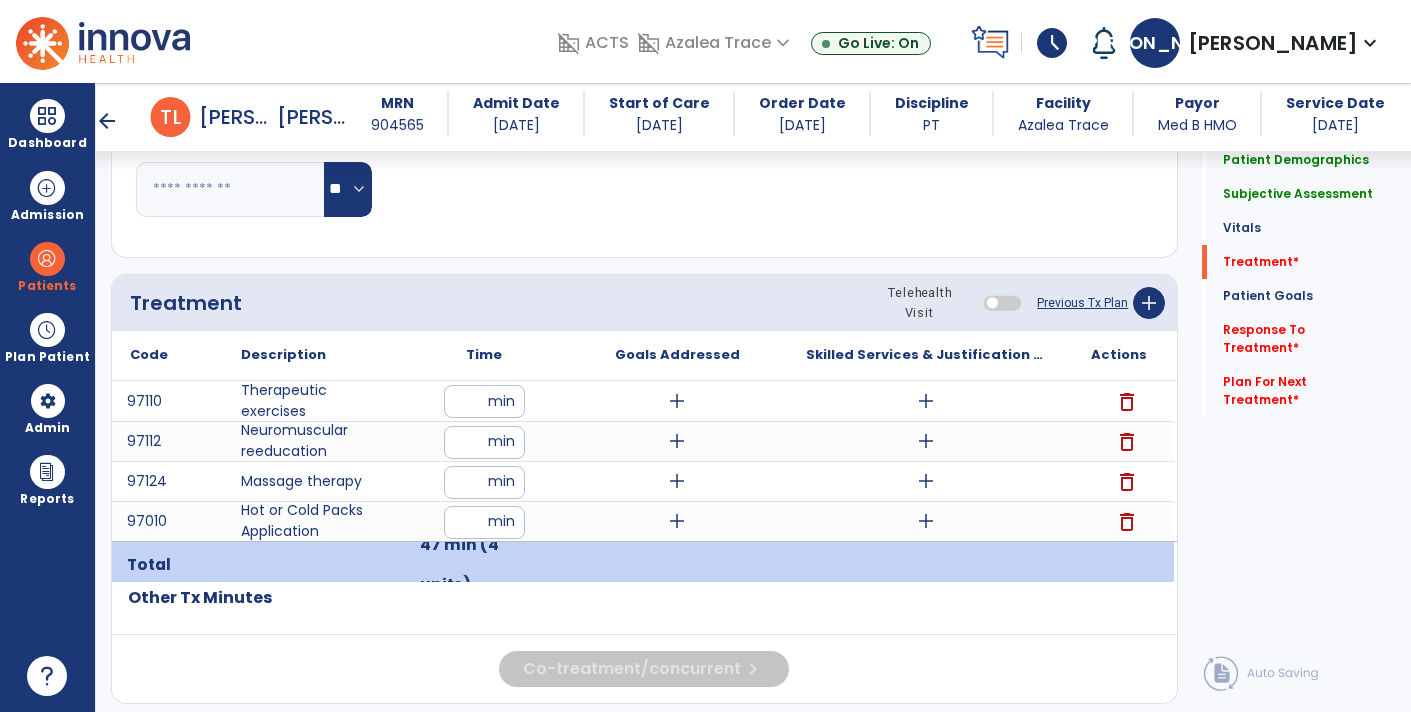 click on "**" at bounding box center [484, 442] 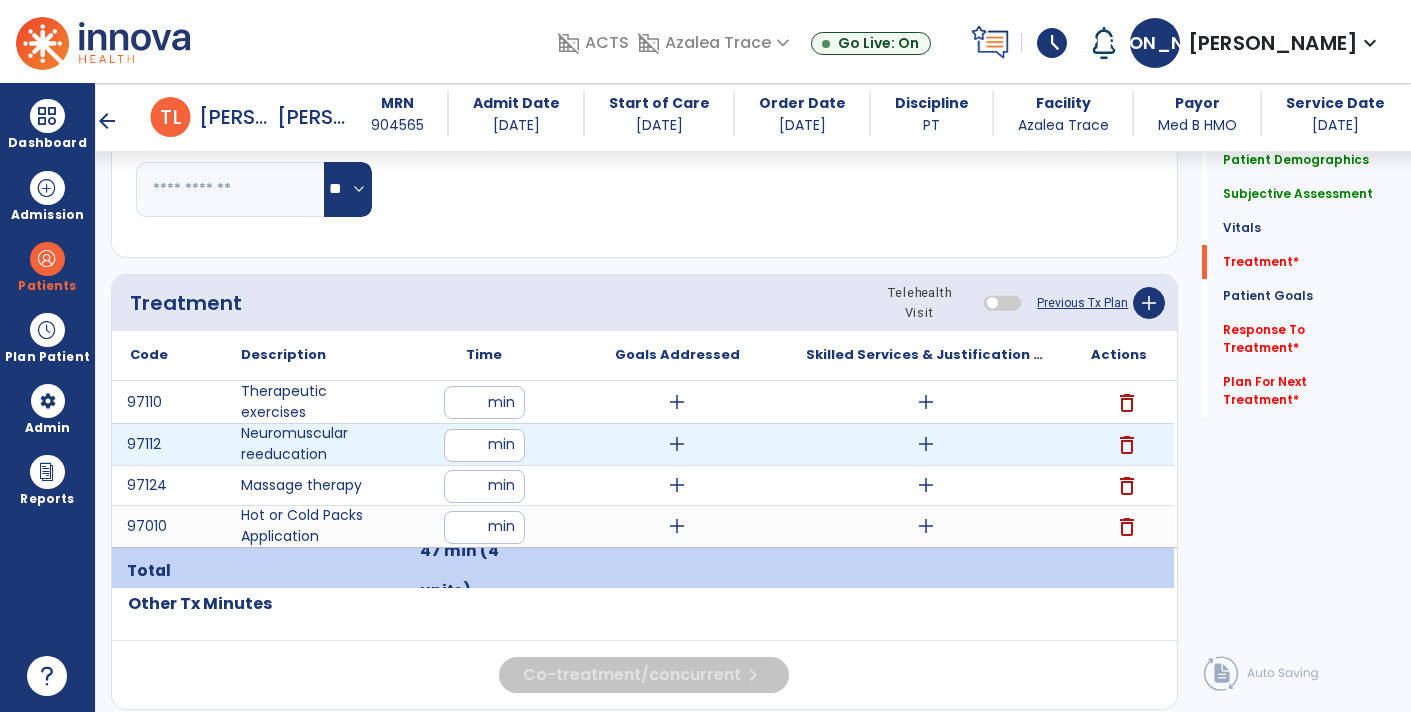 type on "**" 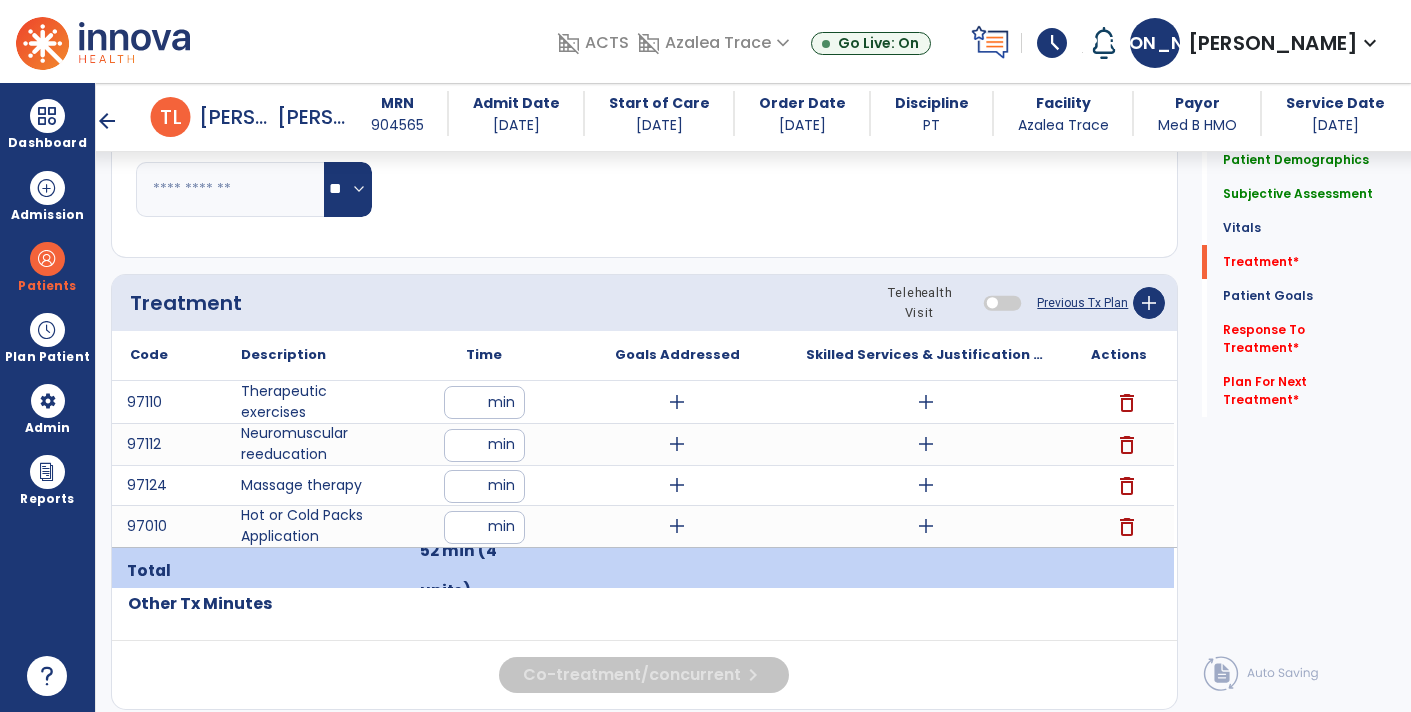 click on "*" at bounding box center (484, 486) 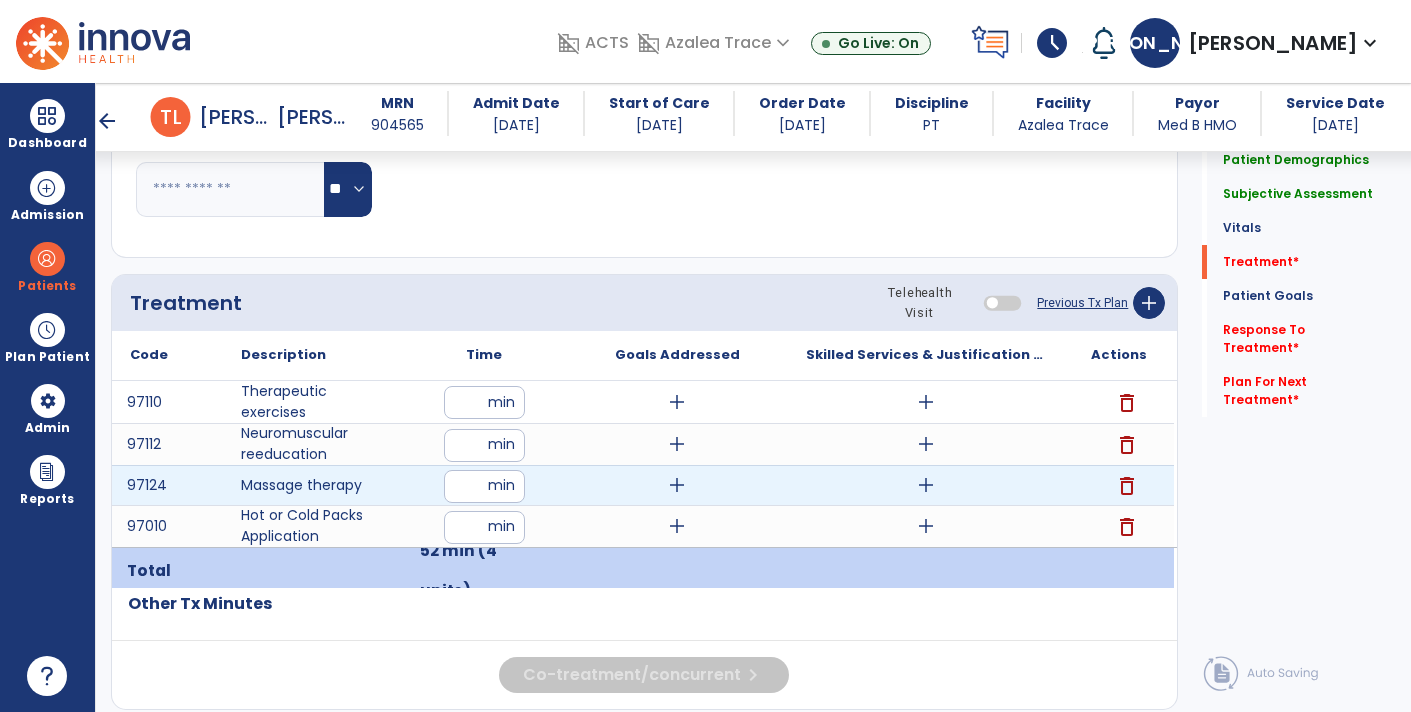 type on "**" 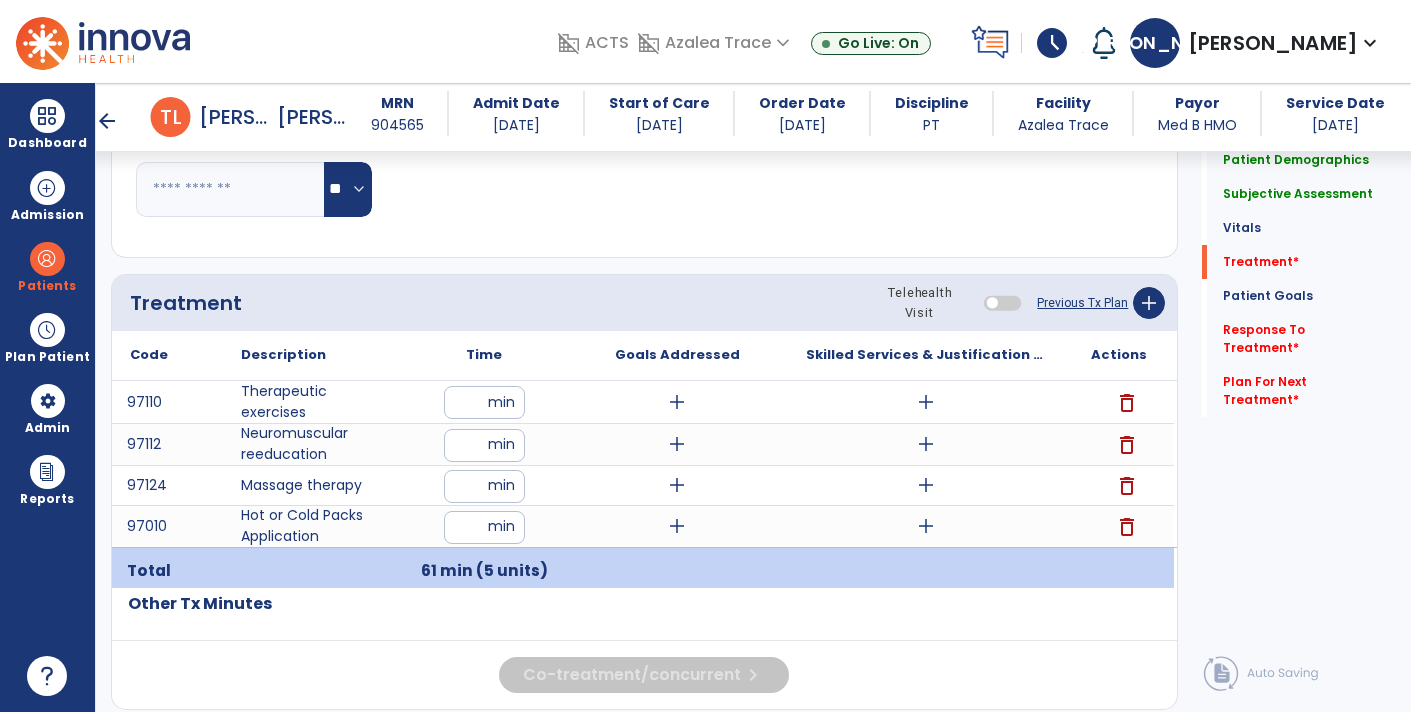 click on "**" at bounding box center (484, 402) 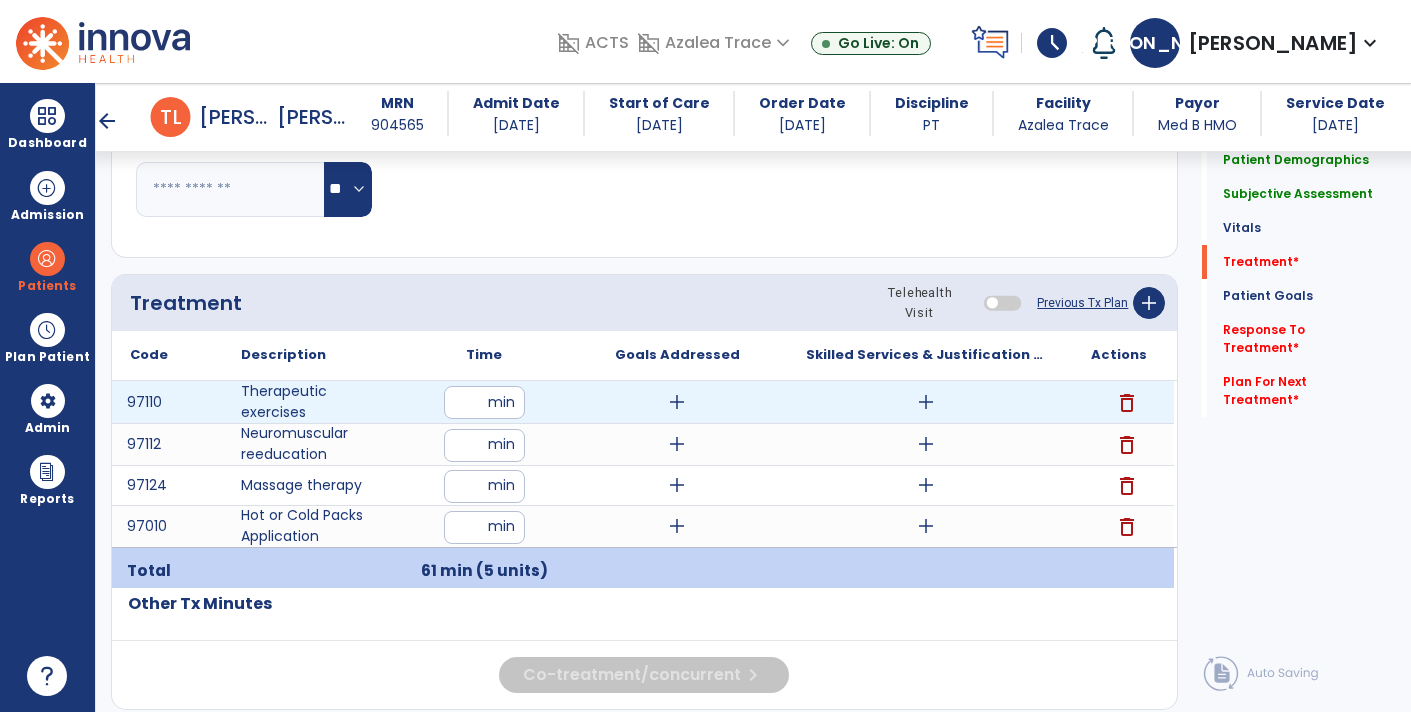 click on "Code
Description
Time" 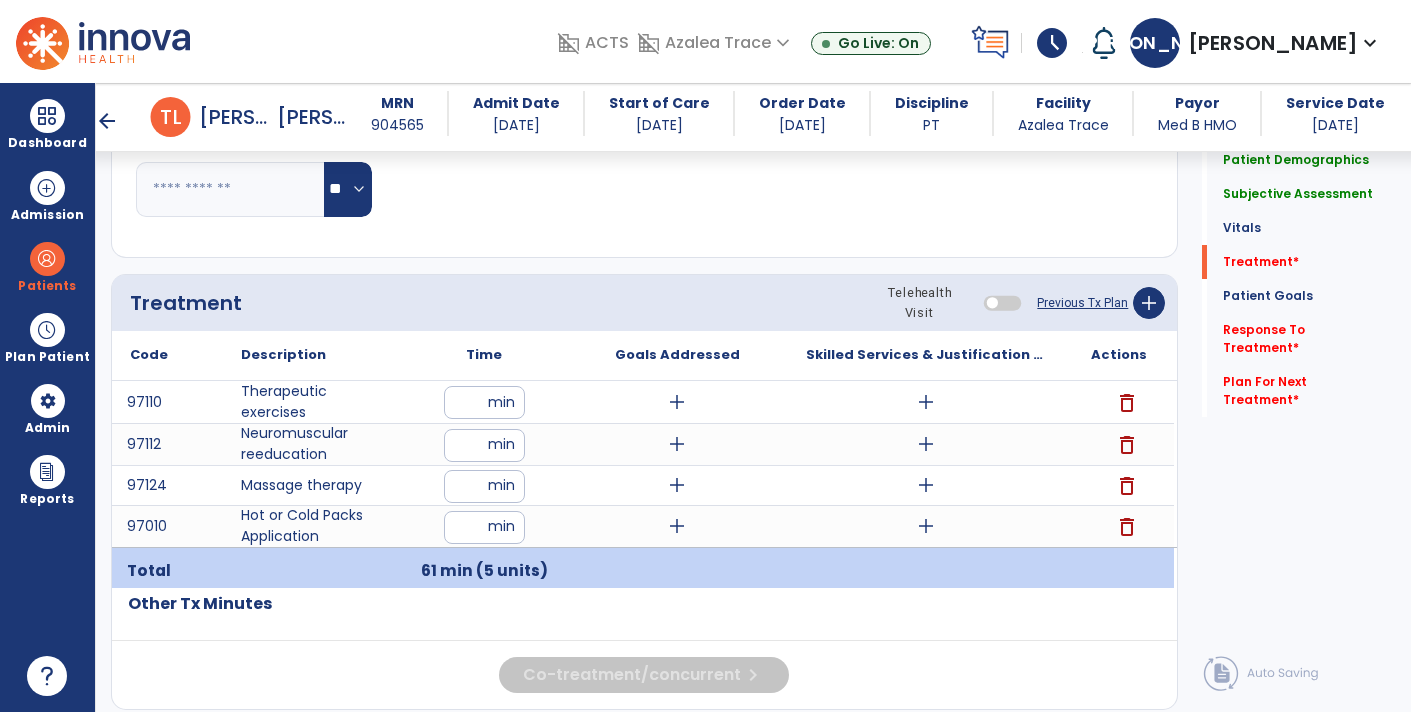 click on "**" at bounding box center [484, 402] 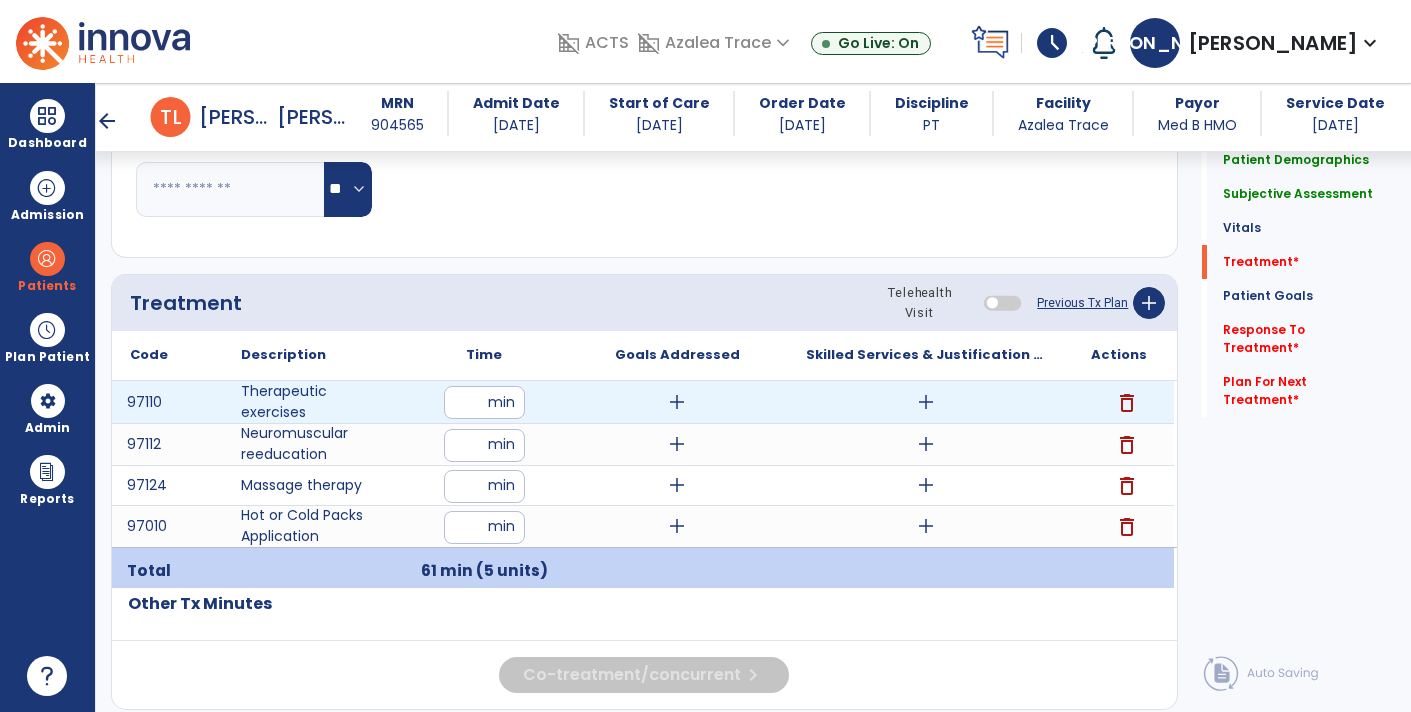 type on "**" 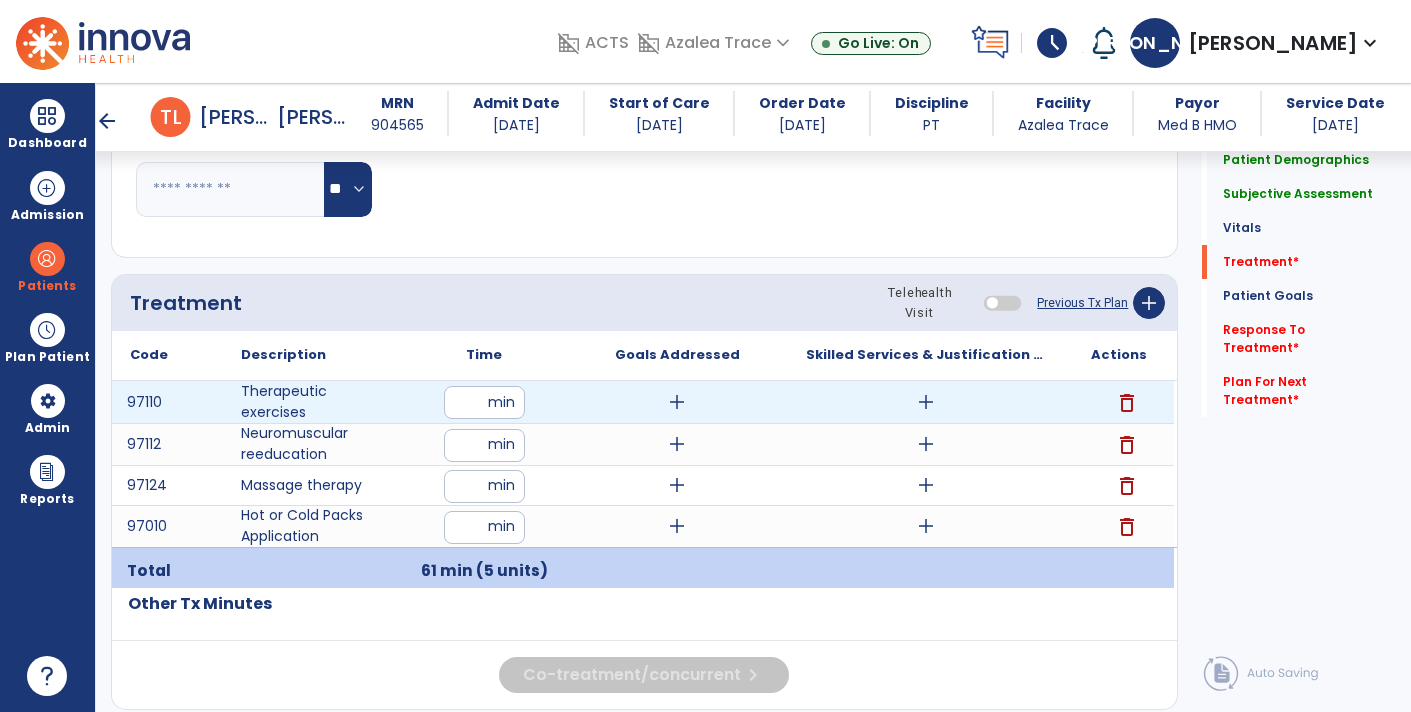click on "Code
Description
Time" 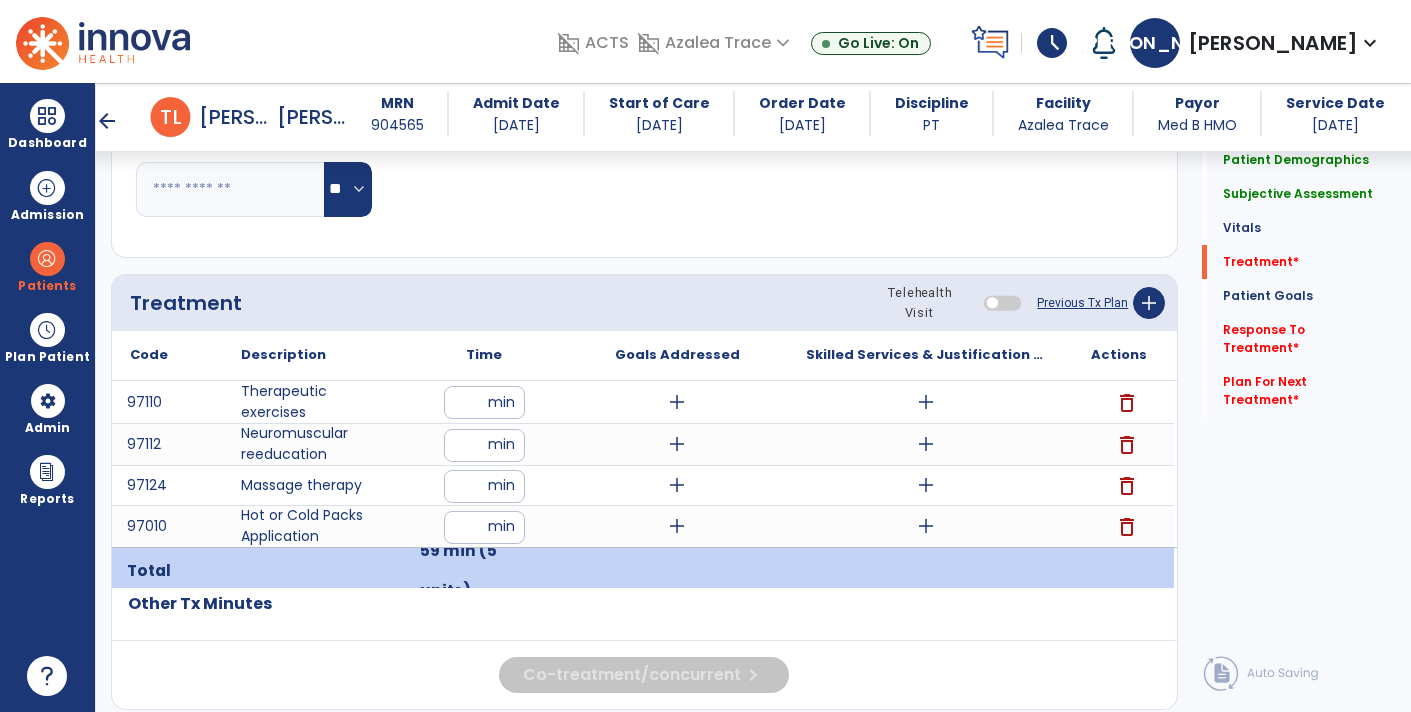 click on "add" at bounding box center [677, 402] 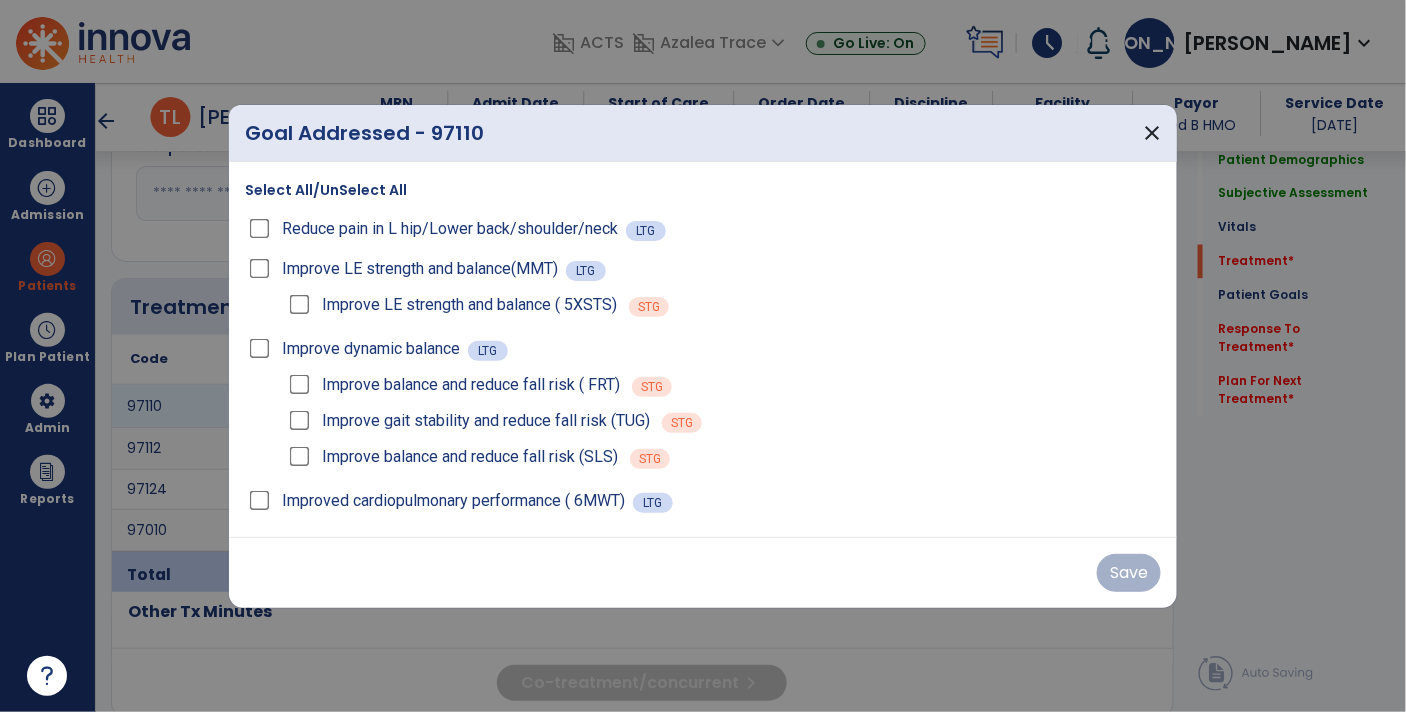 scroll, scrollTop: 1085, scrollLeft: 0, axis: vertical 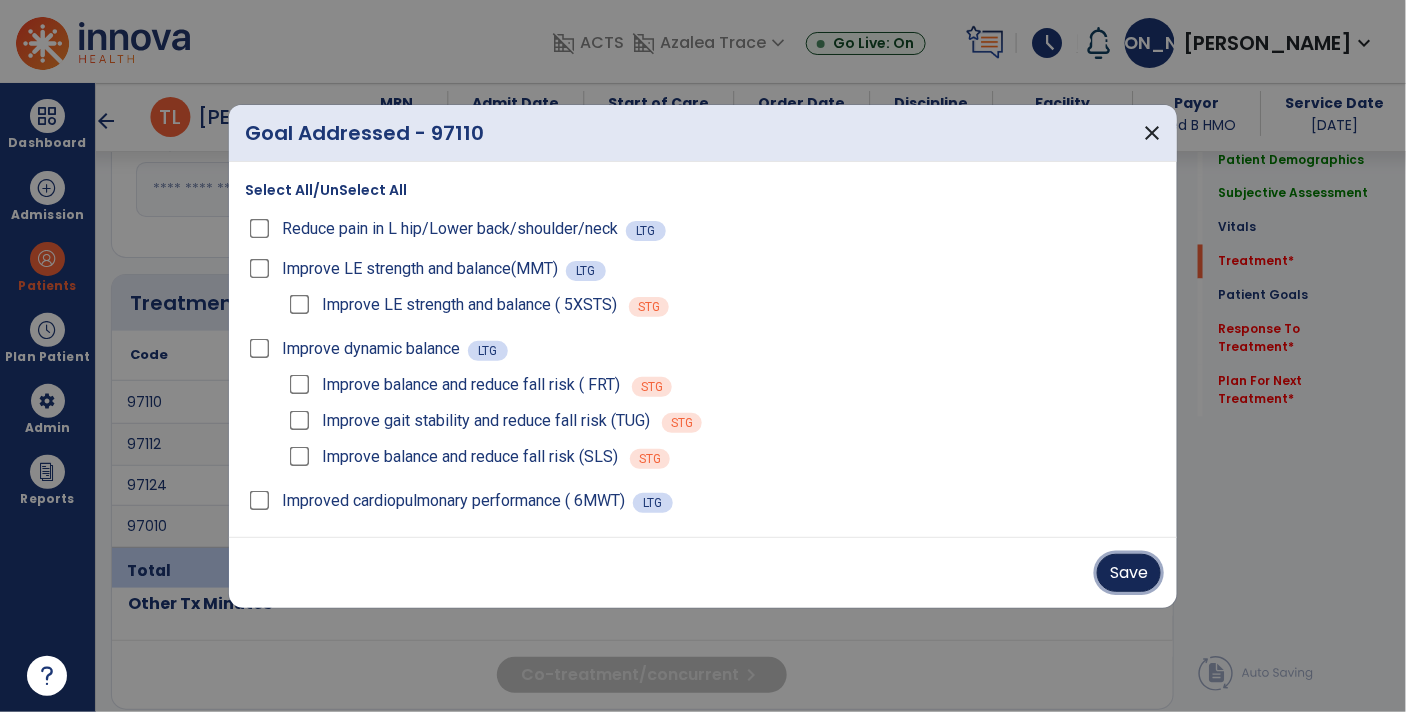 click on "Save" at bounding box center [1129, 573] 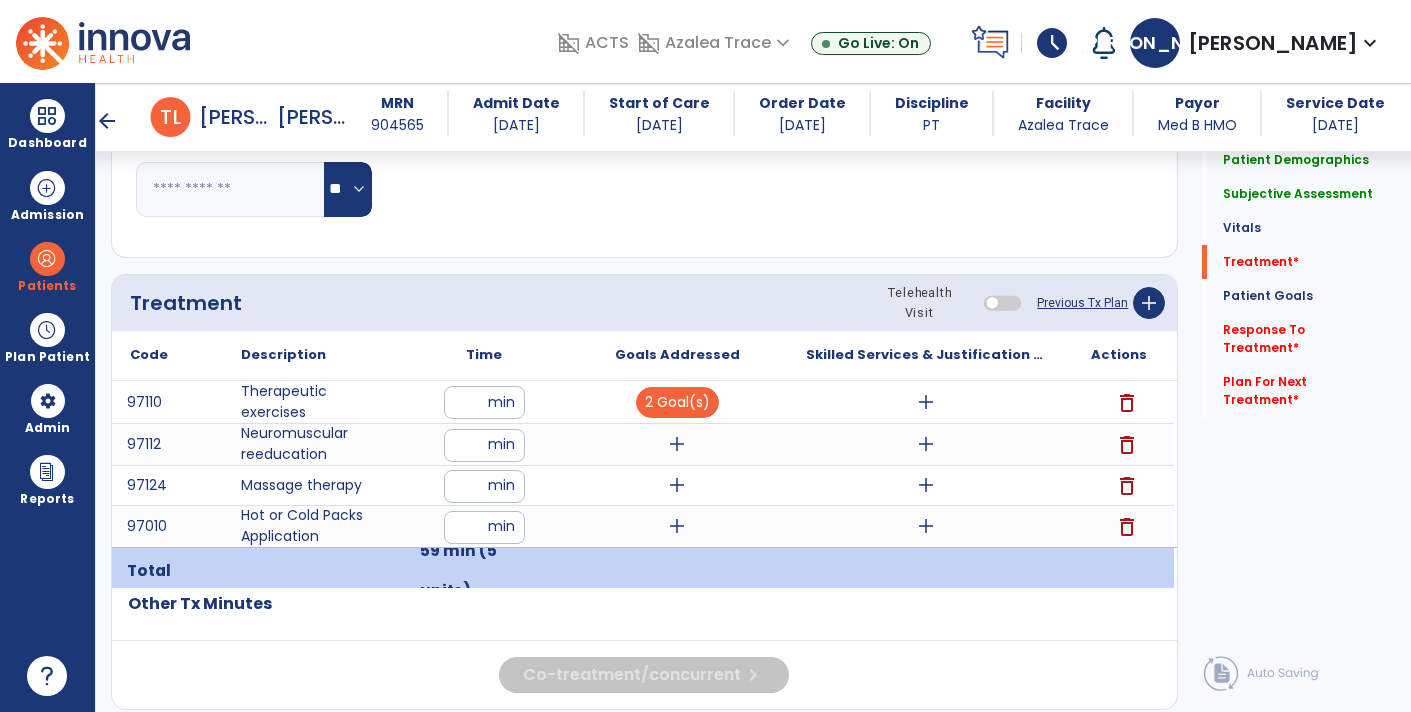 click on "add" at bounding box center [677, 444] 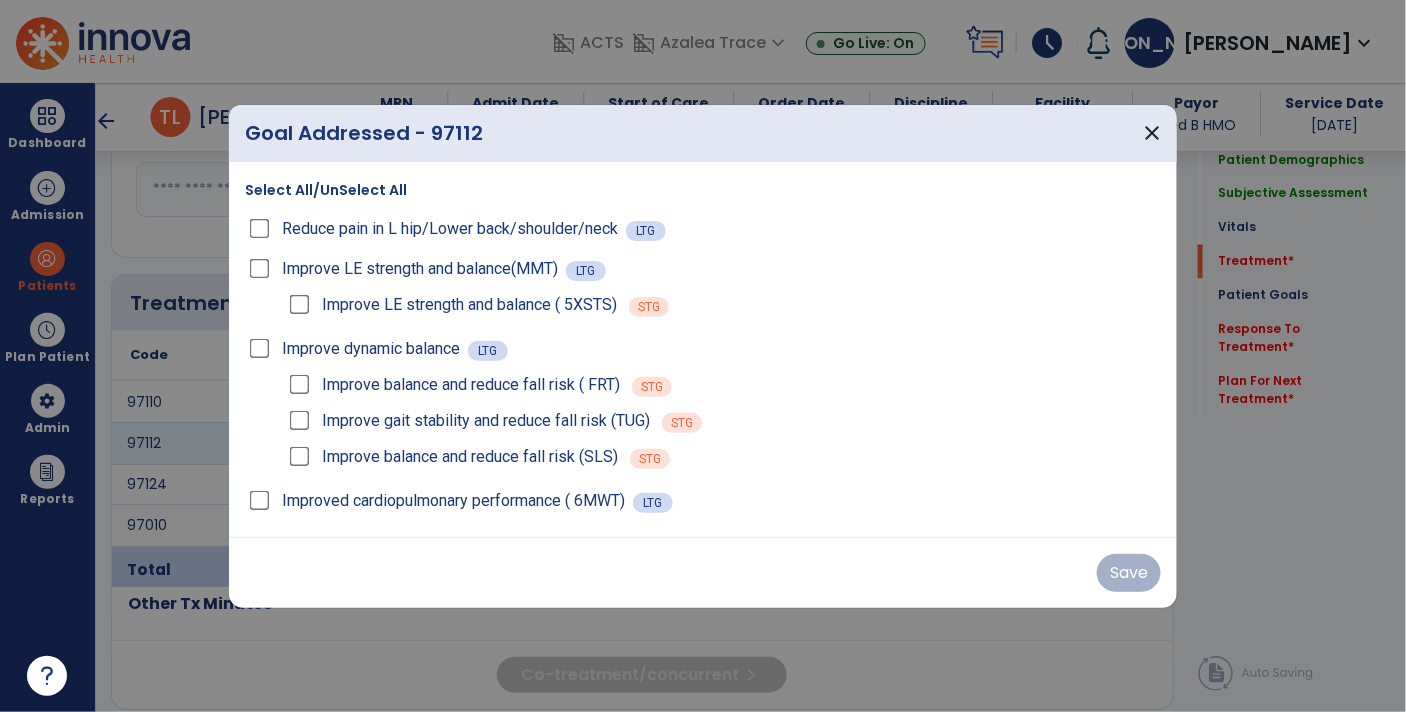 scroll, scrollTop: 1085, scrollLeft: 0, axis: vertical 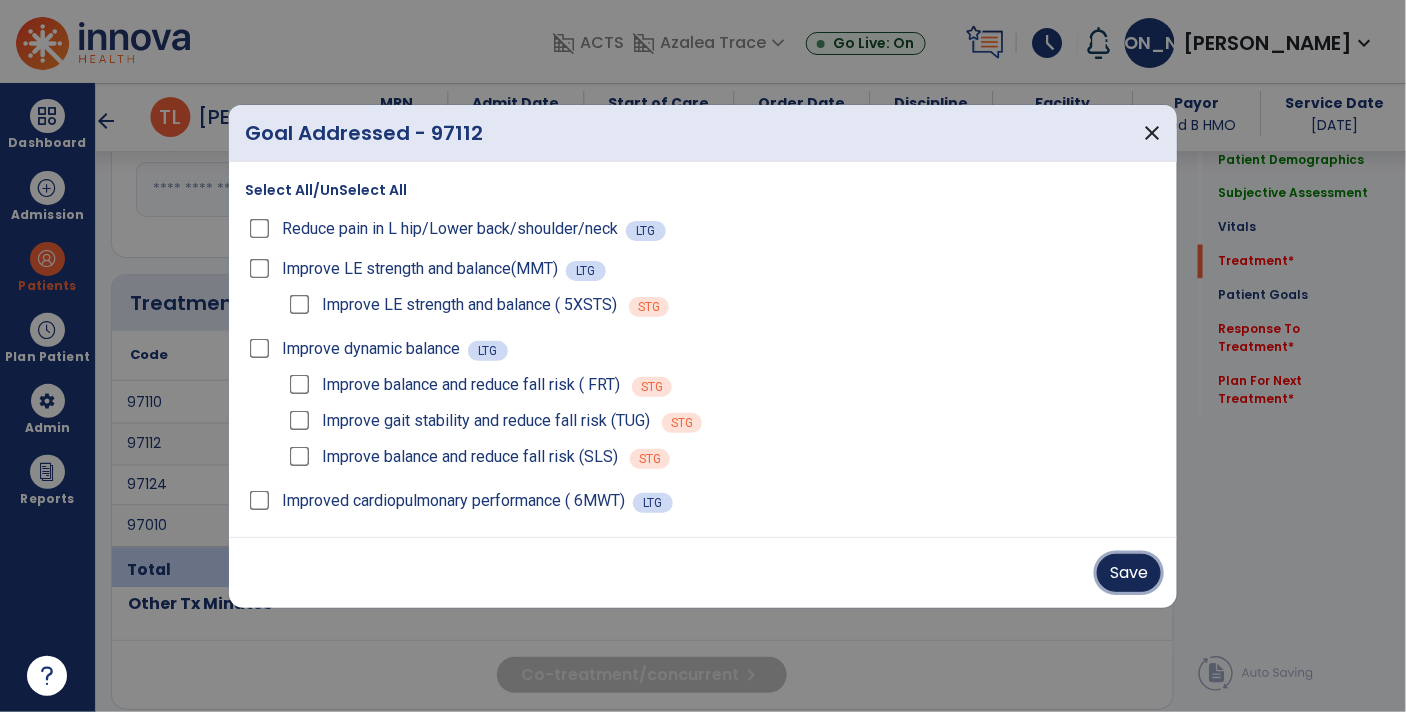 click on "Save" at bounding box center [1129, 573] 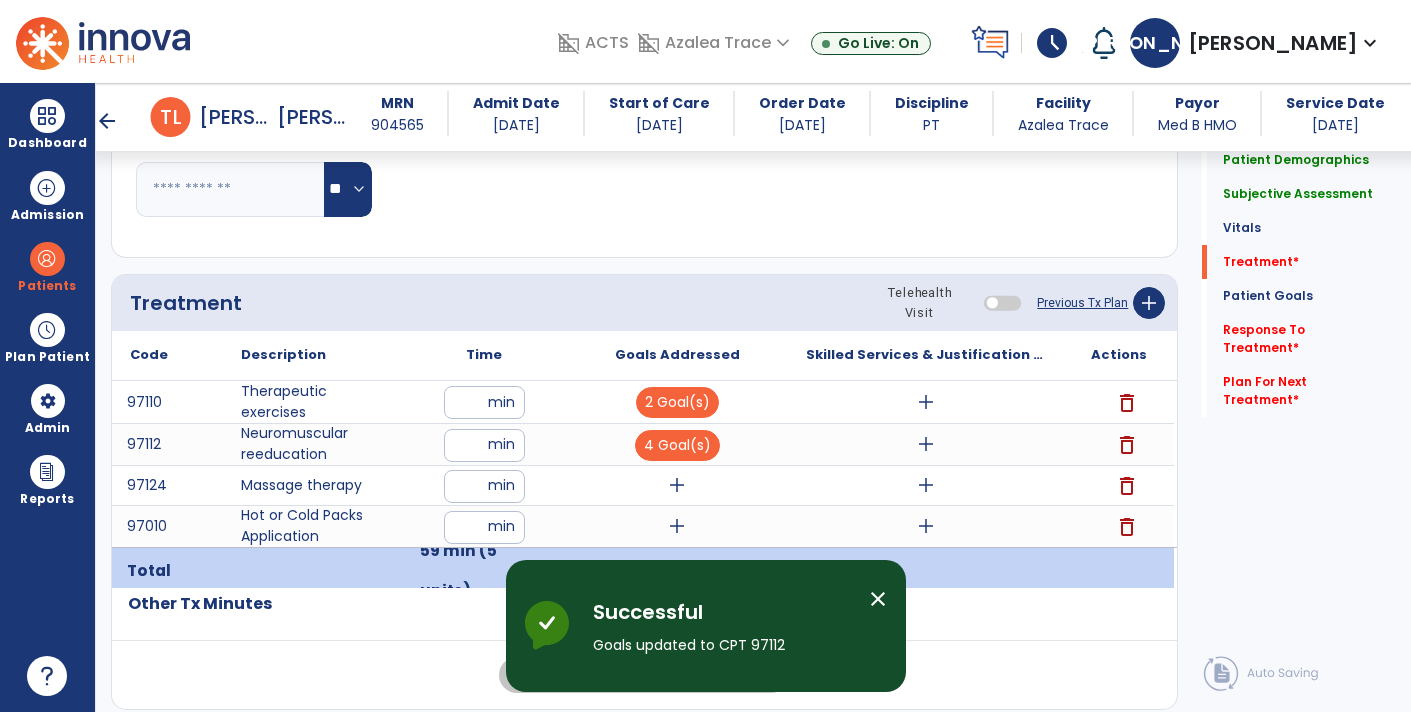 click on "add" at bounding box center (677, 485) 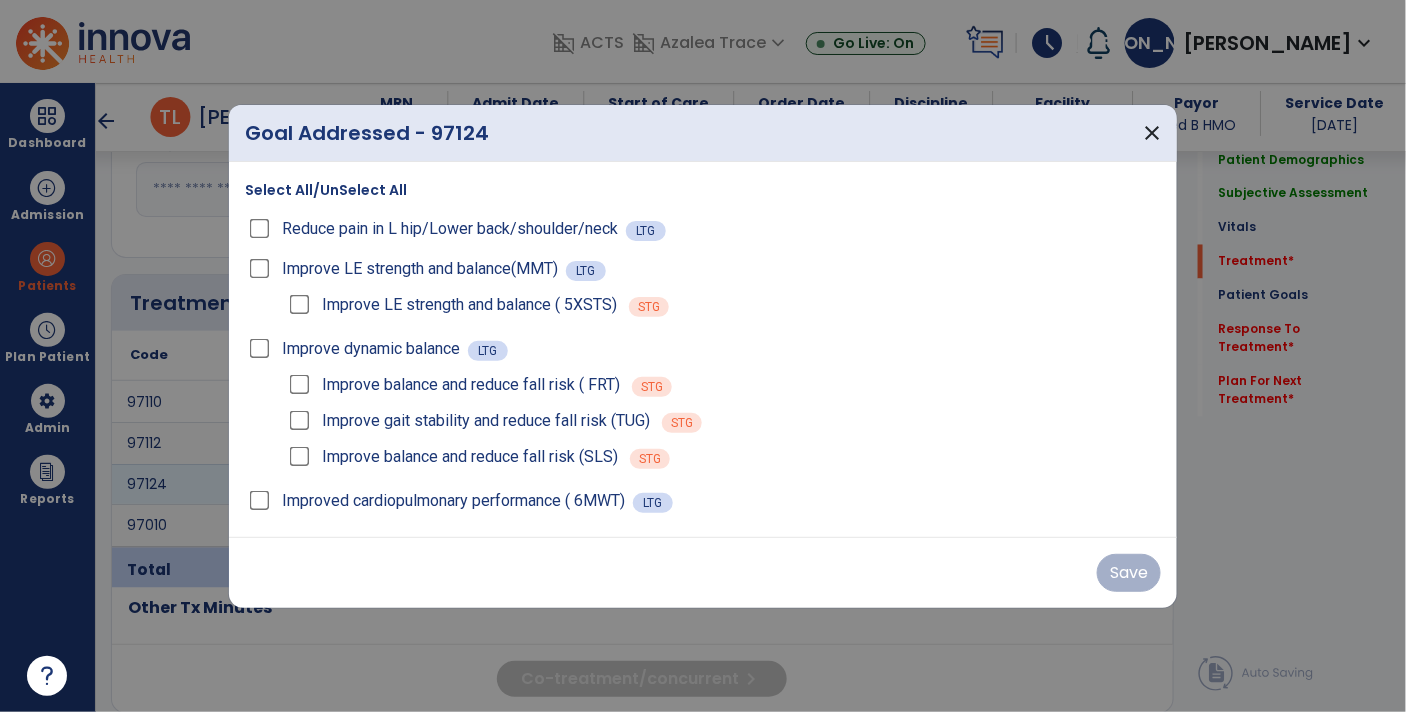 scroll, scrollTop: 1085, scrollLeft: 0, axis: vertical 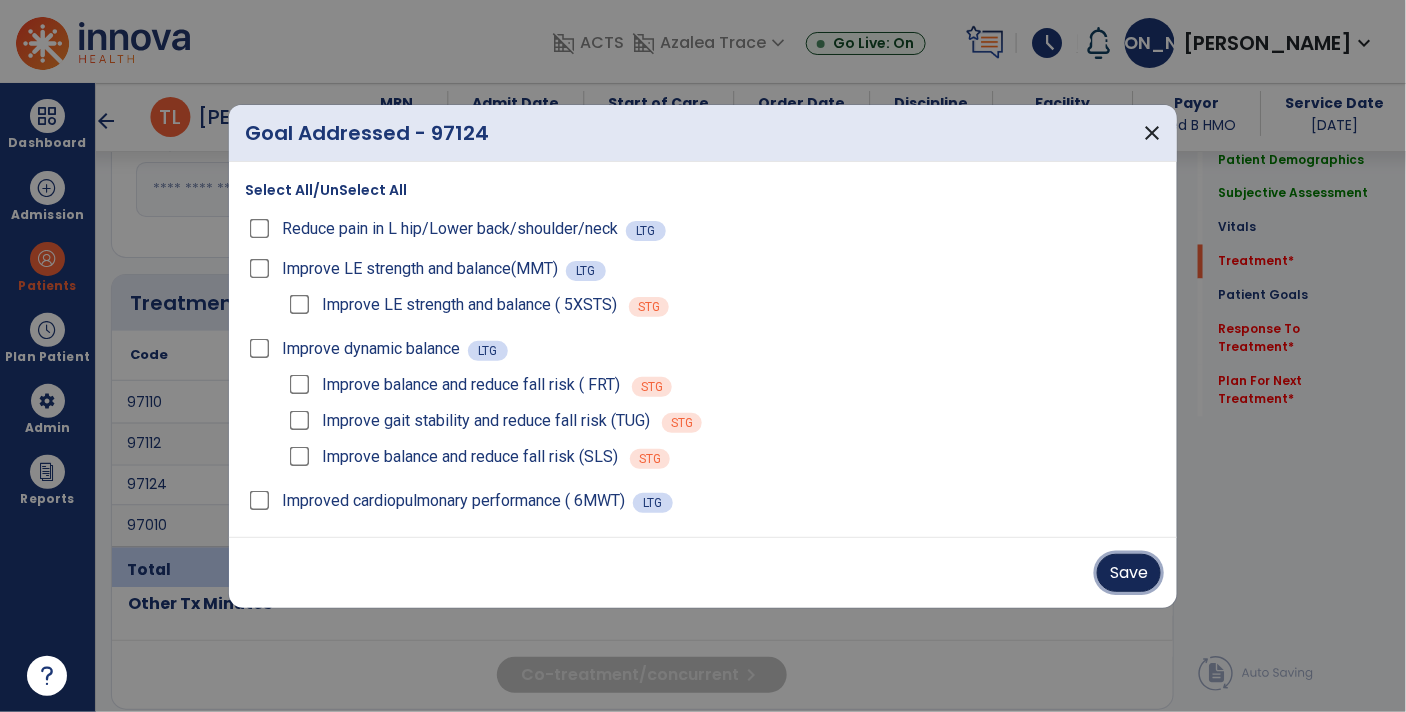 click on "Save" at bounding box center (1129, 573) 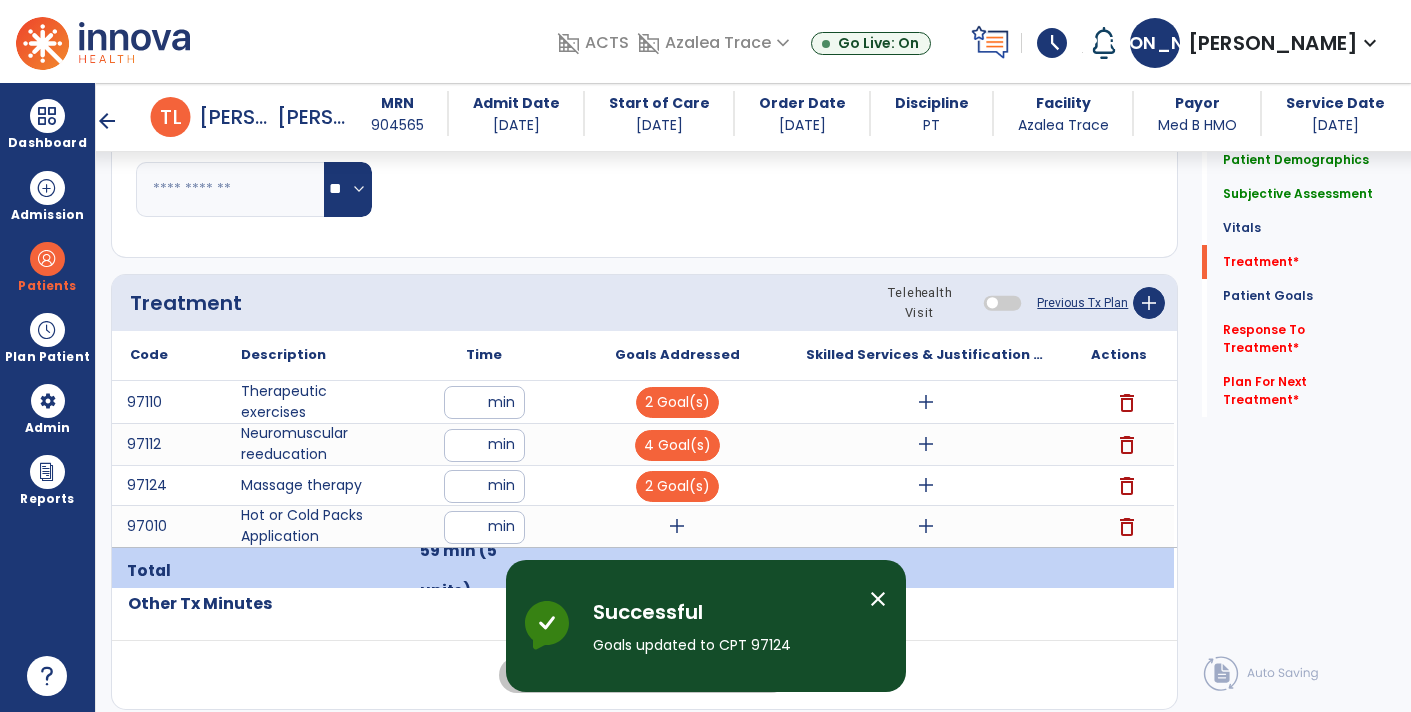 click on "add" at bounding box center [677, 526] 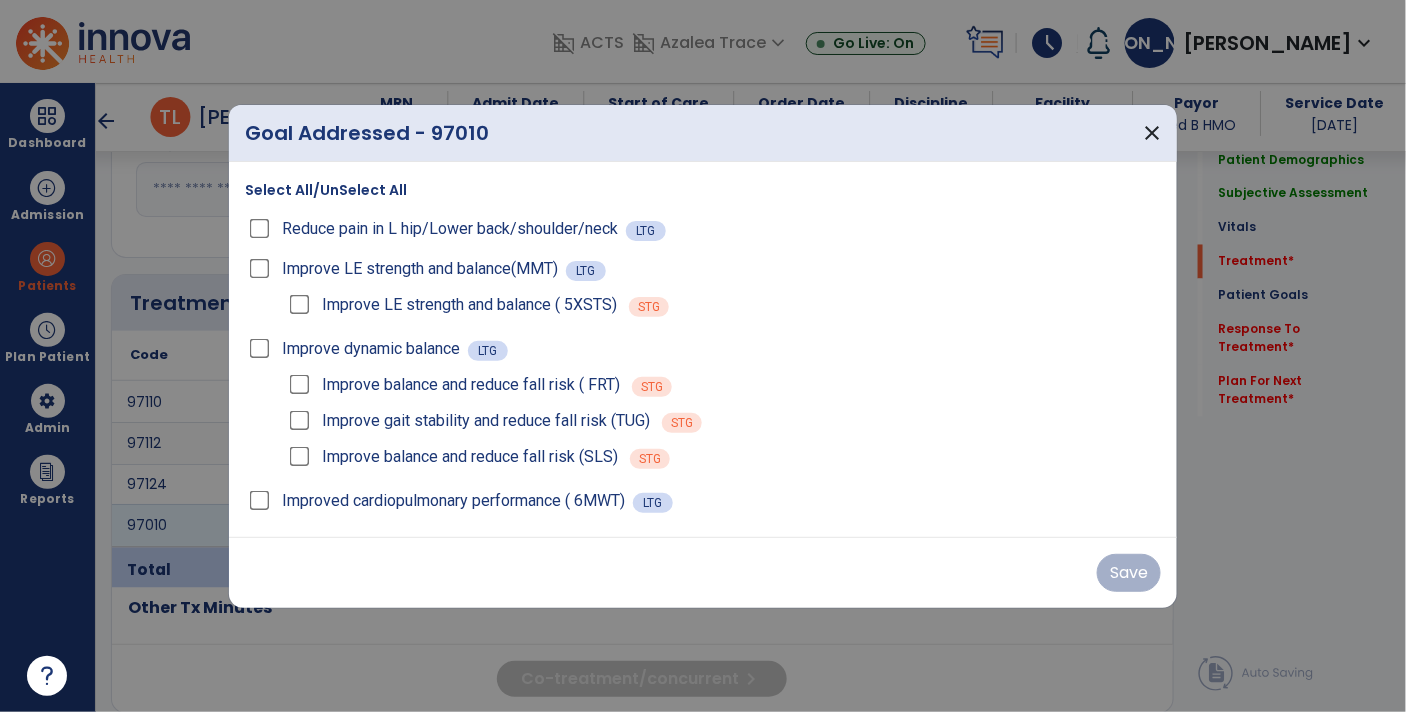 scroll, scrollTop: 1085, scrollLeft: 0, axis: vertical 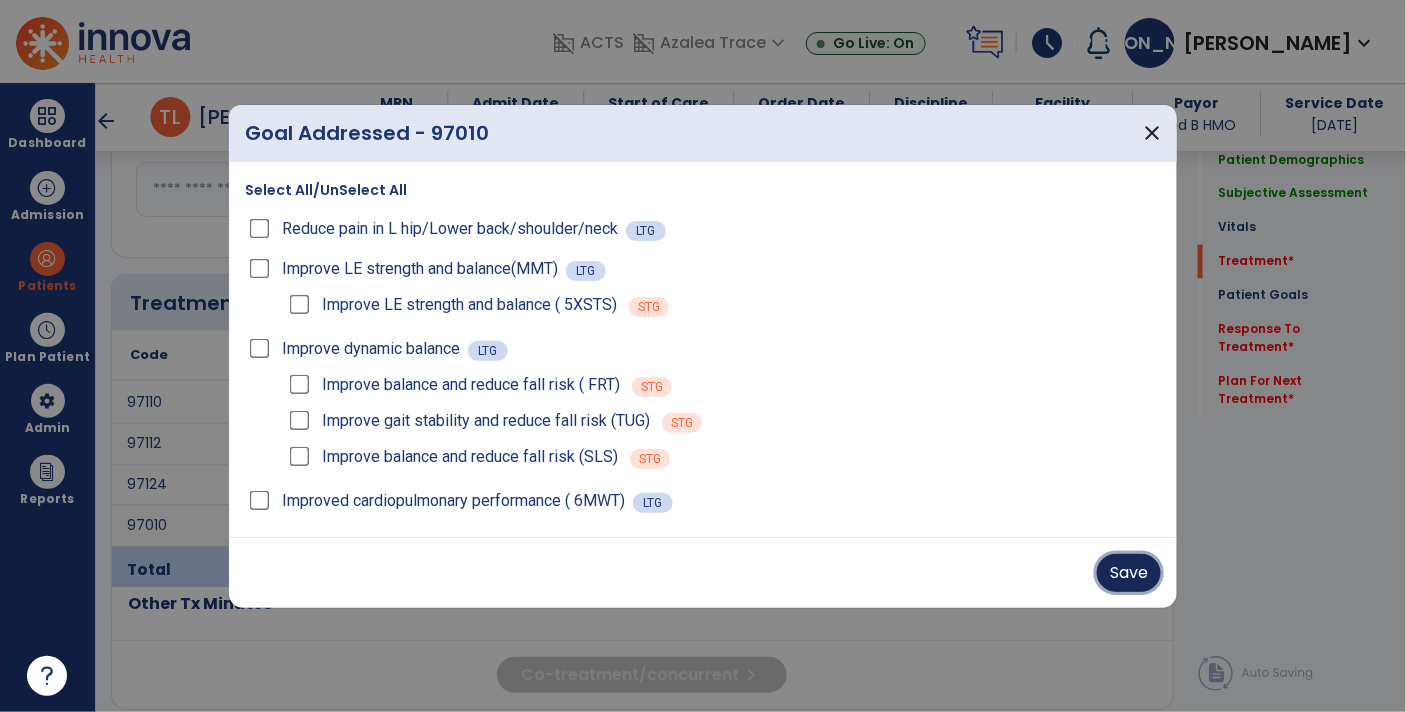 click on "Save" at bounding box center (1129, 573) 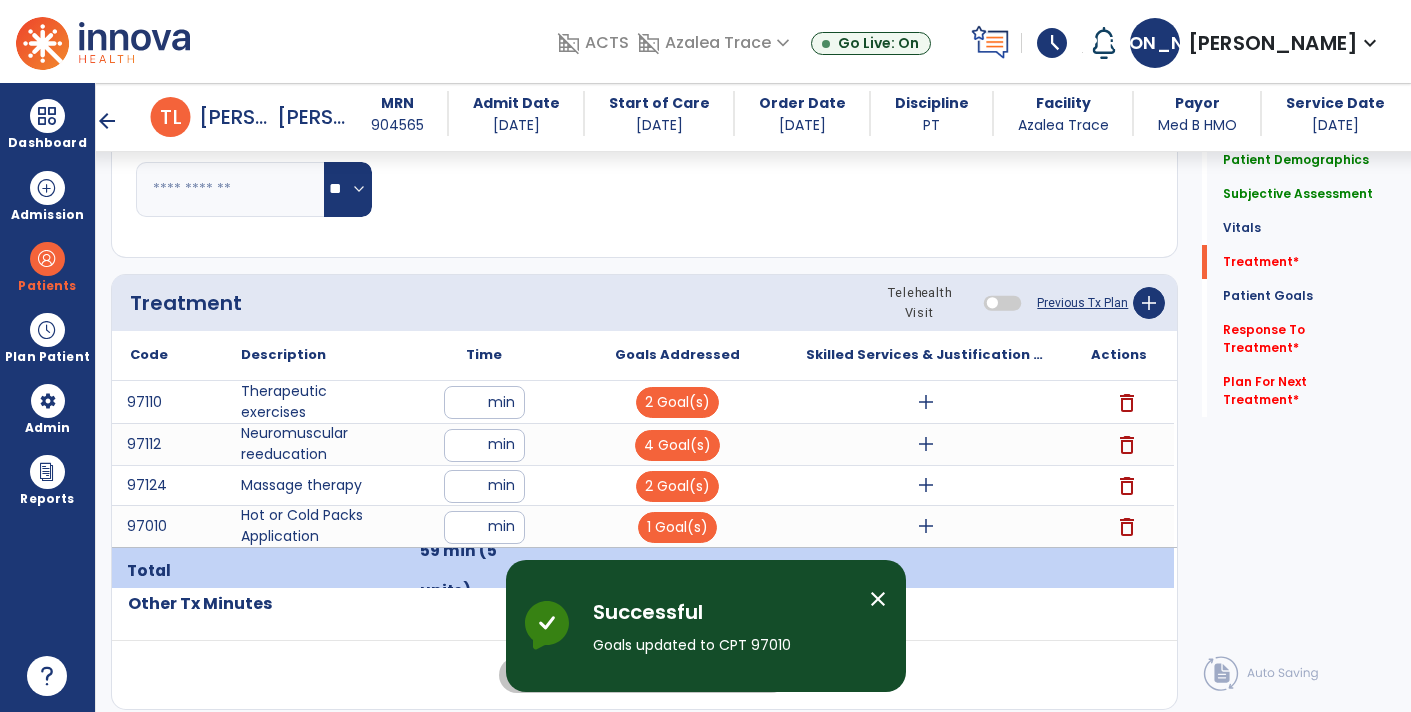 click on "add" at bounding box center [926, 402] 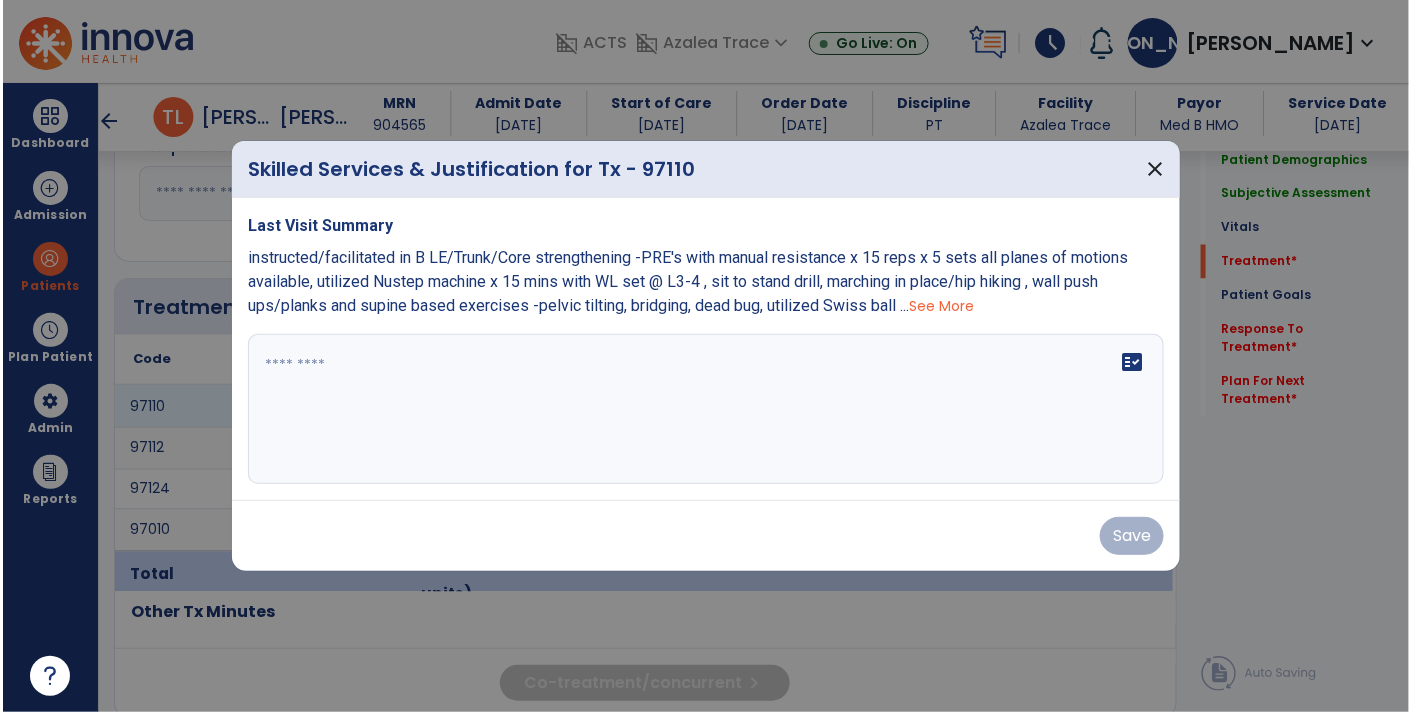 scroll, scrollTop: 1085, scrollLeft: 0, axis: vertical 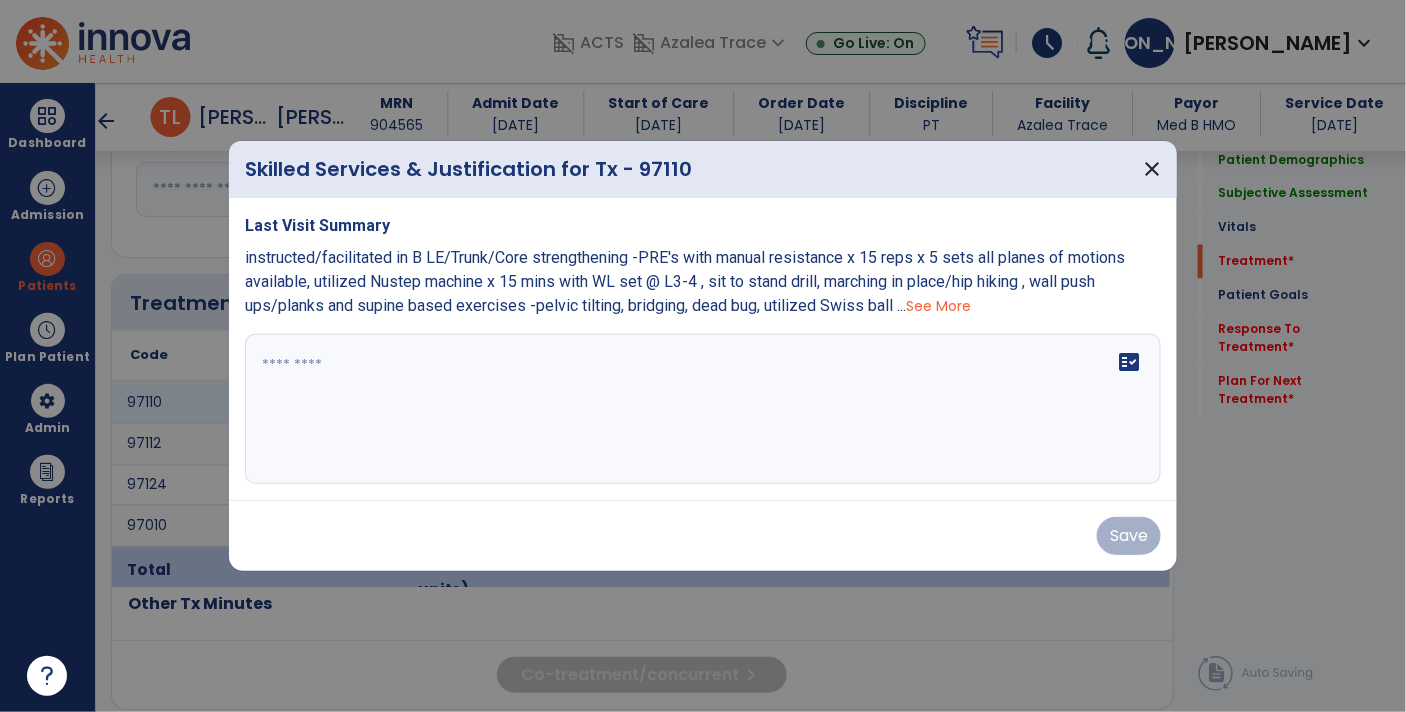 click on "See More" at bounding box center [938, 306] 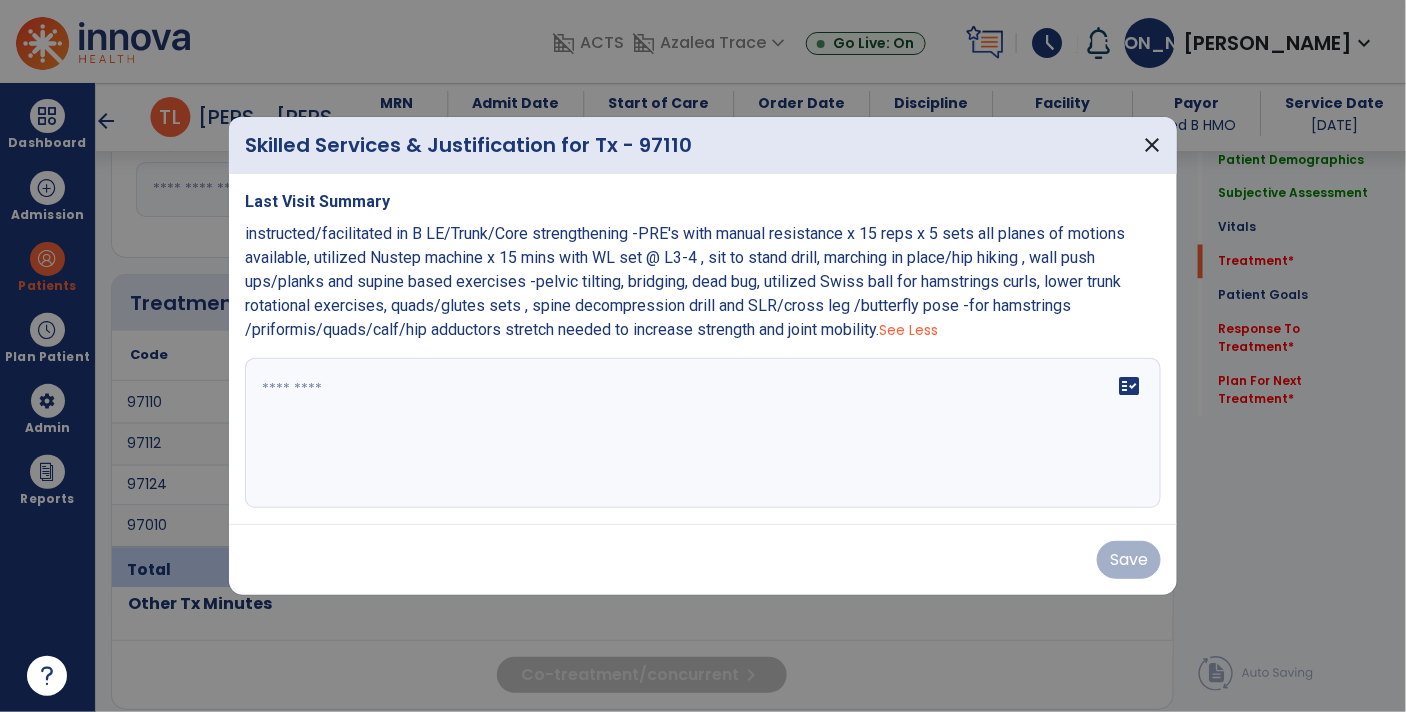 click at bounding box center [703, 433] 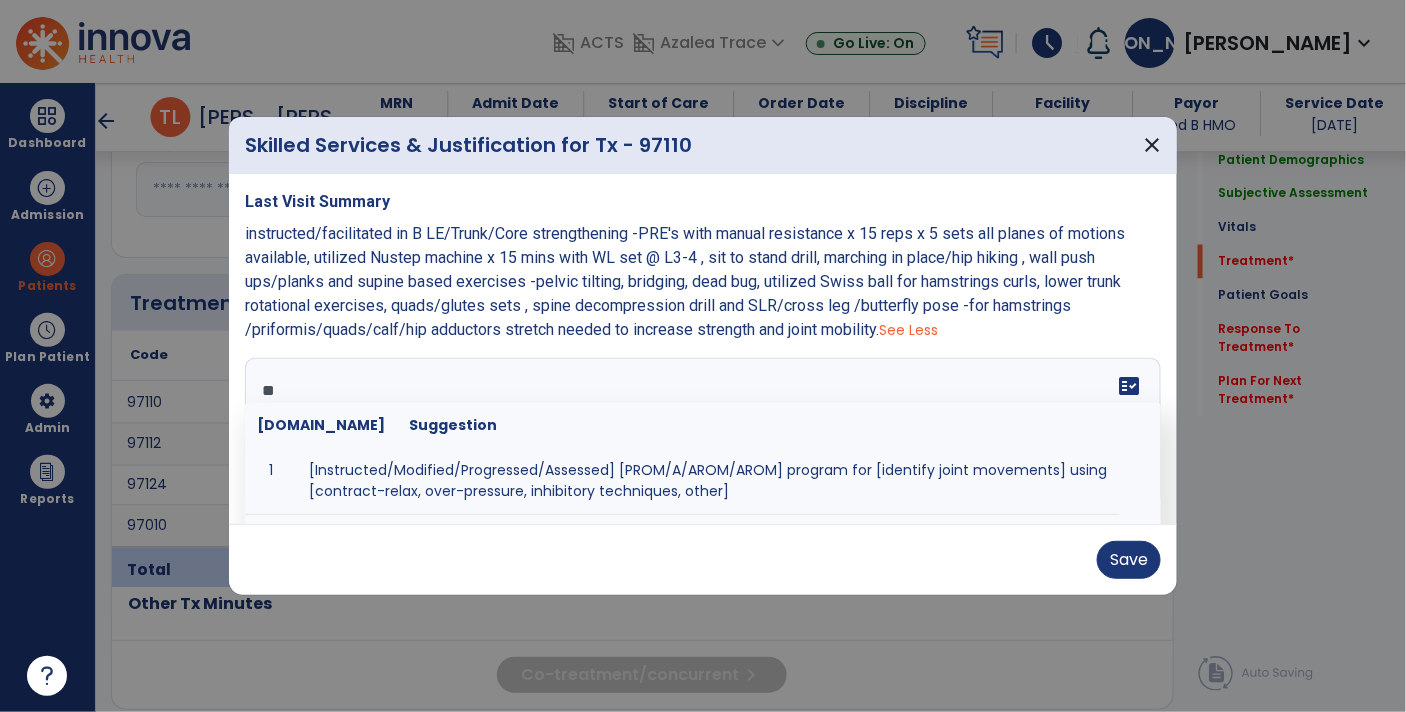 type on "*" 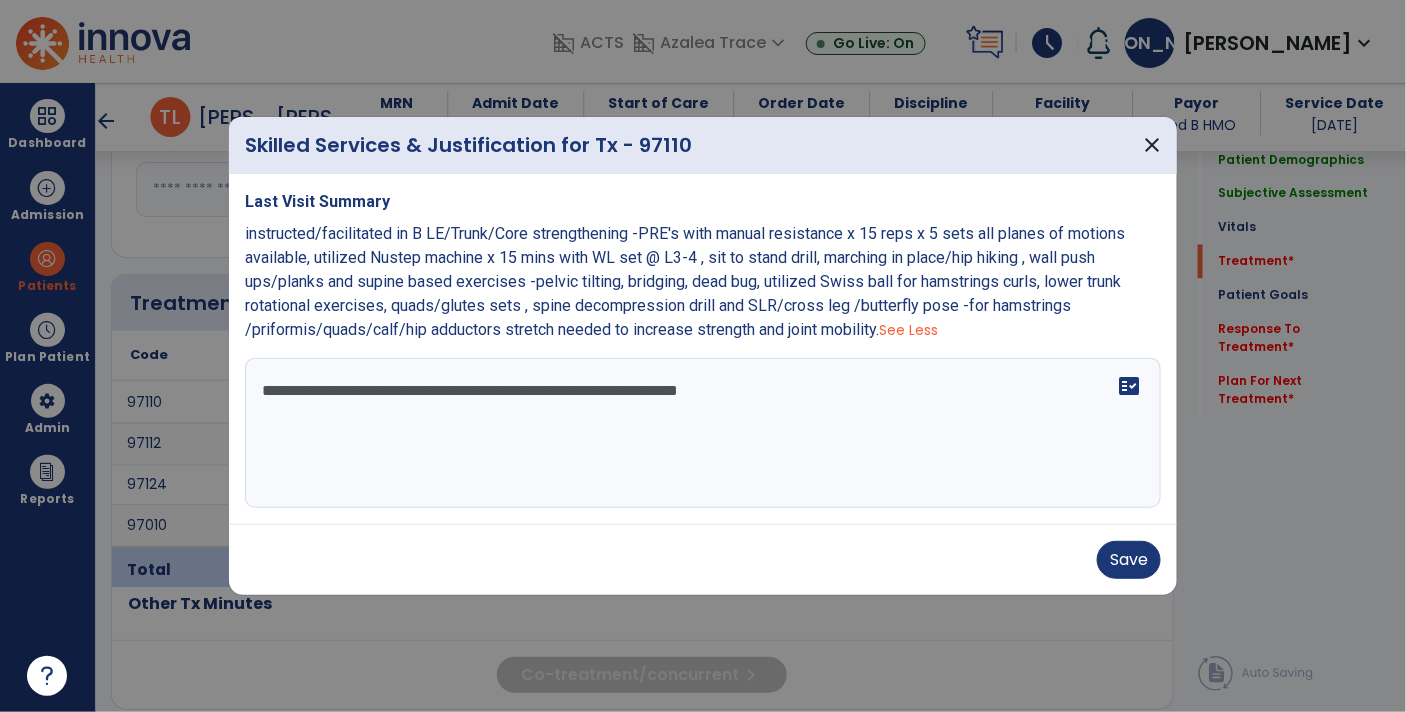 click on "**********" at bounding box center [703, 433] 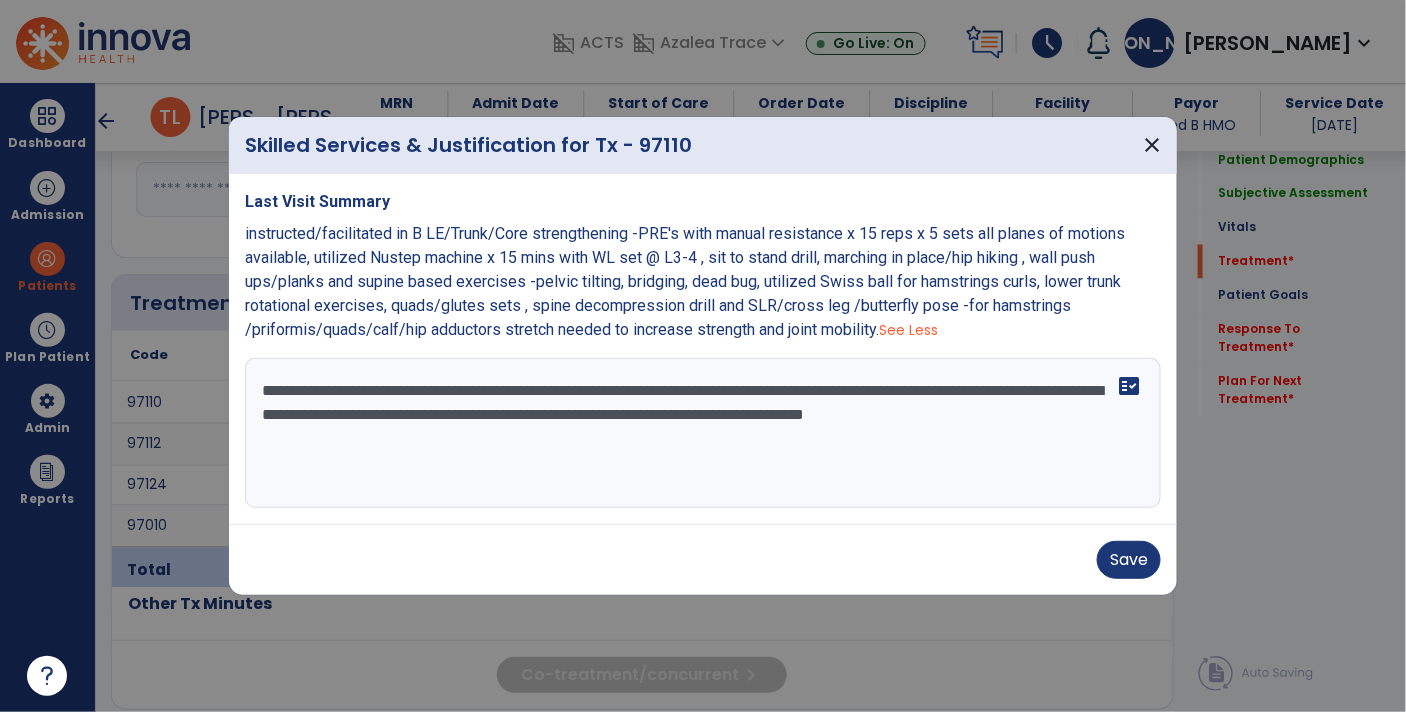 click on "**********" at bounding box center [703, 433] 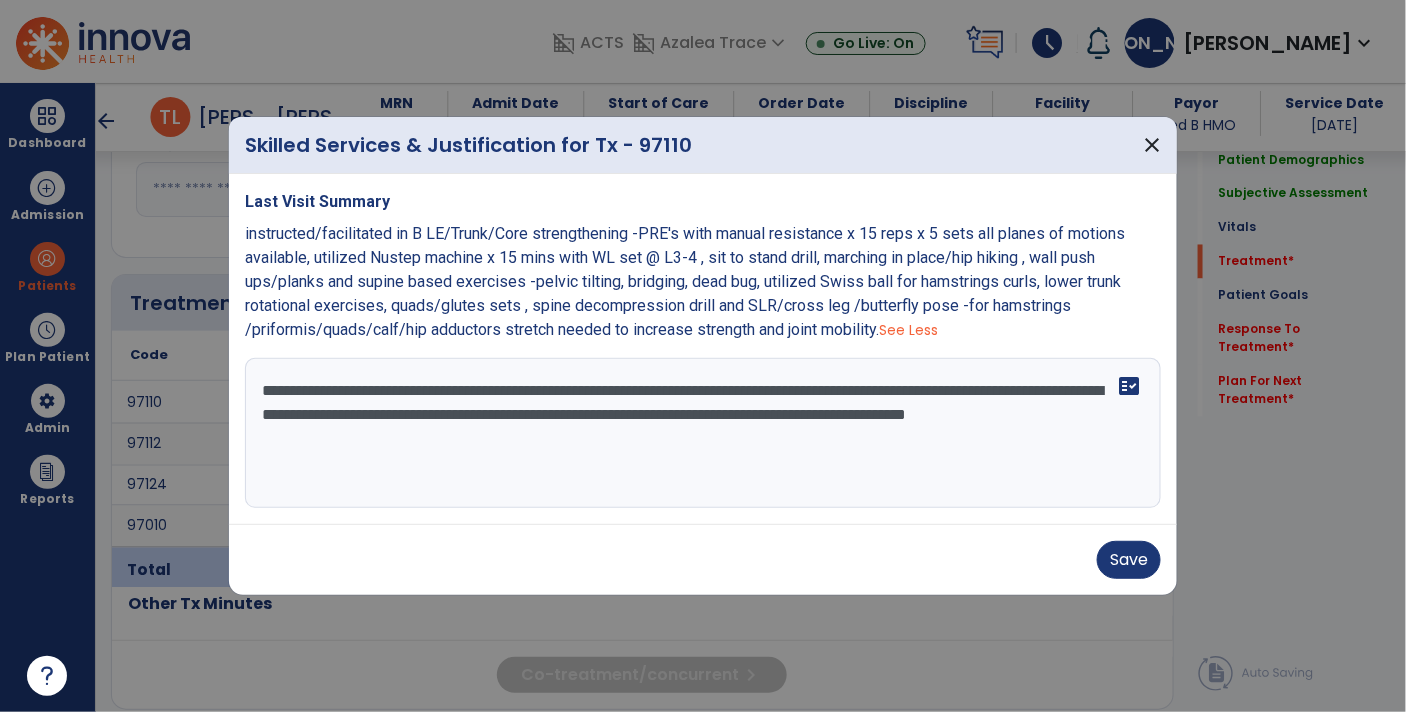 click on "**********" at bounding box center [703, 433] 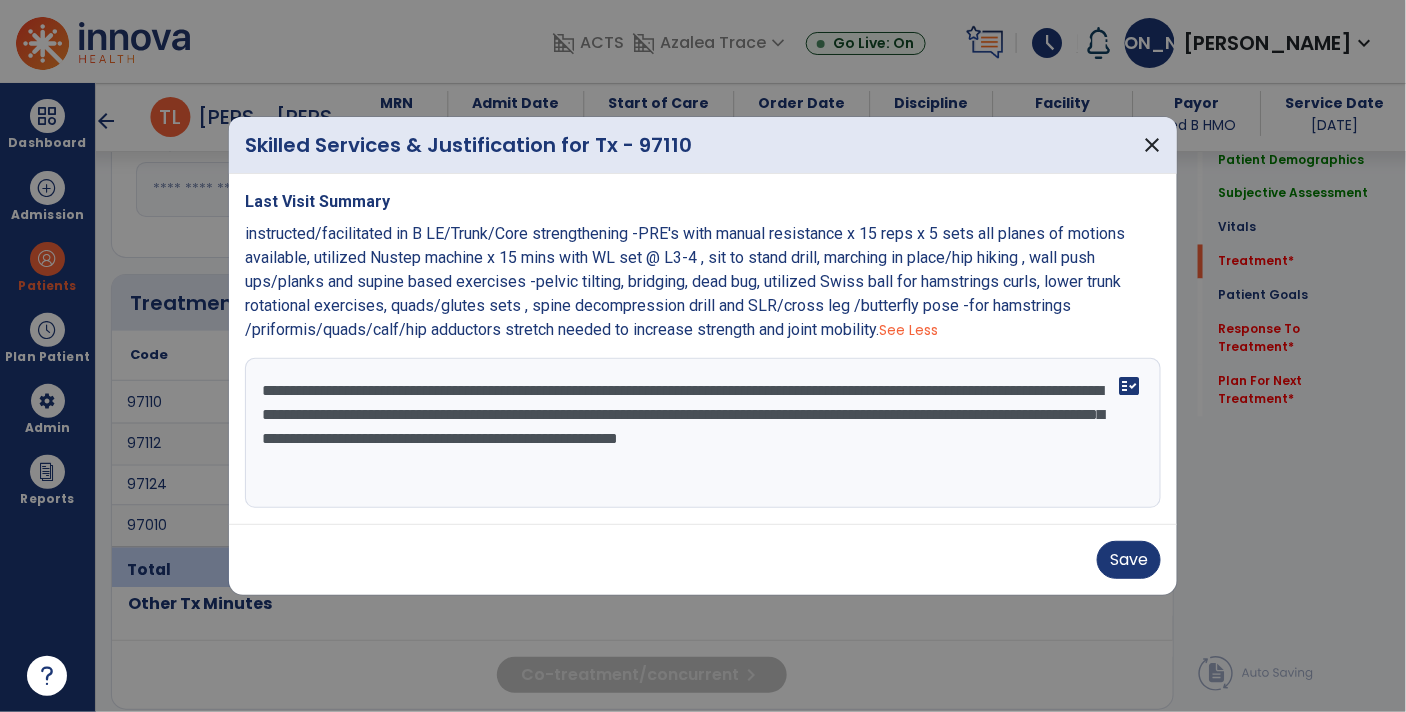 click on "instructed/facilitated in B LE/Trunk/Core strengthening -PRE's  with manual resistance x 15 reps x 5 sets all planes of motions available, utilized Nustep machine x 15 mins with WL set @ L3-4 , sit to stand drill, marching in place/hip hiking , wall push ups/planks and supine based exercises -pelvic tilting, bridging, dead bug, utilized Swiss ball for hamstrings curls, lower trunk rotational exercises, quads/glutes sets  , spine decompression drill and SLR/cross leg /butterfly pose  -for  hamstrings /priformis/quads/calf/hip adductors stretch  needed to increase strength and joint mobility." at bounding box center (685, 281) 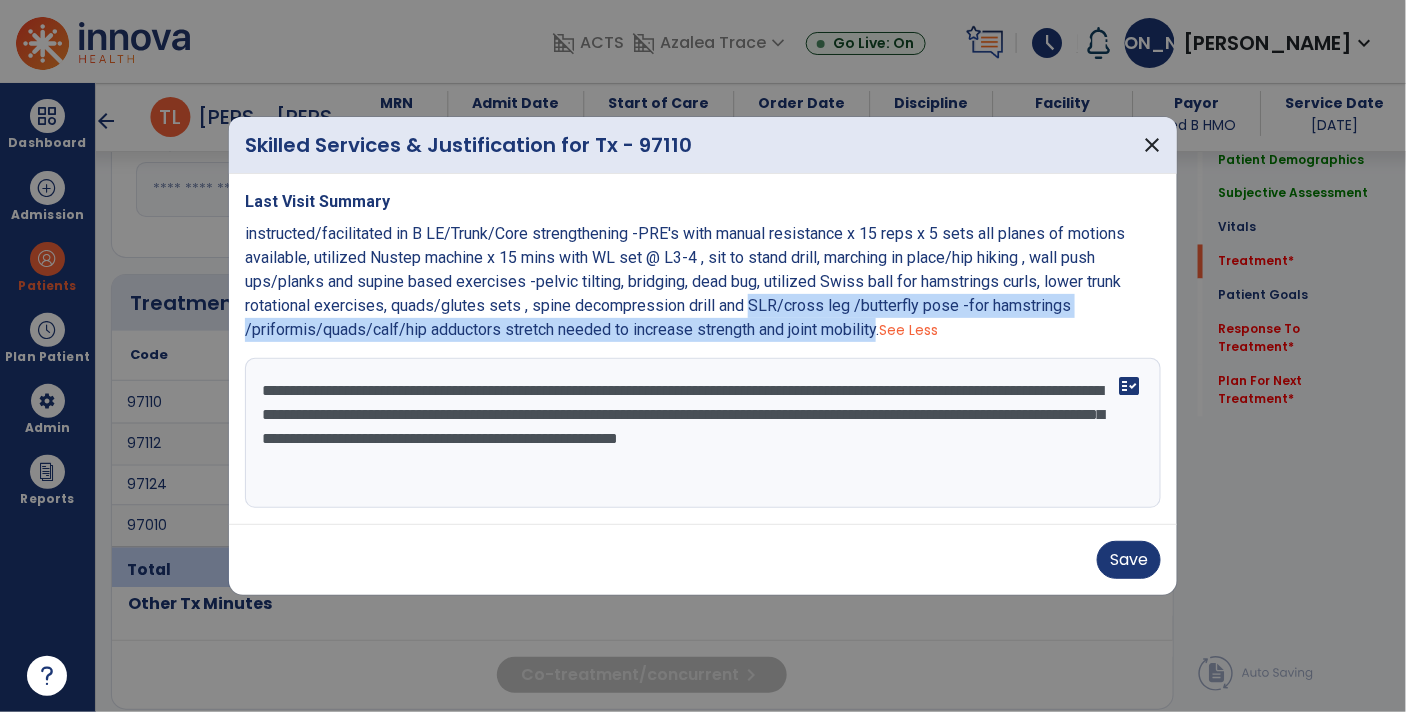 copy on "SLR/cross leg /butterfly pose  -for  hamstrings /priformis/quads/calf/hip adductors stretch  needed to increase strength and joint mobility" 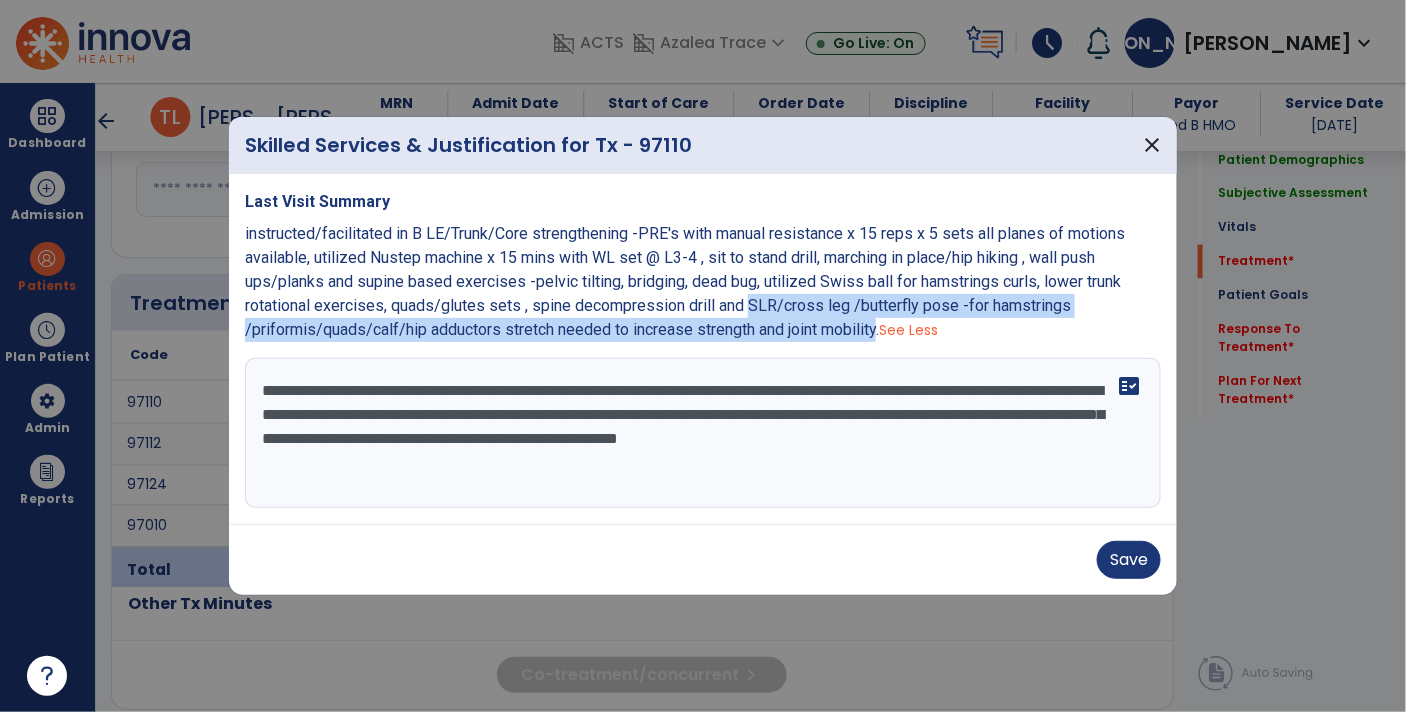 click on "**********" at bounding box center (703, 433) 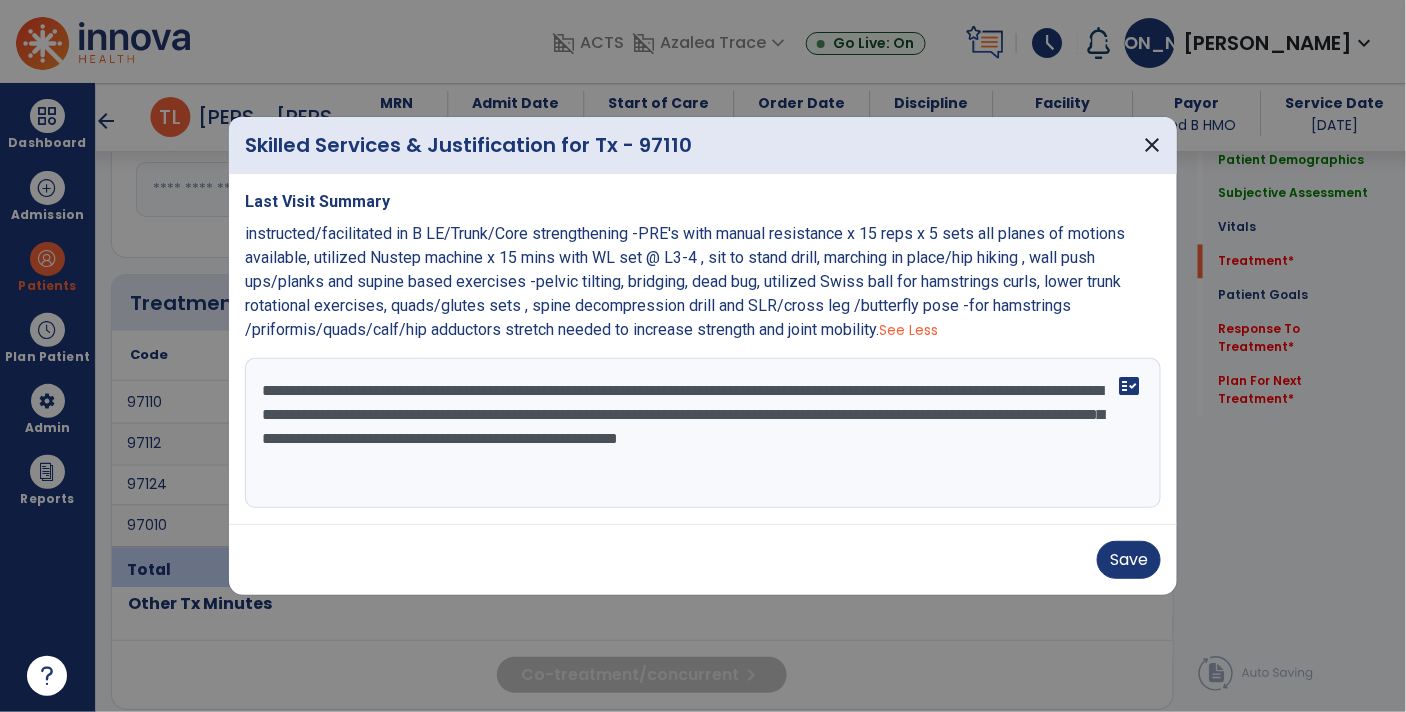 click on "**********" at bounding box center (703, 433) 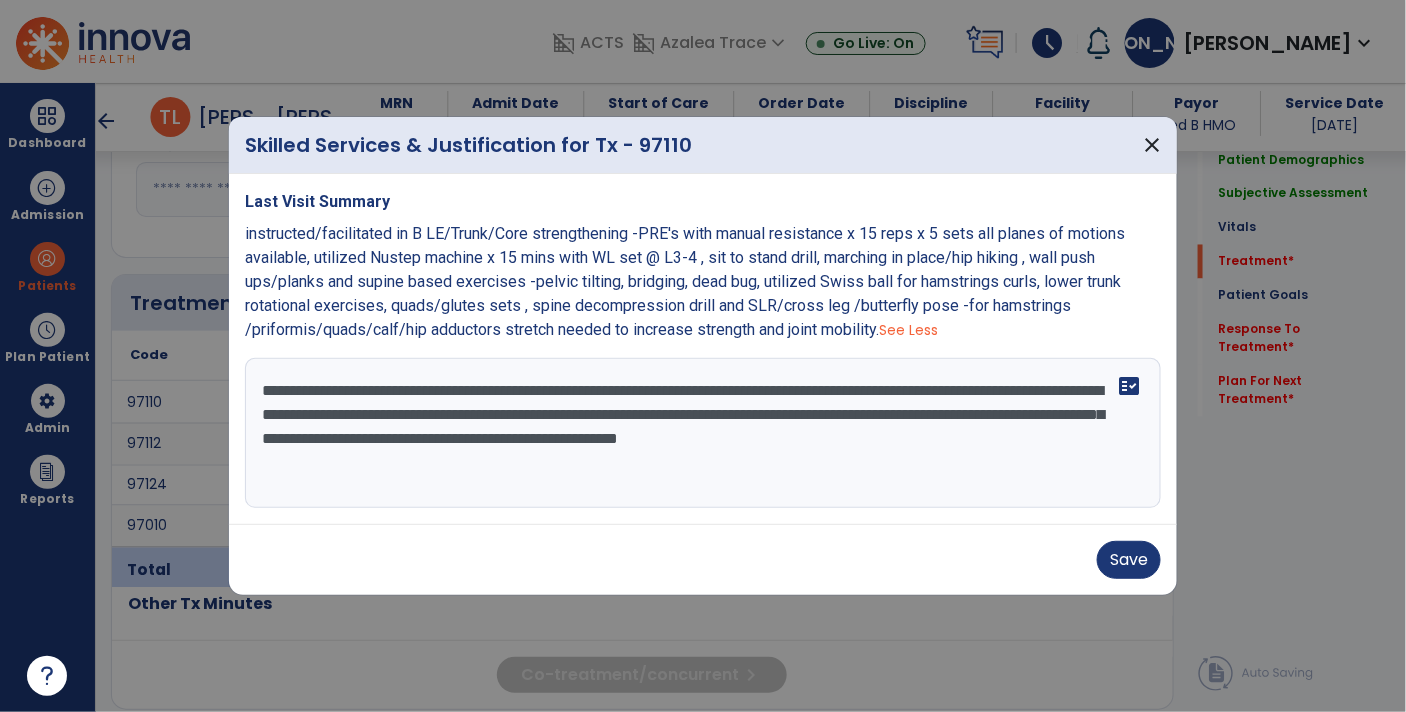 paste on "**********" 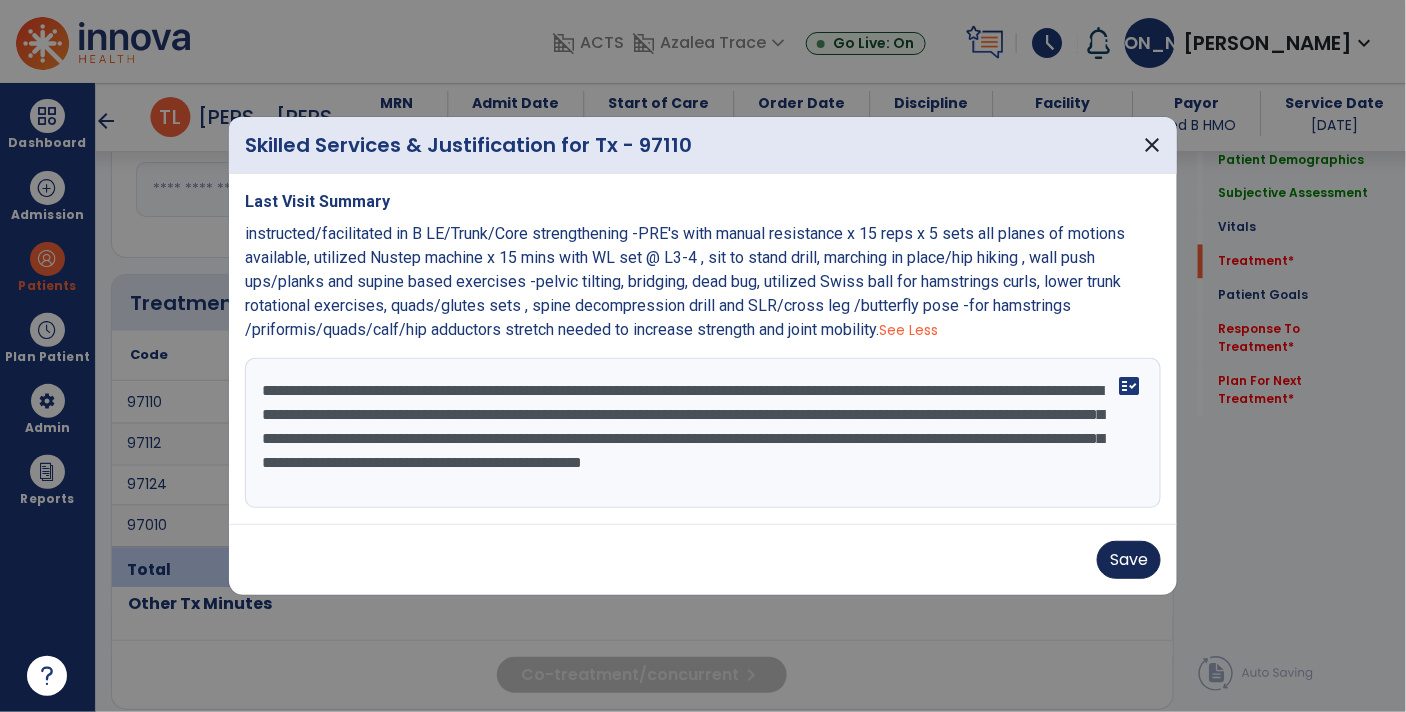 type on "**********" 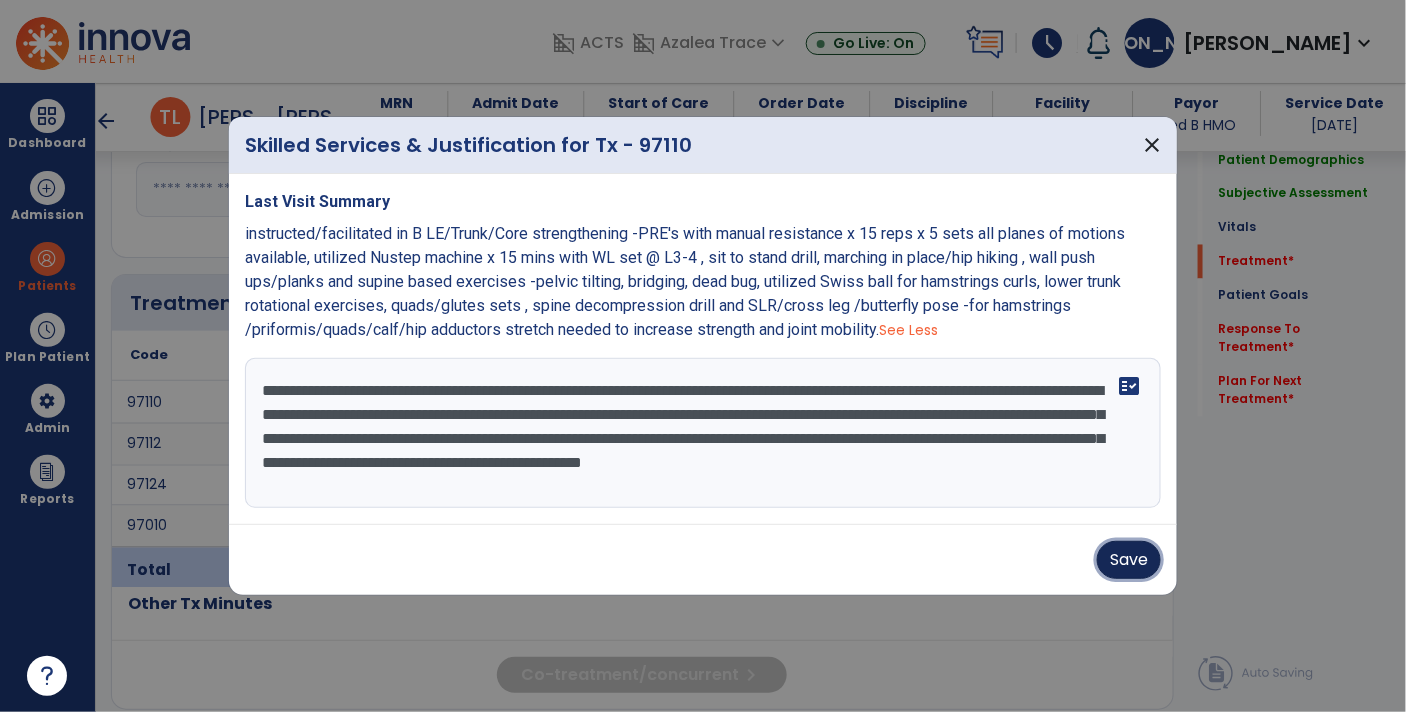 click on "Save" at bounding box center [1129, 560] 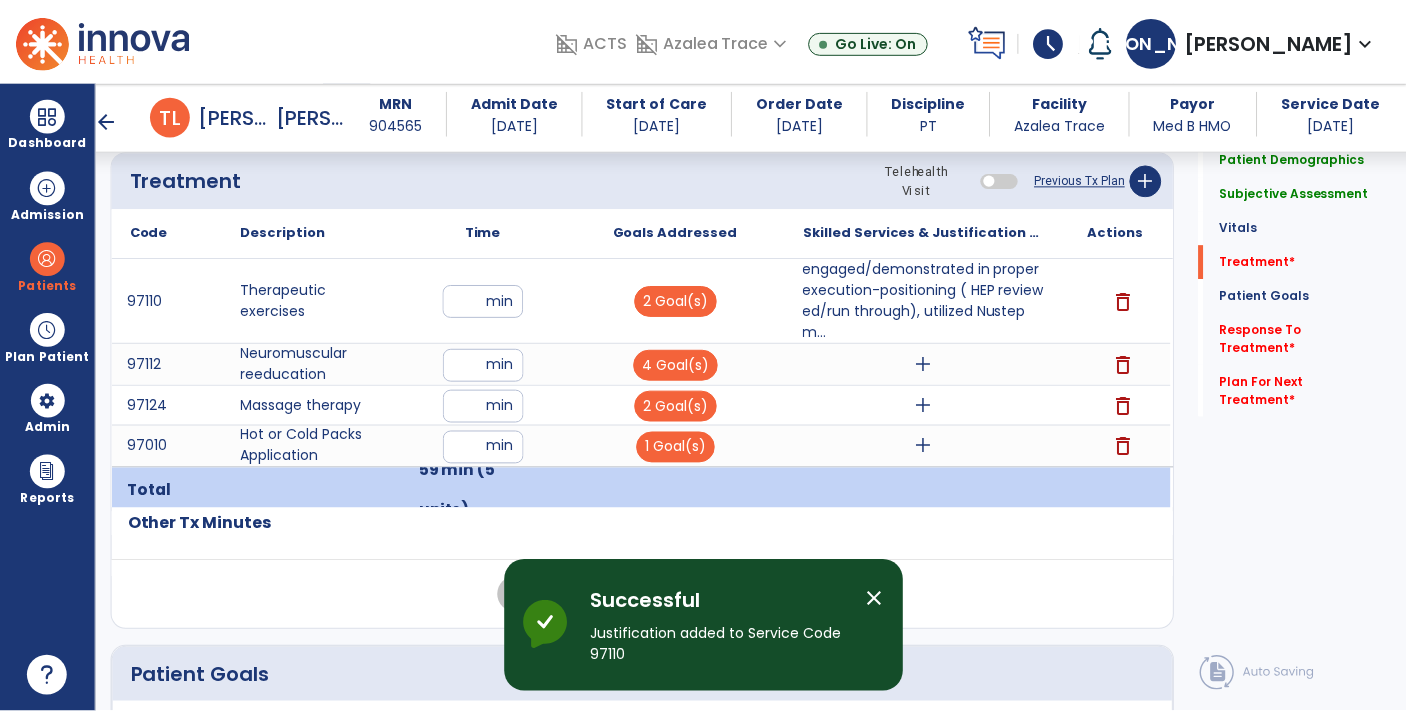 scroll, scrollTop: 1214, scrollLeft: 0, axis: vertical 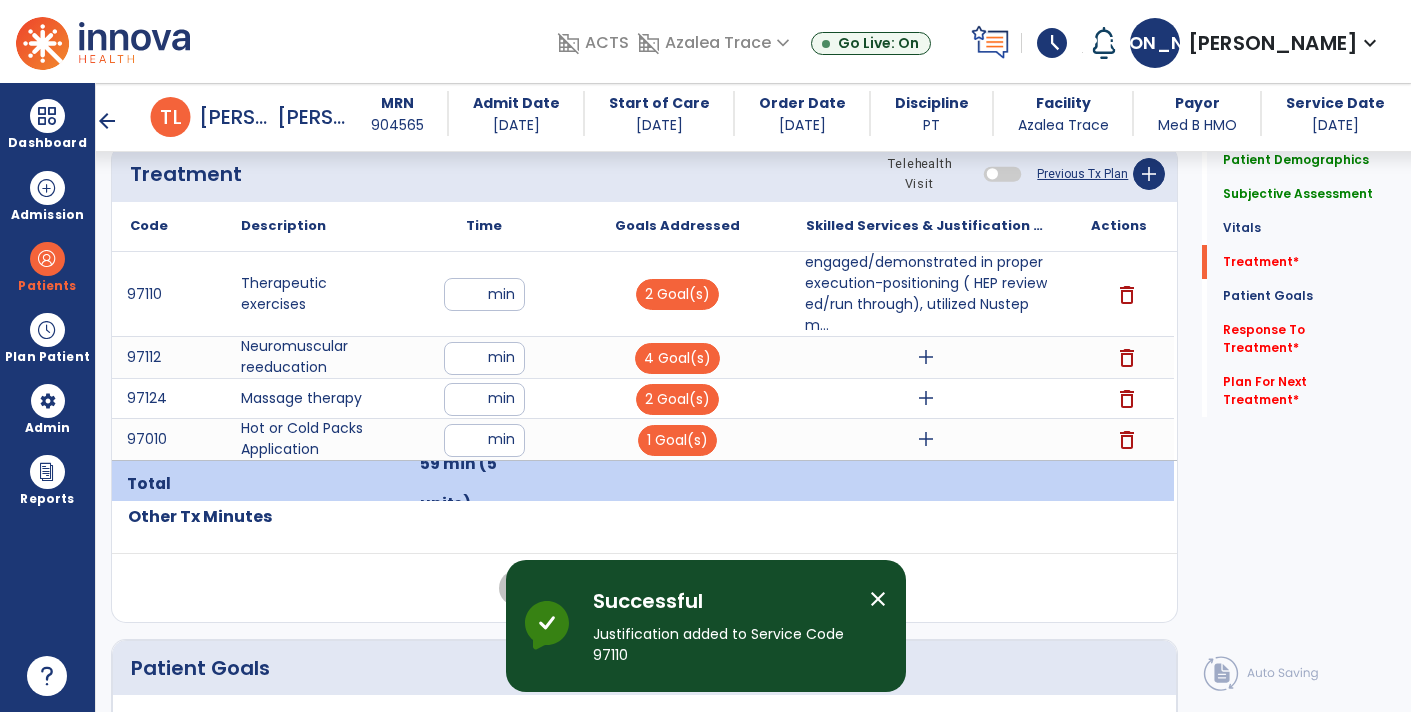 click on "**" at bounding box center [484, 358] 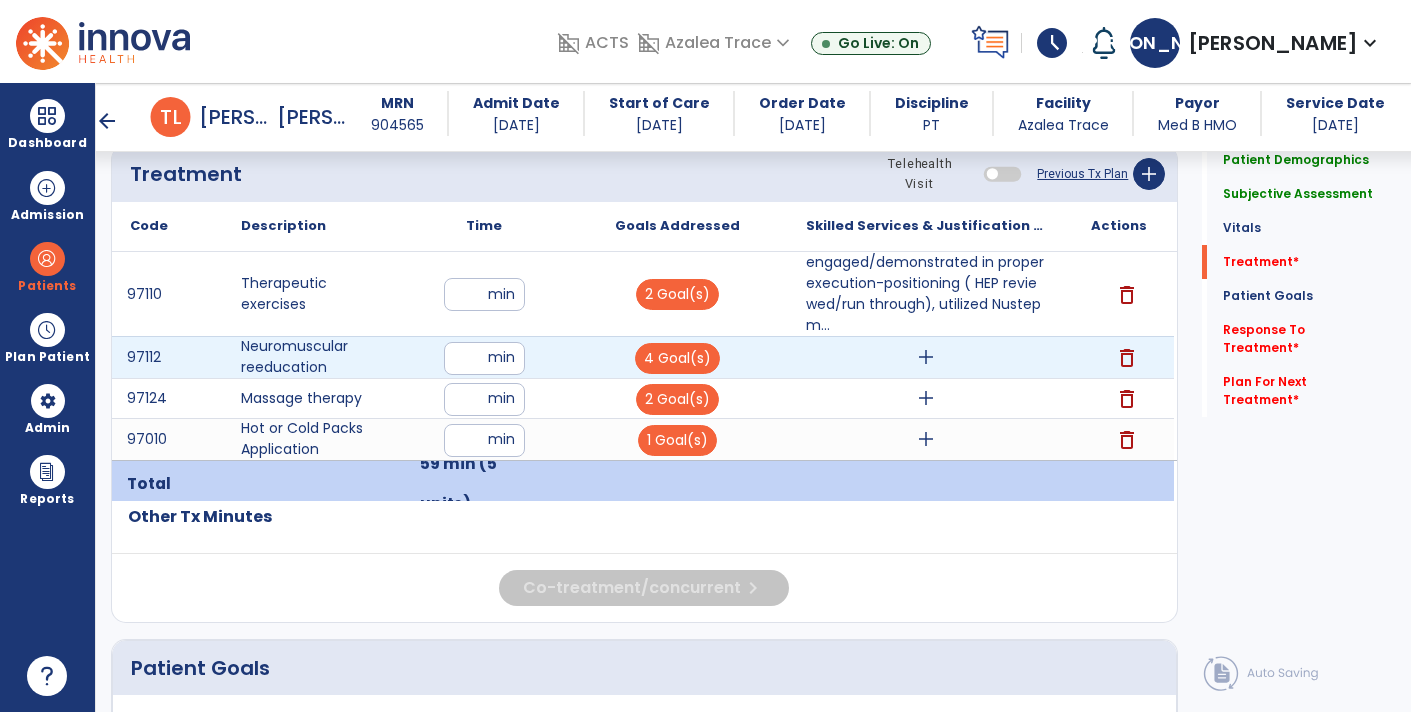 type on "**" 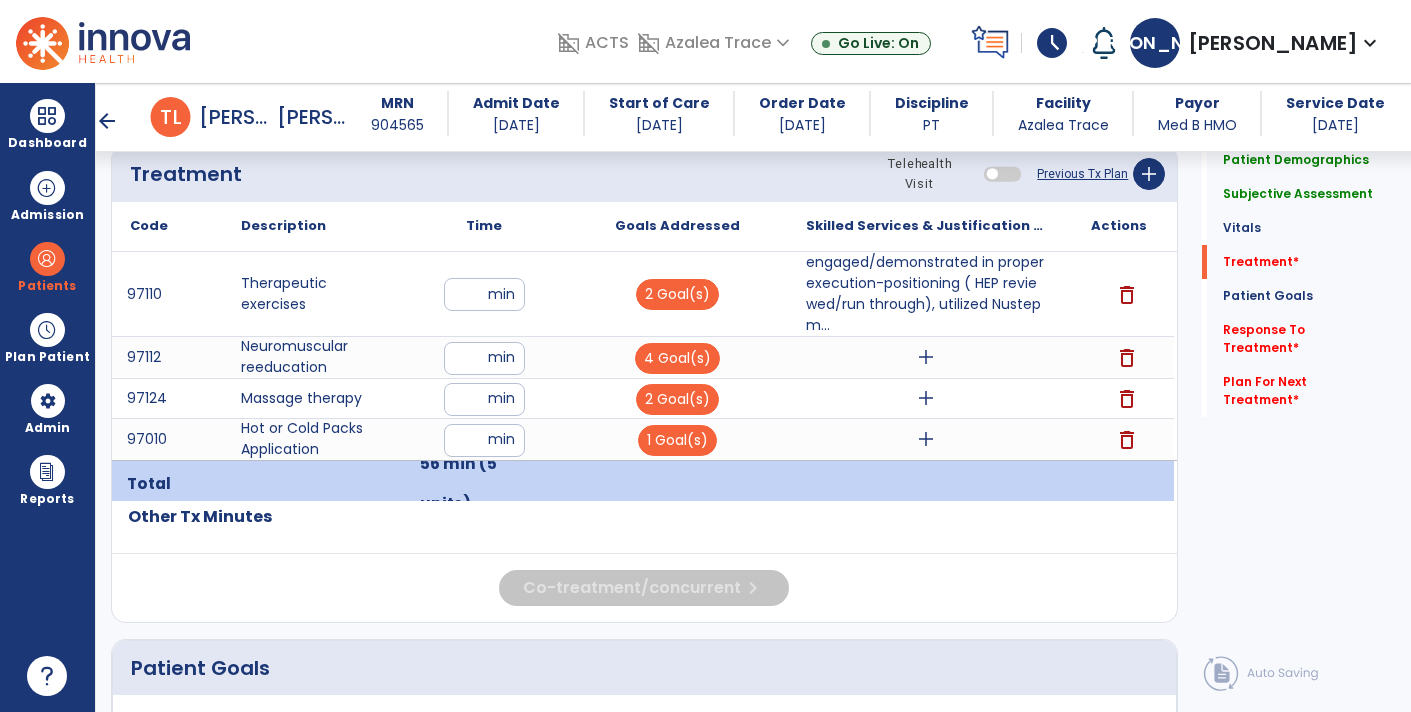 click on "**" at bounding box center (484, 294) 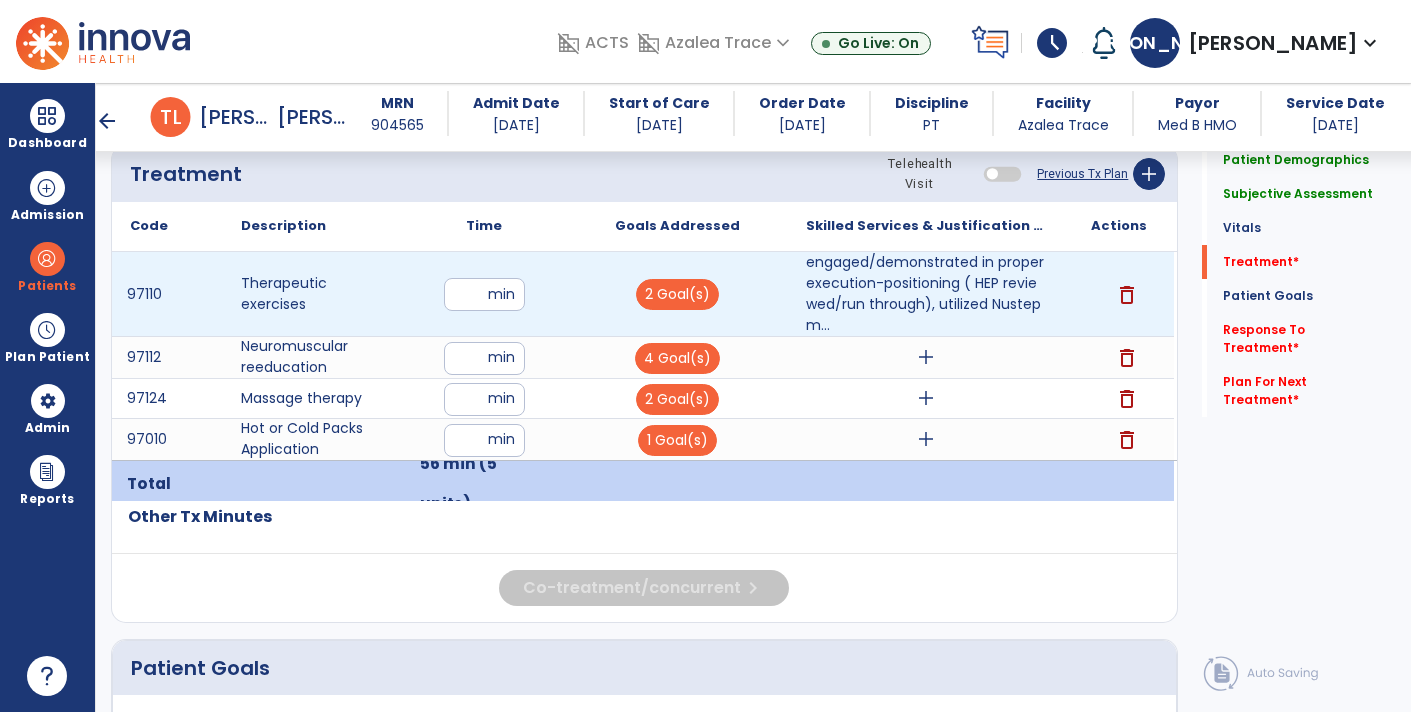 type on "**" 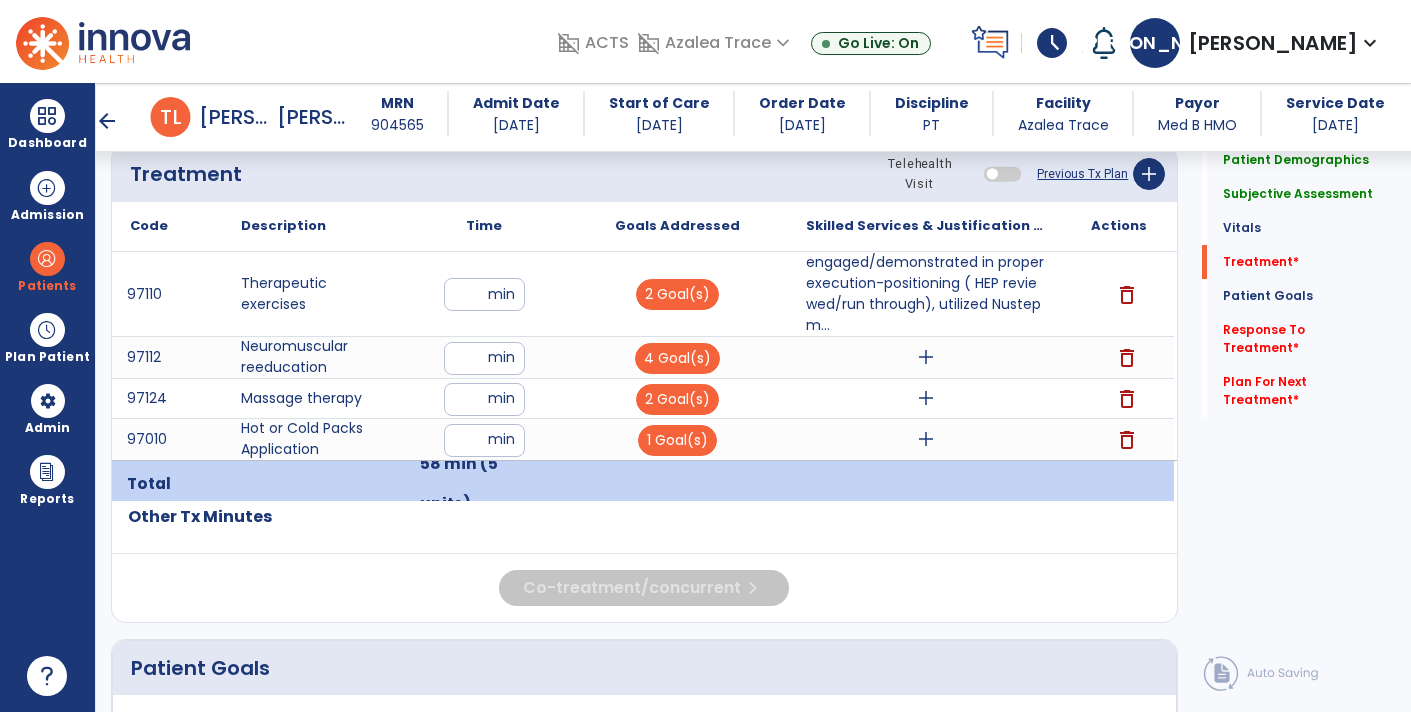 click on "**" at bounding box center (484, 358) 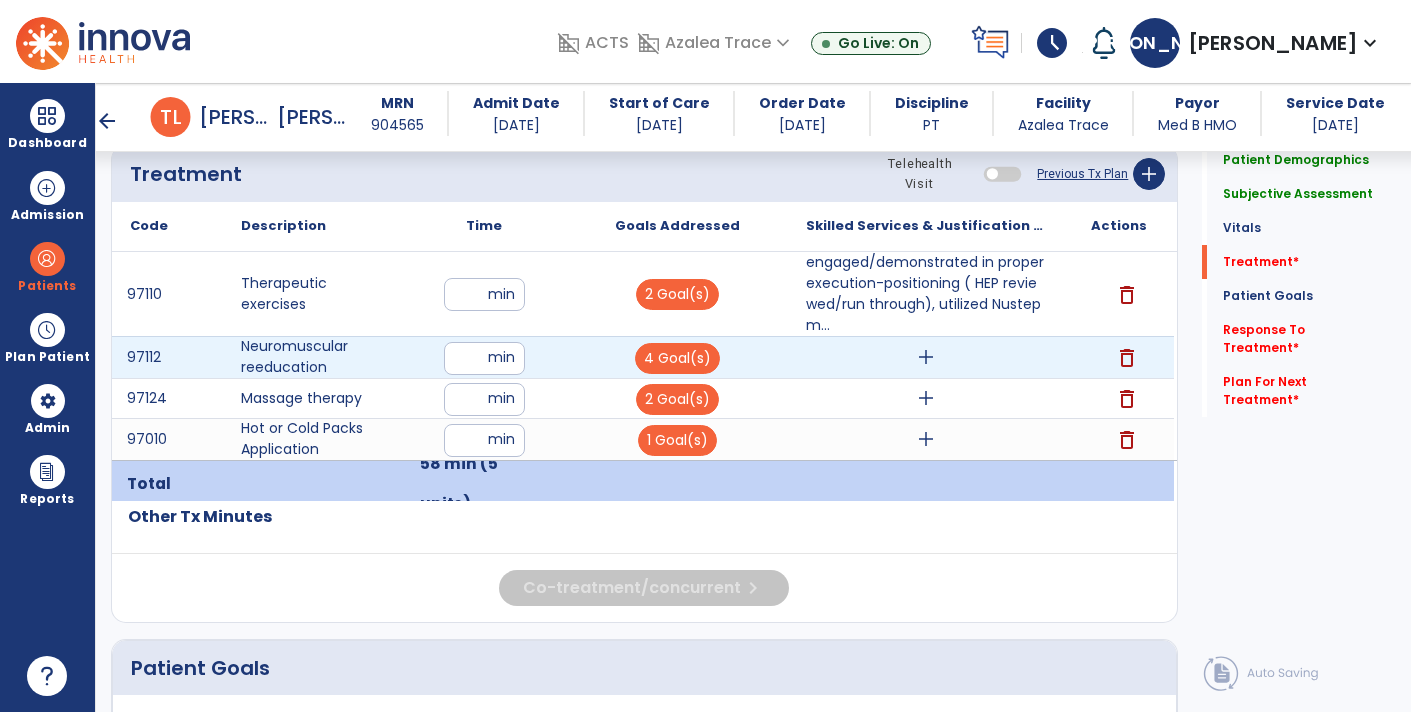 type on "**" 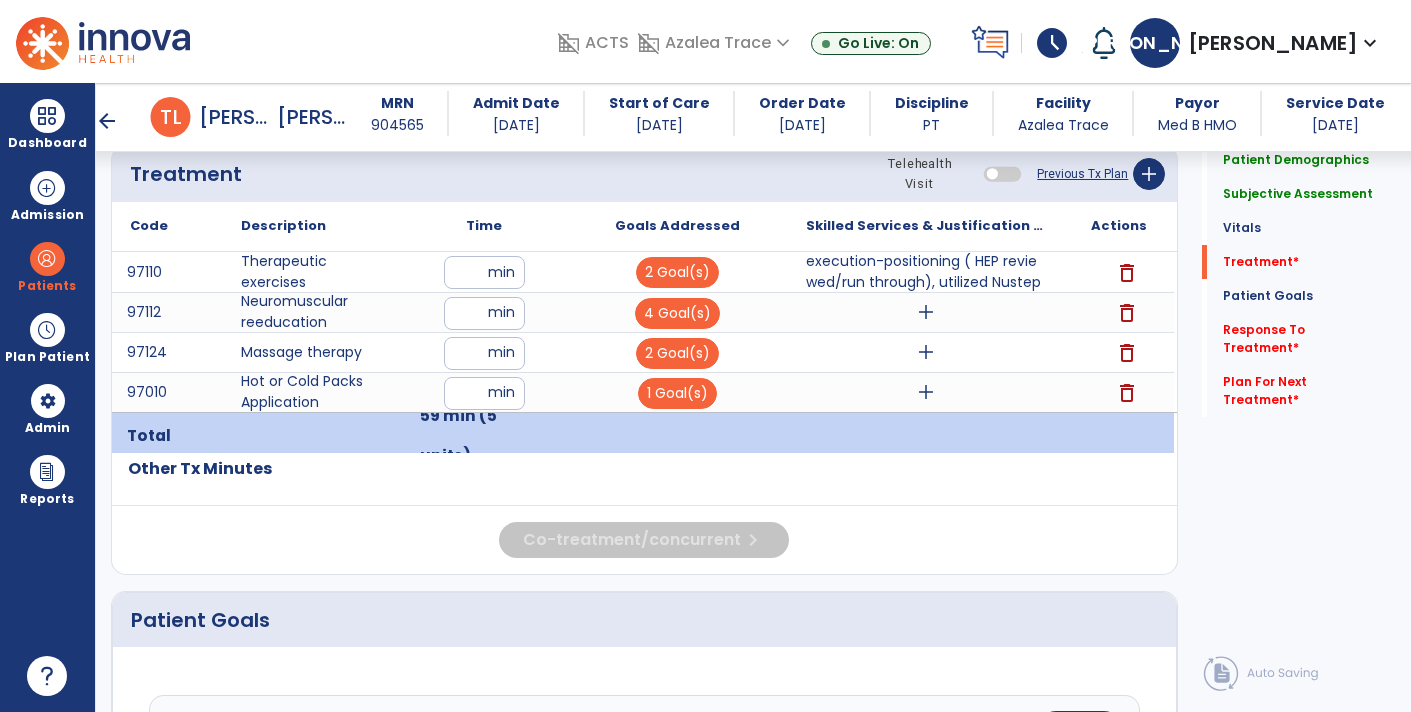 click on "add" at bounding box center [926, 312] 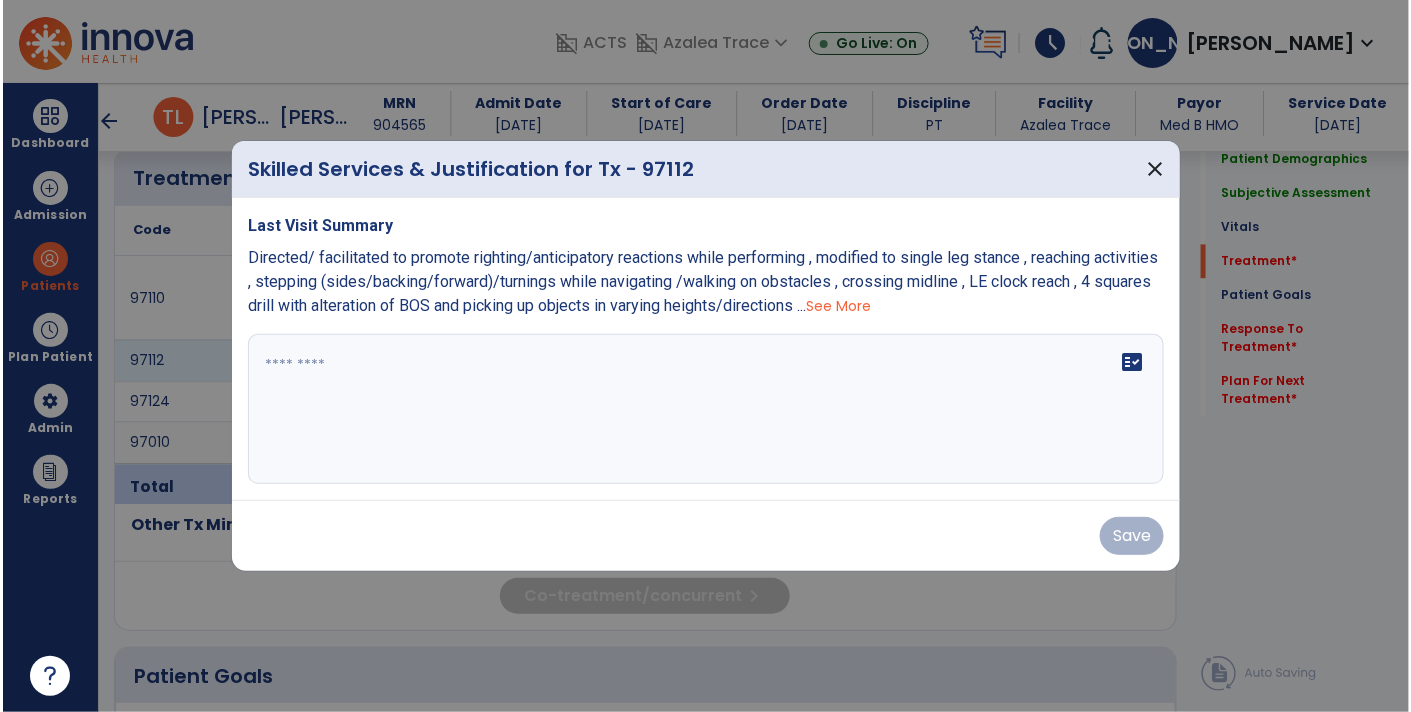 scroll, scrollTop: 1214, scrollLeft: 0, axis: vertical 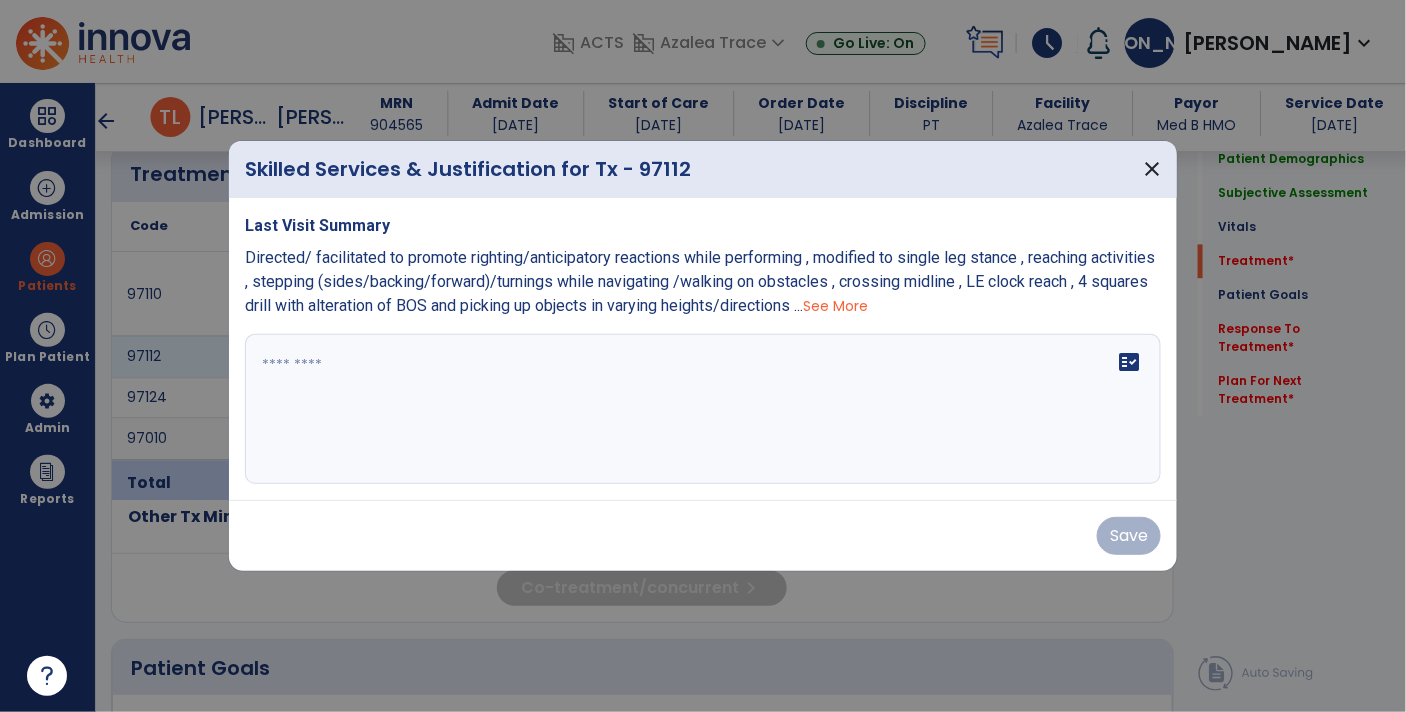 click on "See More" at bounding box center [835, 306] 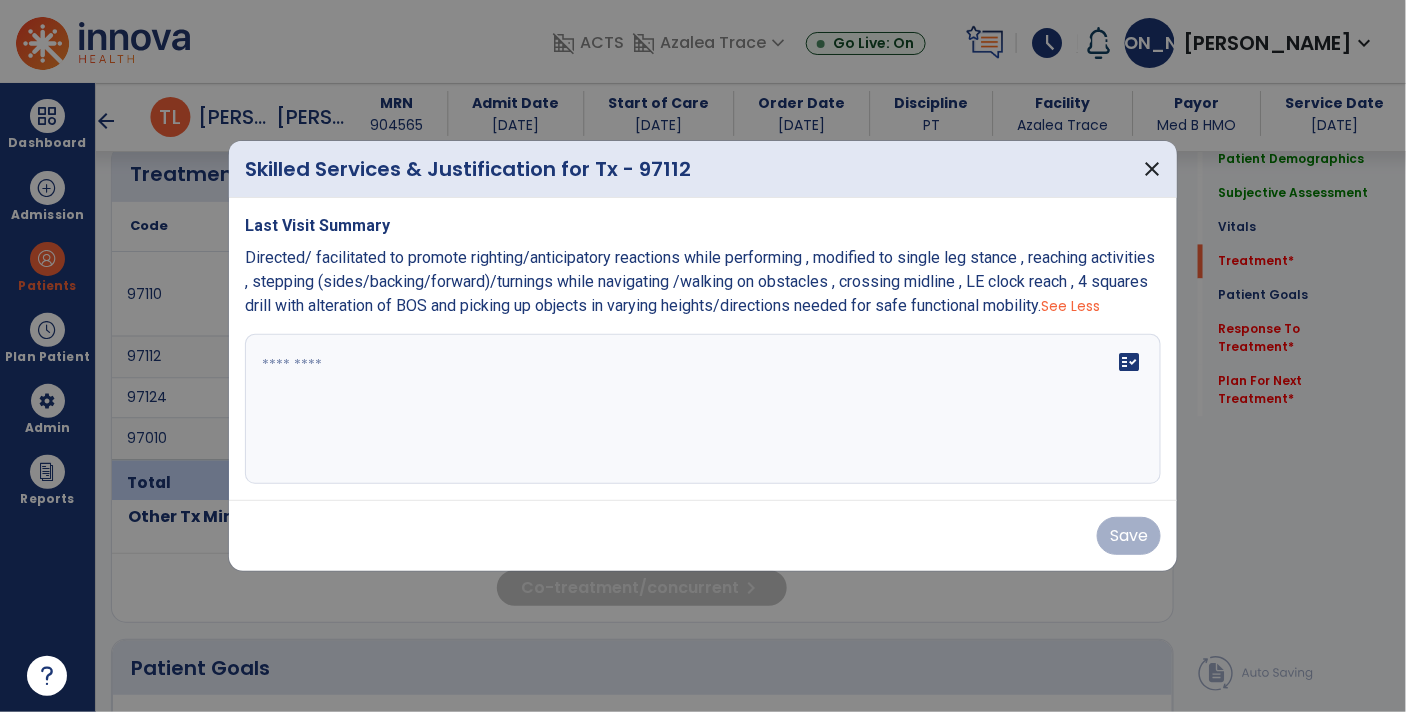 click at bounding box center [703, 409] 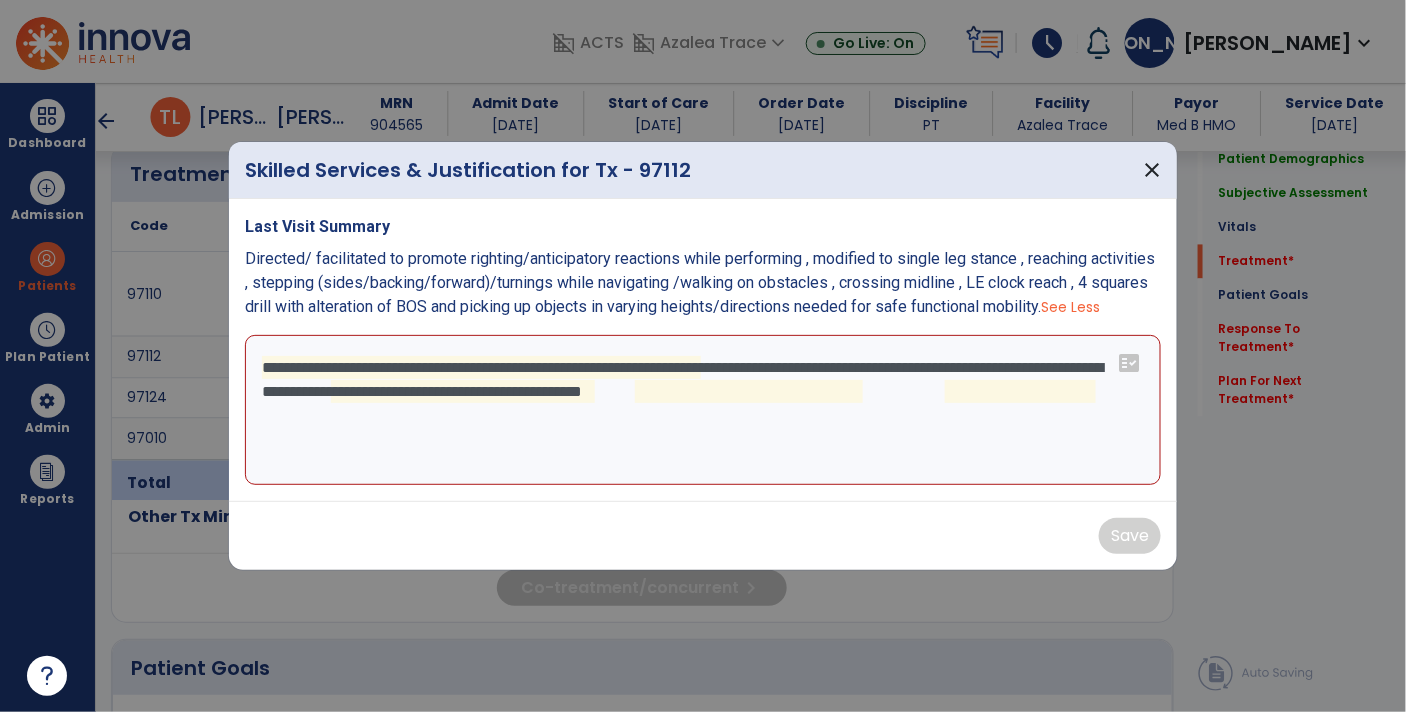 click on "**********" at bounding box center [703, 410] 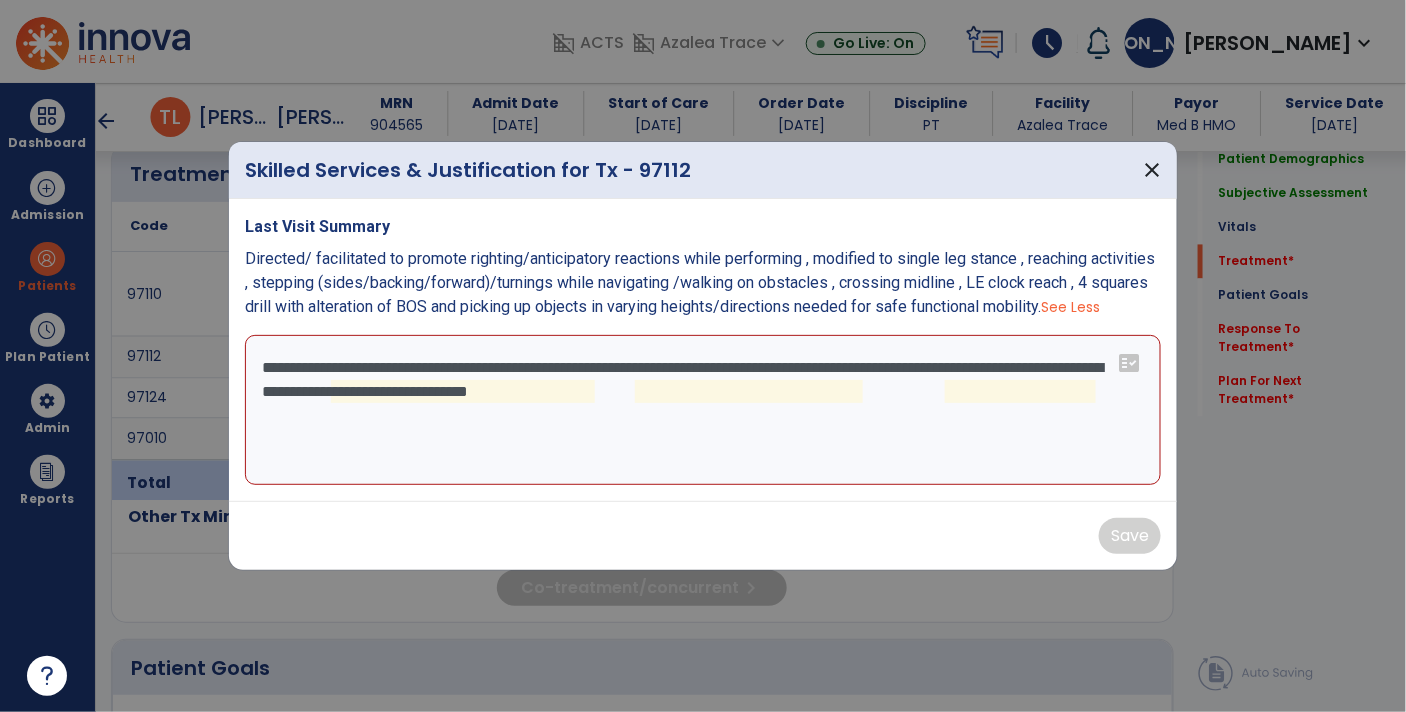 click on "**********" at bounding box center (703, 410) 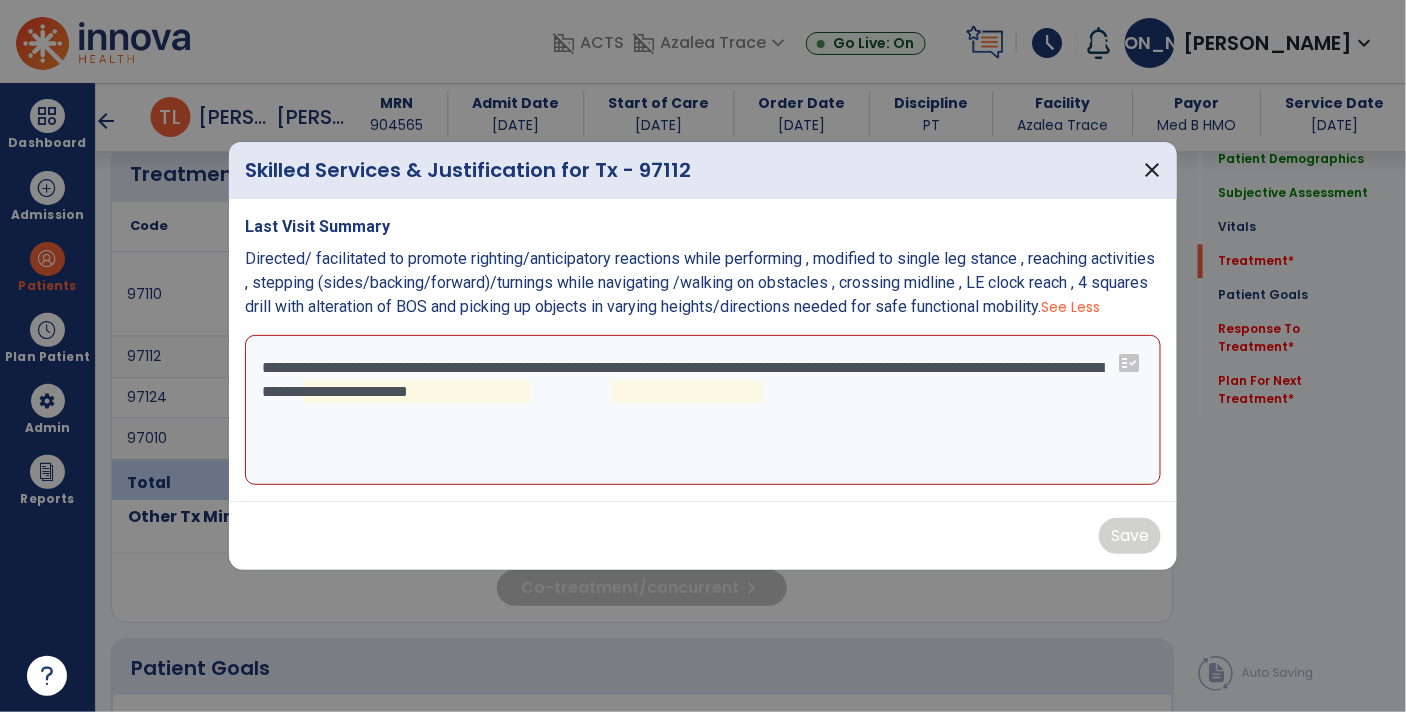 click on "**********" at bounding box center (703, 410) 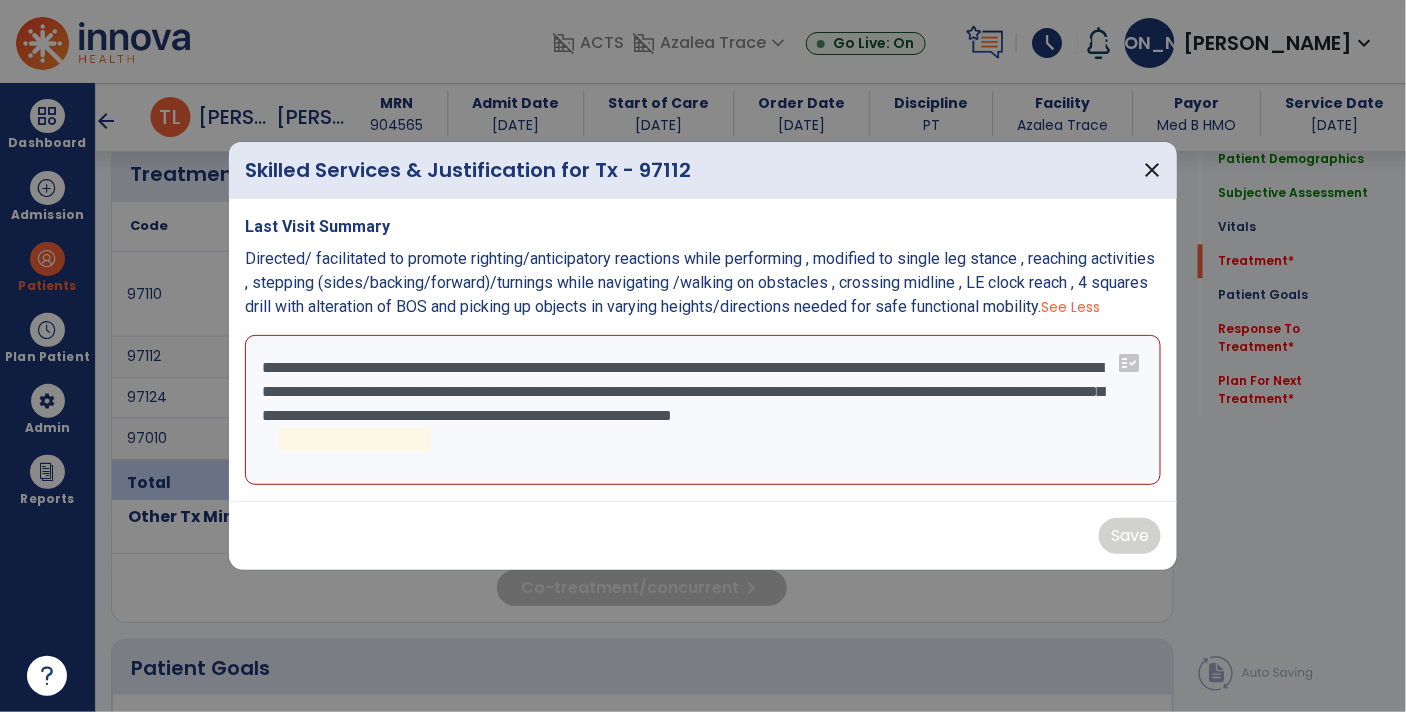 click on "**********" at bounding box center (703, 410) 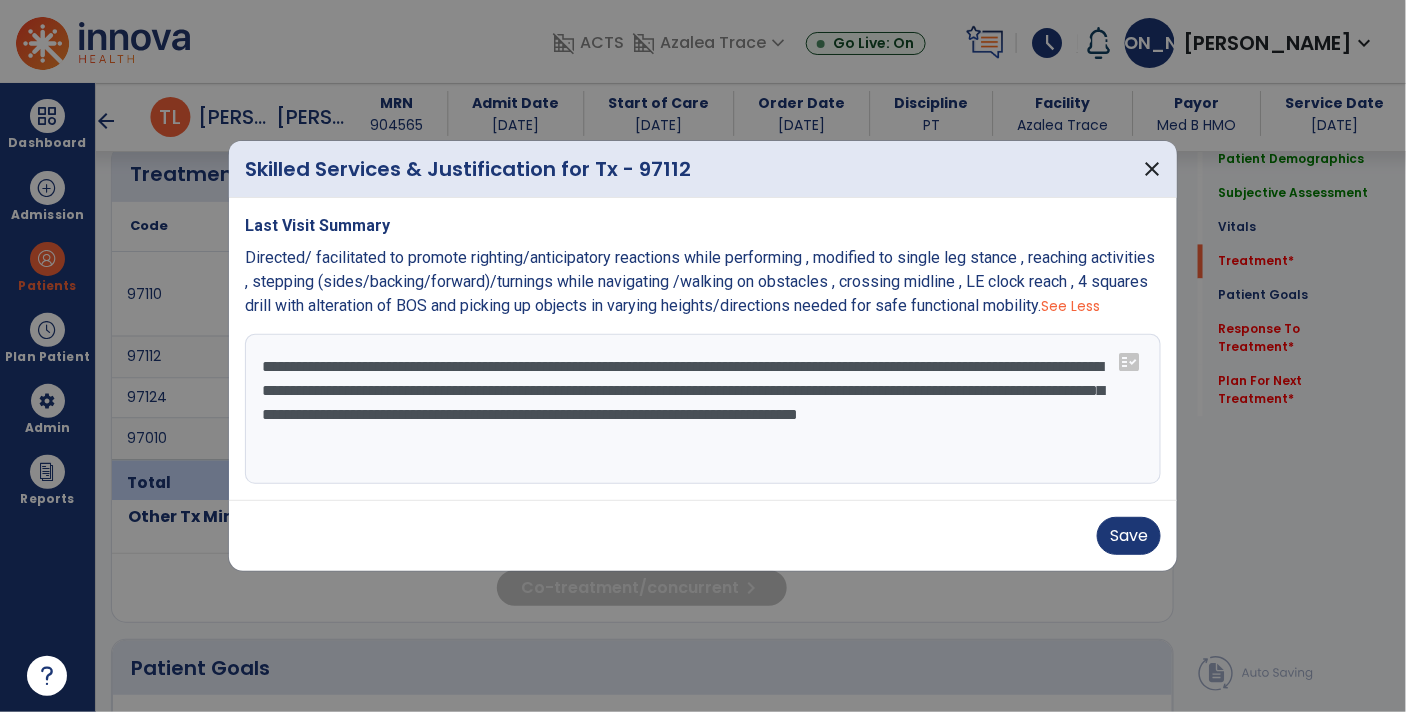 click on "**********" at bounding box center [703, 409] 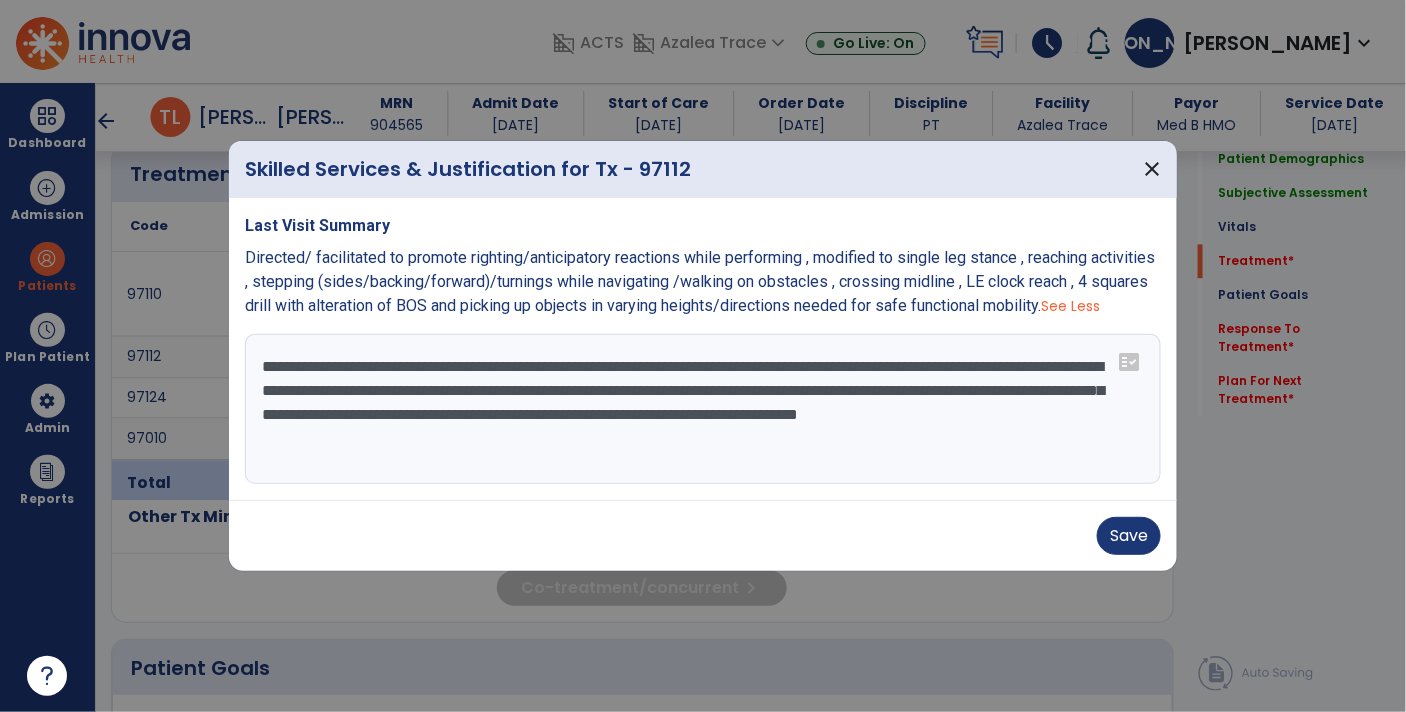click on "**********" at bounding box center (703, 409) 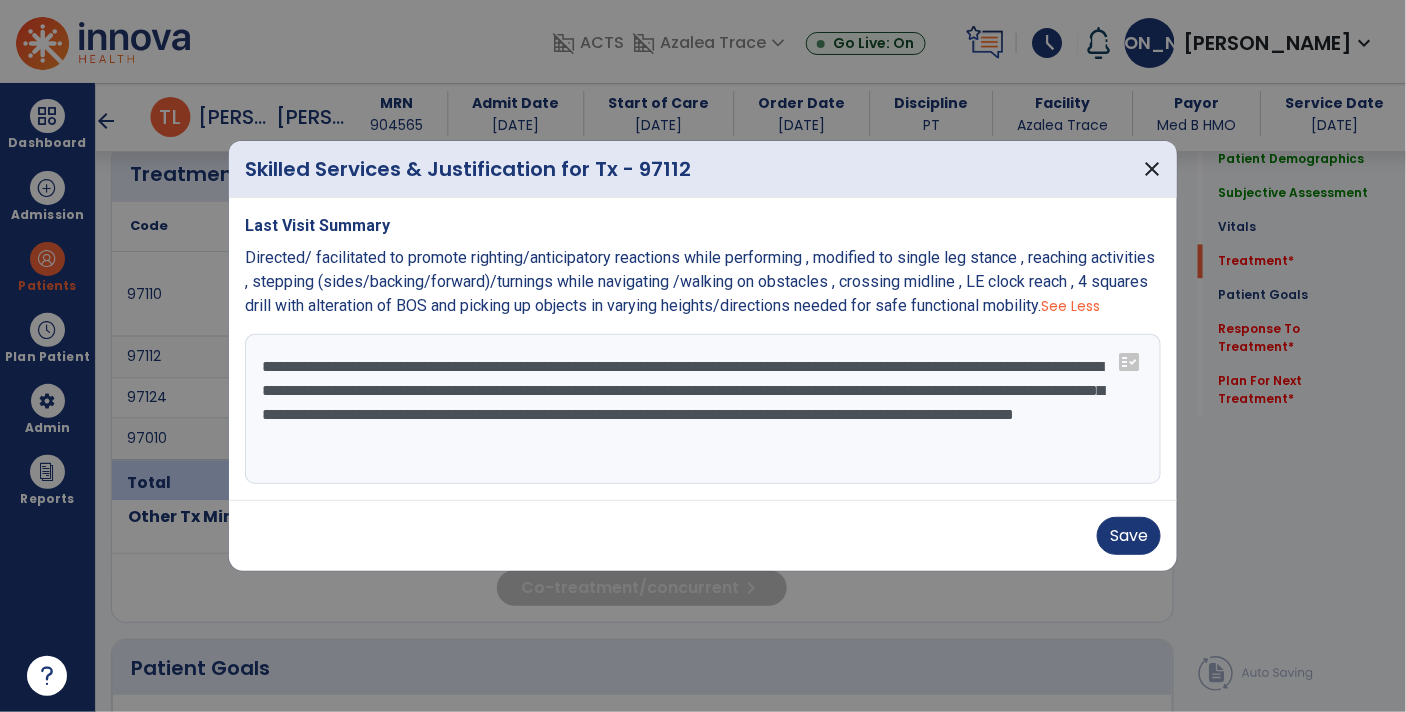 click on "**********" at bounding box center [703, 409] 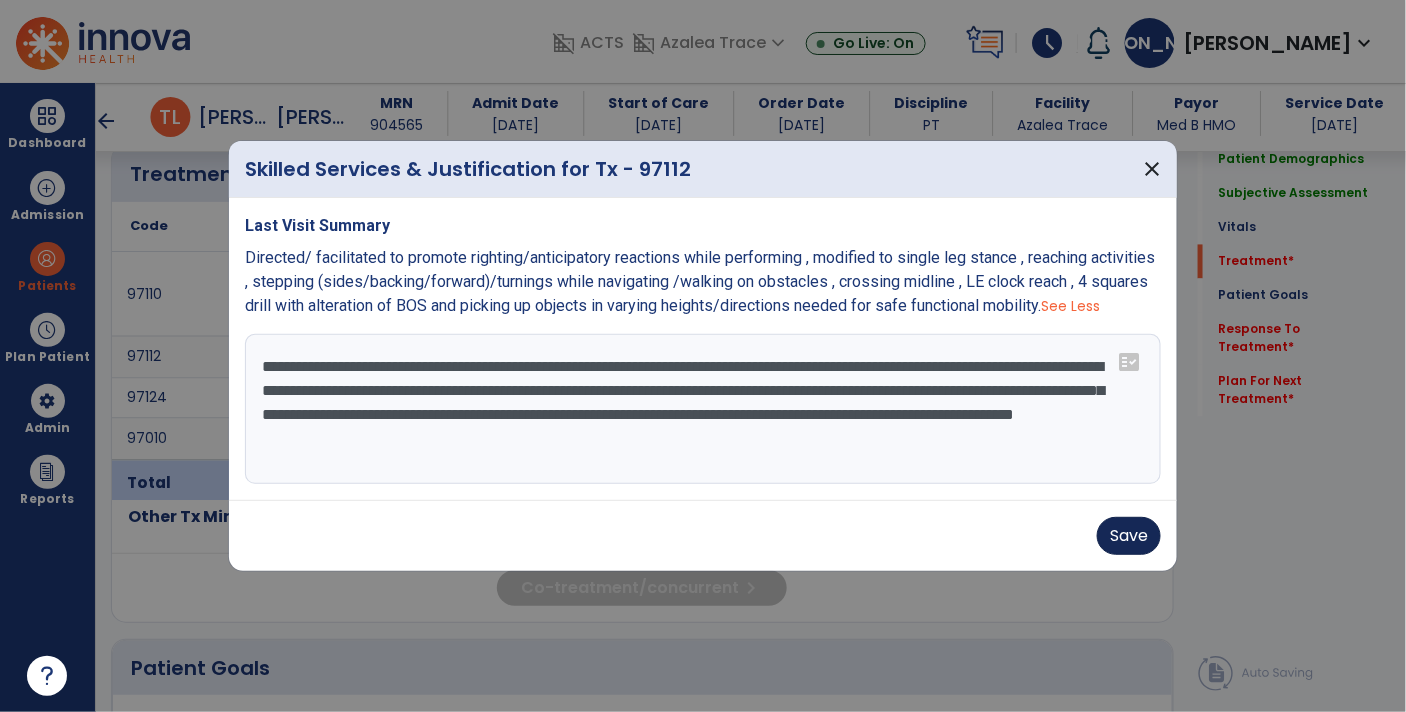 type on "**********" 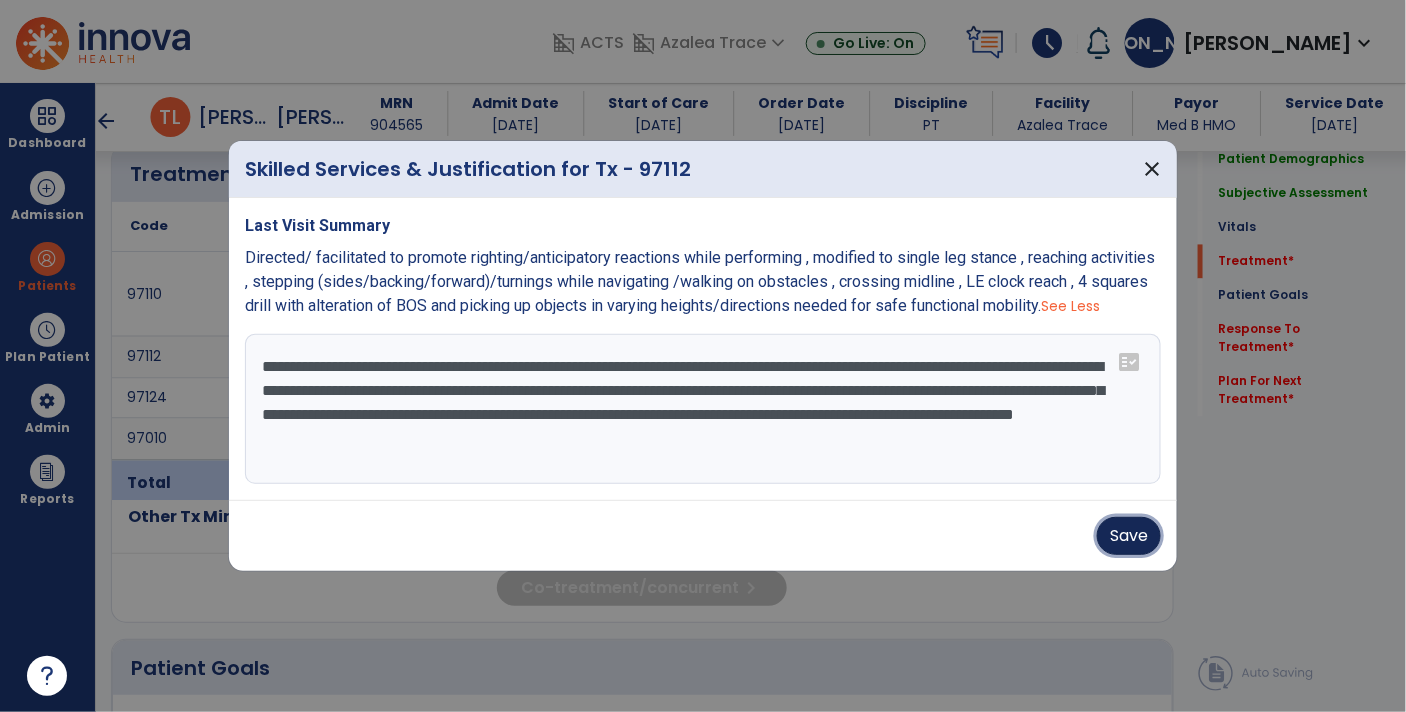 click on "Save" at bounding box center (1129, 536) 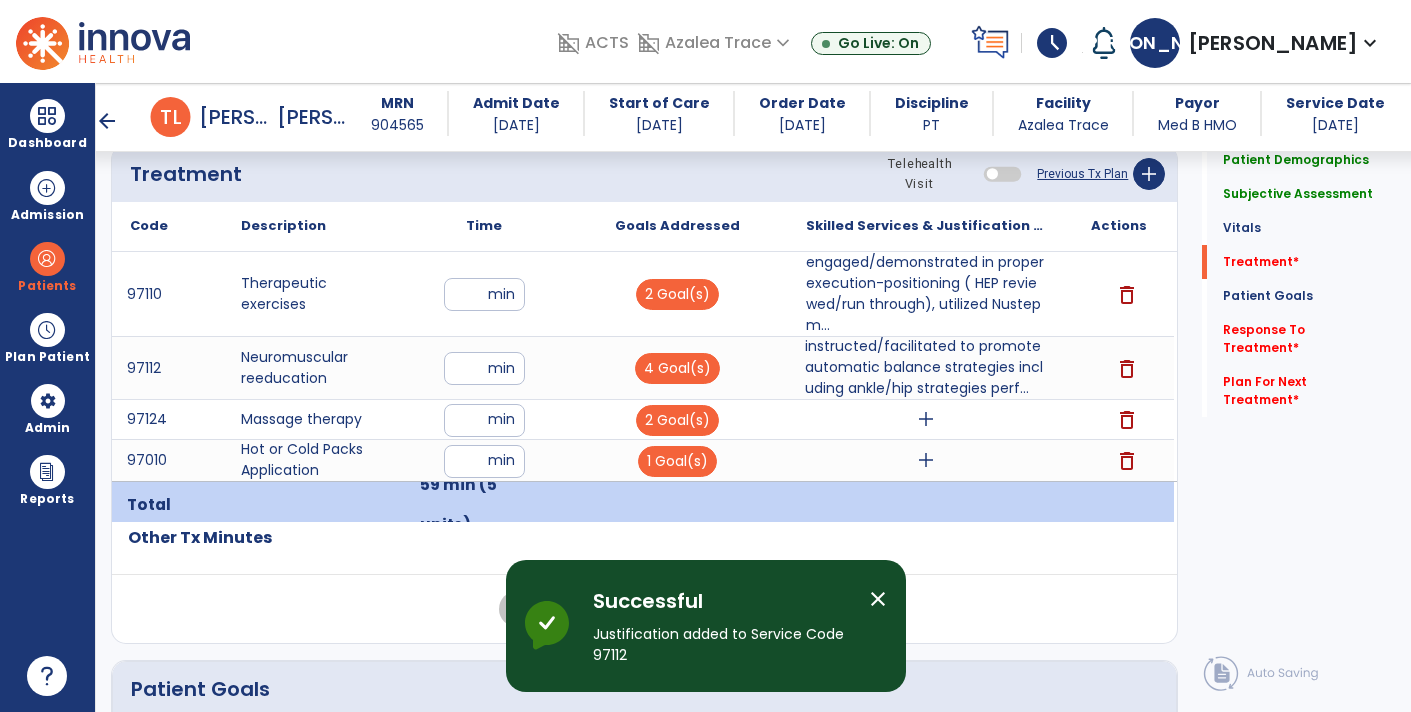 click on "add" at bounding box center [926, 419] 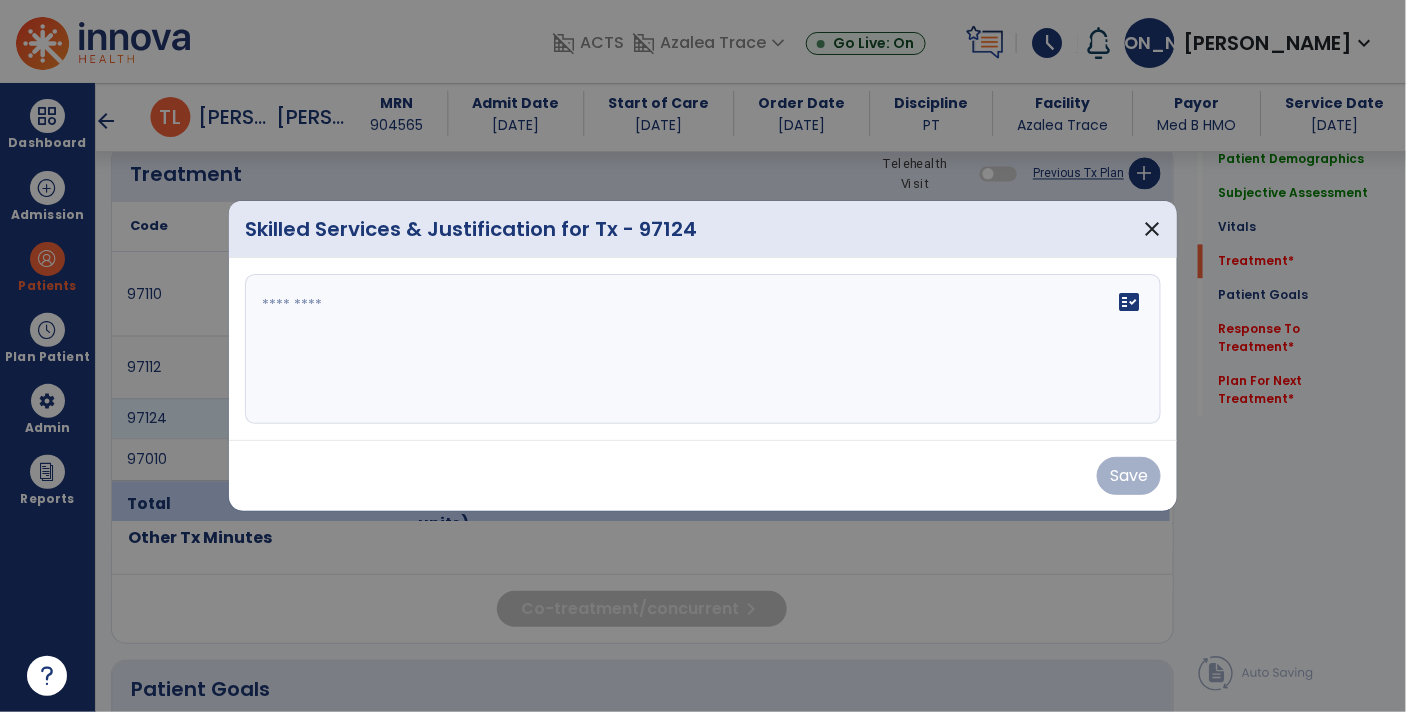 click at bounding box center [703, 349] 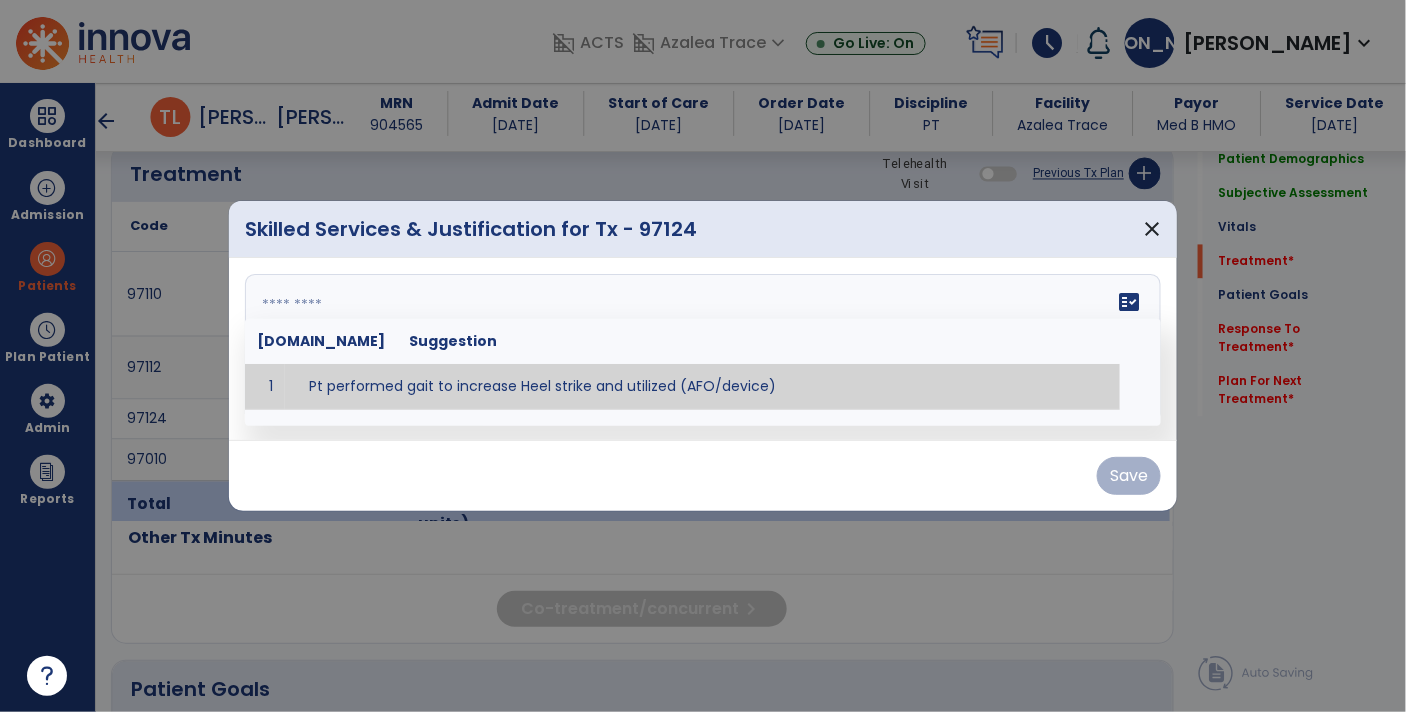 click at bounding box center [703, 349] 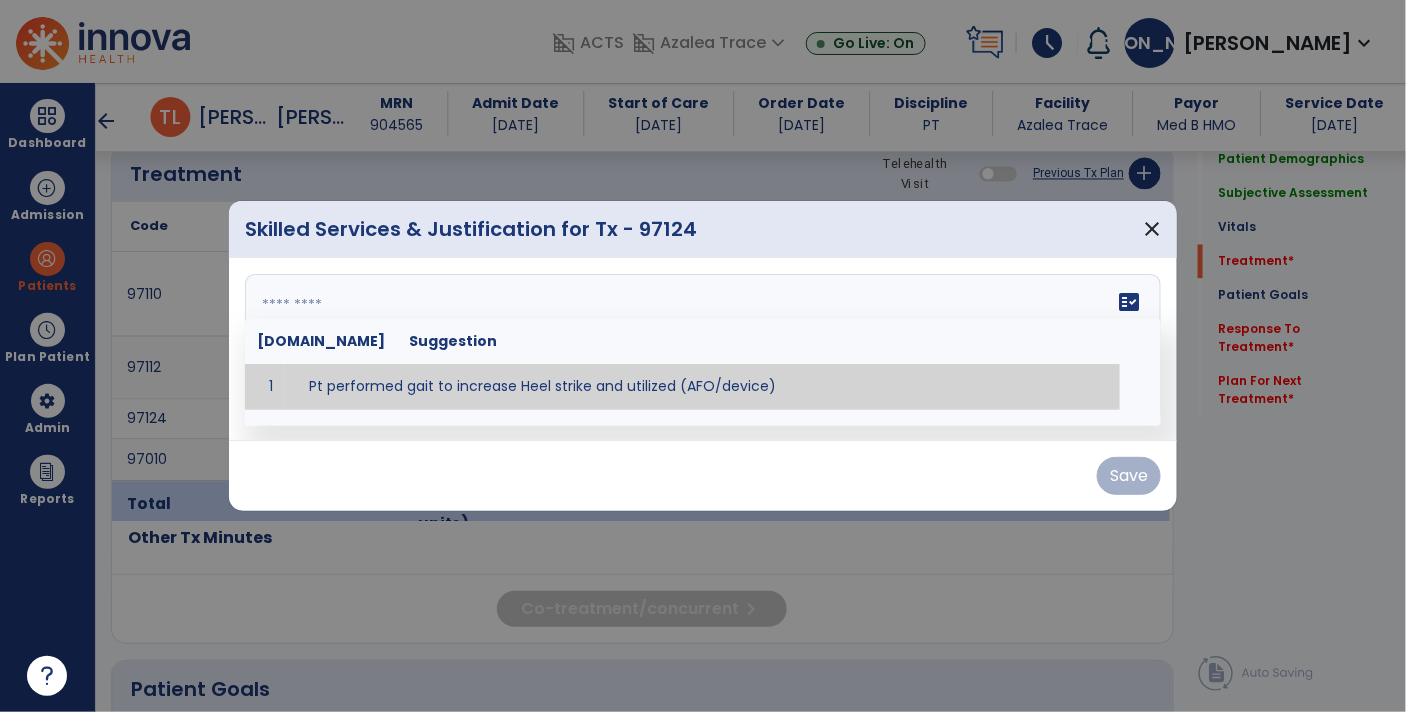 paste on "**********" 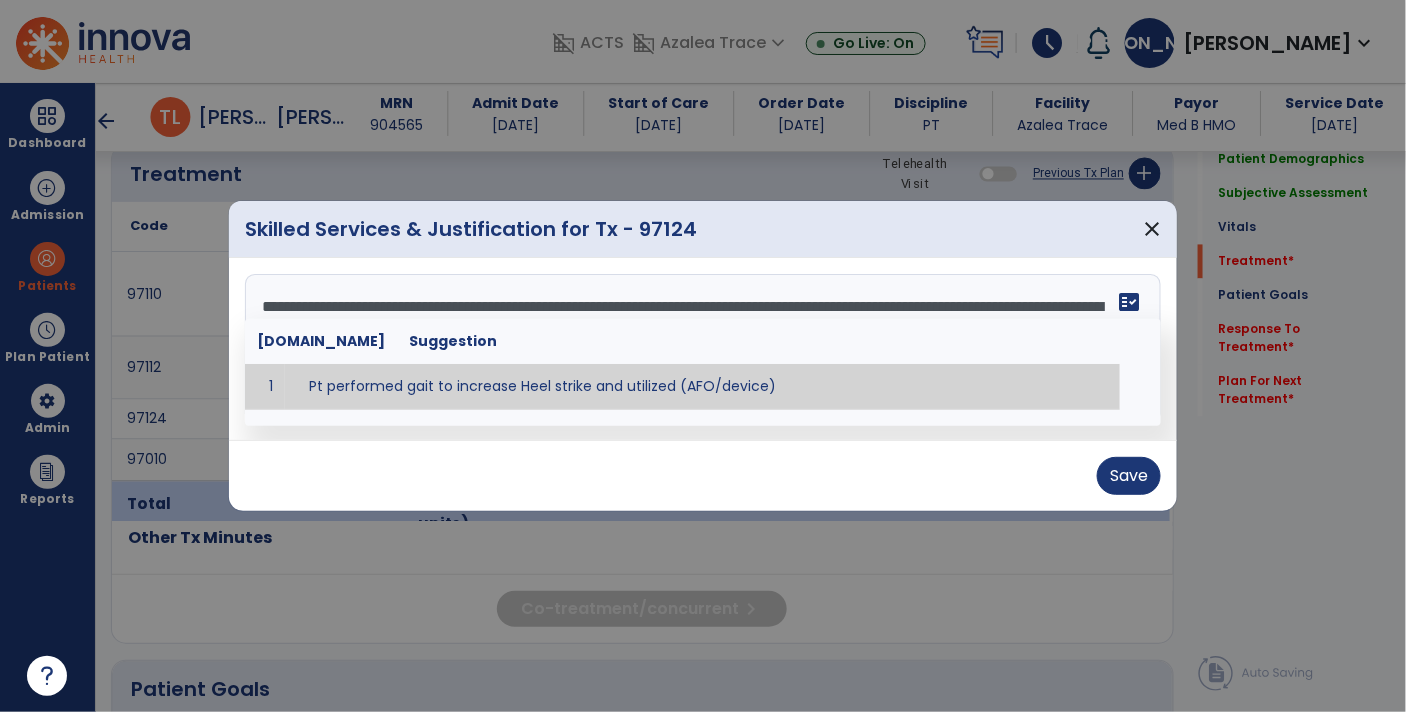 click on "Save" at bounding box center [703, 476] 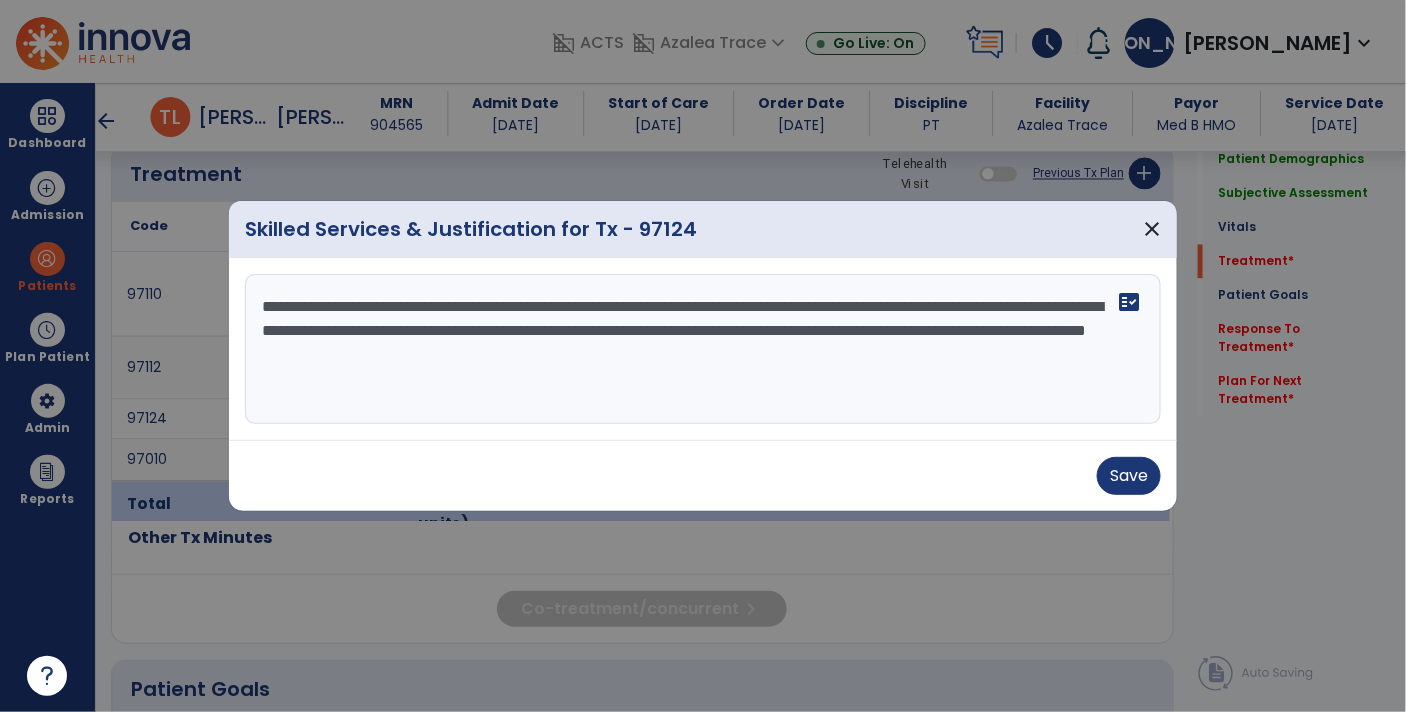 click on "**********" at bounding box center [703, 349] 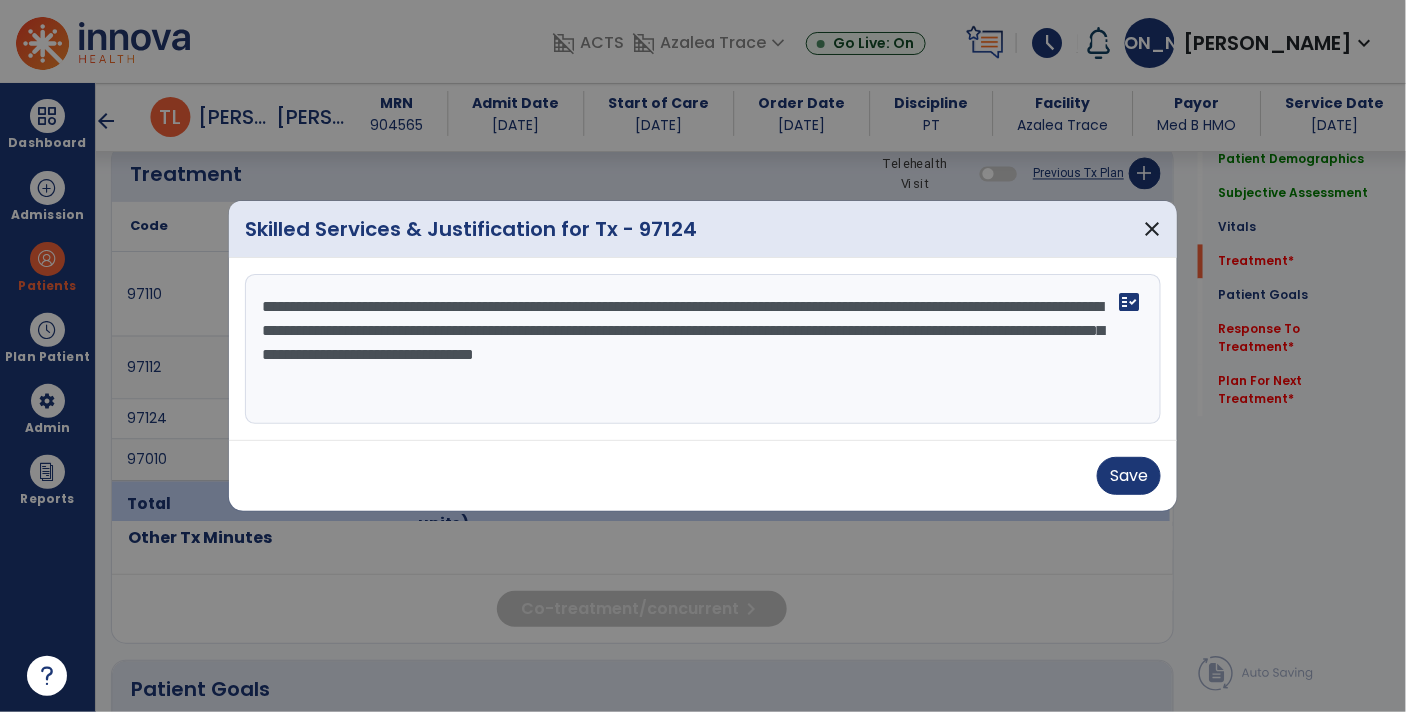 click on "**********" at bounding box center [703, 349] 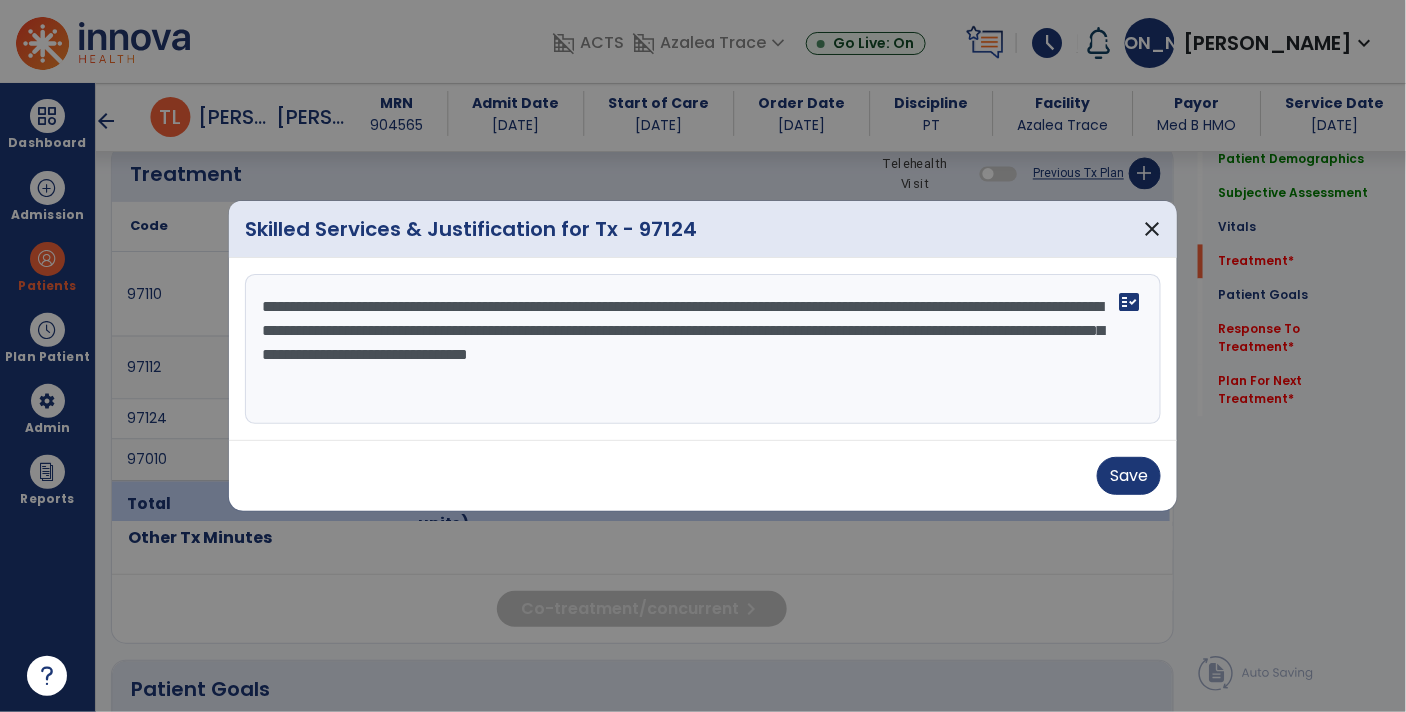 click on "**********" at bounding box center (703, 349) 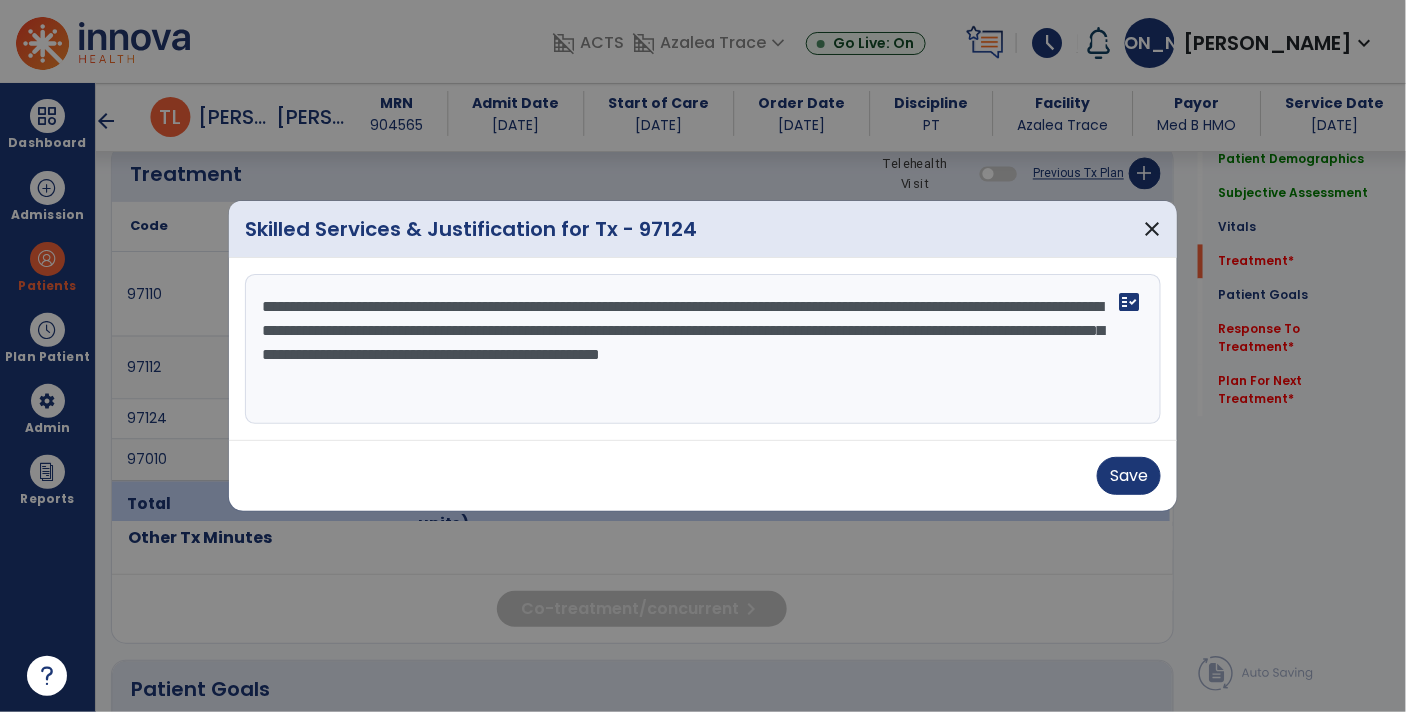 click on "**********" at bounding box center (703, 349) 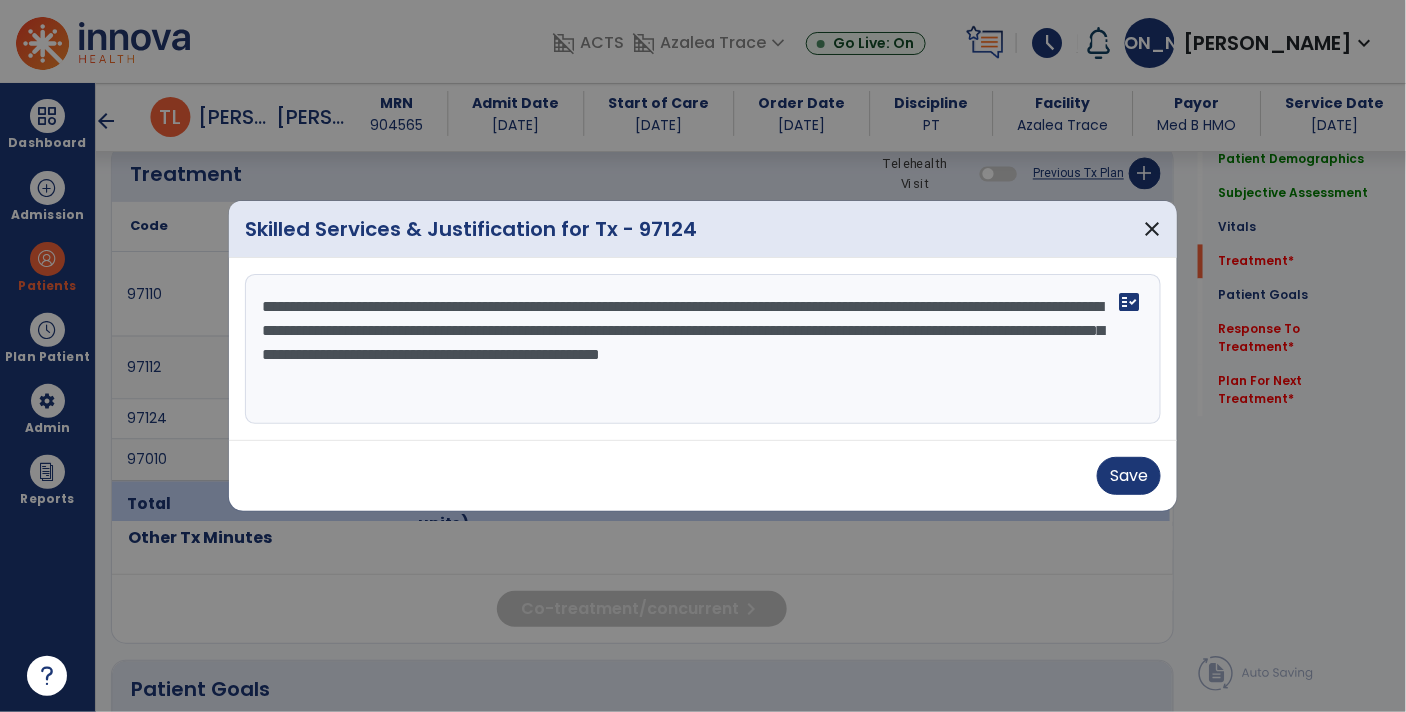 click on "**********" at bounding box center (703, 349) 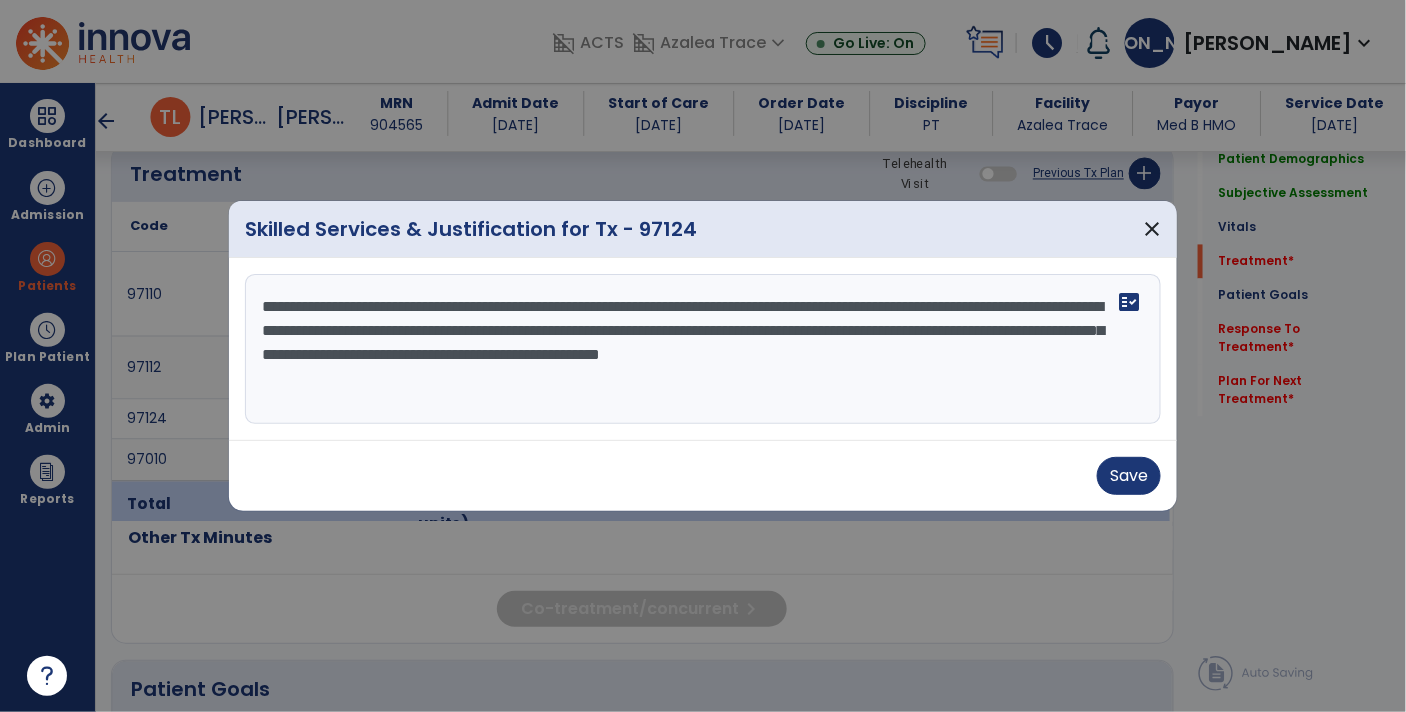 click on "**********" at bounding box center (703, 349) 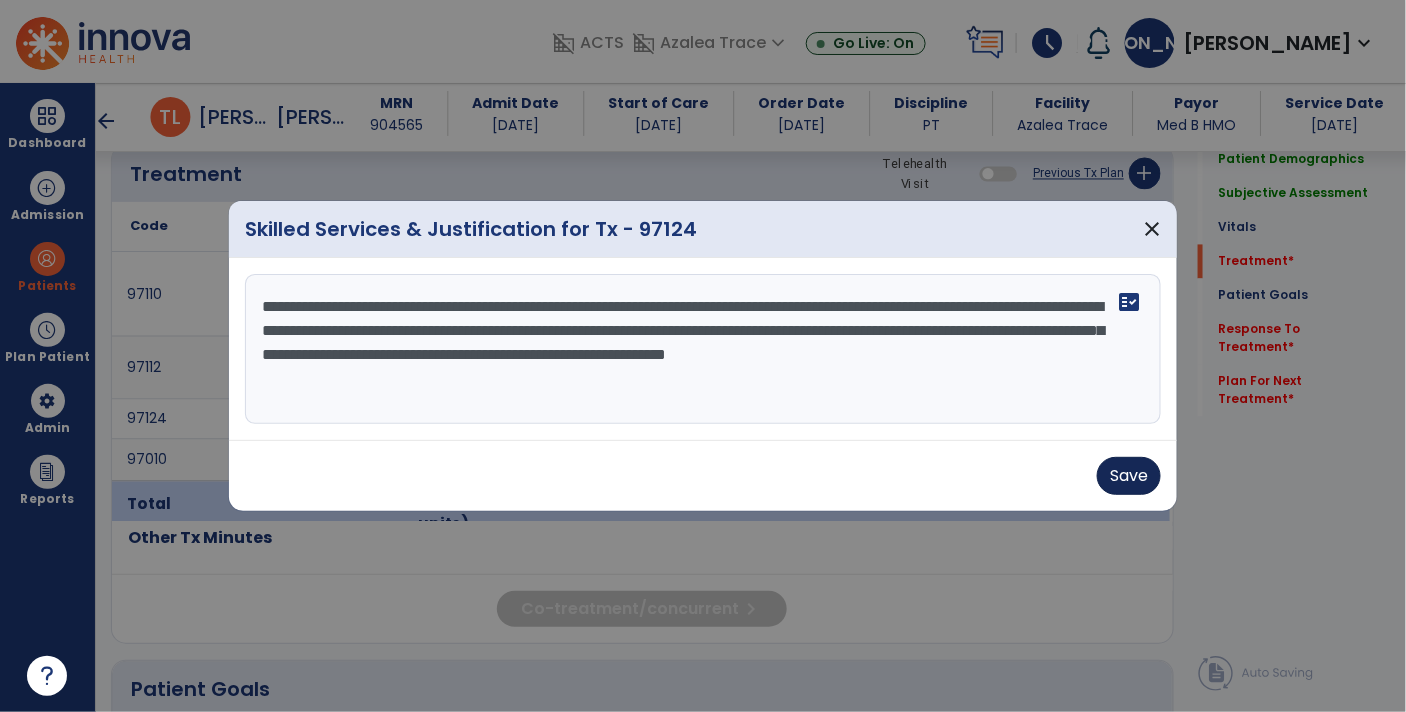 type on "**********" 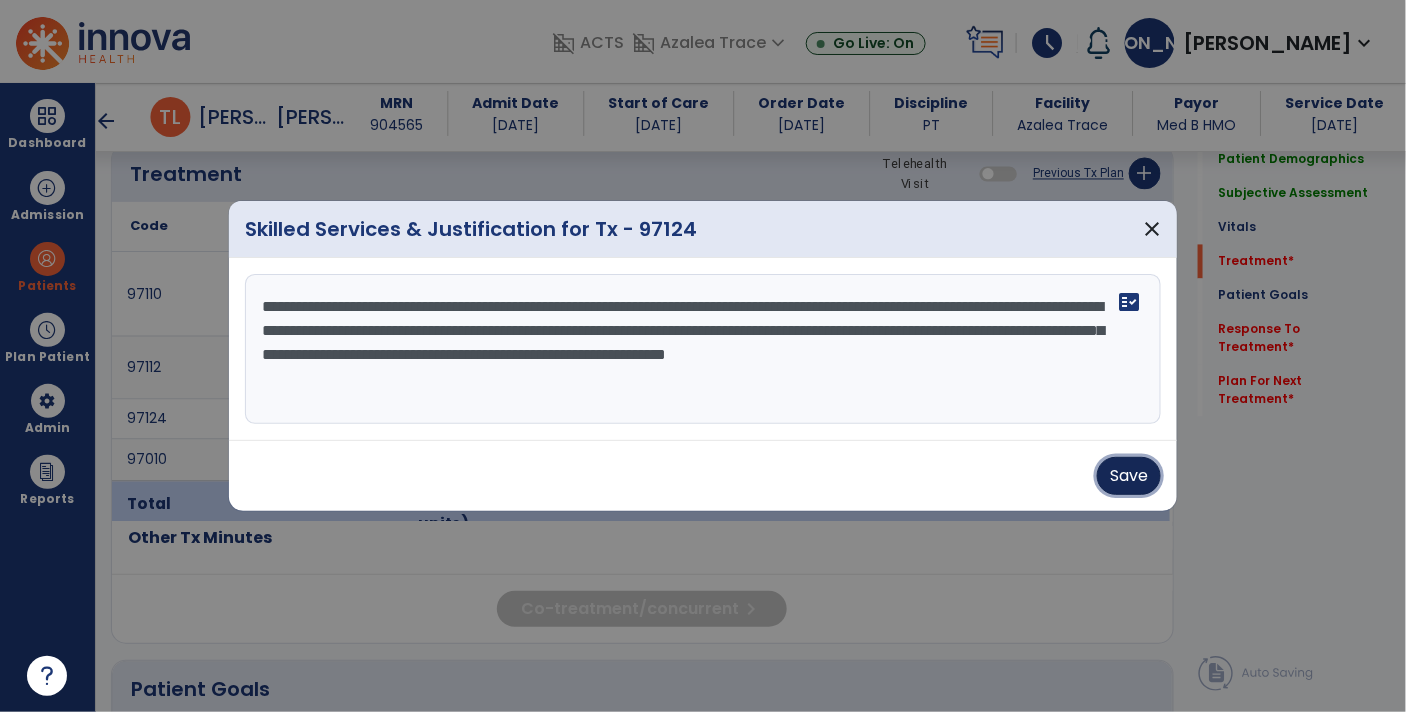 click on "Save" at bounding box center (1129, 476) 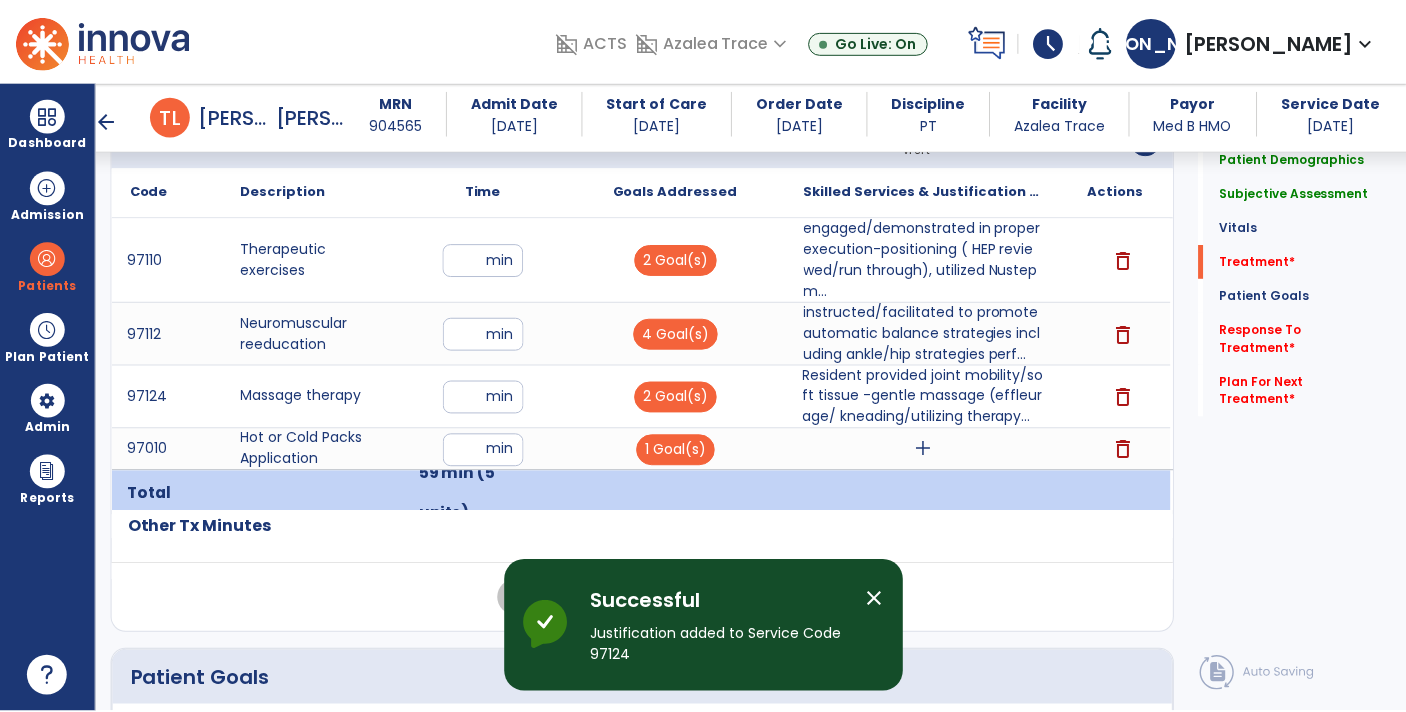 scroll, scrollTop: 1300, scrollLeft: 0, axis: vertical 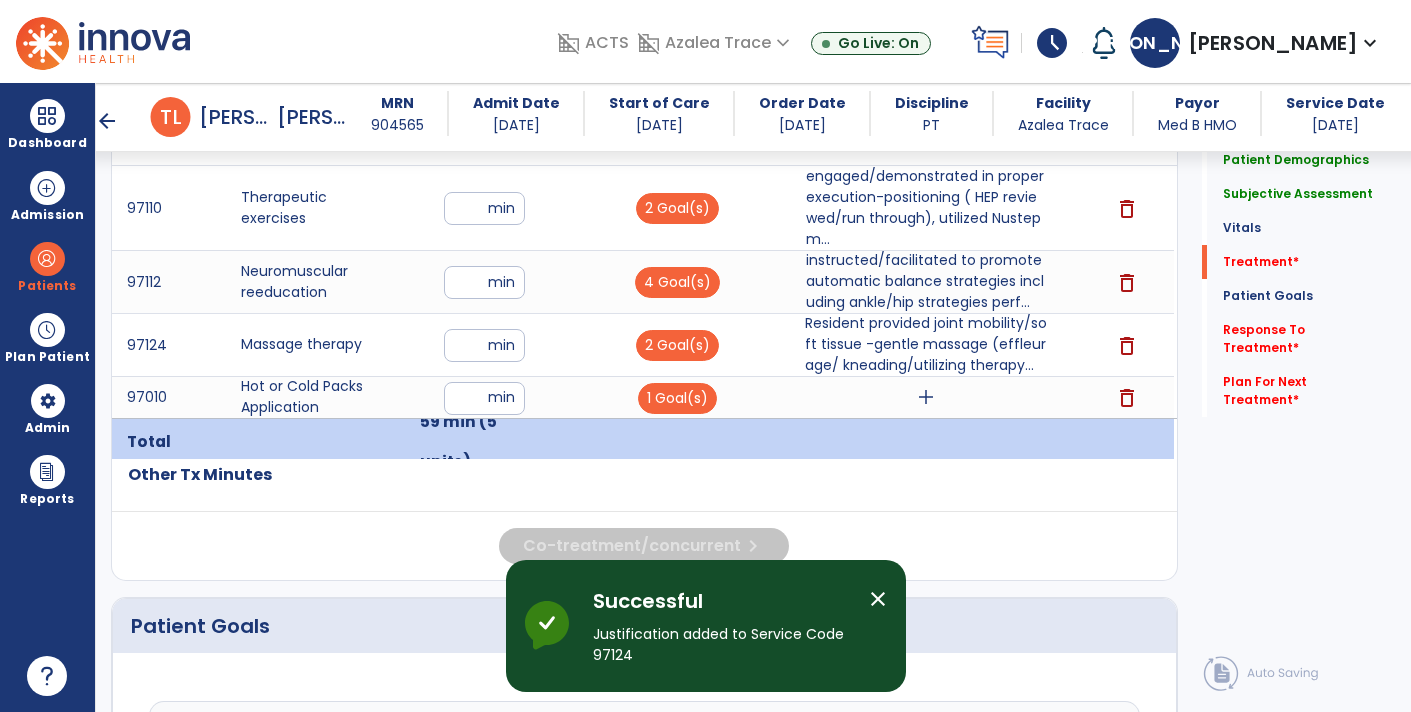 click on "add" at bounding box center (926, 397) 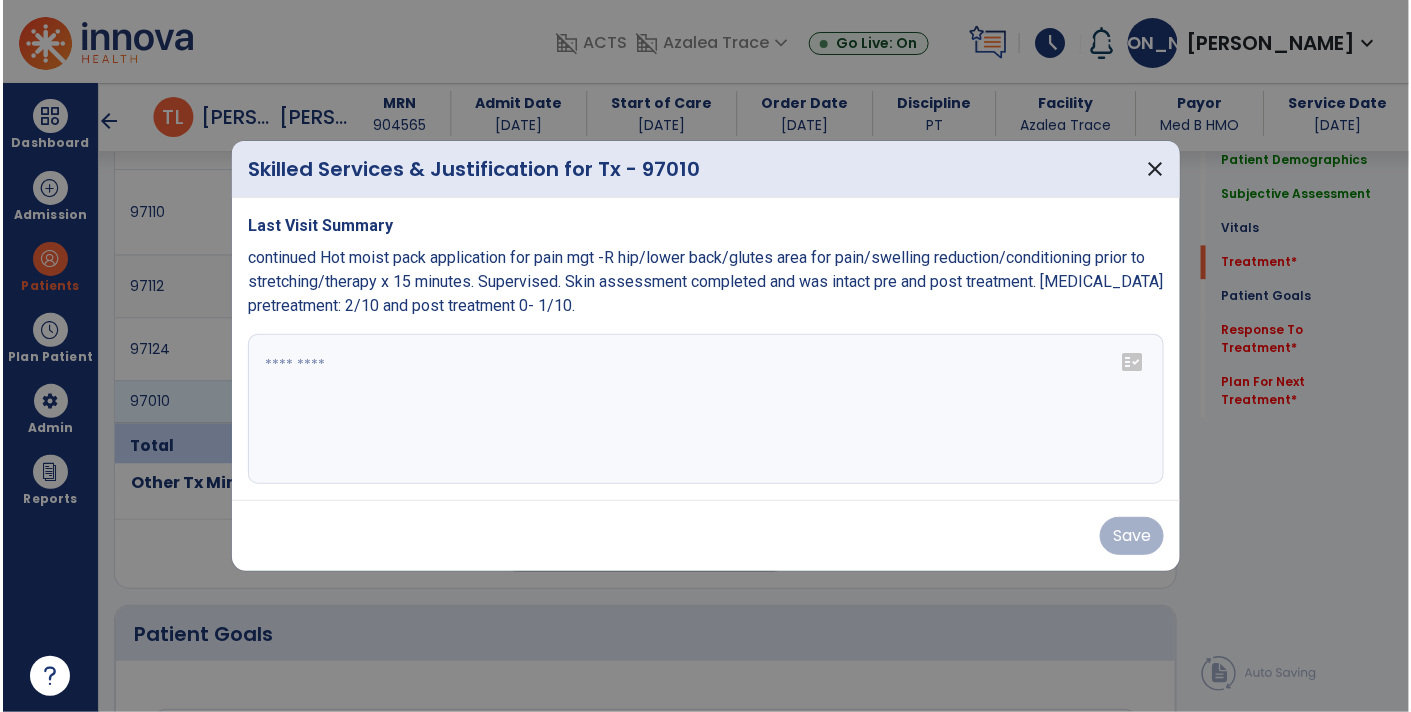 scroll, scrollTop: 1300, scrollLeft: 0, axis: vertical 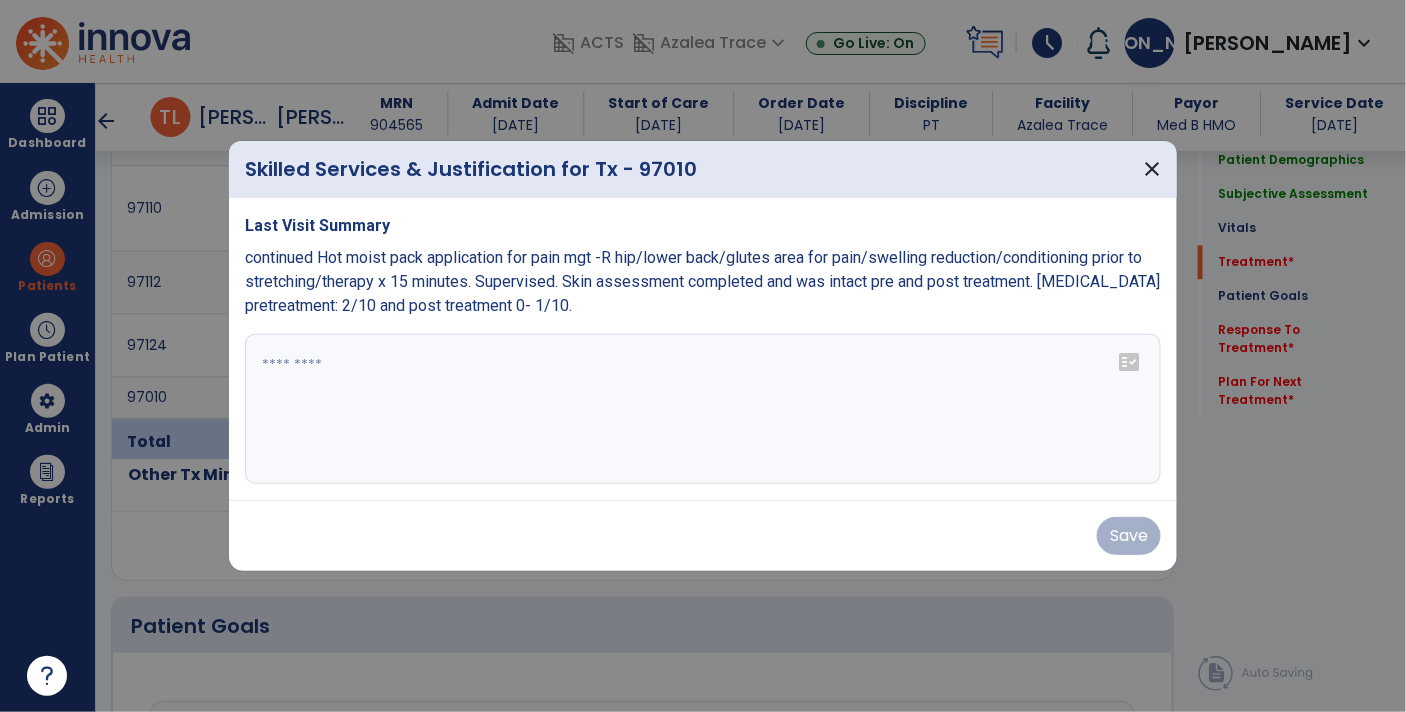 copy on "continued Hot moist pack application for pain mgt -R hip/lower back/glutes area for pain/swelling reduction/conditioning prior to stretching/therapy x 15 minutes. Supervised. Skin assessment completed and was intact pre and post treatment. Pain assessment pretreatment: 2/10 and post treatment 0- 1/10." 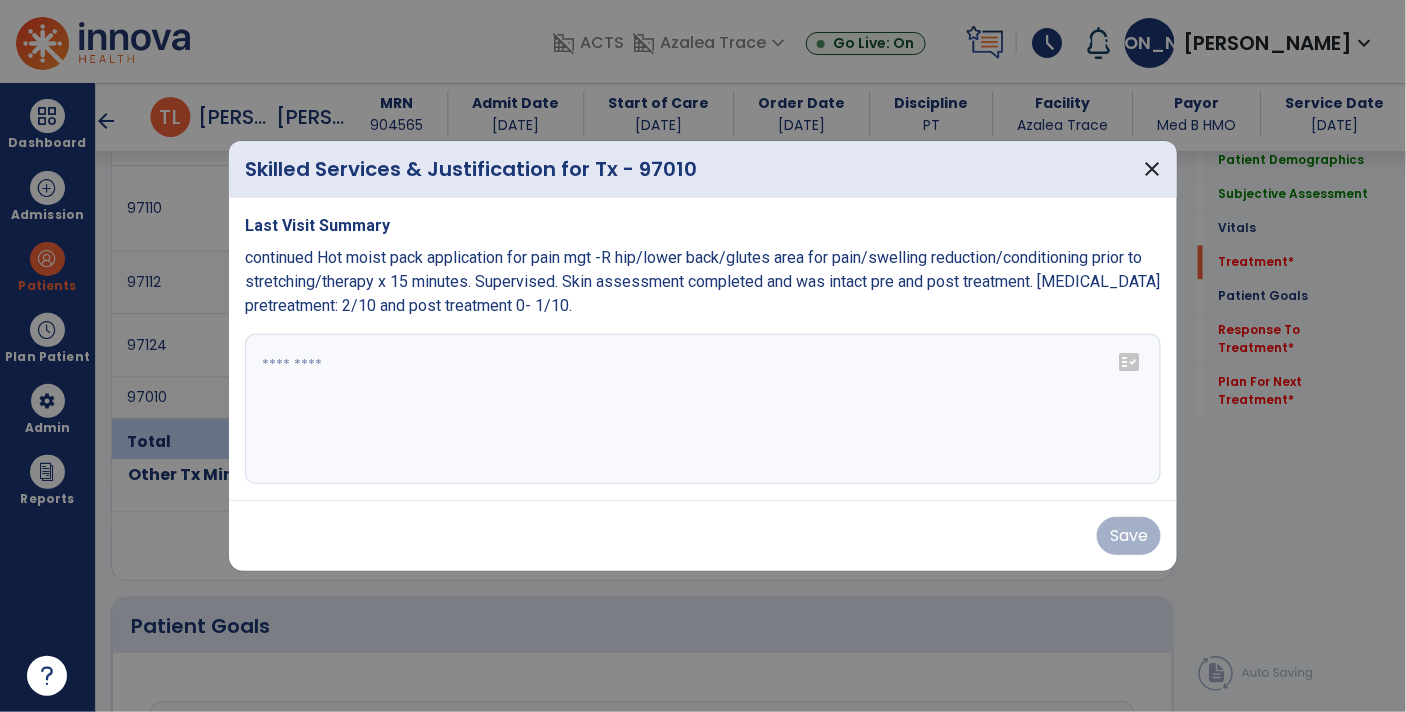 click at bounding box center (703, 409) 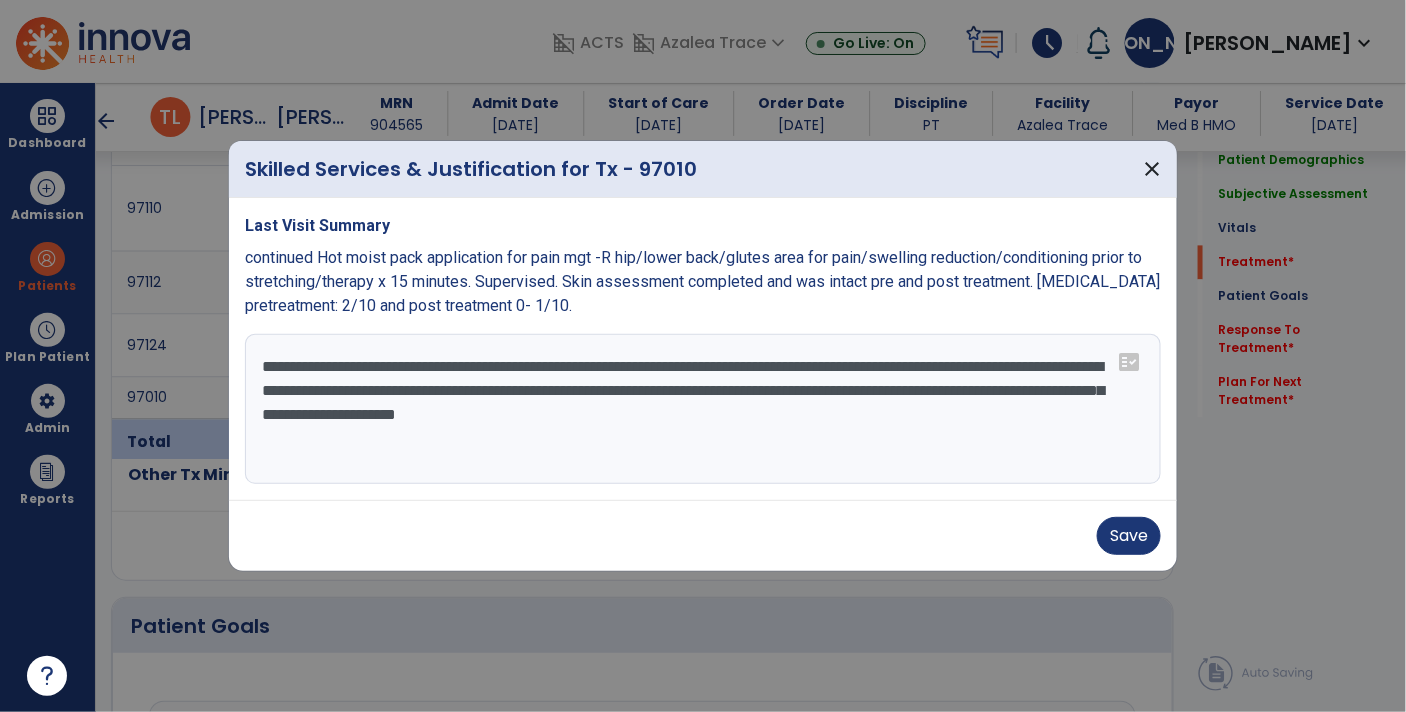 click on "Save" at bounding box center (703, 535) 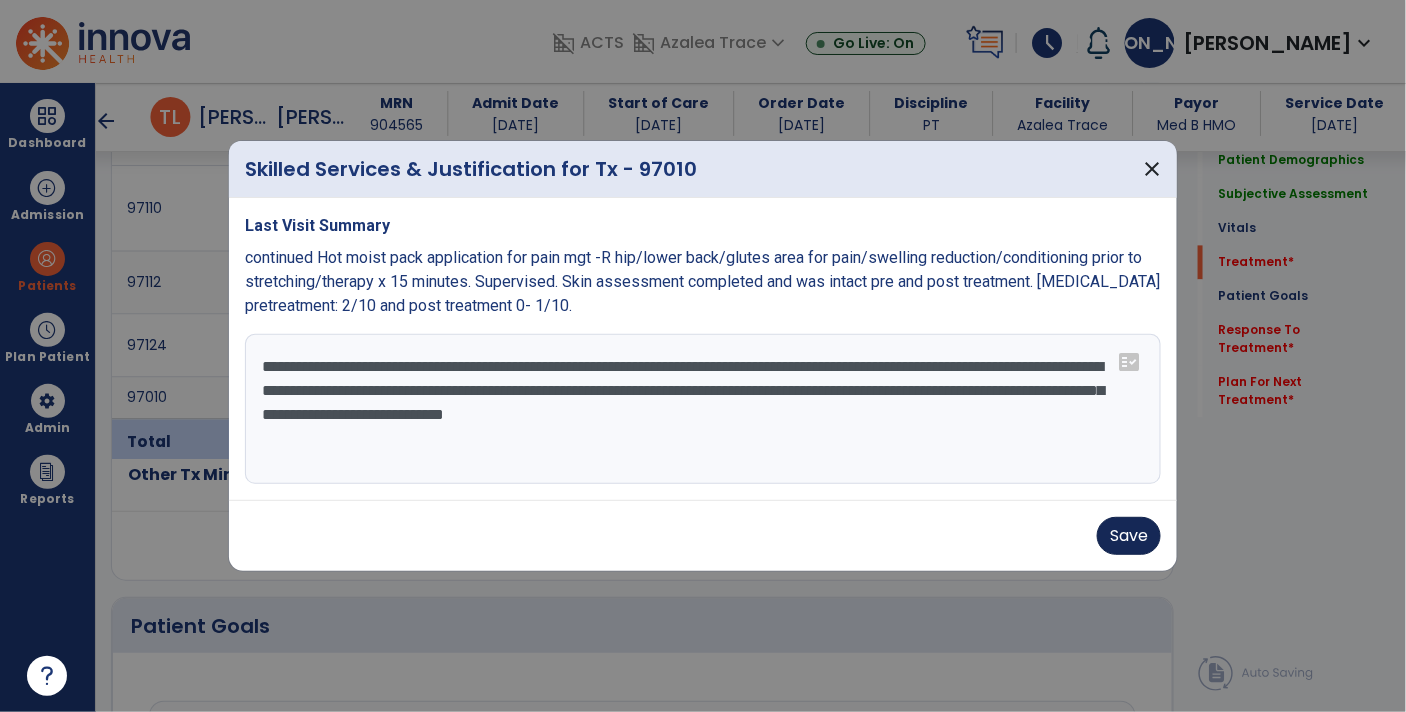 type on "**********" 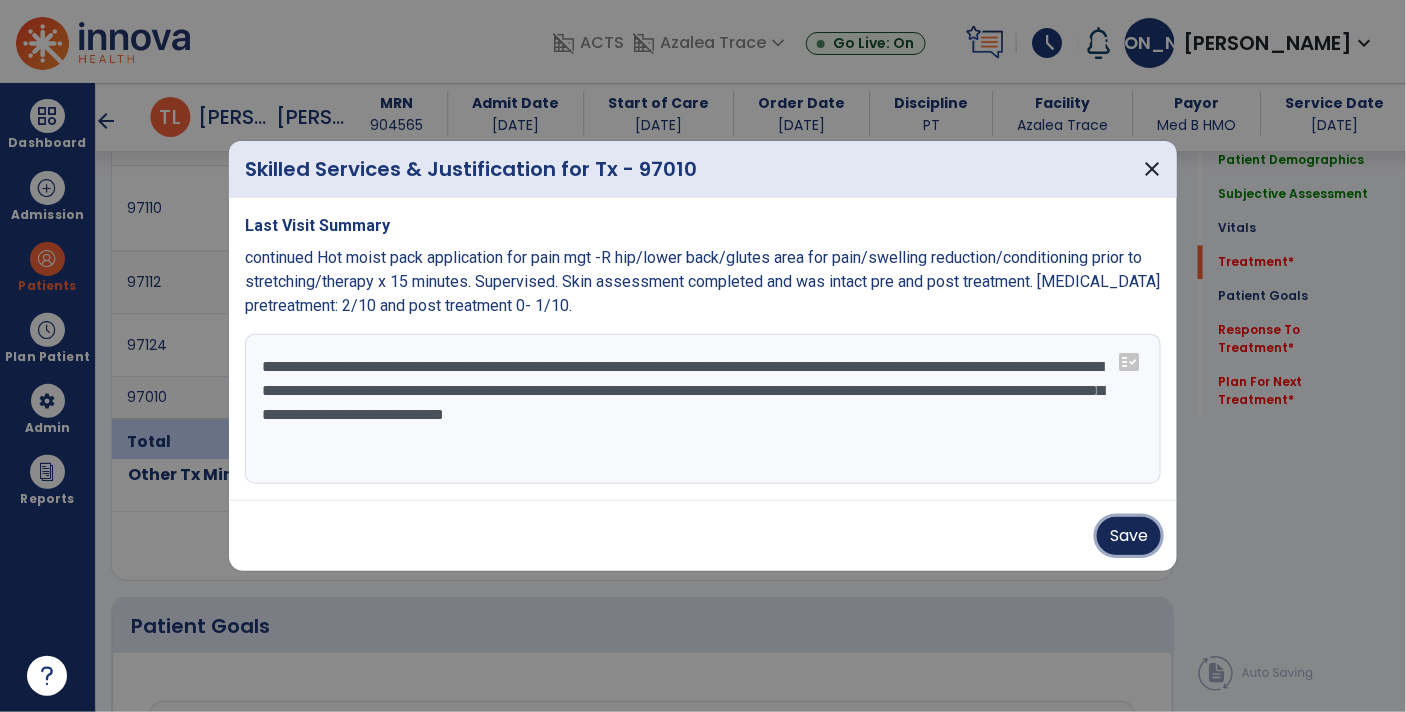 click on "Save" at bounding box center [1129, 536] 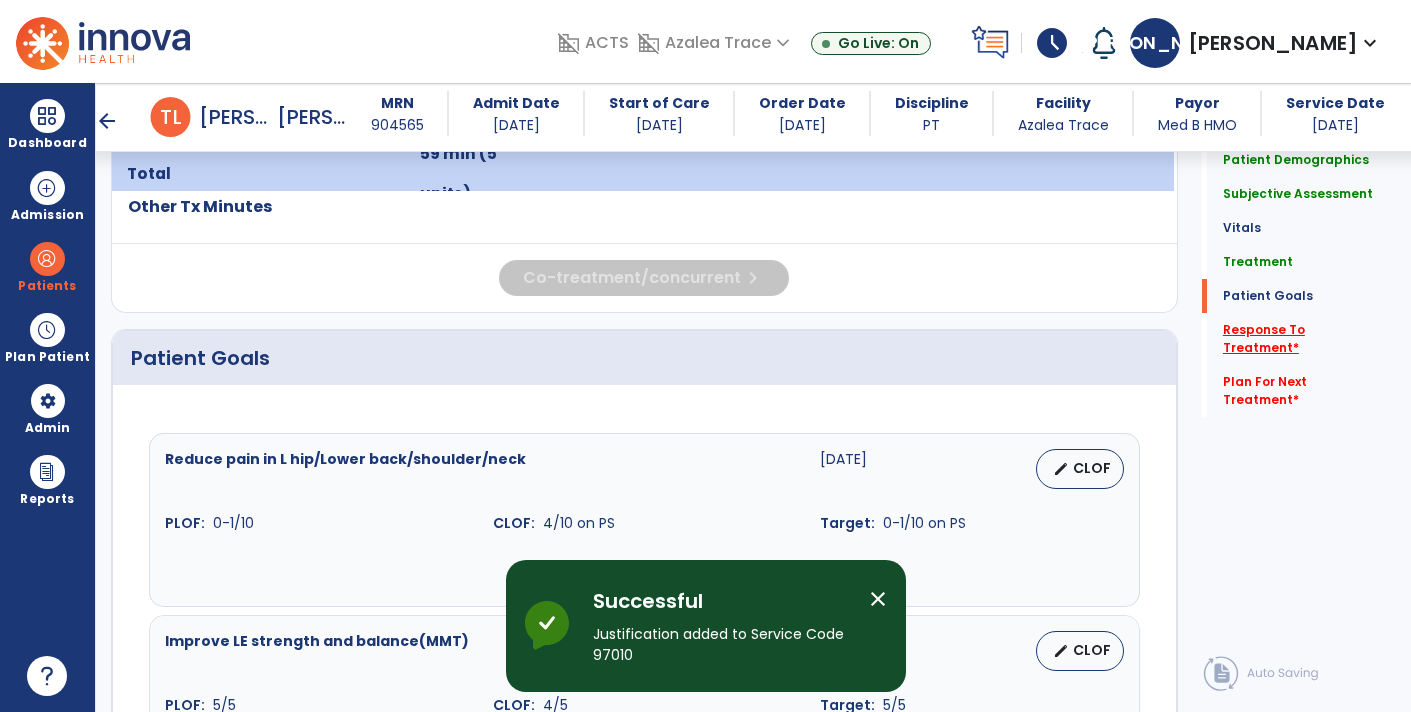 click on "Response To Treatment   *" 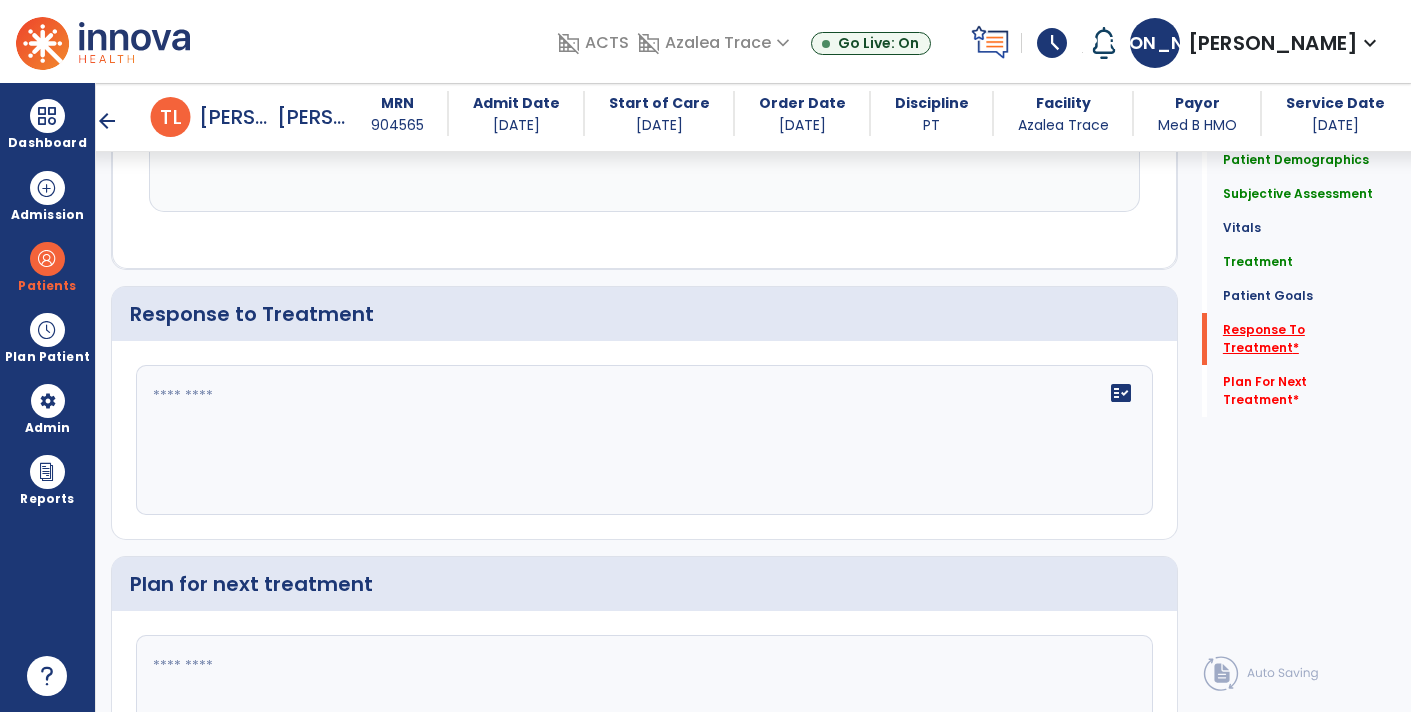 scroll, scrollTop: 2964, scrollLeft: 0, axis: vertical 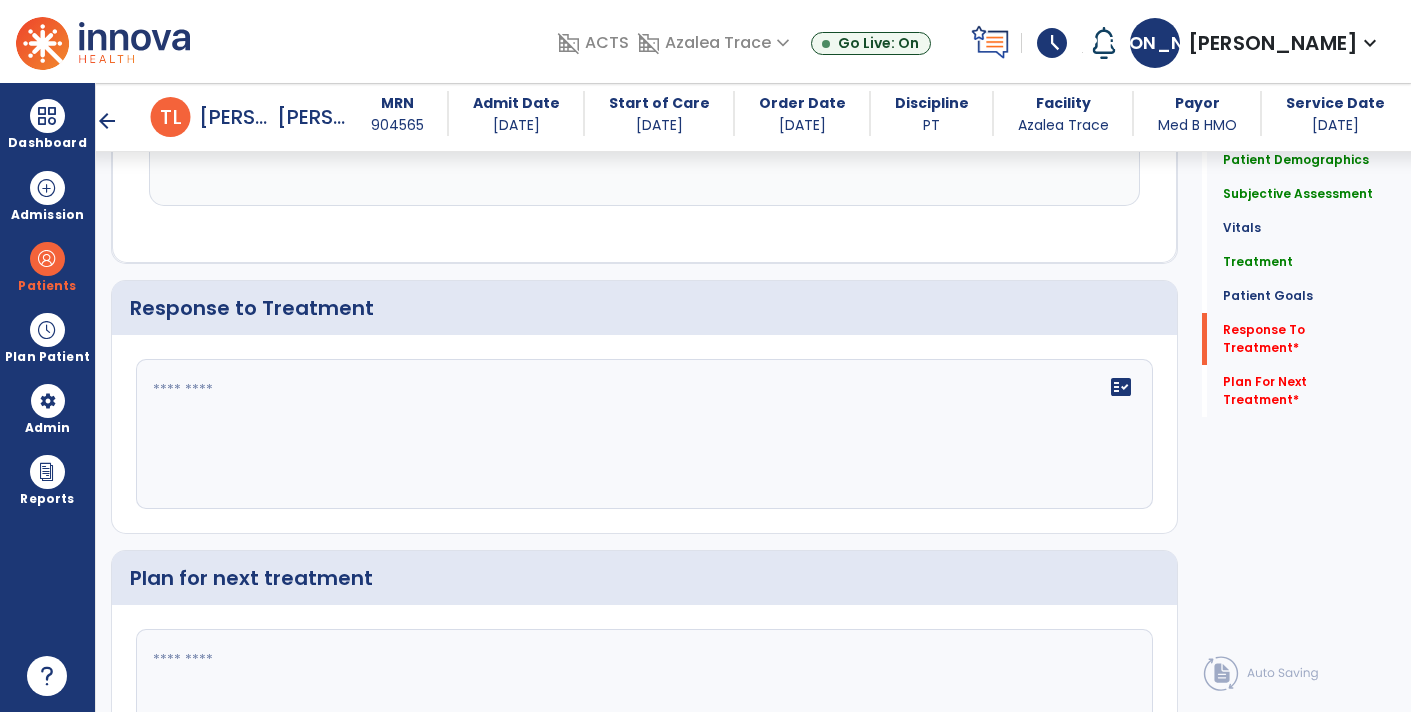 click 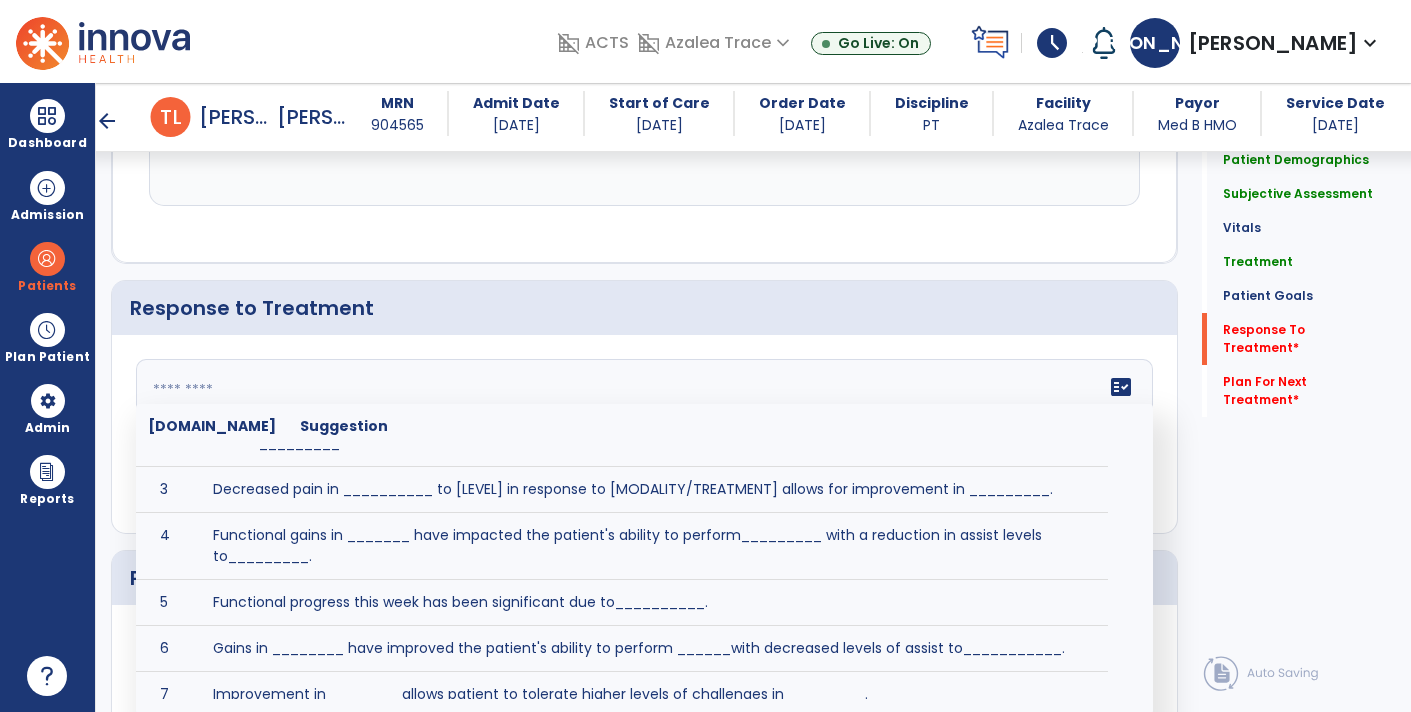 scroll, scrollTop: 140, scrollLeft: 0, axis: vertical 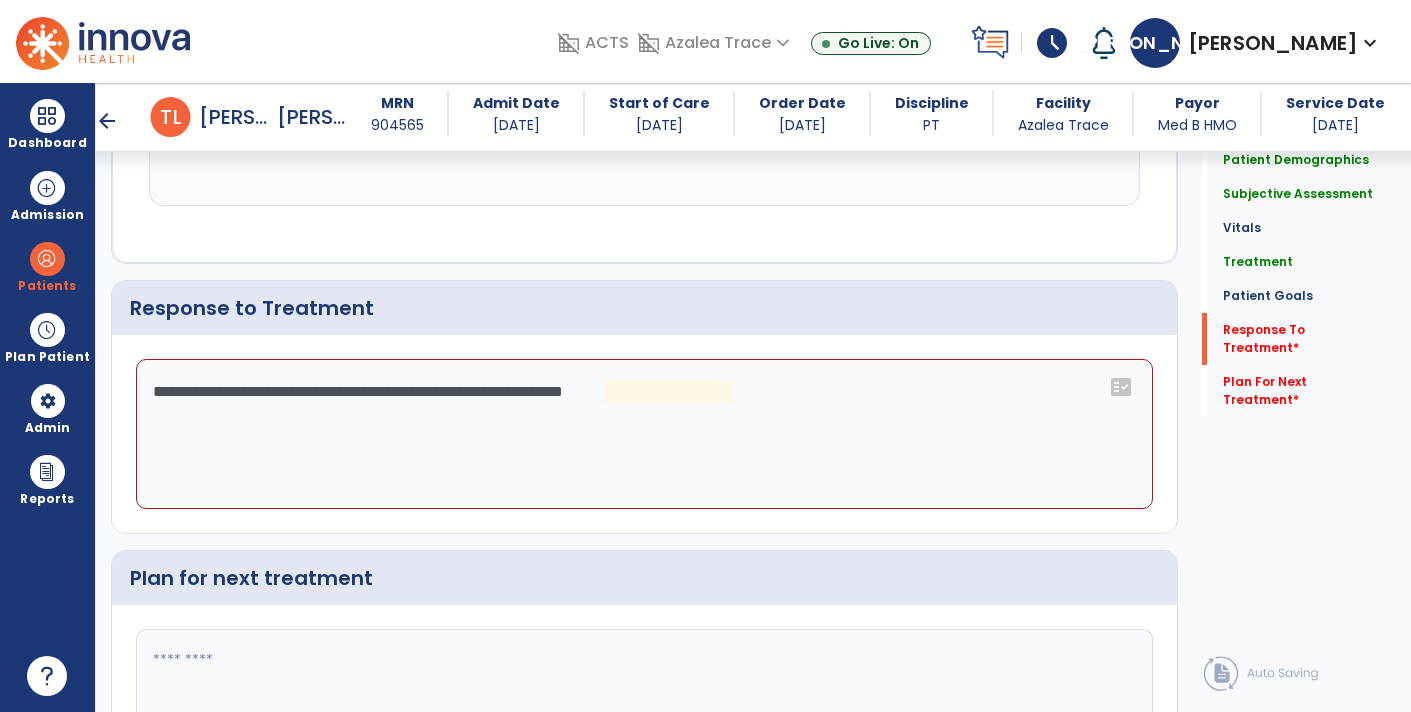 click on "**********" 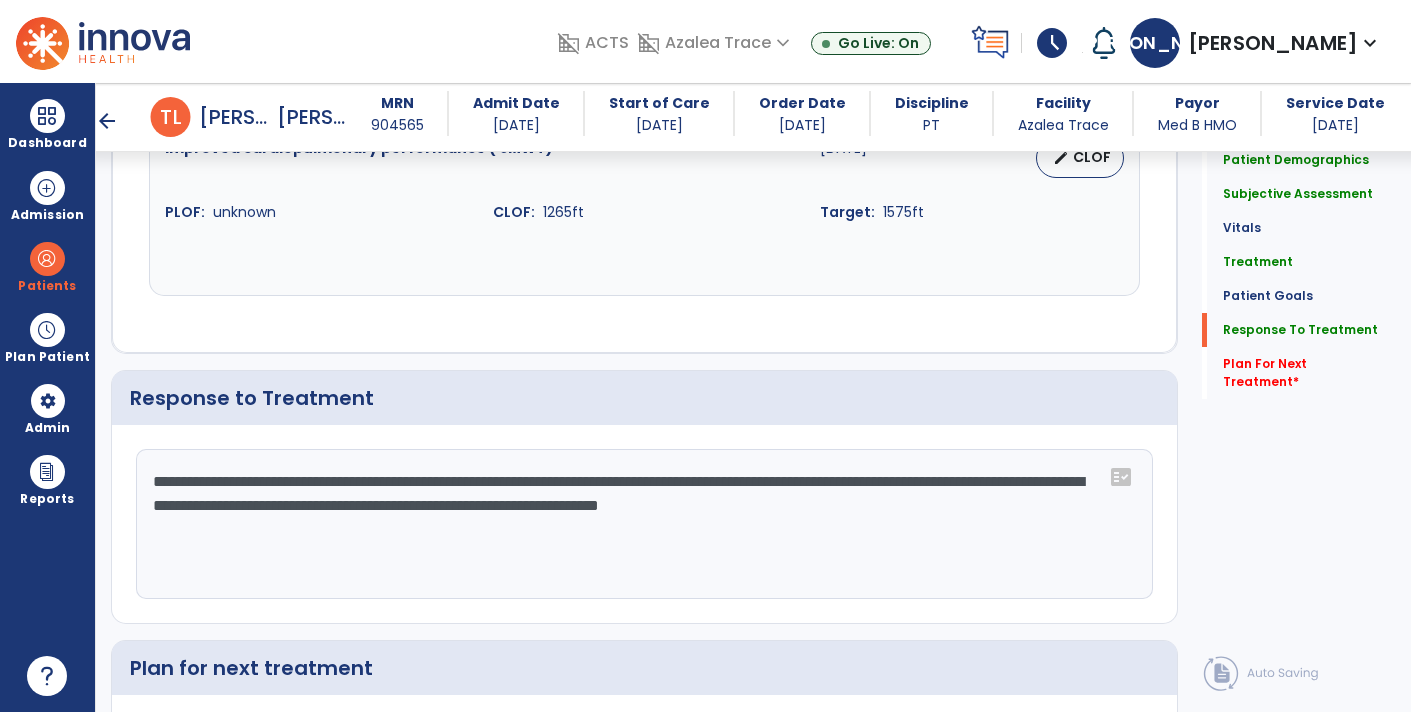 scroll, scrollTop: 2963, scrollLeft: 0, axis: vertical 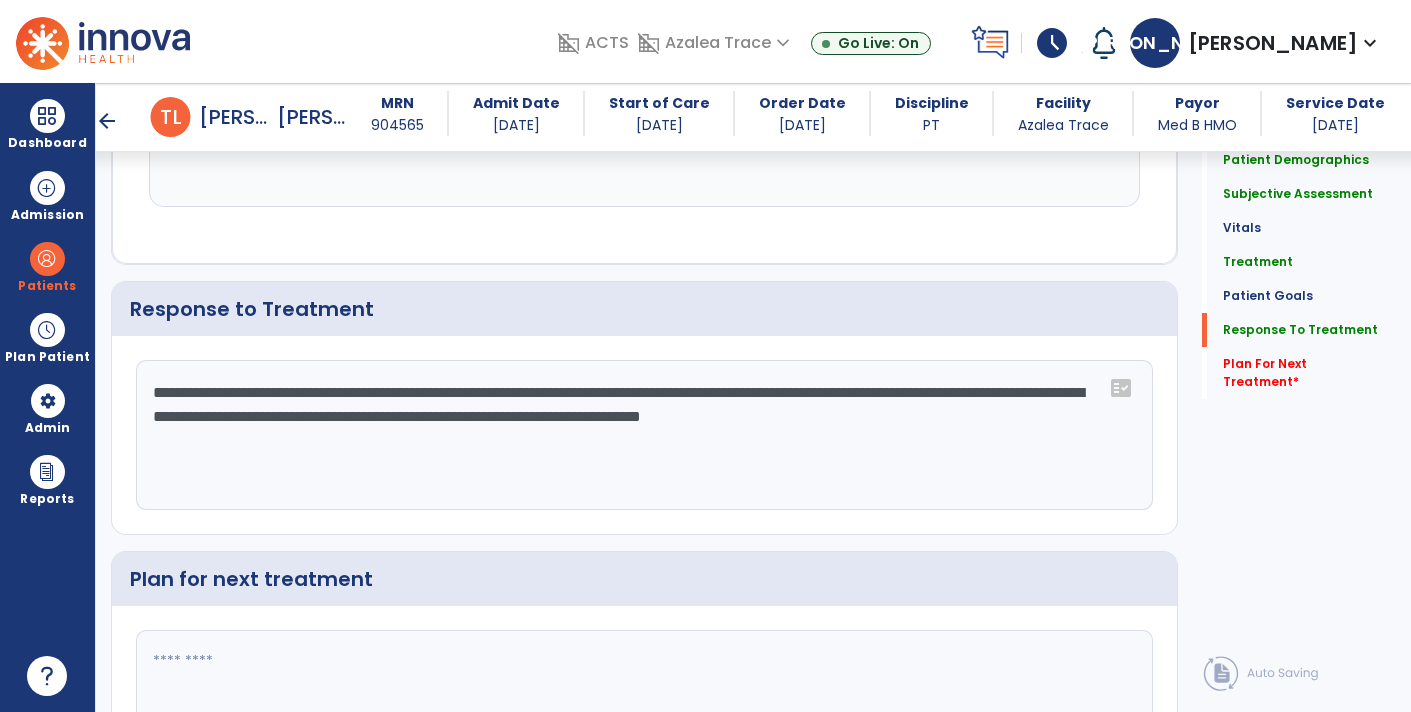 click on "**********" 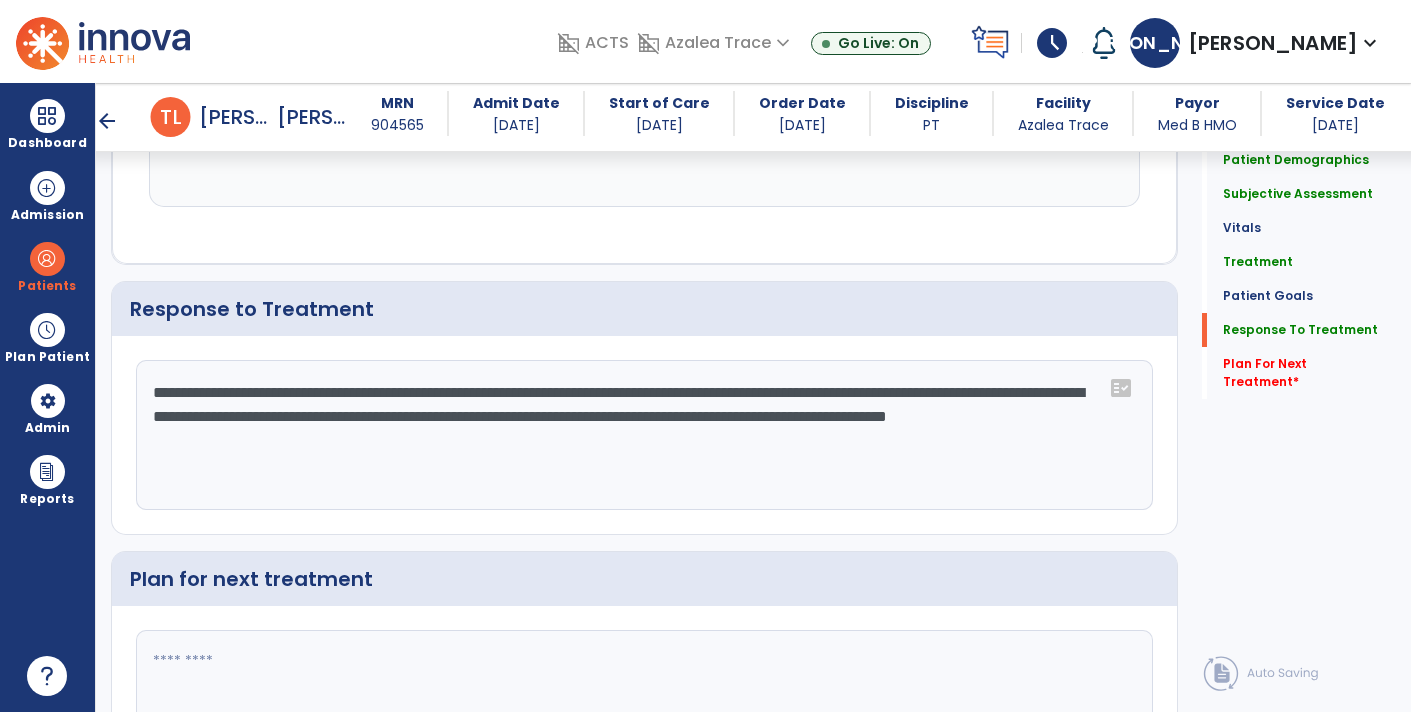 scroll, scrollTop: 3110, scrollLeft: 0, axis: vertical 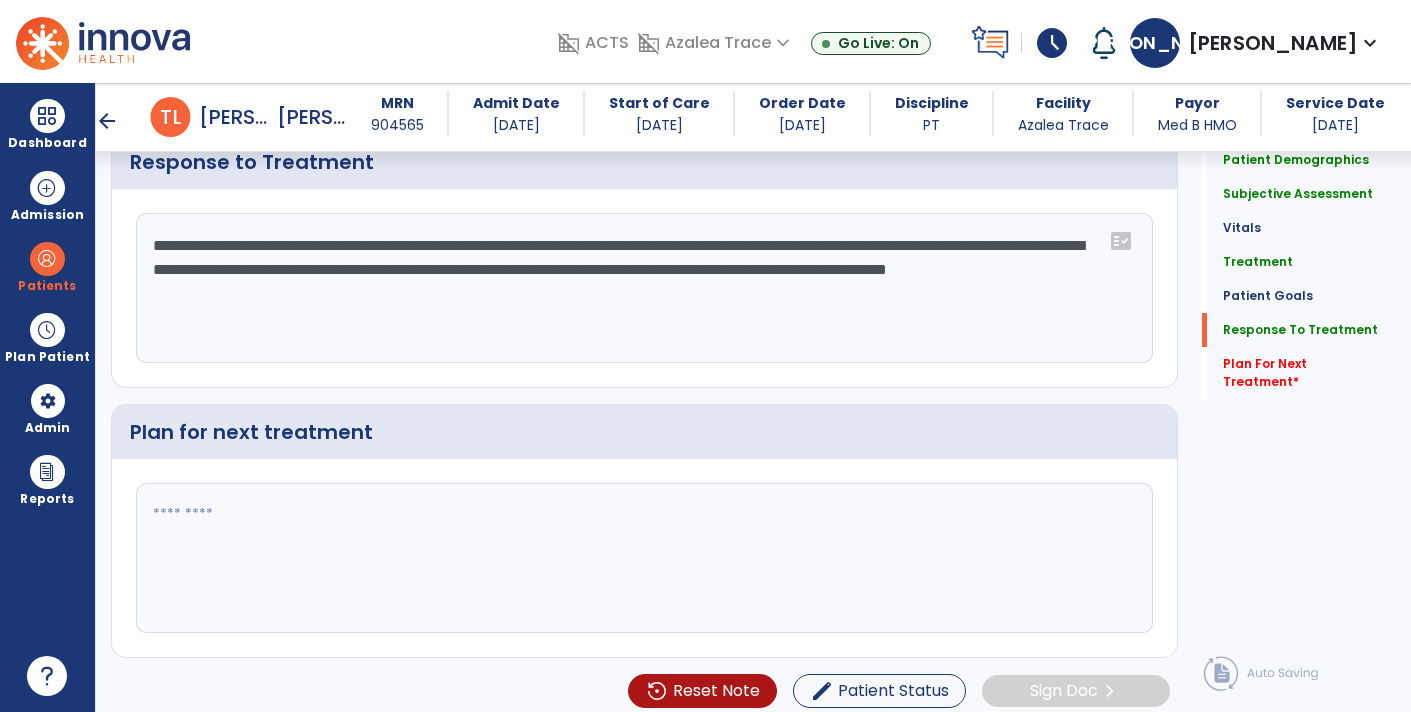 type on "**********" 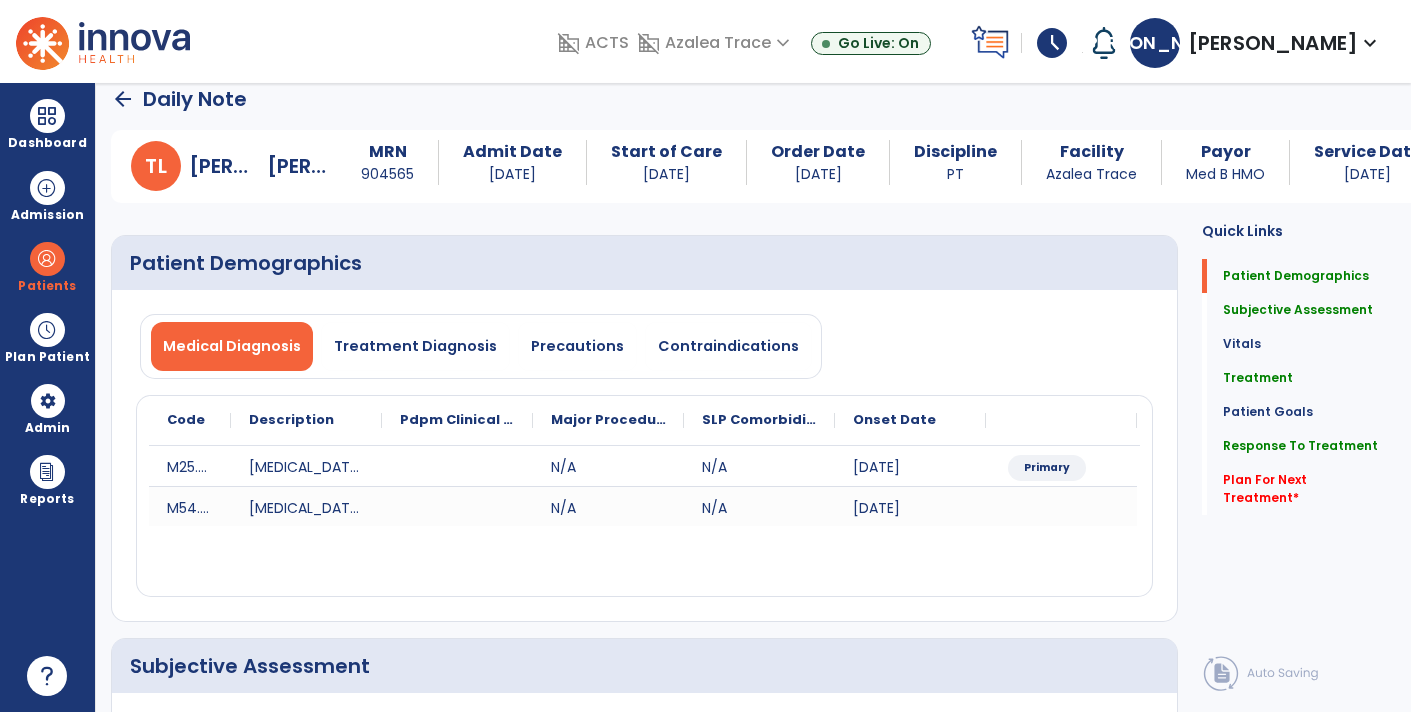 scroll, scrollTop: 0, scrollLeft: 0, axis: both 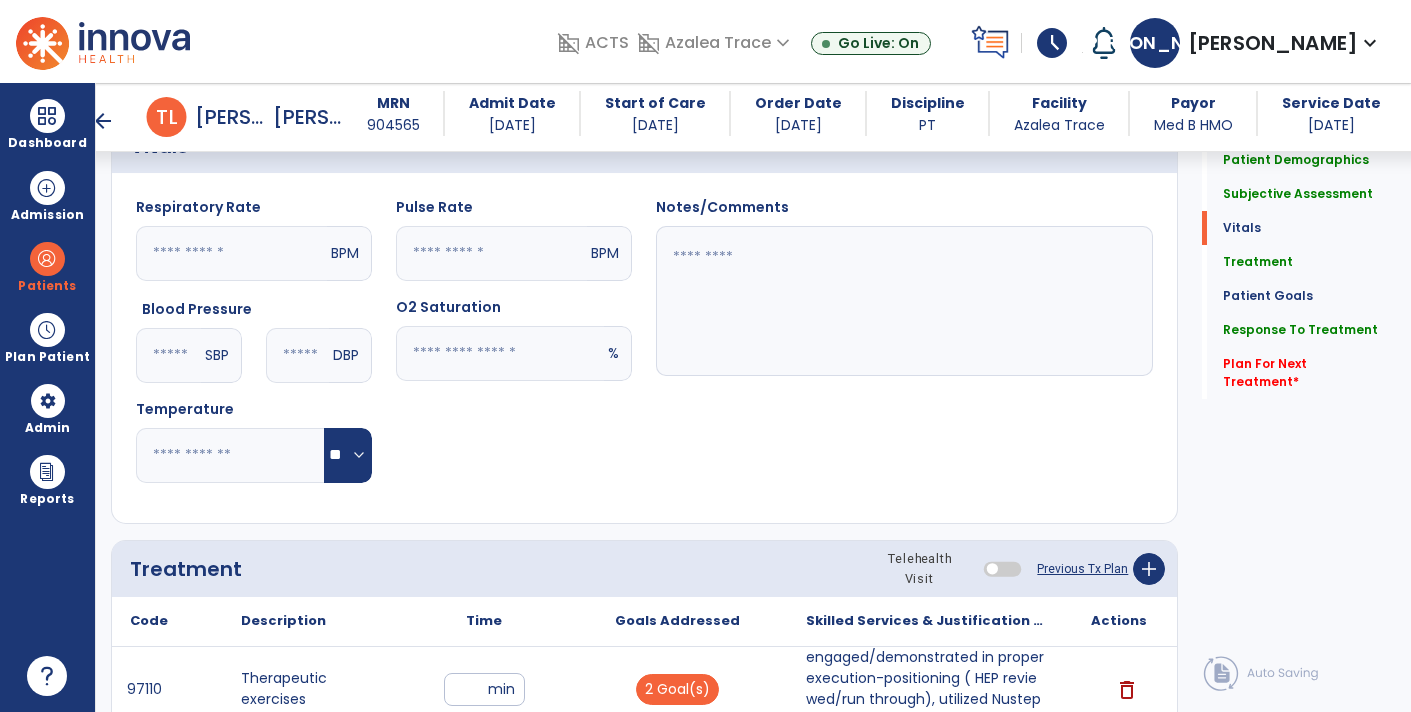 click on "Previous Tx Plan" 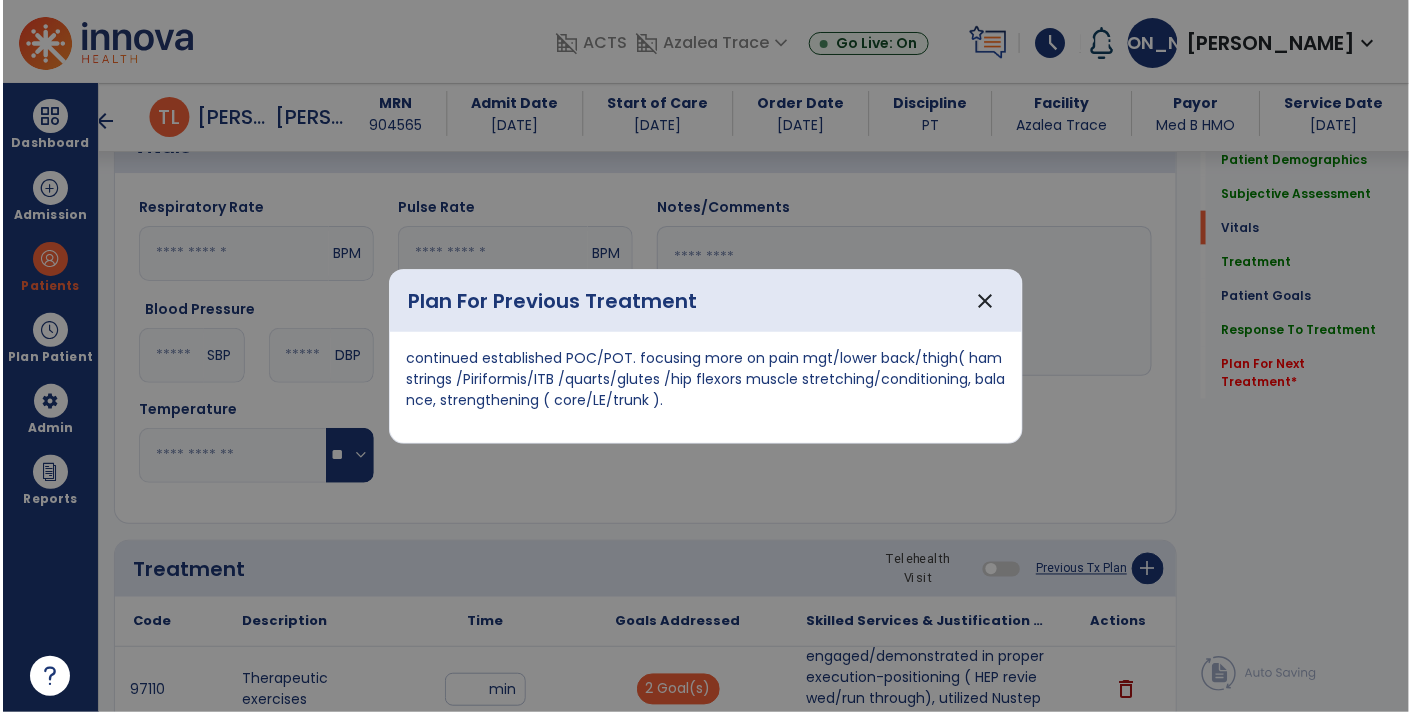 scroll, scrollTop: 819, scrollLeft: 0, axis: vertical 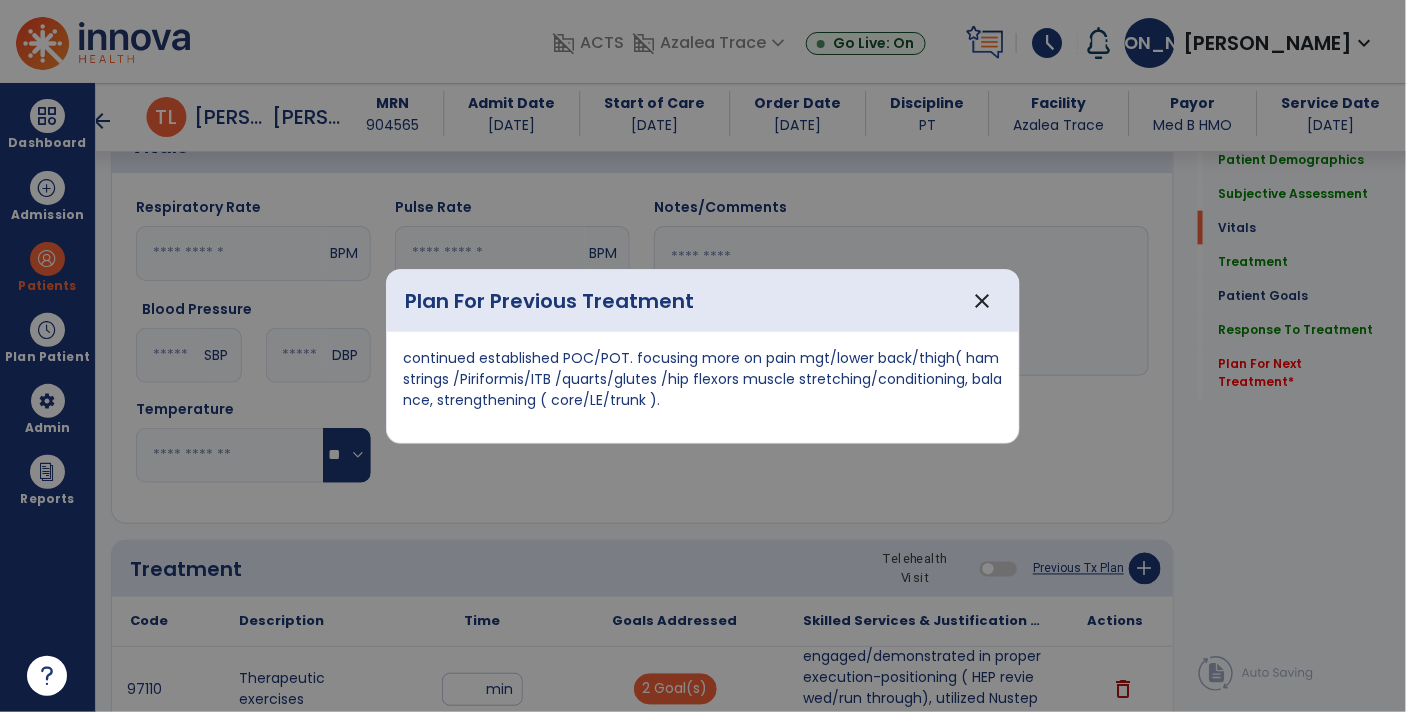 click on "continued established POC/POT. focusing more on pain mgt/lower back/thigh( hamstrings /Piriformis/ITB /quarts/glutes /hip flexors muscle stretching/conditioning, balance, strengthening ( core/LE/trunk )." at bounding box center (703, 379) 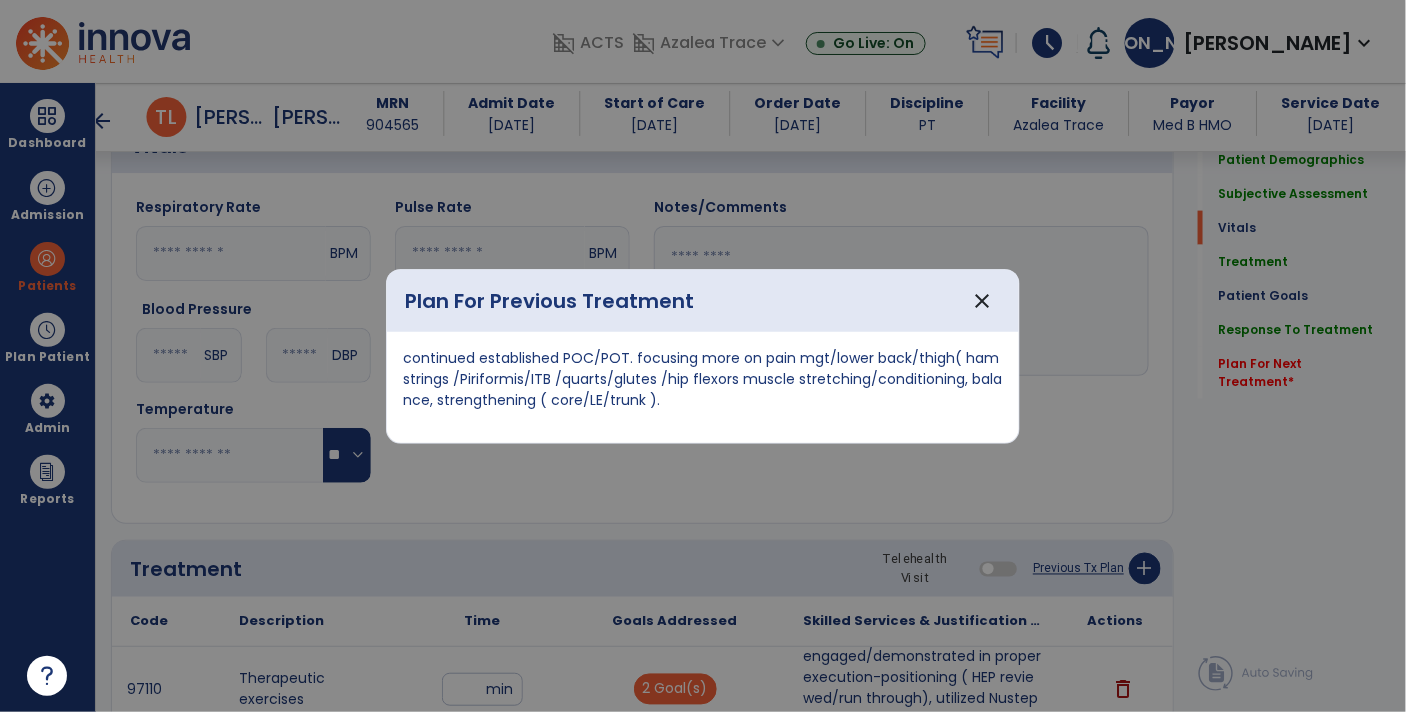 copy on "continued established POC/POT. focusing more on pain mgt/lower back/thigh( hamstrings /Piriformis/ITB /quarts/glutes /hip flexors muscle stretching/conditioning, balance, strengthening ( core/LE/trunk )." 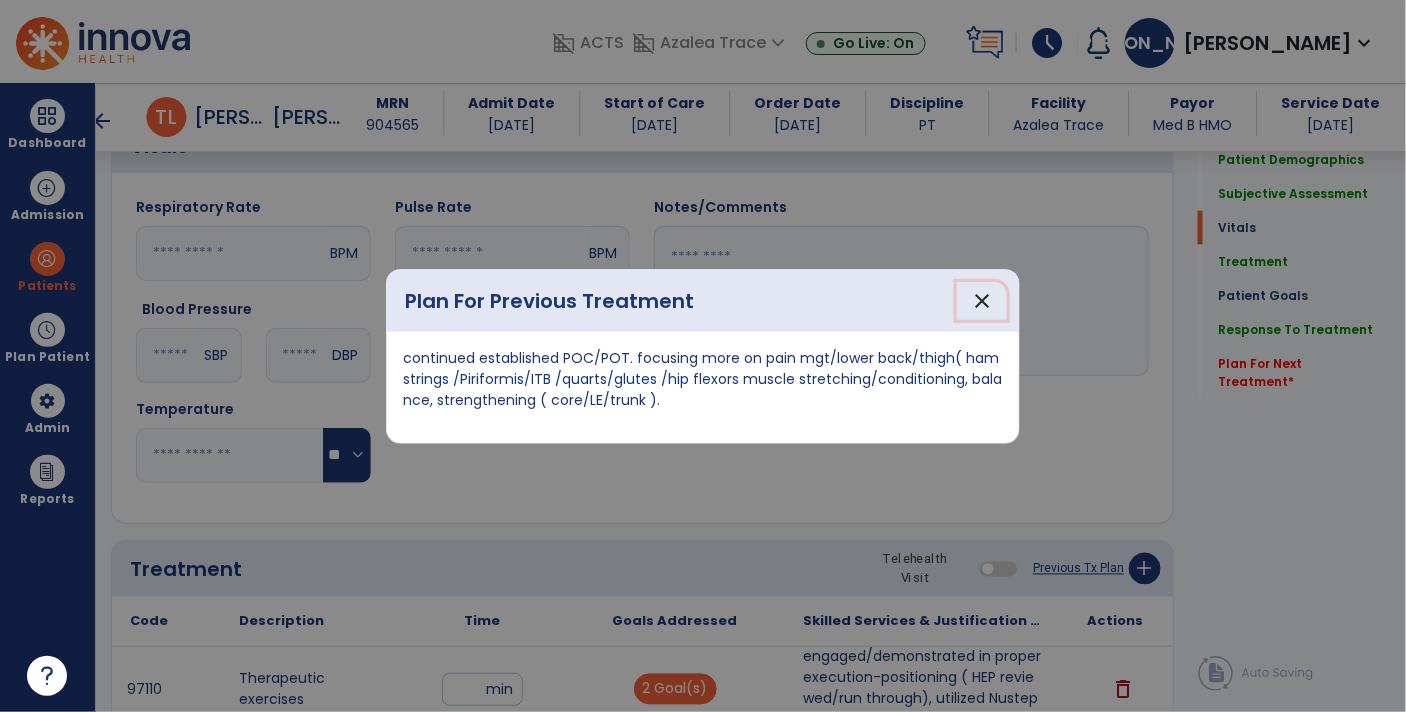 click on "close" at bounding box center [982, 301] 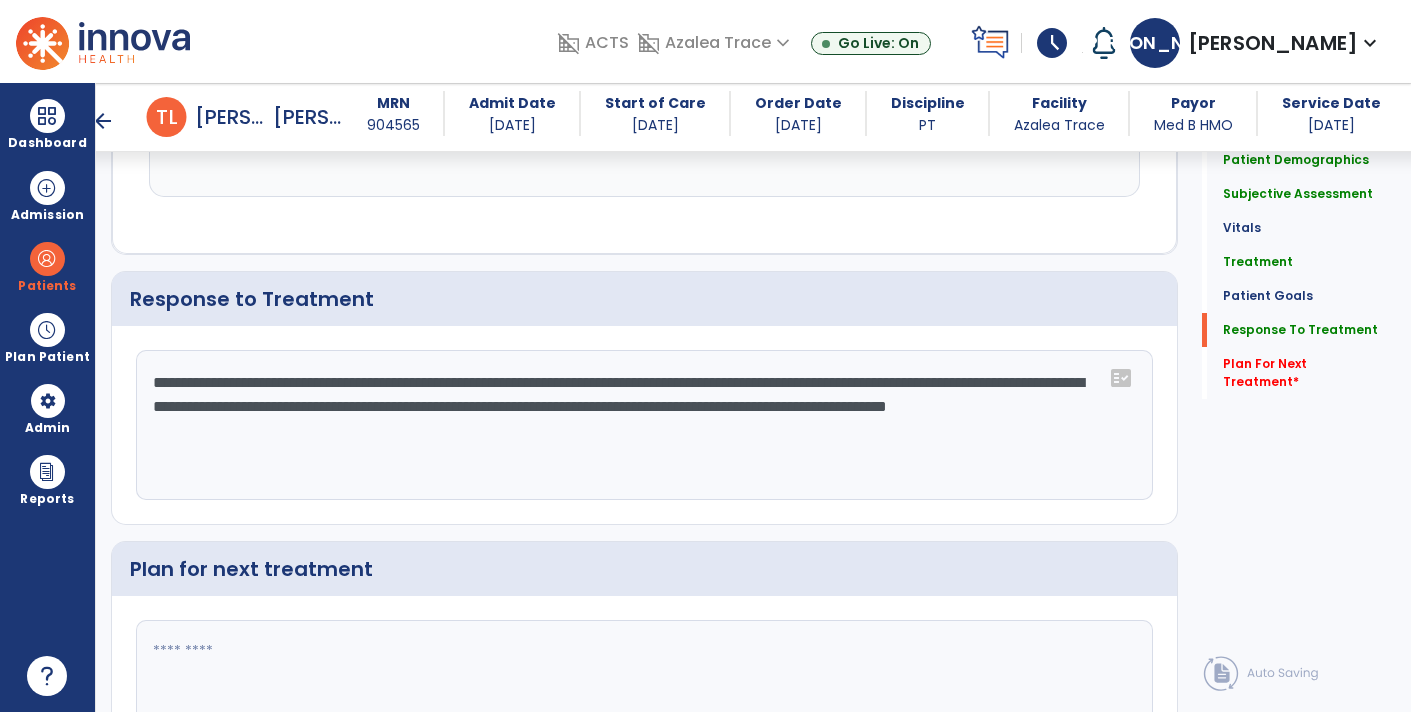 scroll, scrollTop: 3110, scrollLeft: 0, axis: vertical 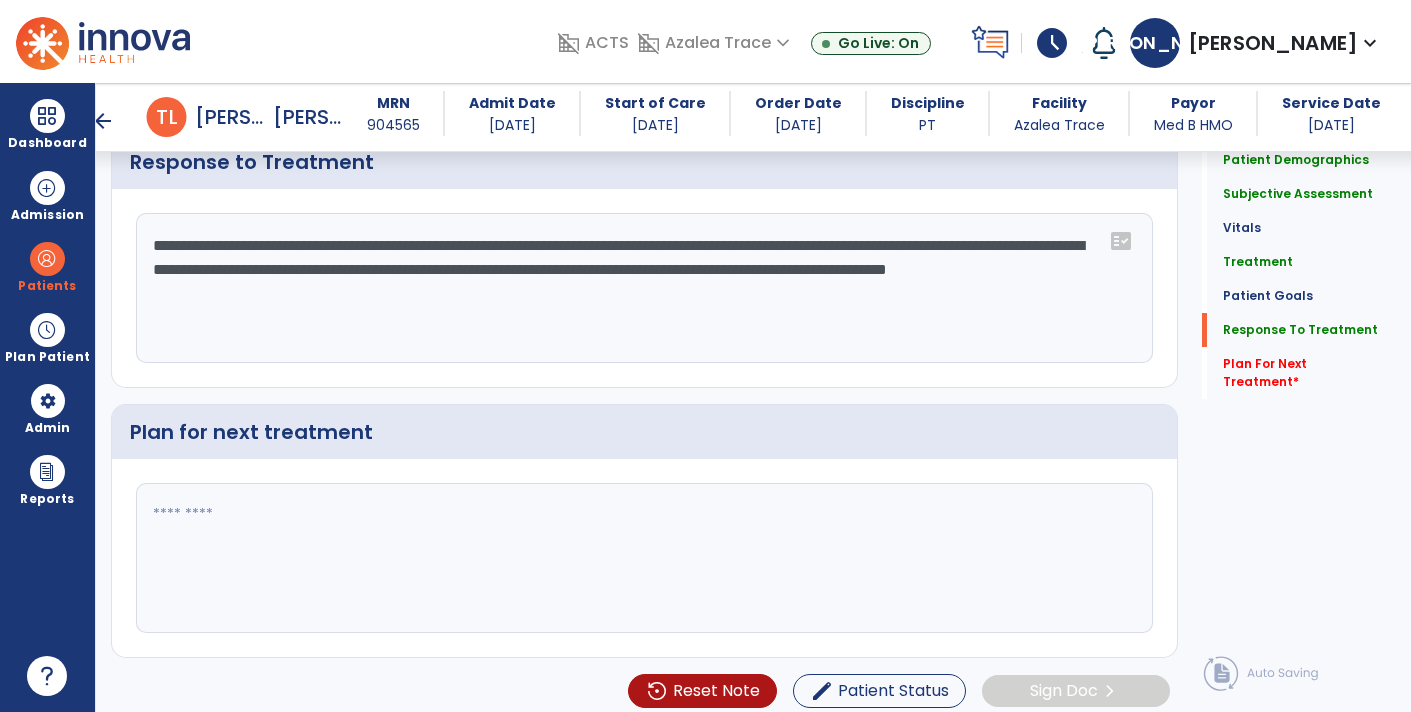 click 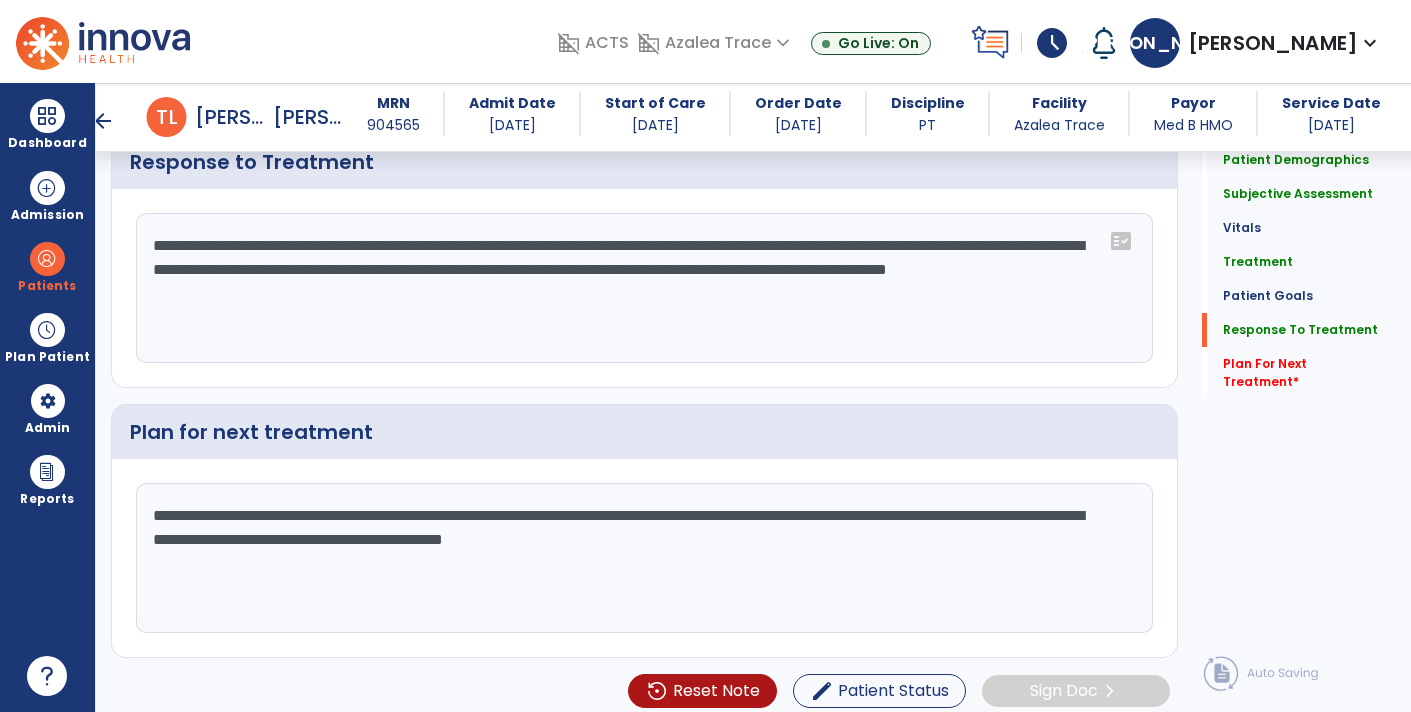 click on "**********" 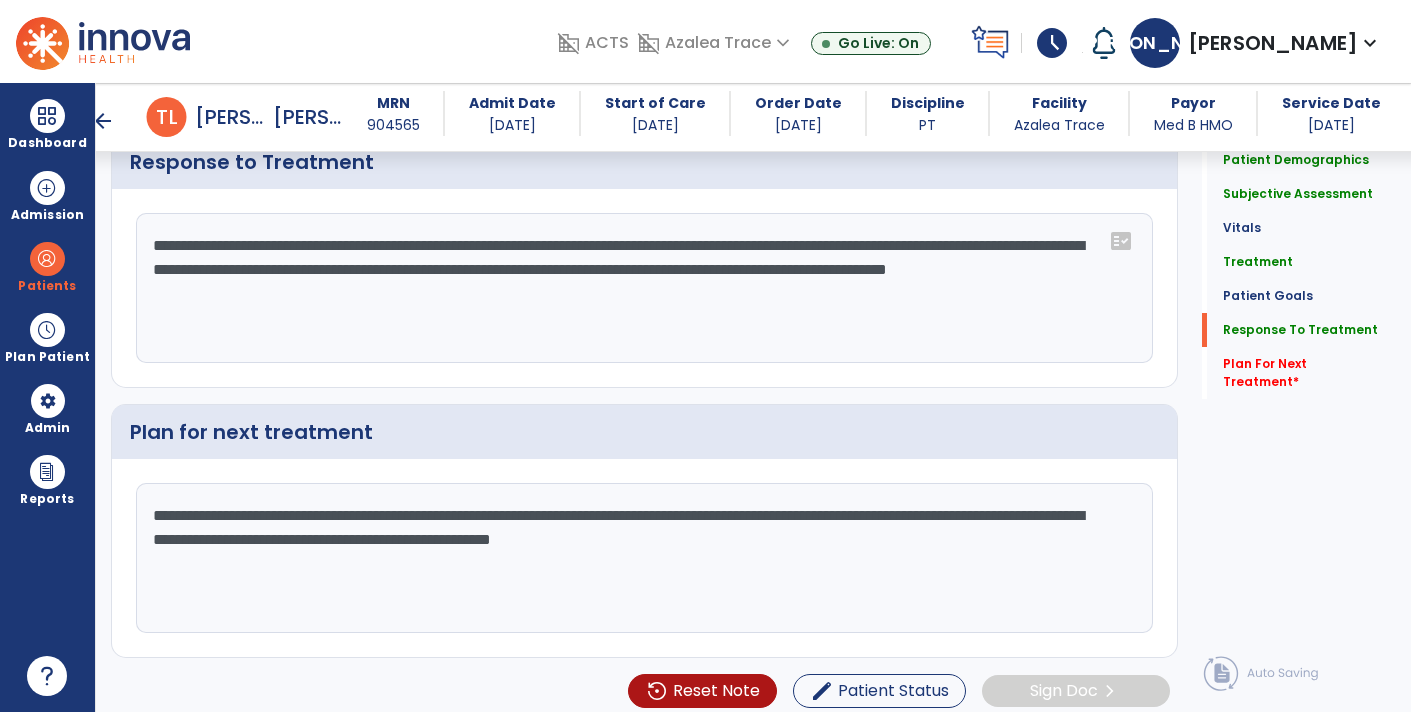 click on "**********" 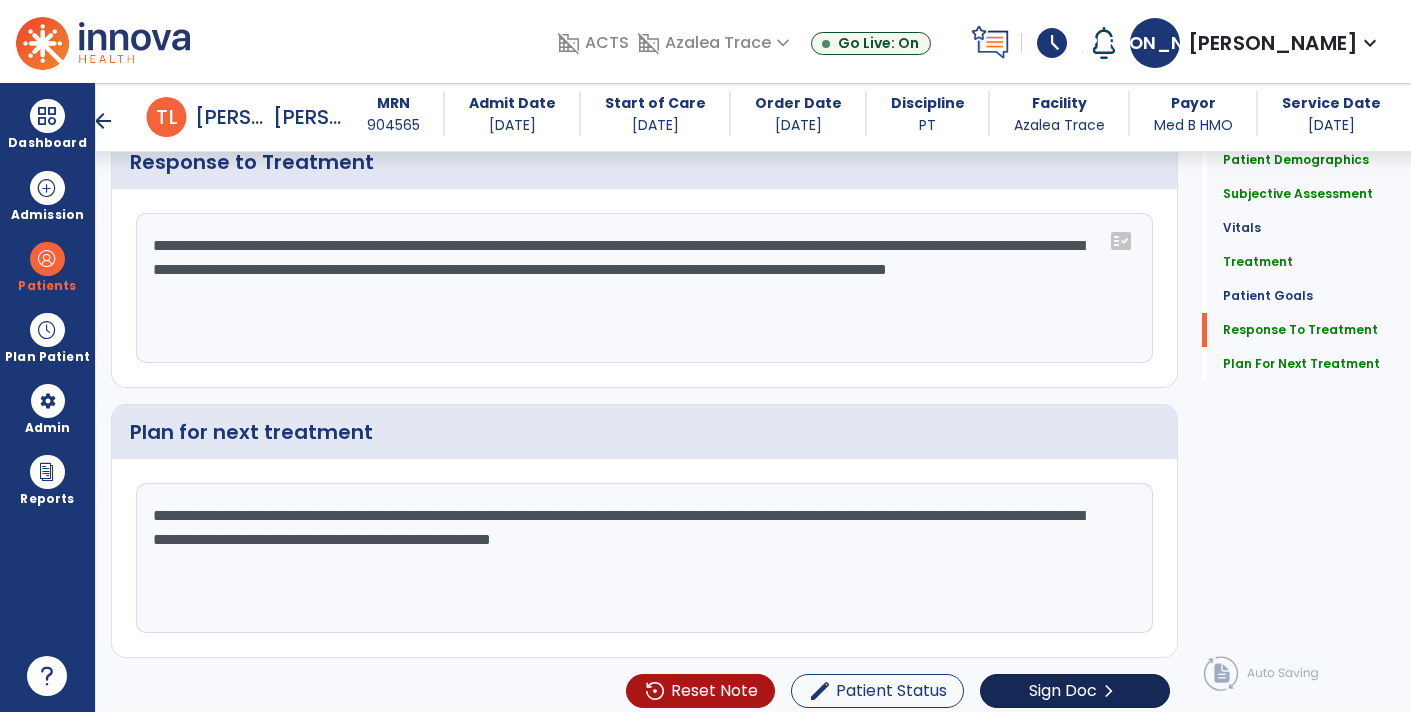type on "**********" 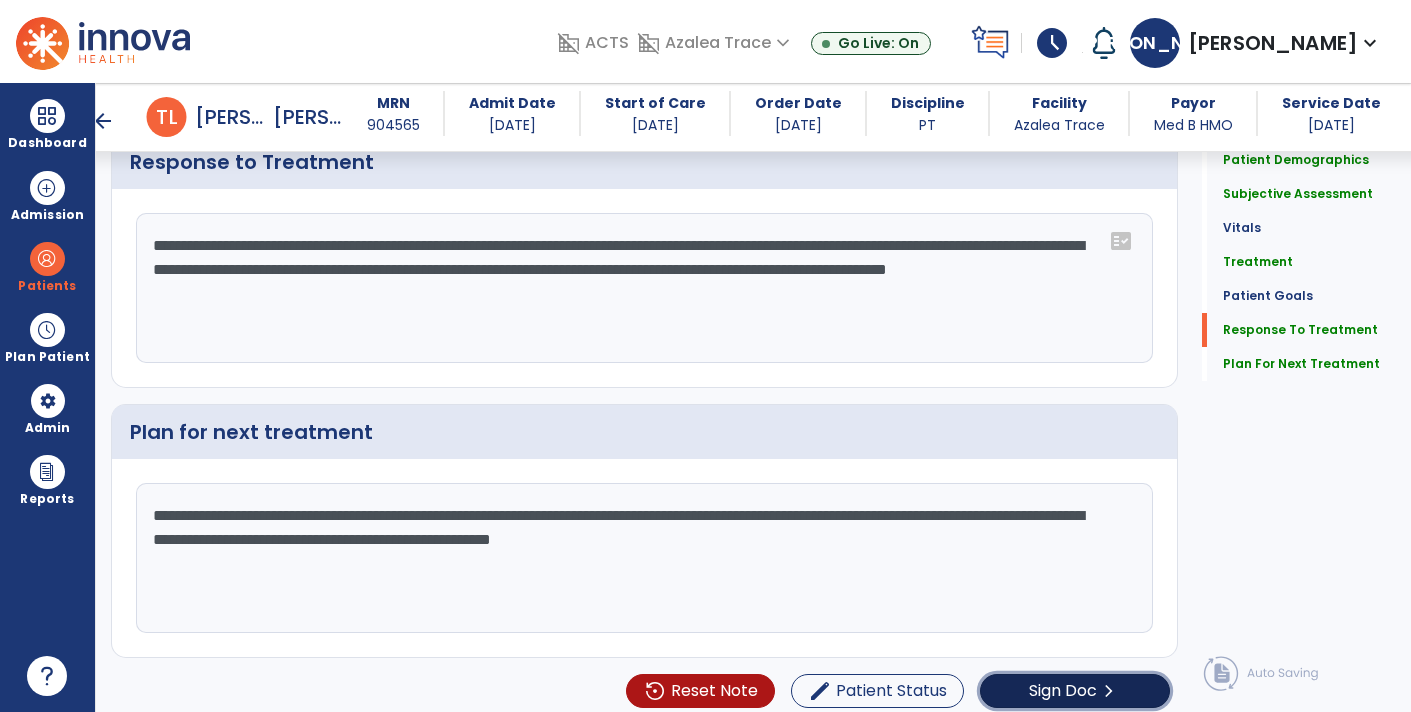 click on "chevron_right" 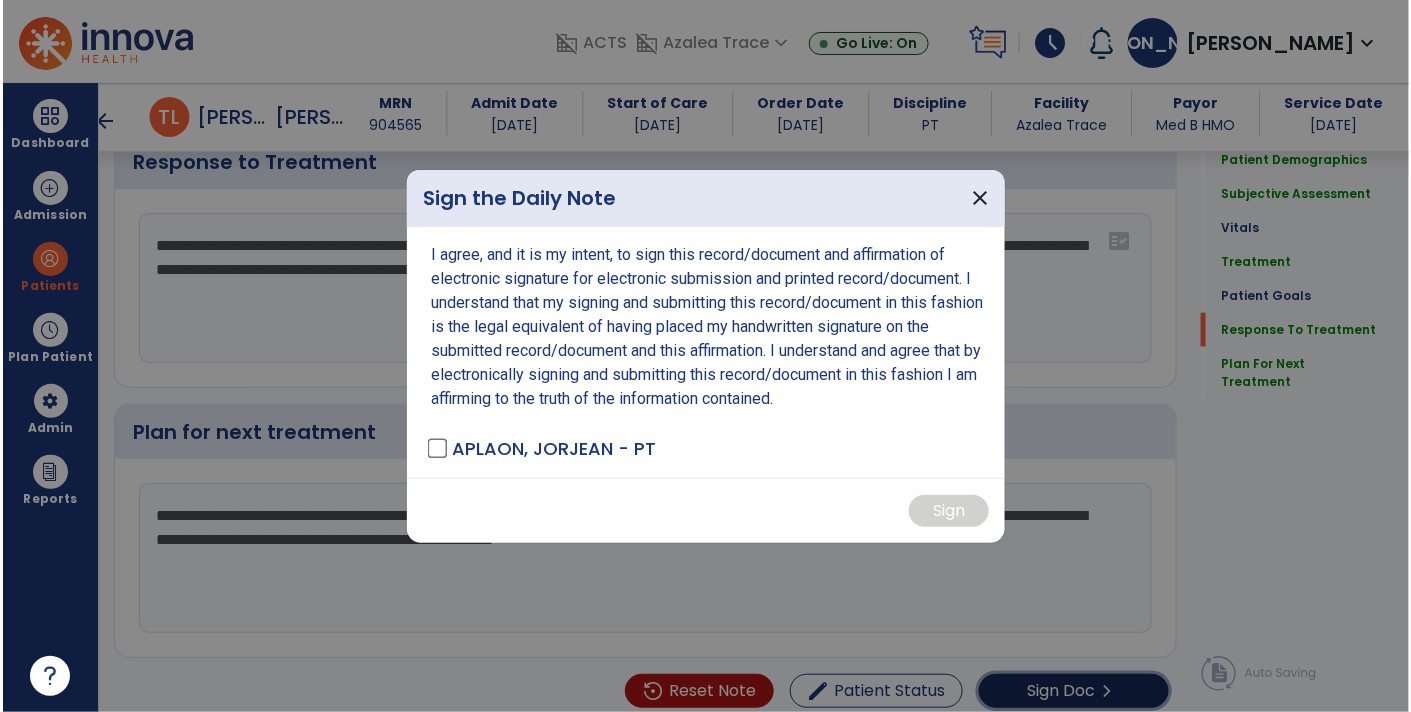 scroll, scrollTop: 3132, scrollLeft: 0, axis: vertical 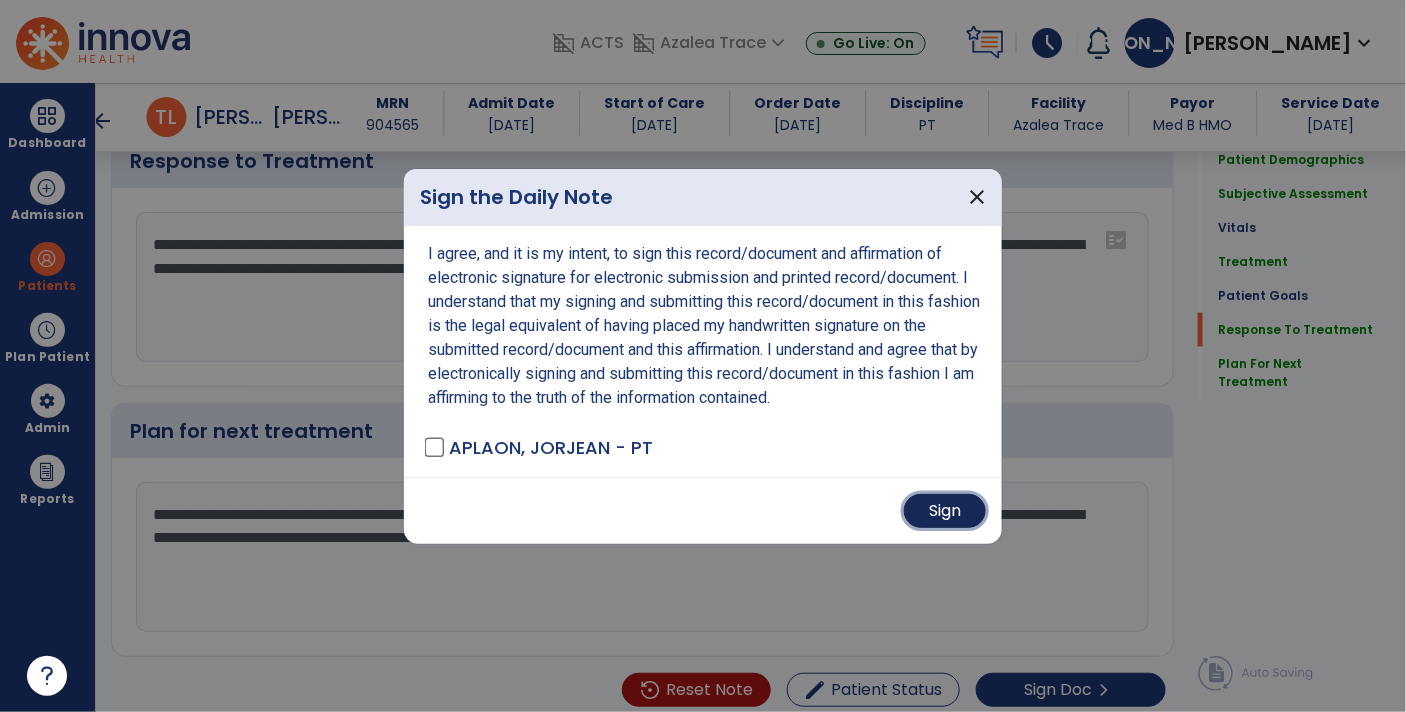 click on "Sign" at bounding box center [945, 511] 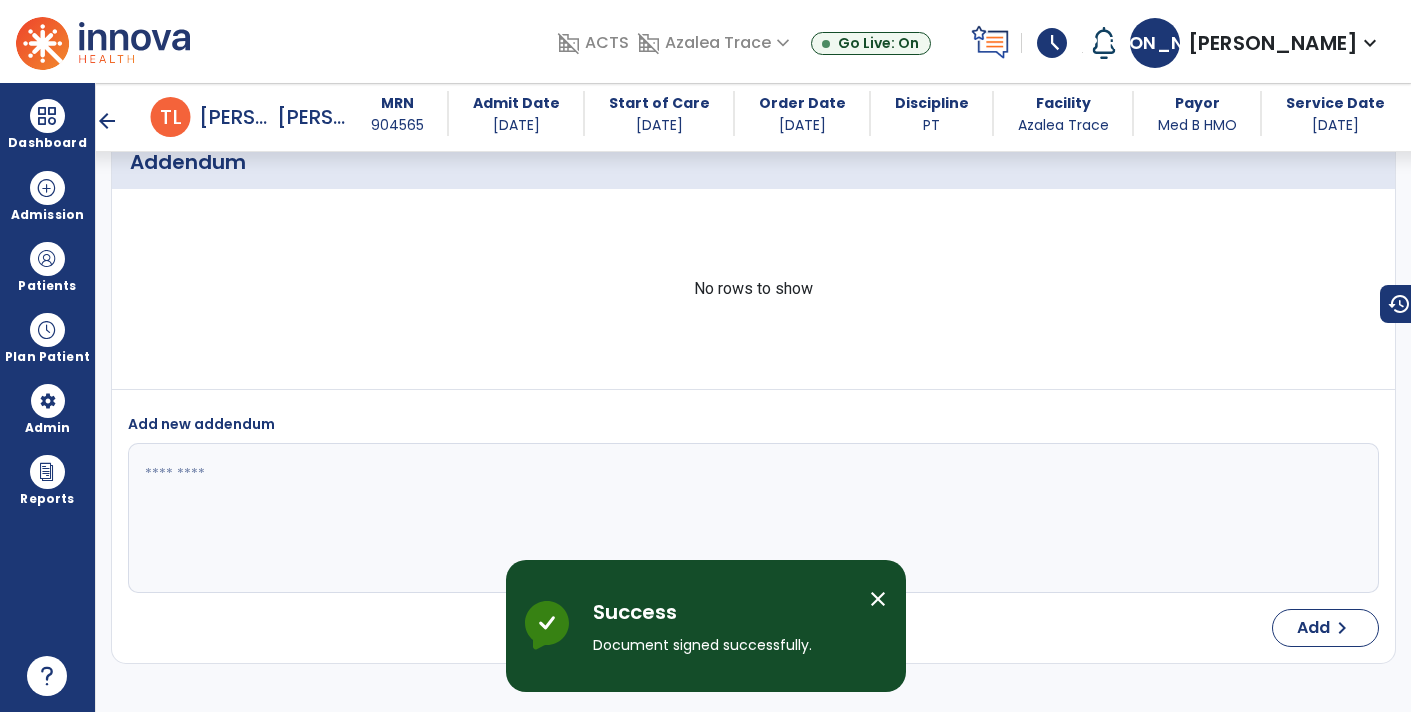 scroll, scrollTop: 4803, scrollLeft: 0, axis: vertical 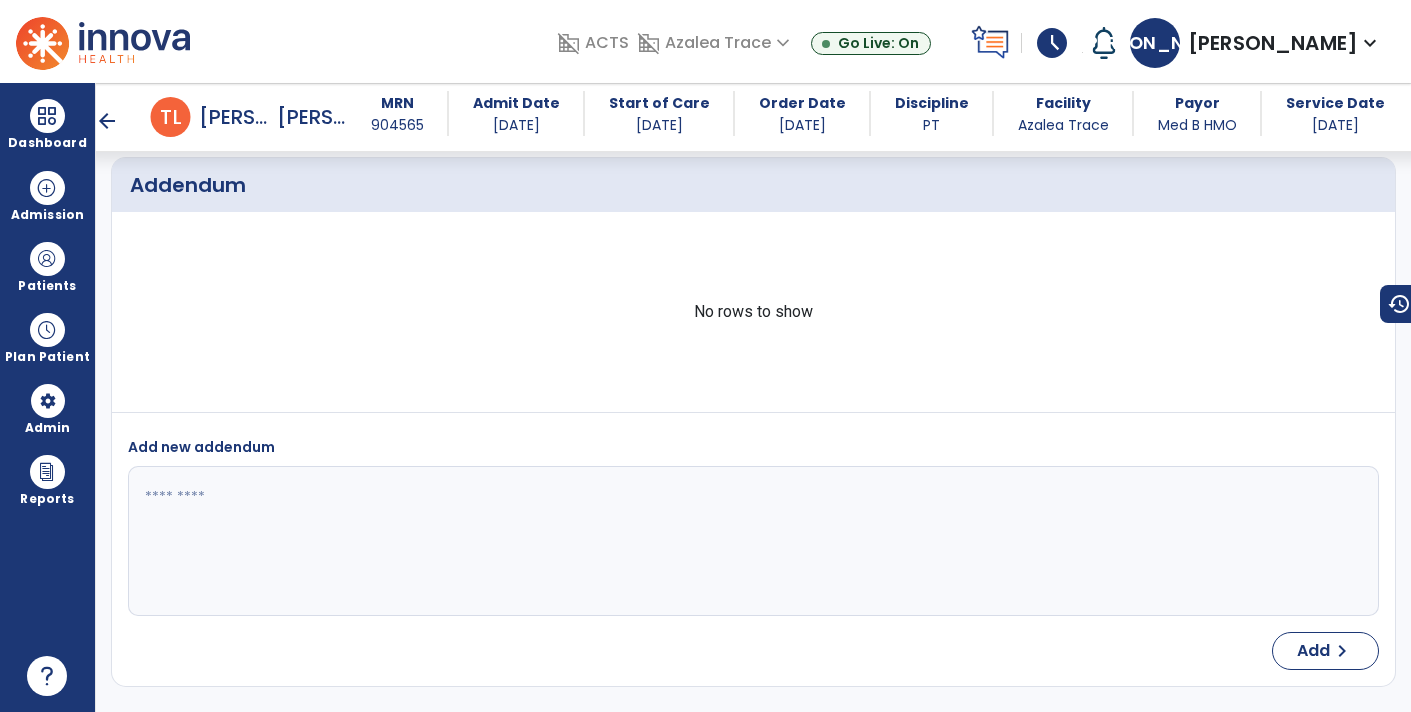 click on "arrow_back" at bounding box center (107, 121) 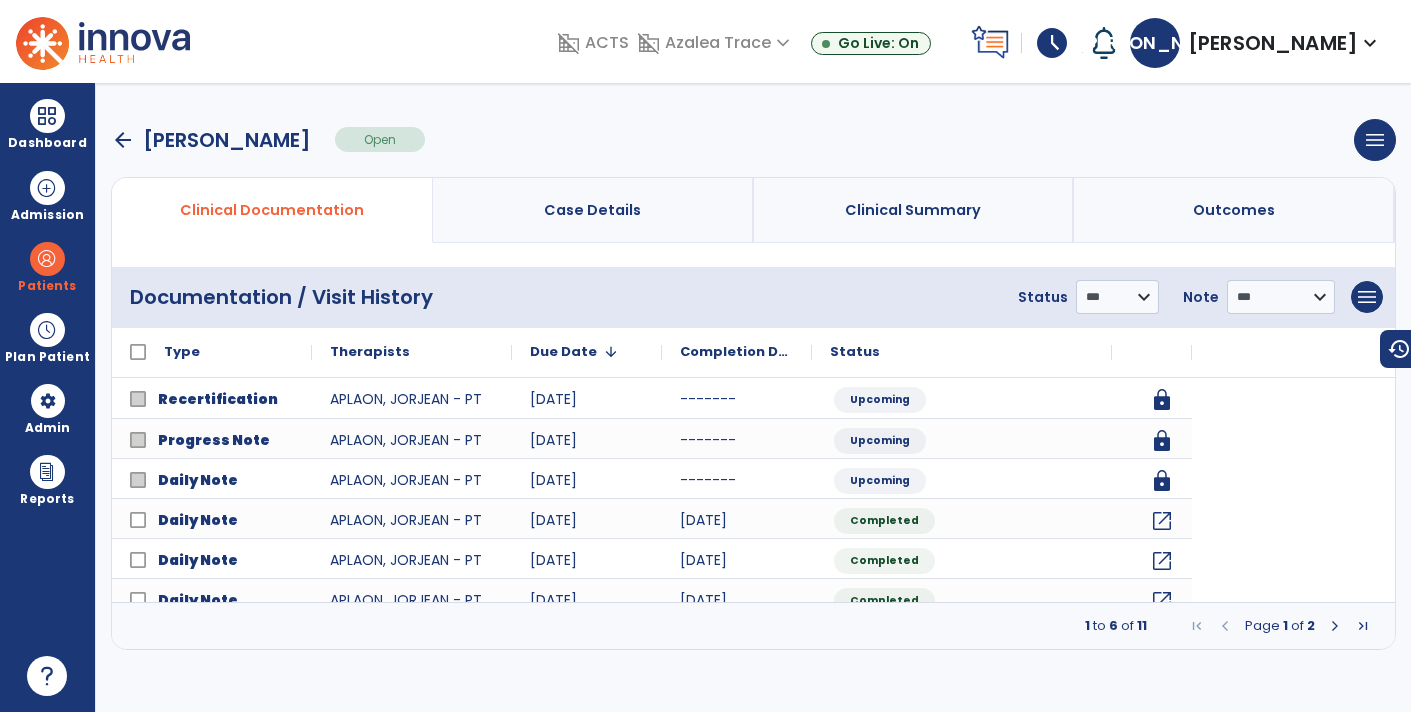 scroll, scrollTop: 0, scrollLeft: 0, axis: both 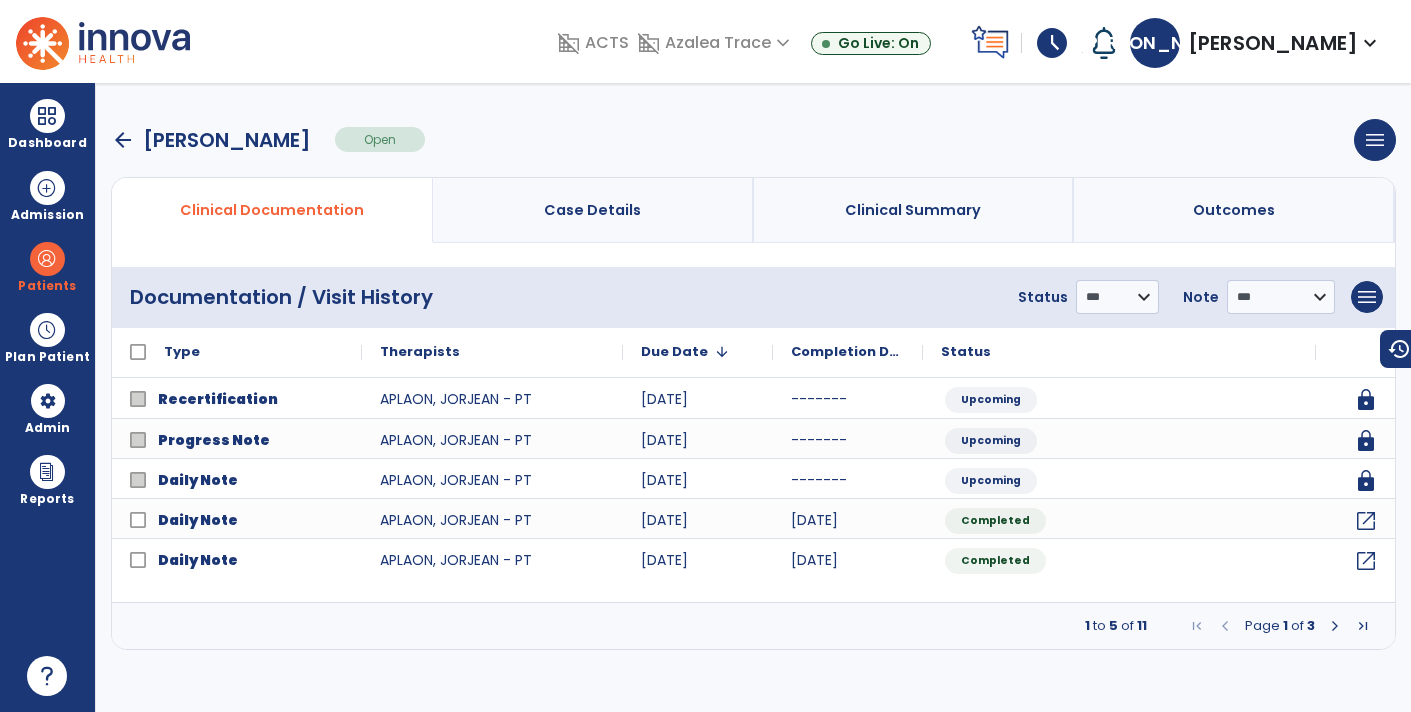 click on "arrow_back" at bounding box center [123, 140] 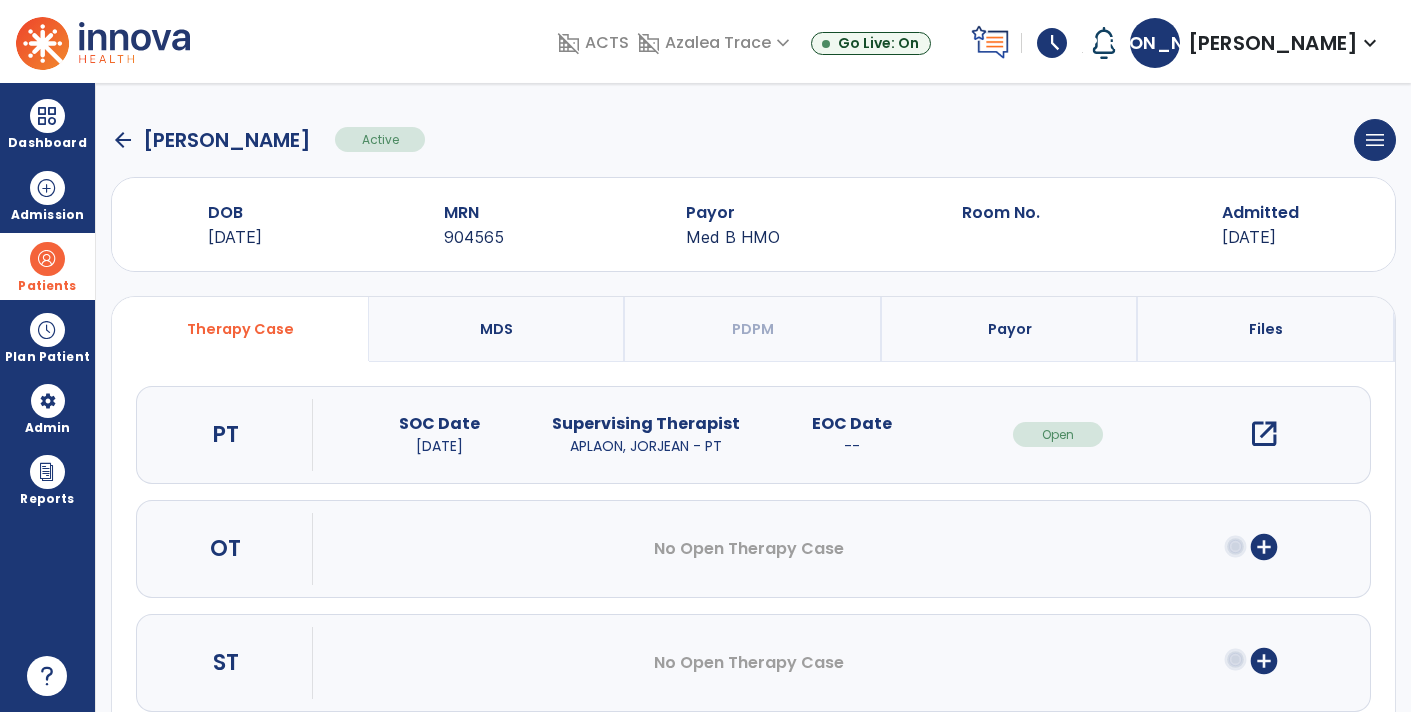 click at bounding box center [47, 259] 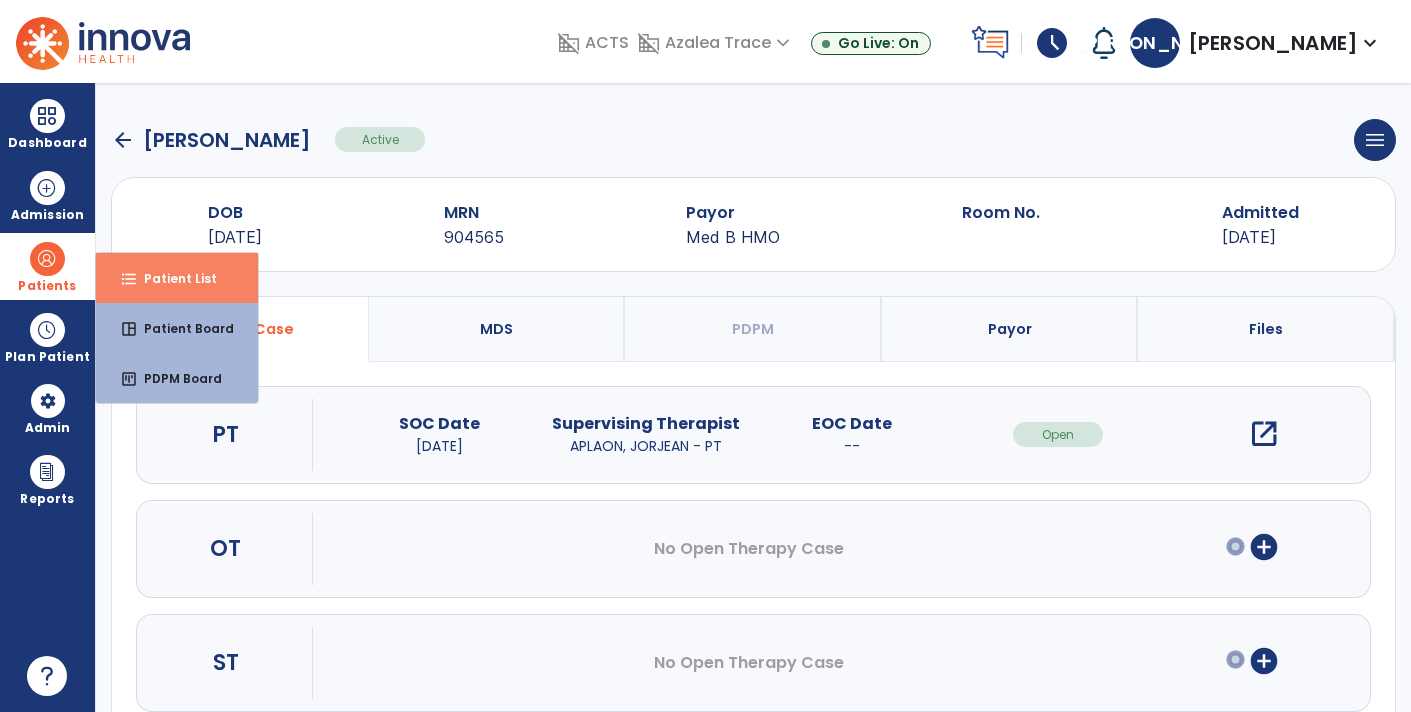 click on "Patient List" at bounding box center [172, 278] 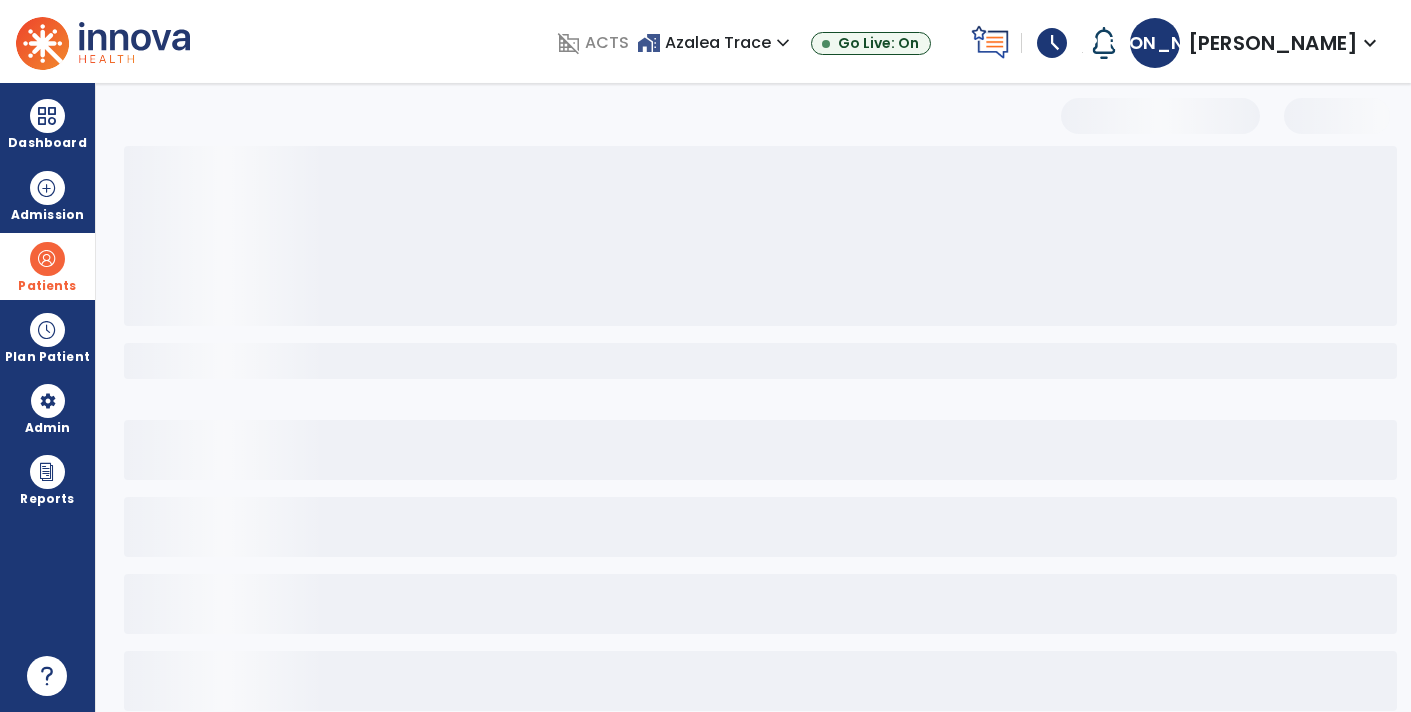 select on "***" 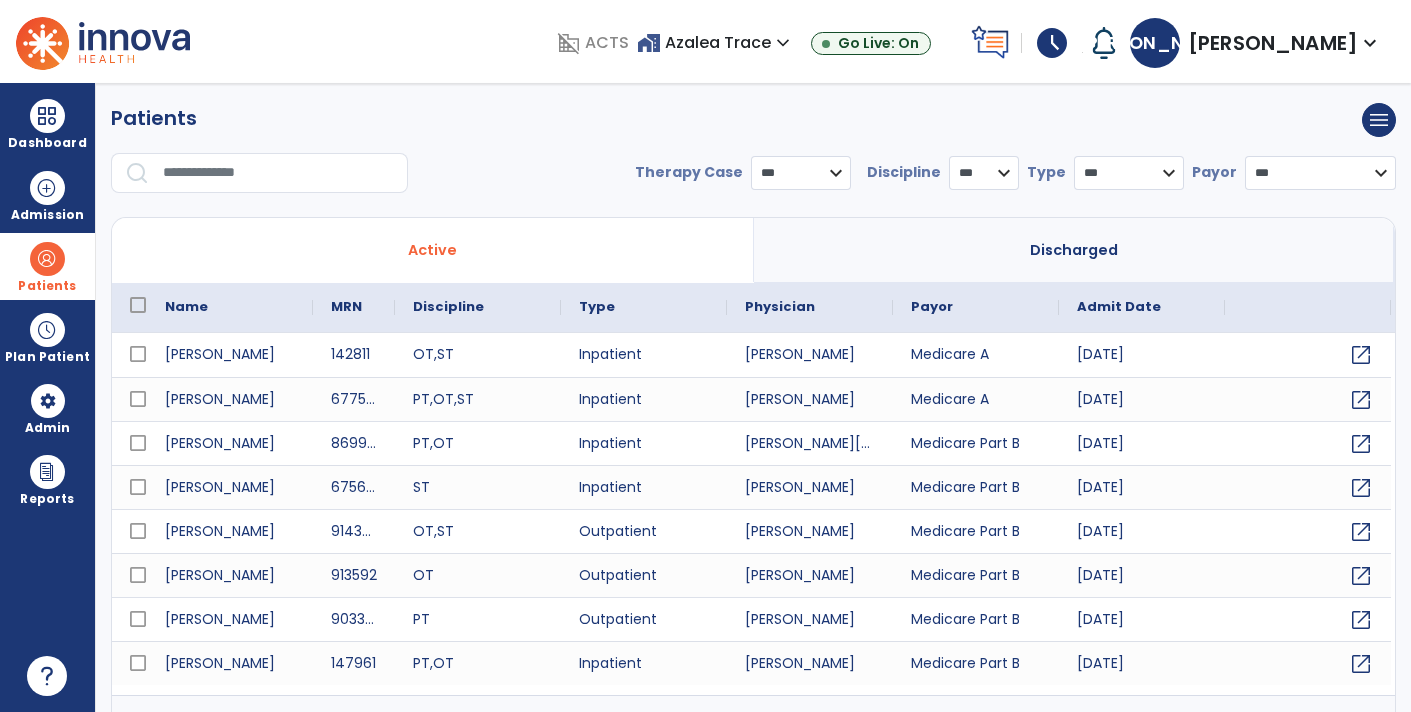 click at bounding box center [278, 173] 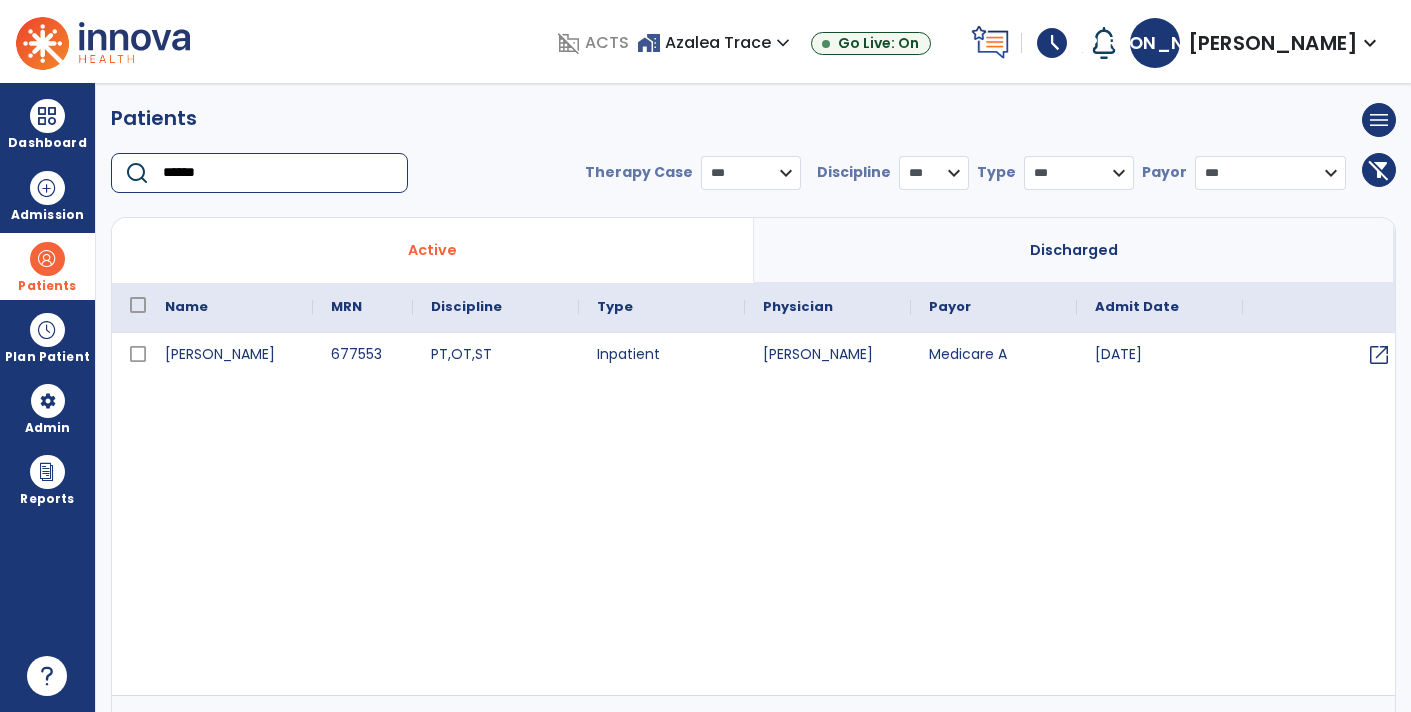 type on "******" 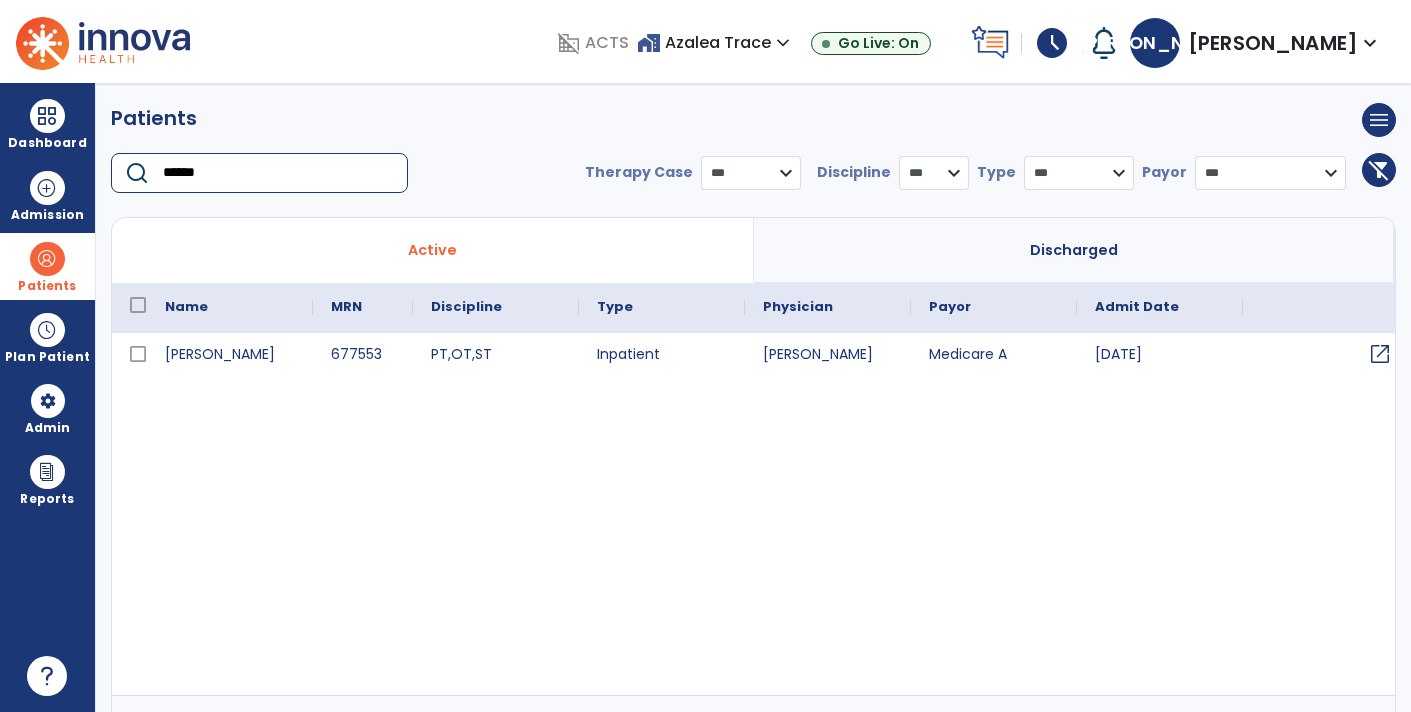 click on "open_in_new" at bounding box center [1380, 354] 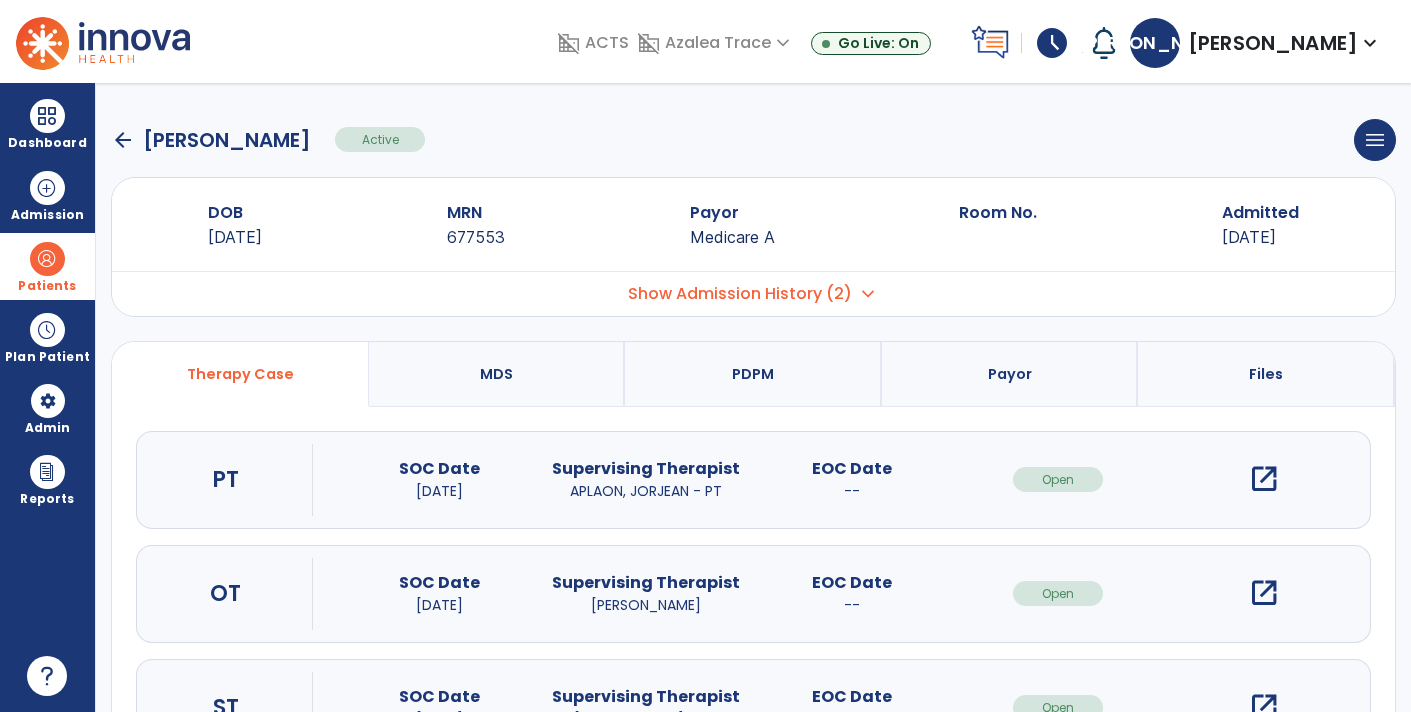 click on "open_in_new" at bounding box center (1264, 479) 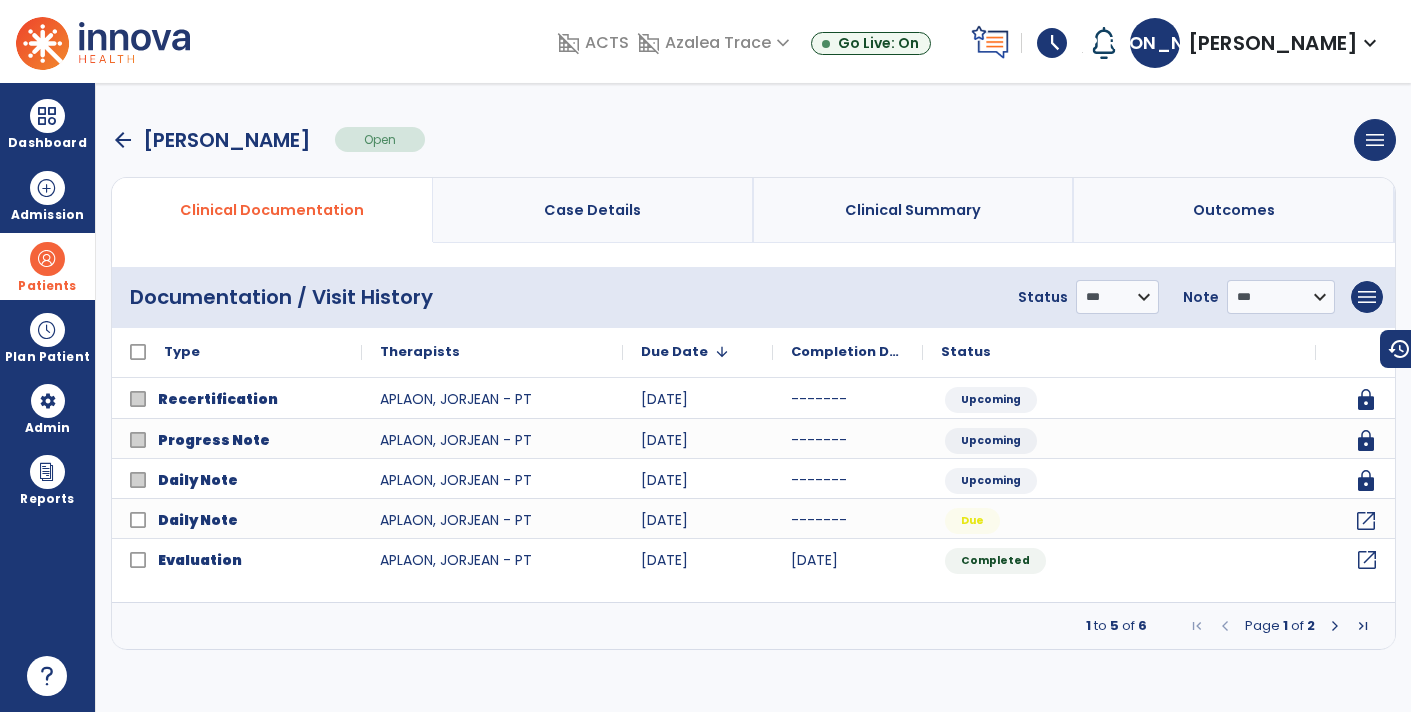click on "open_in_new" 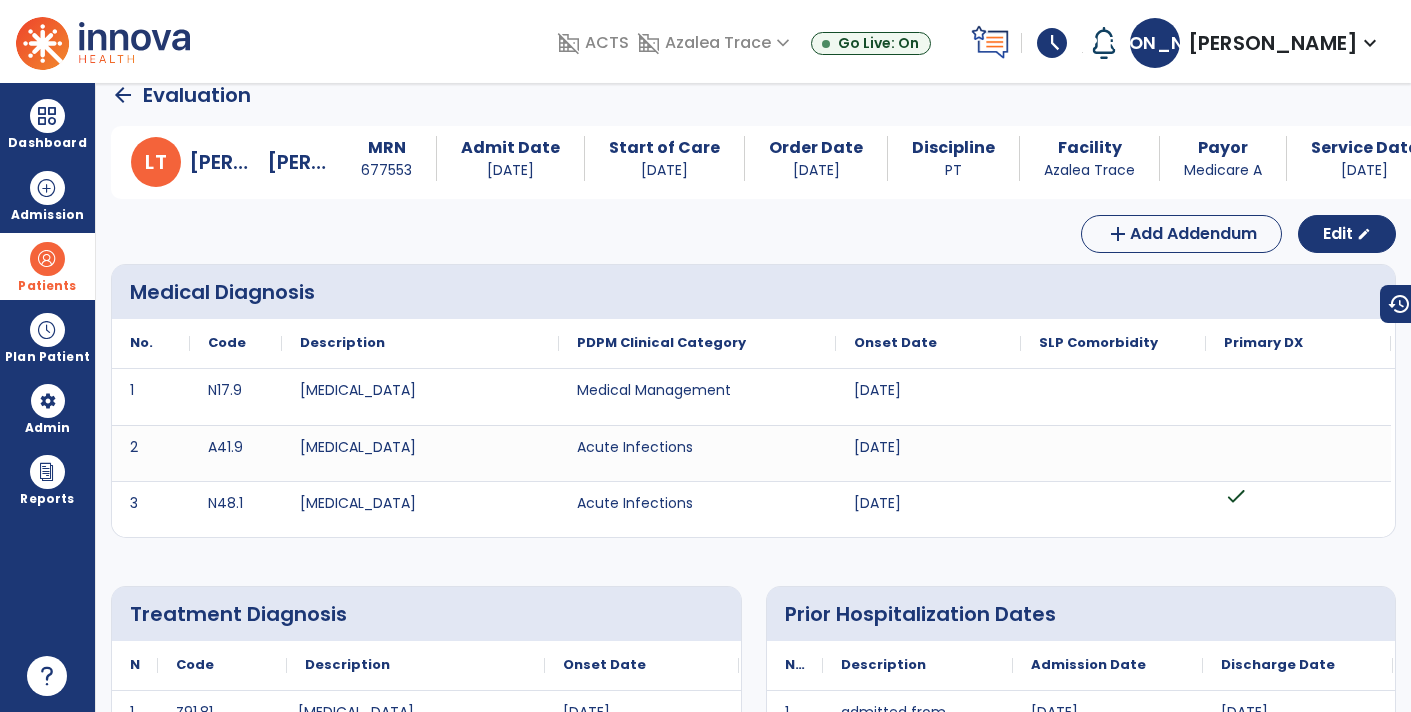 scroll, scrollTop: 15, scrollLeft: 0, axis: vertical 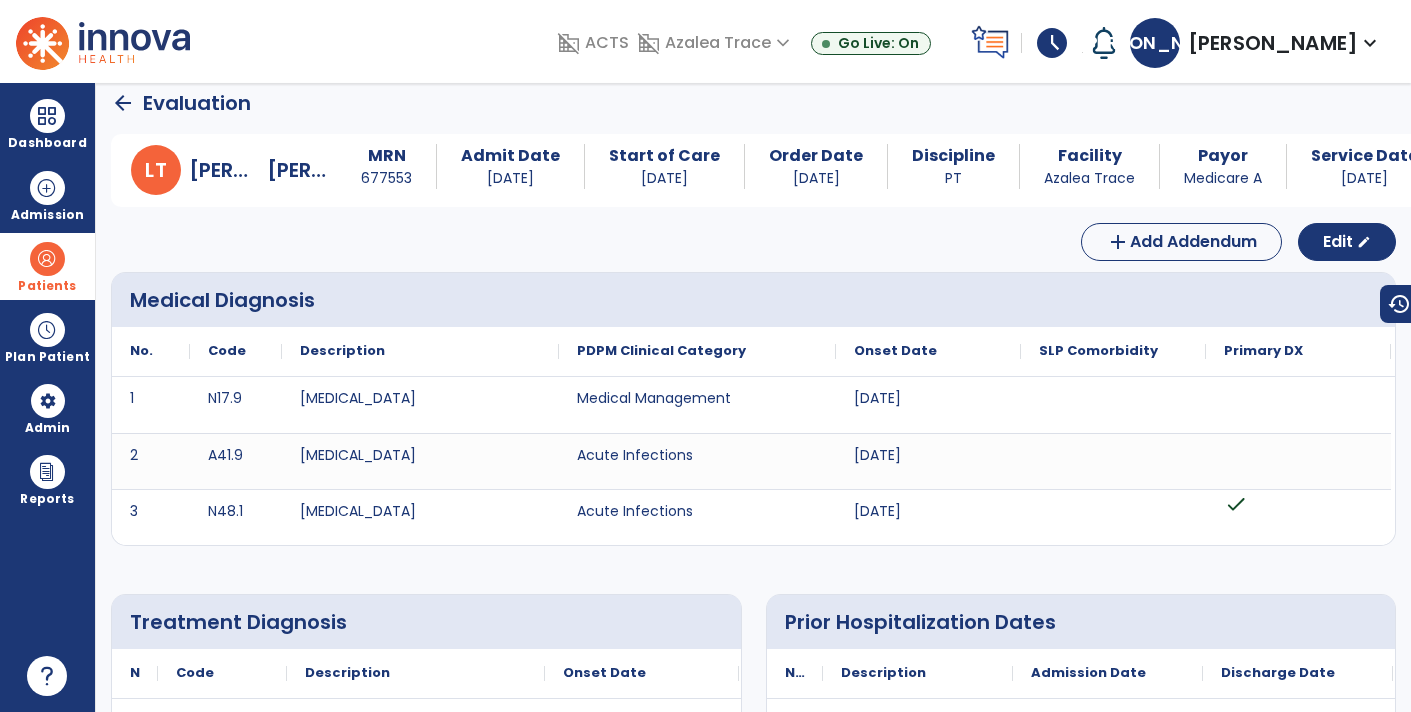 click on "arrow_back" 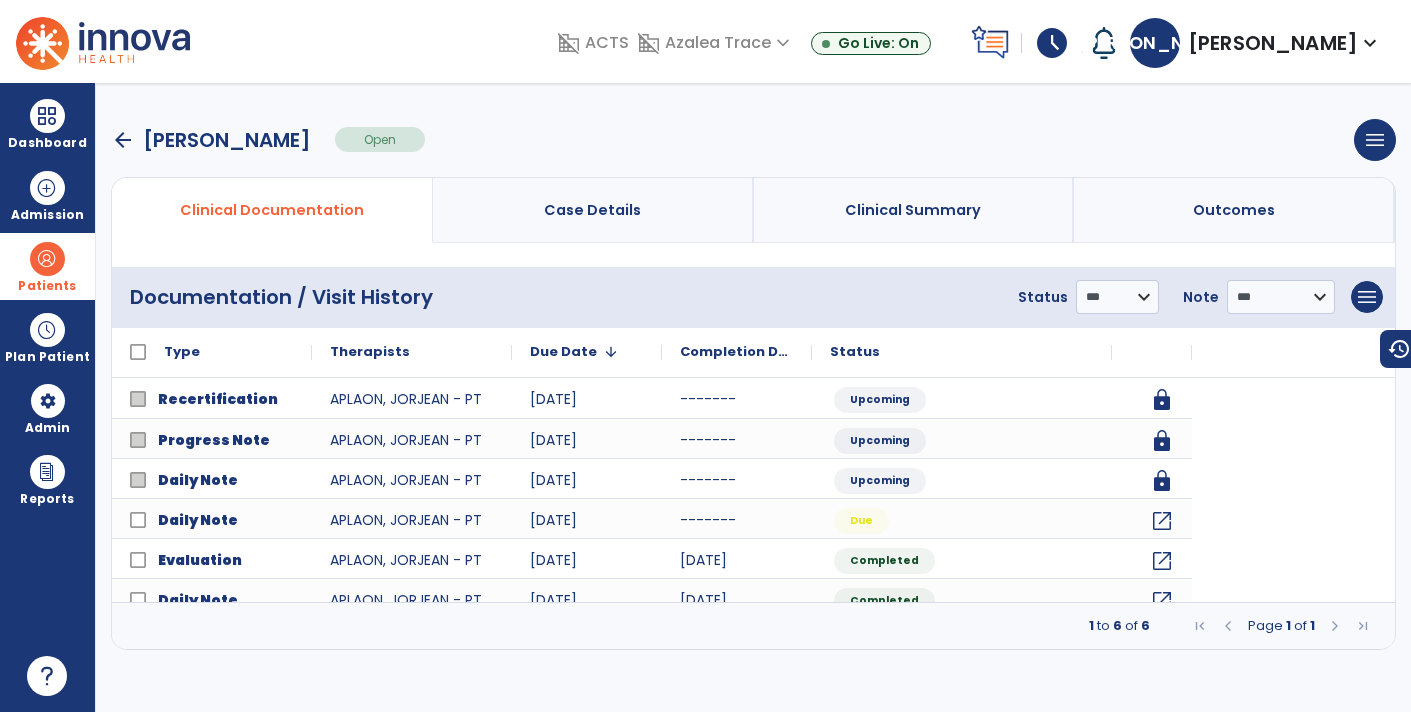 scroll, scrollTop: 0, scrollLeft: 0, axis: both 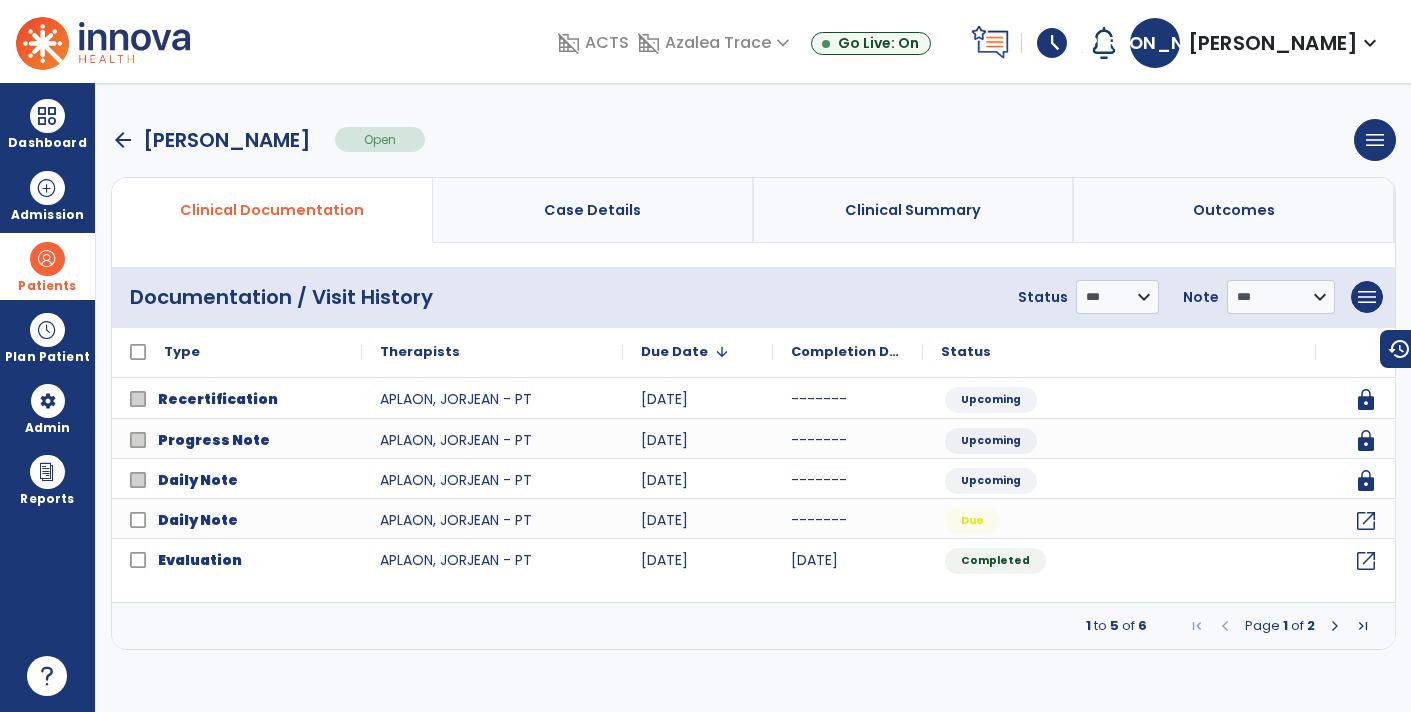 click on "arrow_back" at bounding box center (123, 140) 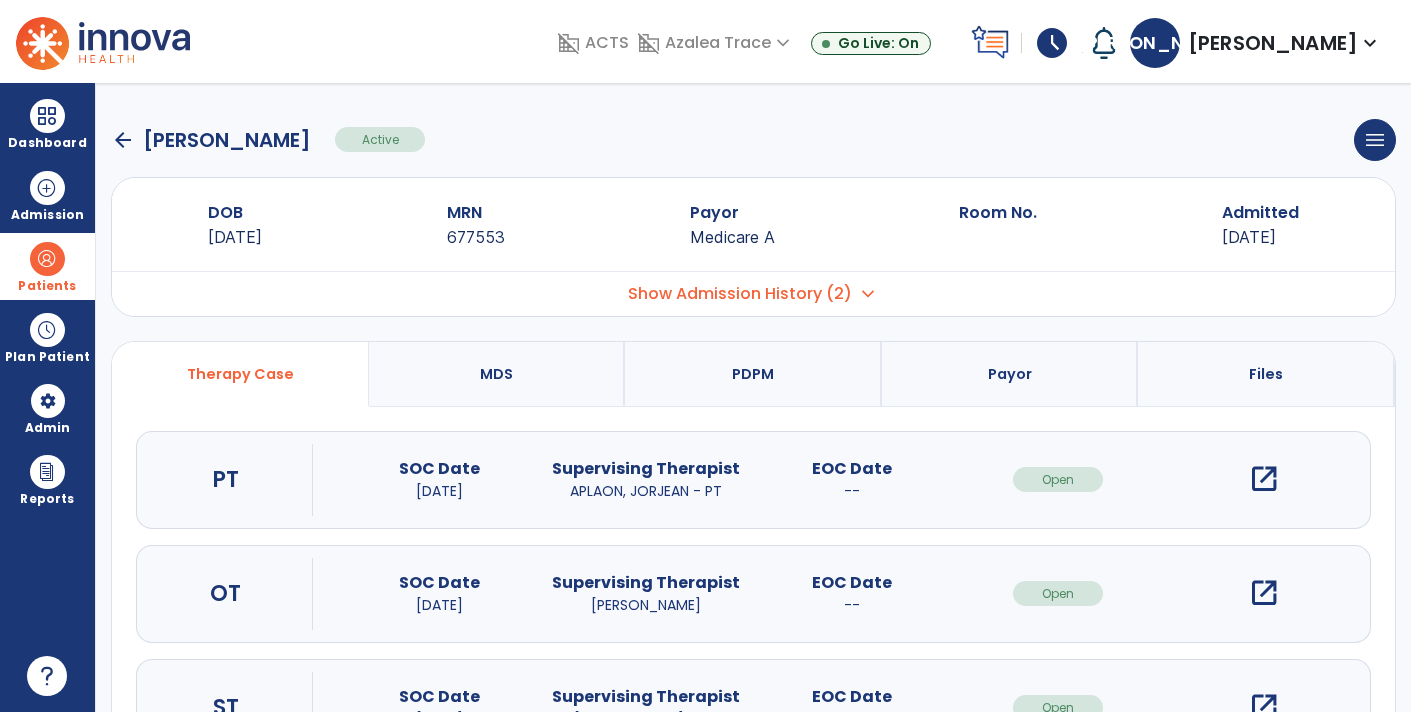 click on "arrow_back" 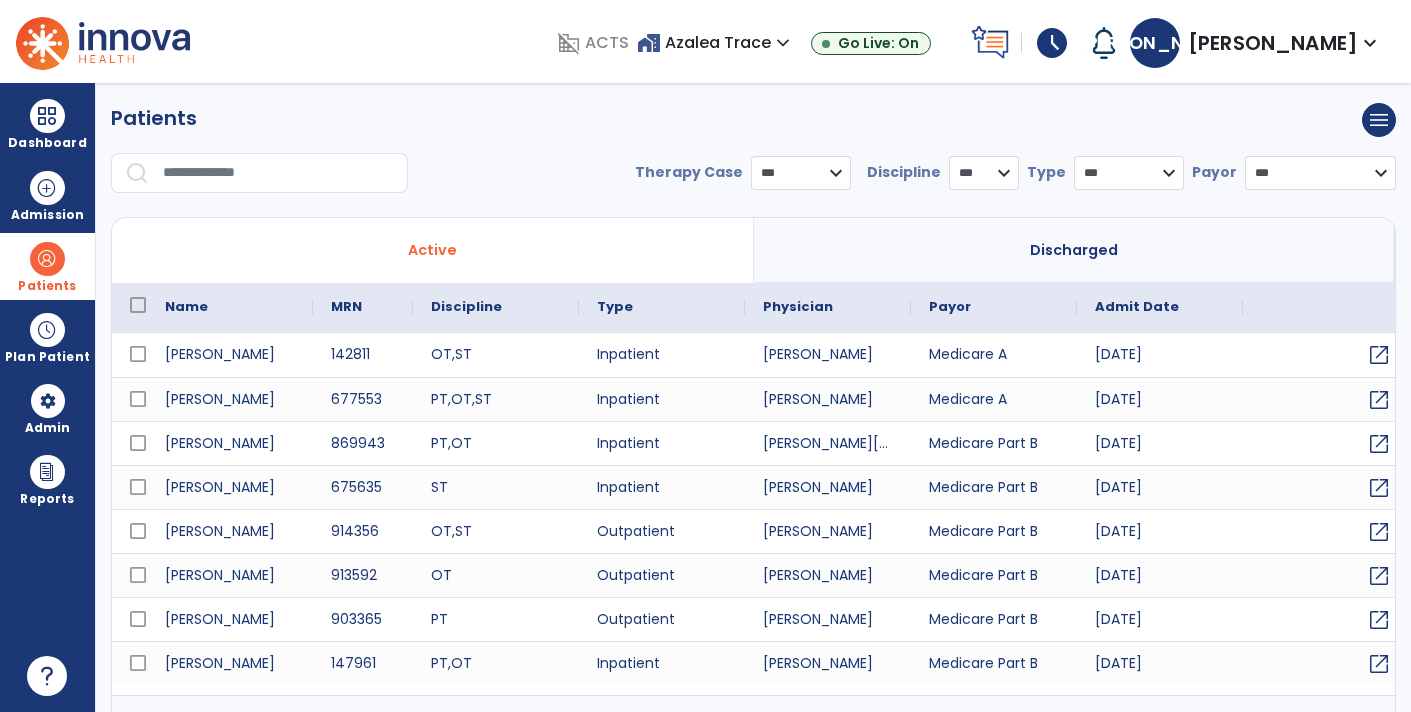 select on "***" 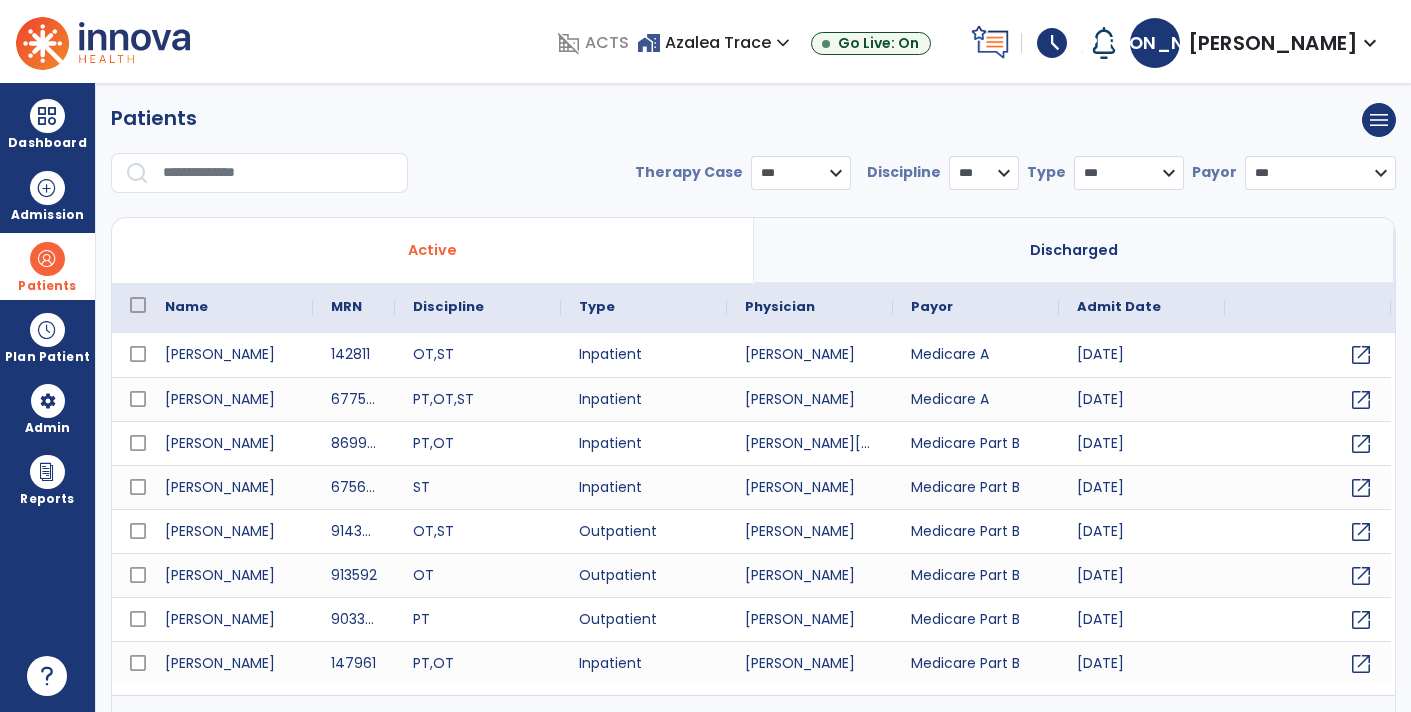 click at bounding box center (278, 173) 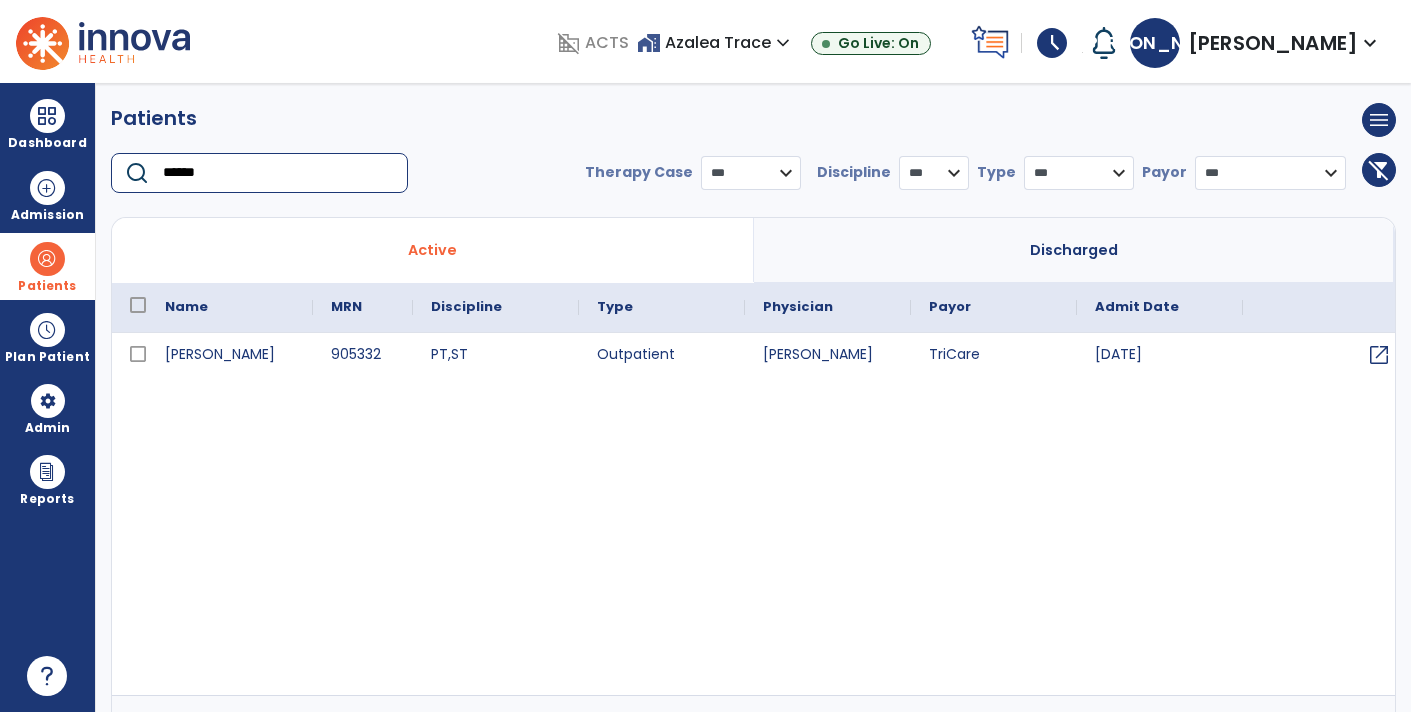 type on "******" 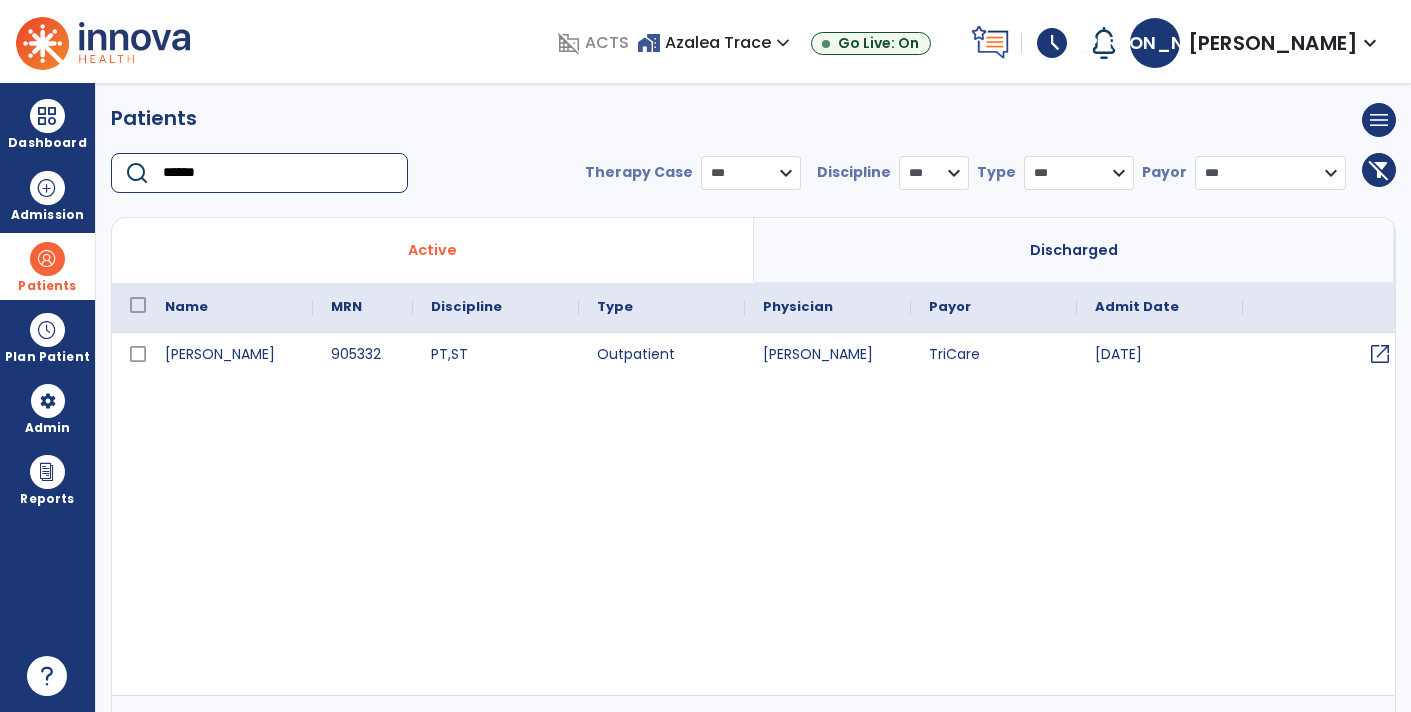 click on "open_in_new" at bounding box center [1380, 354] 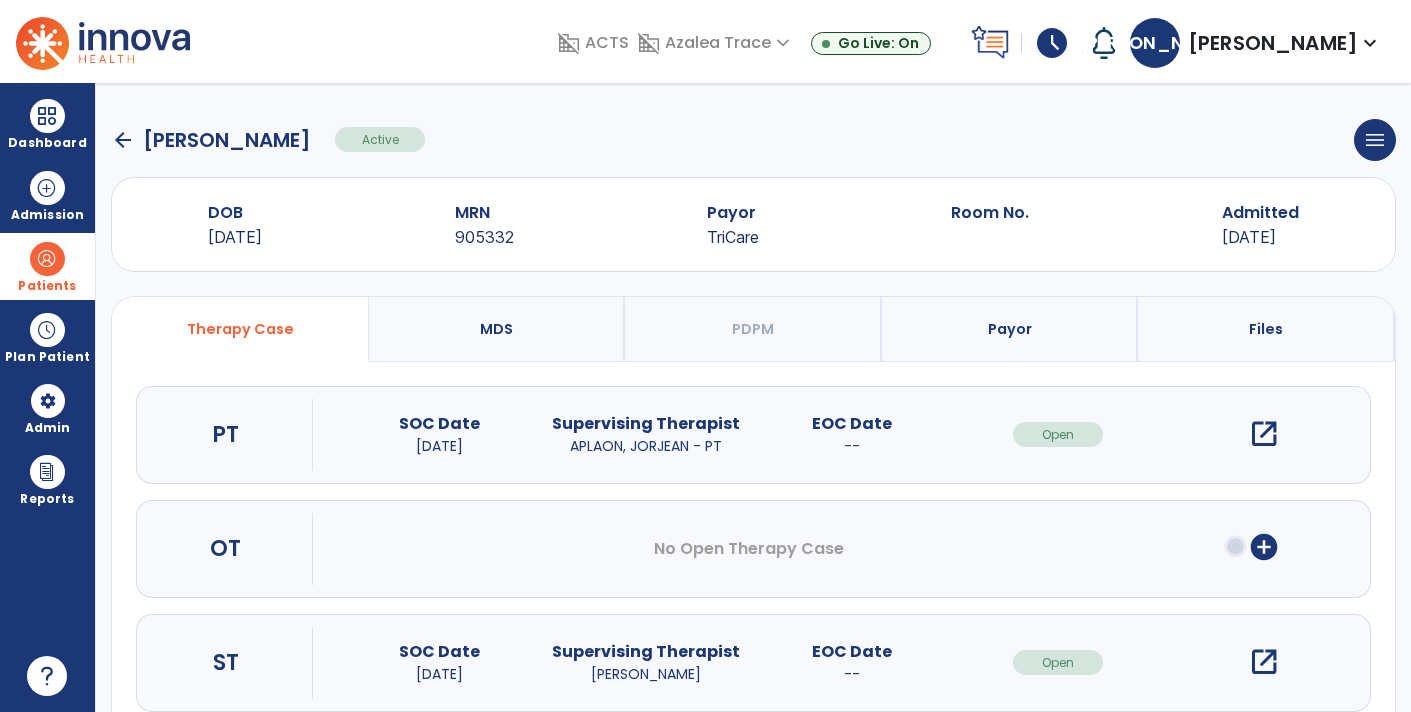 click on "open_in_new" at bounding box center [1264, 434] 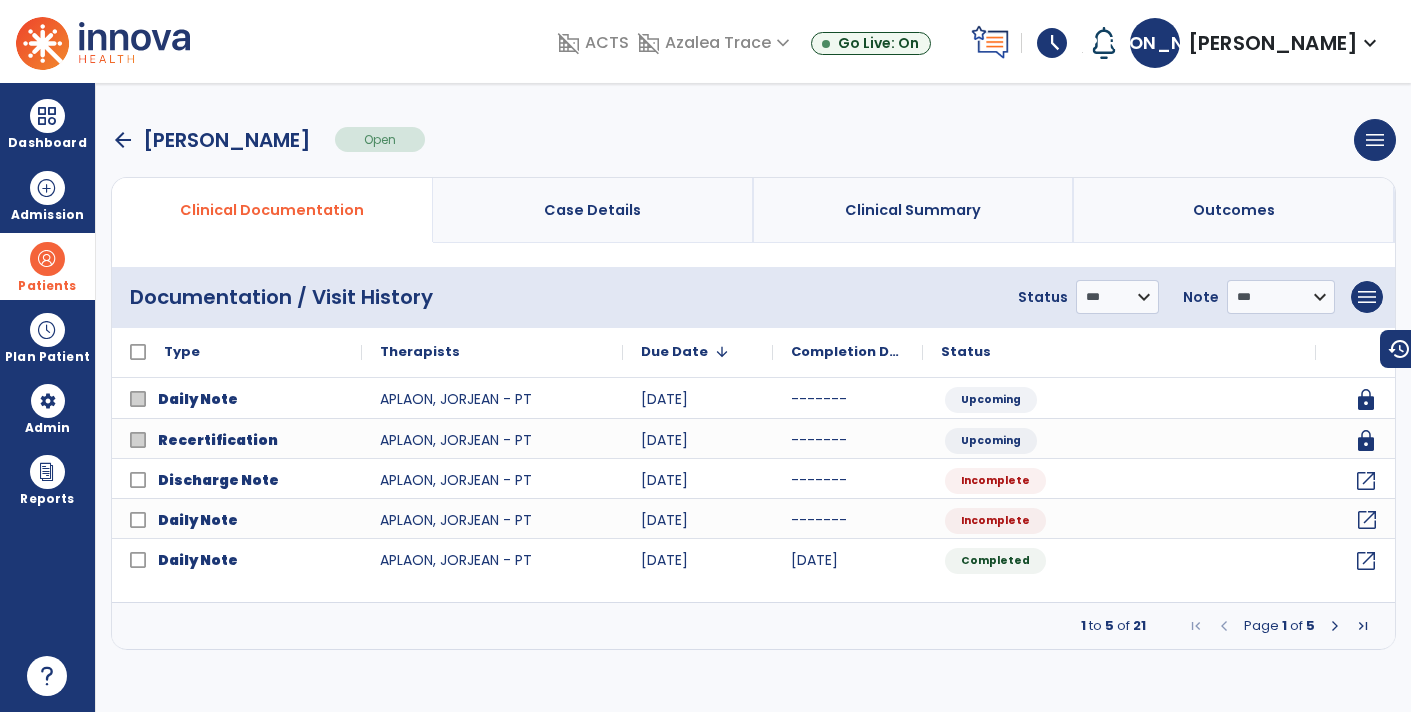click on "open_in_new" 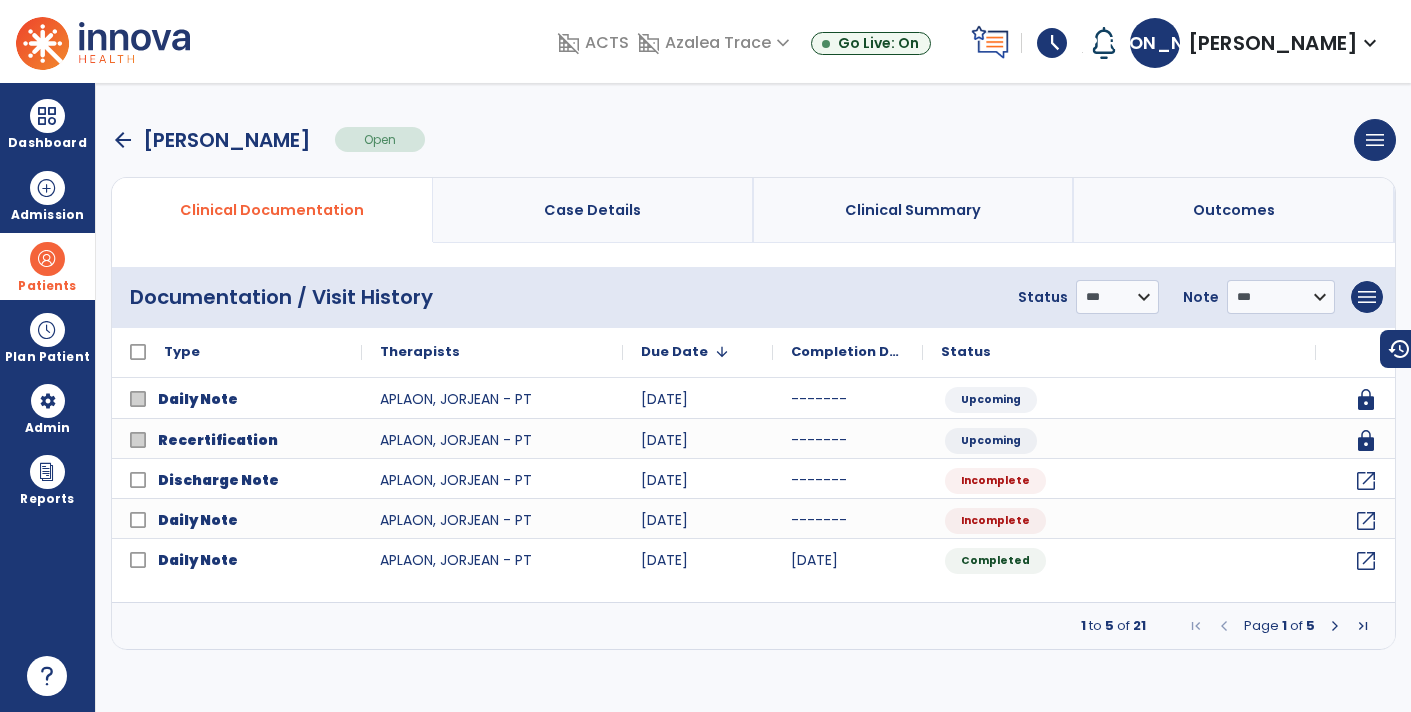 select on "*" 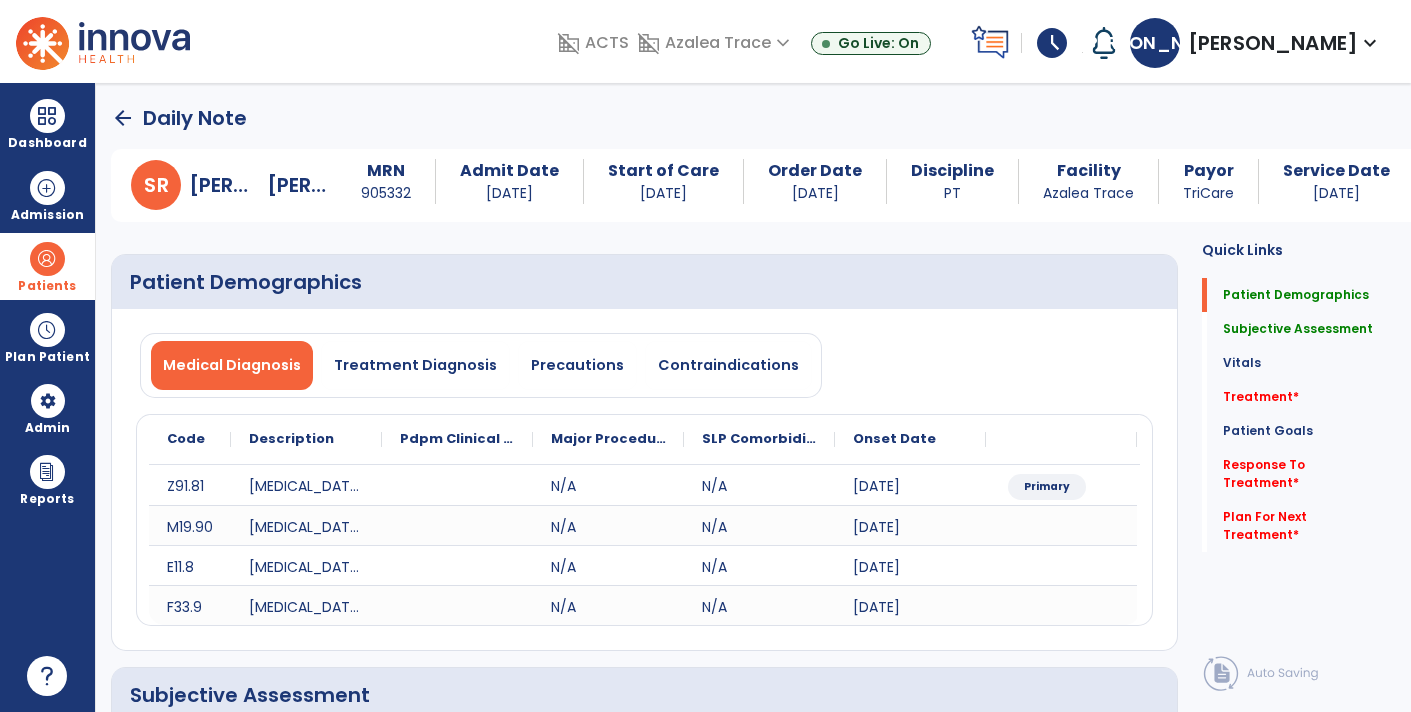 click on "Quick Links  Patient Demographics   Patient Demographics   Subjective Assessment   Subjective Assessment   Vitals   Vitals   Treatment   *  Treatment   *  Patient Goals   Patient Goals   Response To Treatment   *  Response To Treatment   *  Plan For Next Treatment   *  Plan For Next Treatment   *" 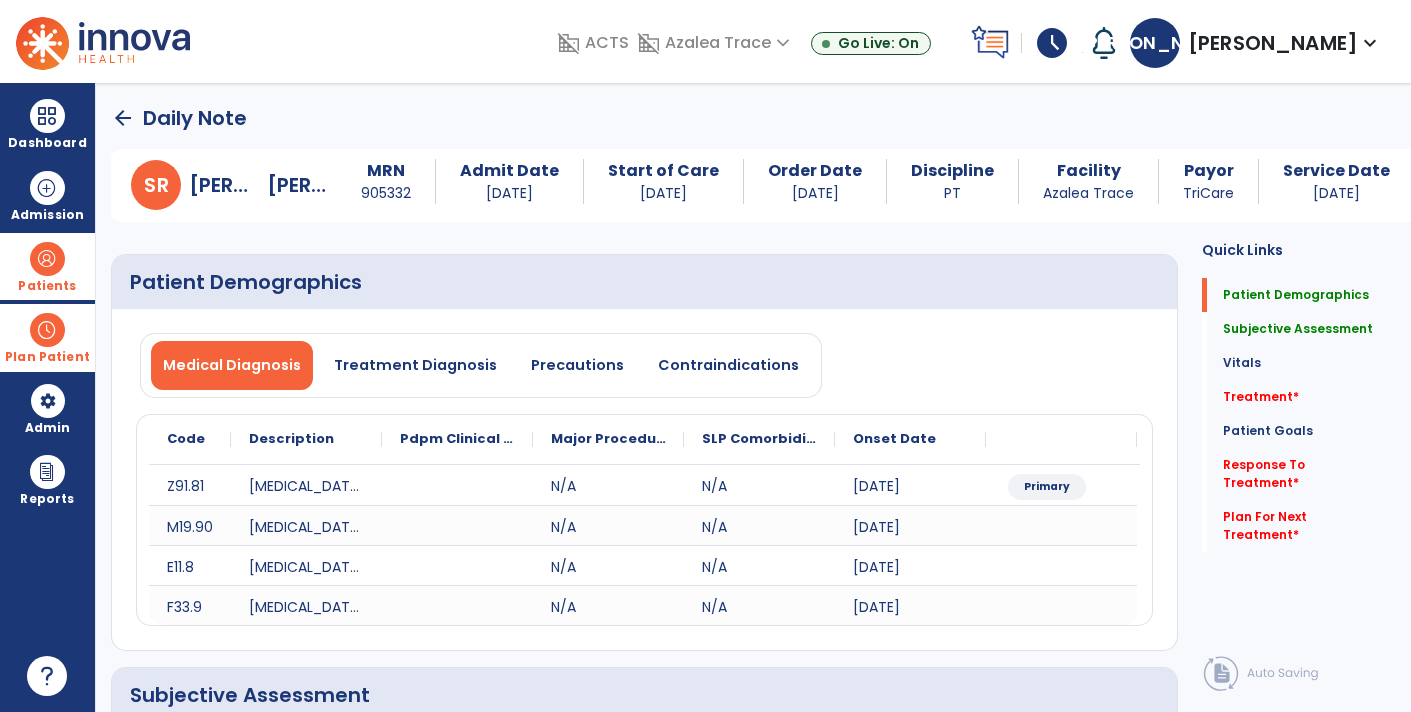 click at bounding box center (47, 330) 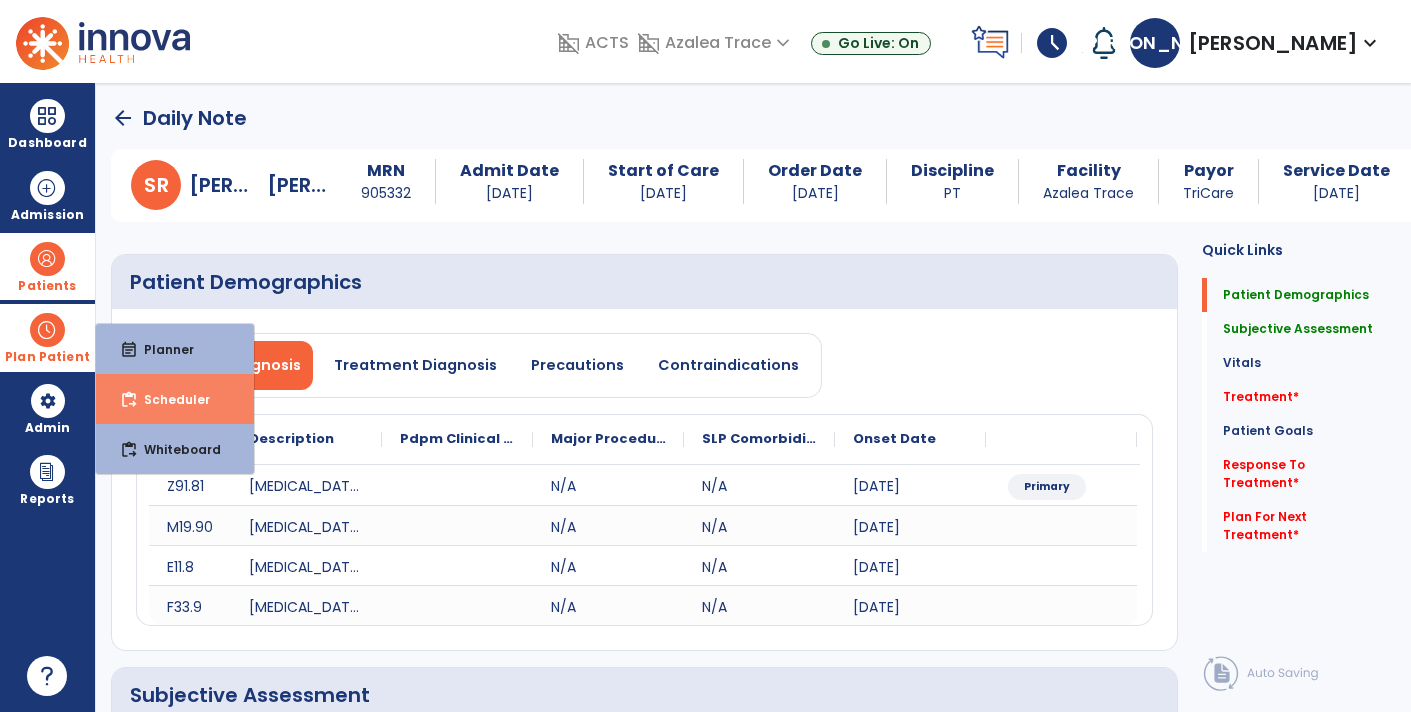 click on "content_paste_go  Scheduler" at bounding box center [175, 399] 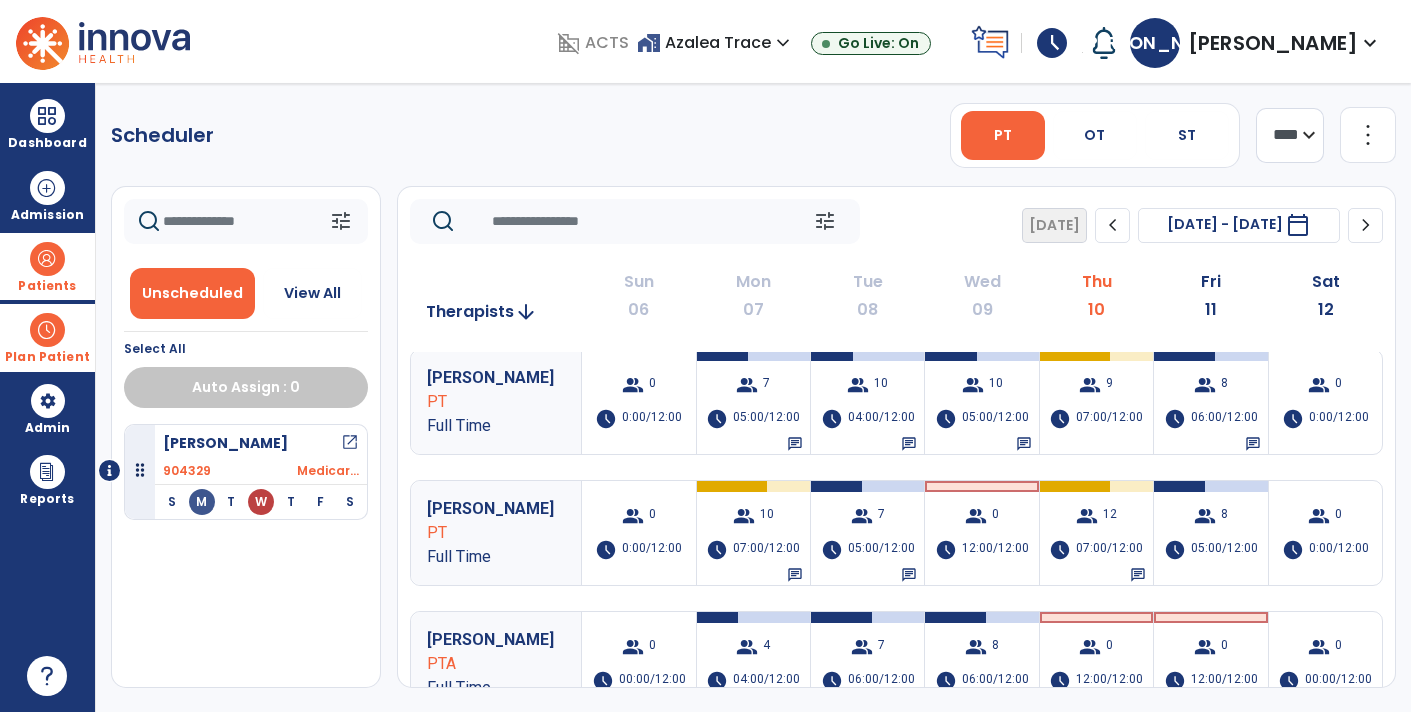 scroll, scrollTop: 0, scrollLeft: 0, axis: both 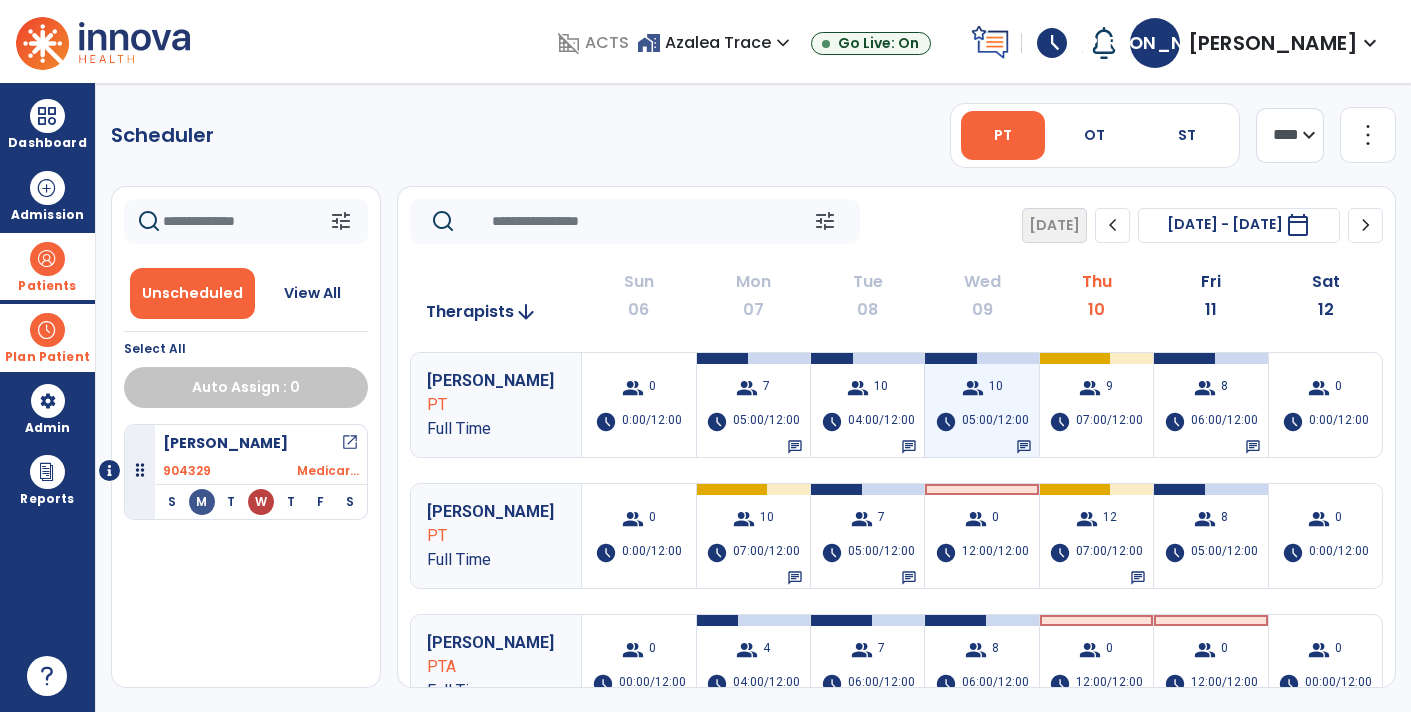 click on "05:00/12:00" at bounding box center [995, 422] 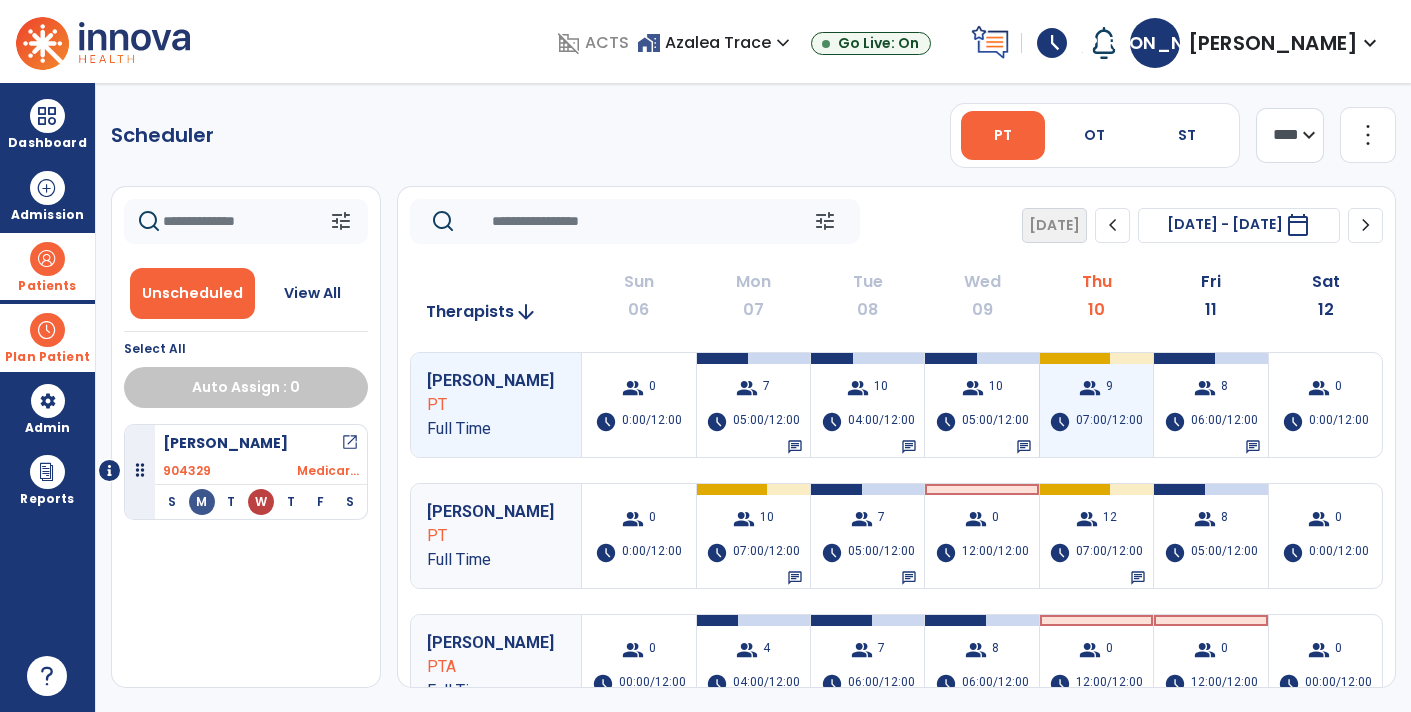 click on "07:00/12:00" at bounding box center [1109, 422] 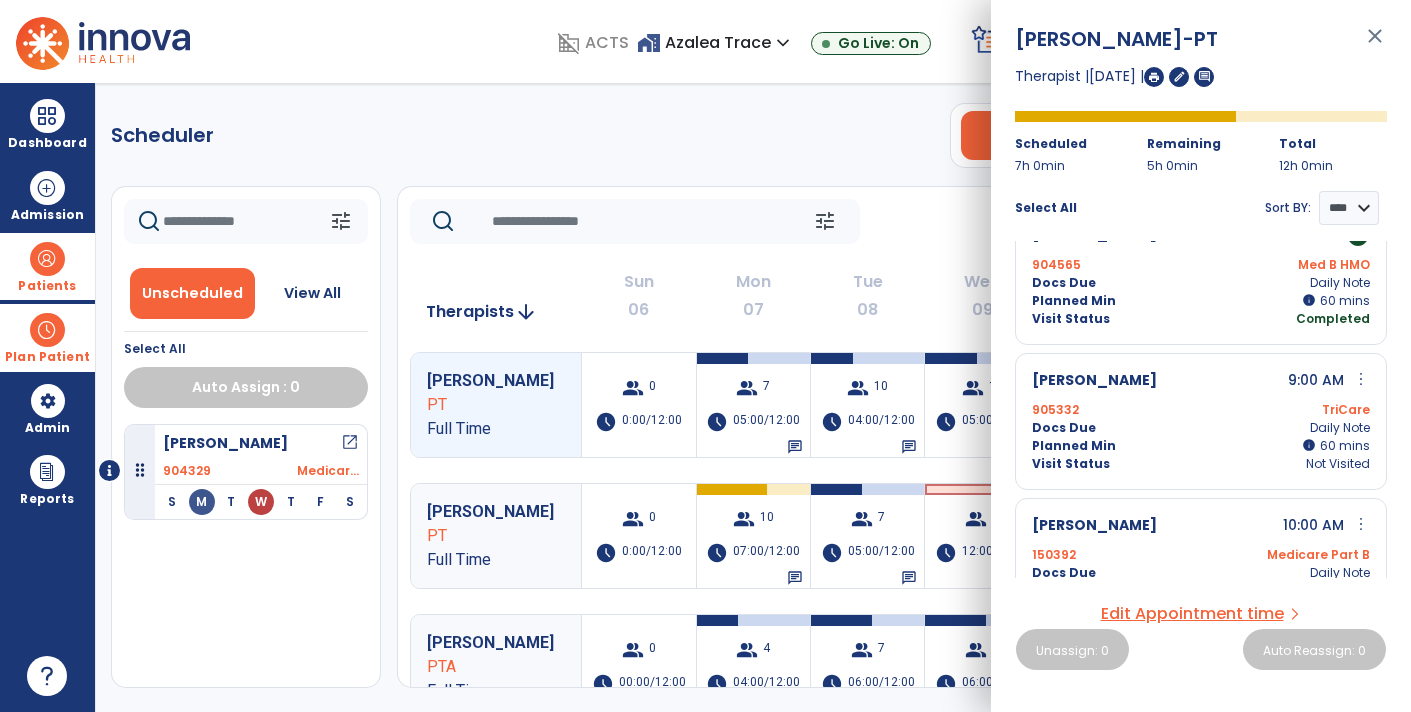 scroll, scrollTop: 44, scrollLeft: 0, axis: vertical 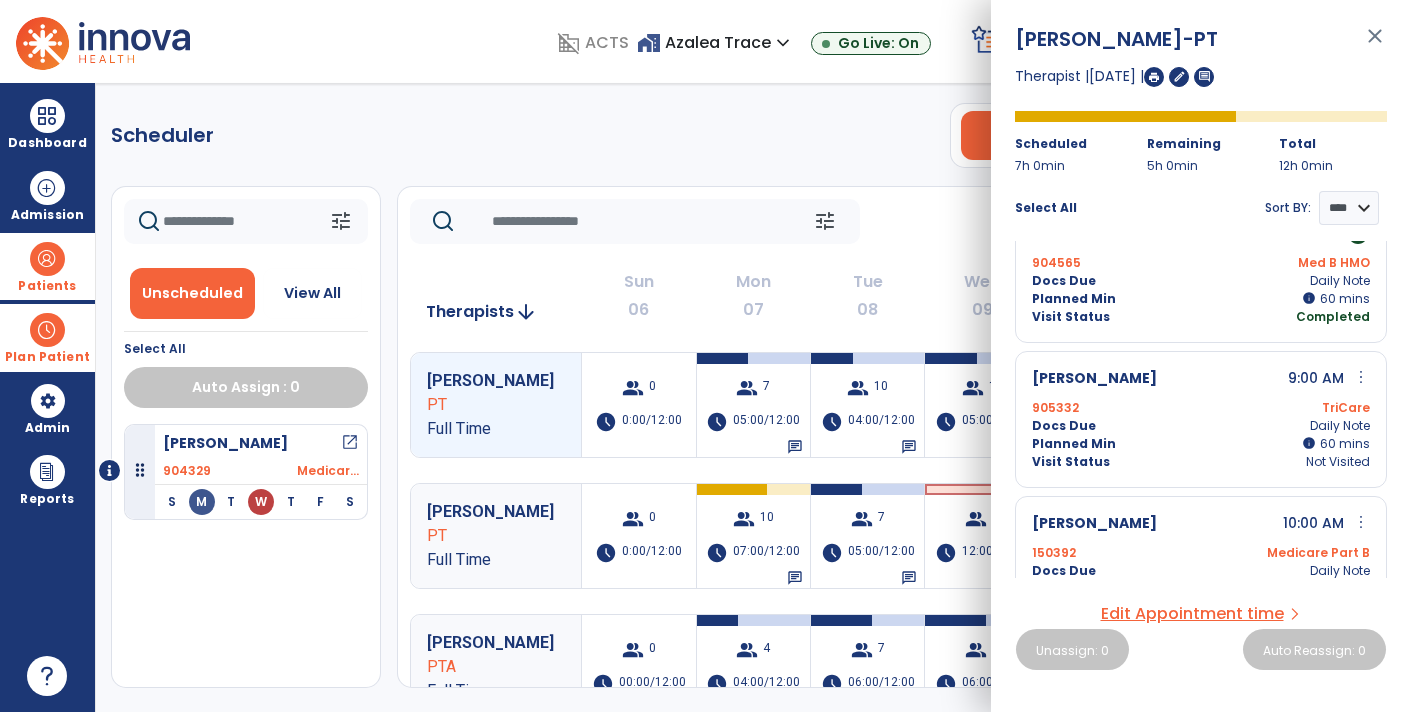 click on "Campbell, Nancy   open_in_new  904329 Medicar...  S M T W T F S" at bounding box center [246, 556] 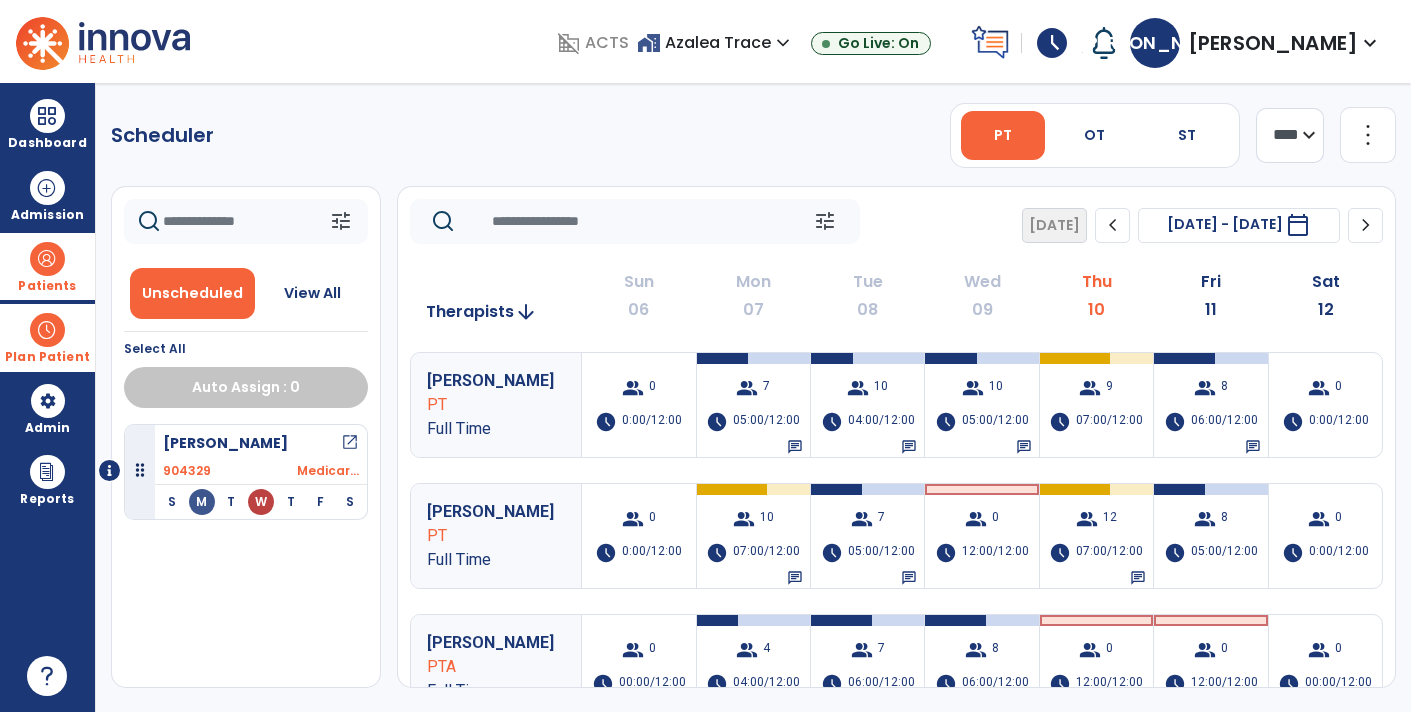 click 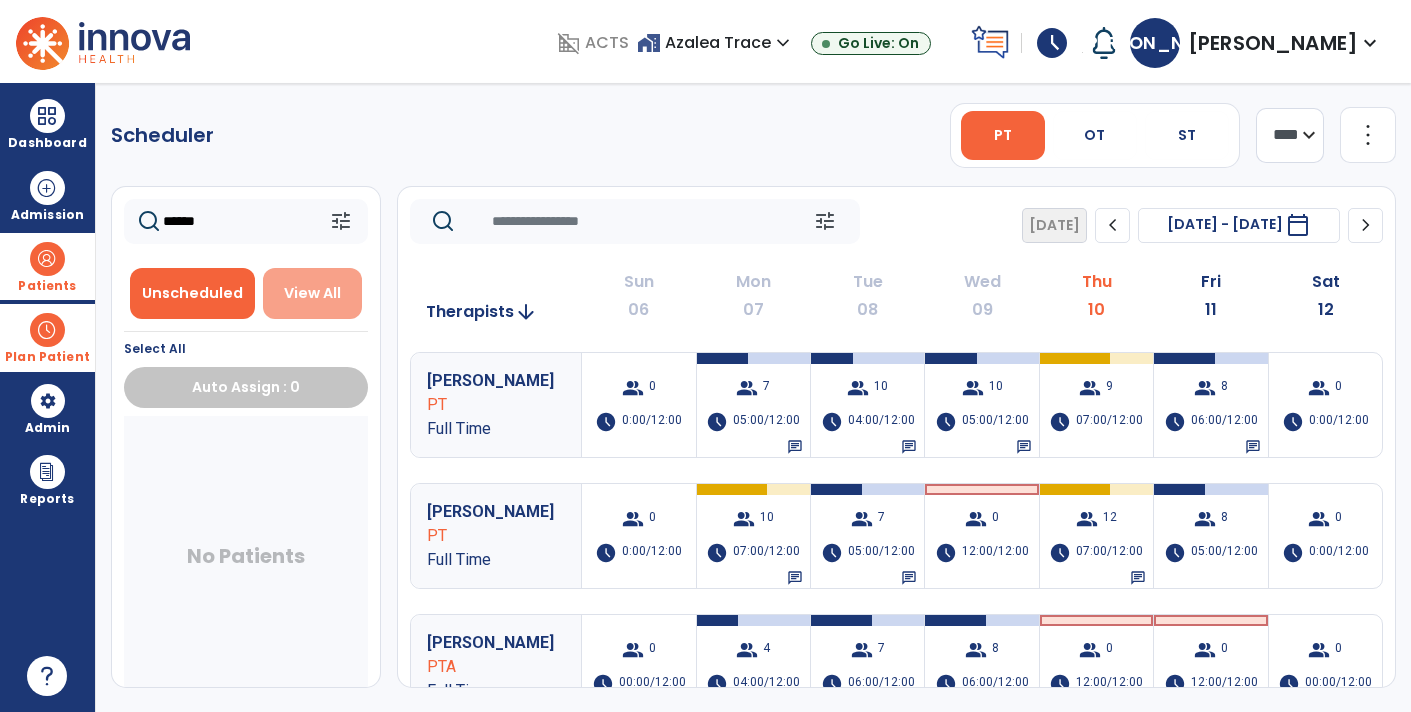 type on "******" 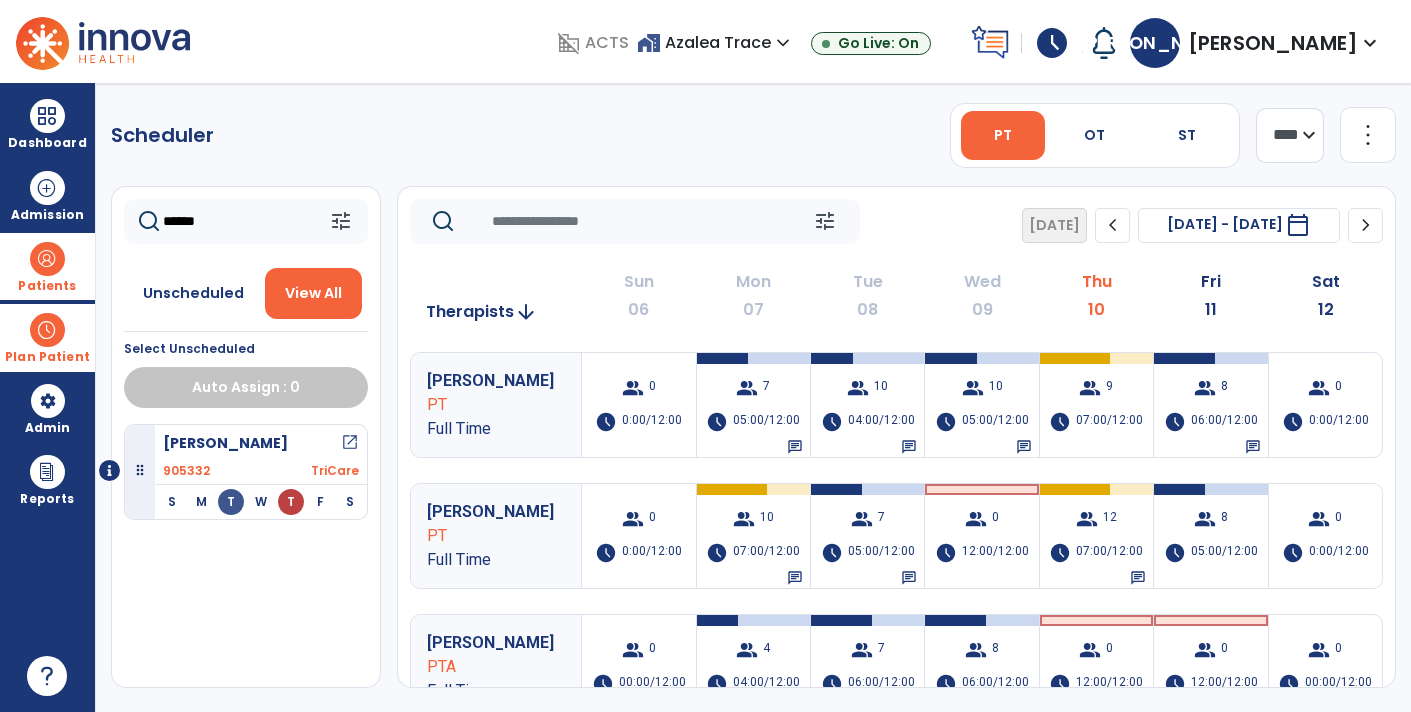 click on "open_in_new" at bounding box center [350, 443] 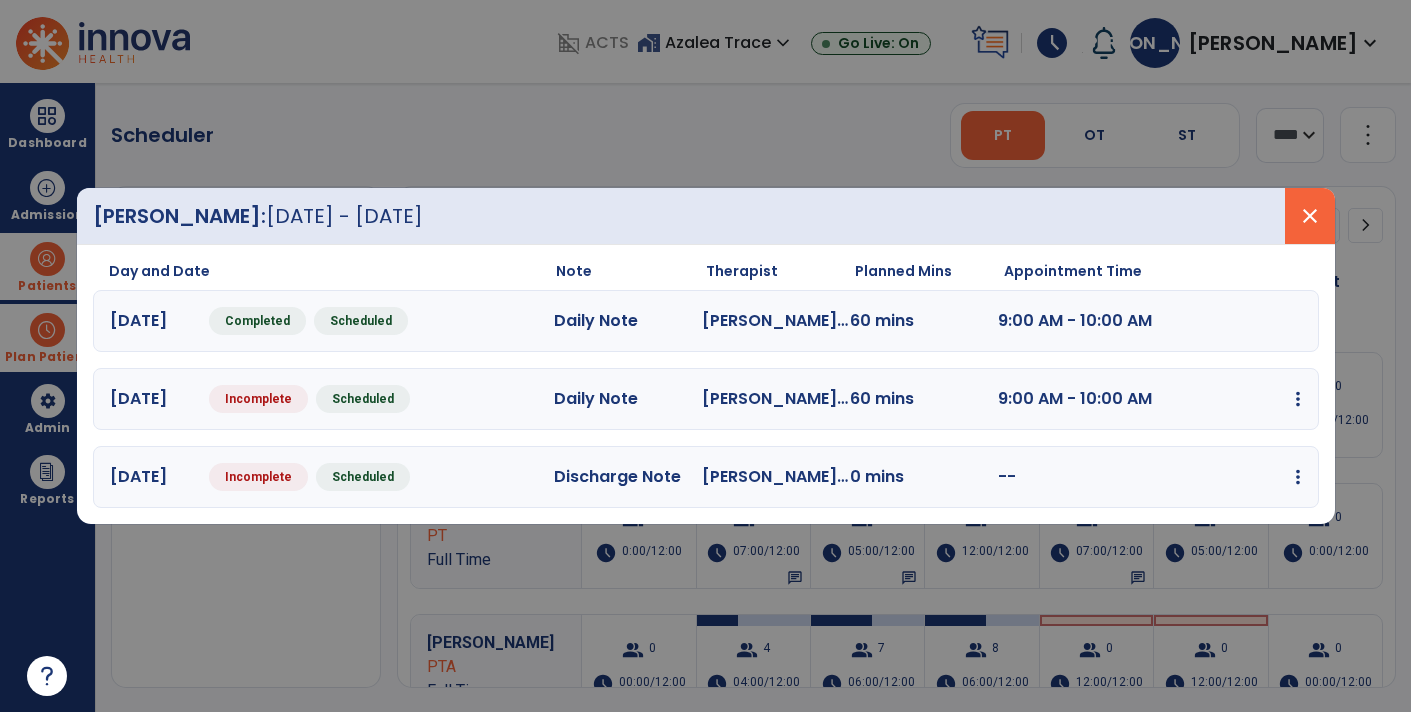 click on "close" at bounding box center [1310, 216] 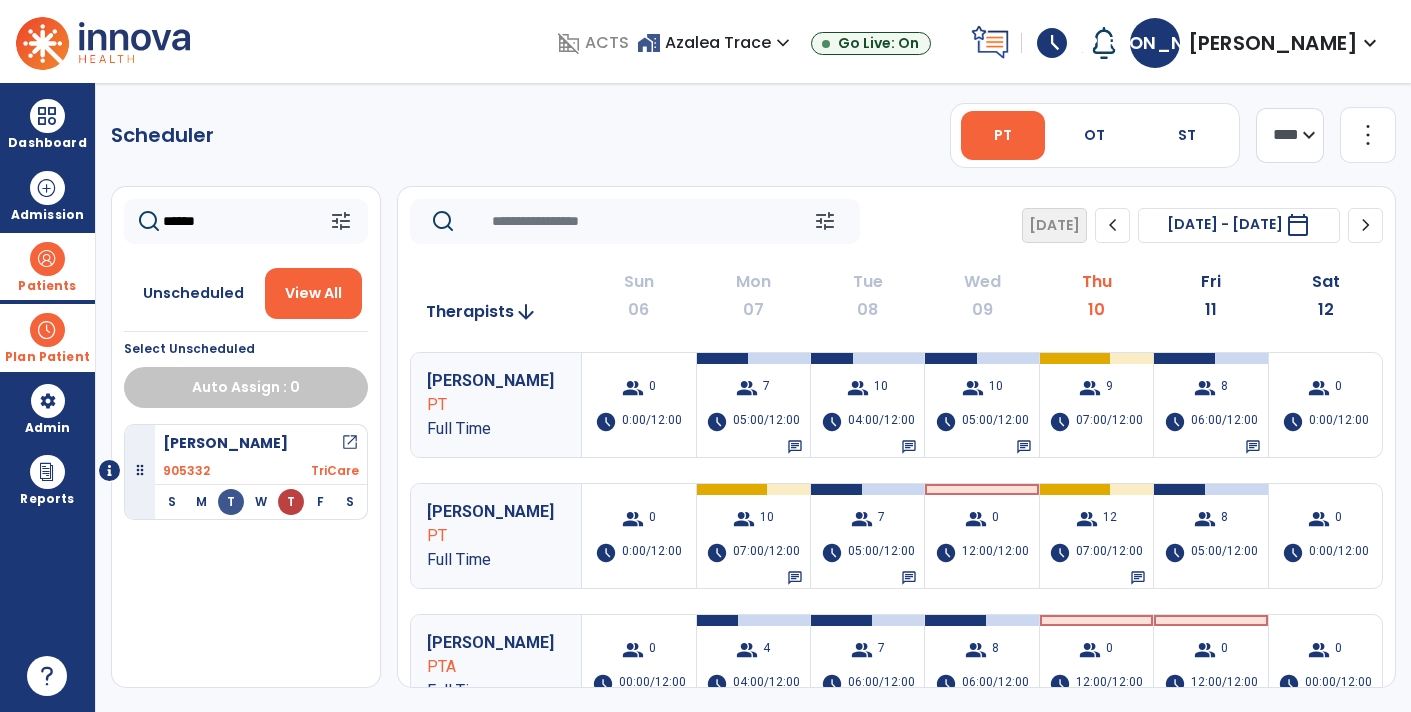 click on "Patients" at bounding box center (47, 266) 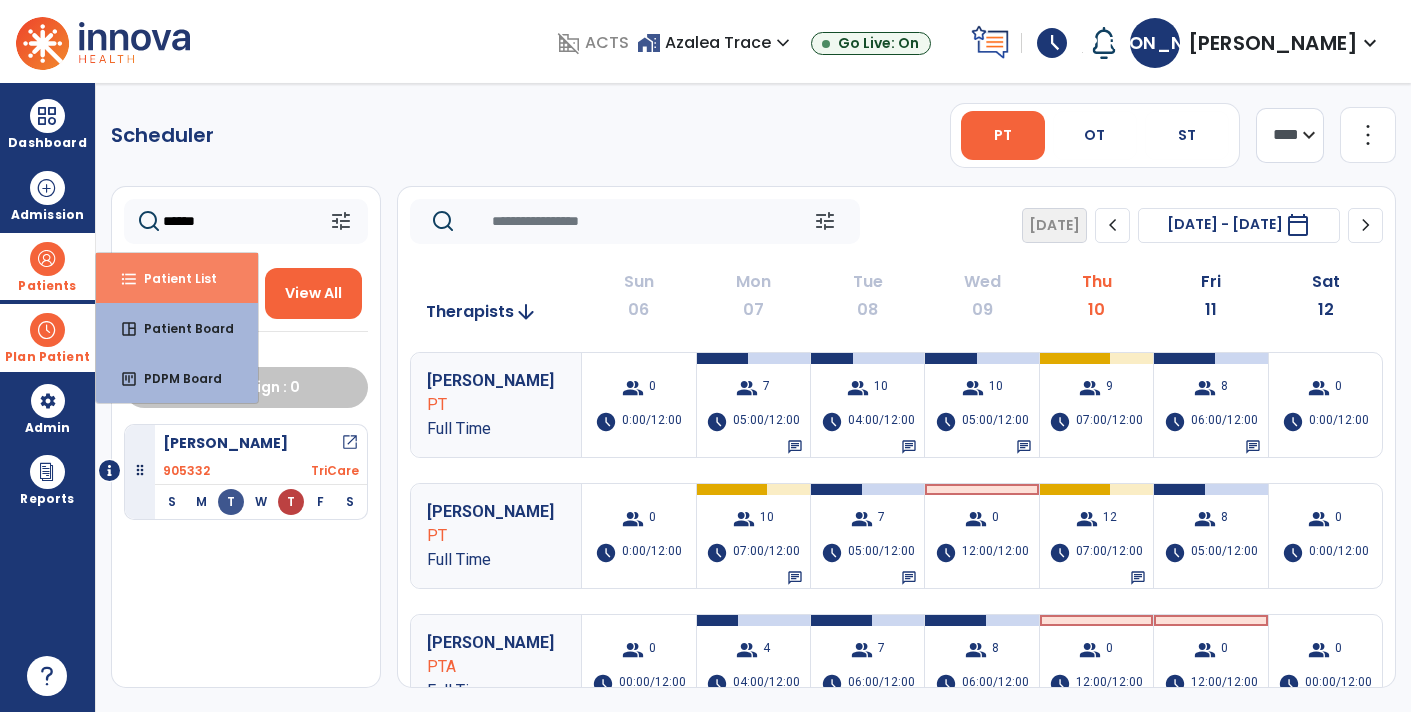 click on "Patient List" at bounding box center (172, 278) 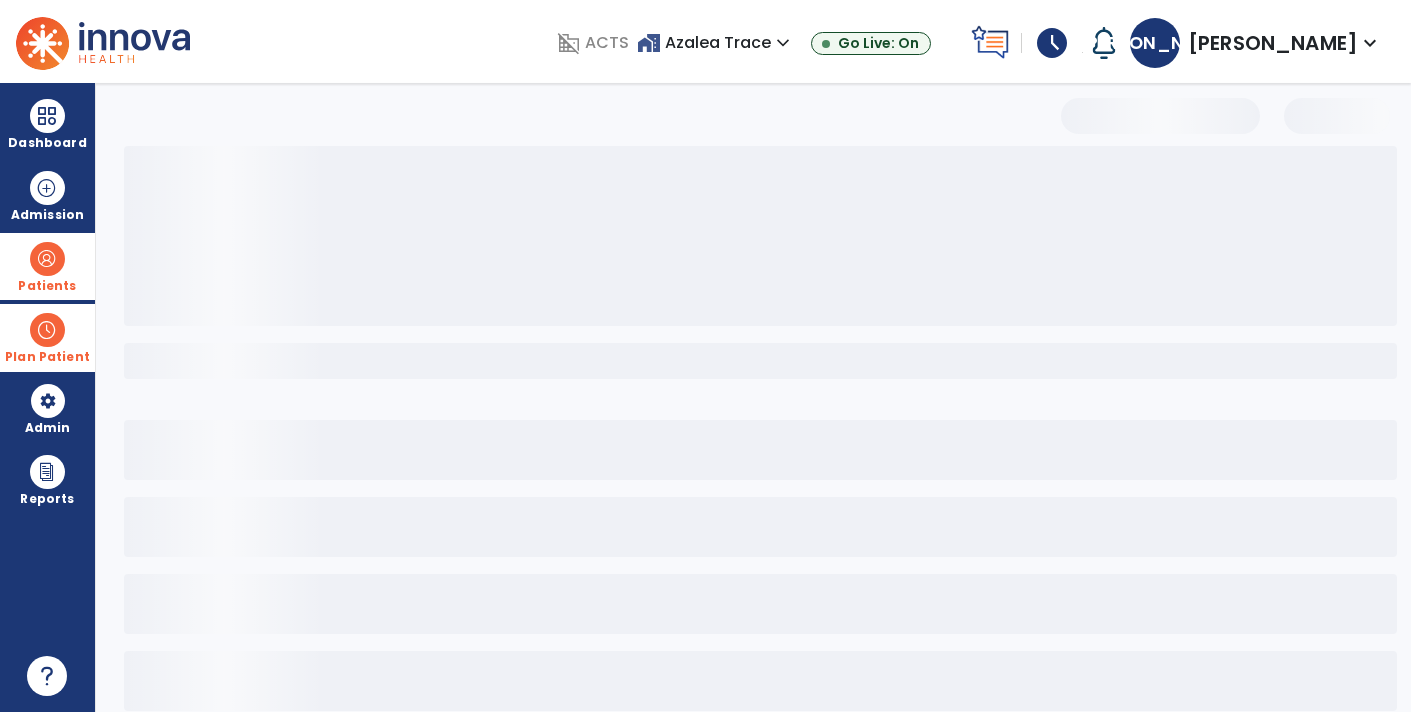select on "***" 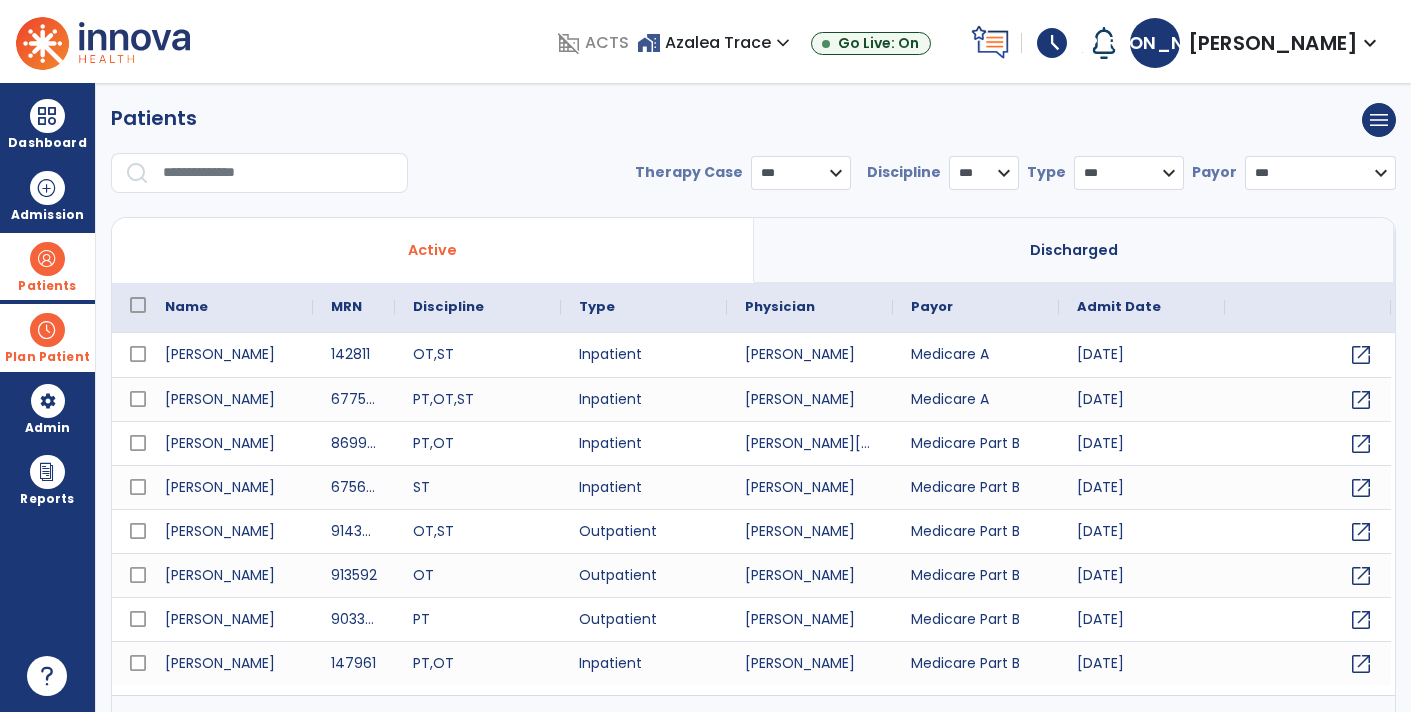 click at bounding box center [47, 259] 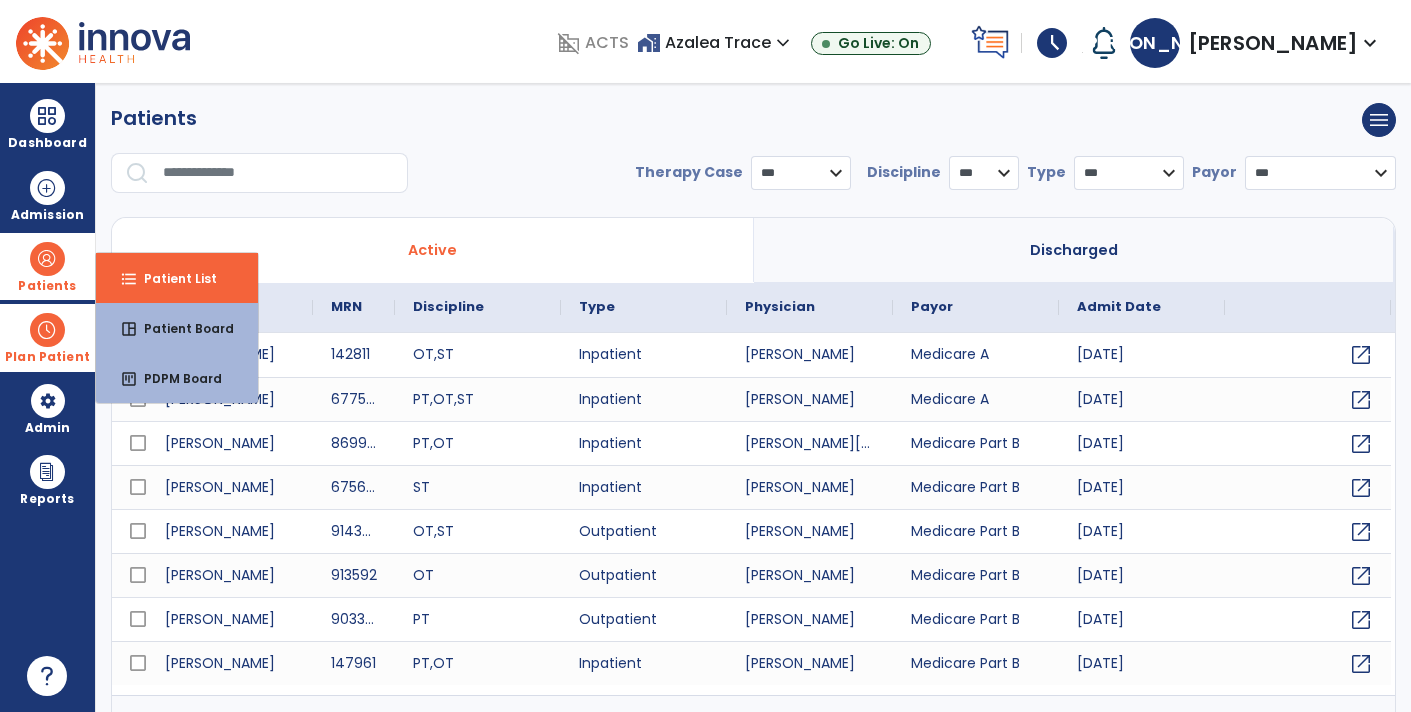 scroll, scrollTop: 30, scrollLeft: 0, axis: vertical 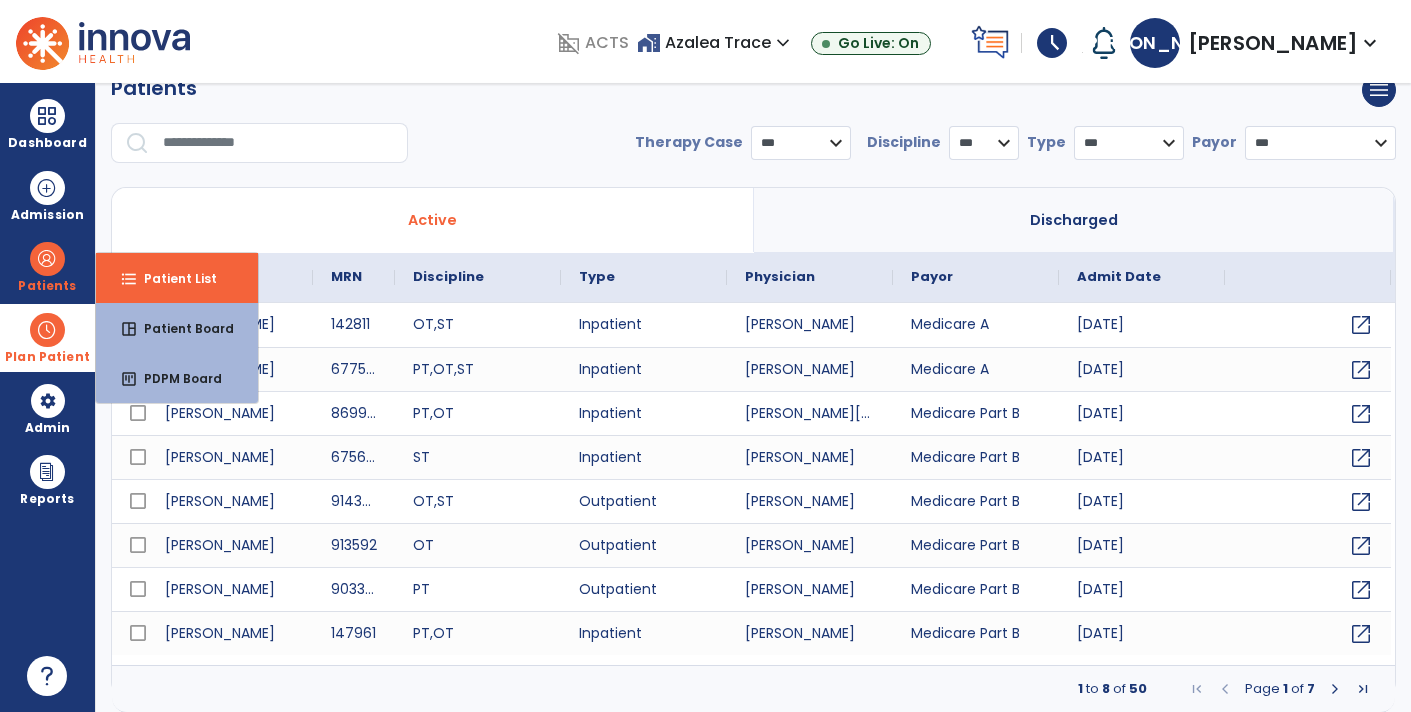 click at bounding box center (278, 143) 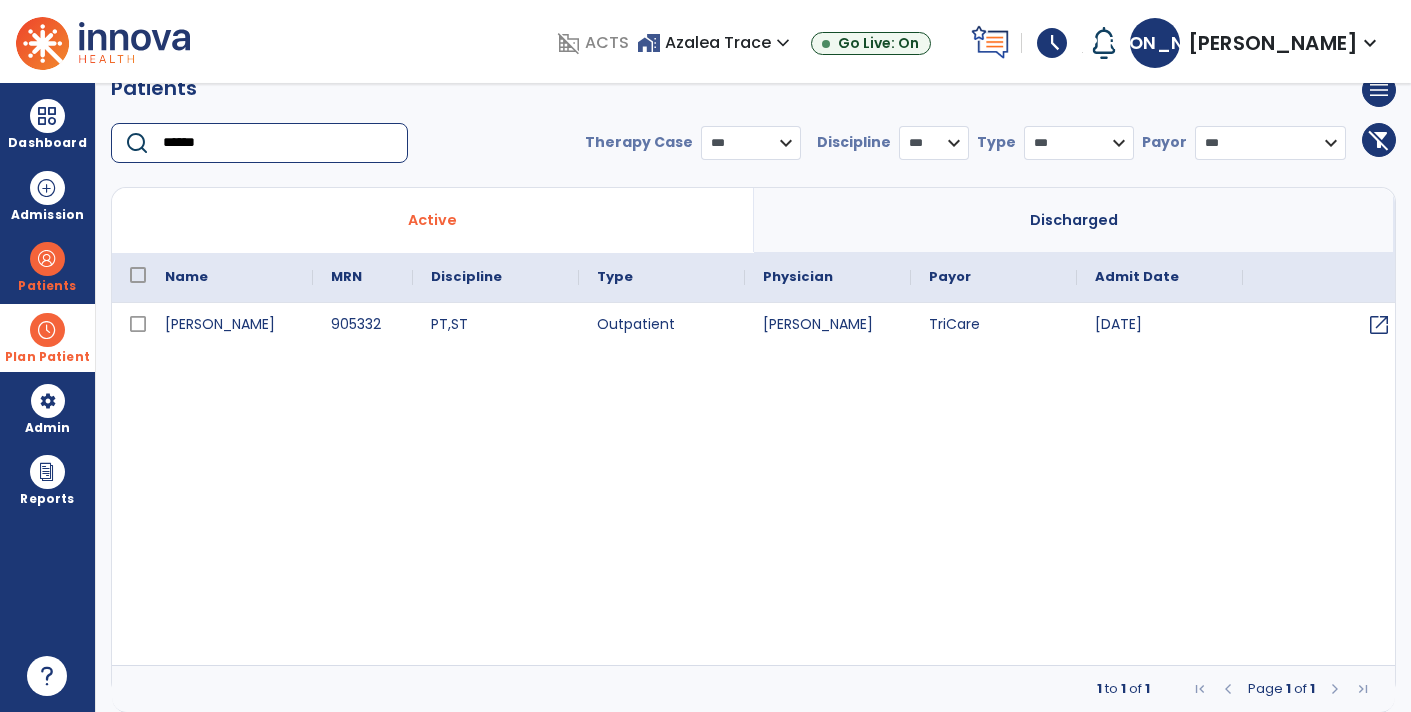 type on "******" 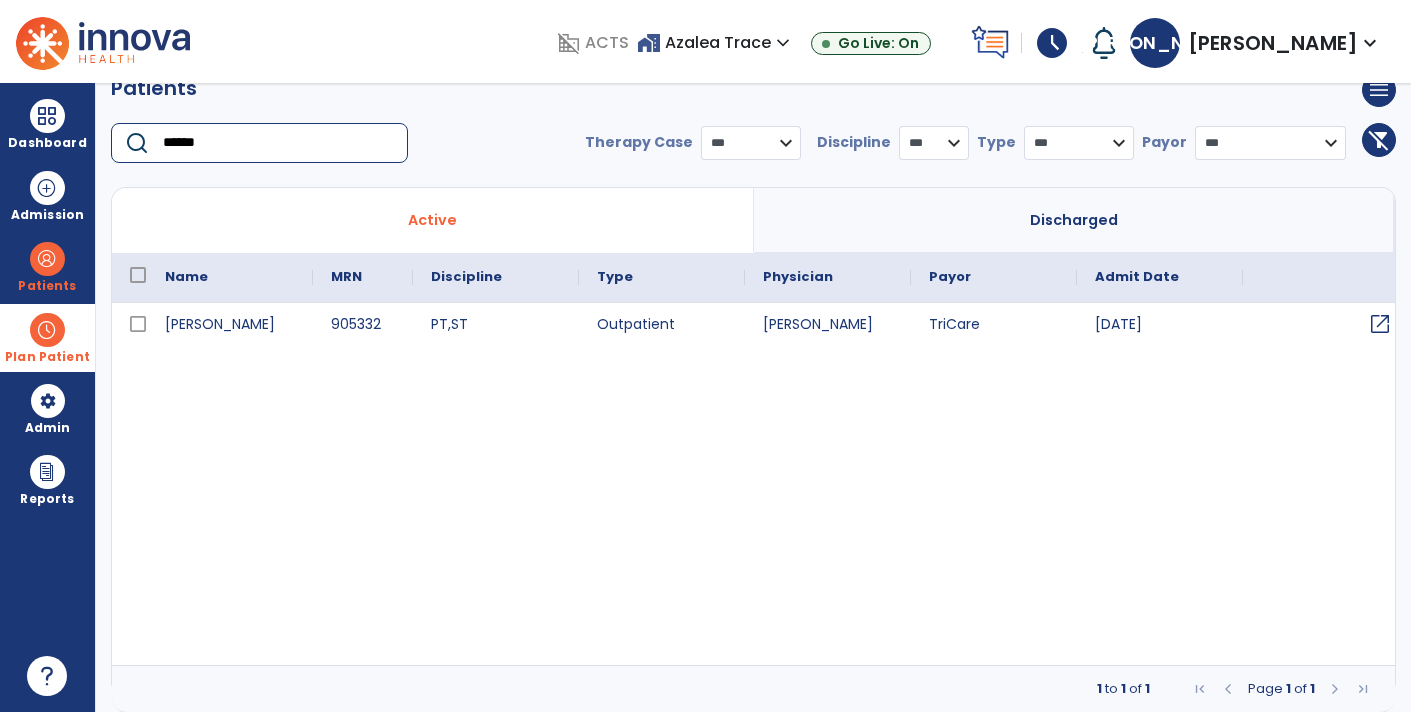 click on "open_in_new" at bounding box center [1380, 324] 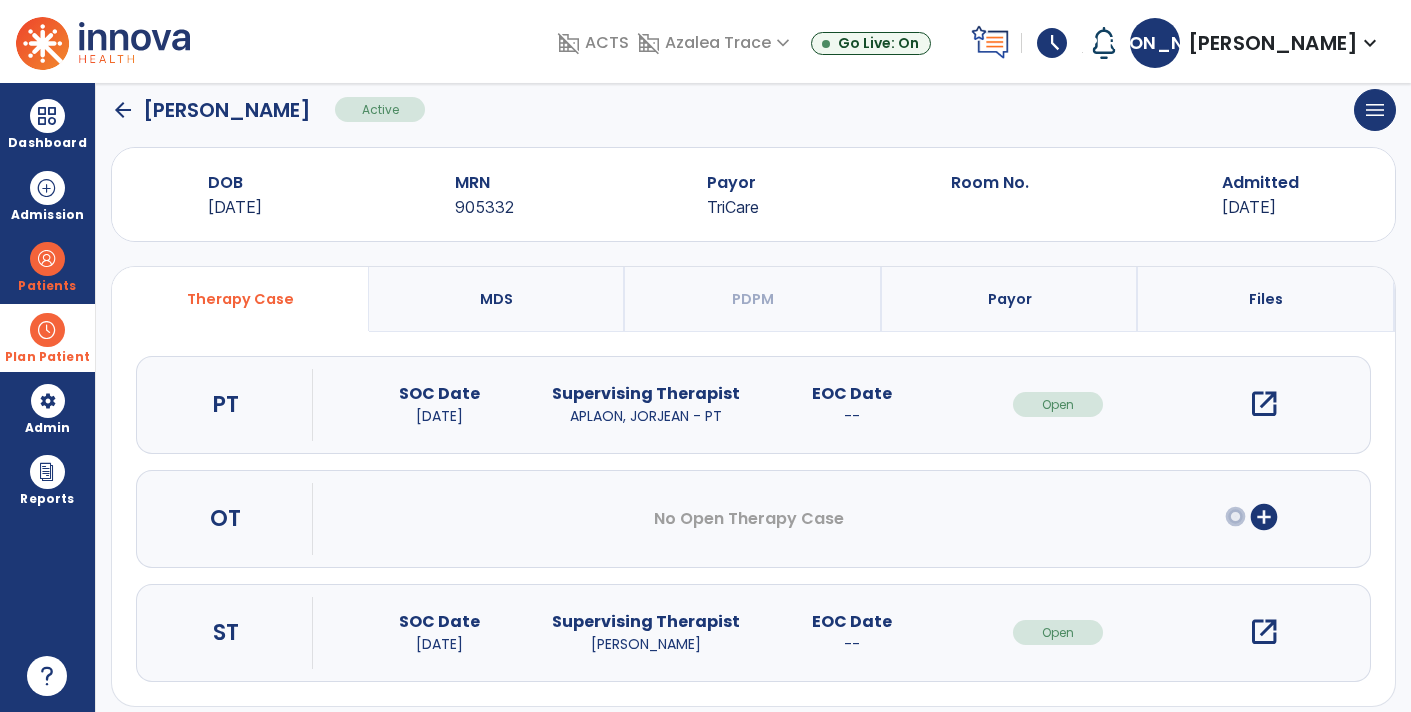 click on "open_in_new" at bounding box center (1264, 404) 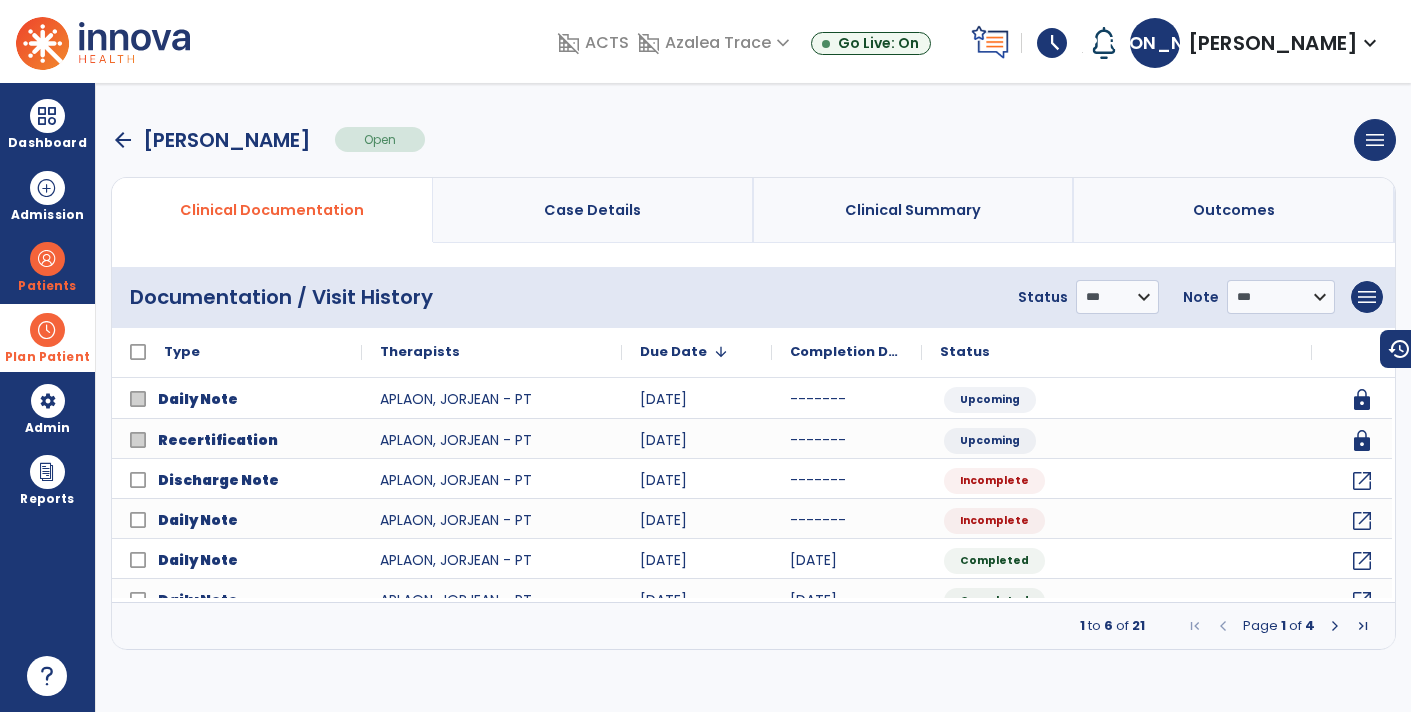 scroll, scrollTop: 0, scrollLeft: 0, axis: both 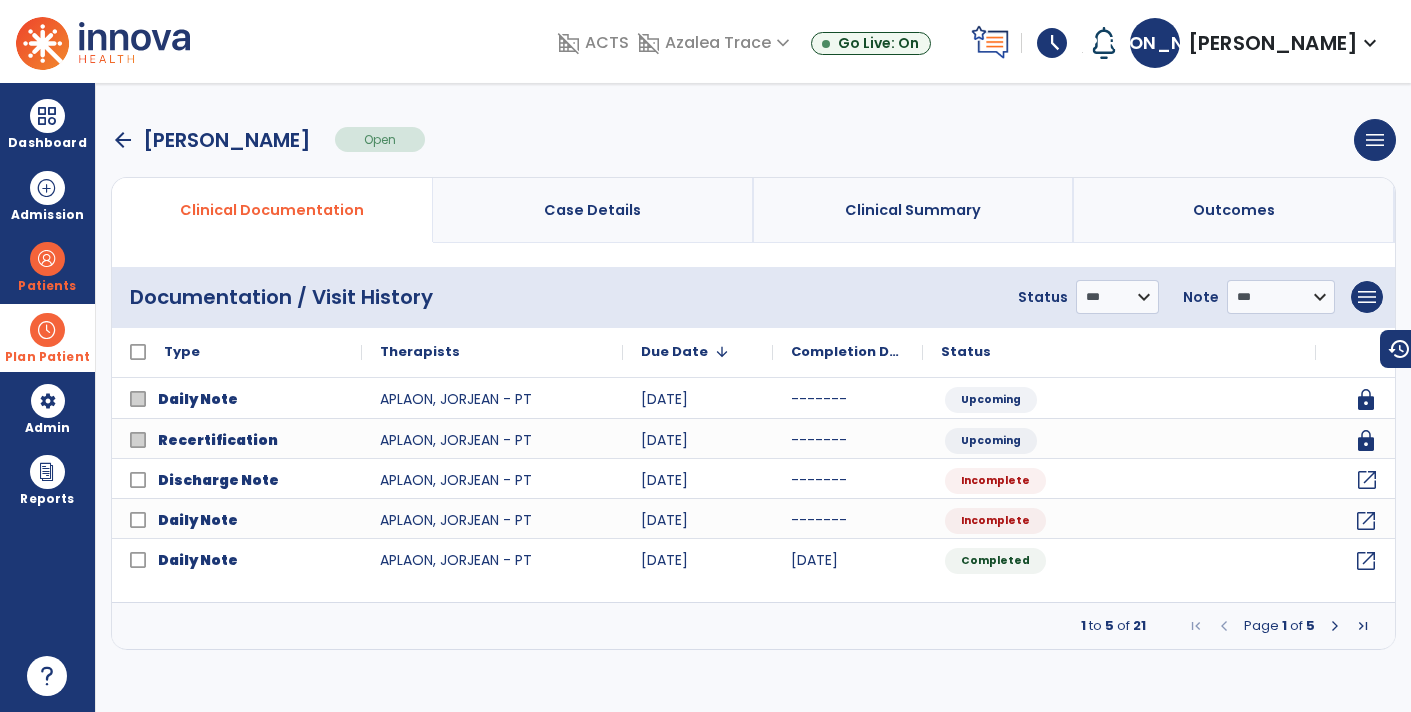 click on "open_in_new" 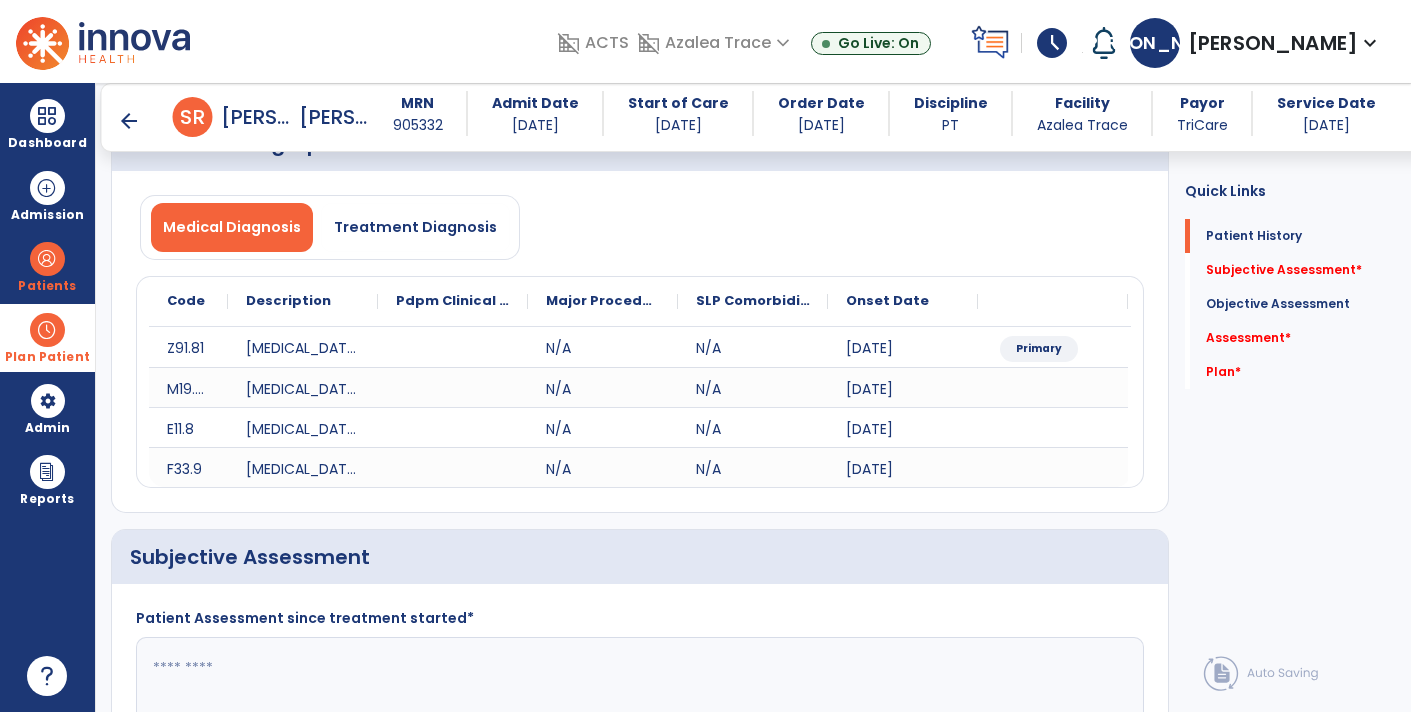 scroll, scrollTop: 0, scrollLeft: 0, axis: both 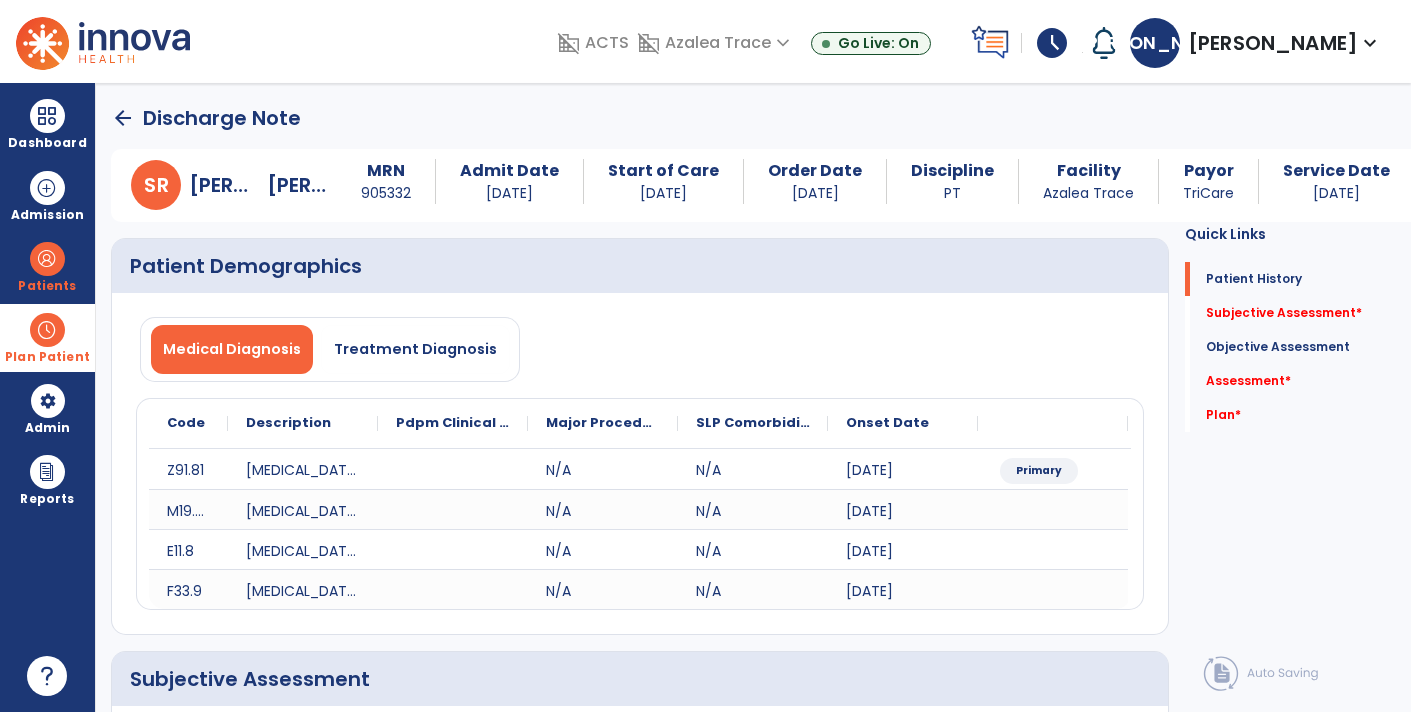 click on "arrow_back" 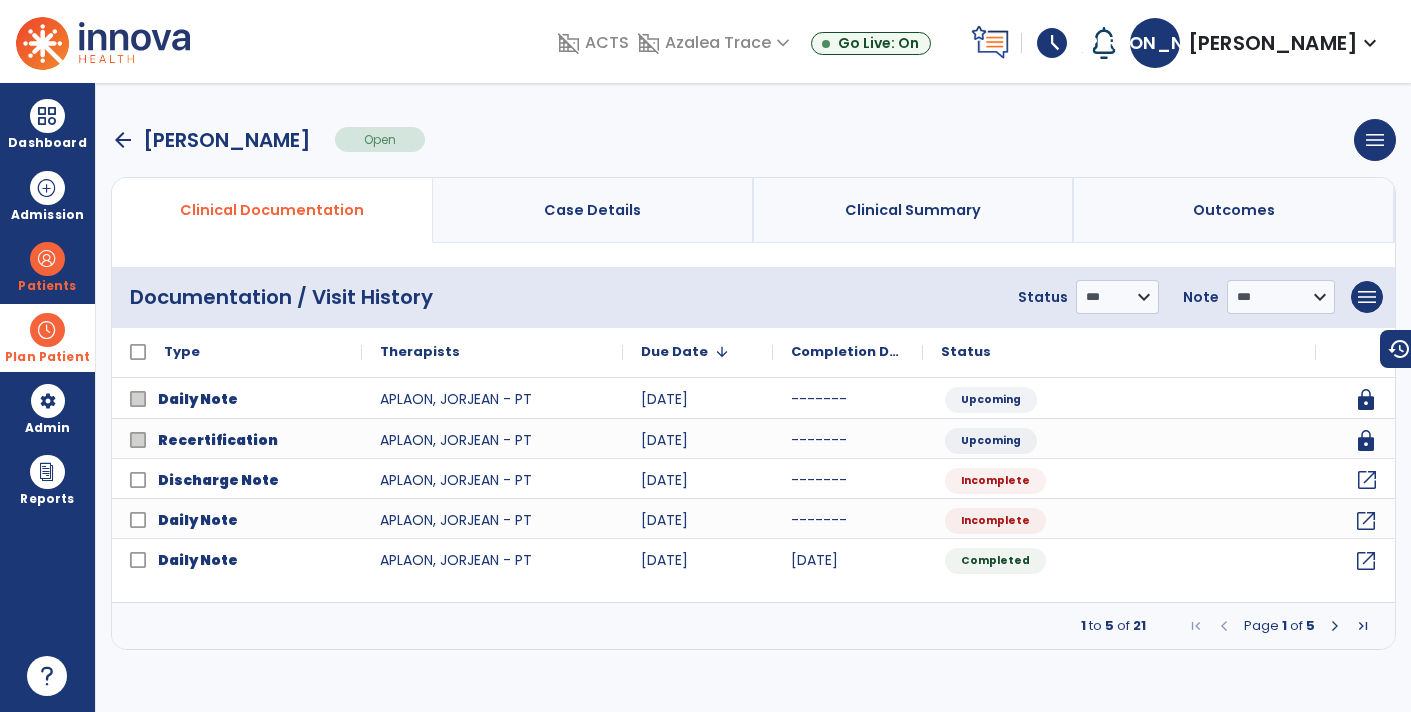 click on "open_in_new" 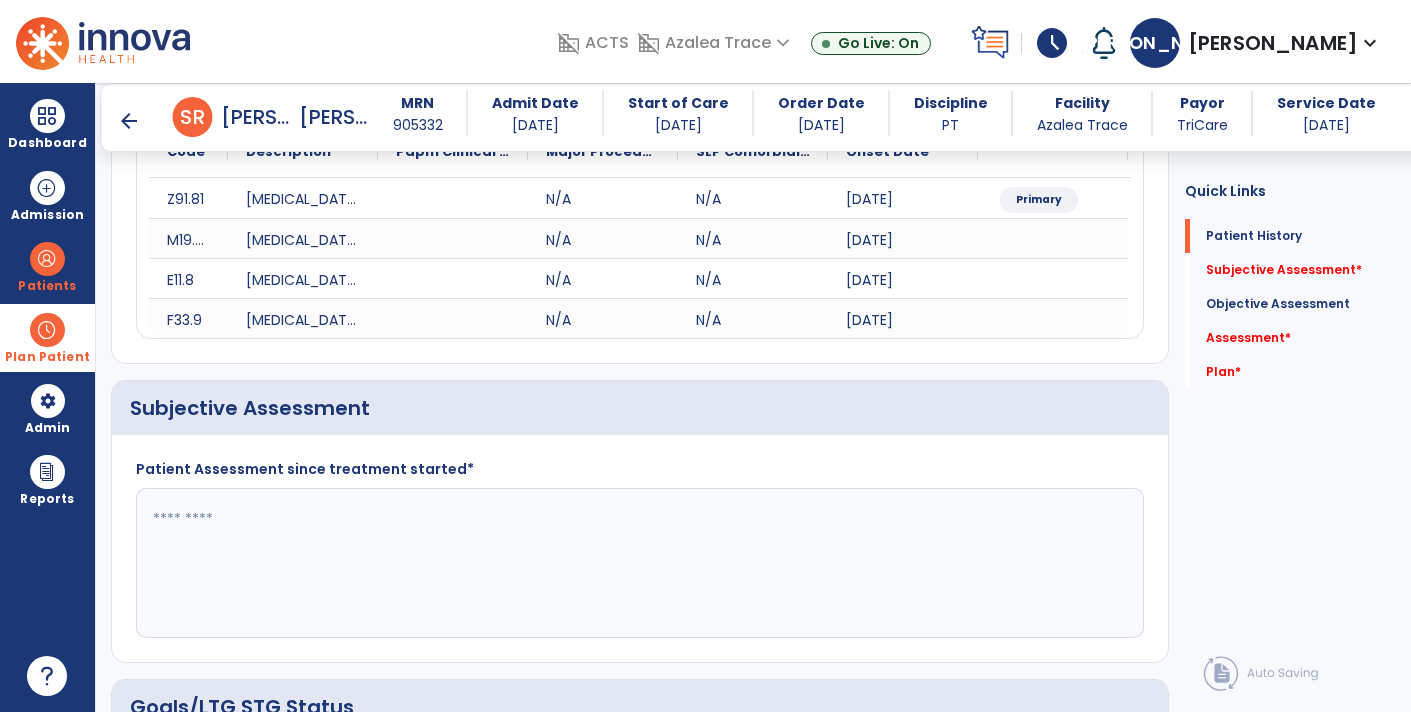 scroll, scrollTop: 40, scrollLeft: 0, axis: vertical 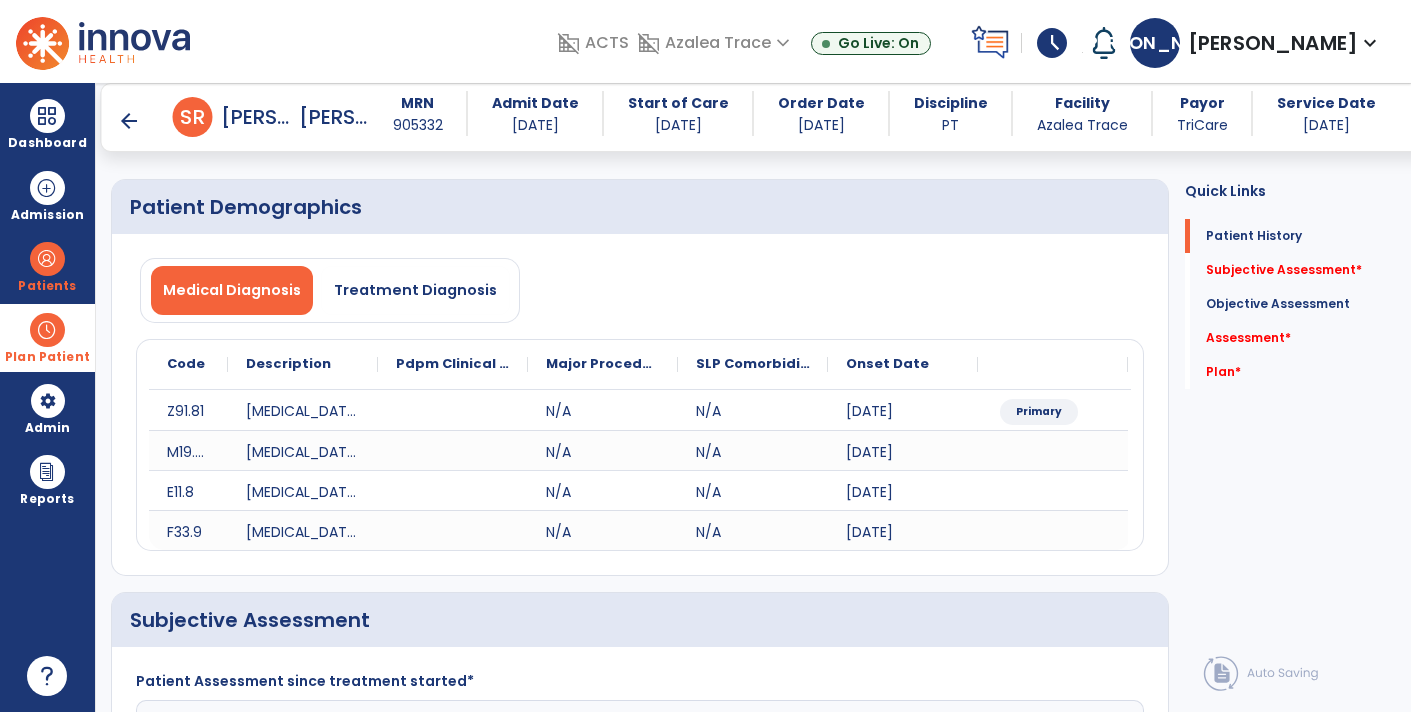 click on "Quick Links  Patient History   Patient History   Subjective Assessment   *  Subjective Assessment   *  Objective Assessment   Objective Assessment   Assessment   *  Assessment   *  Plan   *  Plan   *" 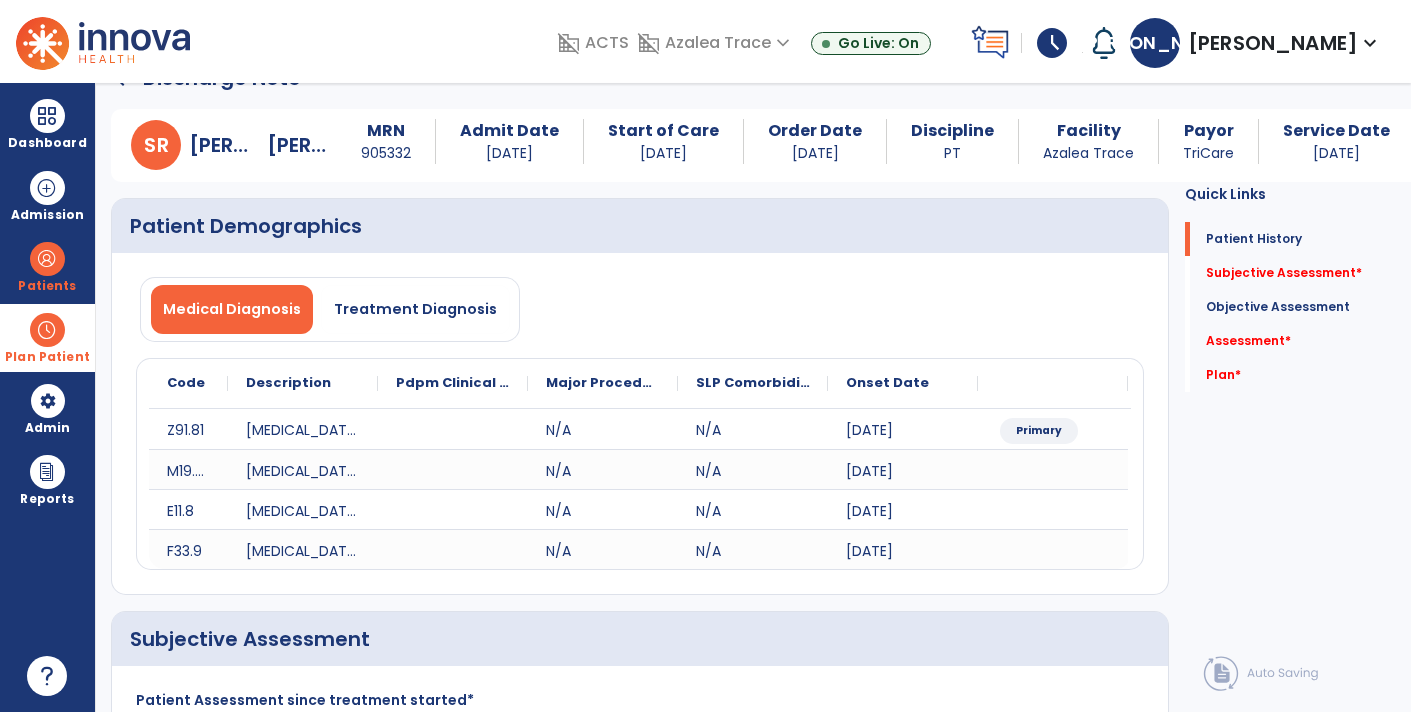 scroll, scrollTop: 0, scrollLeft: 0, axis: both 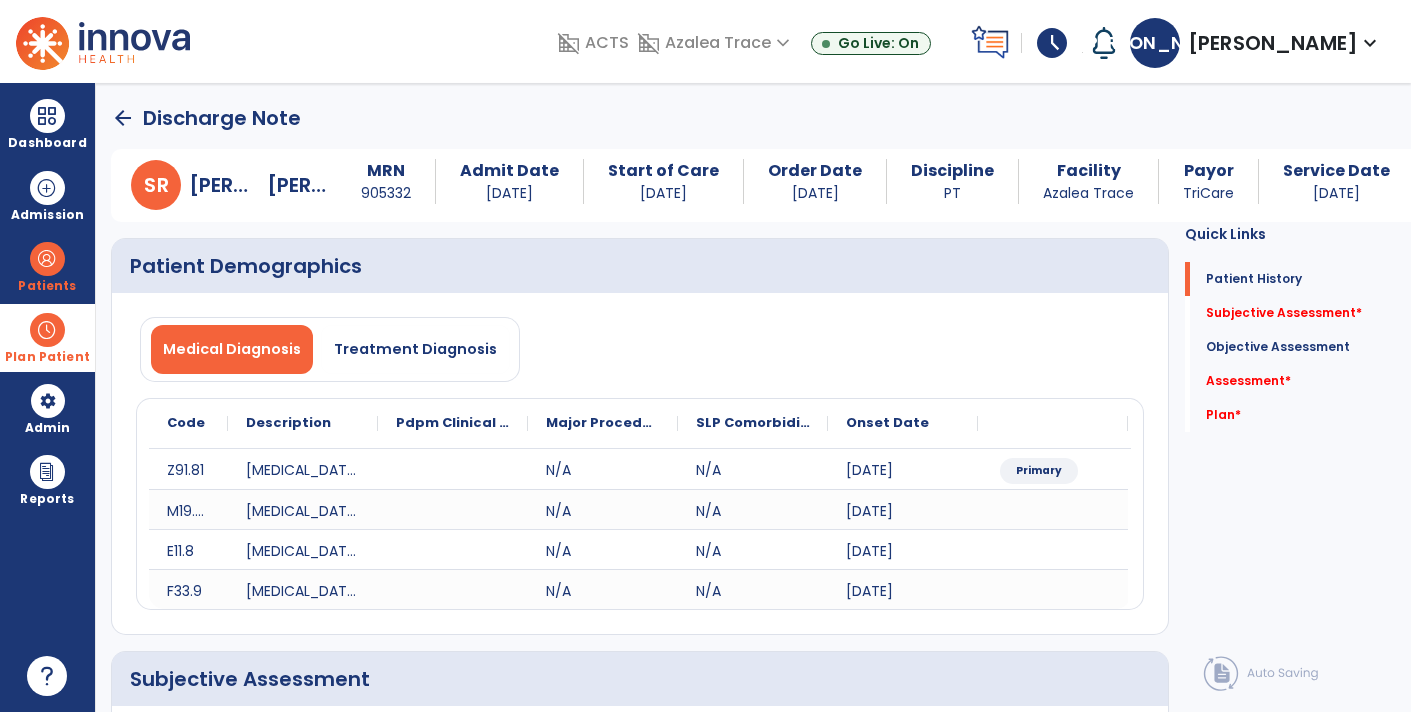 click on "arrow_back" 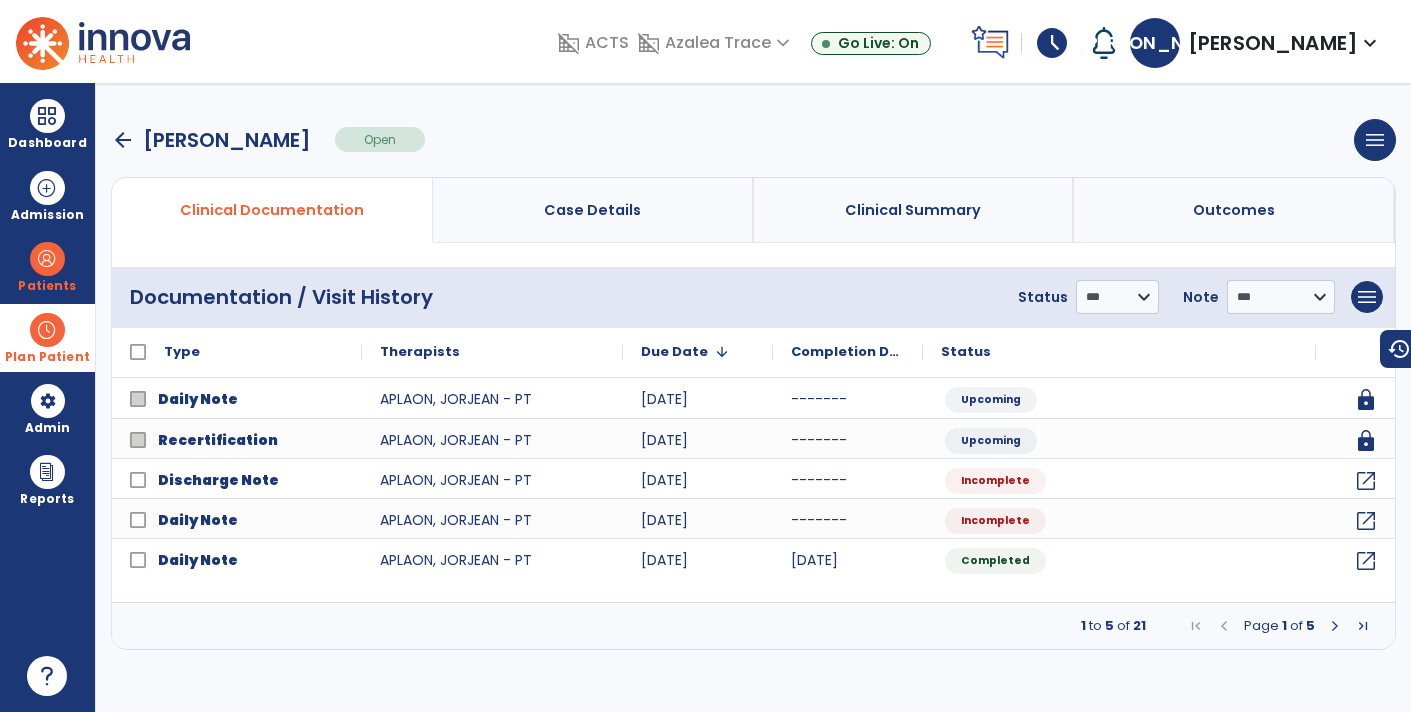 click at bounding box center (1335, 626) 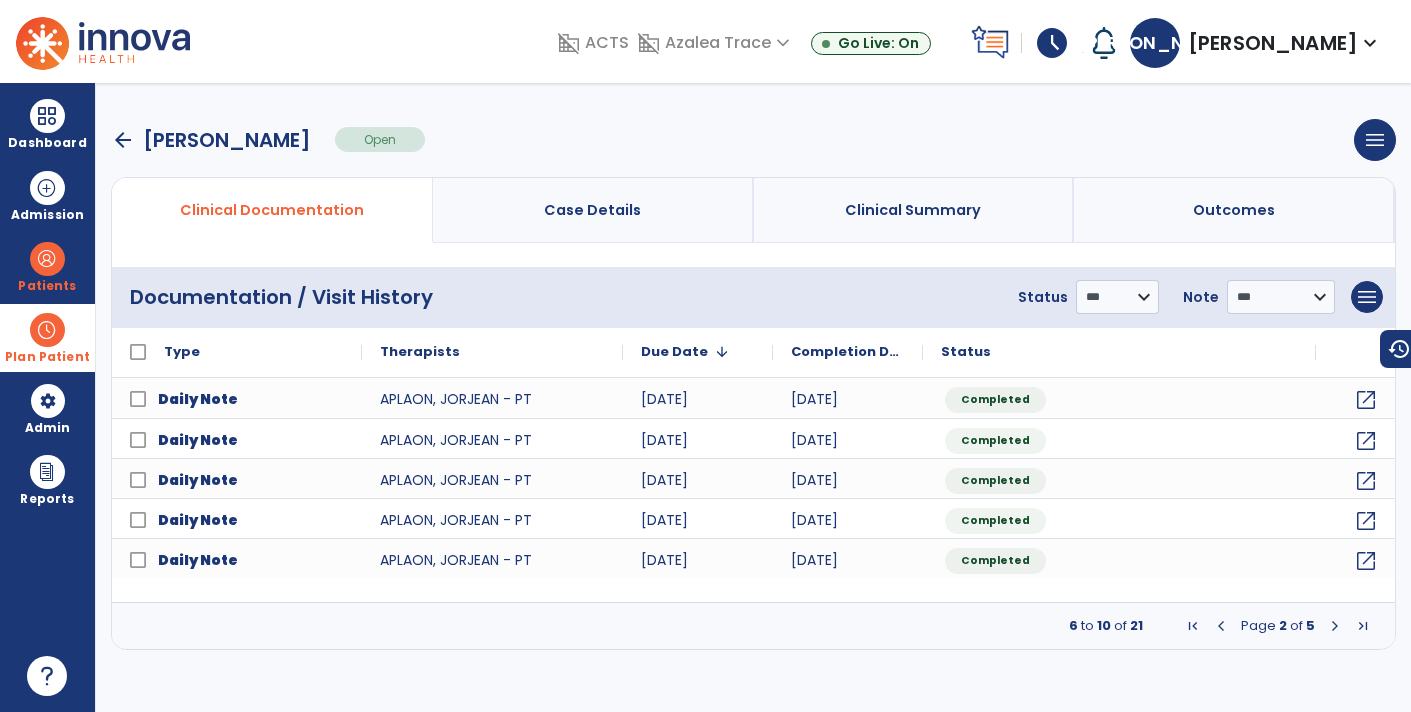 click at bounding box center (1221, 626) 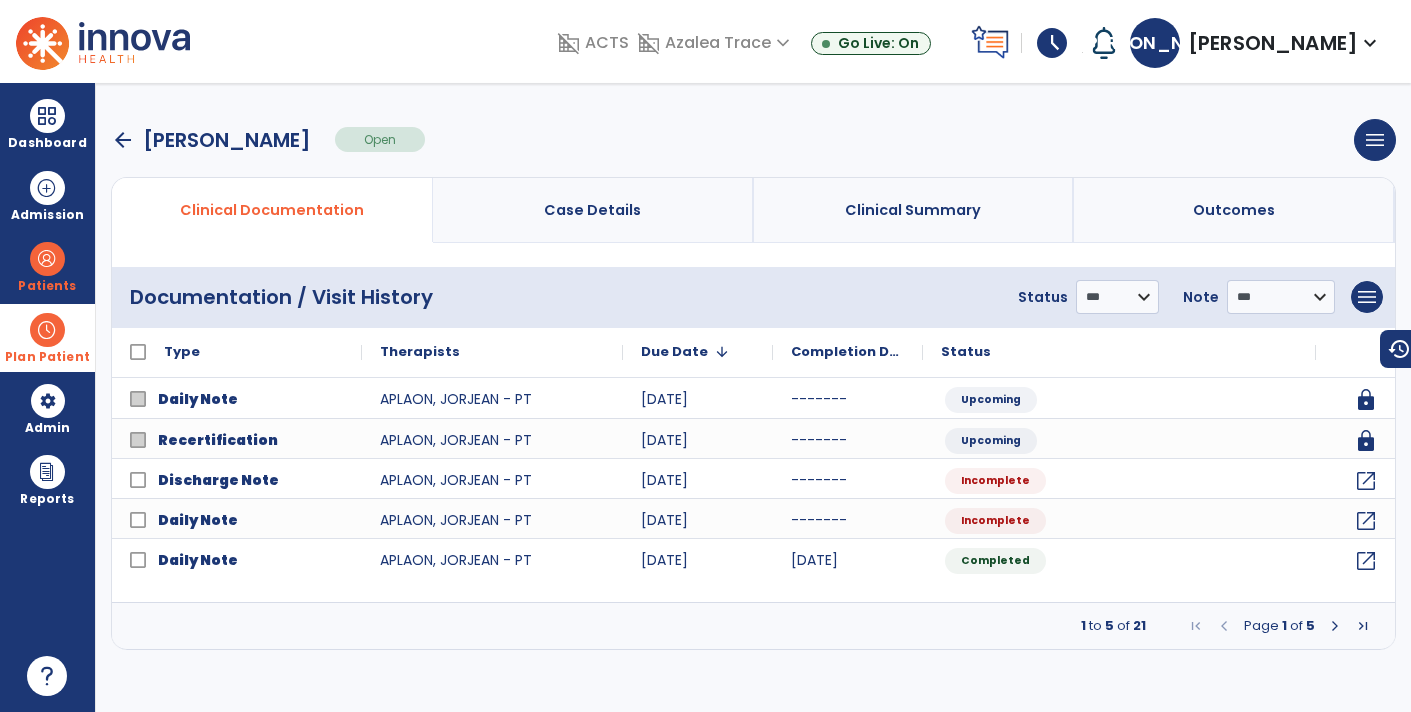 click at bounding box center [1335, 626] 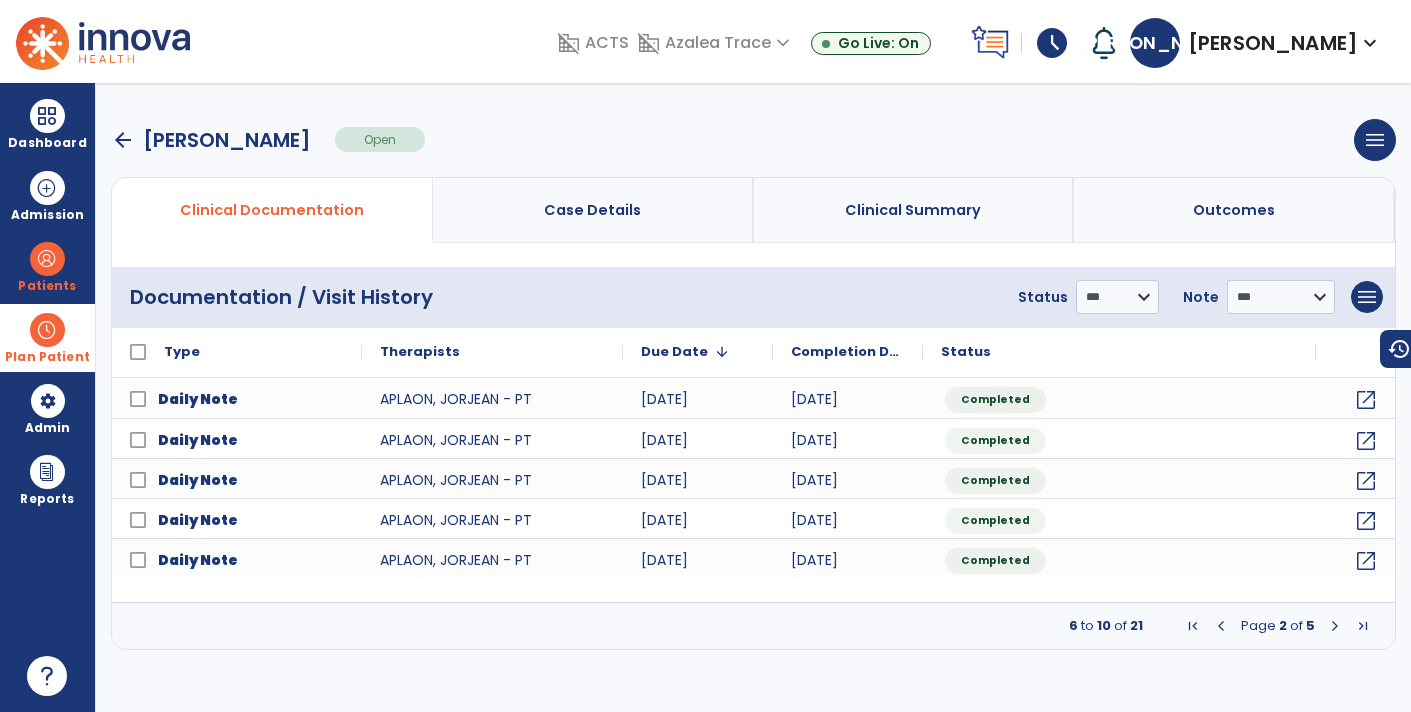 click at bounding box center (1335, 626) 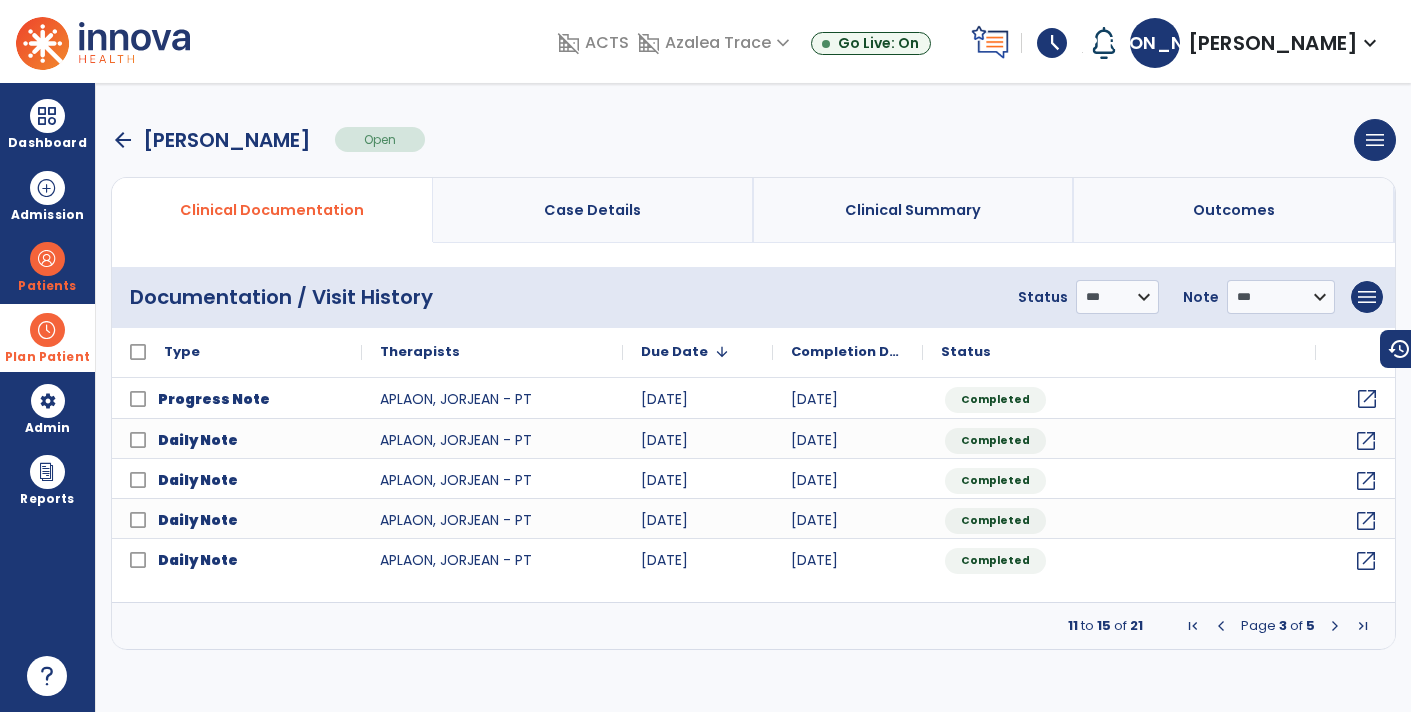 click on "open_in_new" 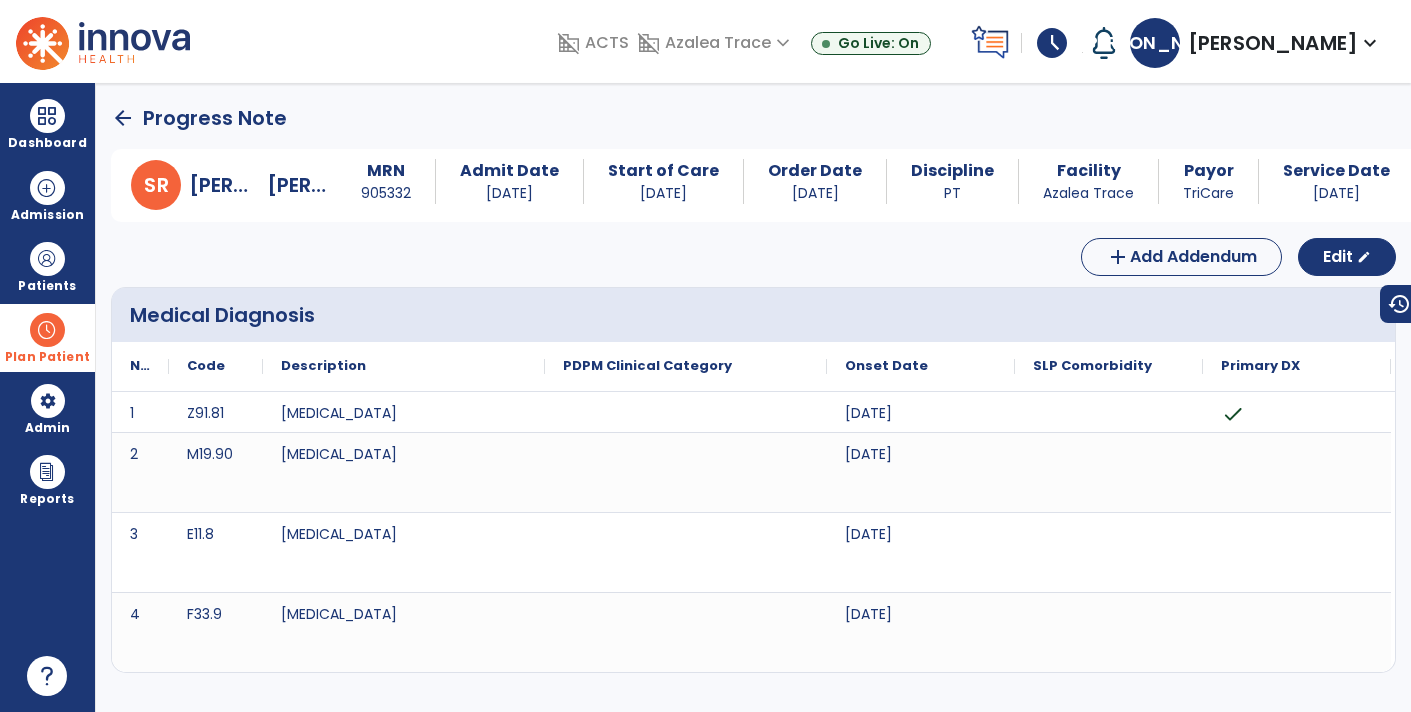 click on "arrow_back" 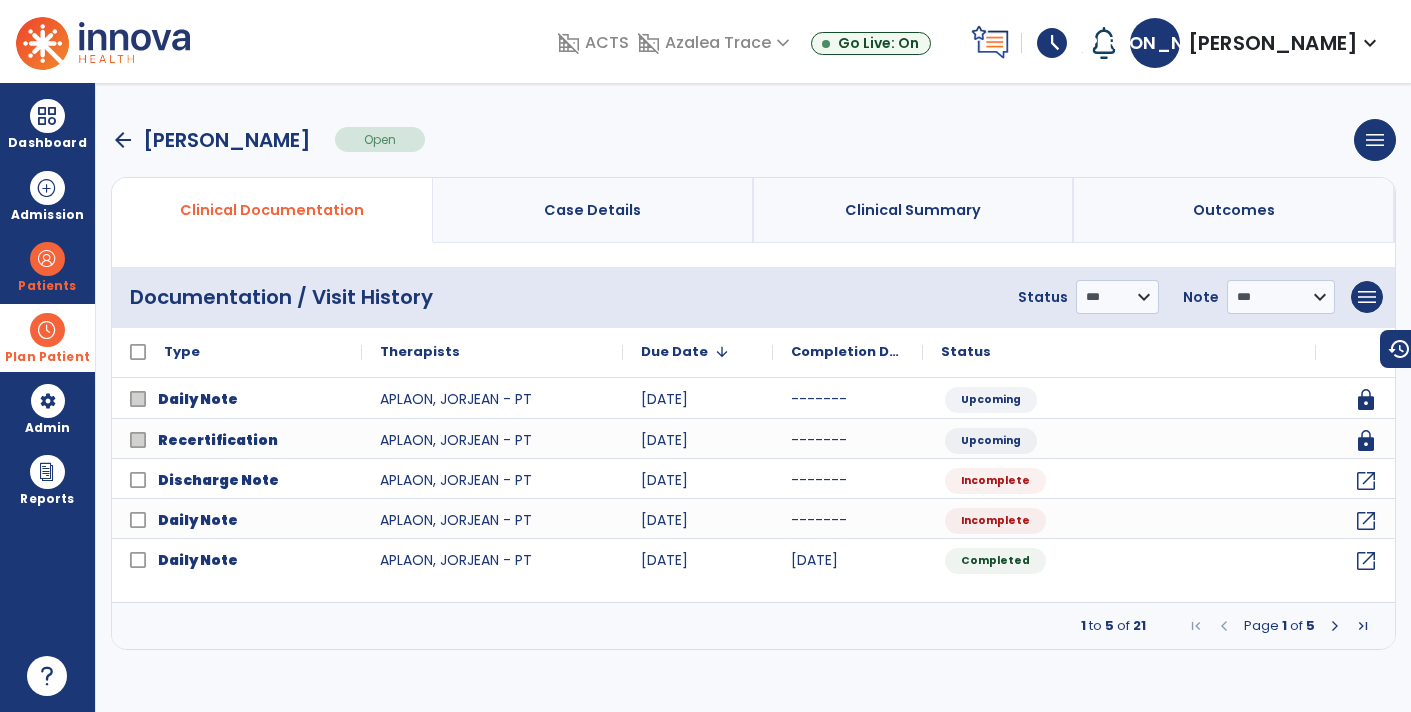click on "arrow_back" at bounding box center (123, 140) 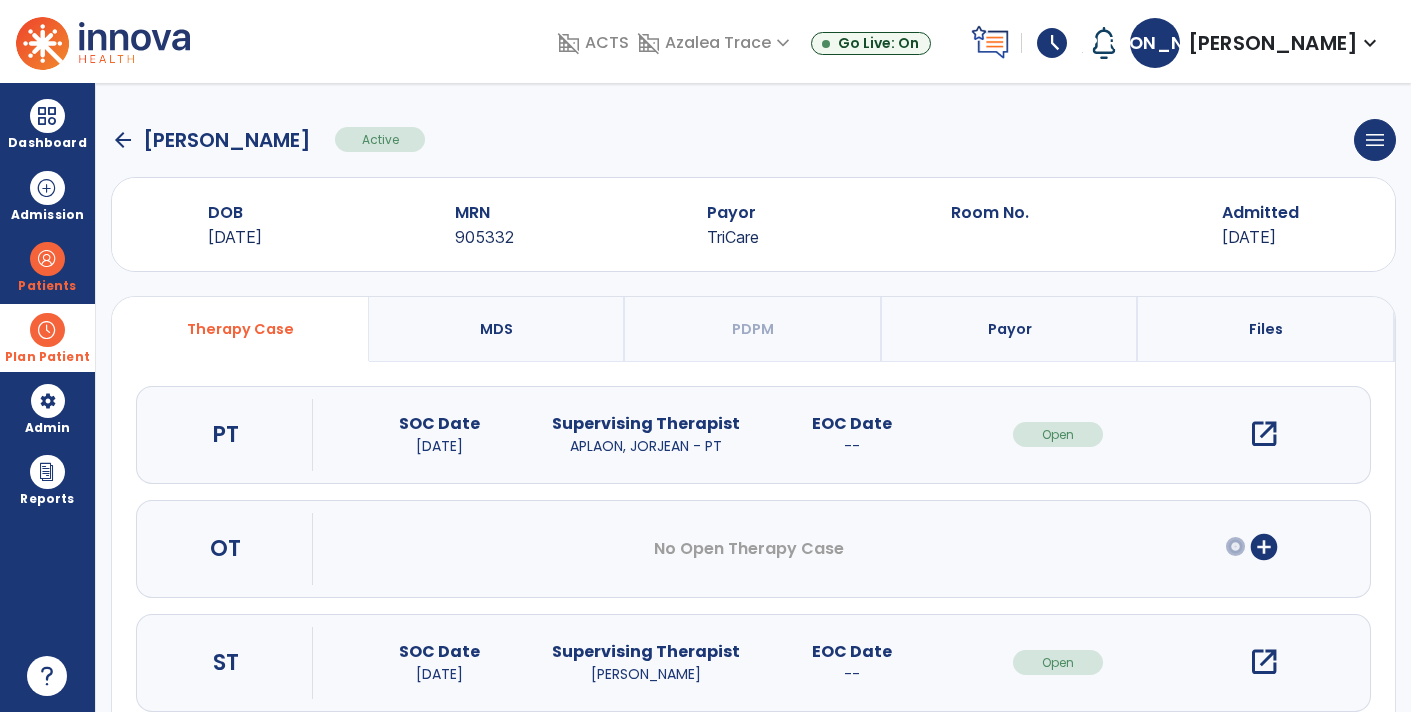 click on "arrow_back" 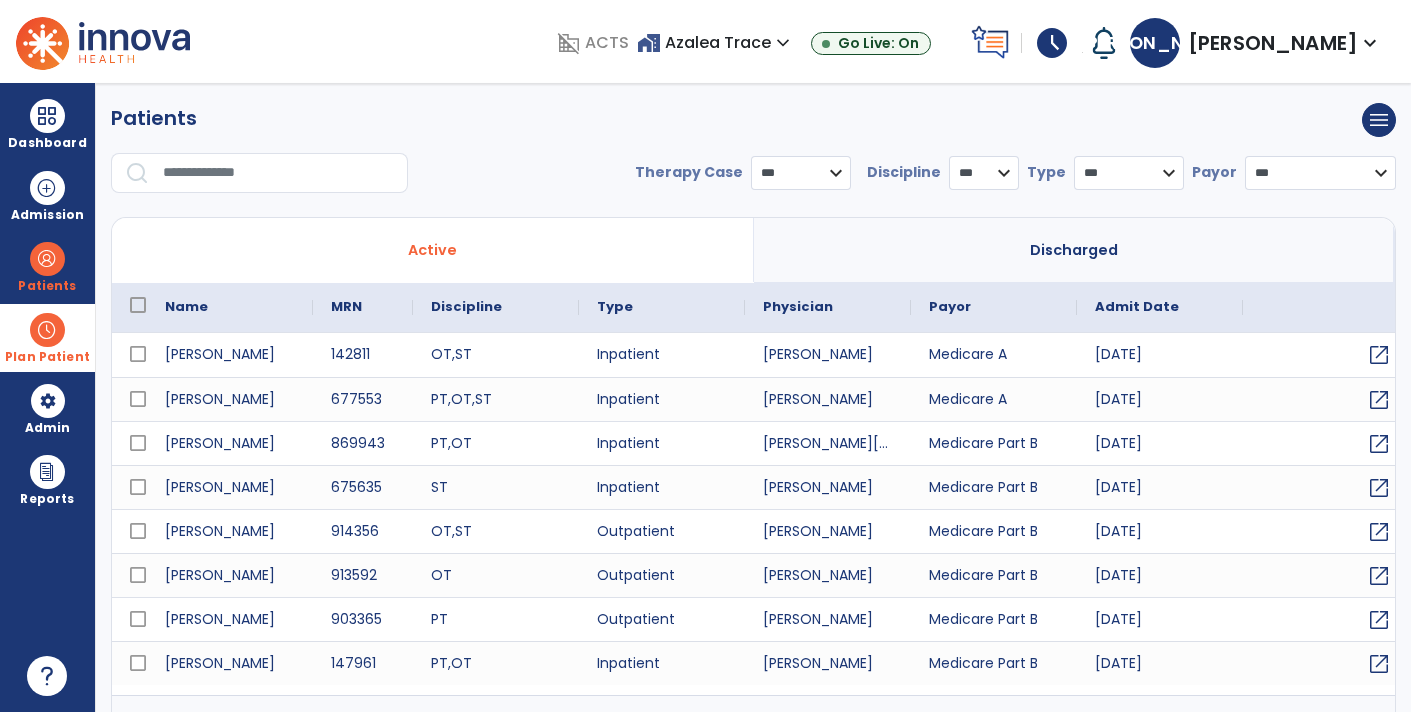 select on "***" 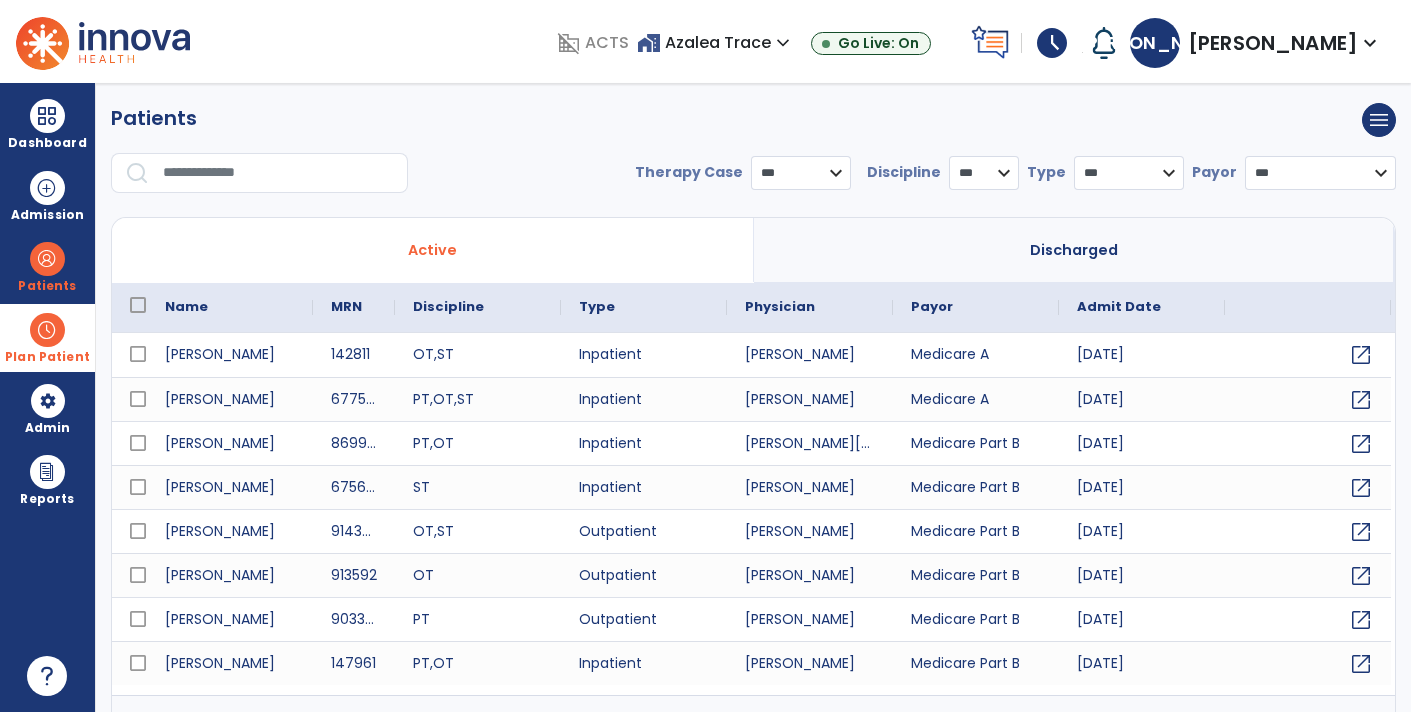click at bounding box center (278, 173) 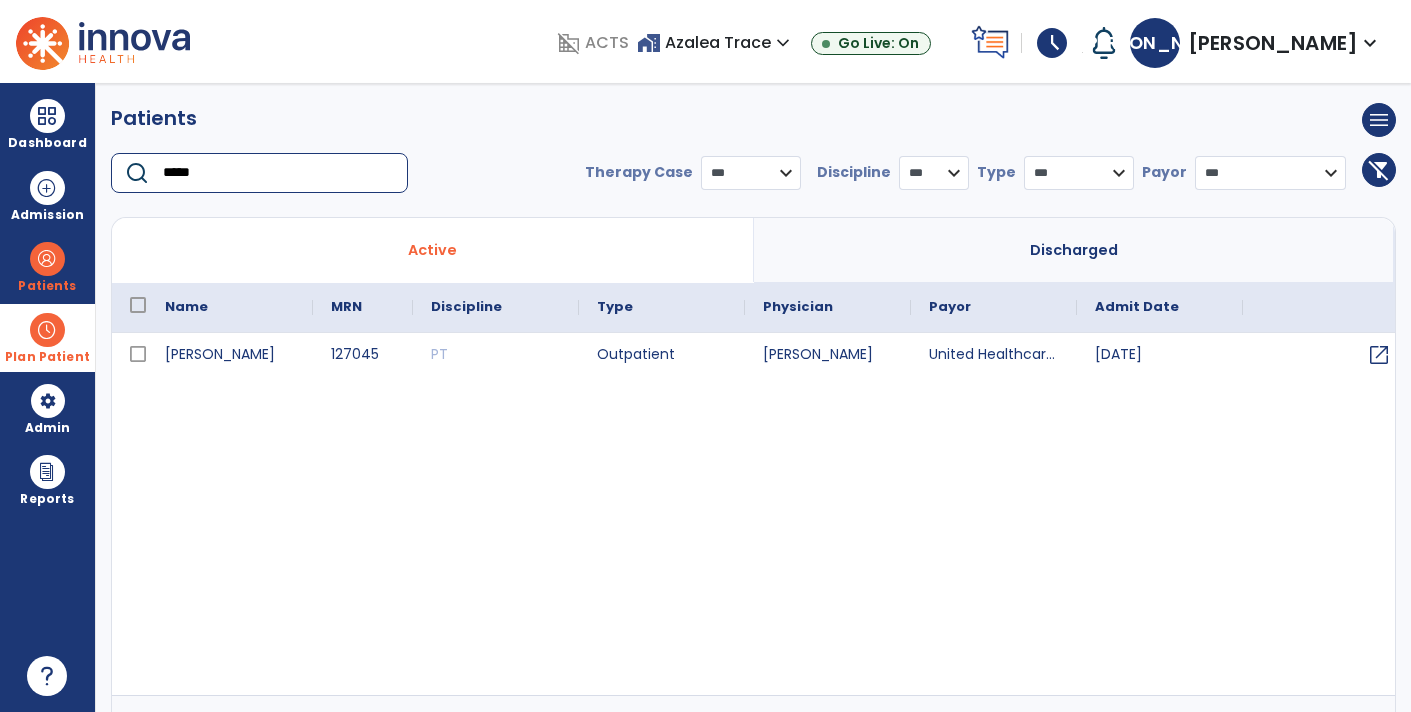 type on "*****" 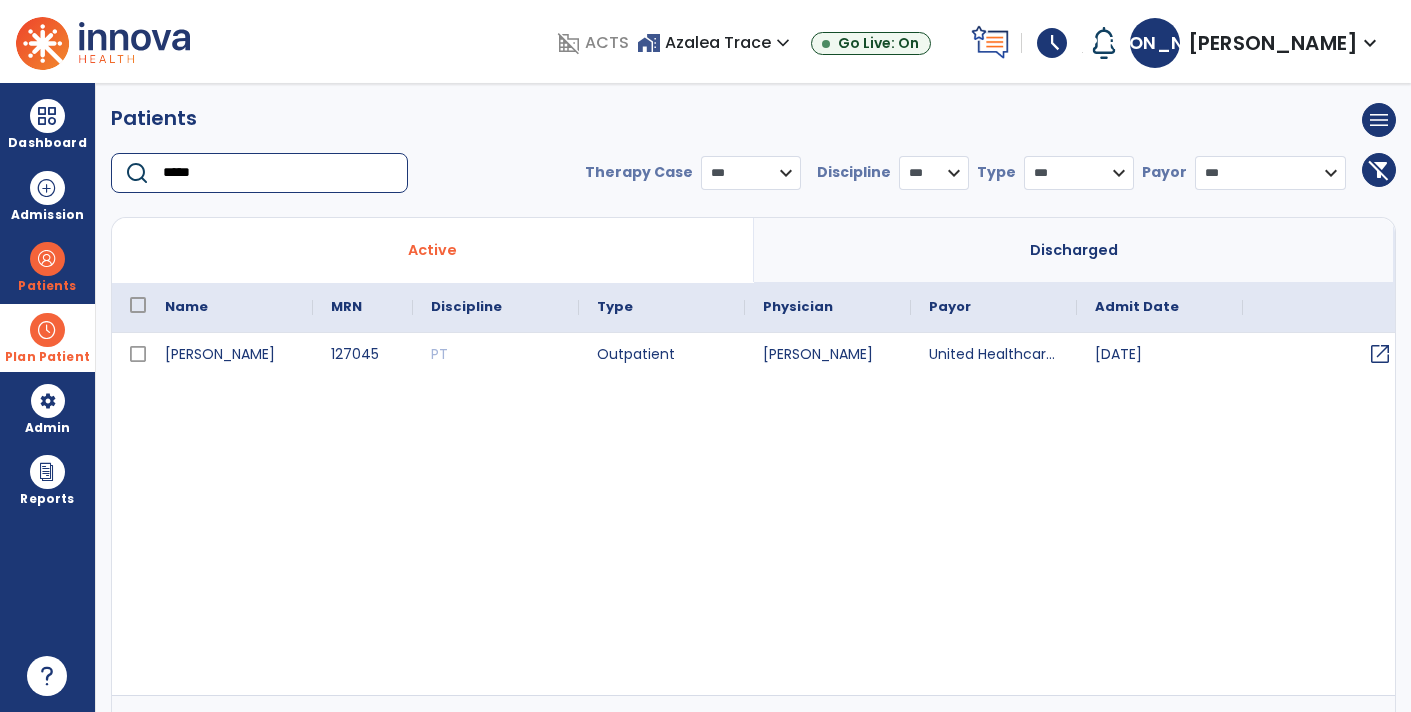 click on "open_in_new" at bounding box center (1380, 354) 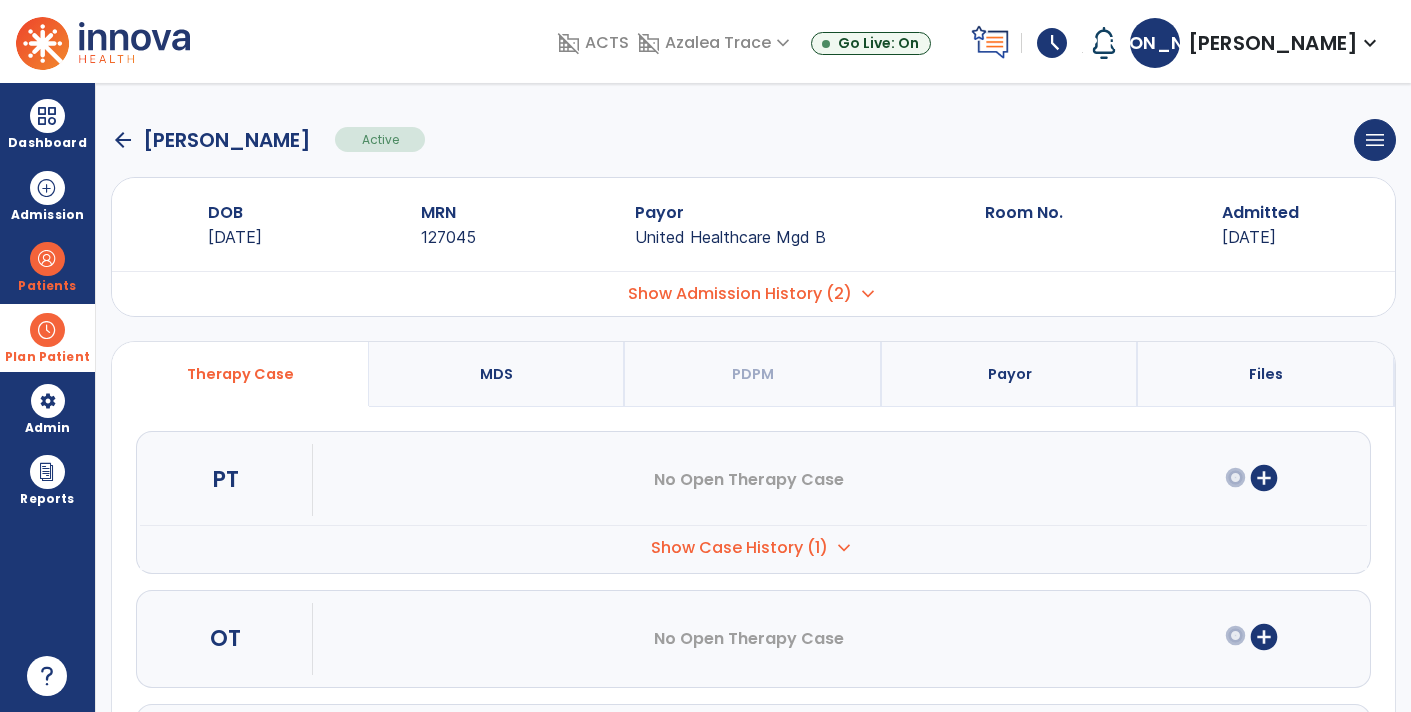 click on "Show Case History (1)     expand_more" at bounding box center [753, 547] 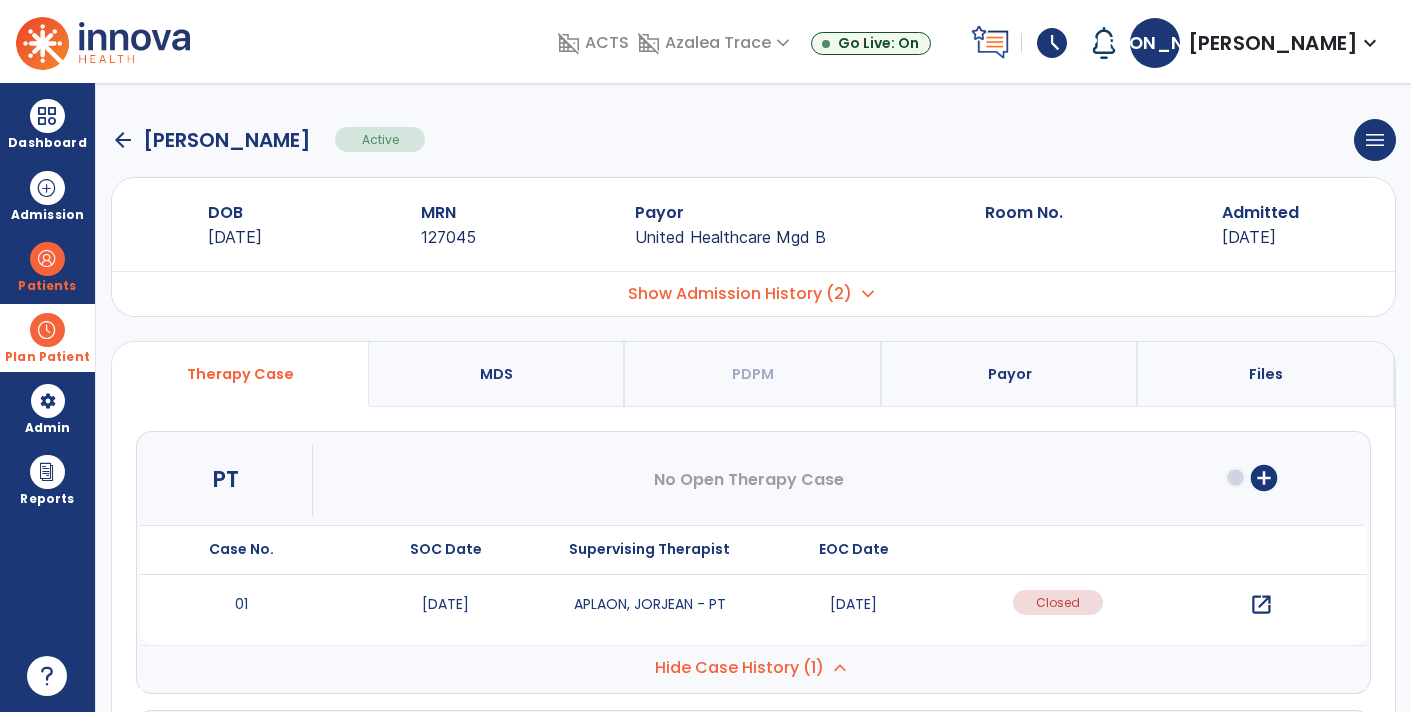 click on "open_in_new" at bounding box center [1262, 605] 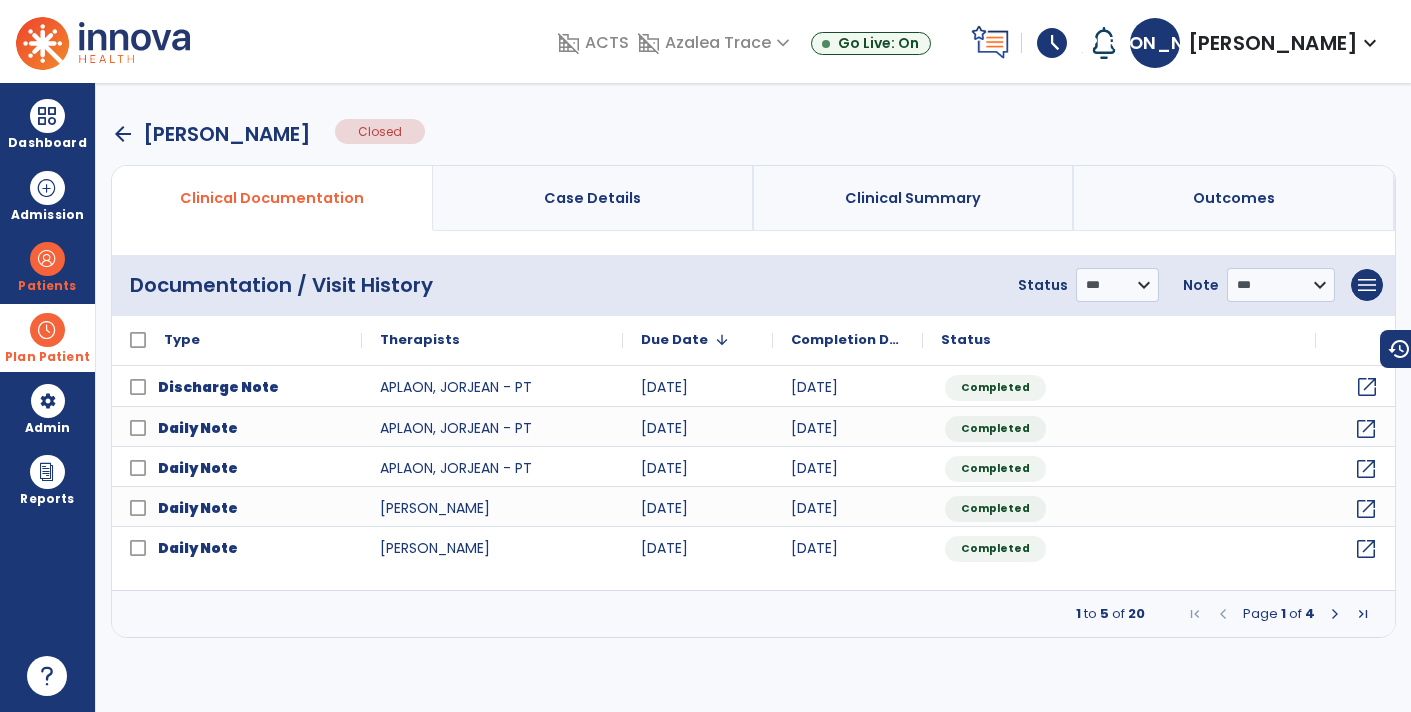 click on "open_in_new" 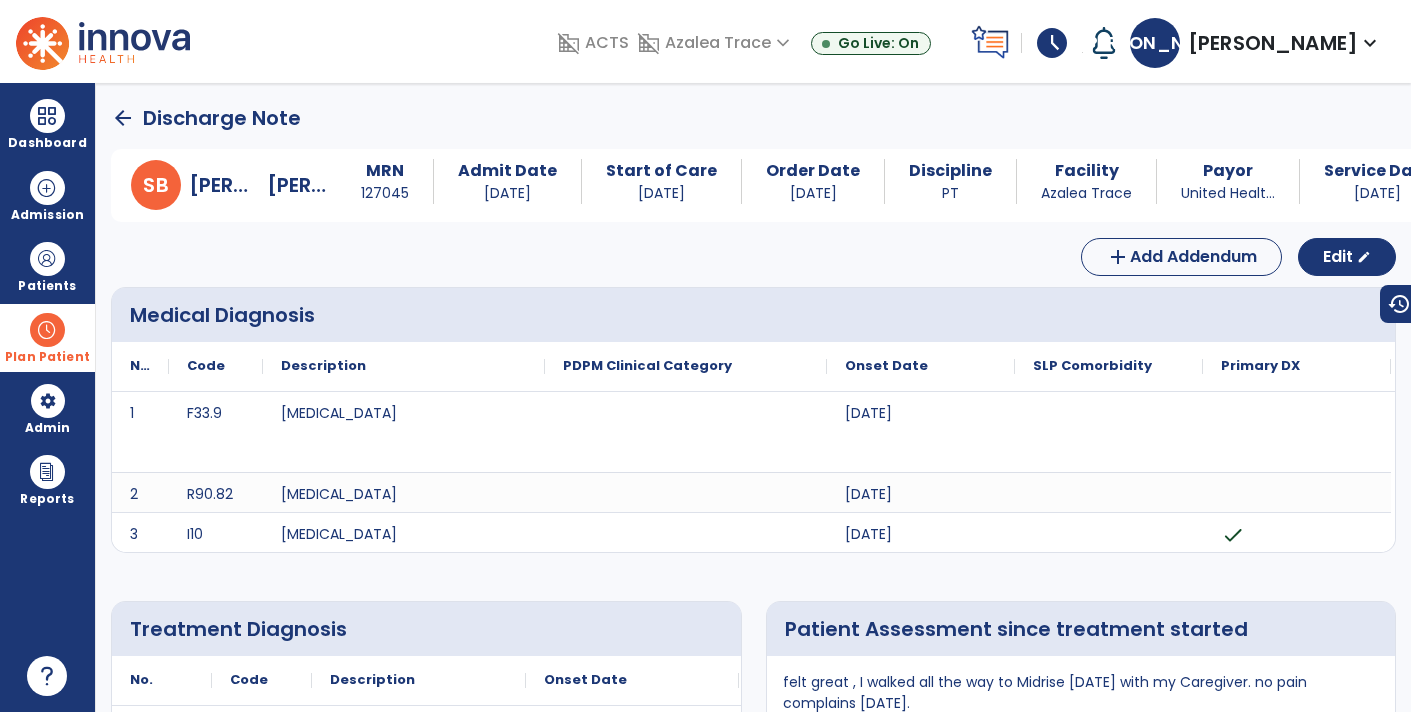 click on "arrow_back" 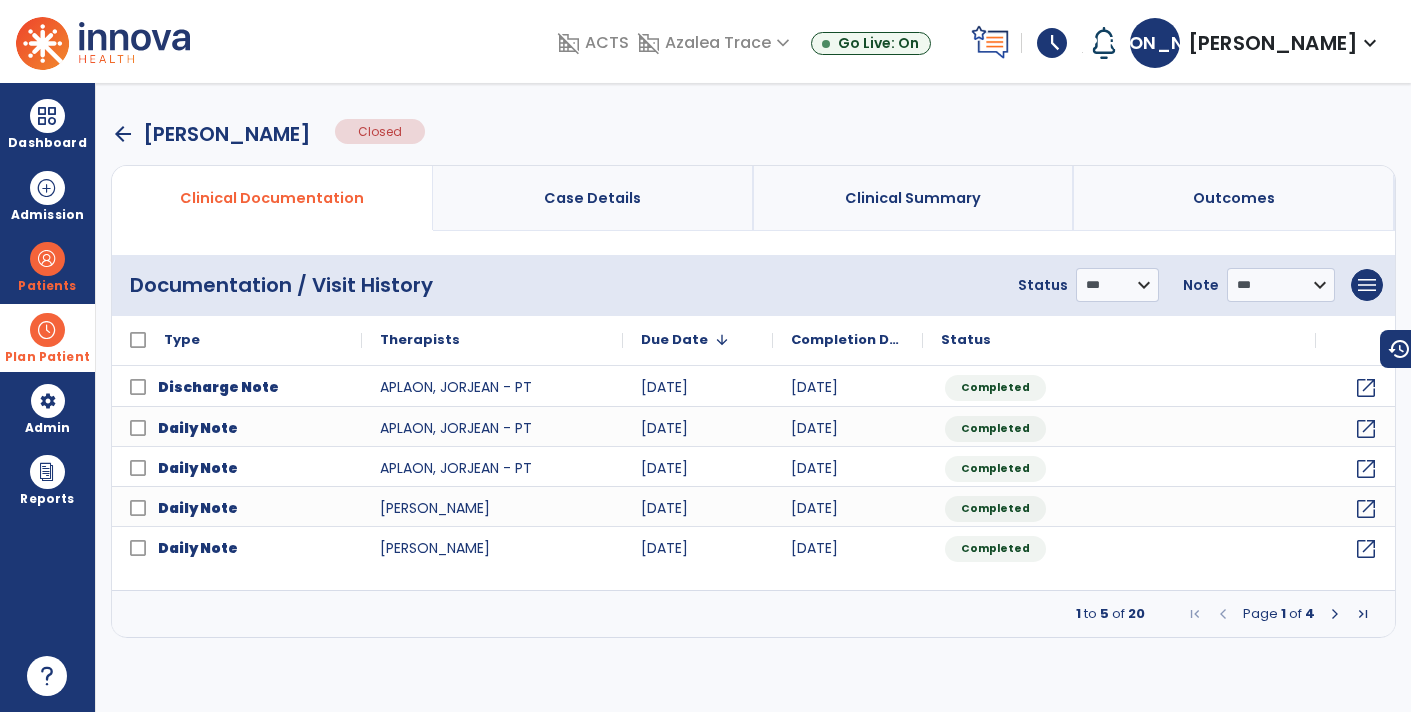 click on "arrow_back" at bounding box center [123, 134] 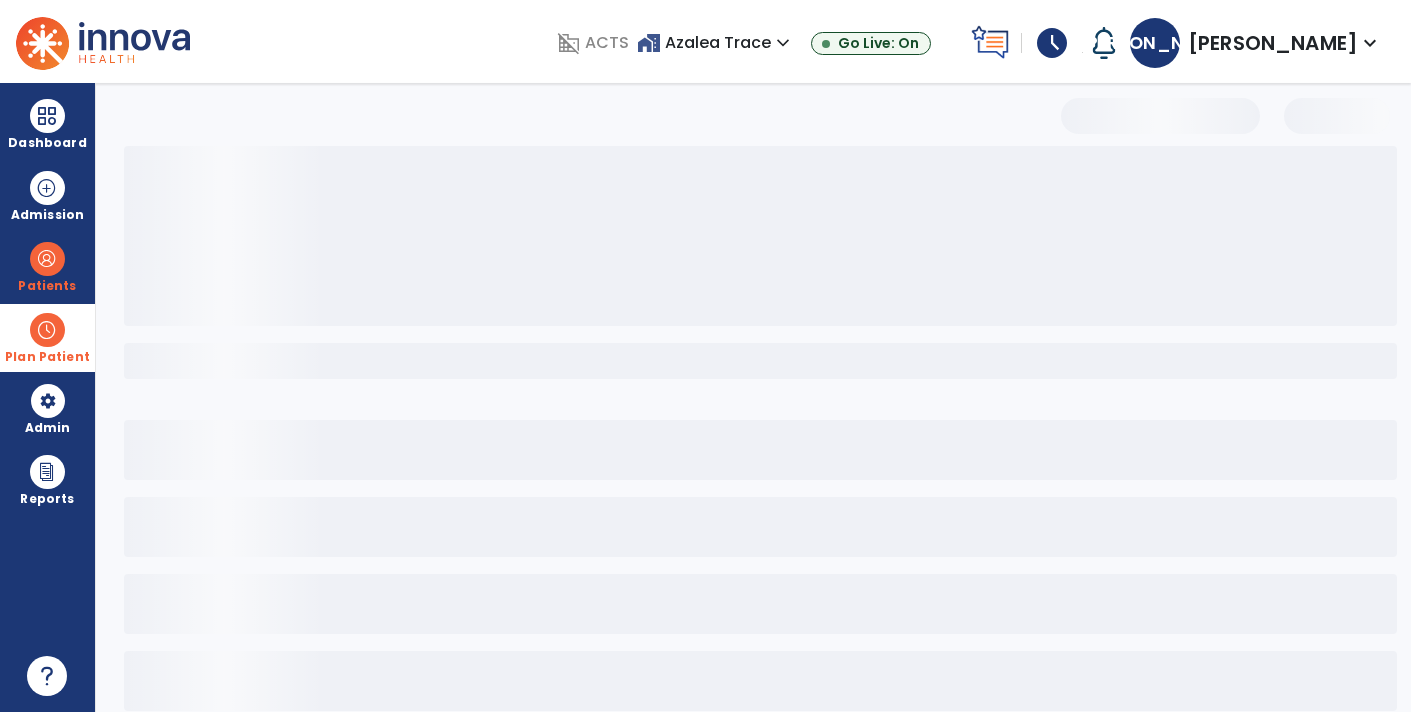 select on "***" 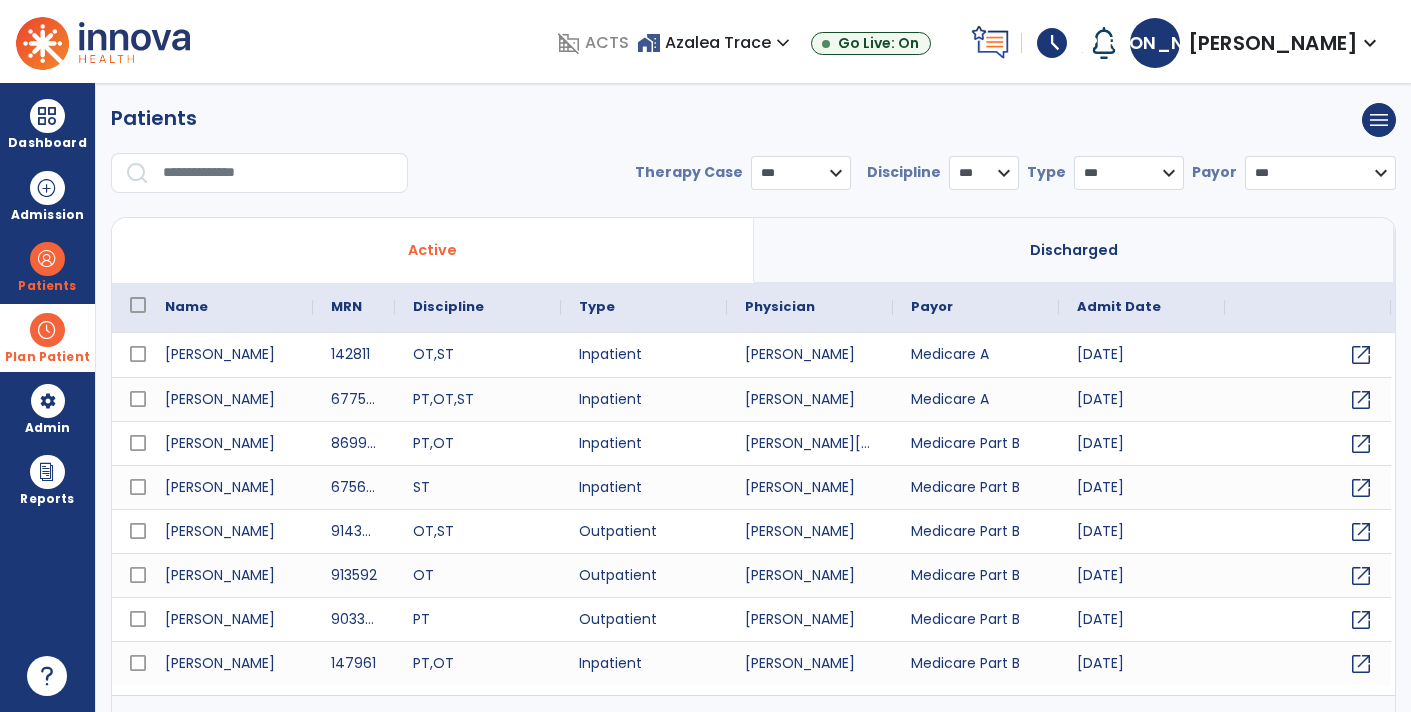 scroll, scrollTop: 2, scrollLeft: 0, axis: vertical 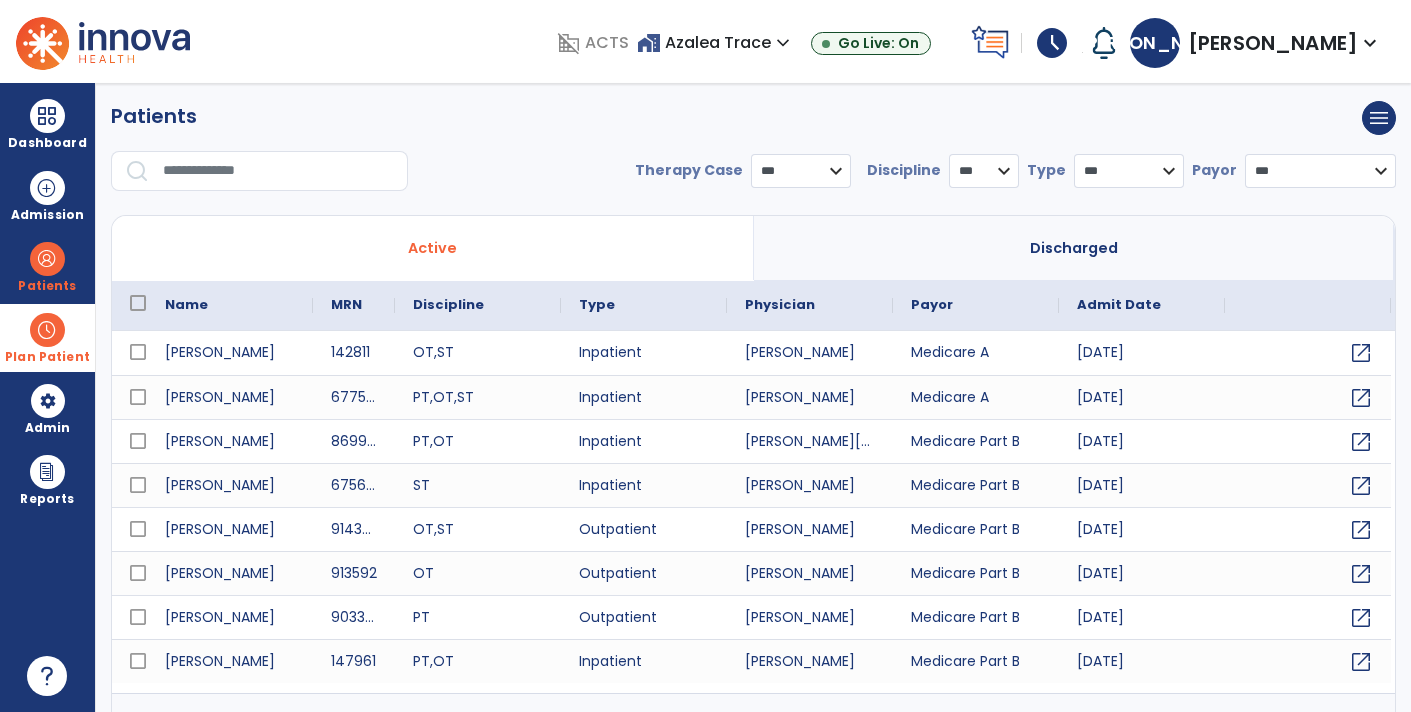 click at bounding box center [278, 171] 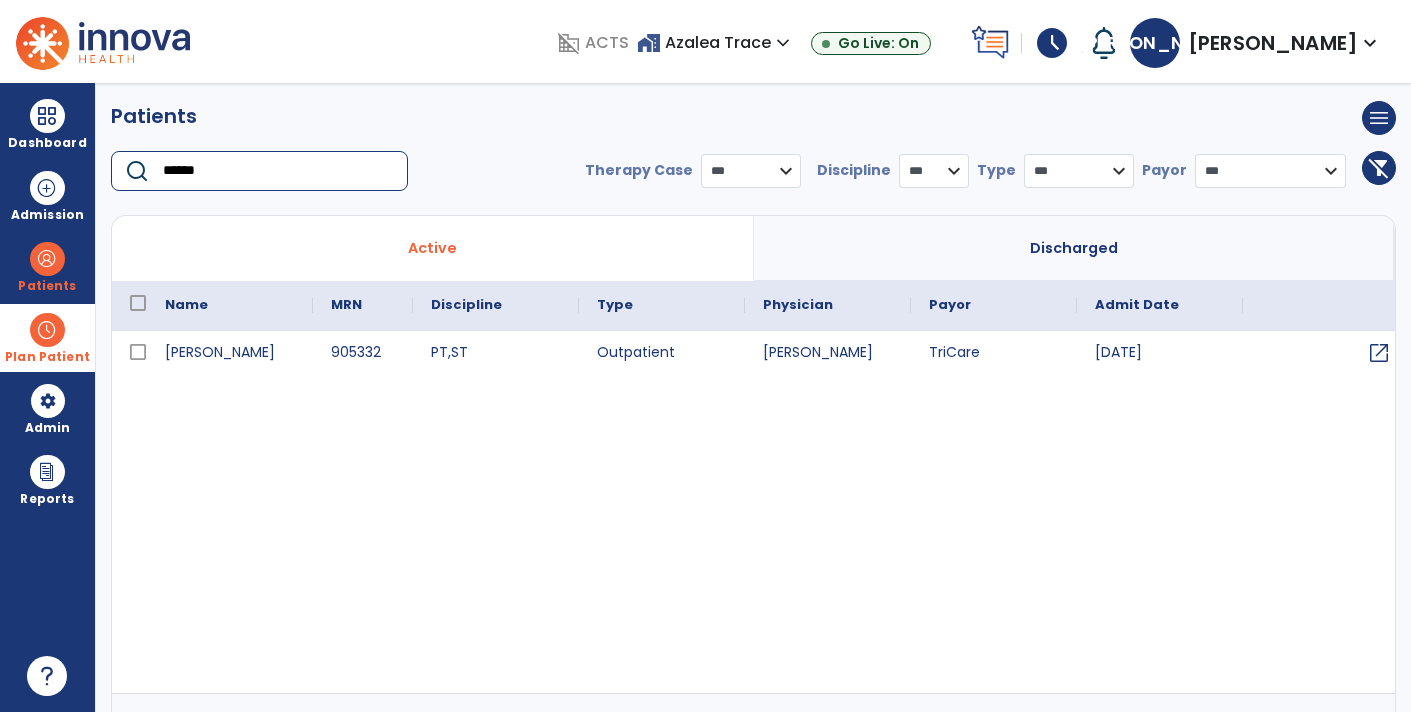 type on "******" 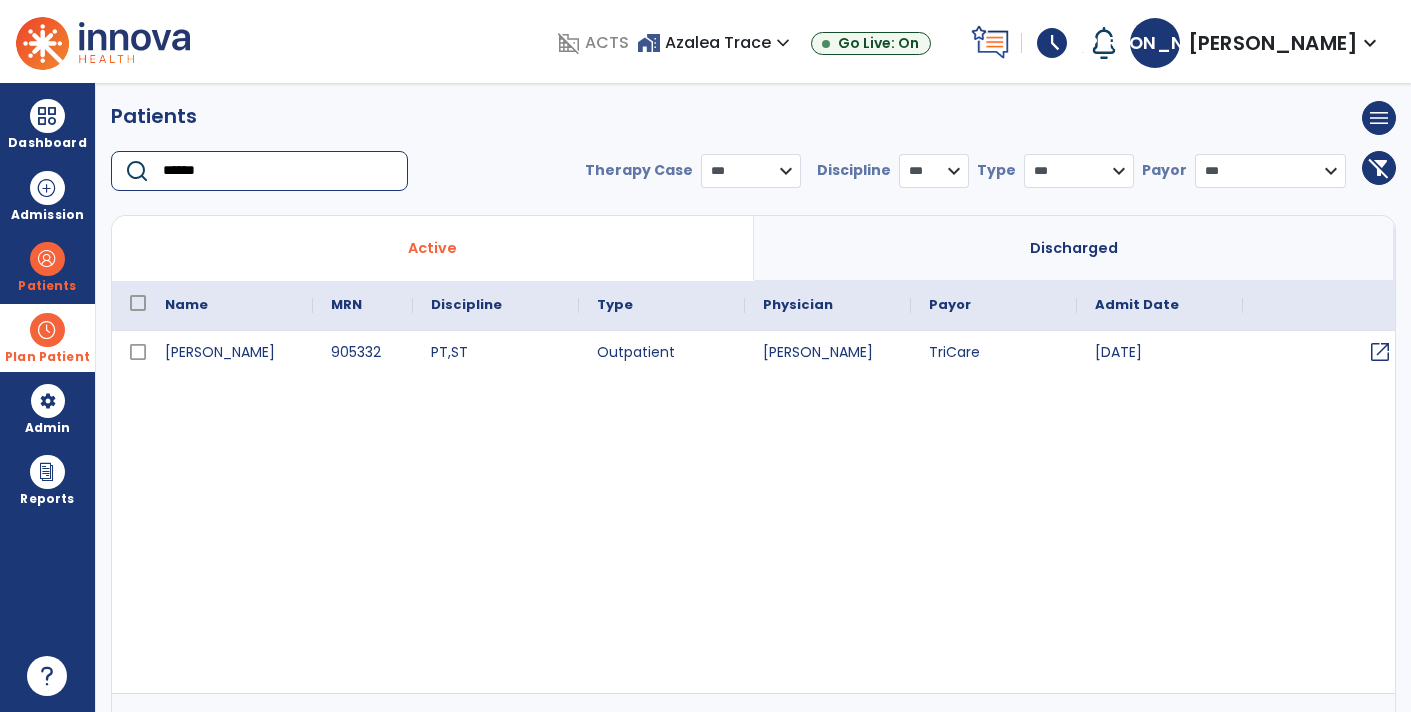 click on "open_in_new" at bounding box center (1380, 352) 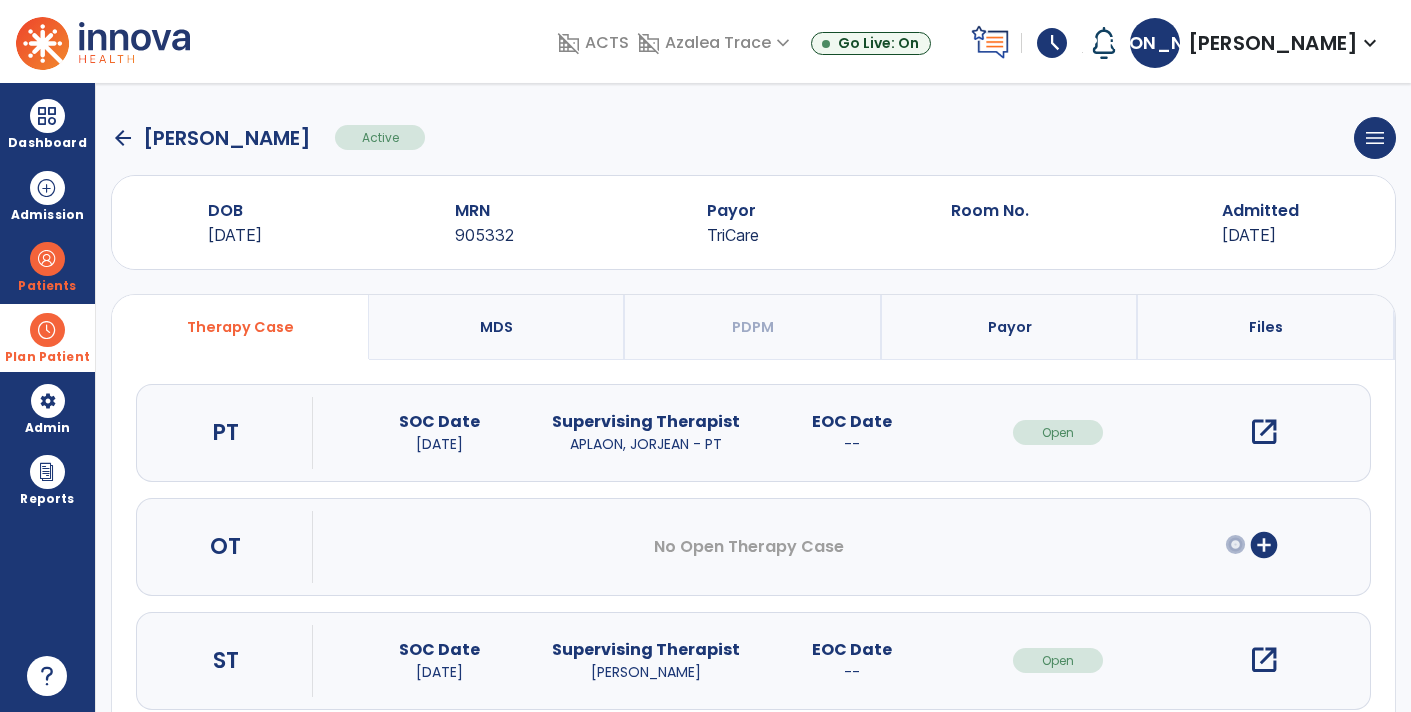click on "open_in_new" at bounding box center [1264, 432] 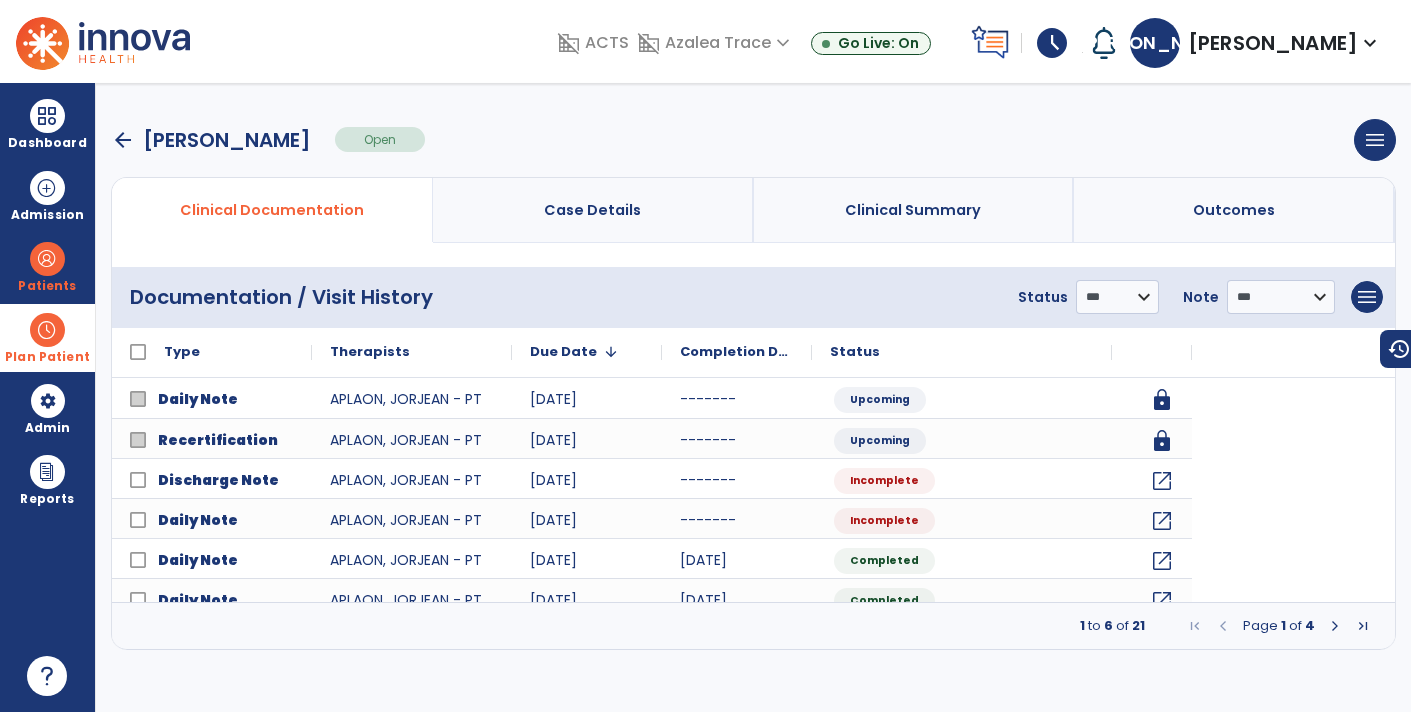 scroll, scrollTop: 0, scrollLeft: 0, axis: both 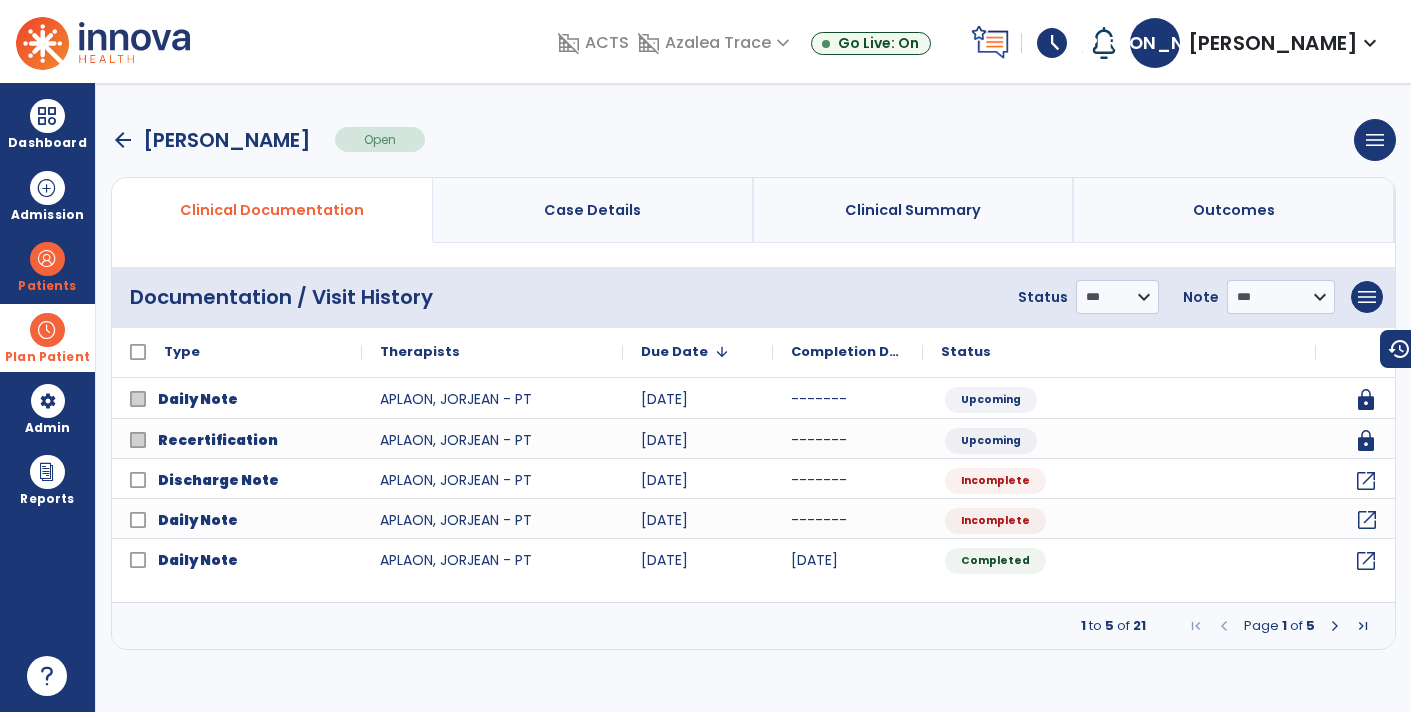 click on "open_in_new" 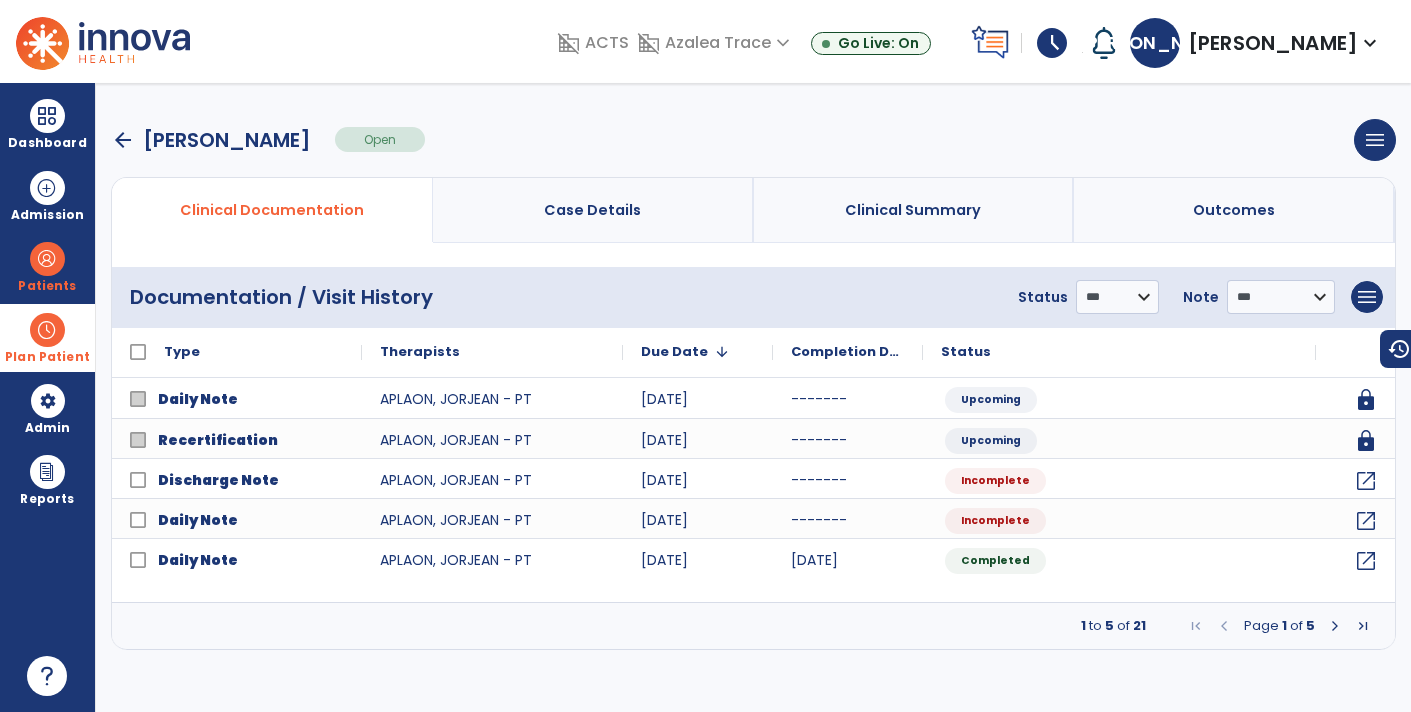 select on "*" 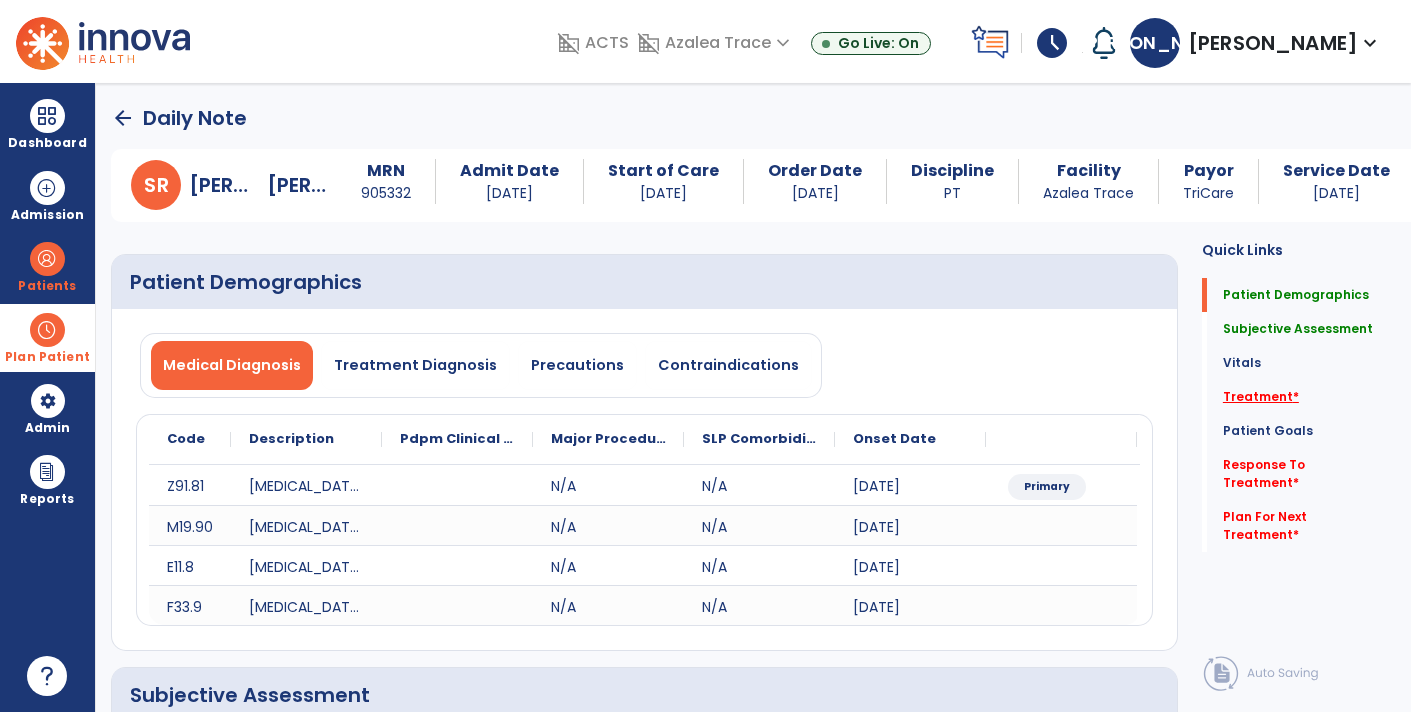 click on "Treatment   *" 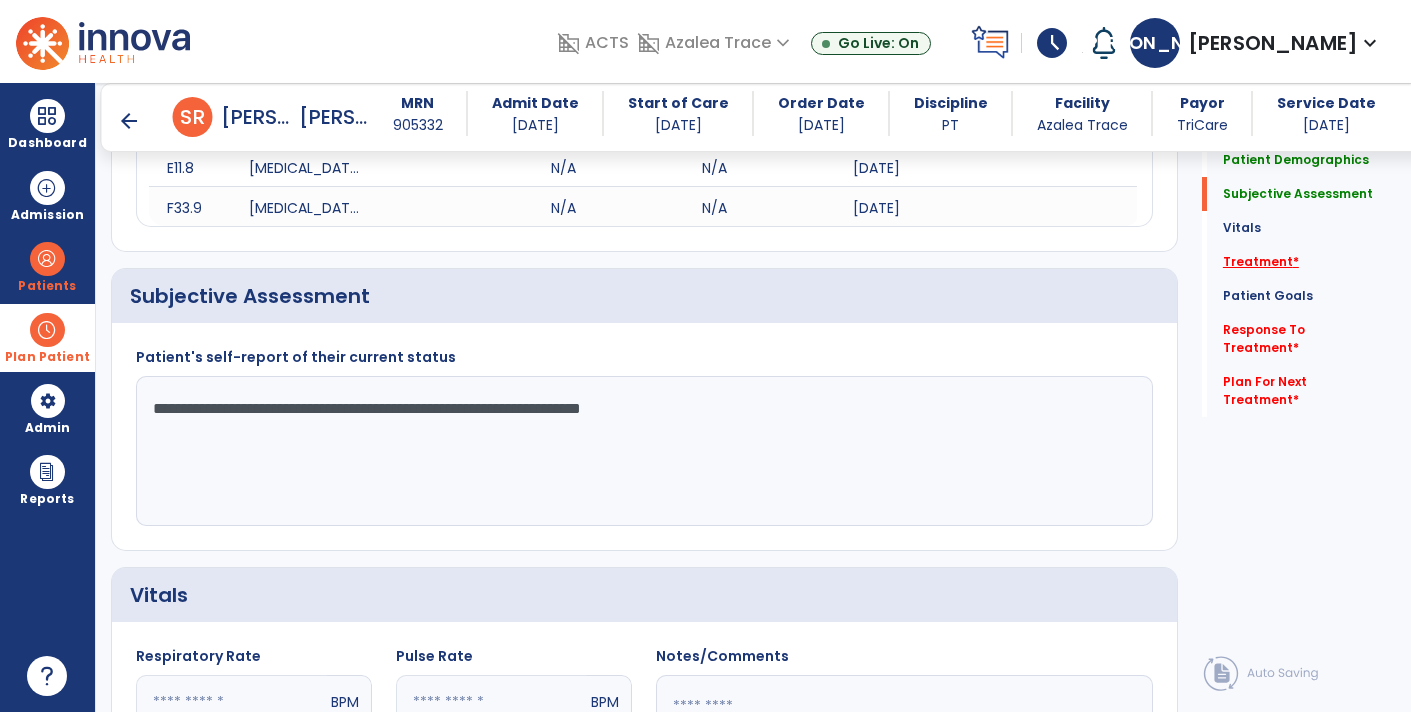 scroll, scrollTop: 351, scrollLeft: 0, axis: vertical 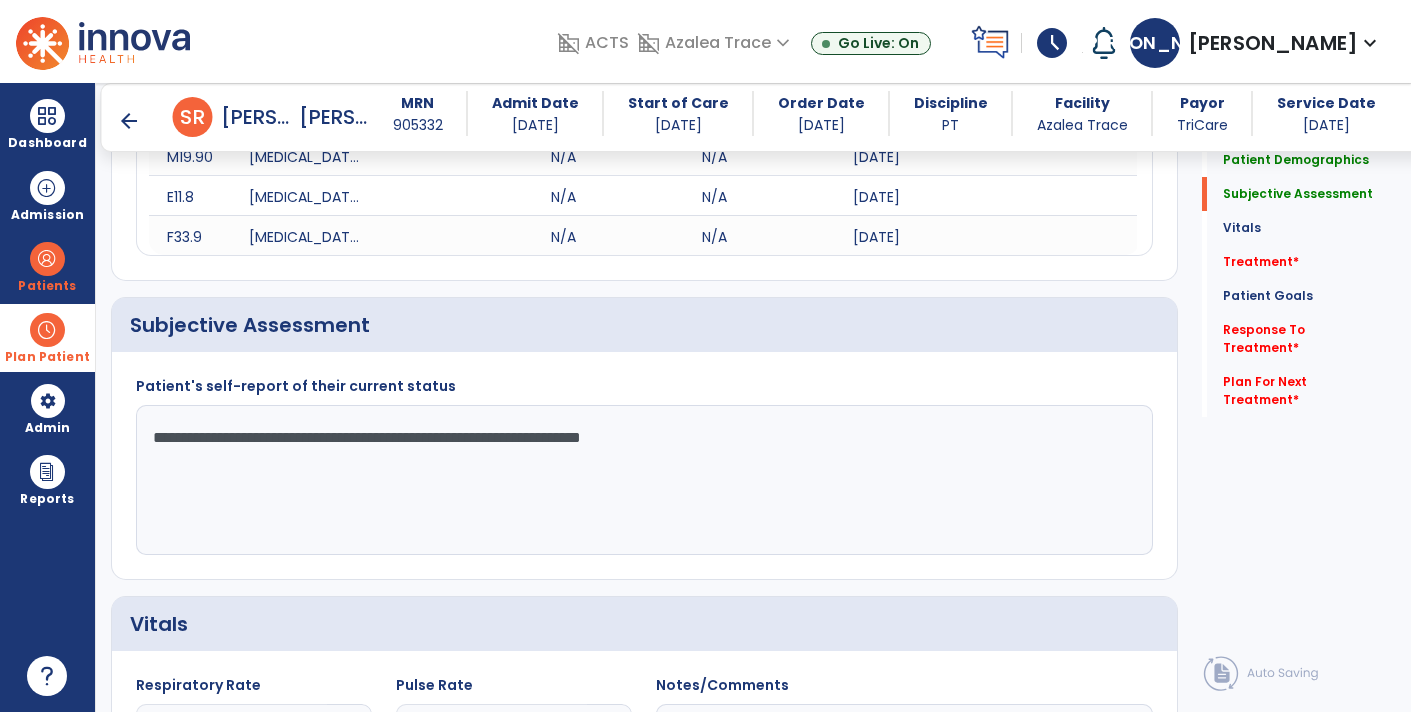 click on "Quick Links  Patient Demographics   Patient Demographics   Subjective Assessment   Subjective Assessment   Vitals   Vitals   Treatment   *  Treatment   *  Patient Goals   Patient Goals   Response To Treatment   *  Response To Treatment   *  Plan For Next Treatment   *  Plan For Next Treatment   *" 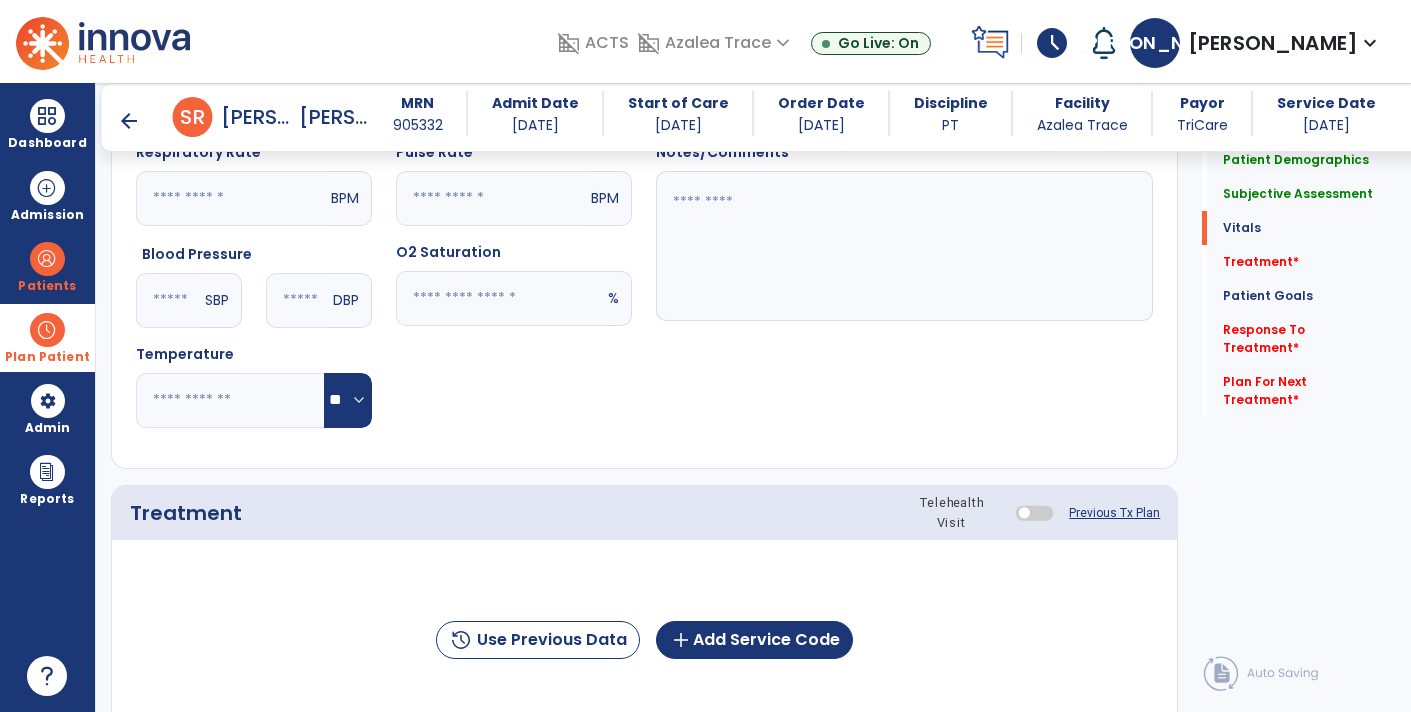 scroll, scrollTop: 884, scrollLeft: 0, axis: vertical 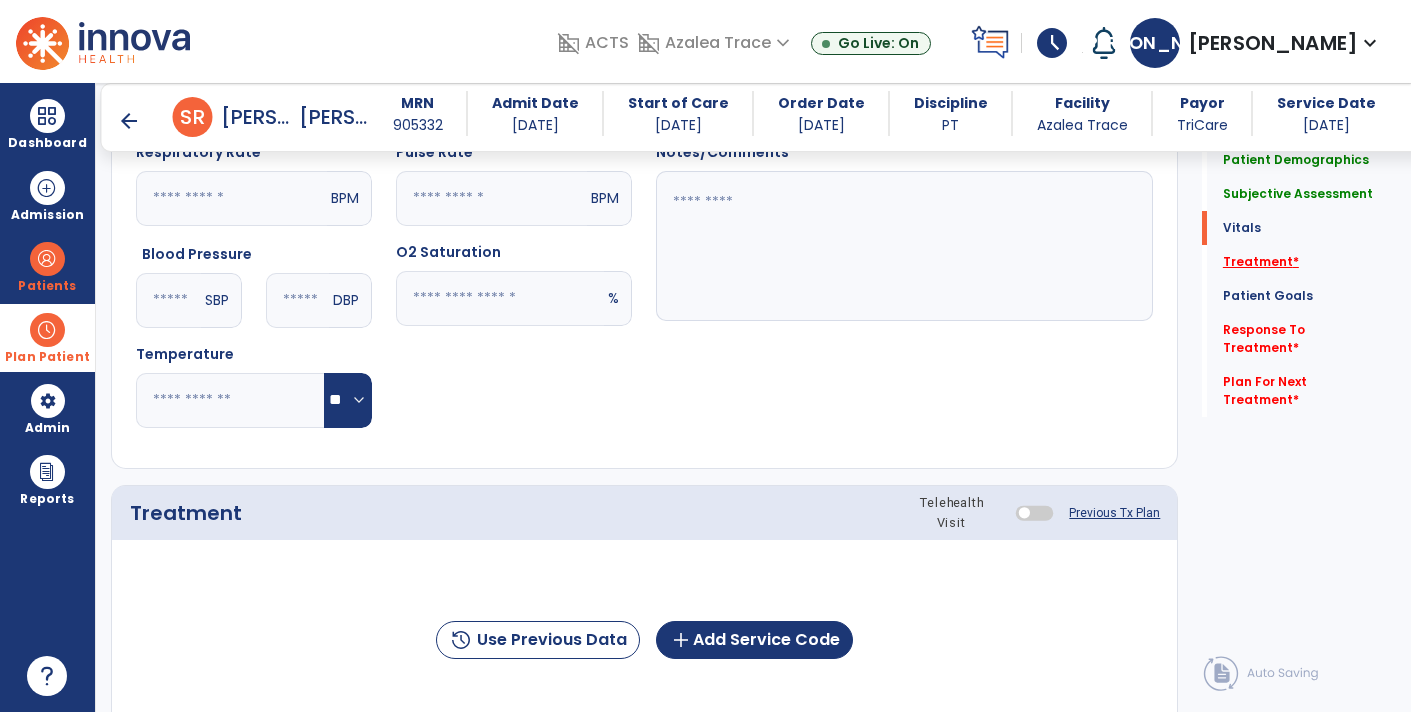 click on "Treatment   *" 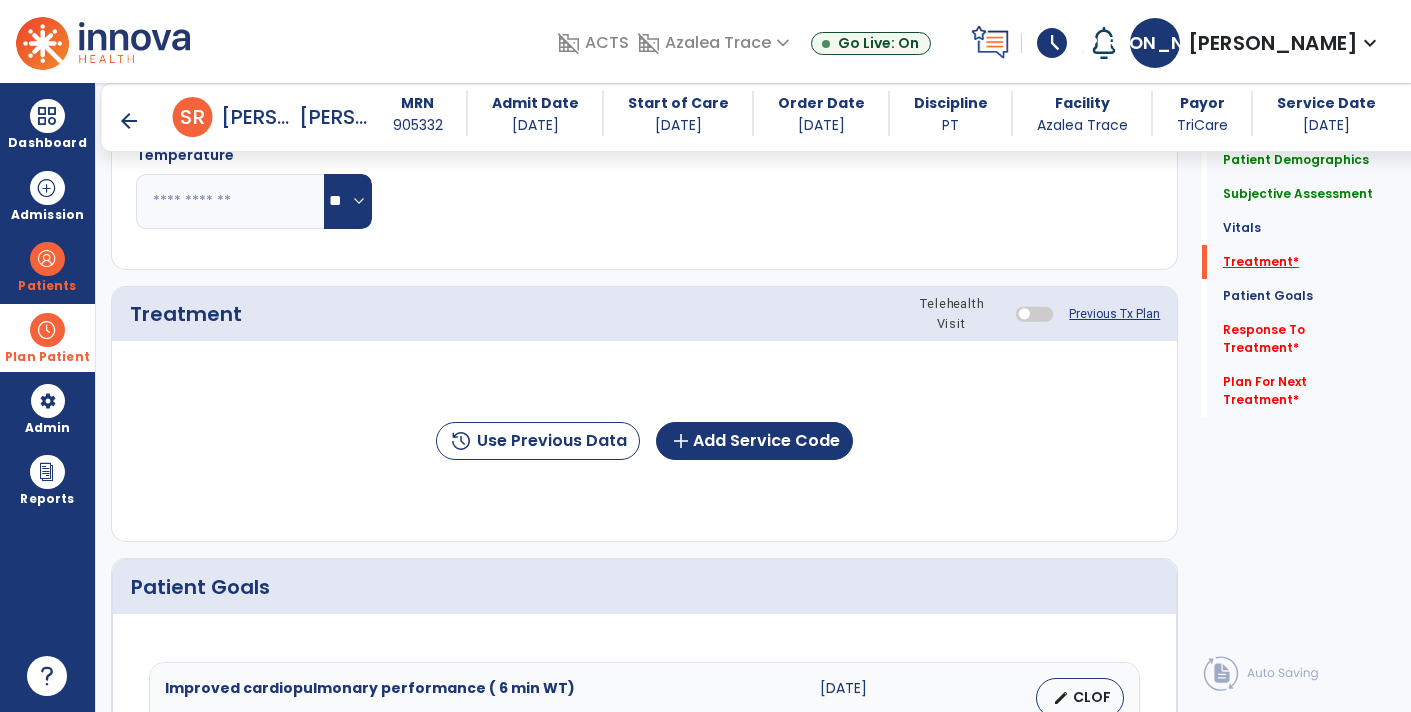 scroll, scrollTop: 1095, scrollLeft: 0, axis: vertical 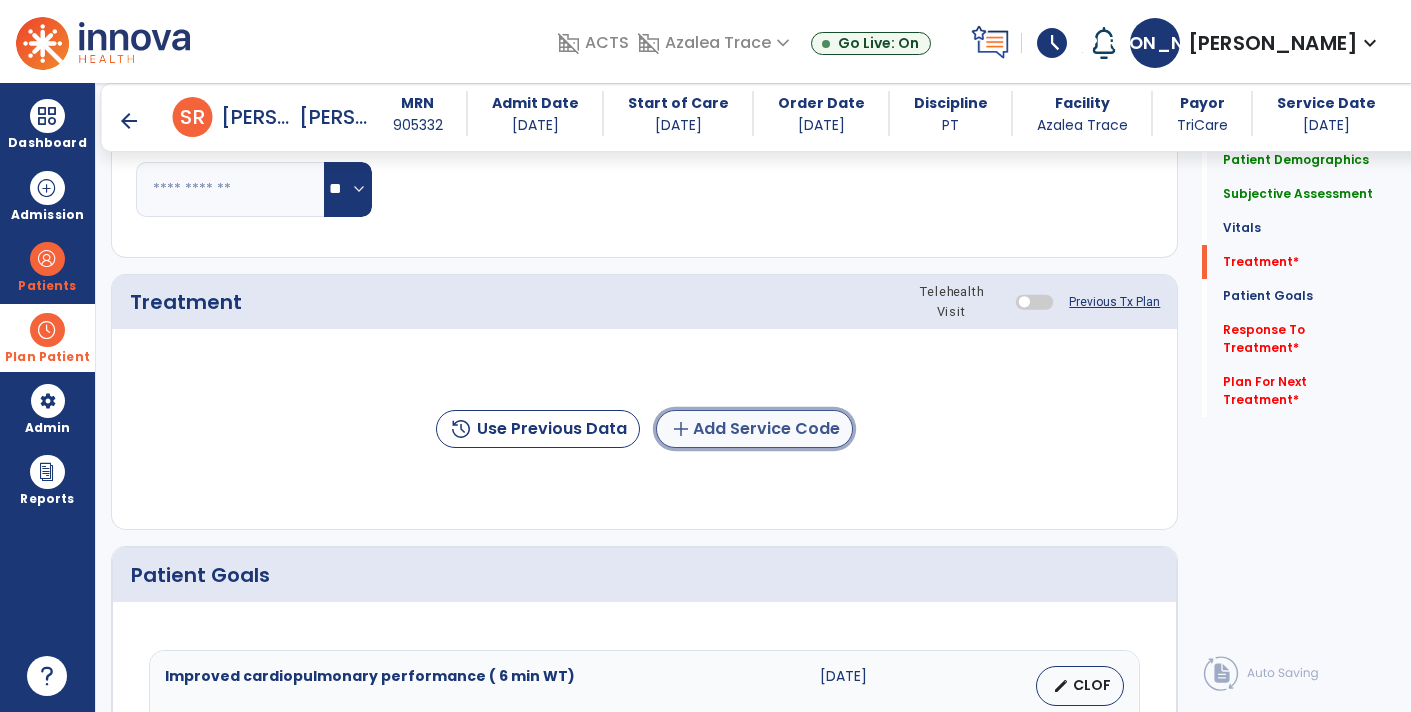 click on "add  Add Service Code" 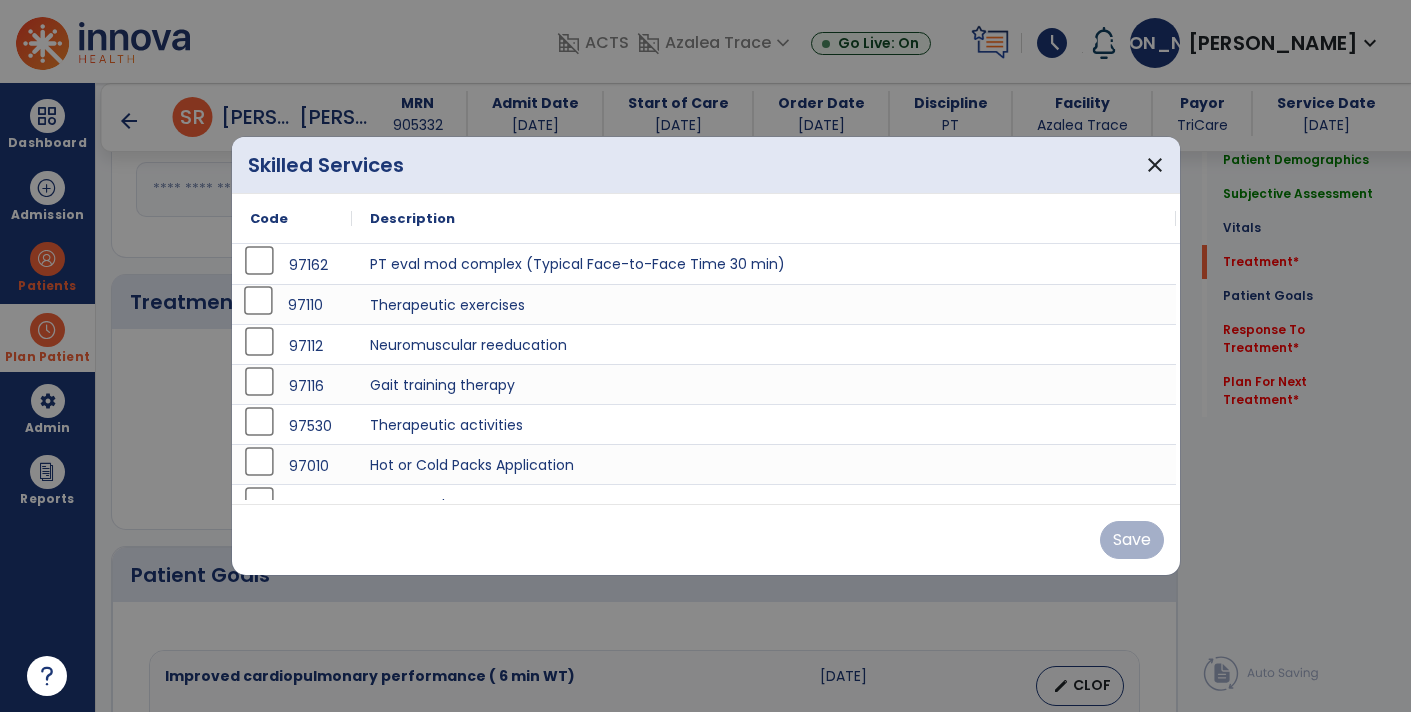 click on "97110" at bounding box center (305, 305) 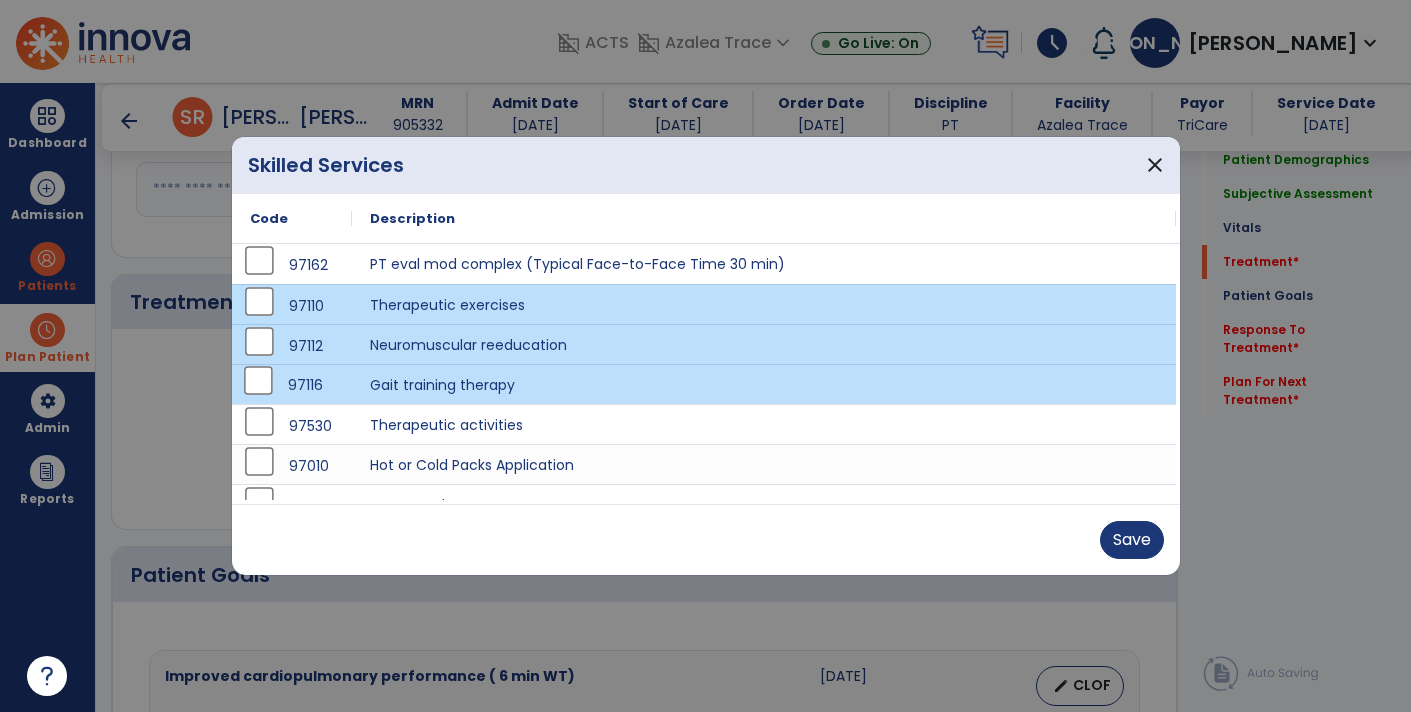 scroll, scrollTop: 24, scrollLeft: 0, axis: vertical 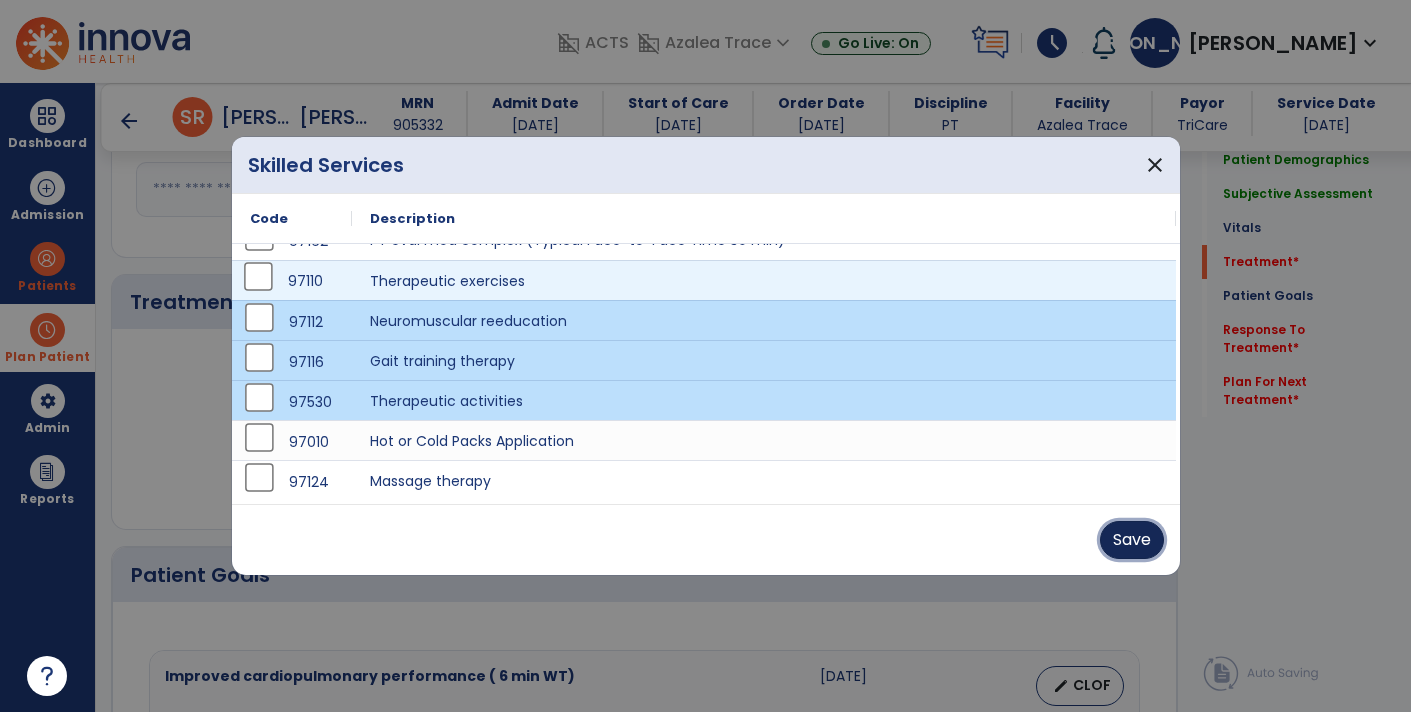 click on "Save" at bounding box center [1132, 540] 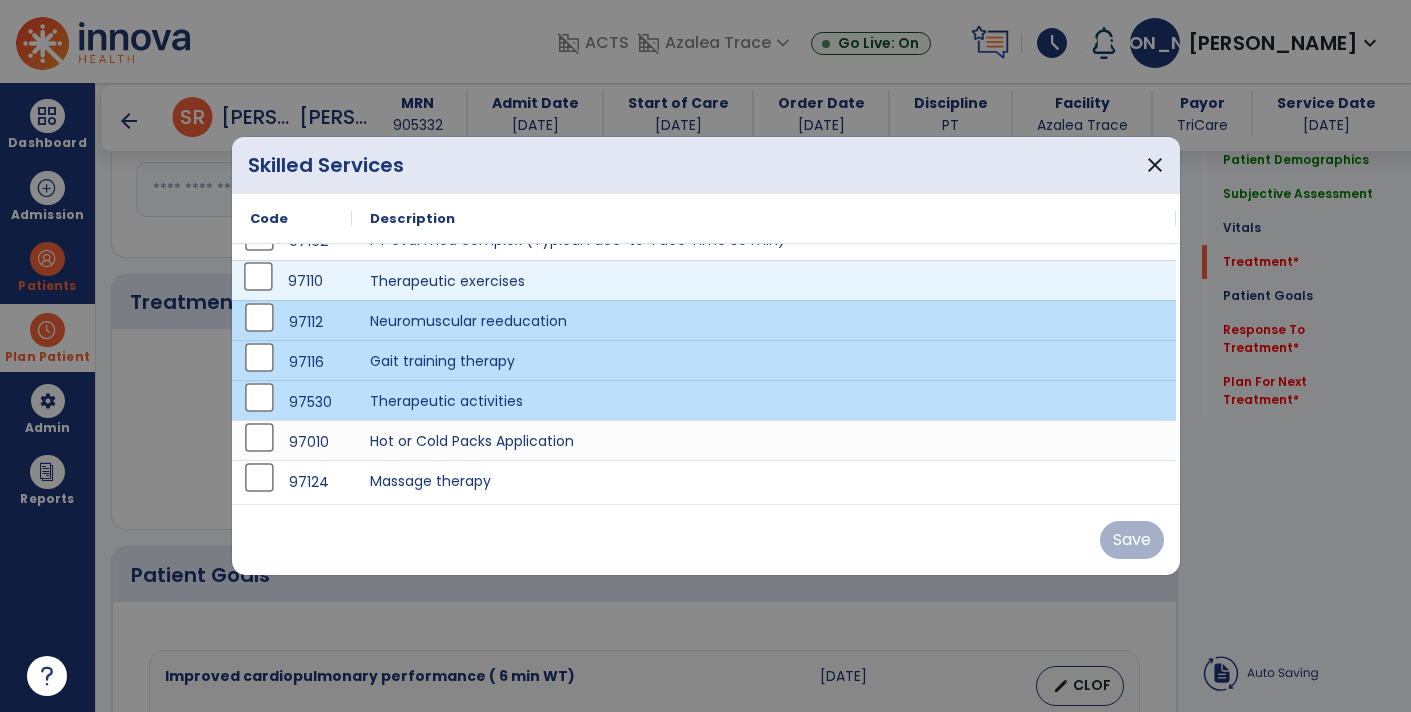 click on "Save" at bounding box center [706, 539] 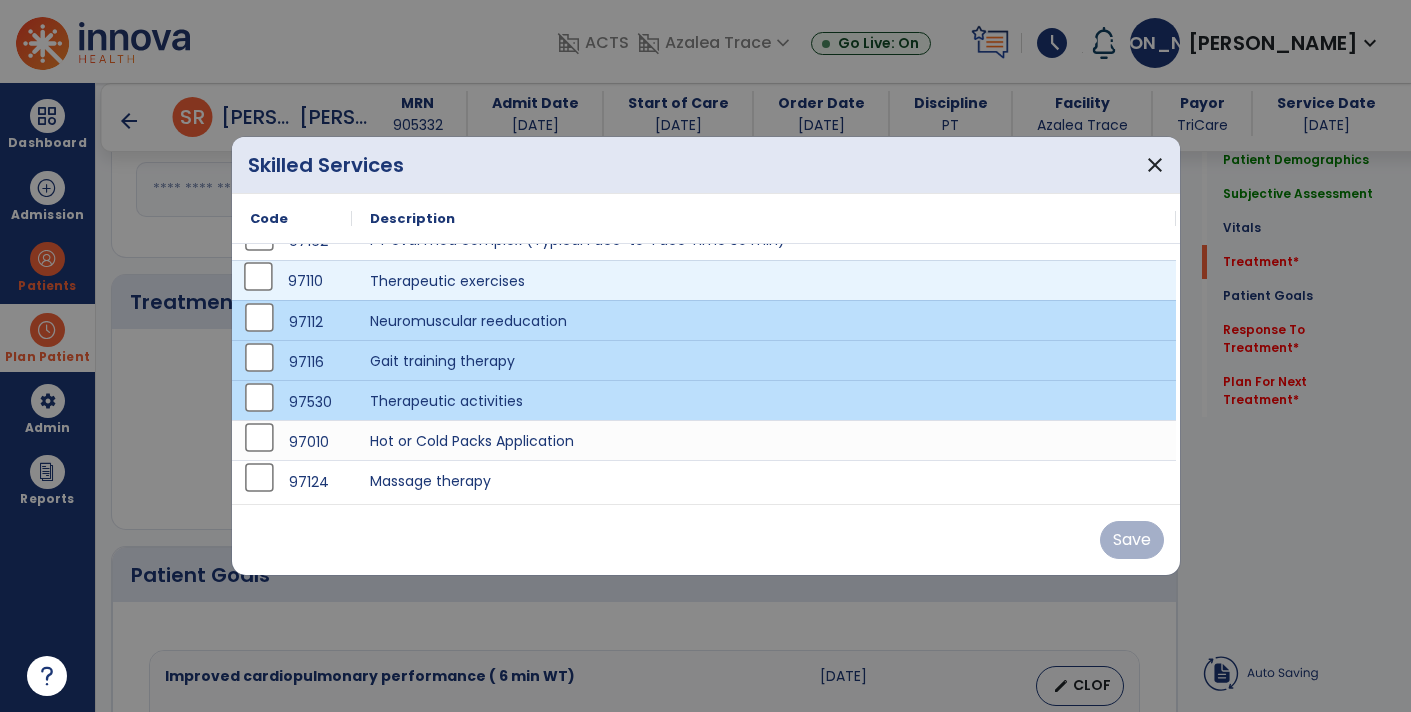 click on "Save" at bounding box center (706, 539) 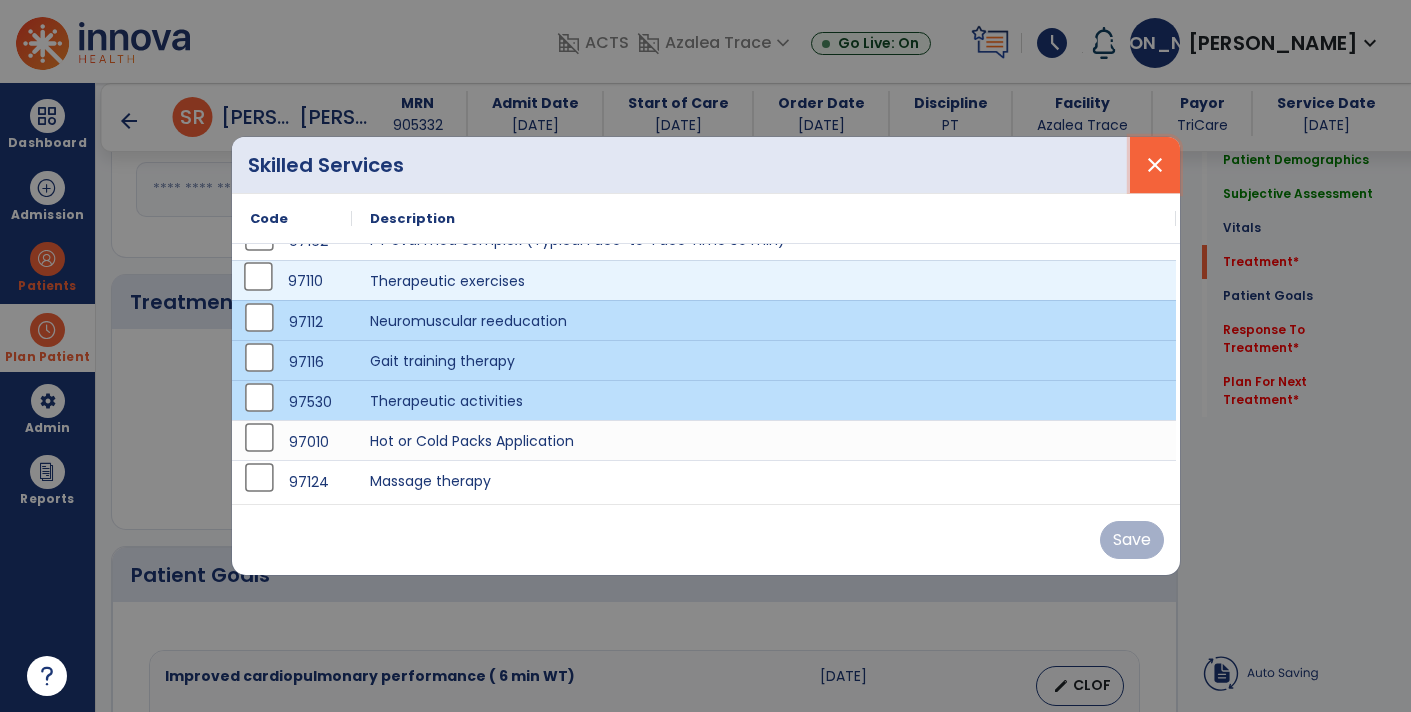 click on "close" at bounding box center [1155, 165] 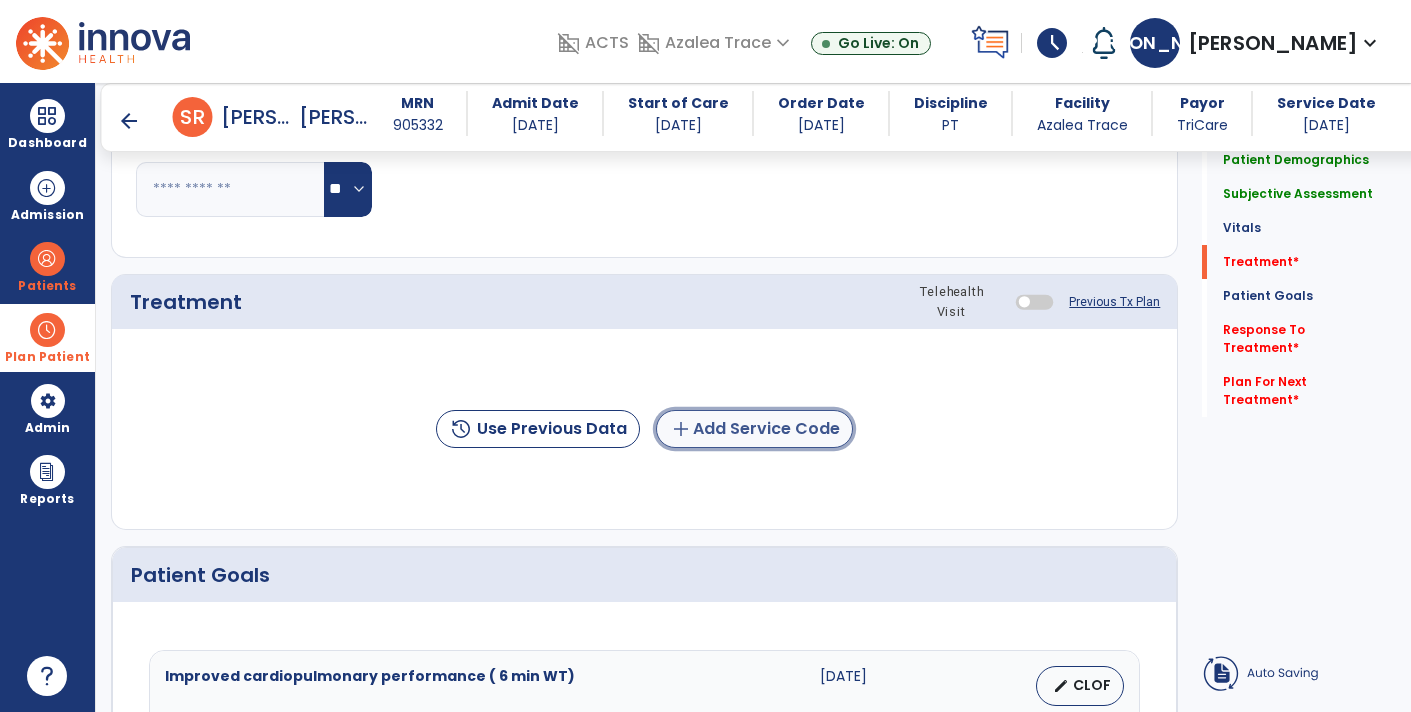 click on "add  Add Service Code" 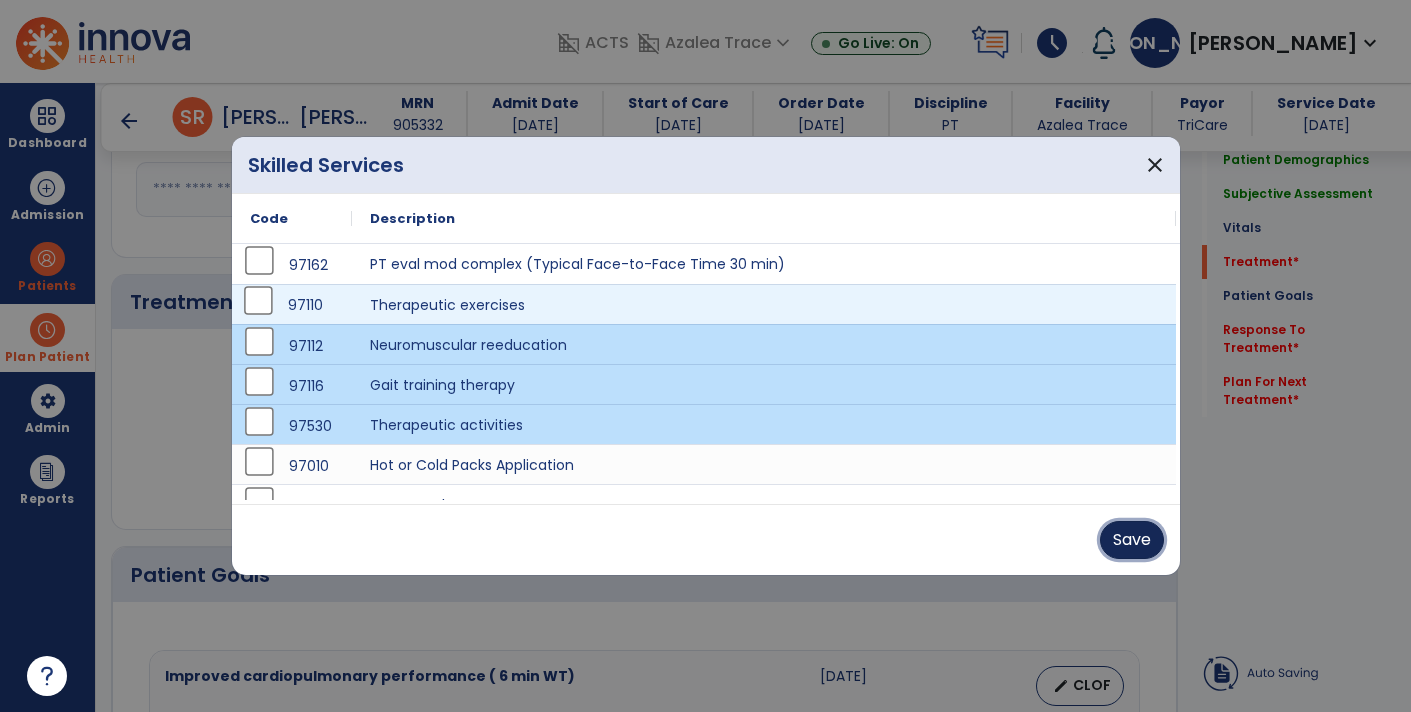 click on "Save" at bounding box center [1132, 540] 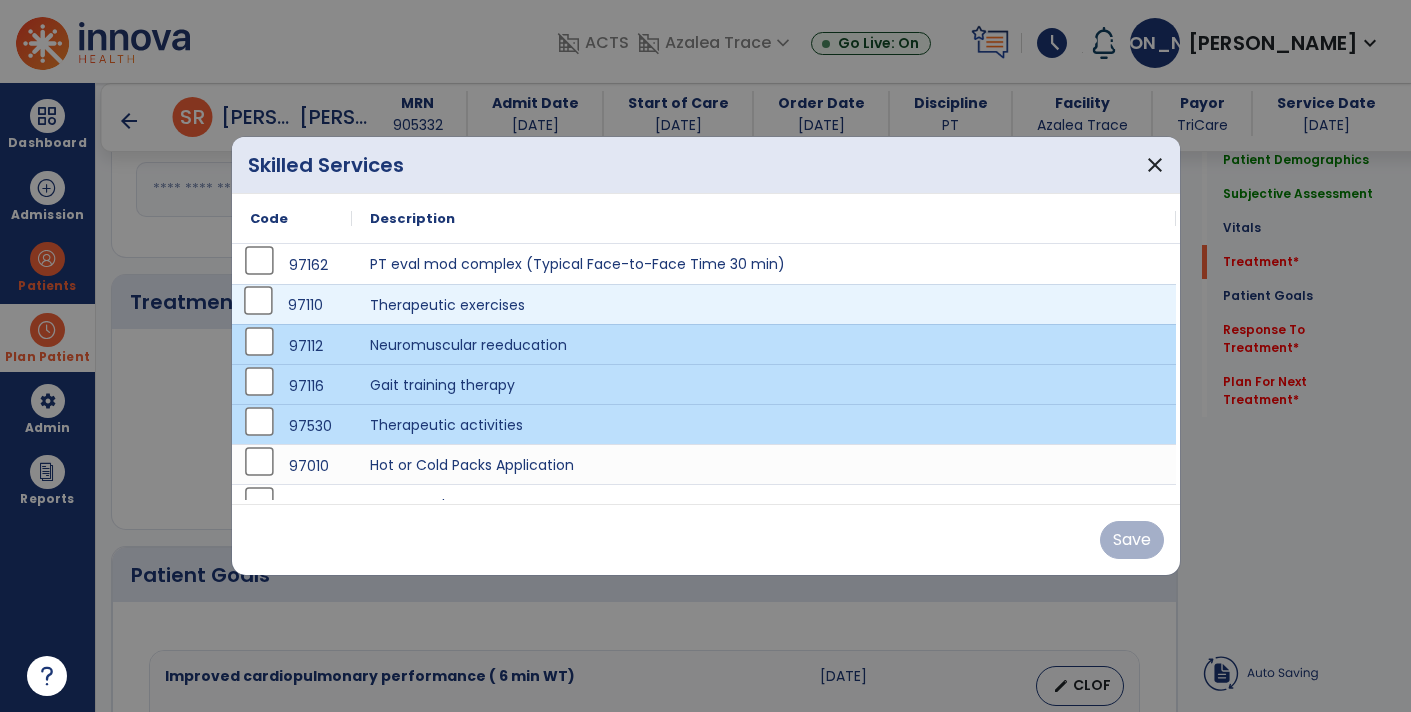 click on "Save" at bounding box center (706, 539) 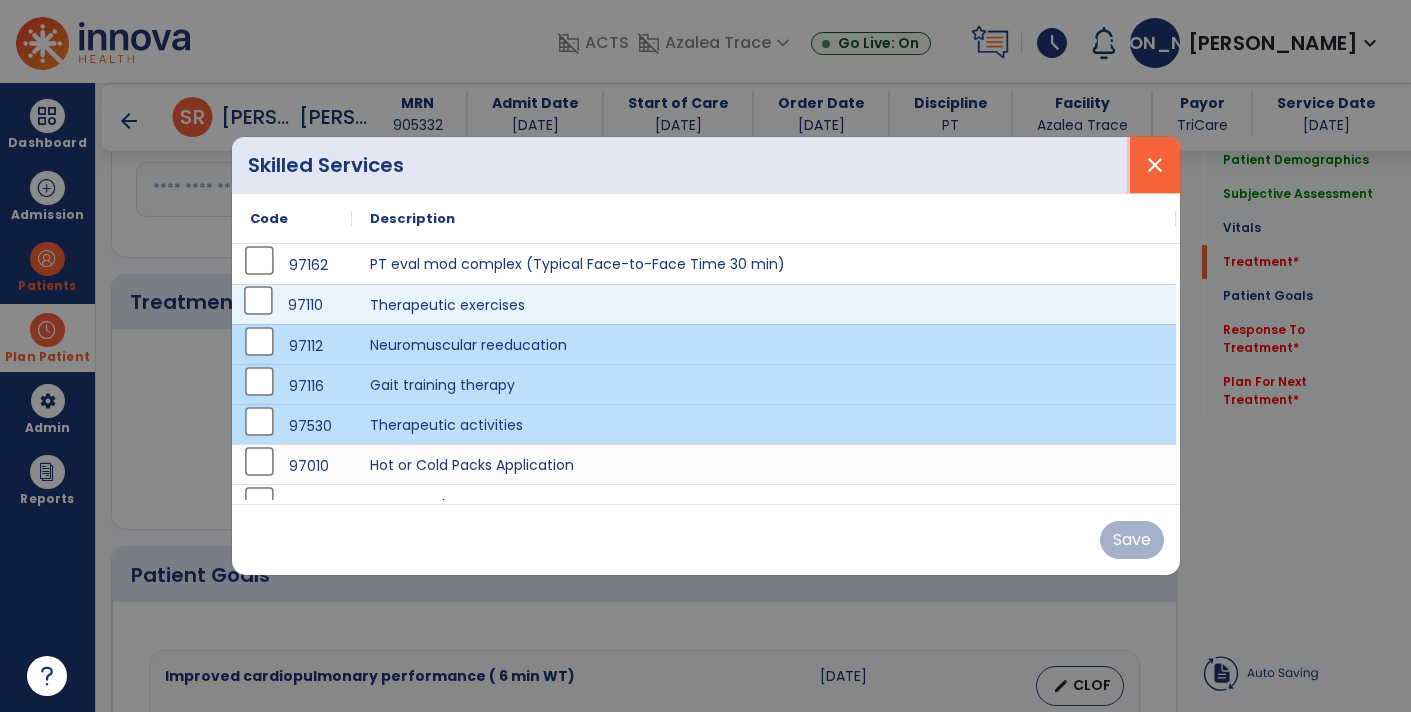 click on "close" at bounding box center [1155, 165] 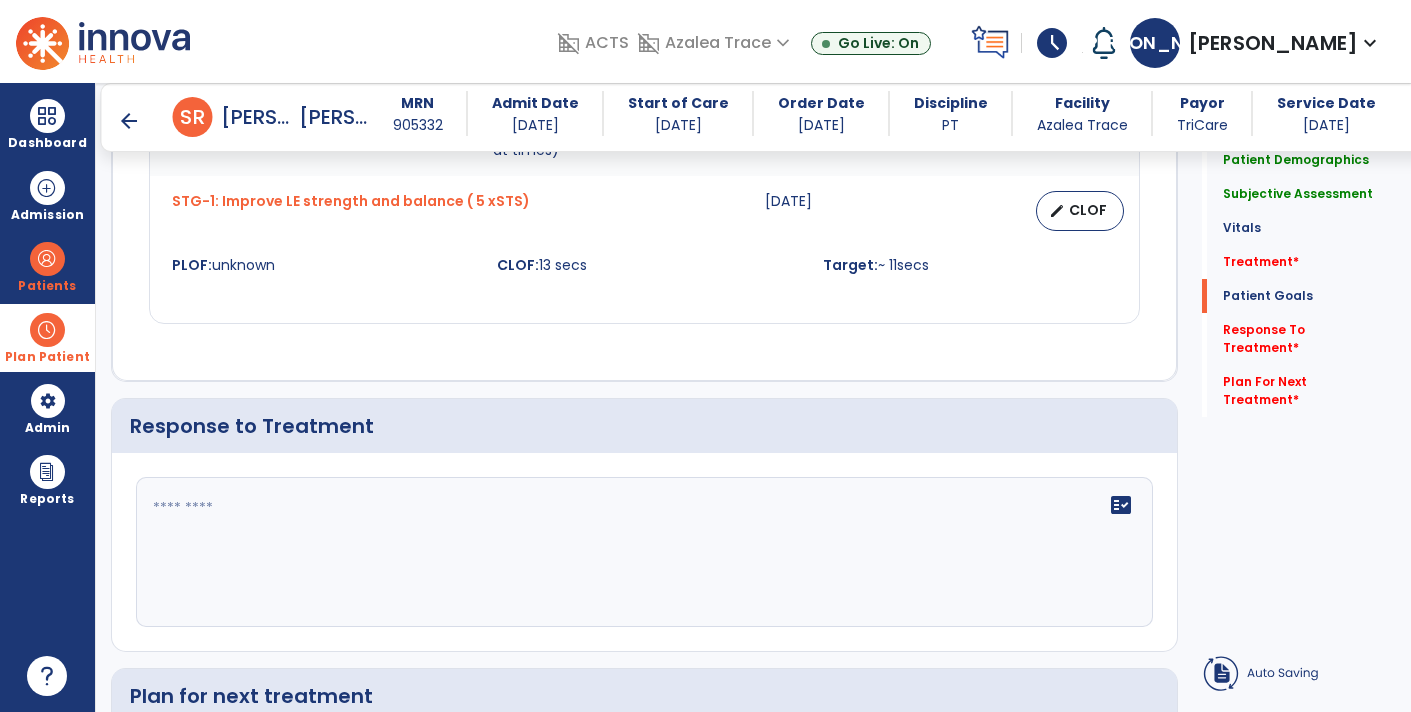 scroll, scrollTop: 3089, scrollLeft: 0, axis: vertical 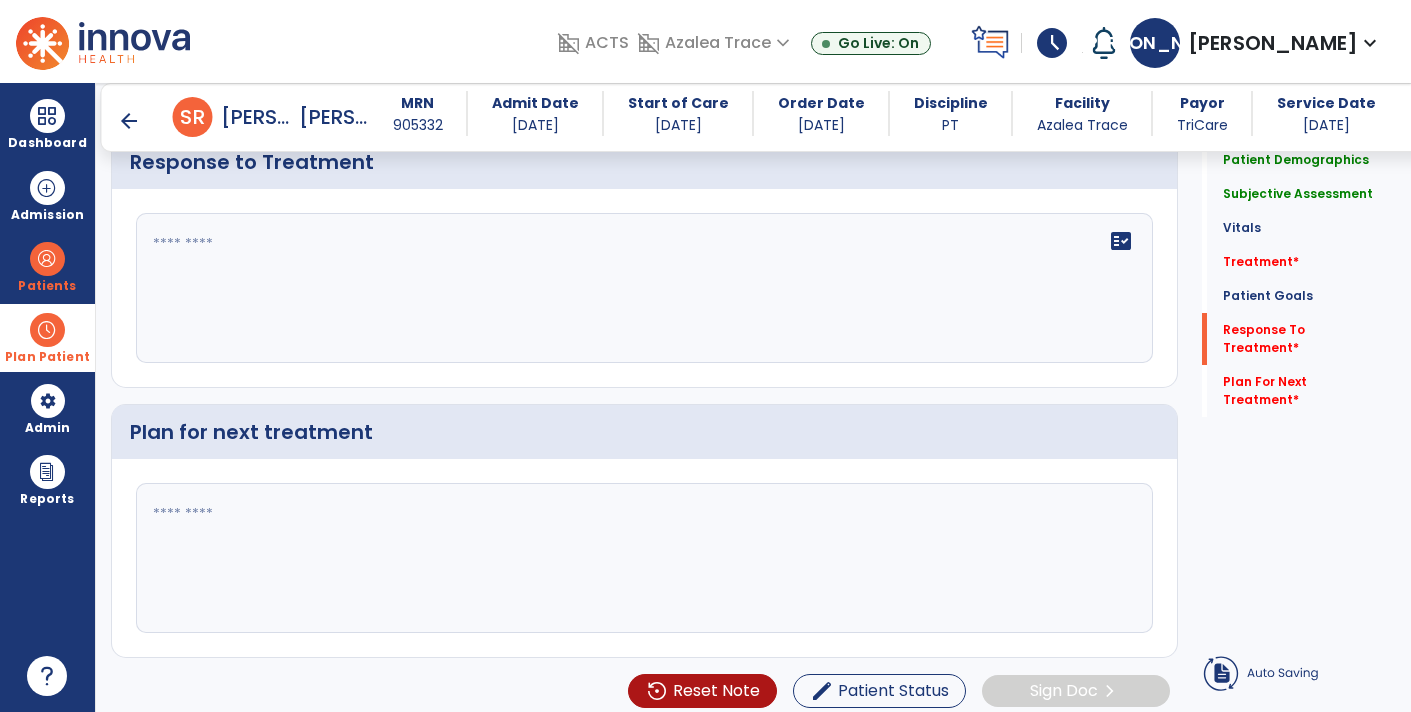 click on "Quick Links  Patient Demographics   Patient Demographics   Subjective Assessment   Subjective Assessment   Vitals   Vitals   Treatment   *  Treatment   *  Patient Goals   Patient Goals   Response To Treatment   *  Response To Treatment   *  Plan For Next Treatment   *  Plan For Next Treatment   *" 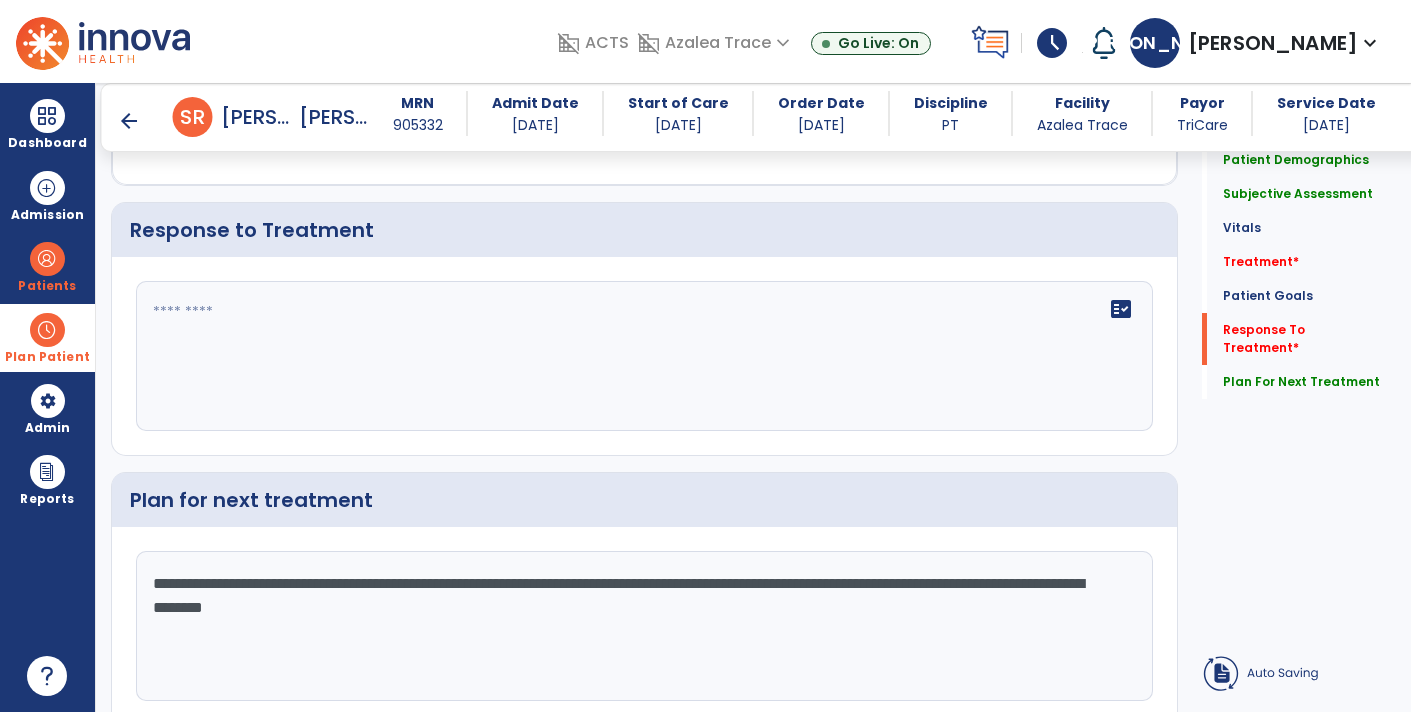 scroll, scrollTop: 3025, scrollLeft: 0, axis: vertical 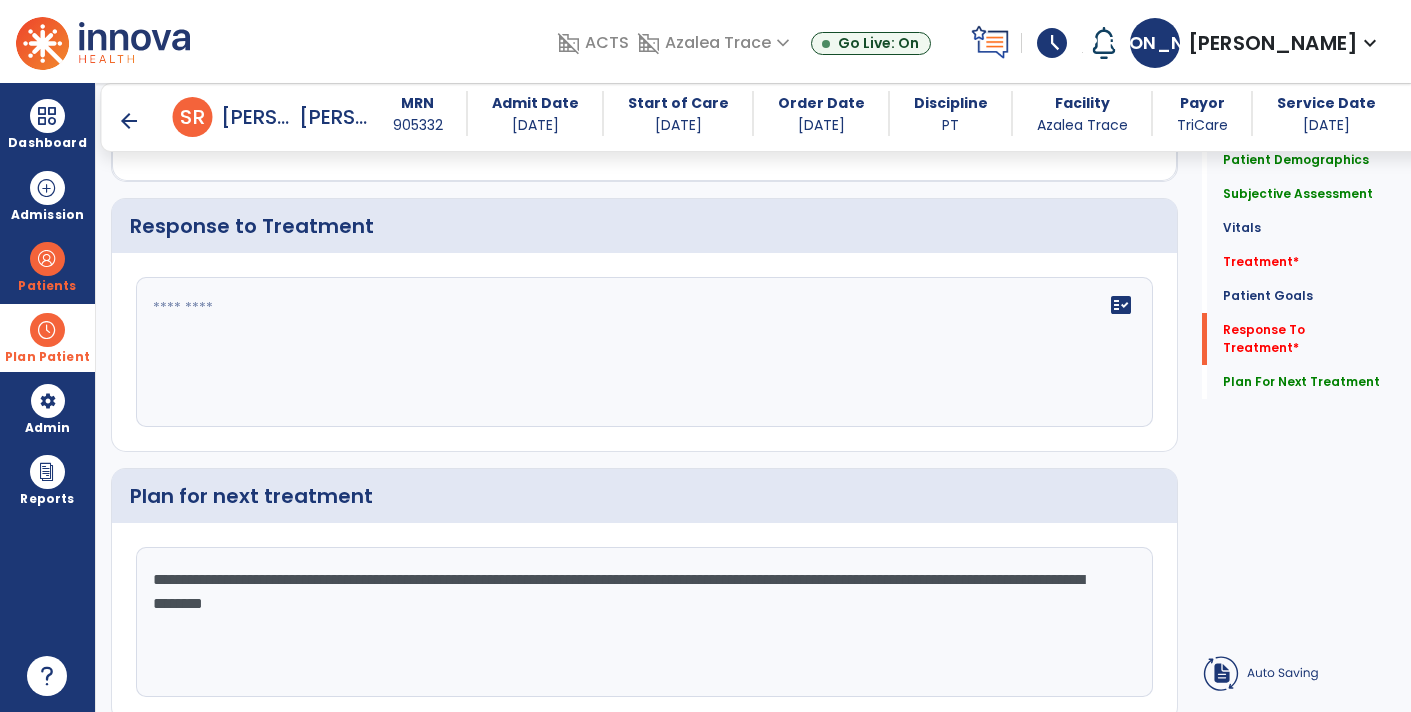 click on "**********" 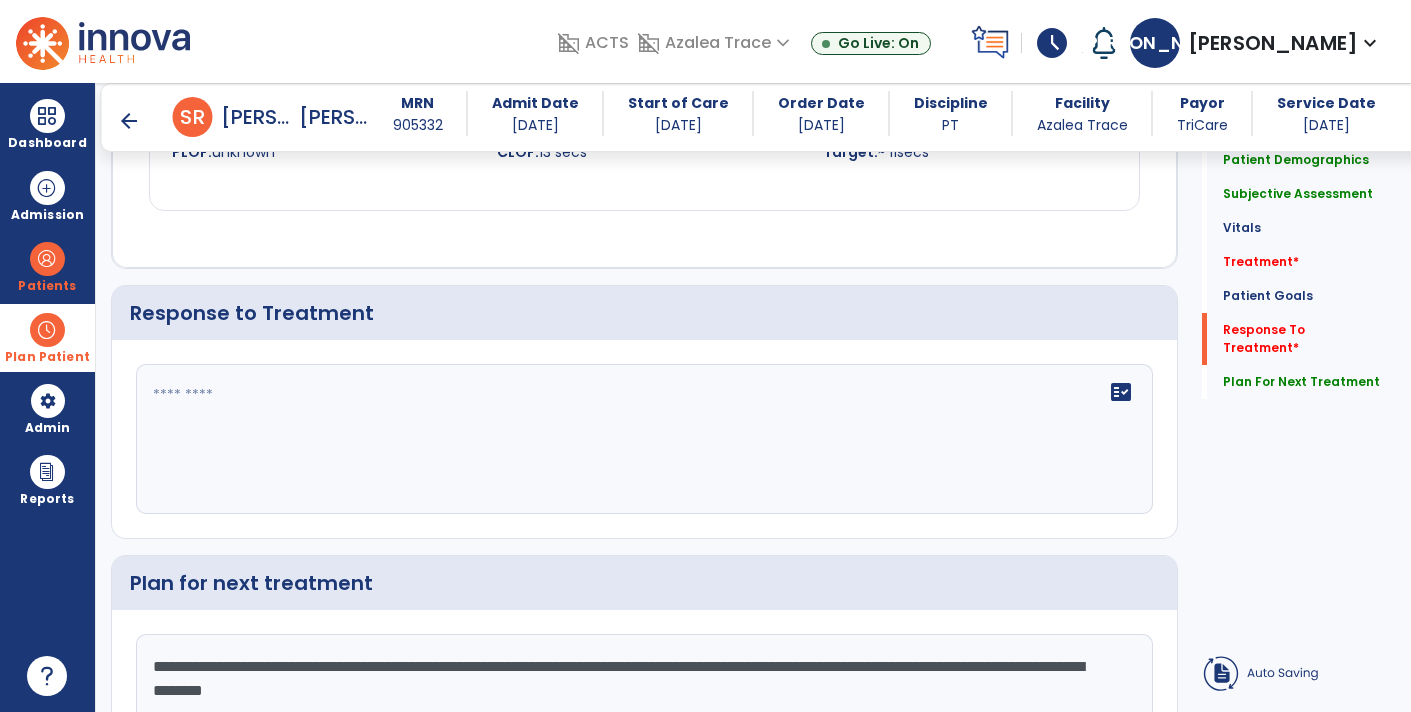 scroll, scrollTop: 2924, scrollLeft: 0, axis: vertical 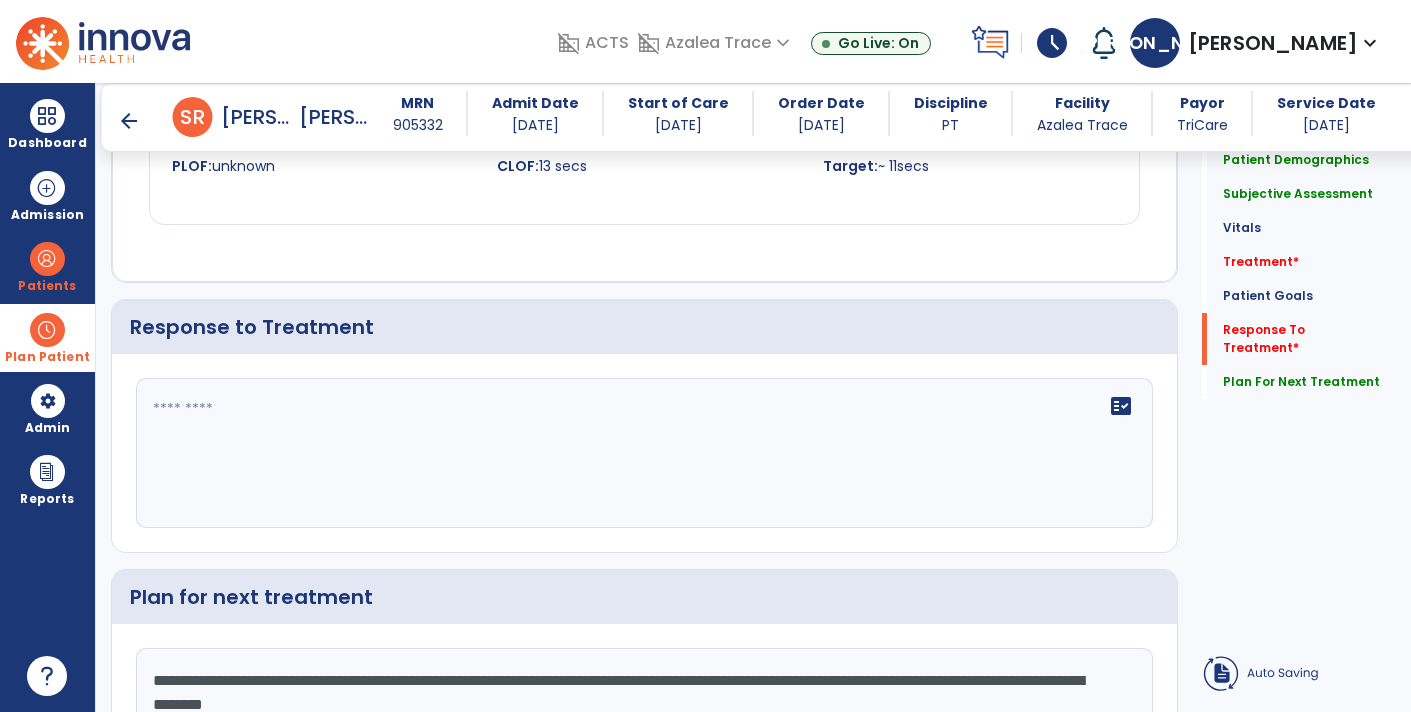 type on "**********" 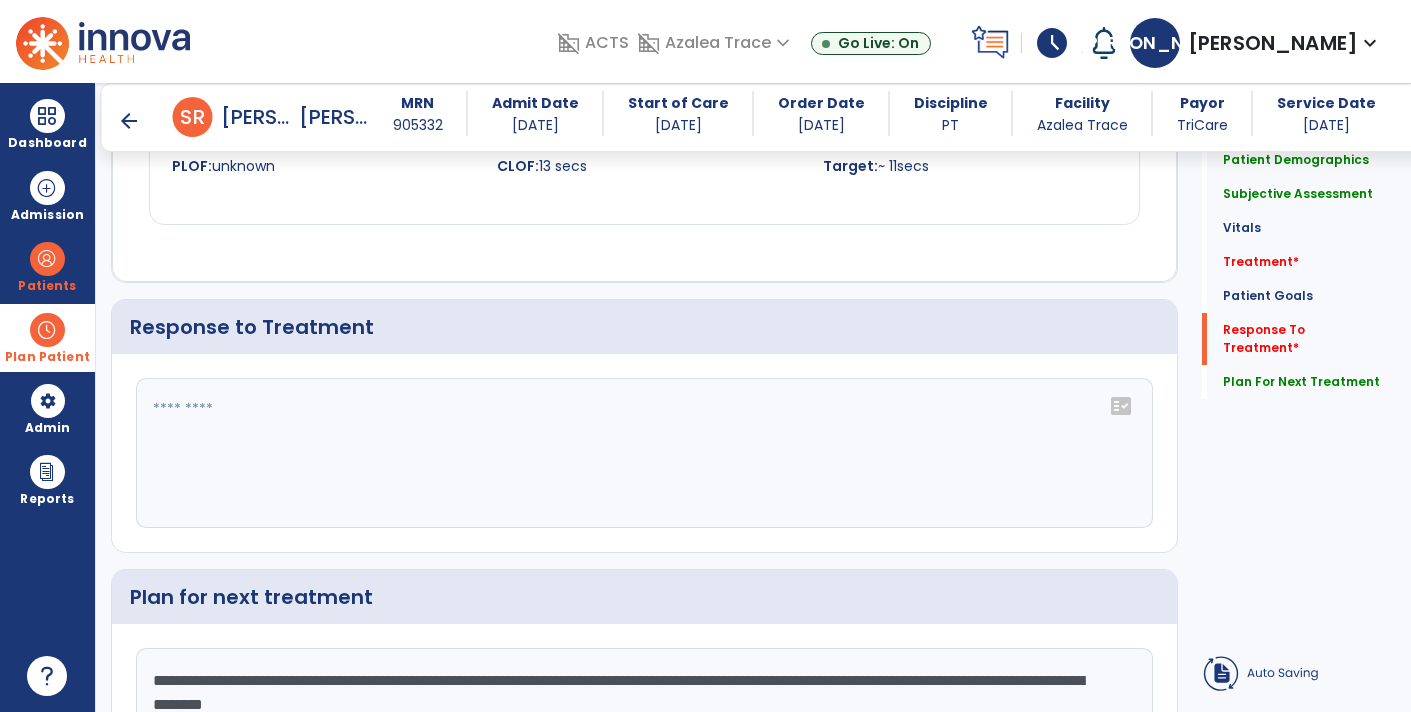 click on "fact_check" 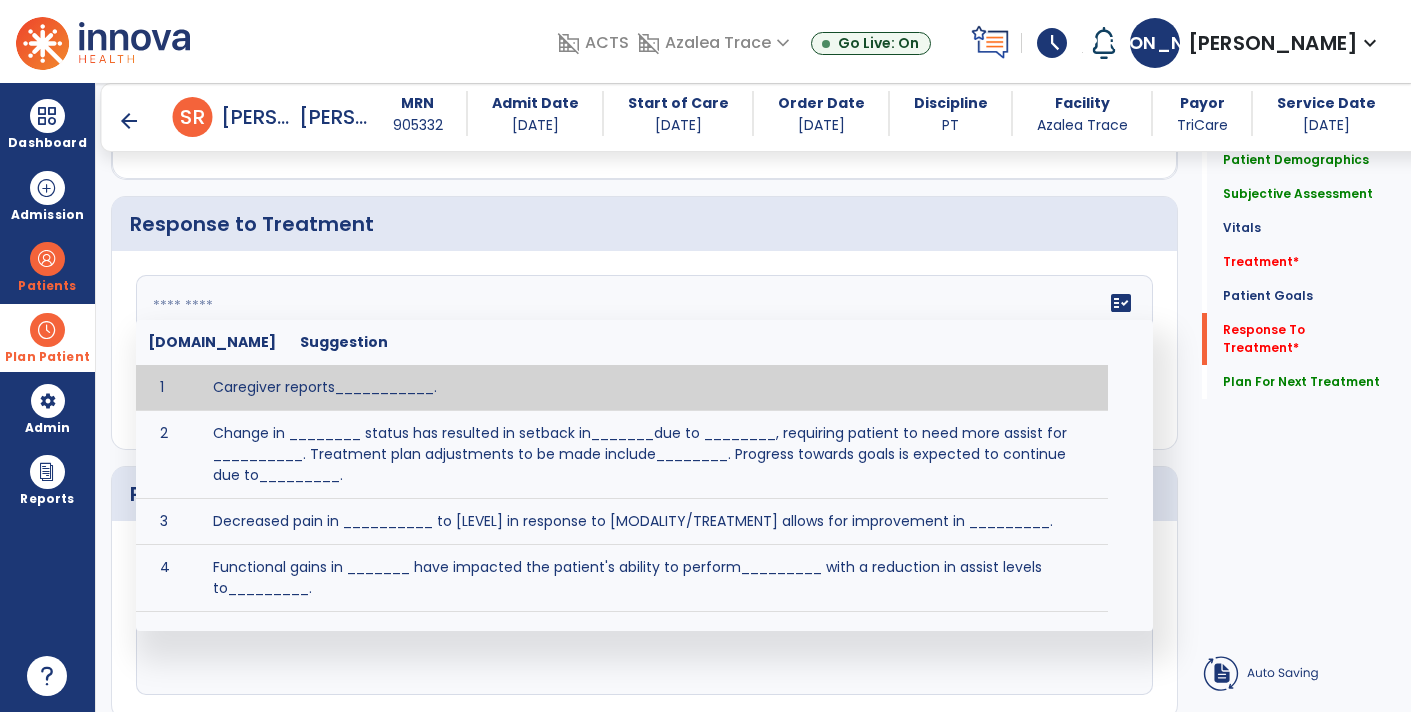 scroll, scrollTop: 3028, scrollLeft: 0, axis: vertical 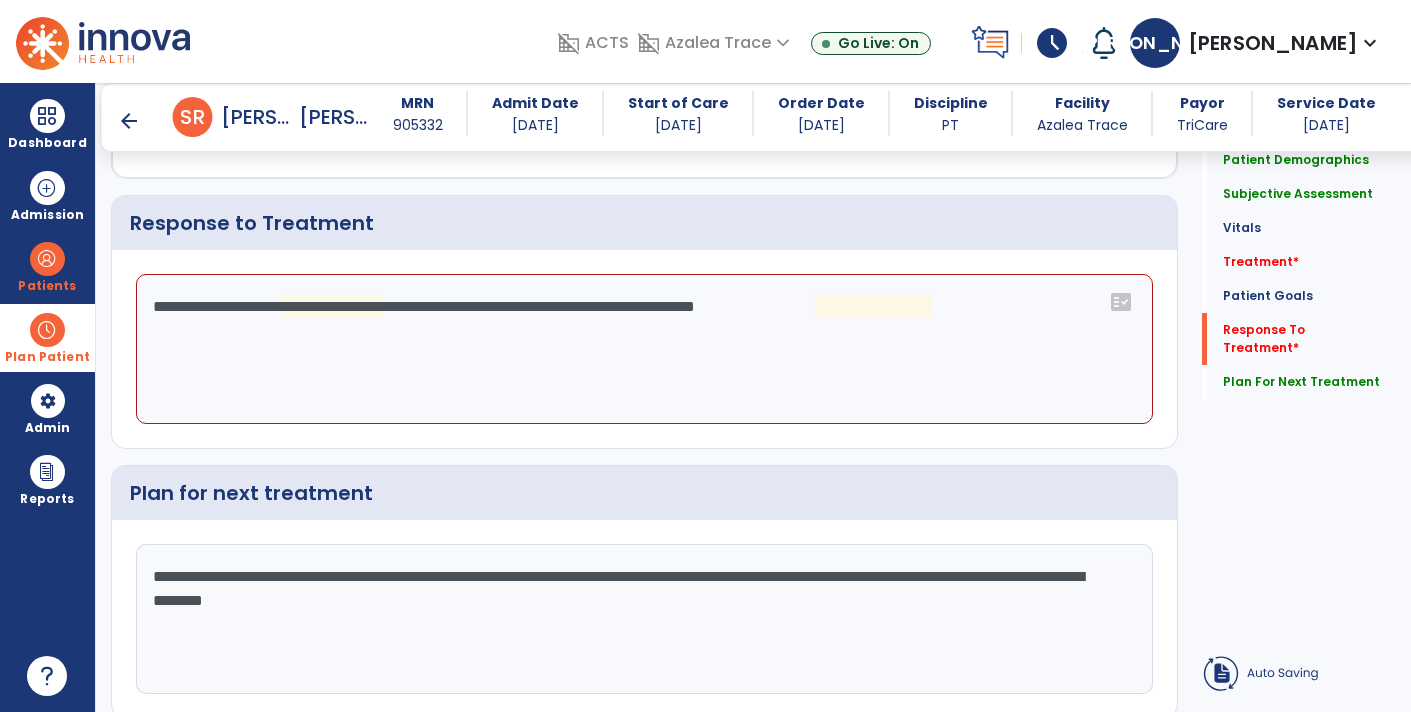 click on "**********" 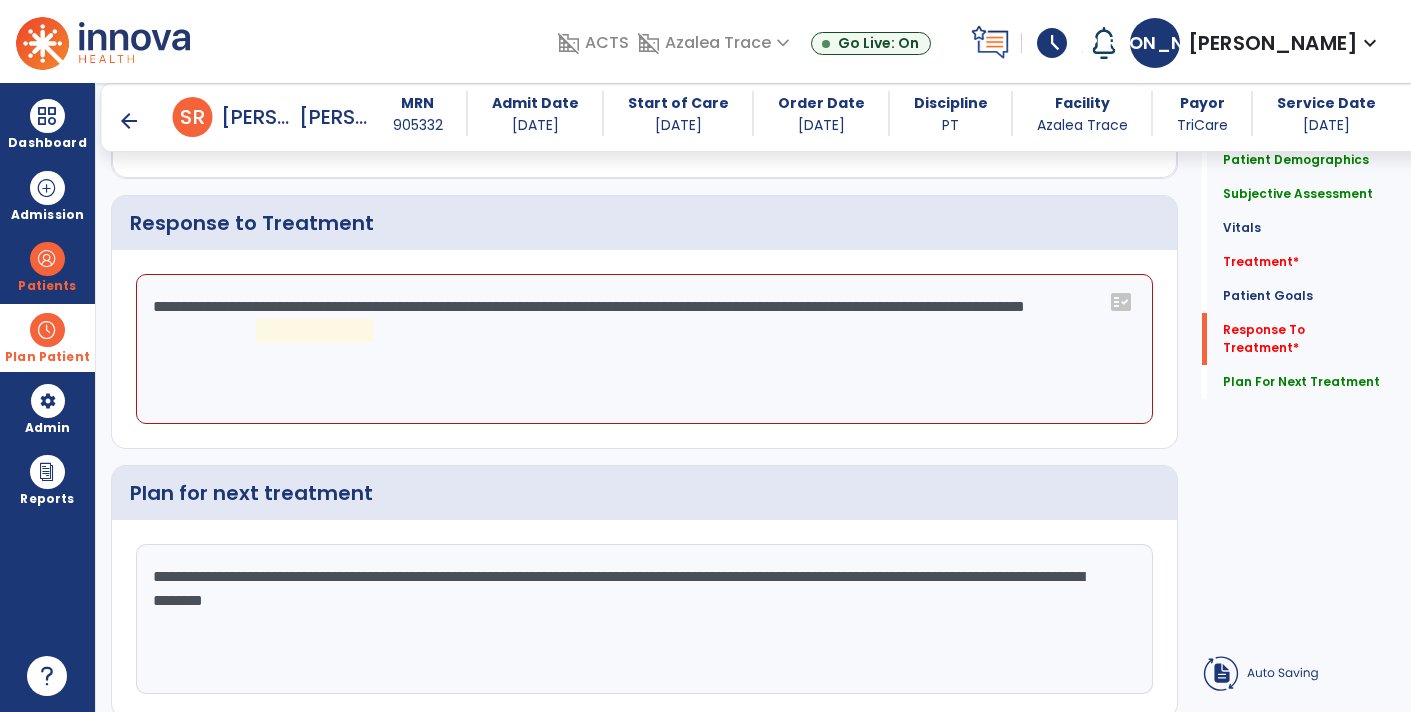 click on "**********" 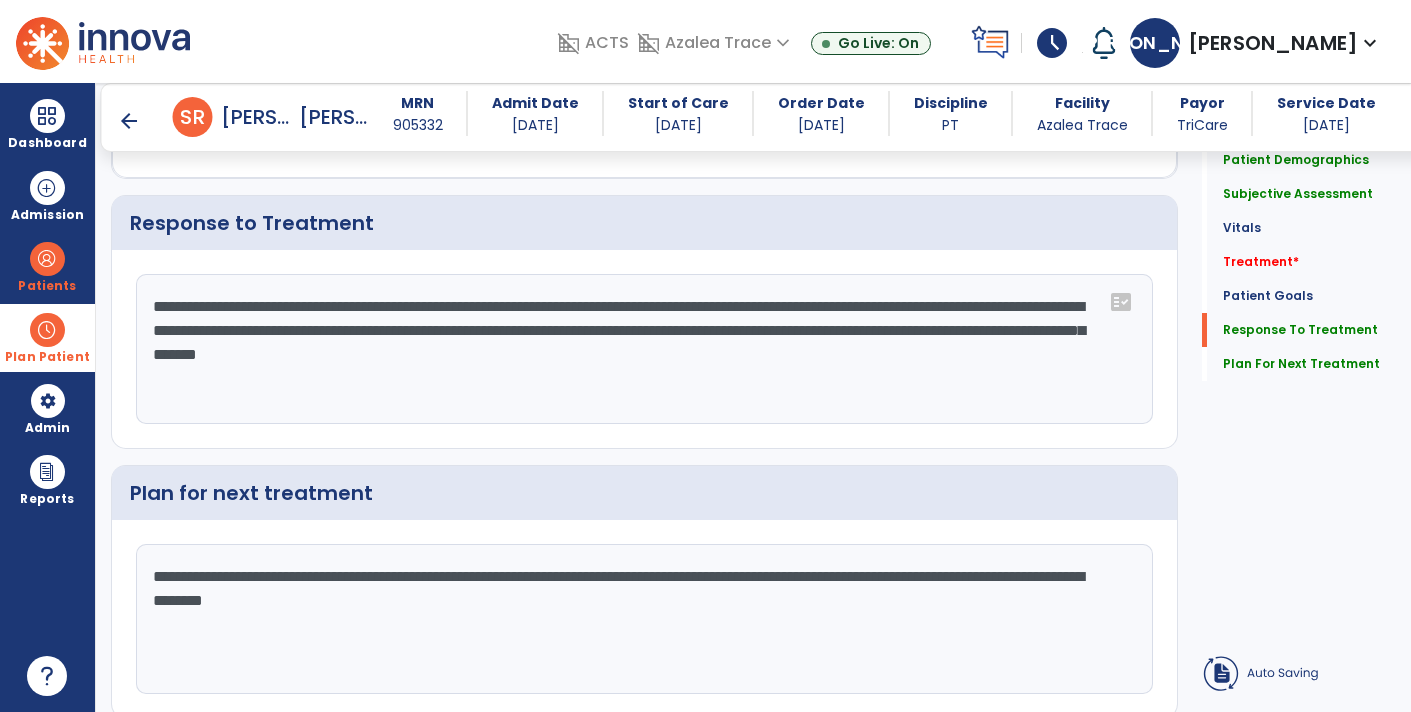 click on "**********" 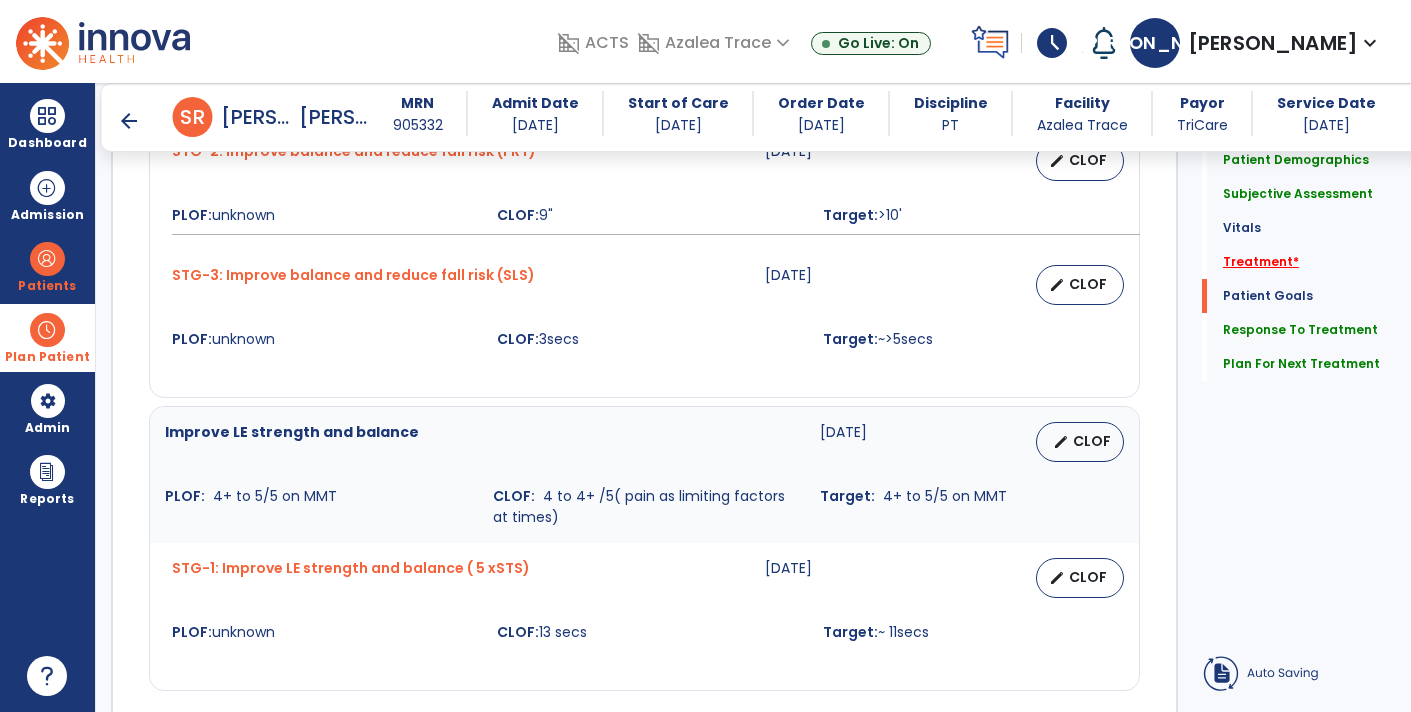type on "**********" 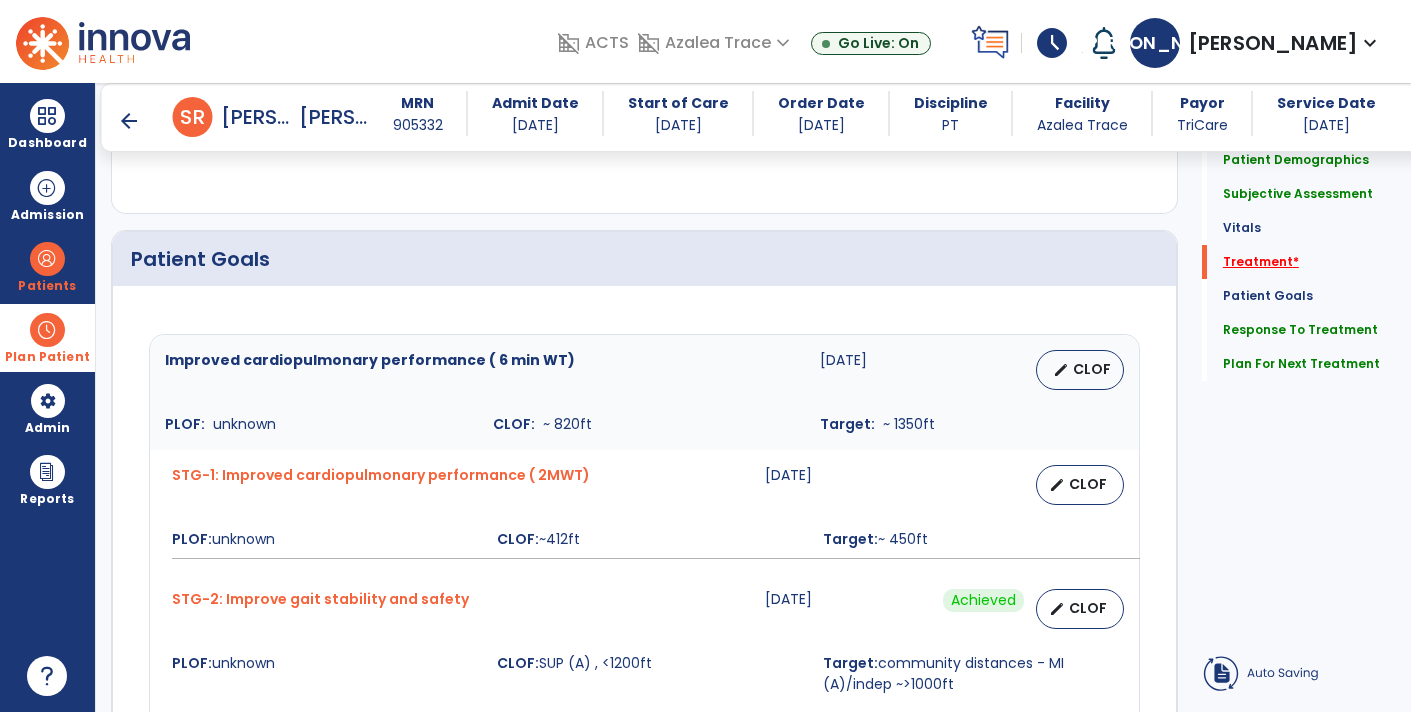 scroll, scrollTop: 1095, scrollLeft: 0, axis: vertical 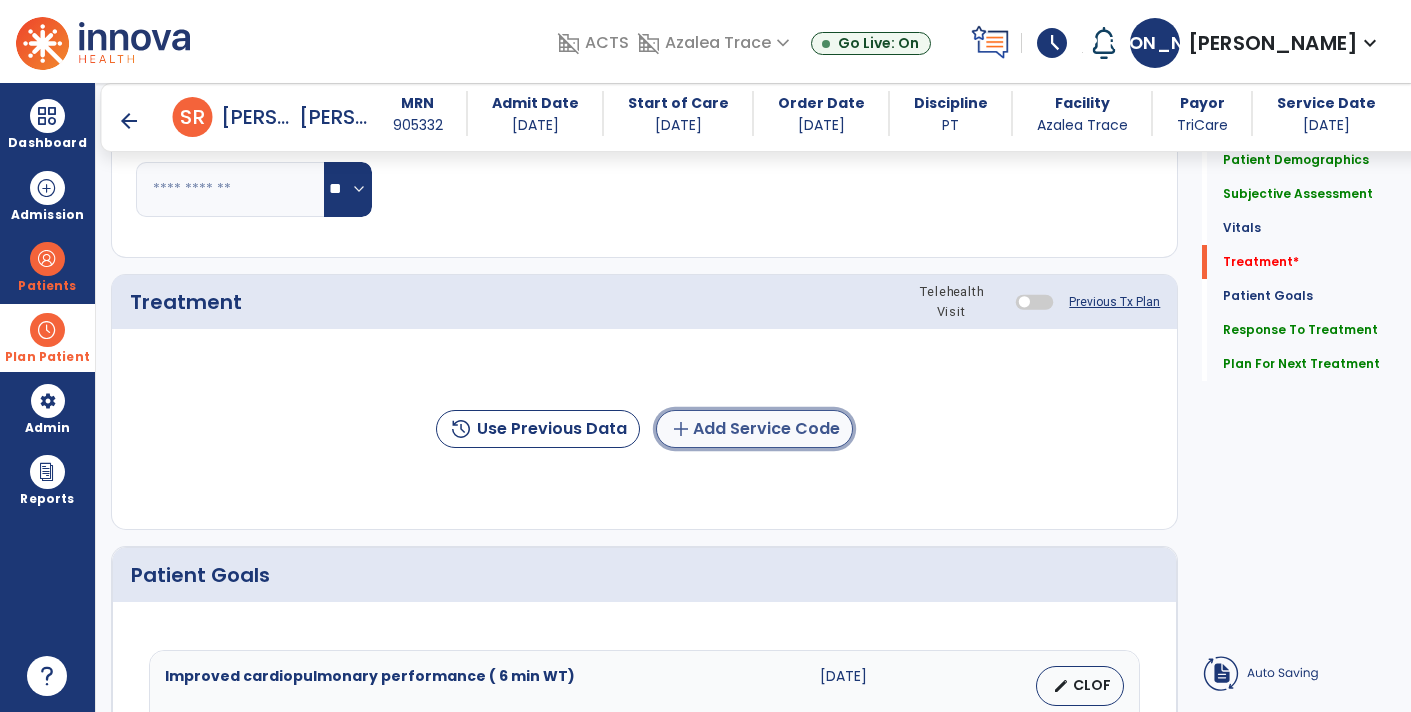 click on "add  Add Service Code" 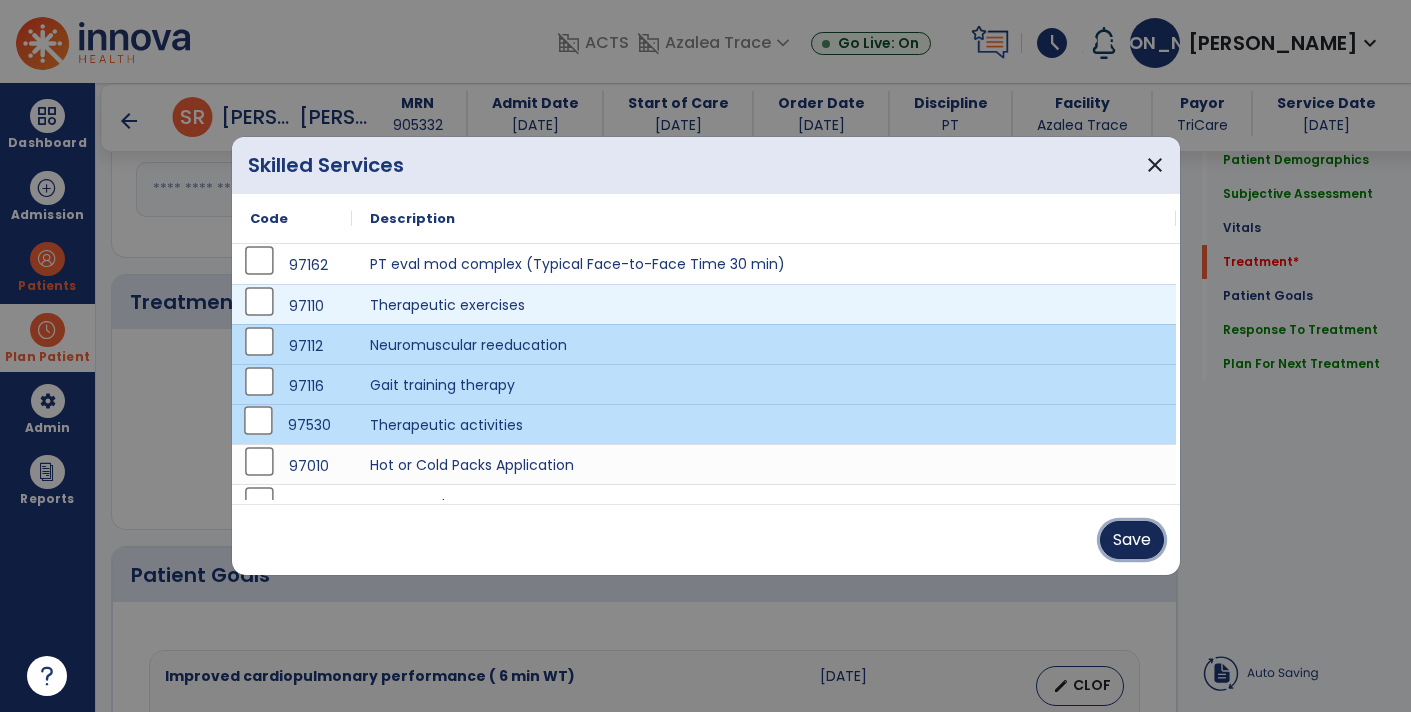 click on "Save" at bounding box center [1132, 540] 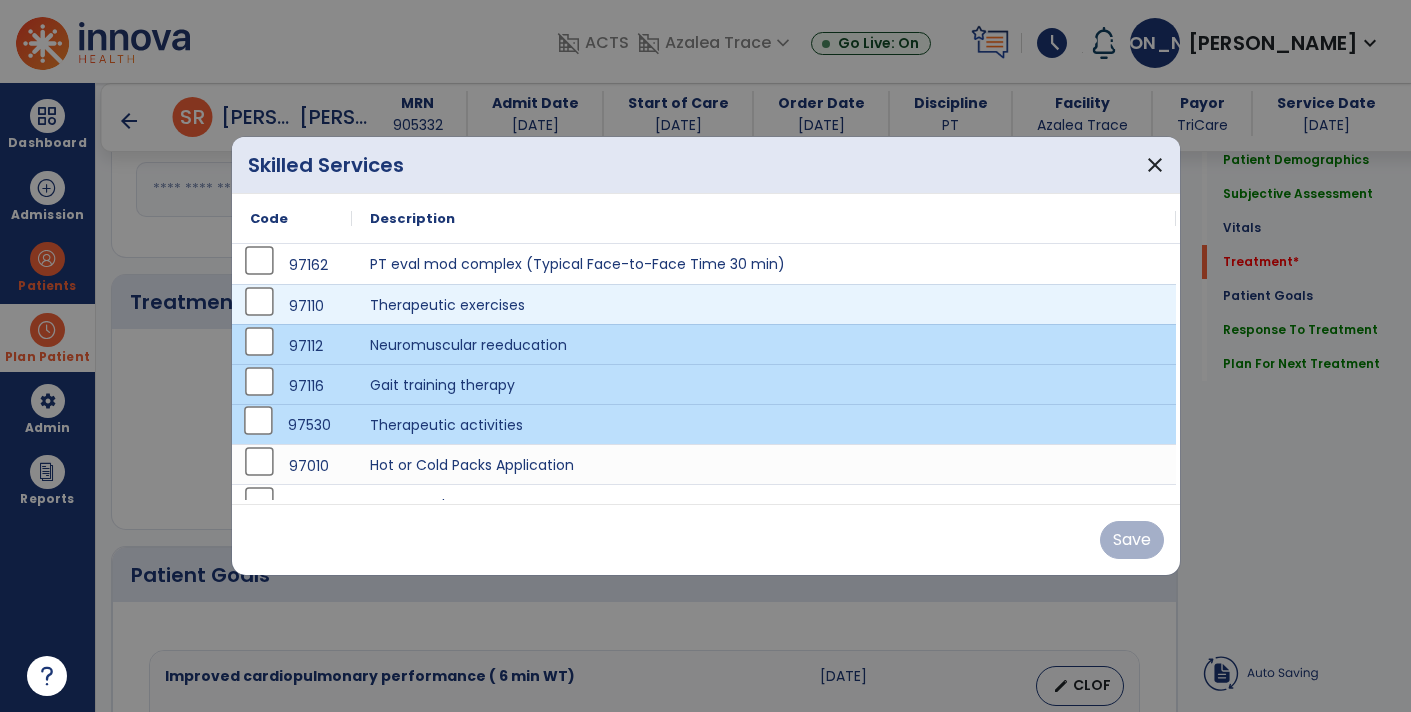 click at bounding box center (705, 356) 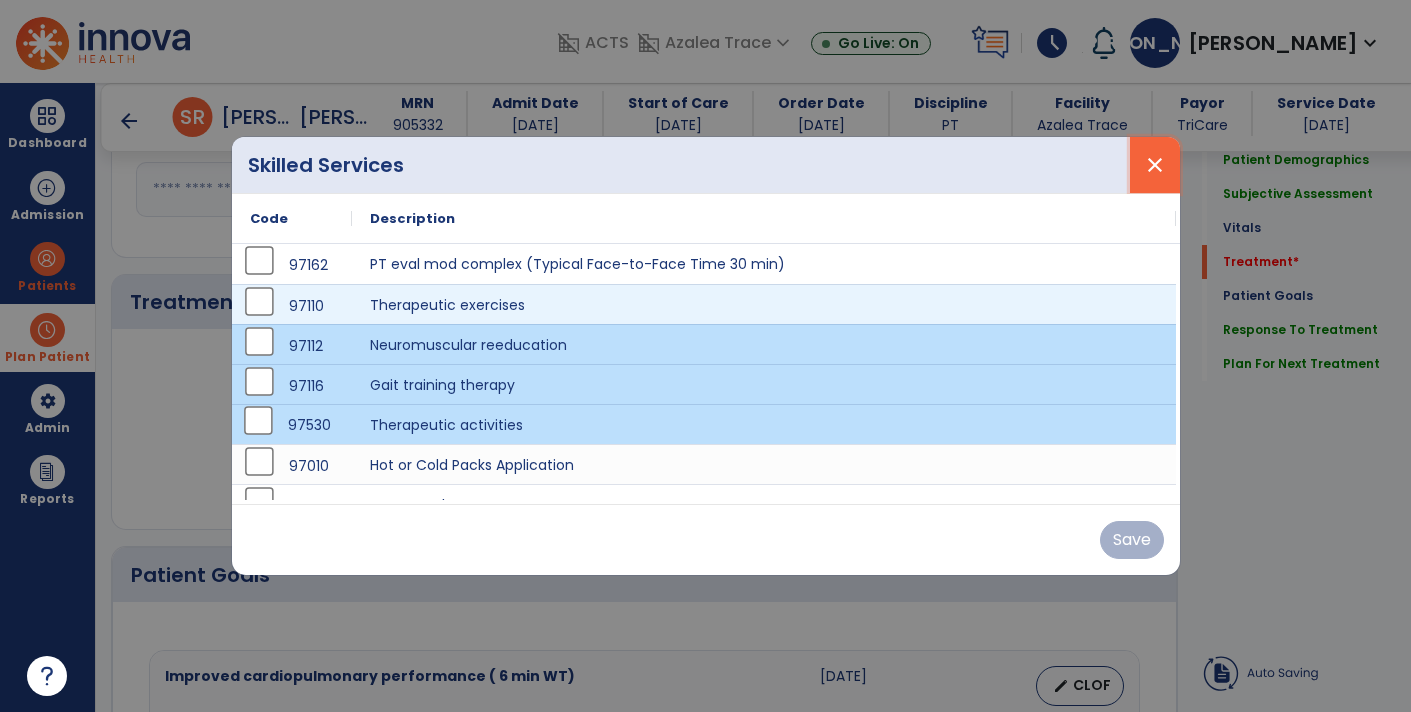 click on "close" at bounding box center (1155, 165) 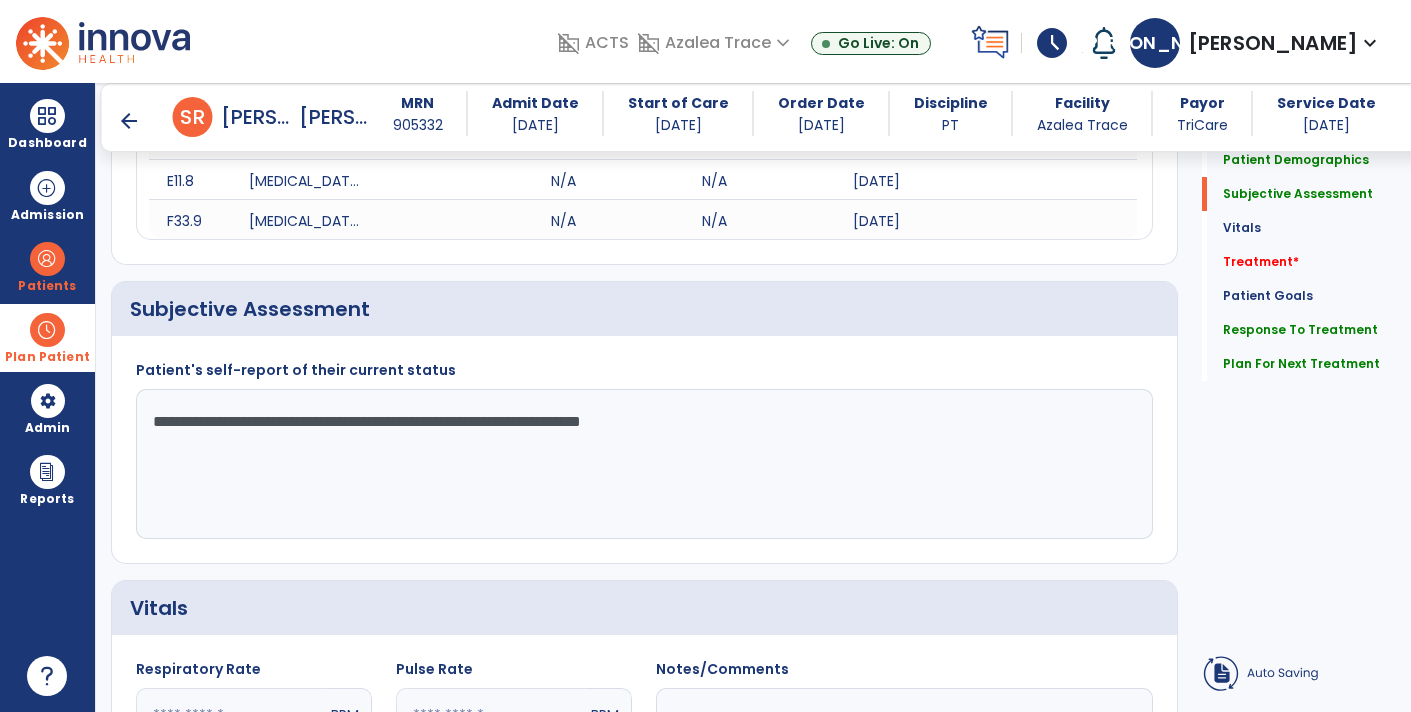 scroll, scrollTop: 357, scrollLeft: 0, axis: vertical 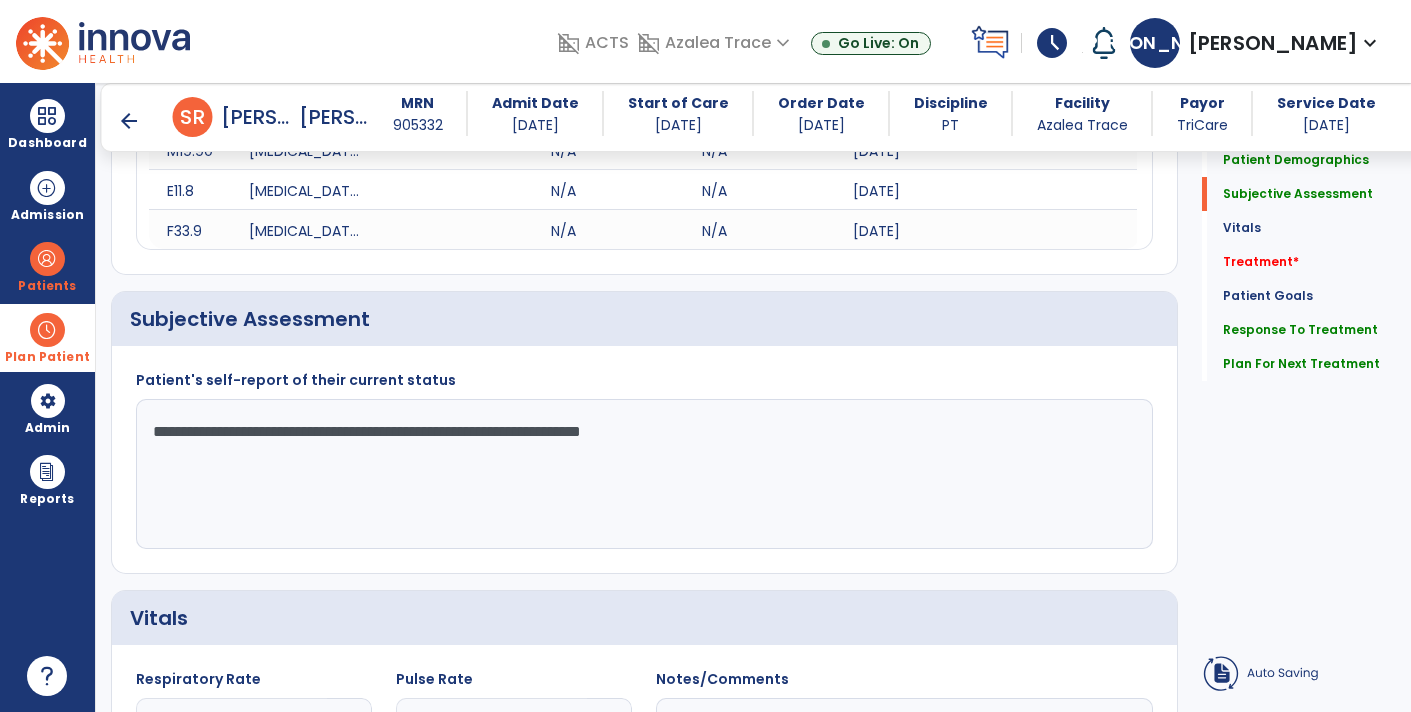 click on "Quick Links  Patient Demographics   Patient Demographics   Subjective Assessment   Subjective Assessment   Vitals   Vitals   Treatment   *  Treatment   *  Patient Goals   Patient Goals   Response To Treatment   Response To Treatment   Plan For Next Treatment   Plan For Next Treatment" 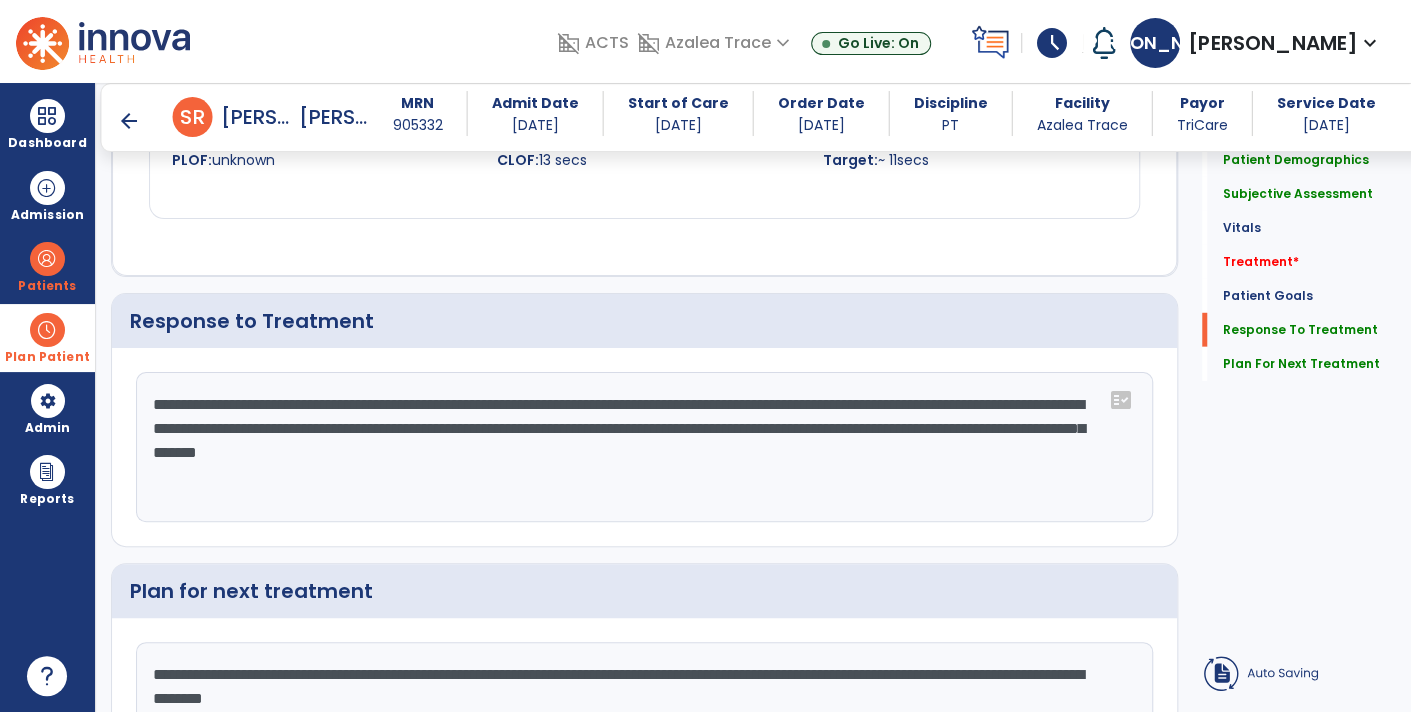 scroll, scrollTop: 2922, scrollLeft: 0, axis: vertical 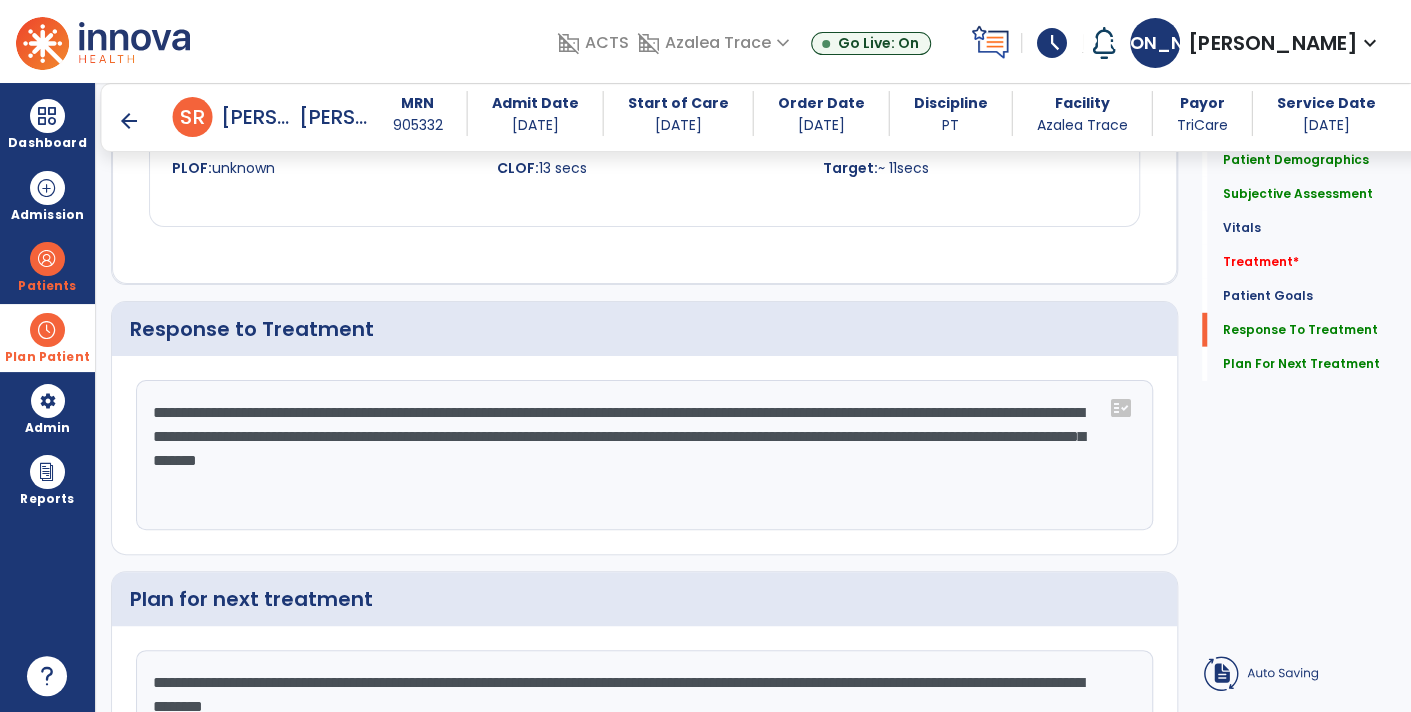 click on "**********" 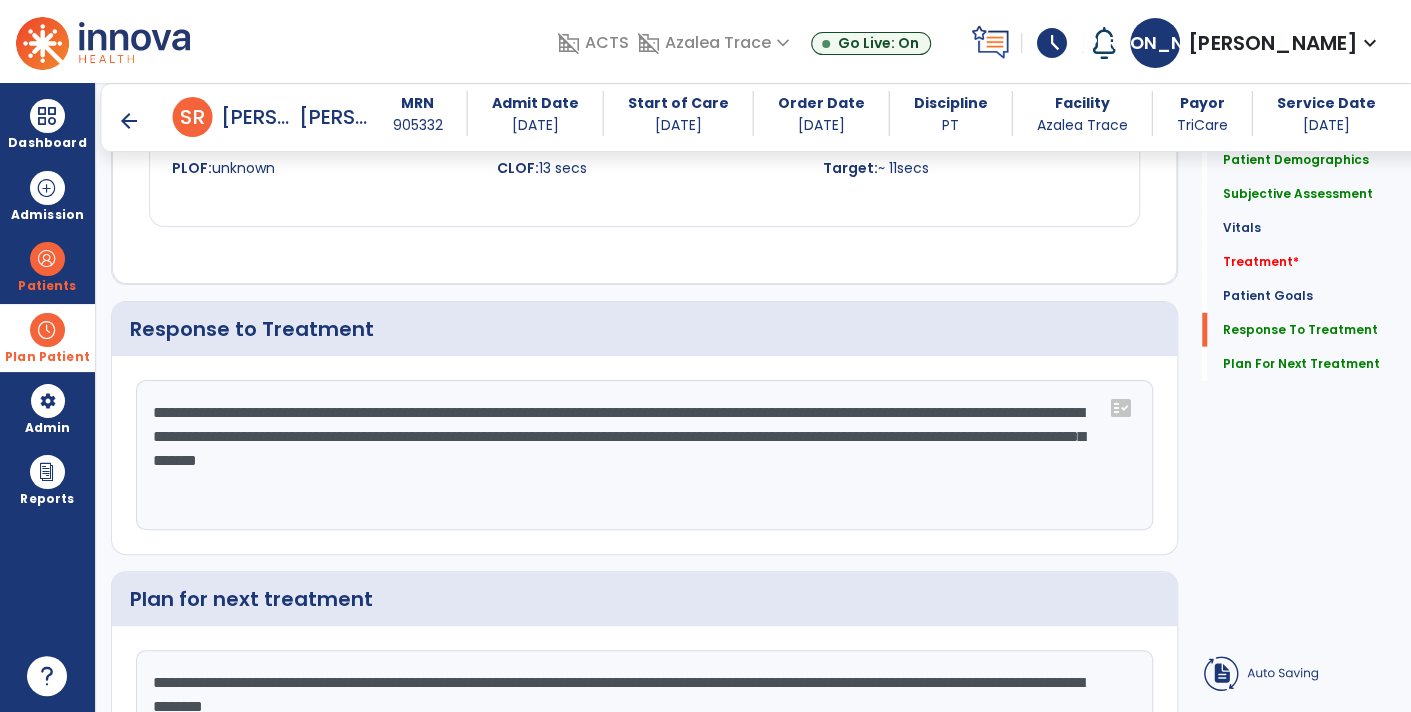 click on "arrow_back" at bounding box center [129, 121] 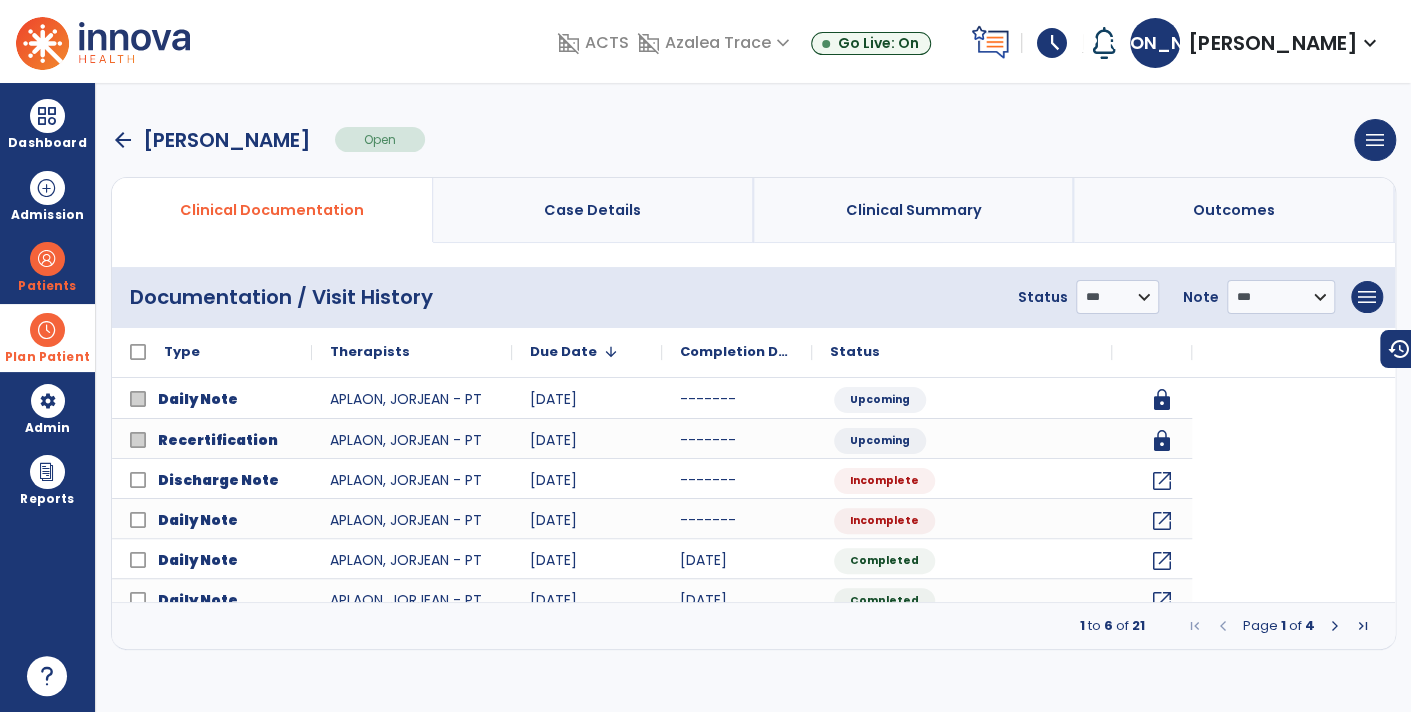 scroll, scrollTop: 0, scrollLeft: 0, axis: both 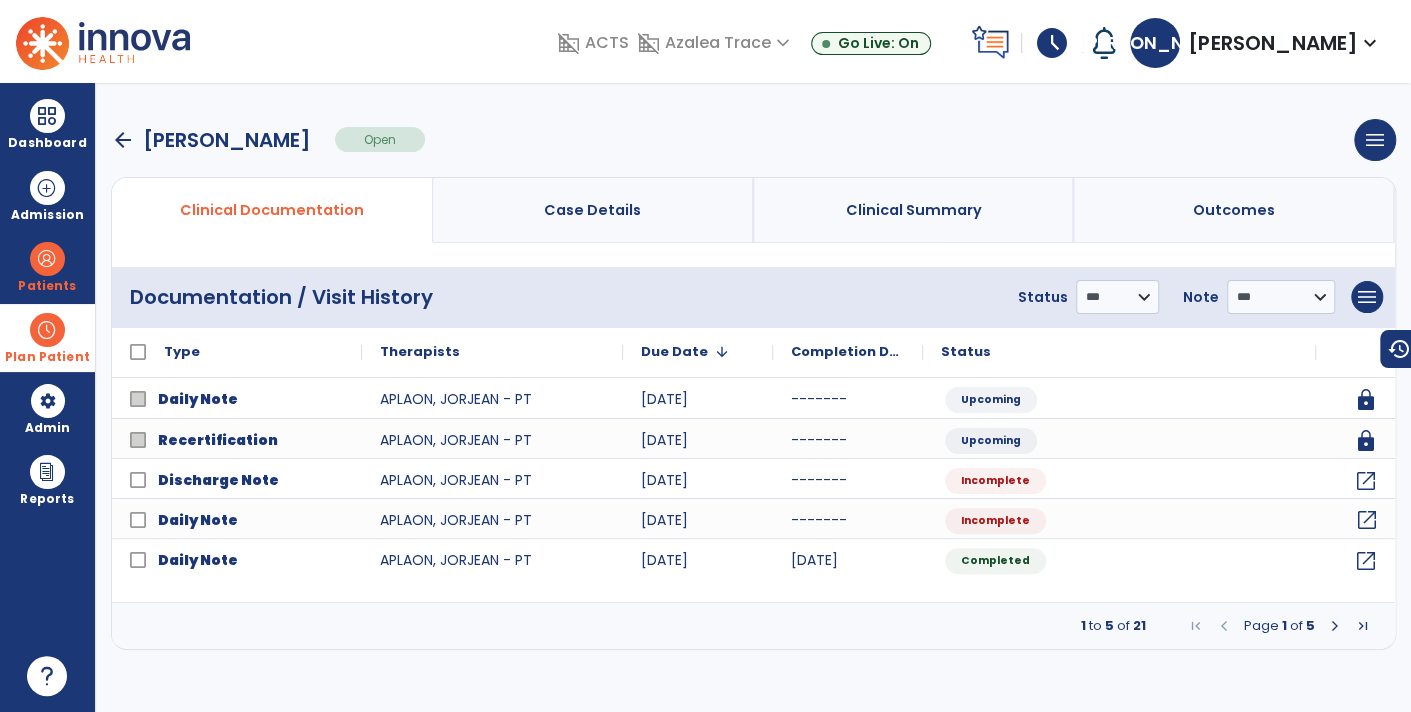 click on "open_in_new" 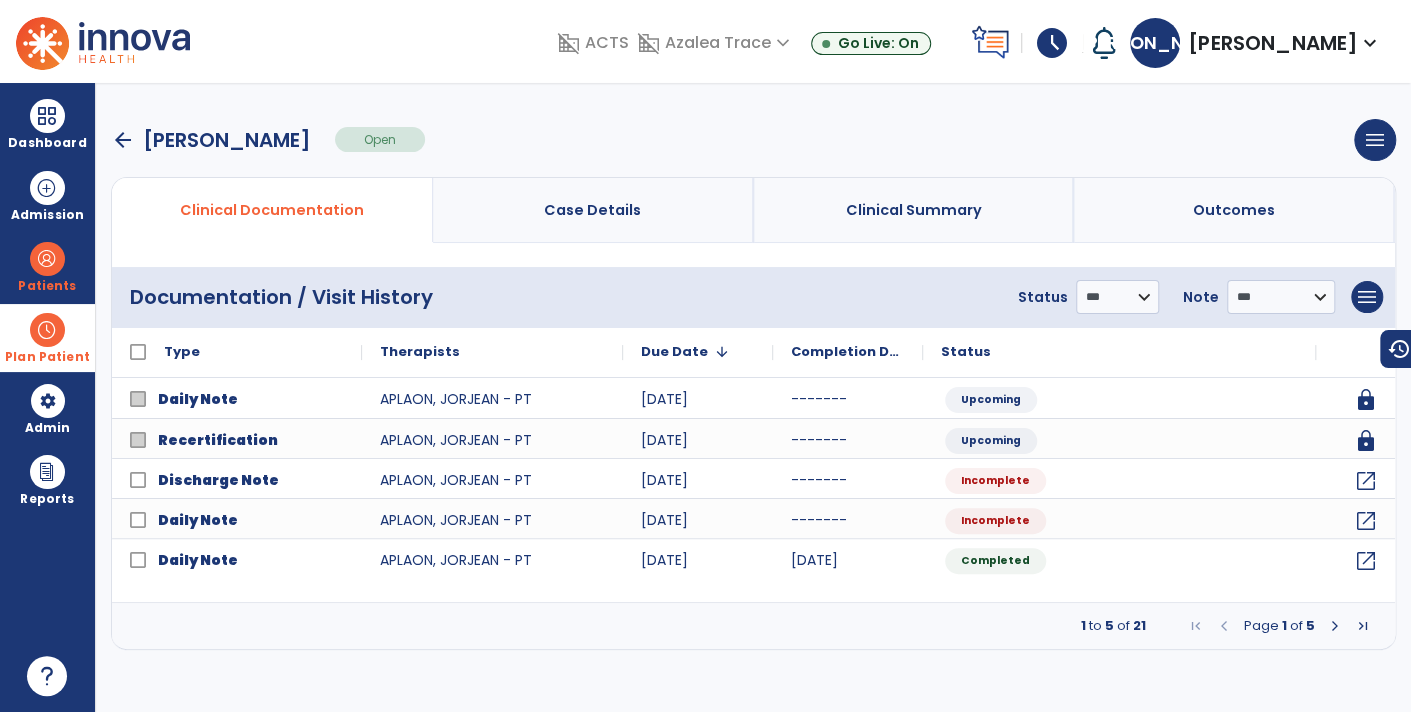 select on "*" 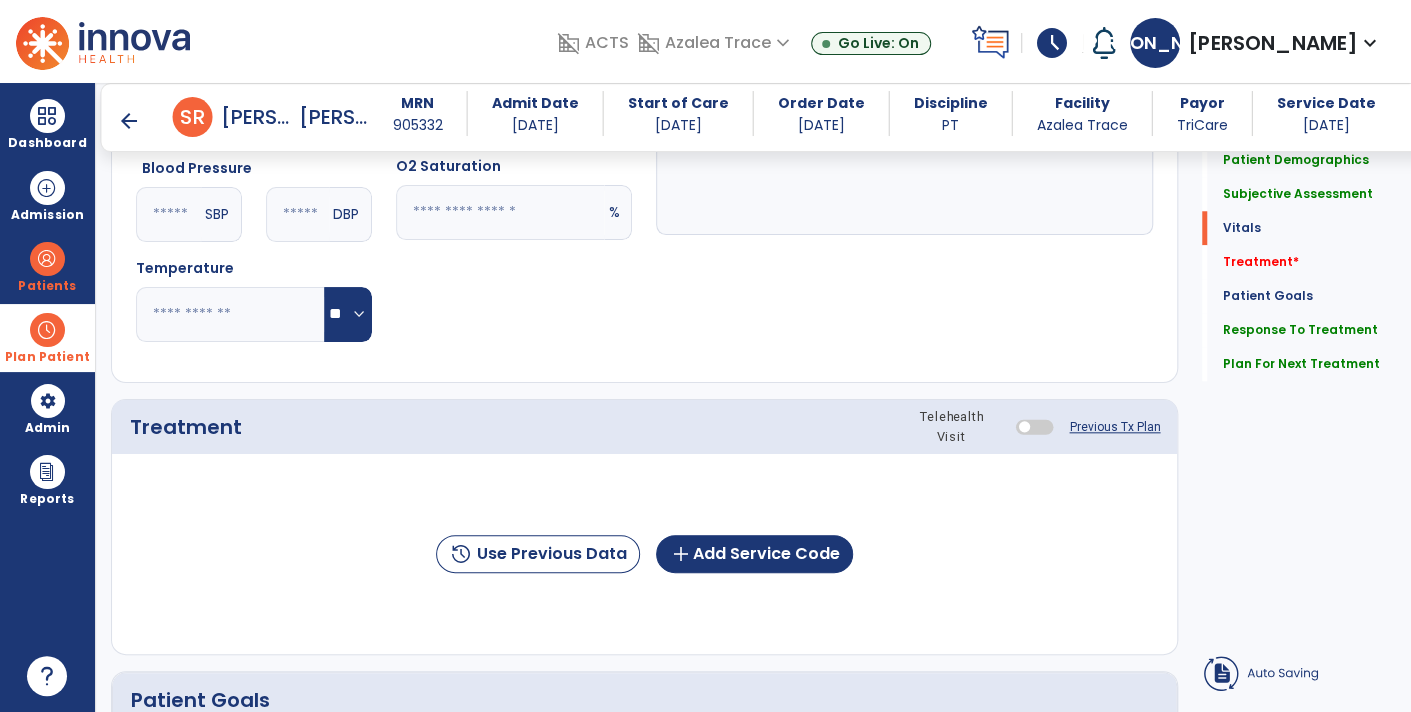 scroll, scrollTop: 887, scrollLeft: 0, axis: vertical 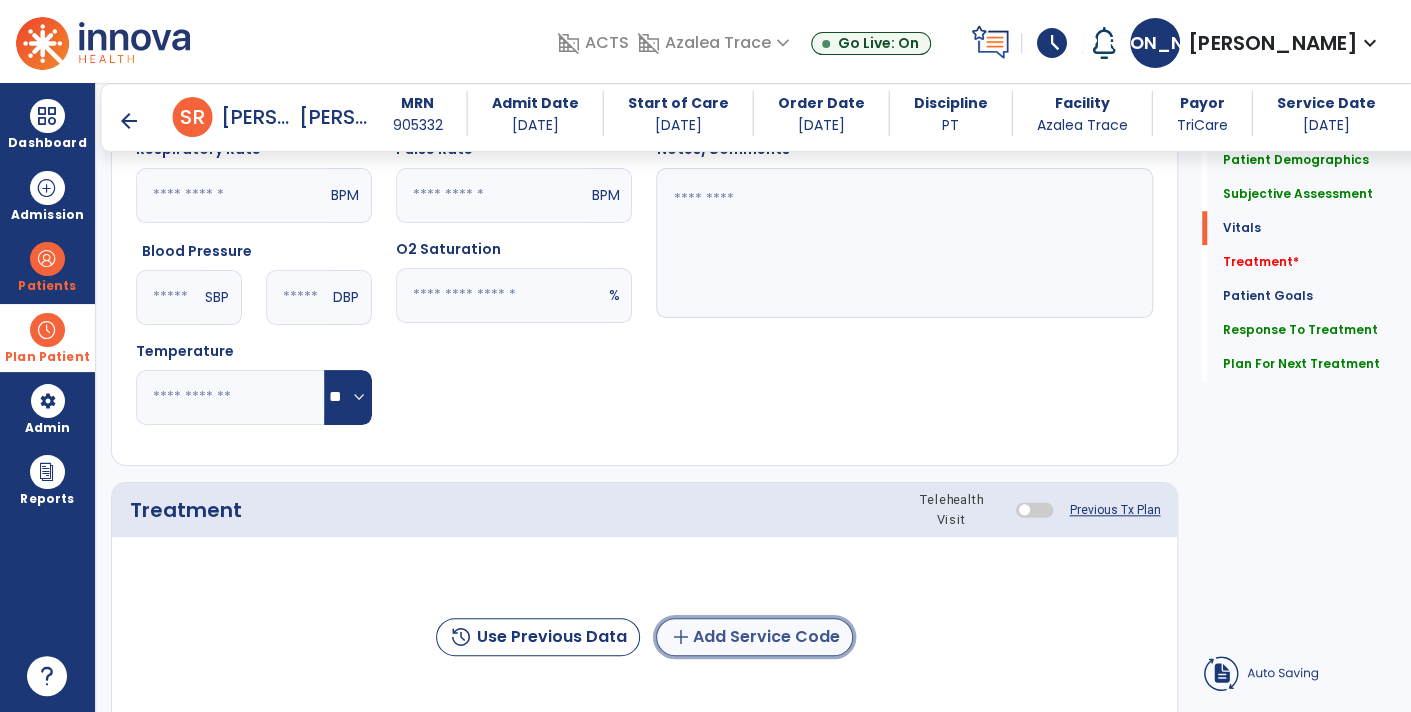 click on "add  Add Service Code" 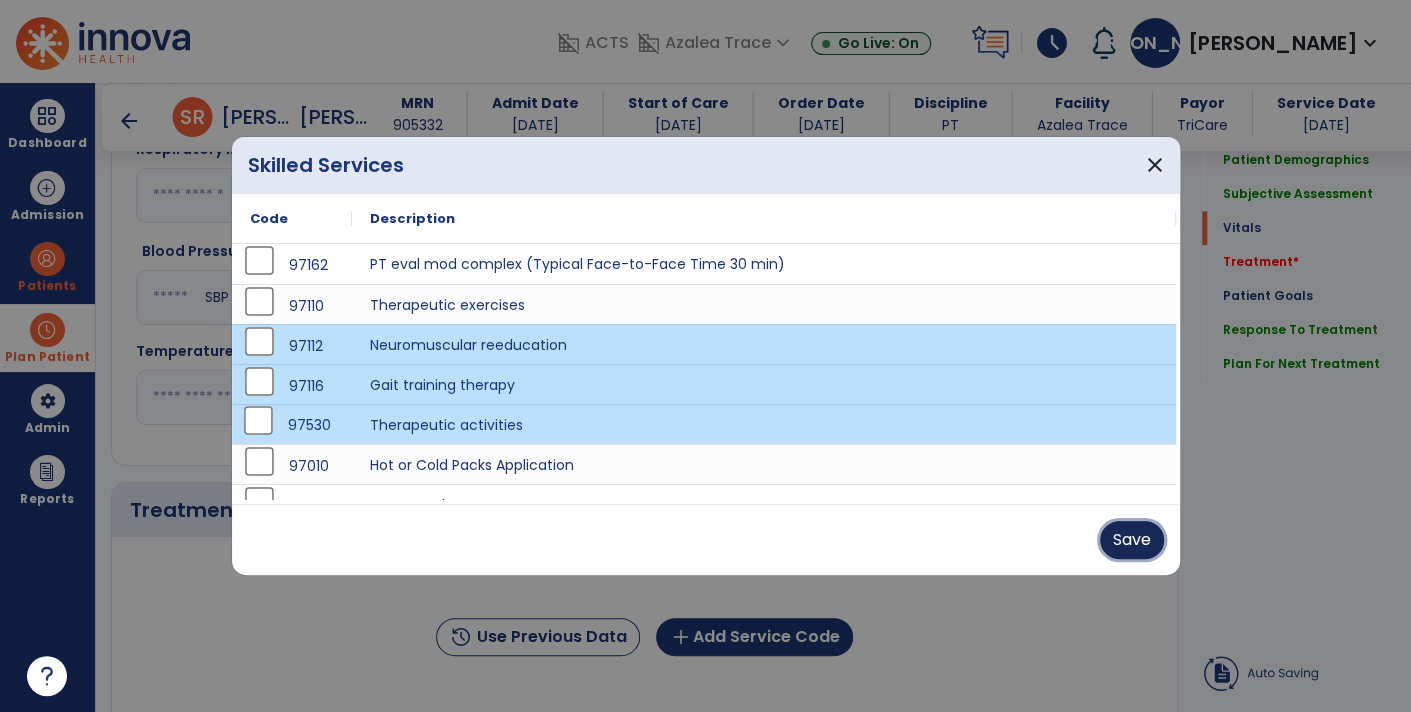 click on "Save" at bounding box center [1132, 540] 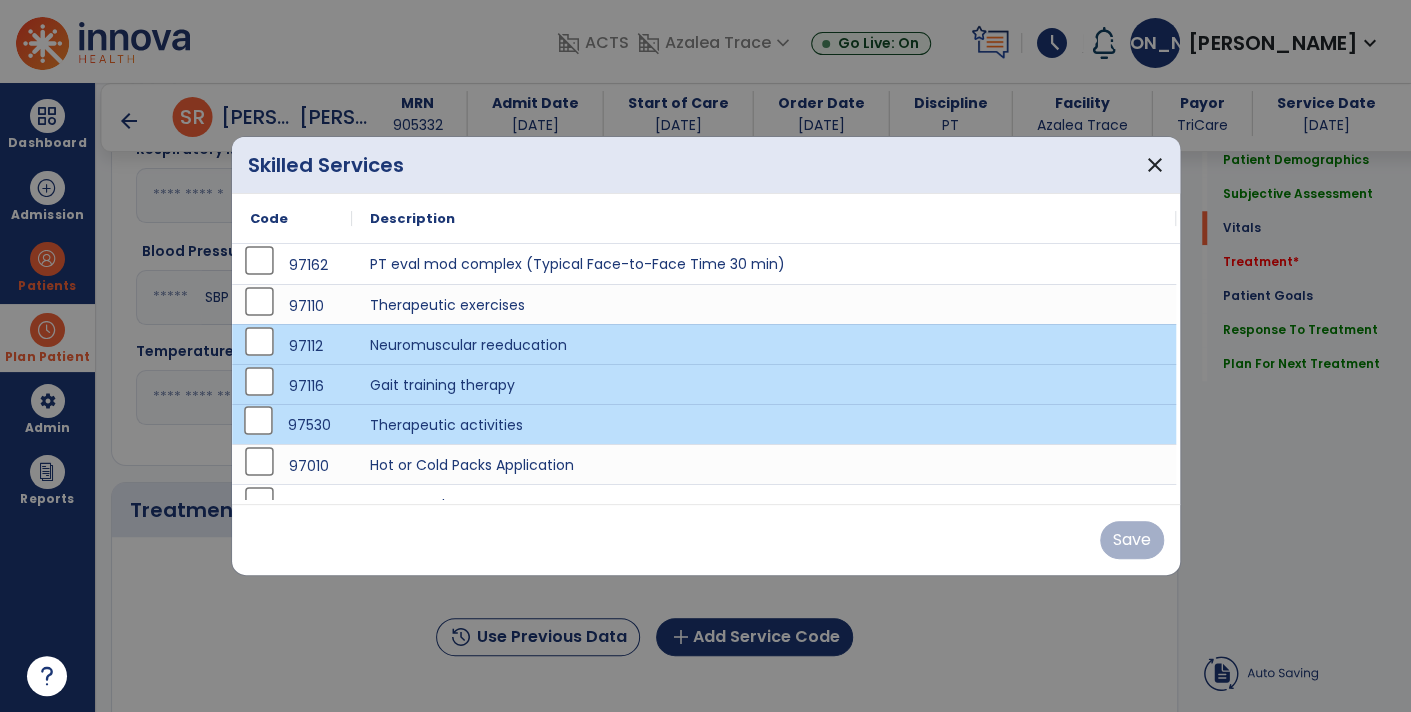 click on "Save" at bounding box center (706, 539) 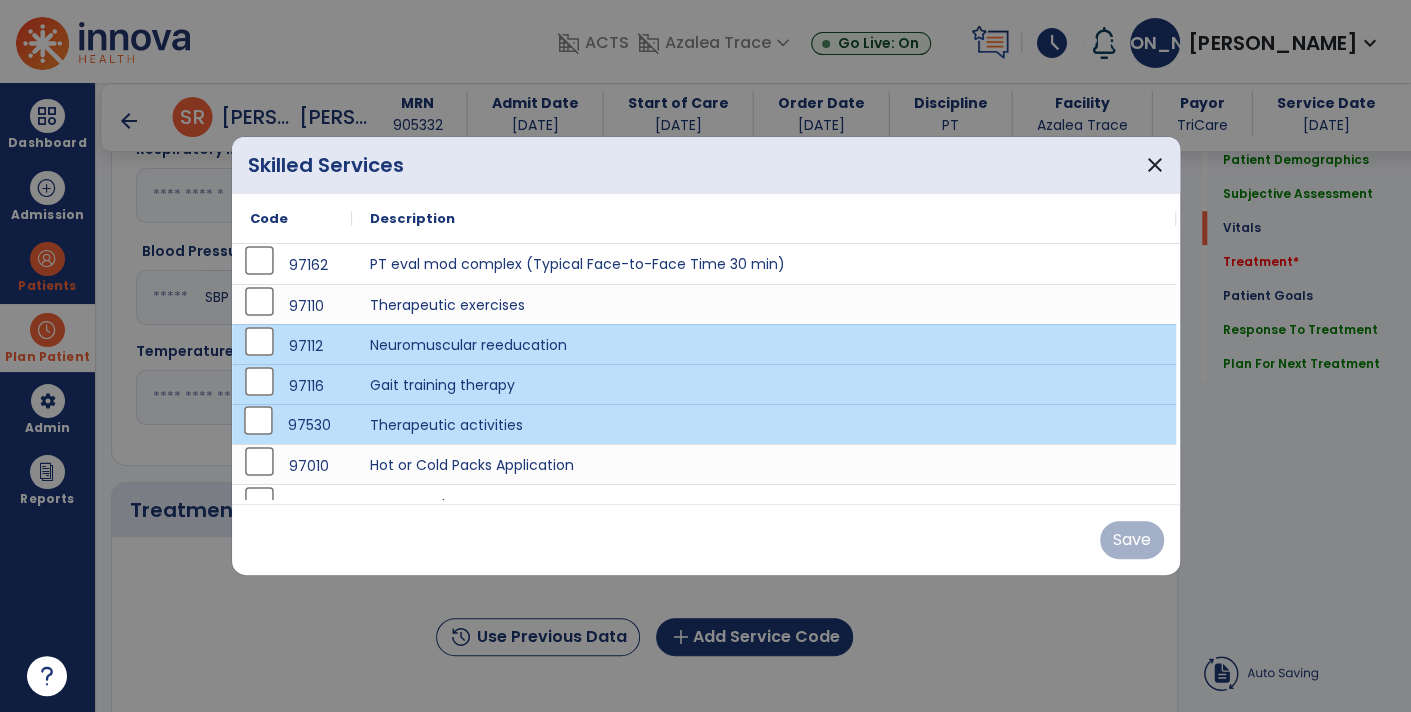 click at bounding box center (705, 356) 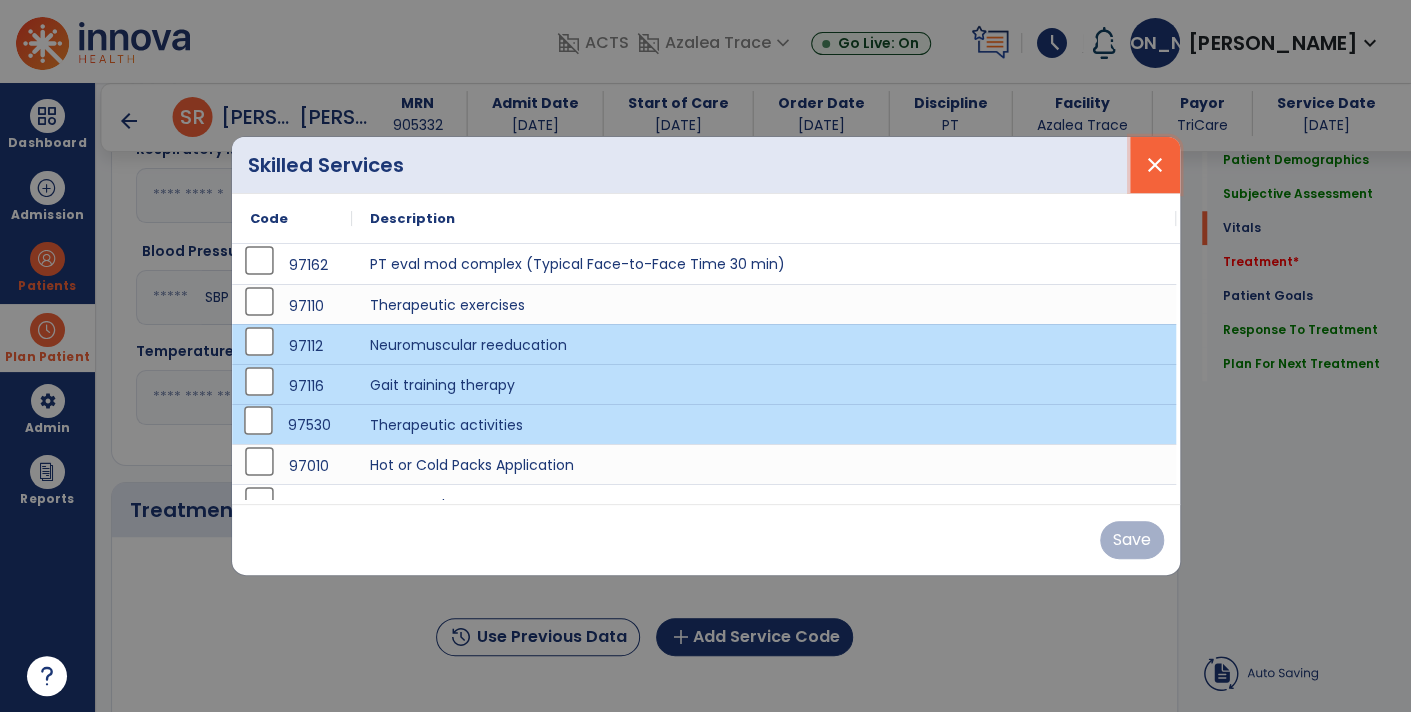 click on "close" at bounding box center [1155, 165] 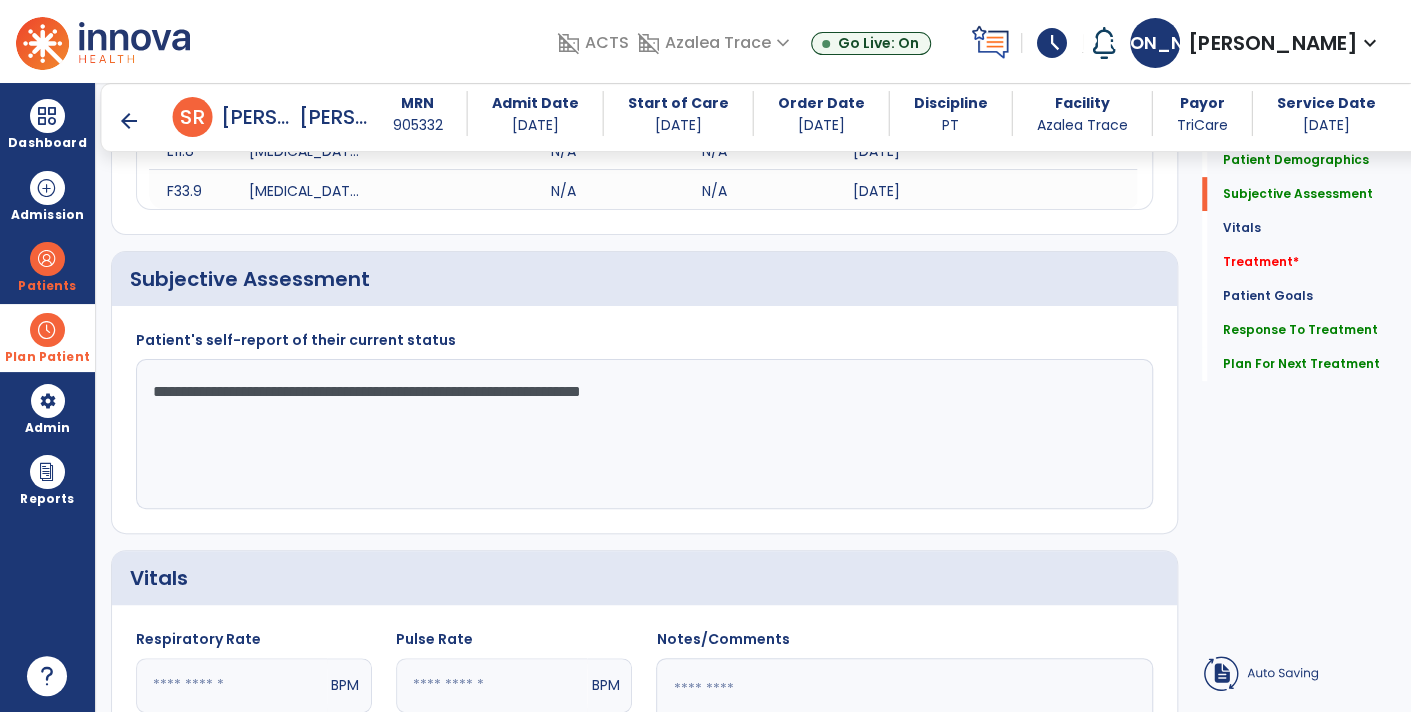 scroll, scrollTop: 432, scrollLeft: 0, axis: vertical 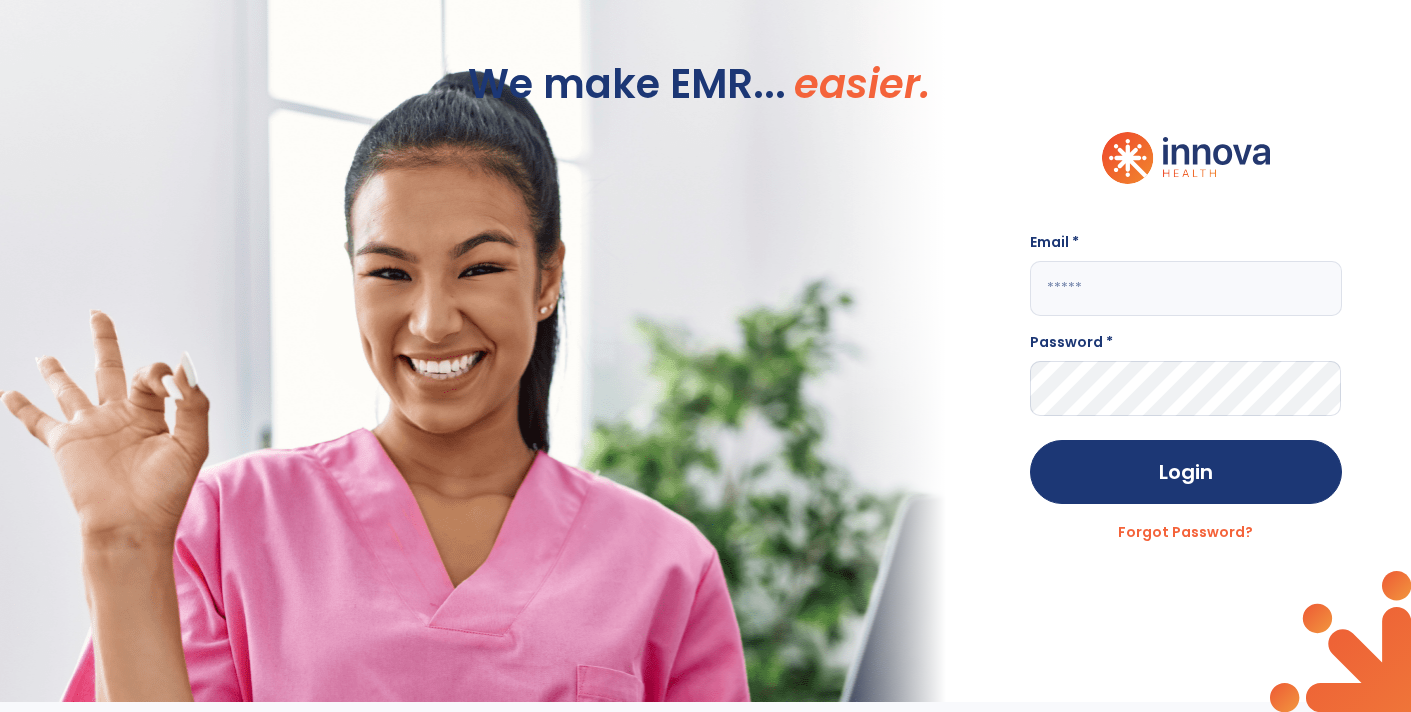 type on "**********" 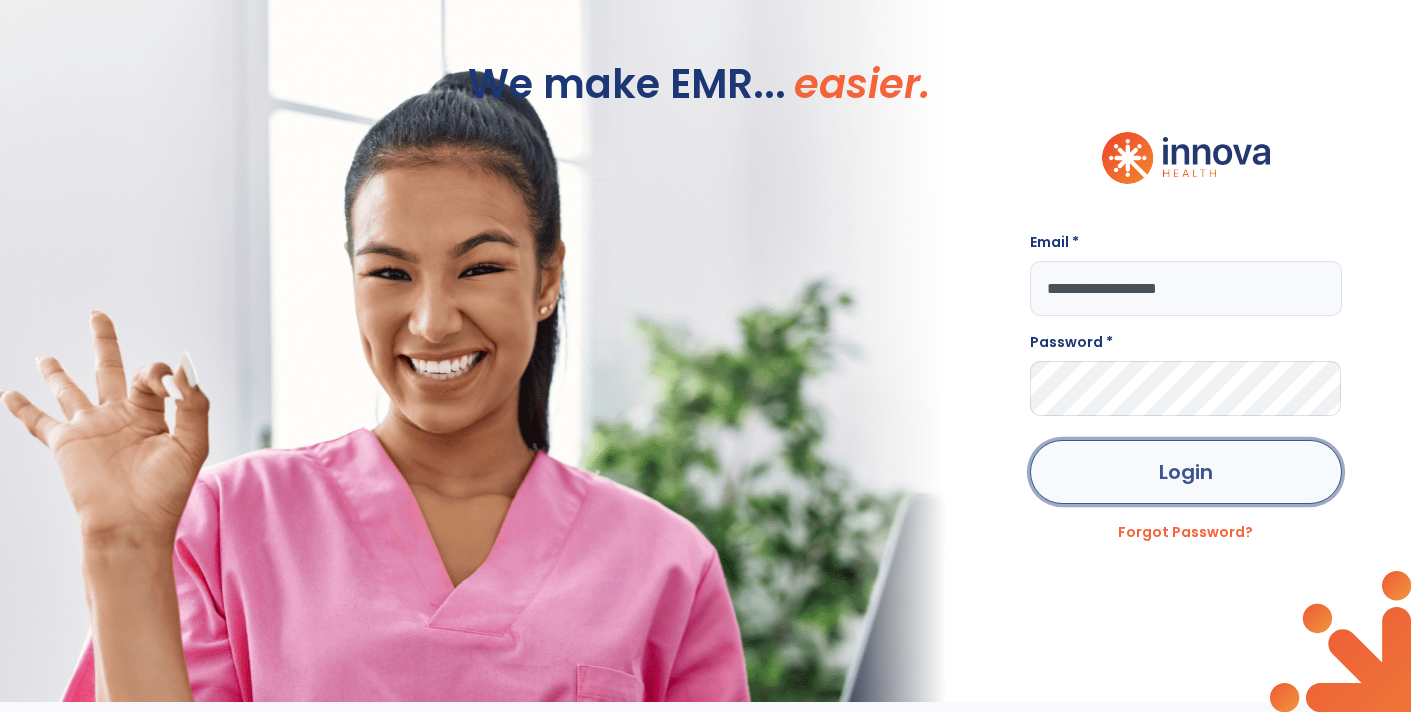 click on "Login" 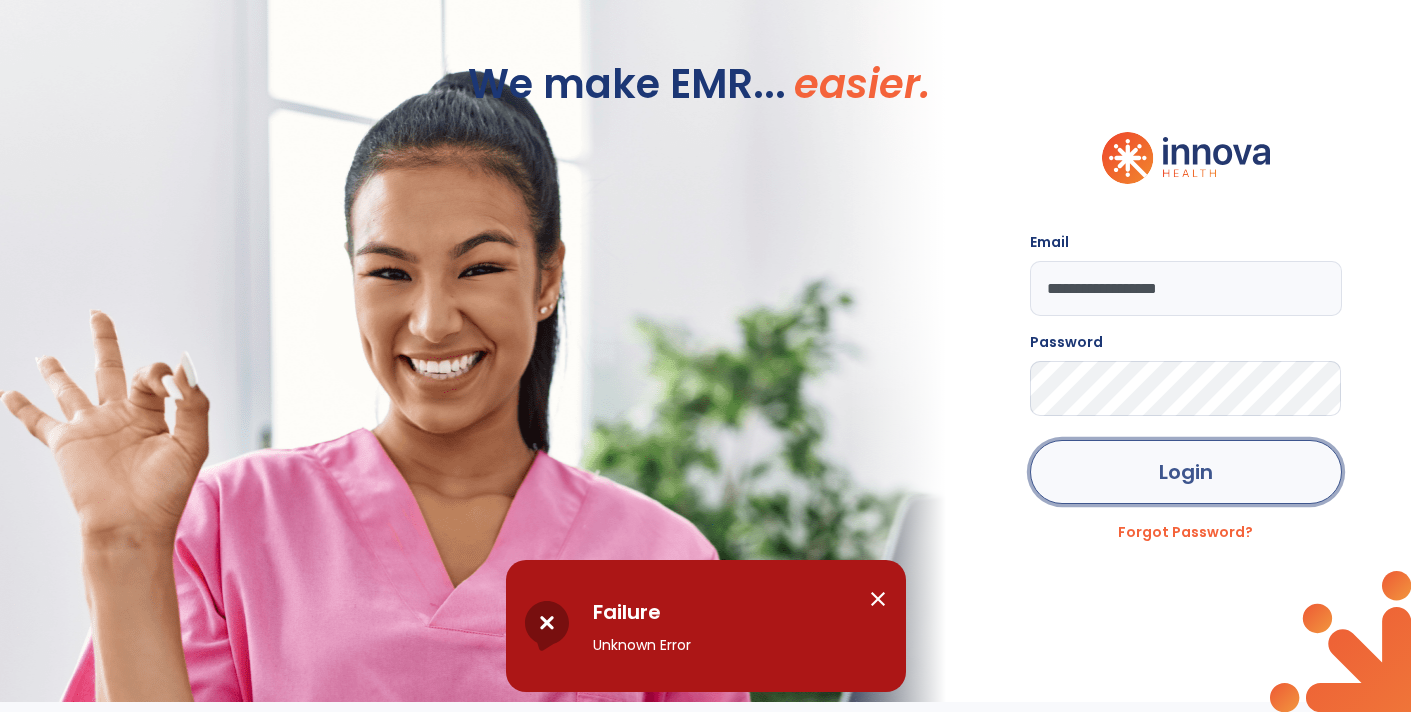 click on "Login" 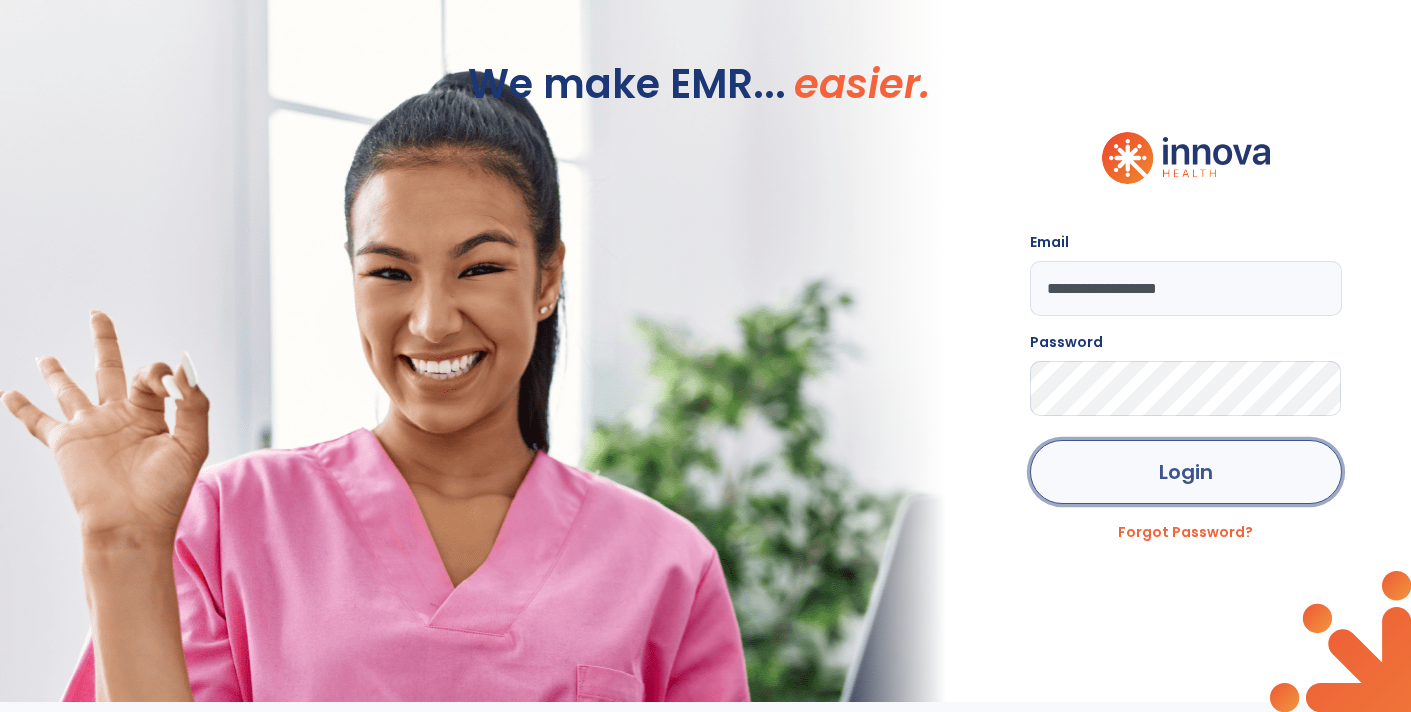 click on "Login" 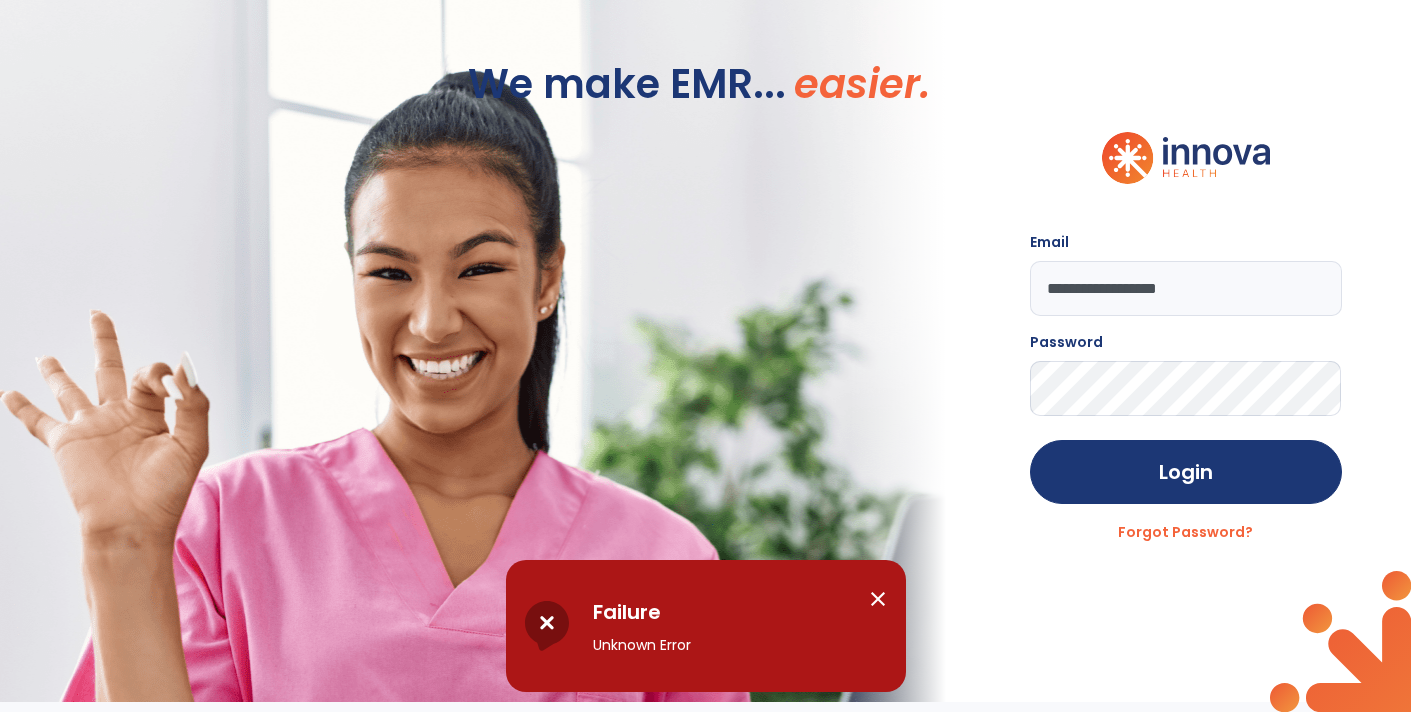 click on "close" at bounding box center [878, 599] 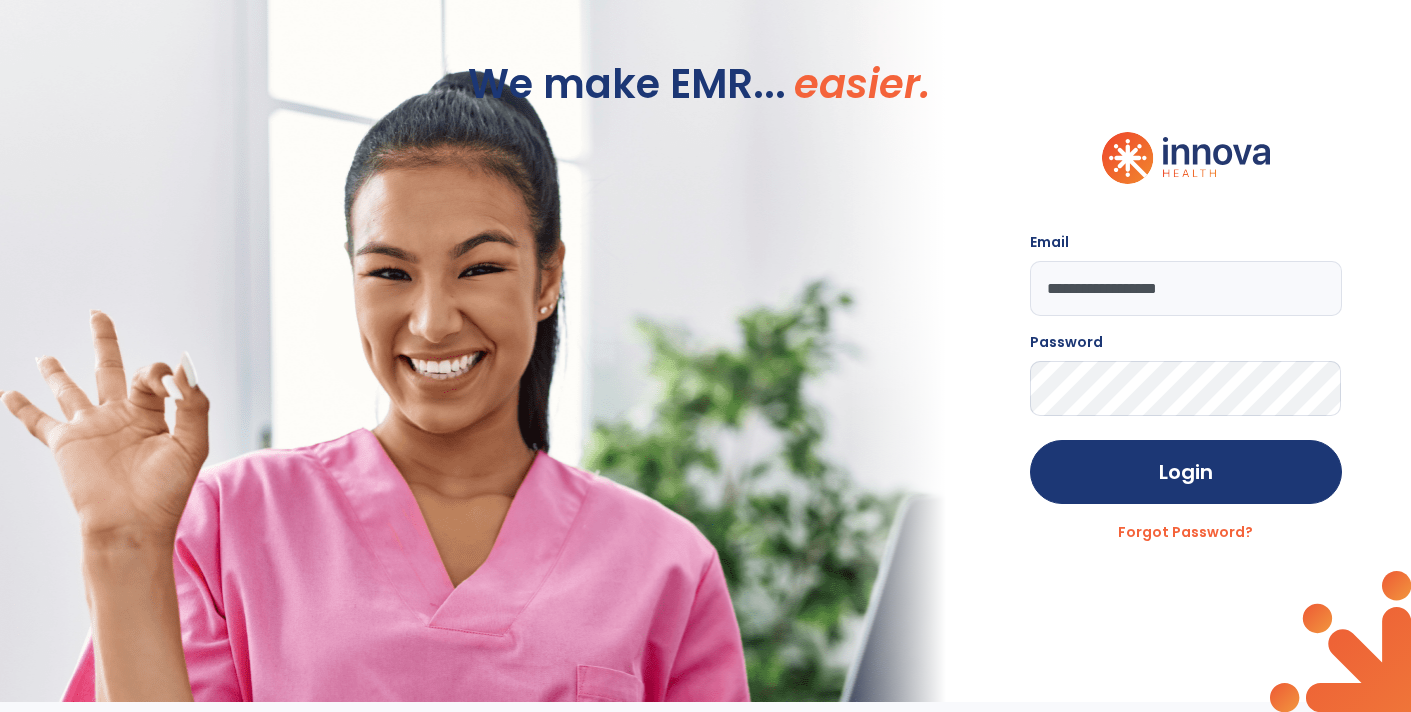 click on "We make EMR... easier." 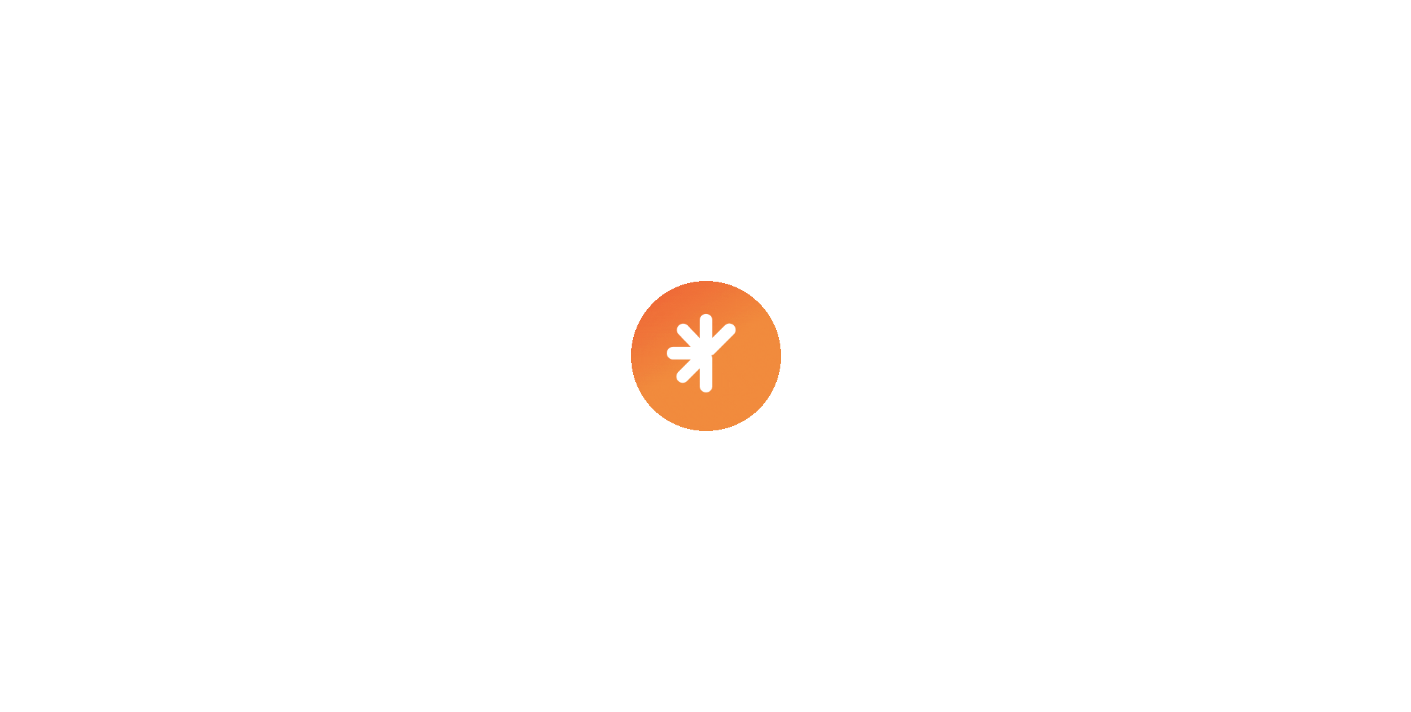 scroll, scrollTop: 0, scrollLeft: 0, axis: both 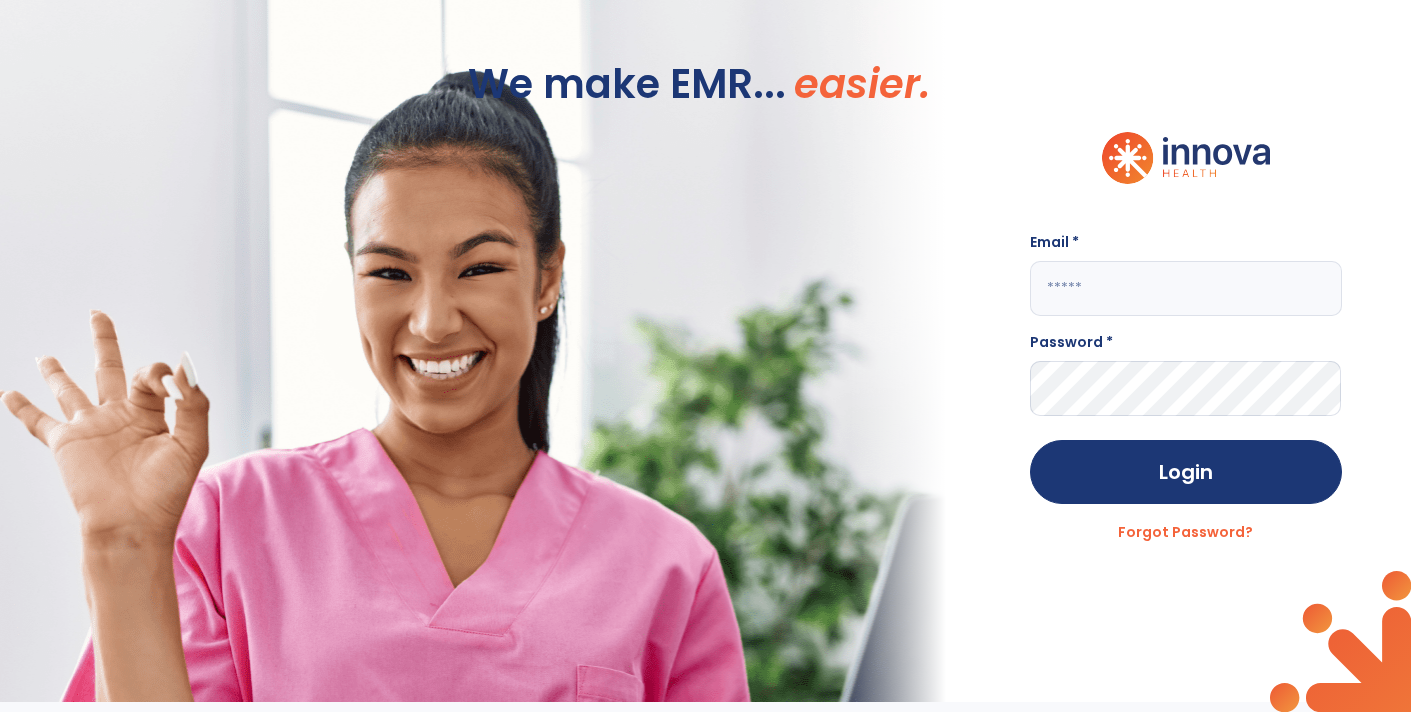type on "**********" 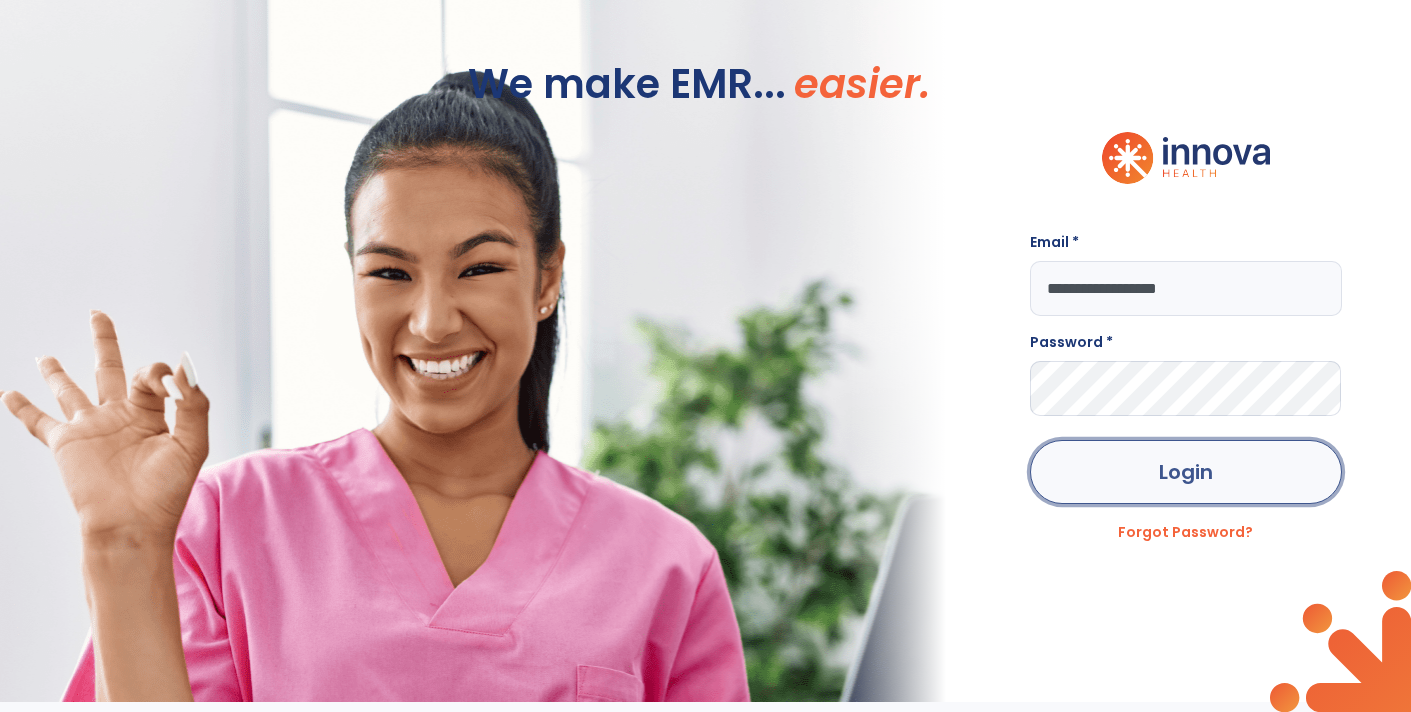 click on "Login" 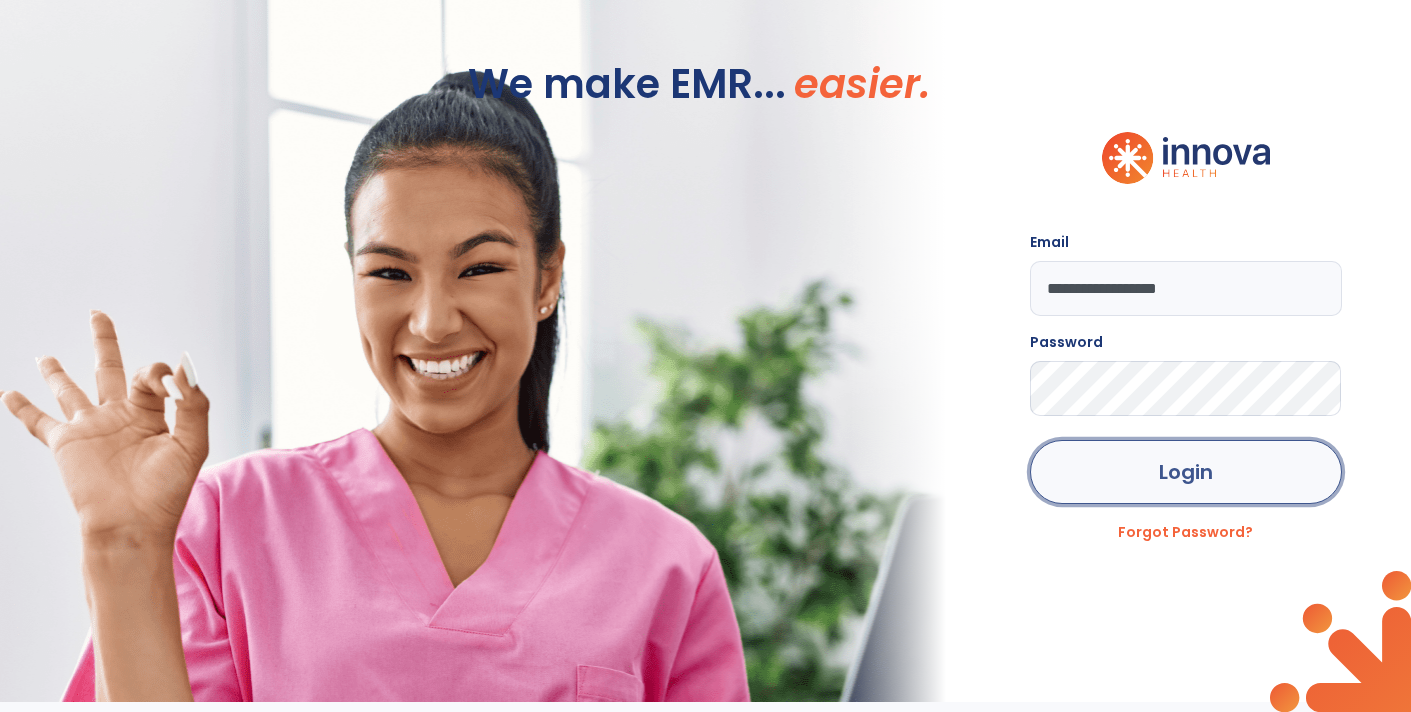 click on "Login" 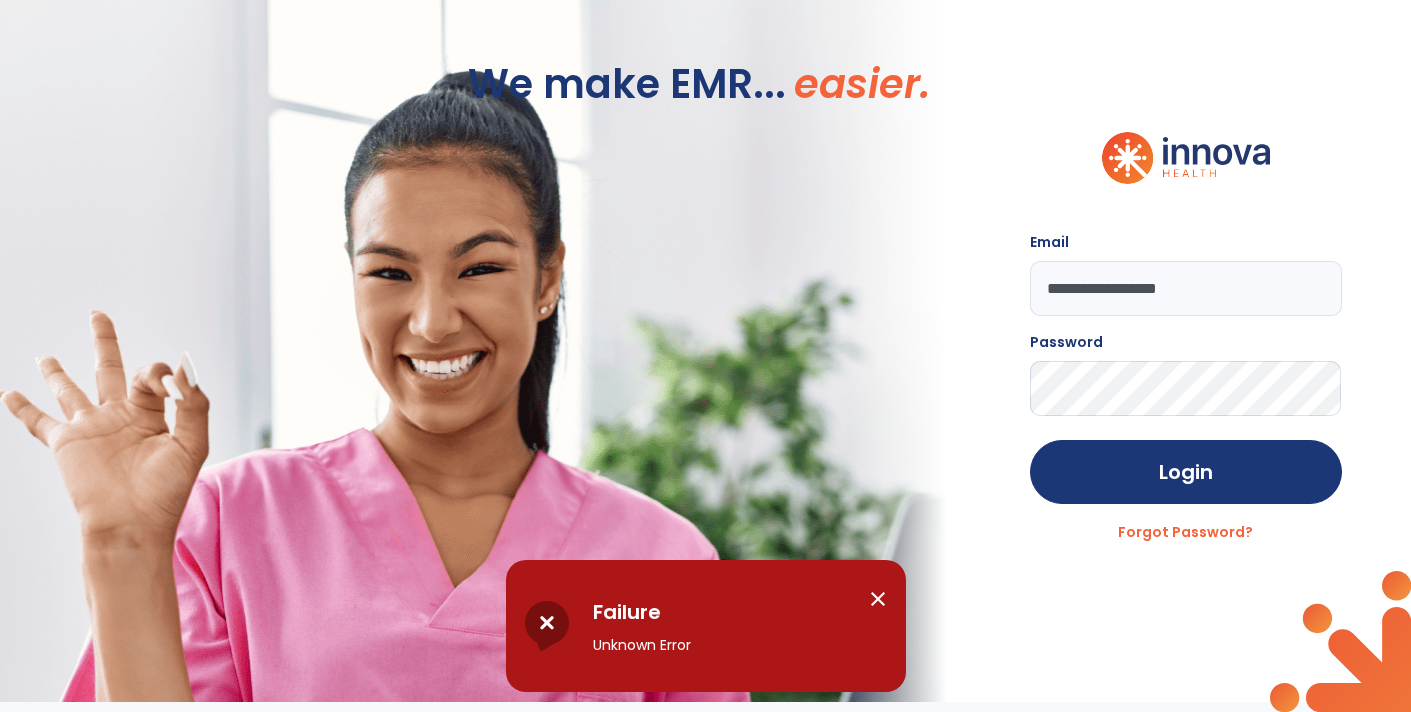 click on "close" at bounding box center [878, 599] 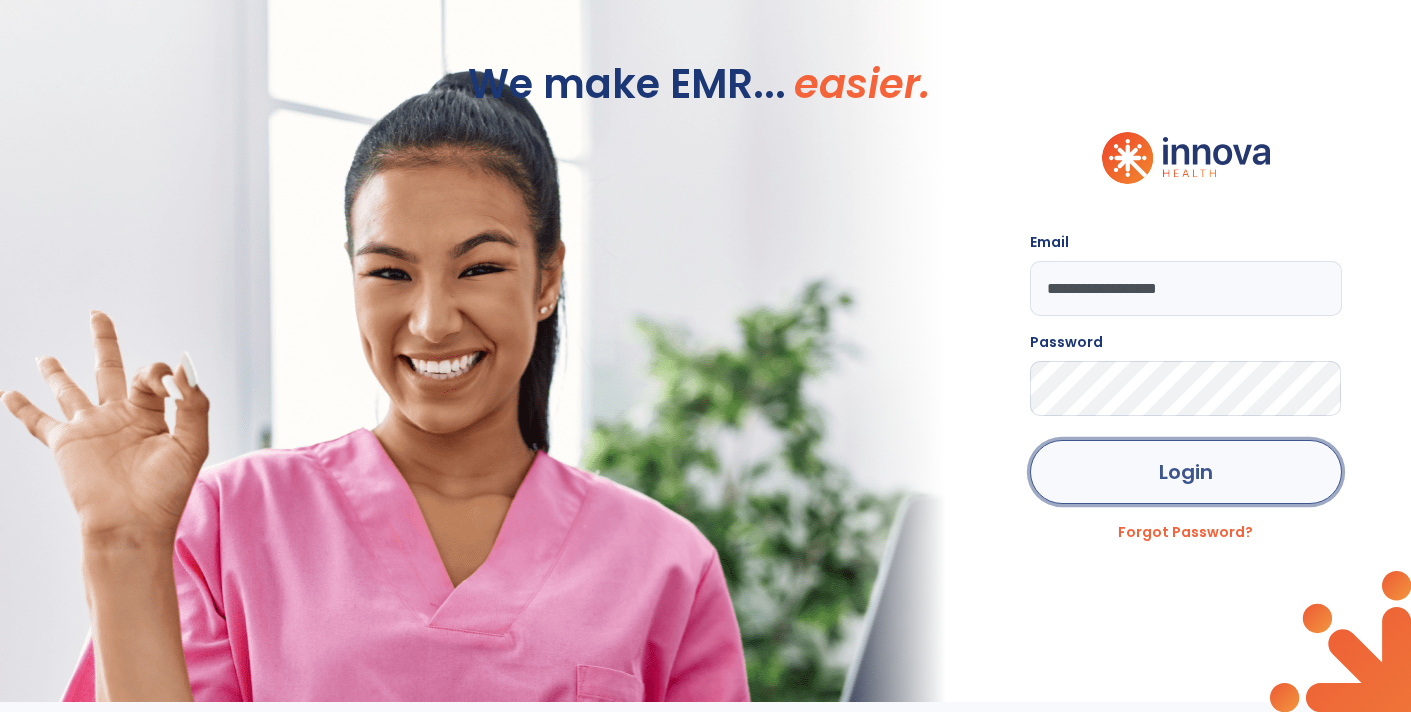 click on "Login" 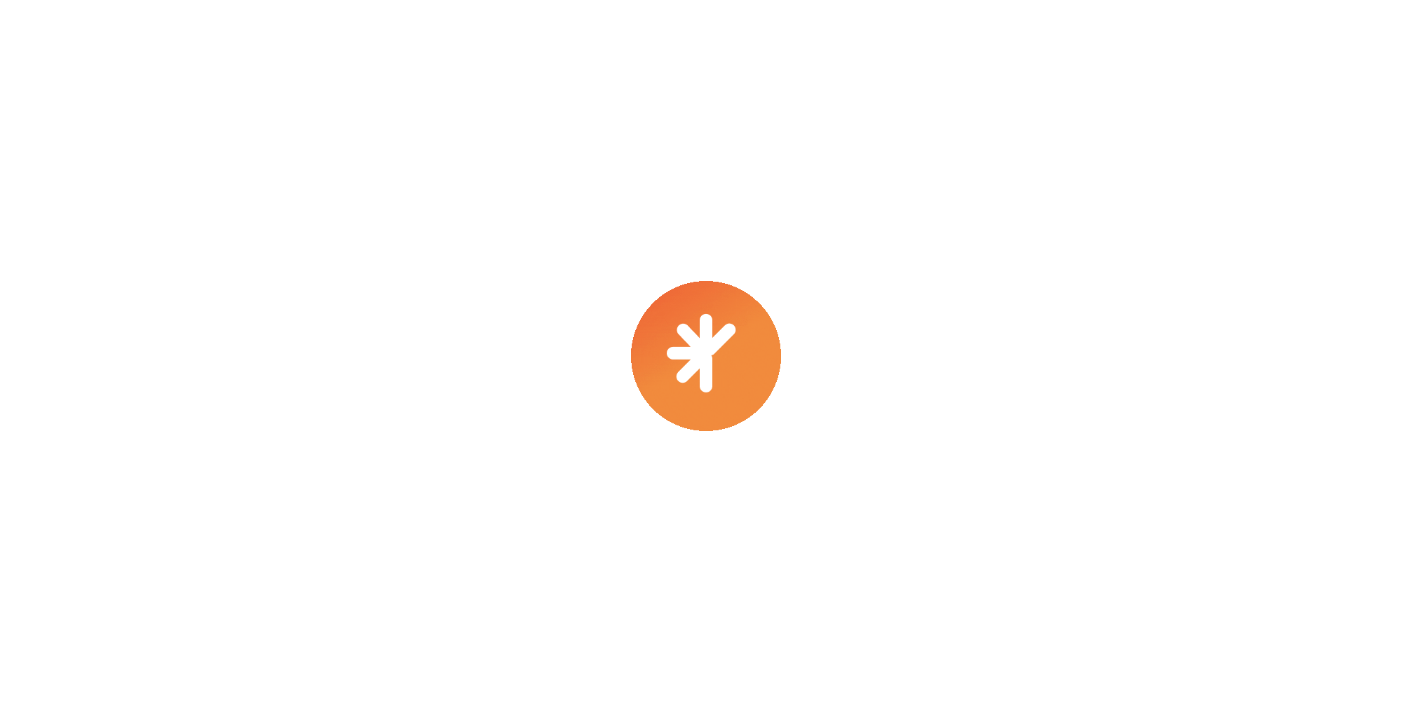 scroll, scrollTop: 0, scrollLeft: 0, axis: both 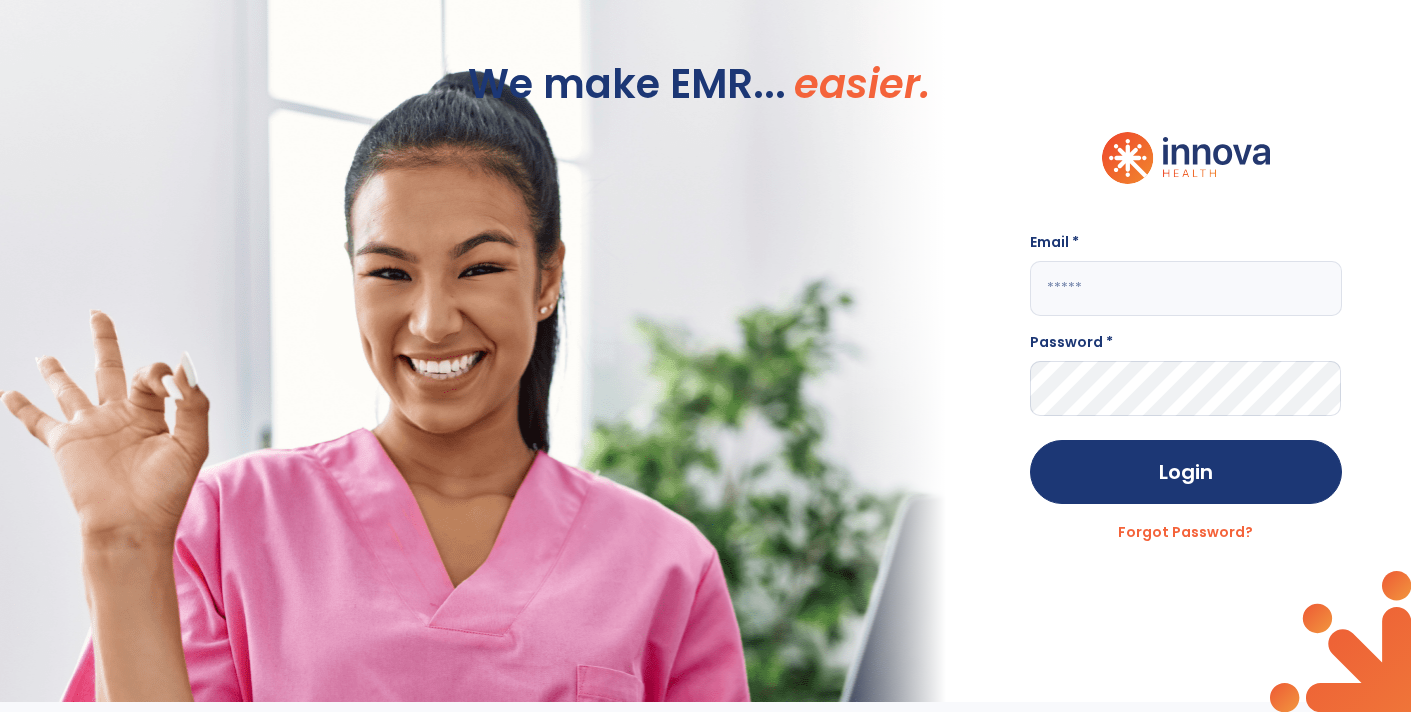 type on "**********" 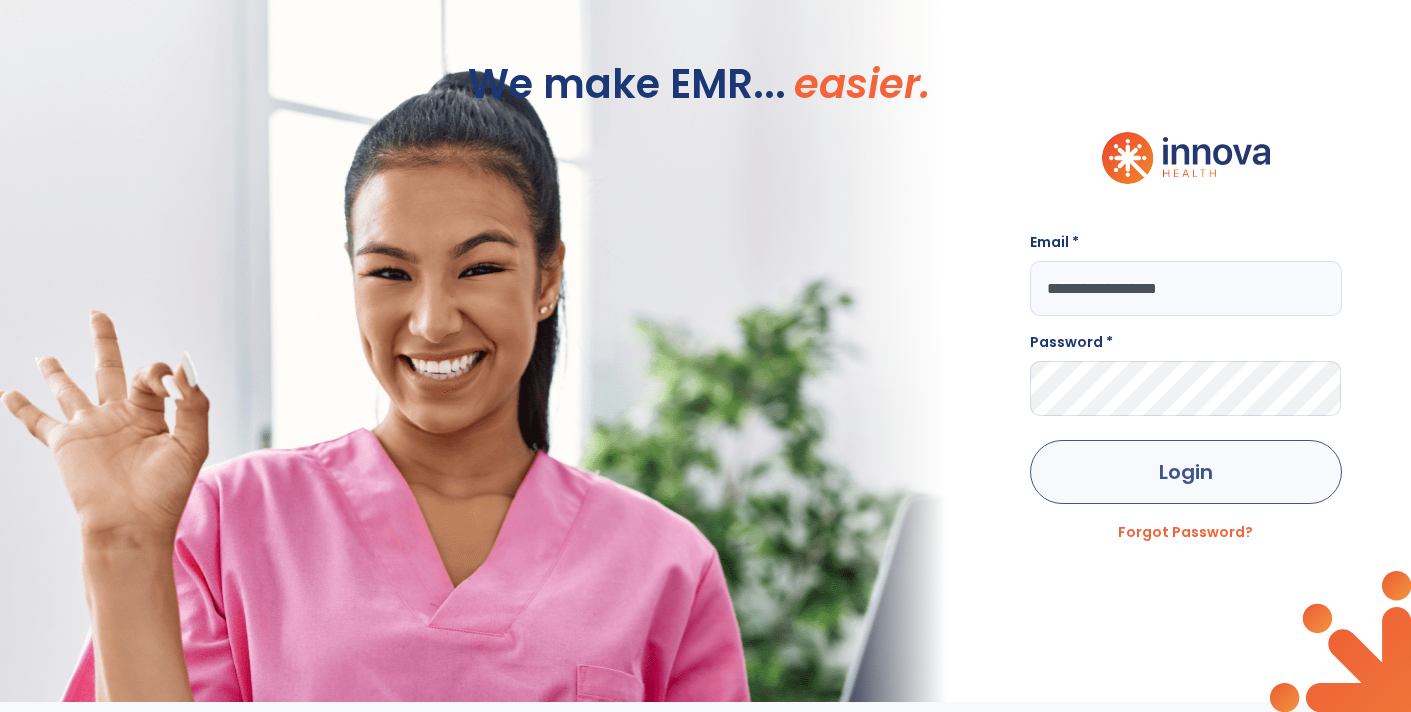 click on "Login" 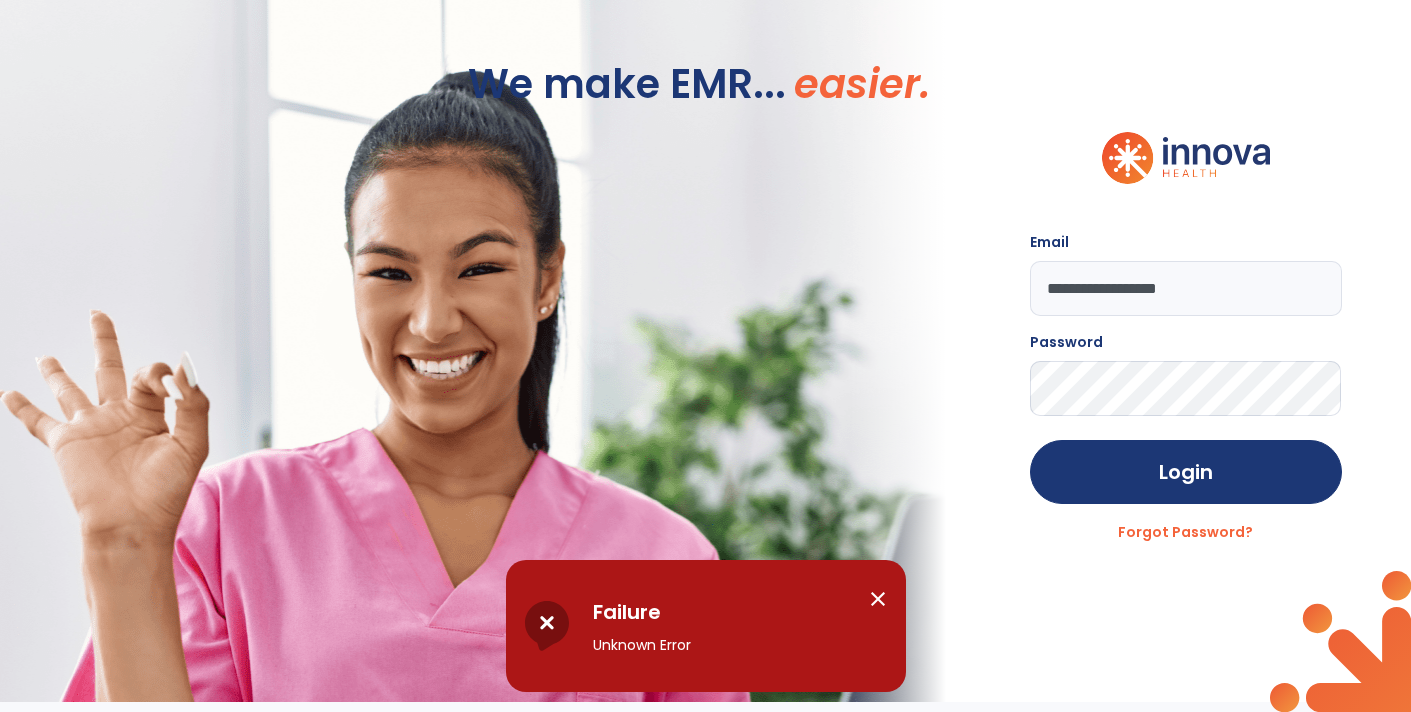 click on "close" at bounding box center (878, 599) 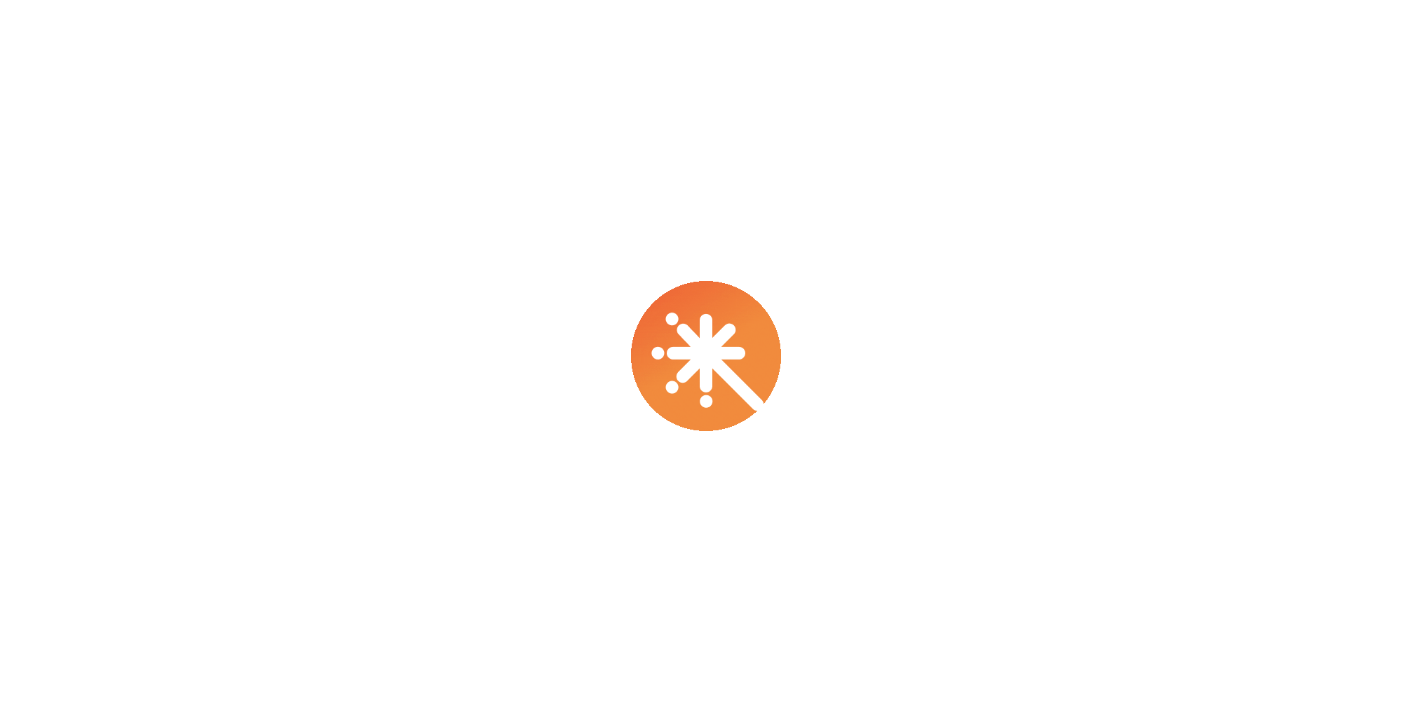 scroll, scrollTop: 0, scrollLeft: 0, axis: both 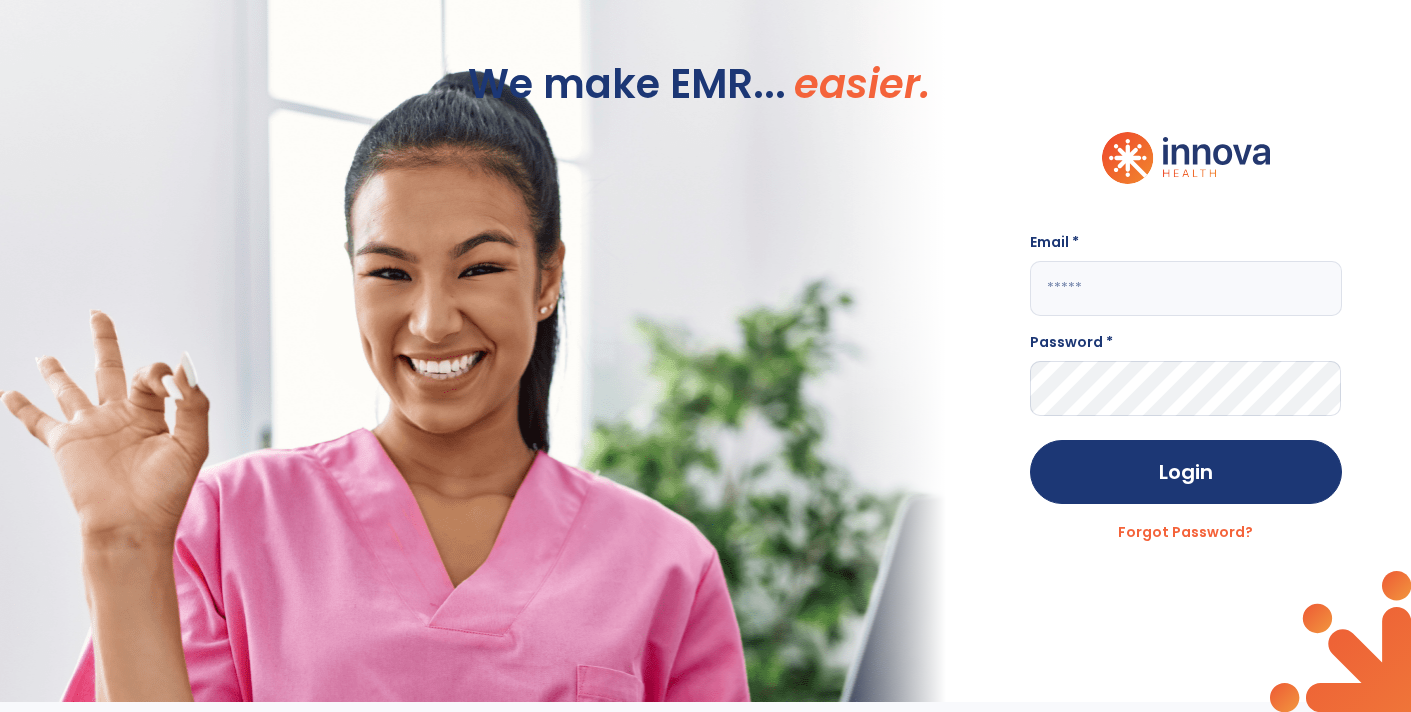 type on "**********" 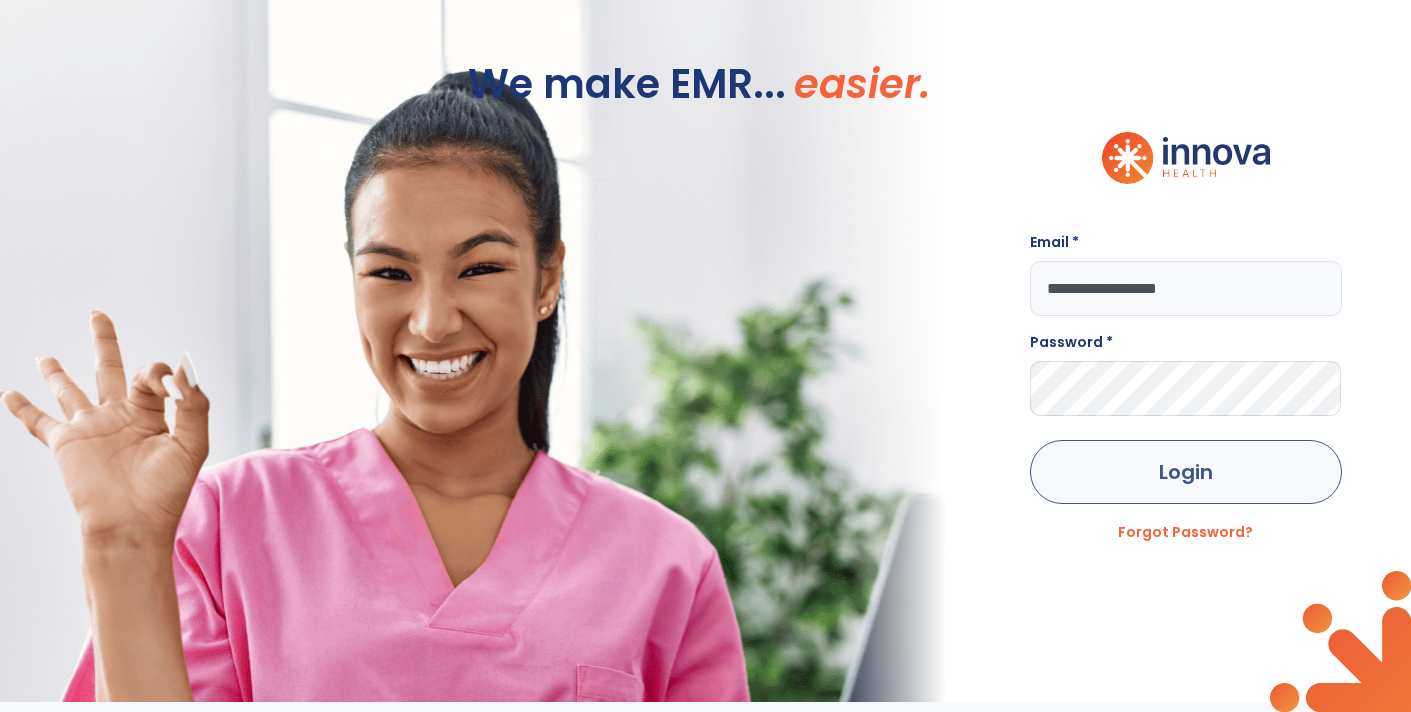 click on "Login" 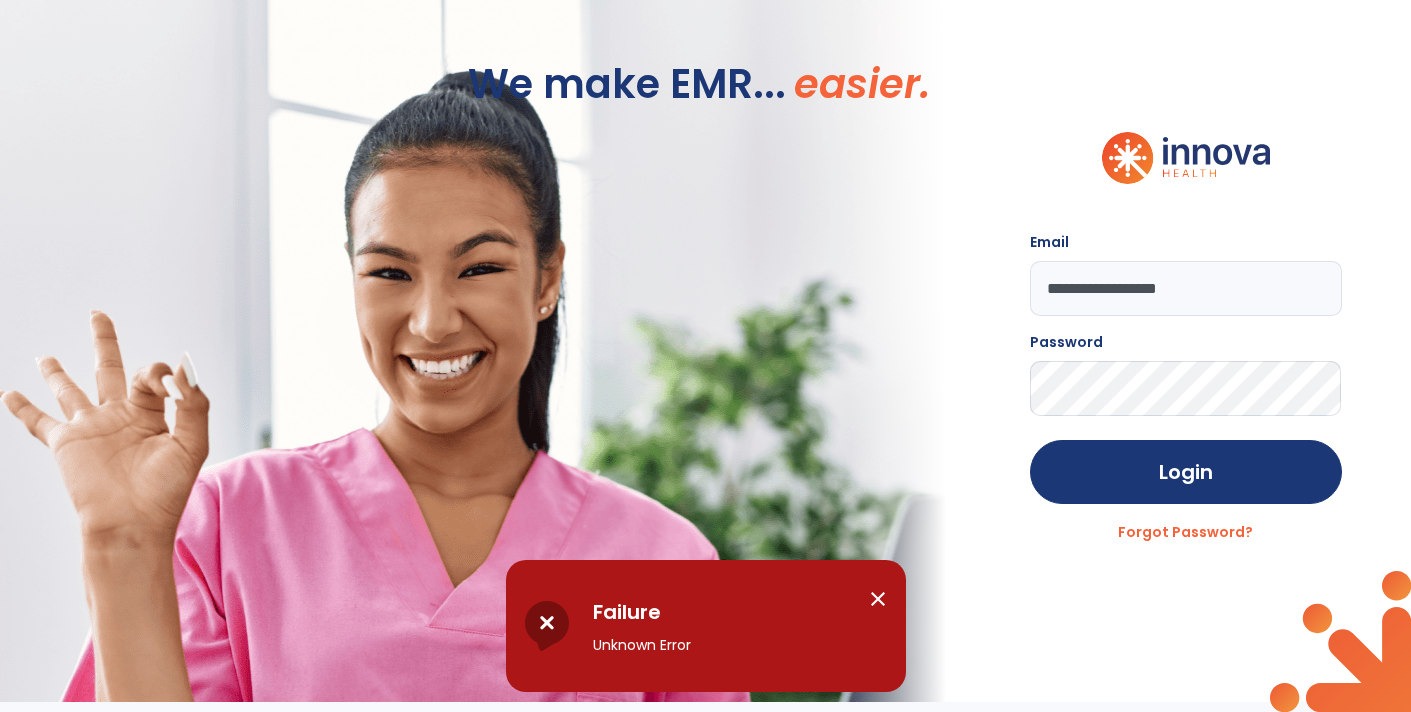click 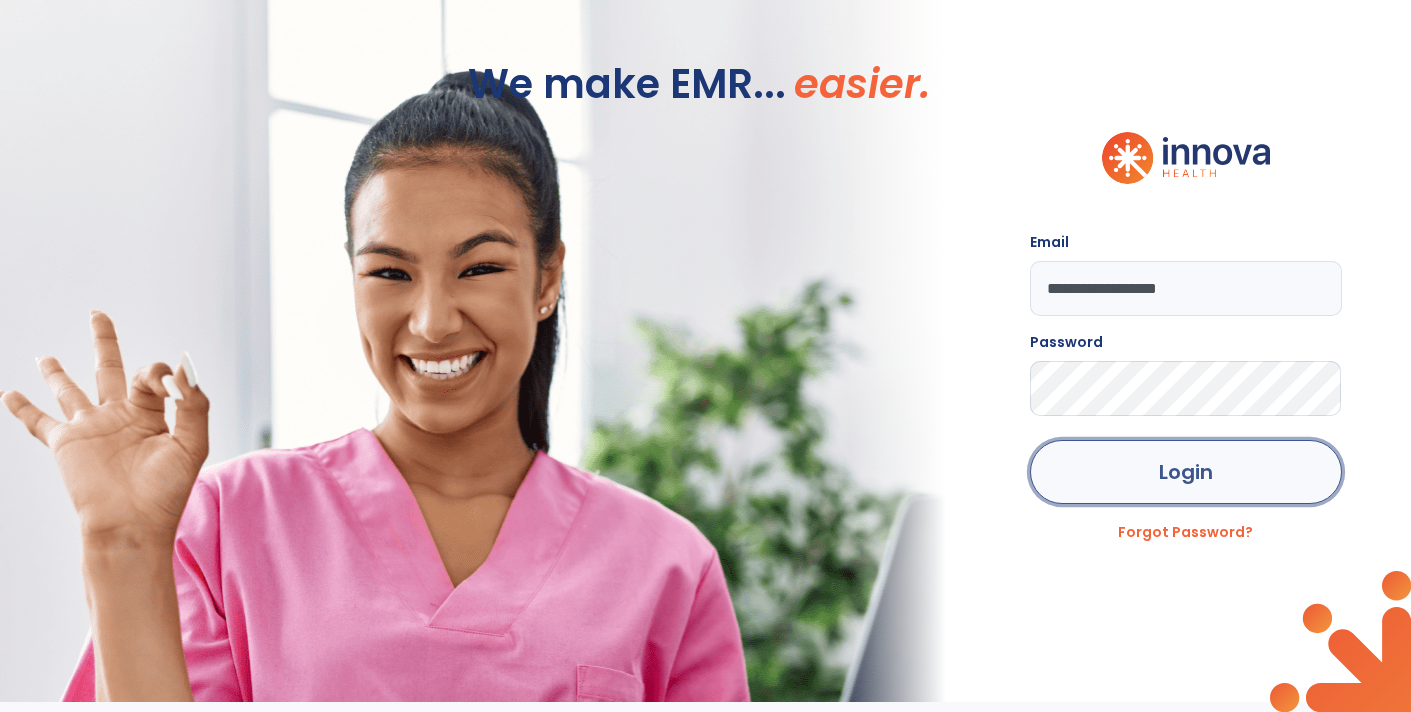 click on "Login" 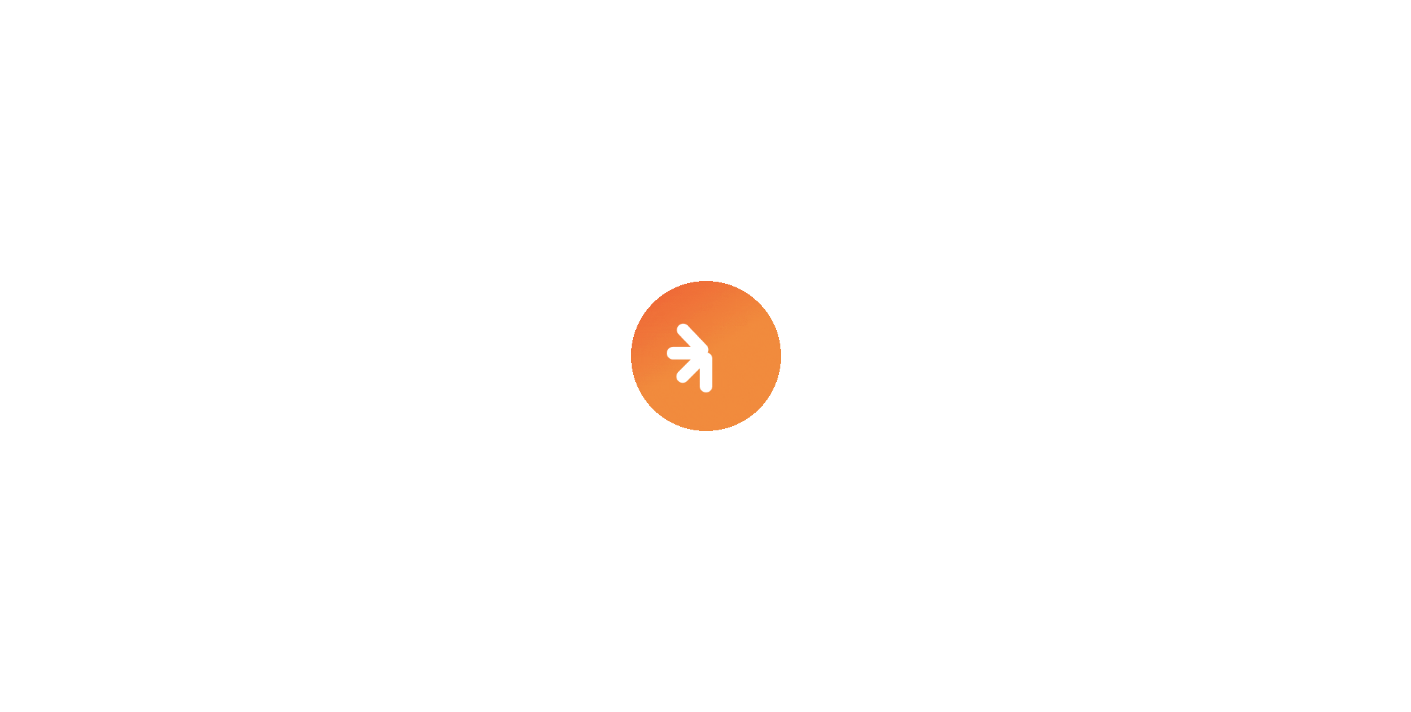 scroll, scrollTop: 0, scrollLeft: 0, axis: both 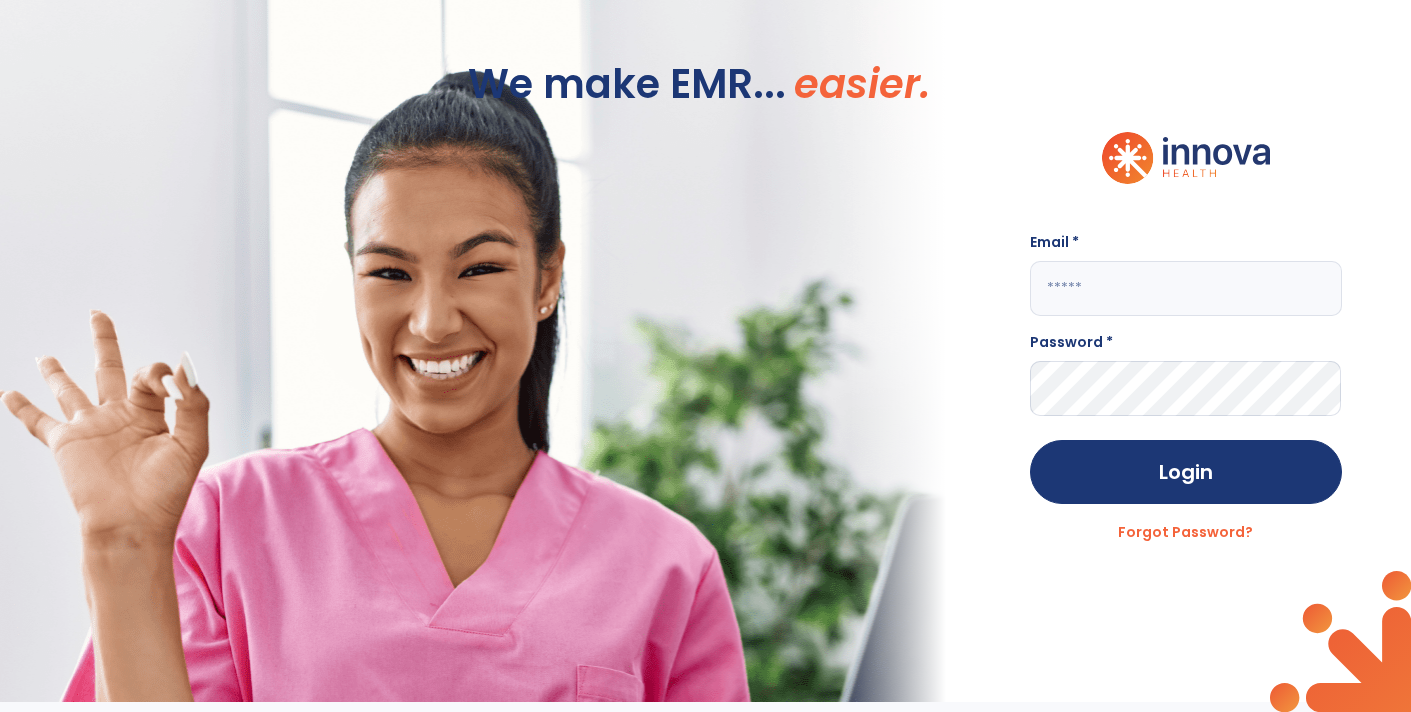 type on "**********" 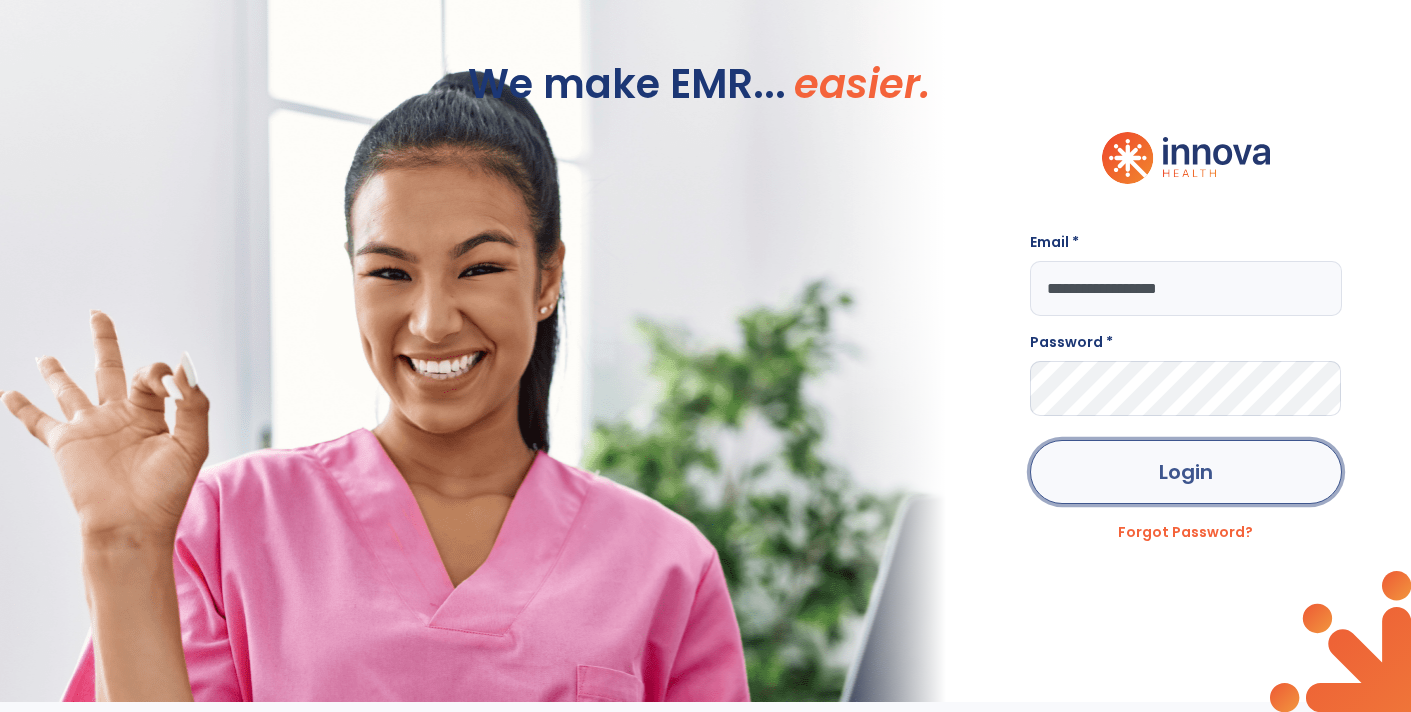 click on "Login" 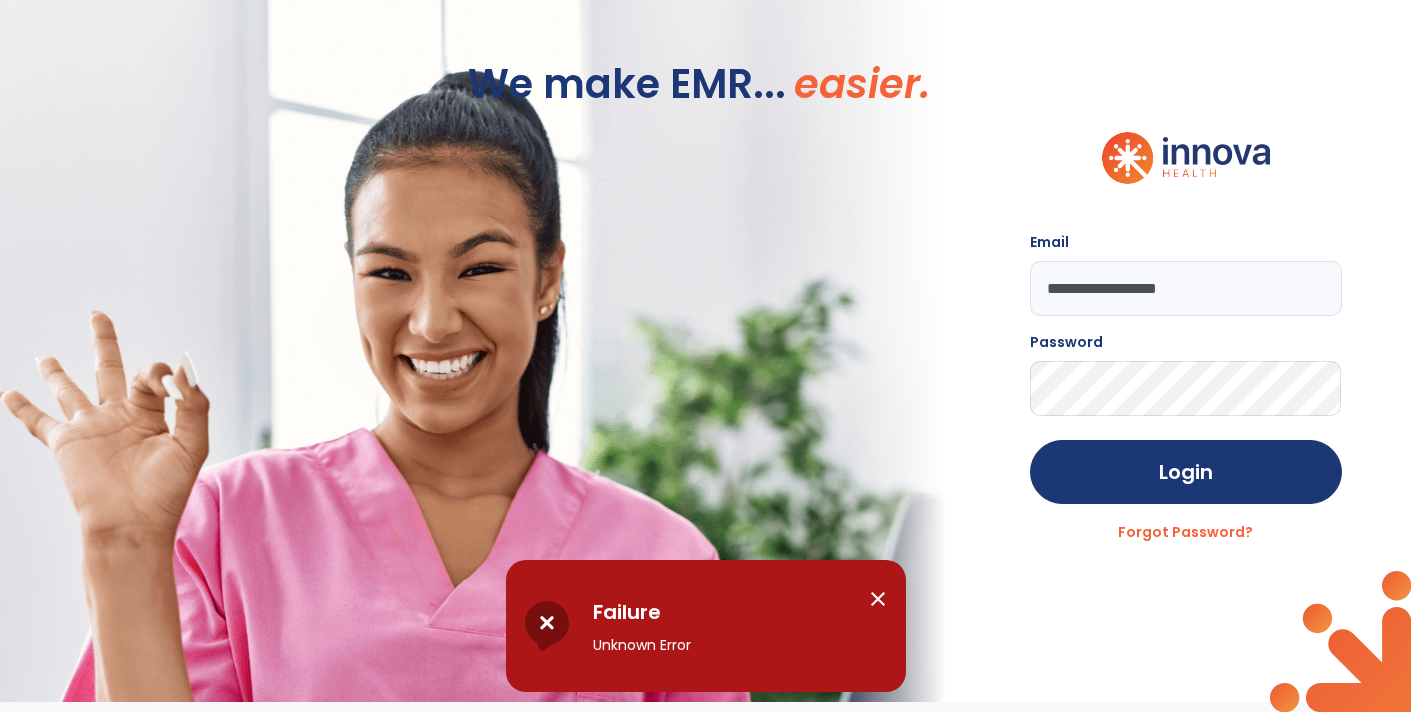 click on "close" at bounding box center [878, 599] 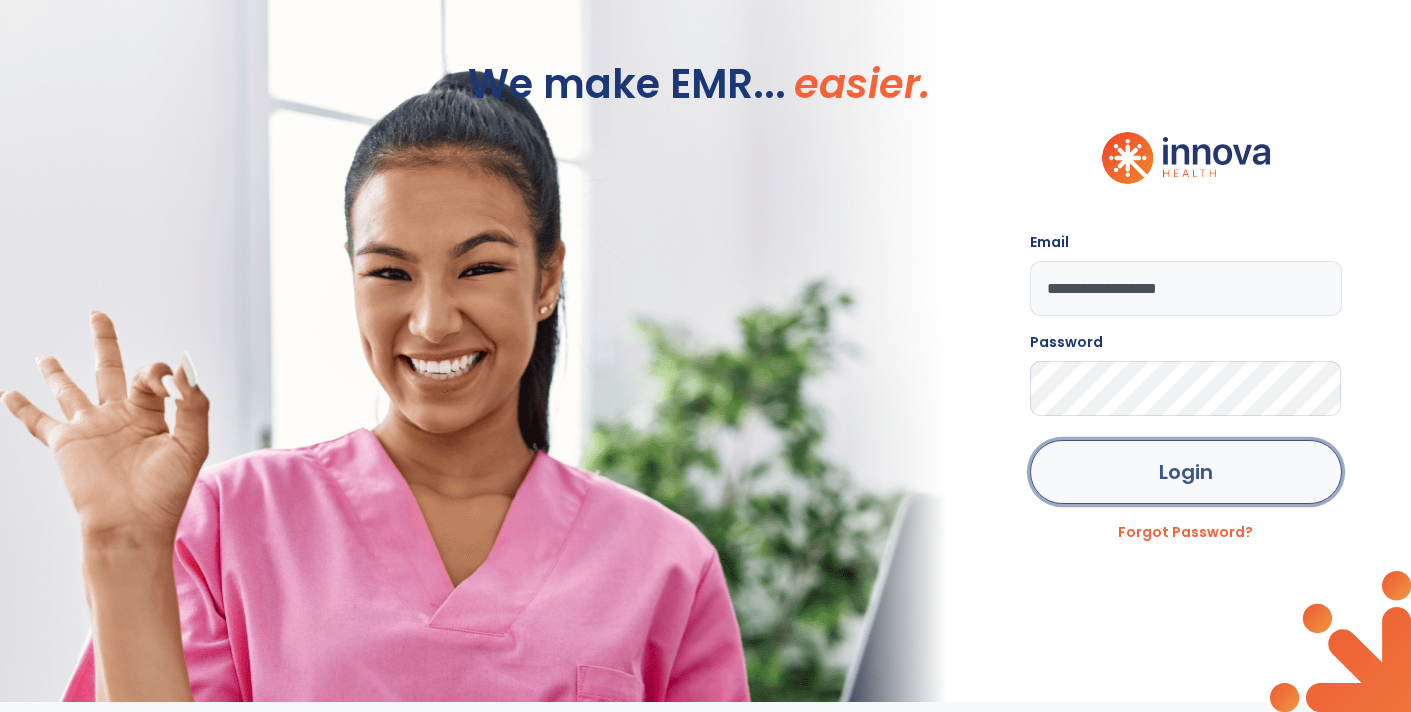 click on "Login" 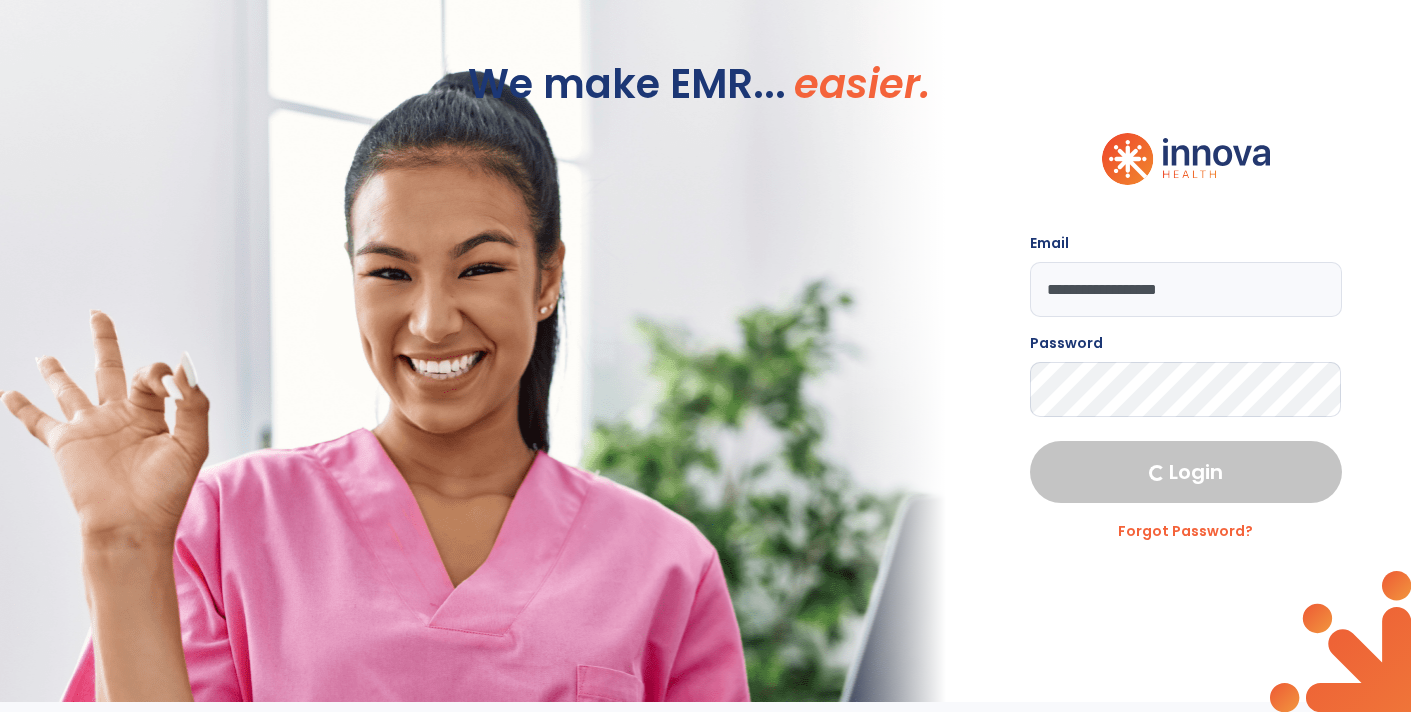 select on "****" 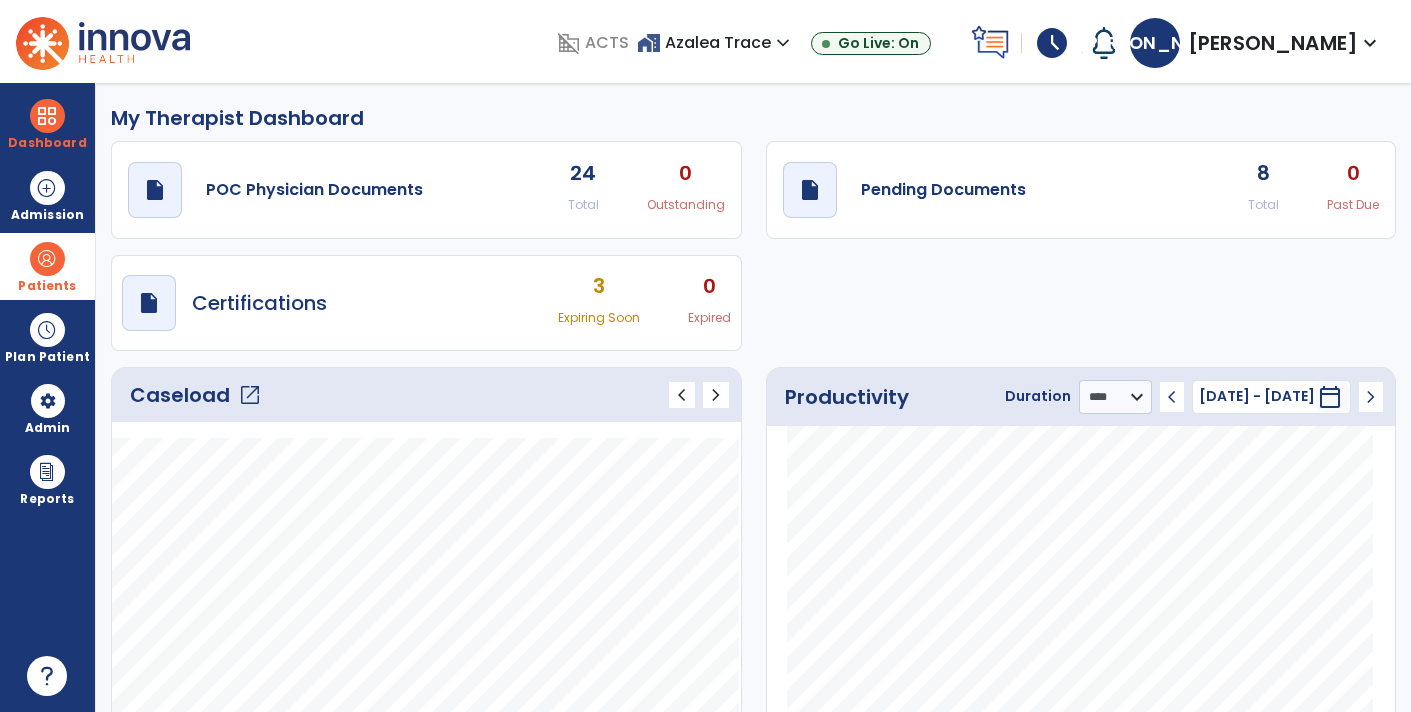 click at bounding box center (47, 259) 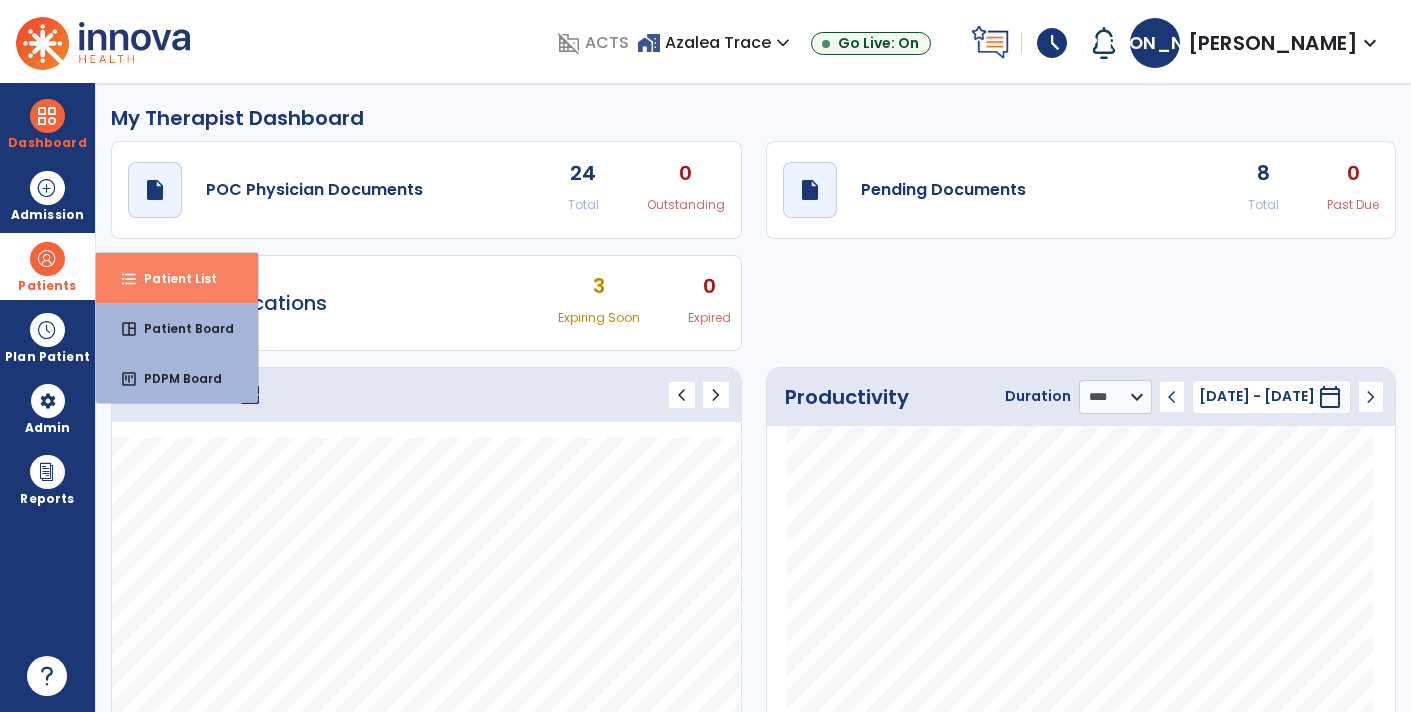 click on "Patient List" at bounding box center (172, 278) 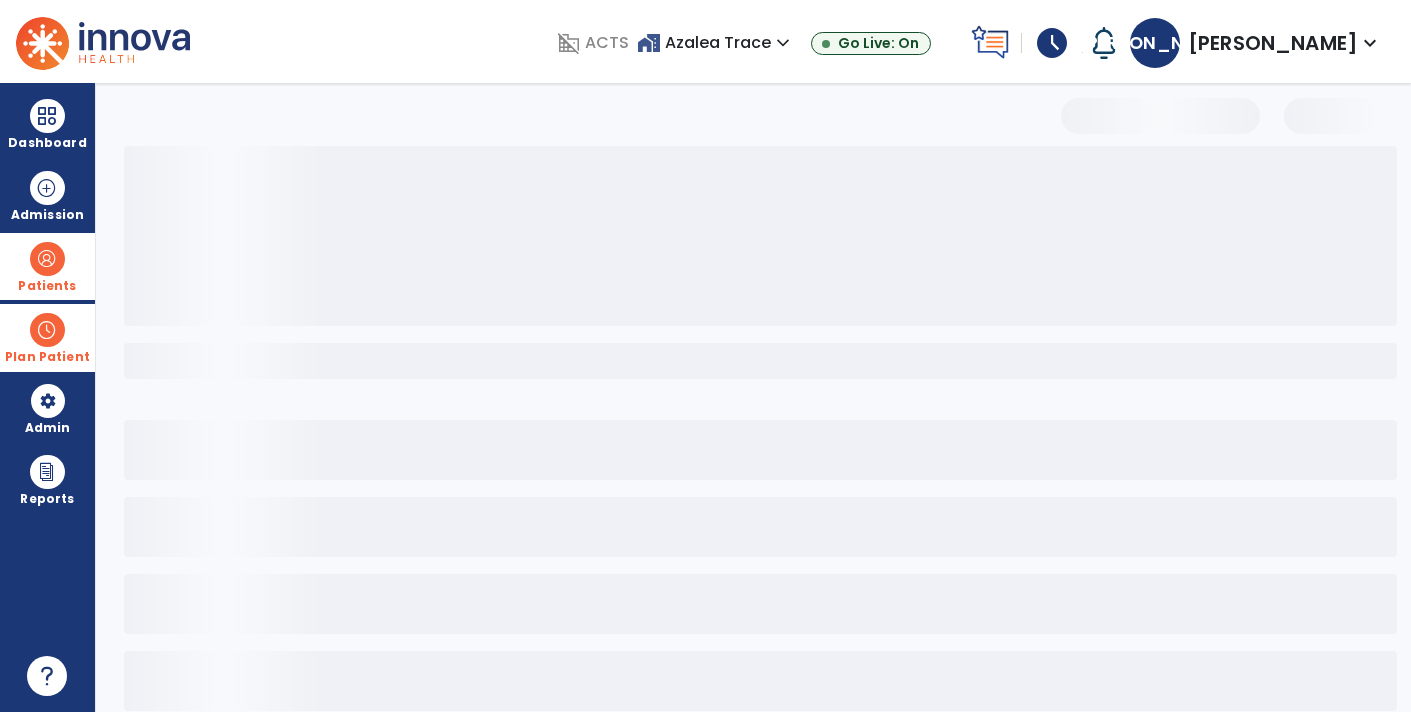 click on "Plan Patient" at bounding box center (47, 286) 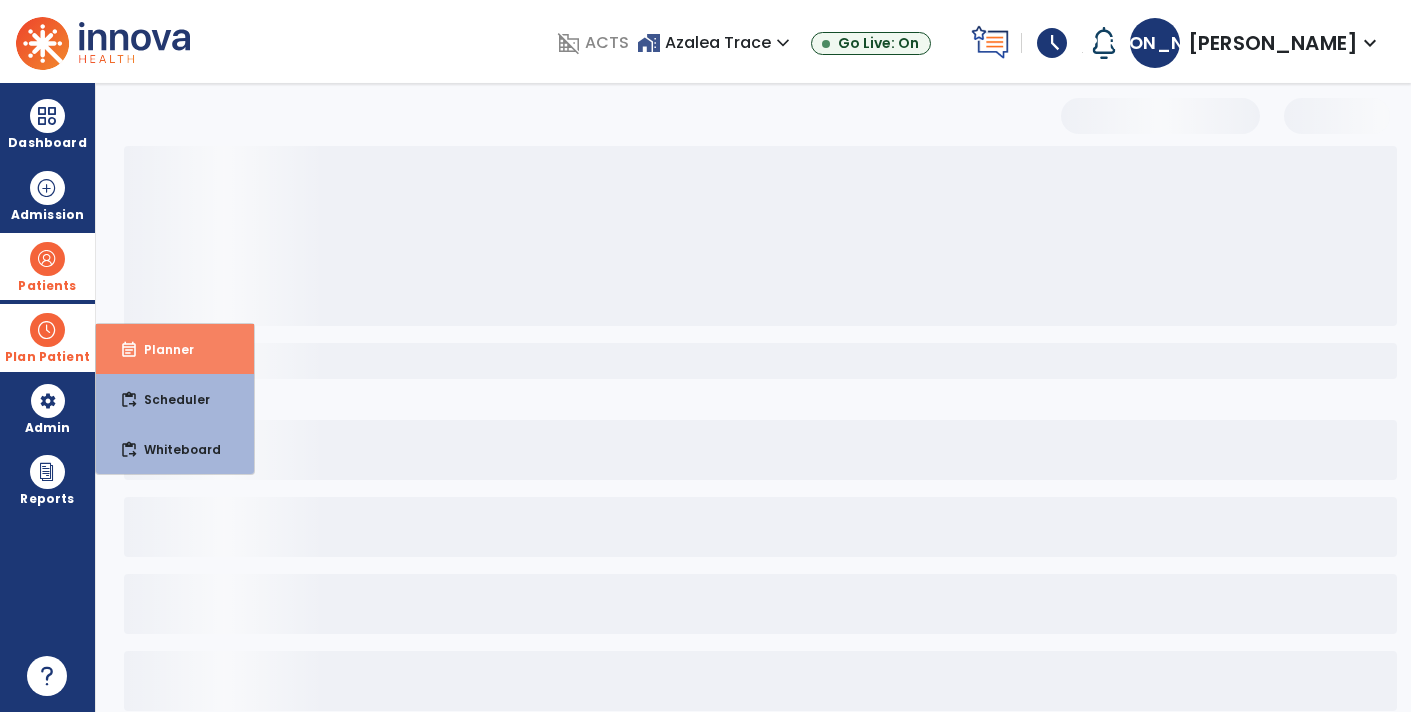 click on "Planner" at bounding box center (161, 349) 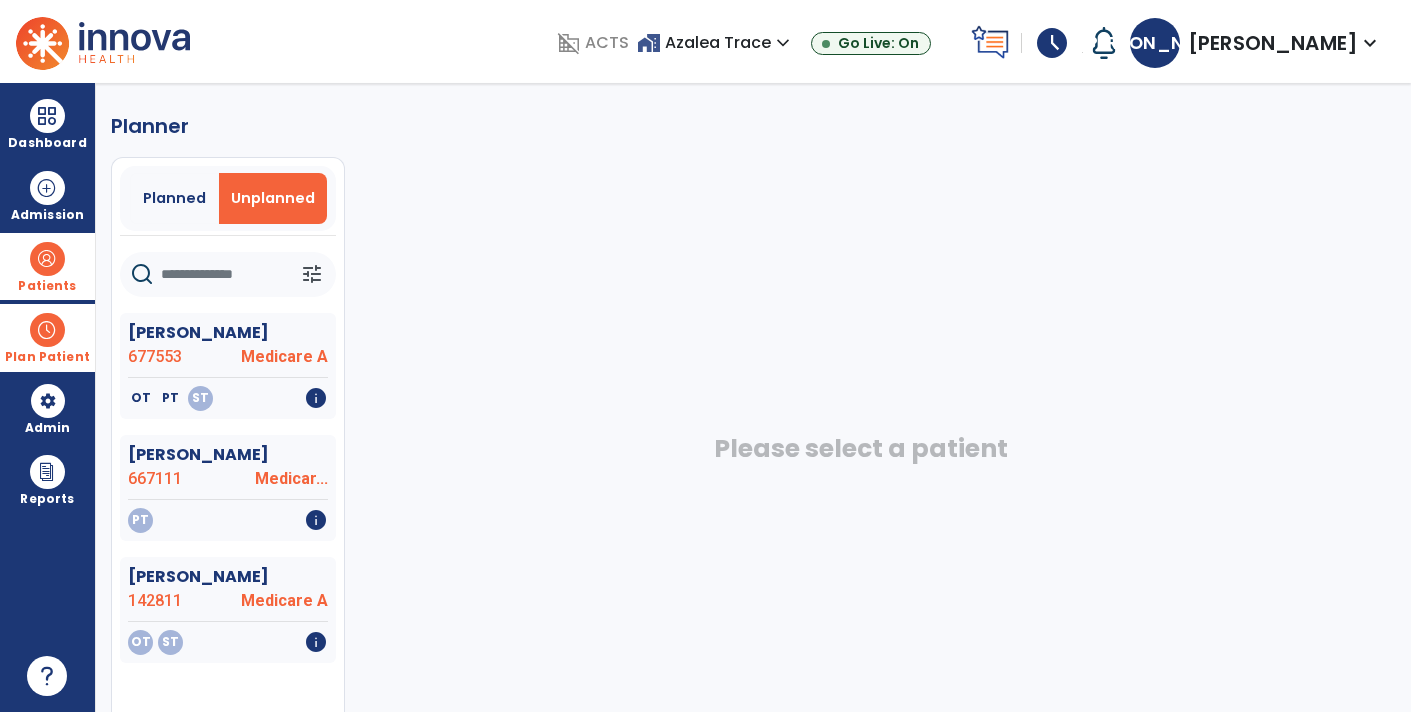 click on "Patients" at bounding box center [47, 286] 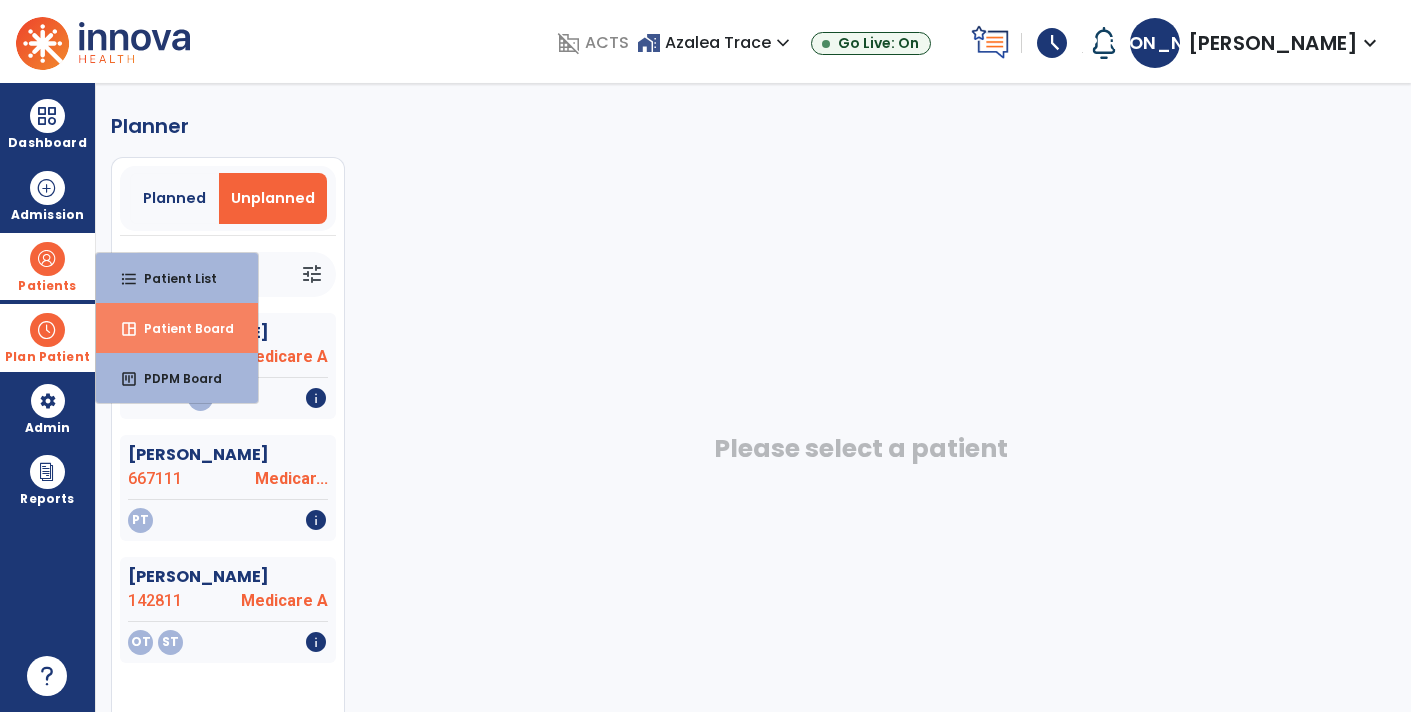 click on "space_dashboard  Patient Board" at bounding box center (177, 328) 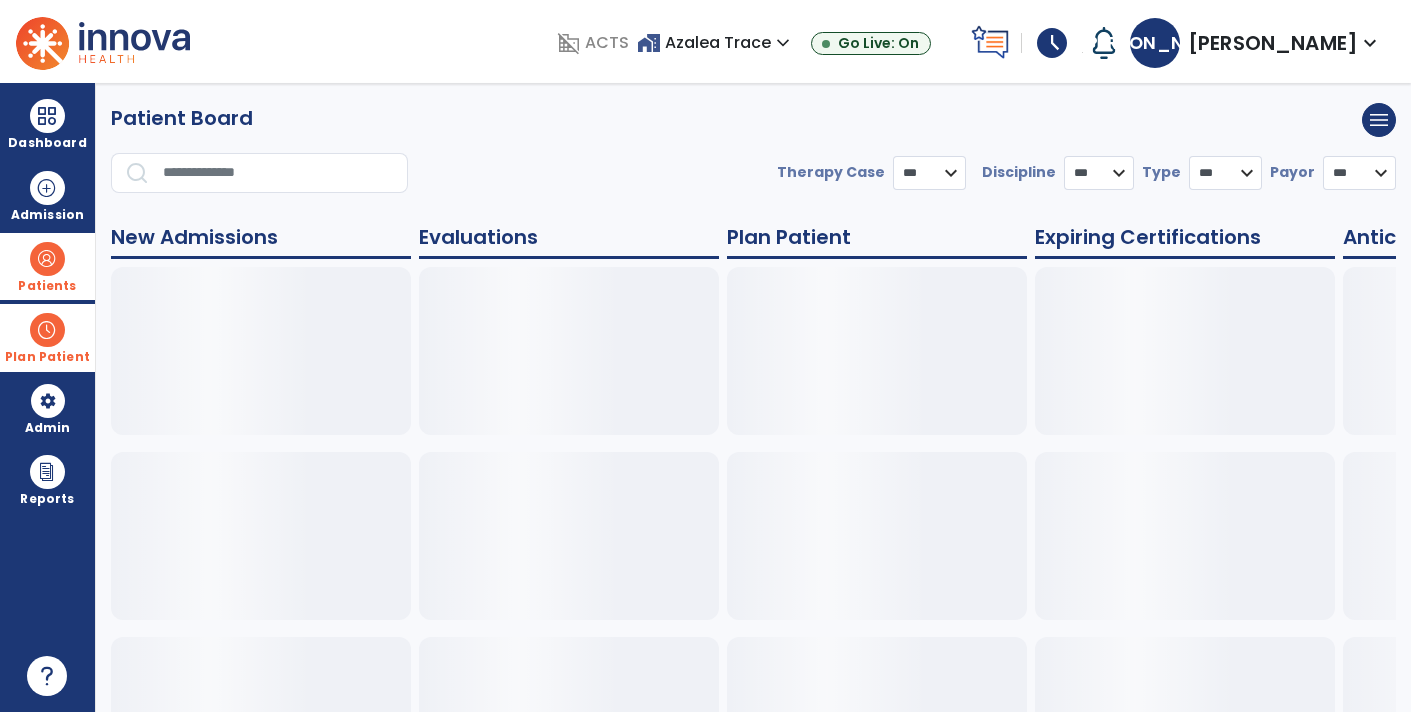 select on "***" 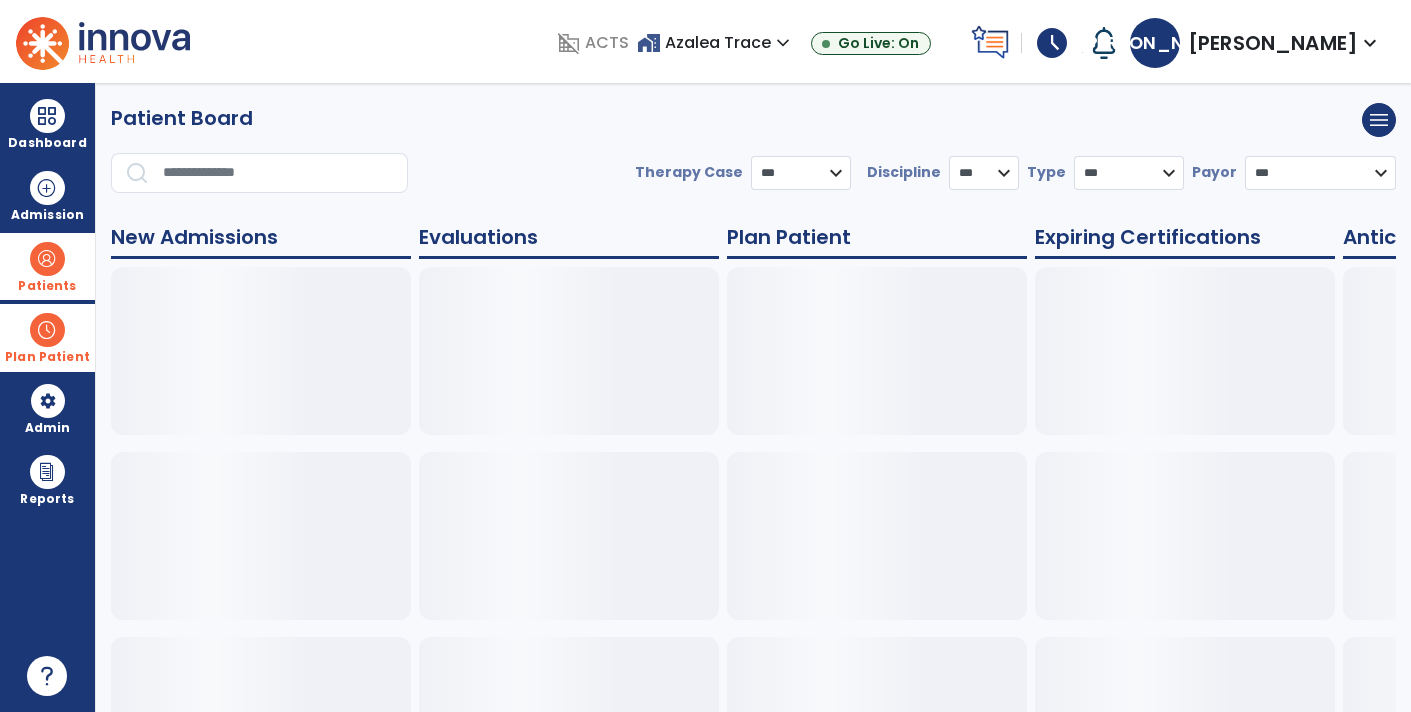 click at bounding box center [47, 259] 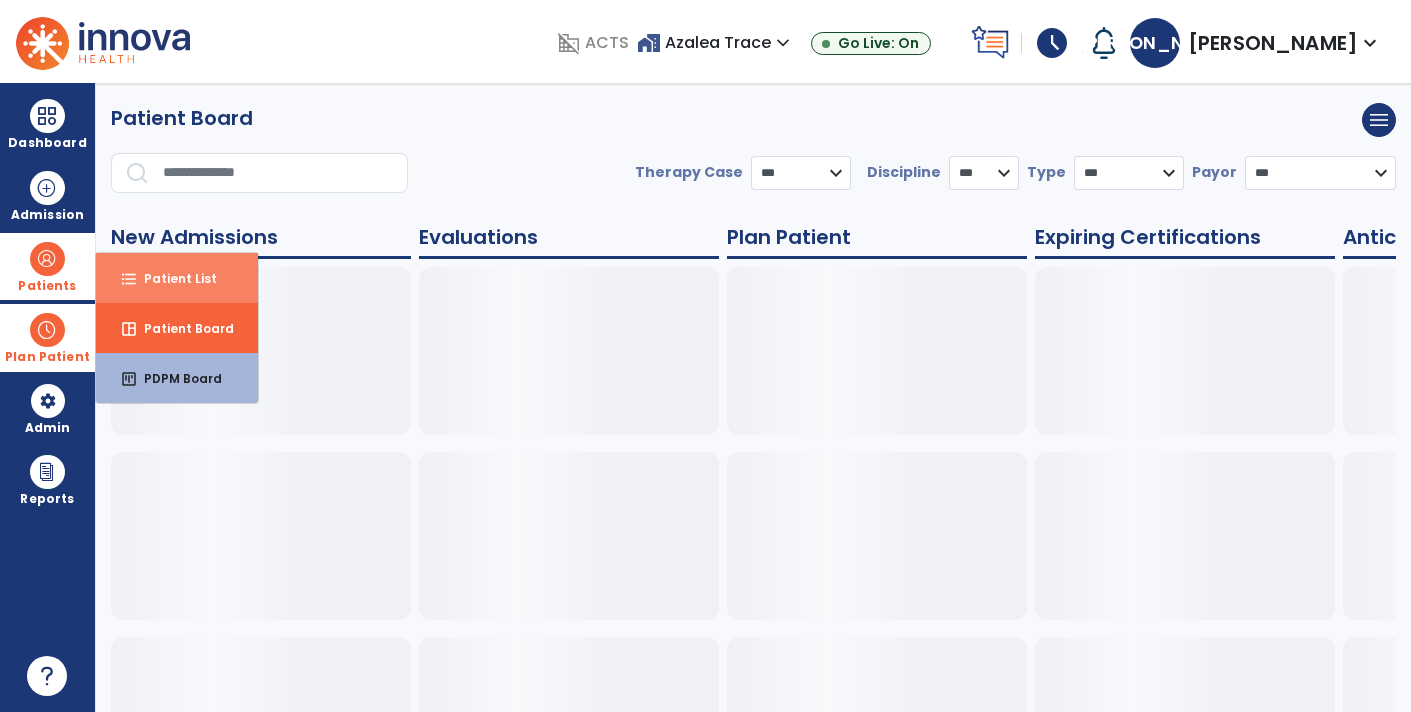 click on "Patient List" at bounding box center [172, 278] 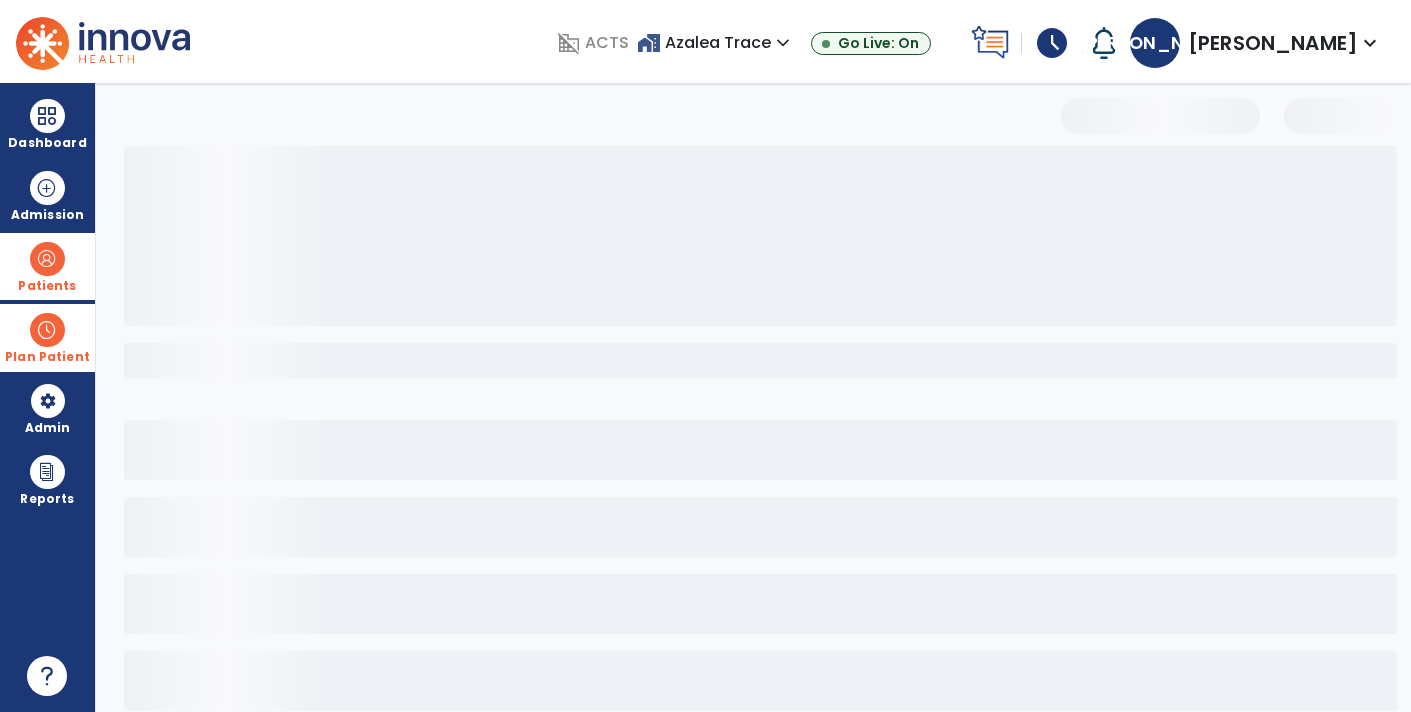 select on "***" 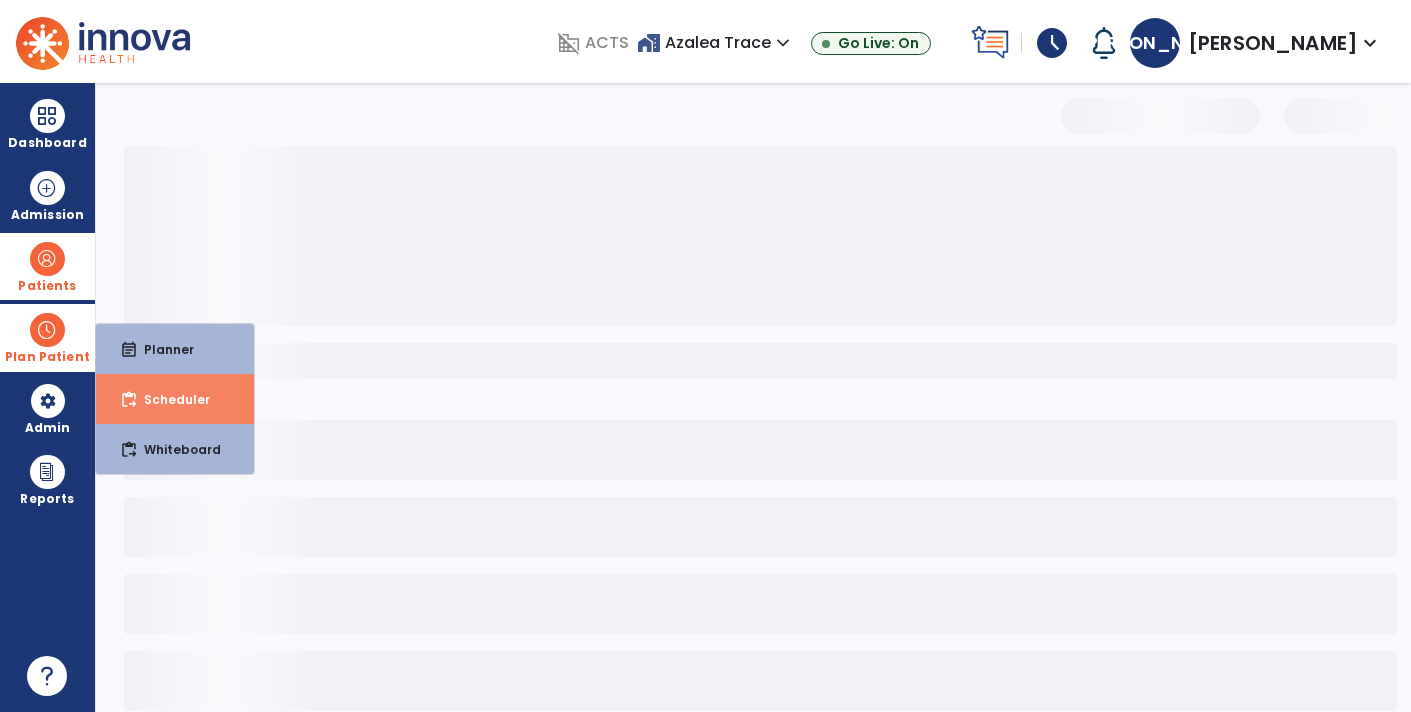 click on "Scheduler" at bounding box center [169, 399] 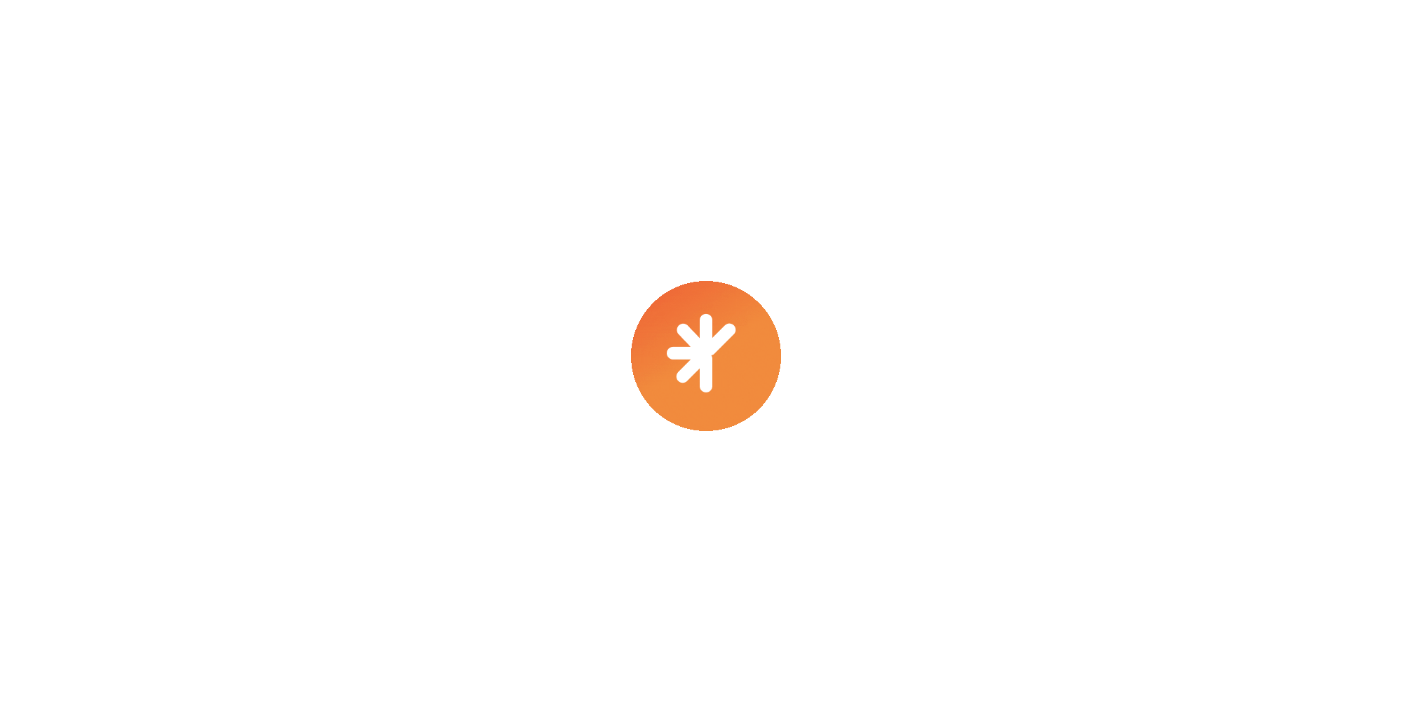 scroll, scrollTop: 0, scrollLeft: 0, axis: both 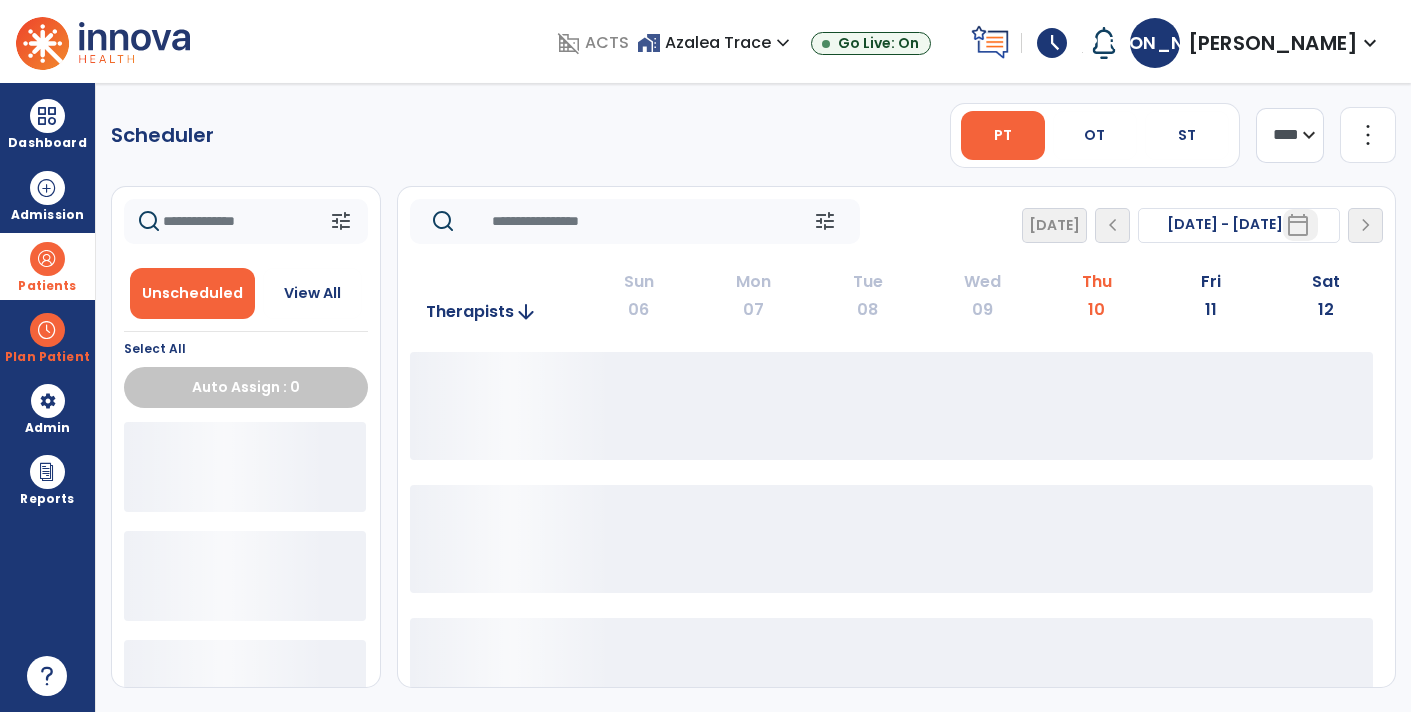click at bounding box center [47, 259] 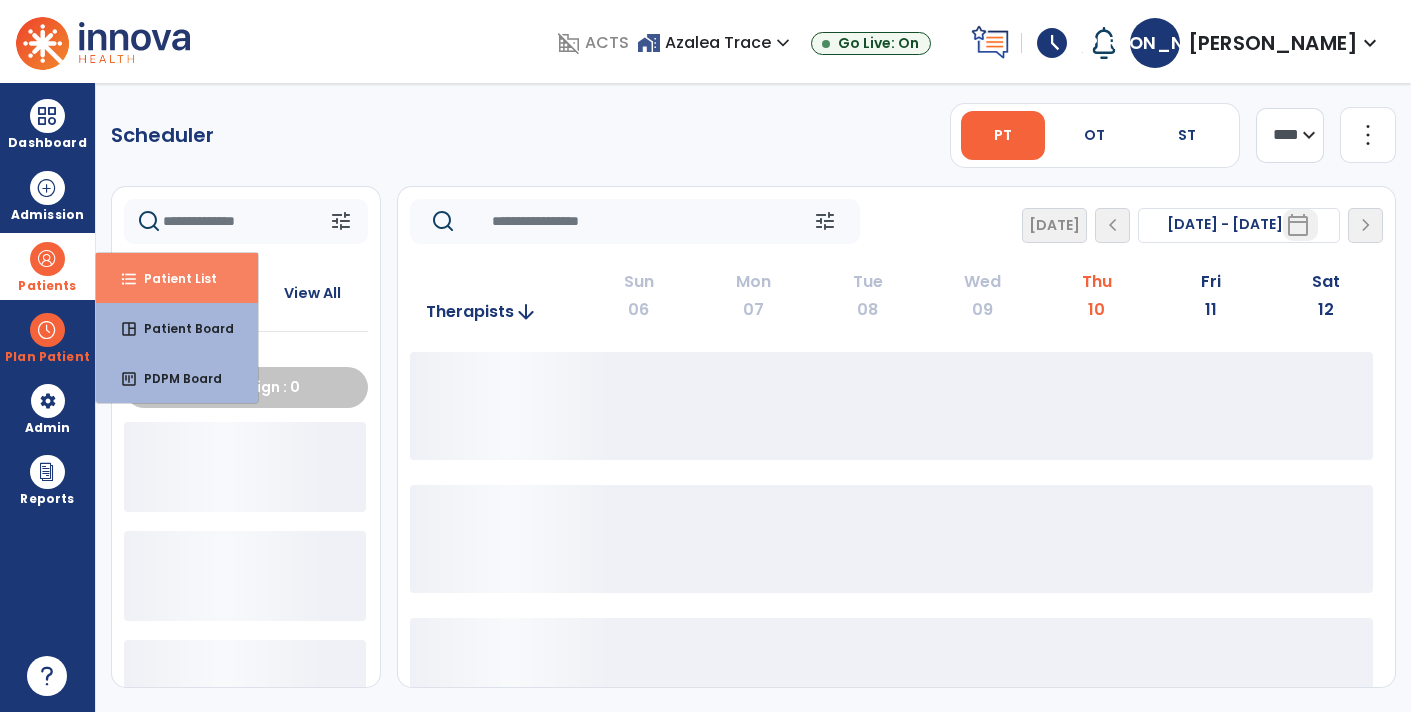 click on "Patient List" at bounding box center (172, 278) 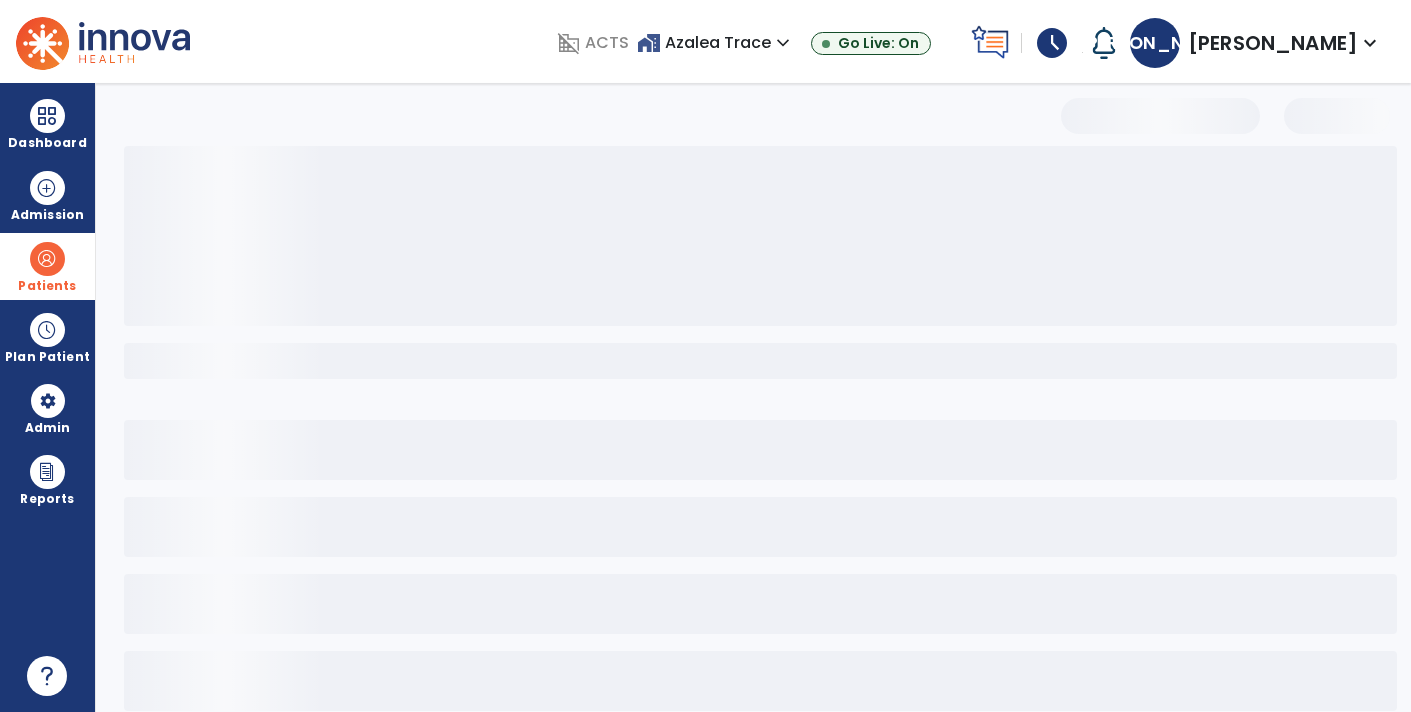 select on "***" 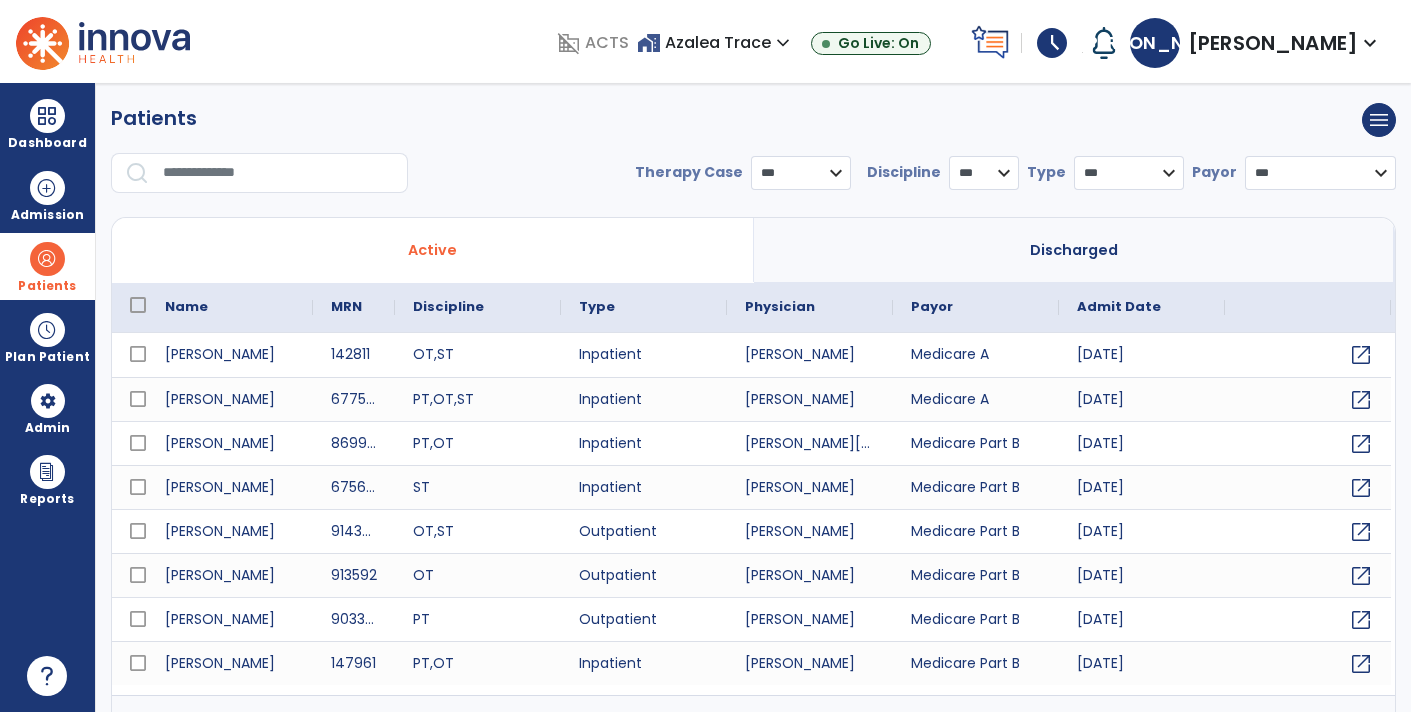 click at bounding box center [278, 173] 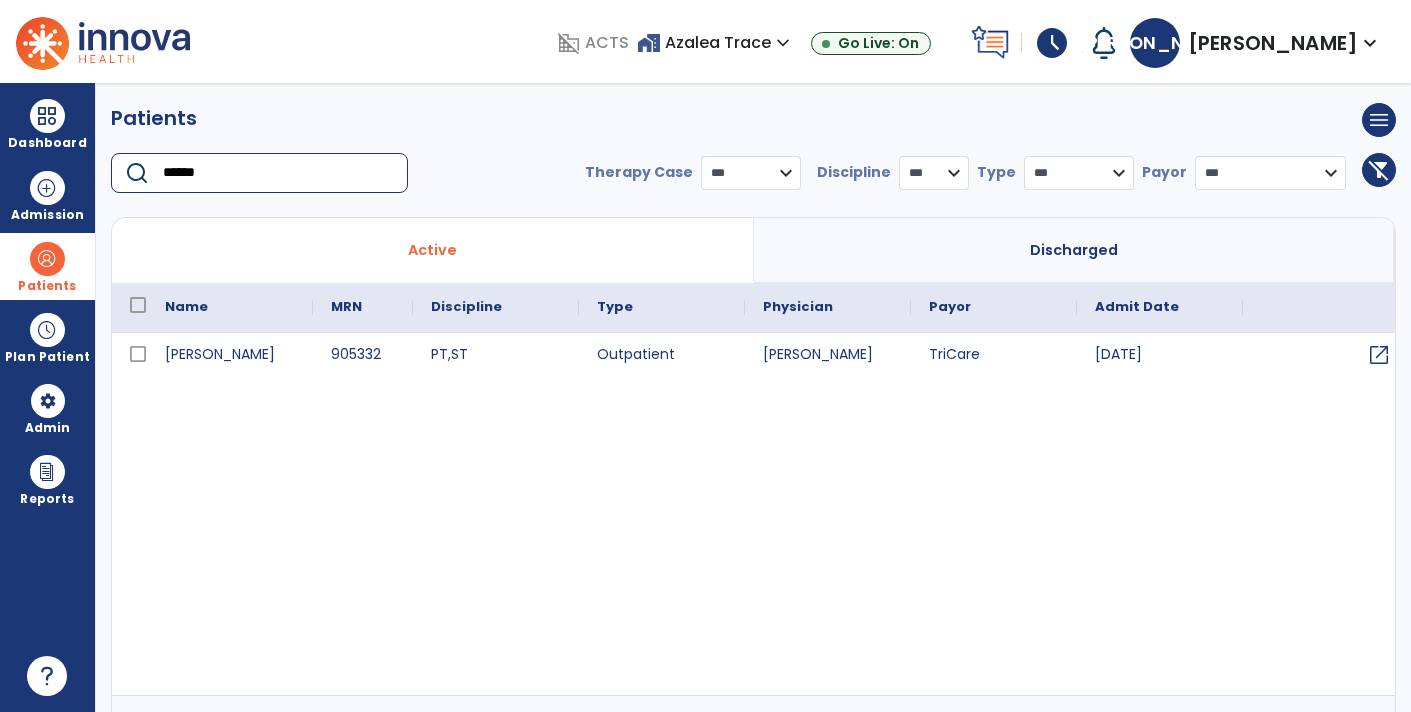 type on "******" 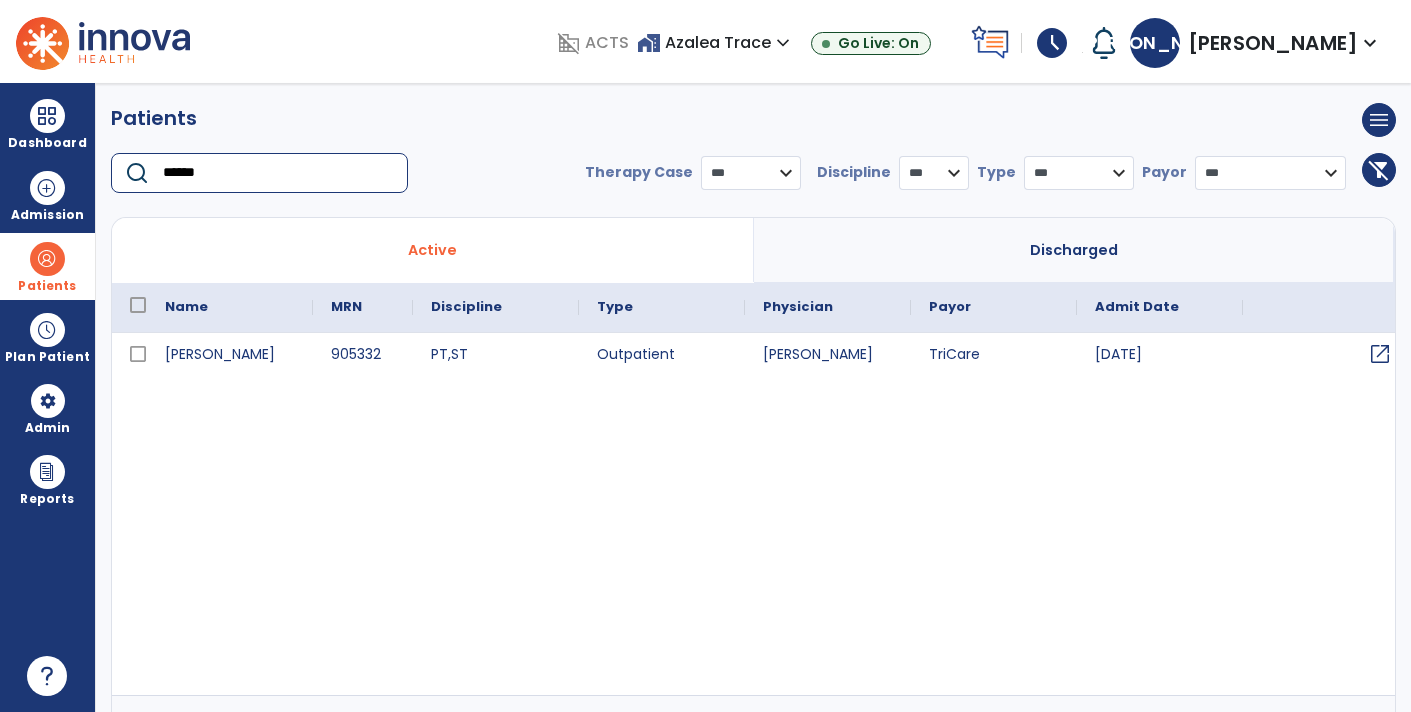 click on "open_in_new" at bounding box center [1380, 354] 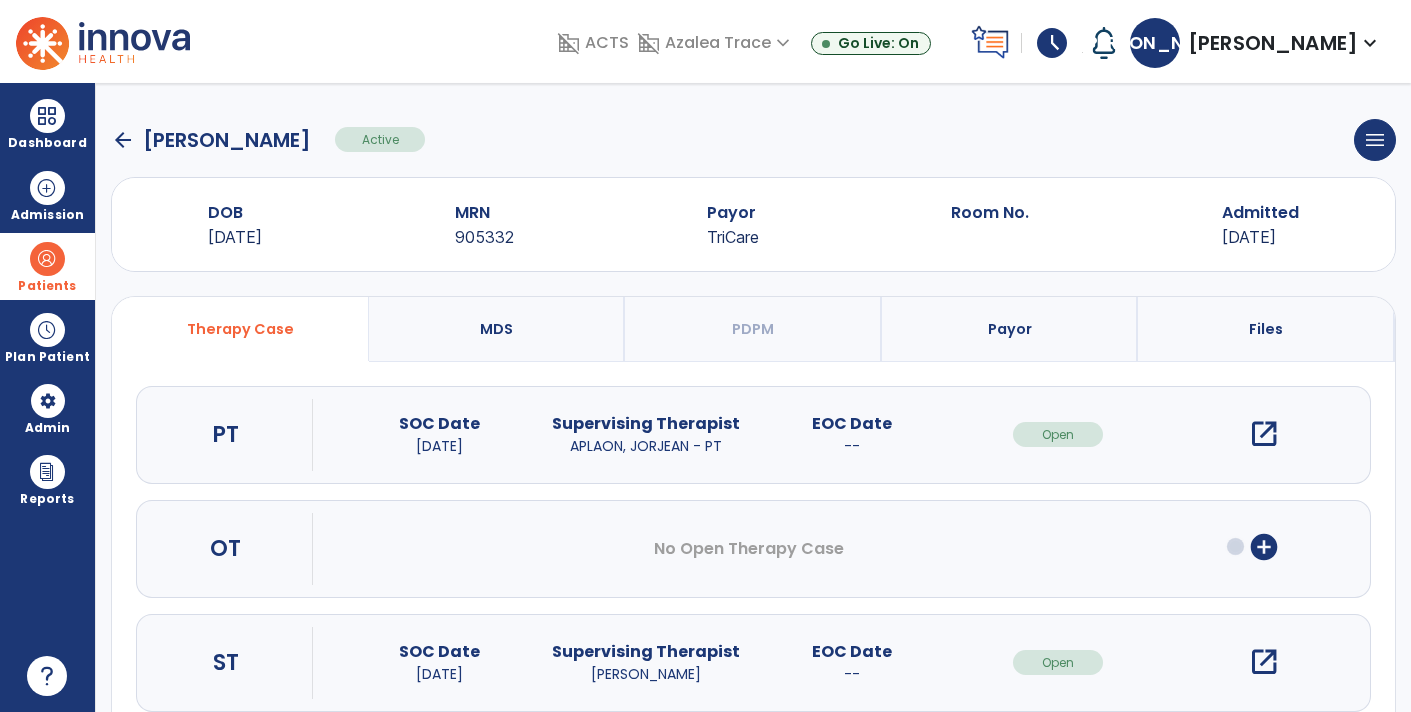 click on "open_in_new" at bounding box center (1264, 434) 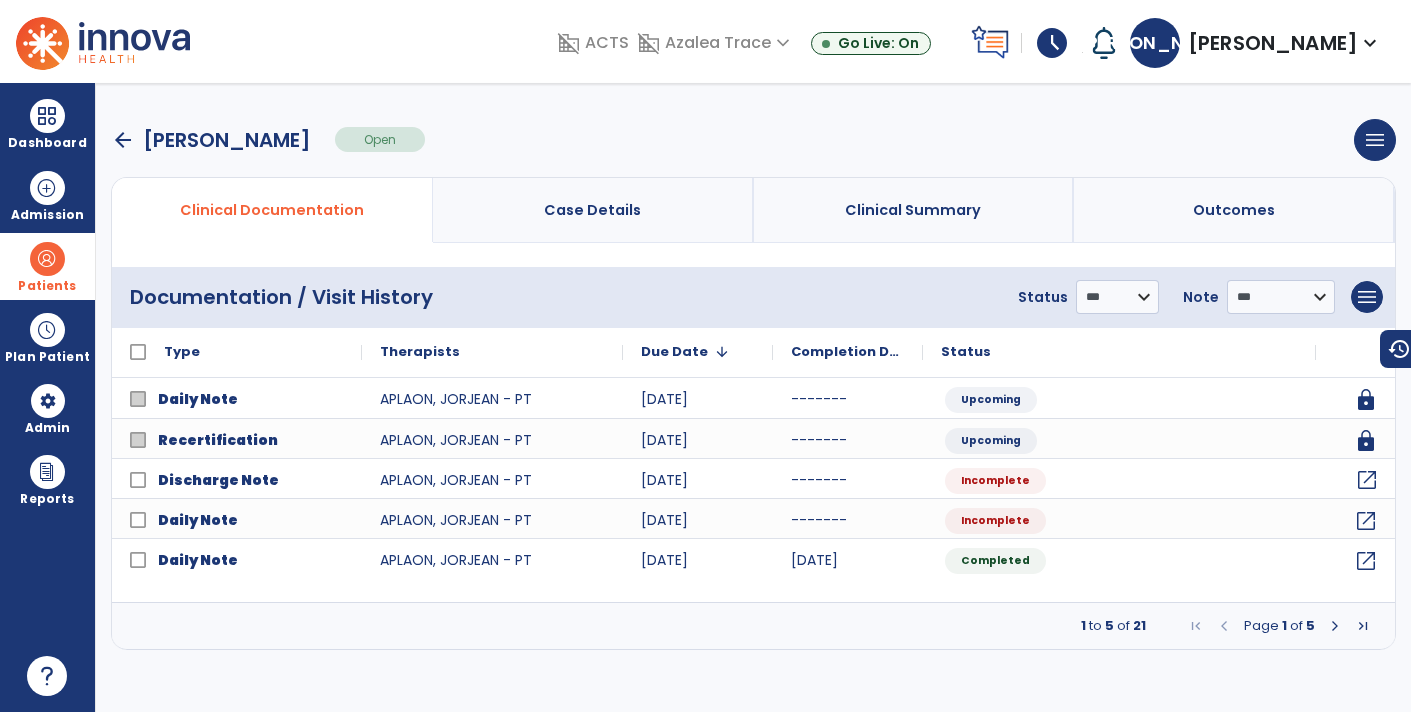 click on "open_in_new" 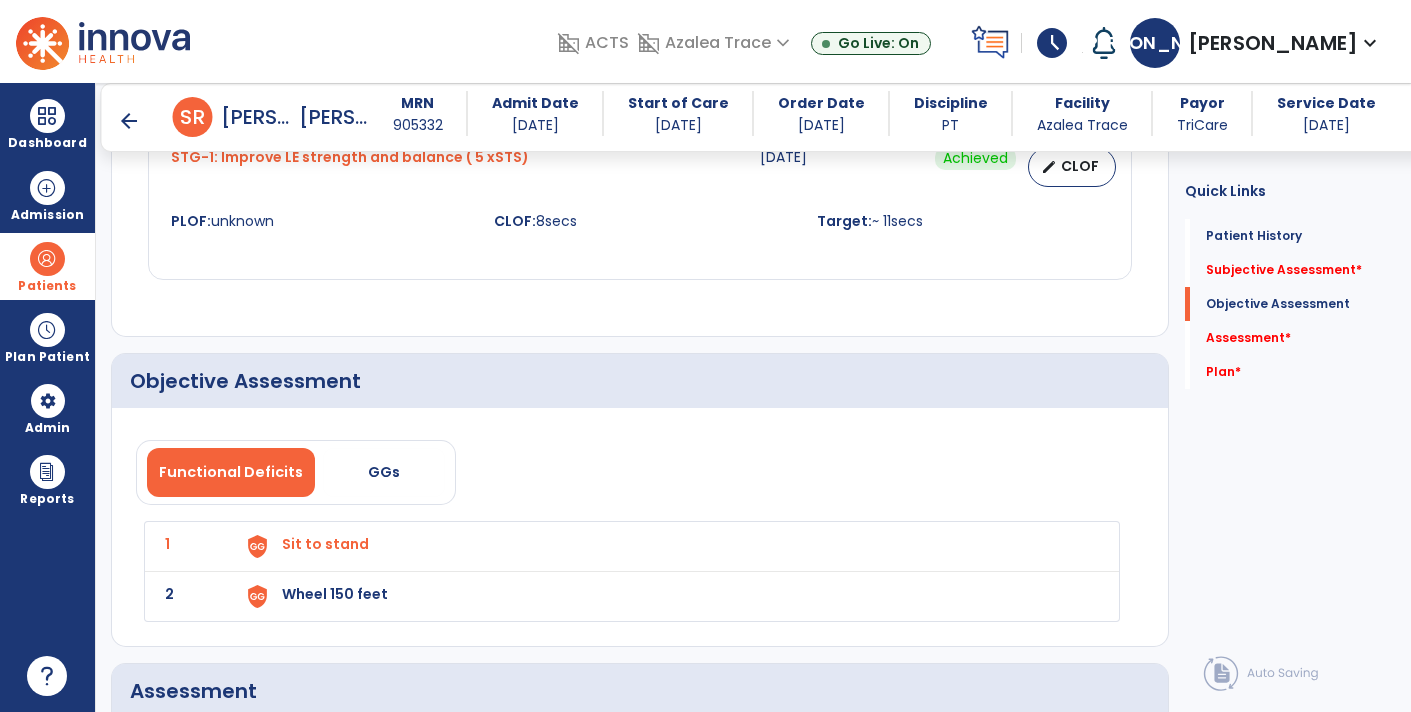 scroll, scrollTop: 2160, scrollLeft: 0, axis: vertical 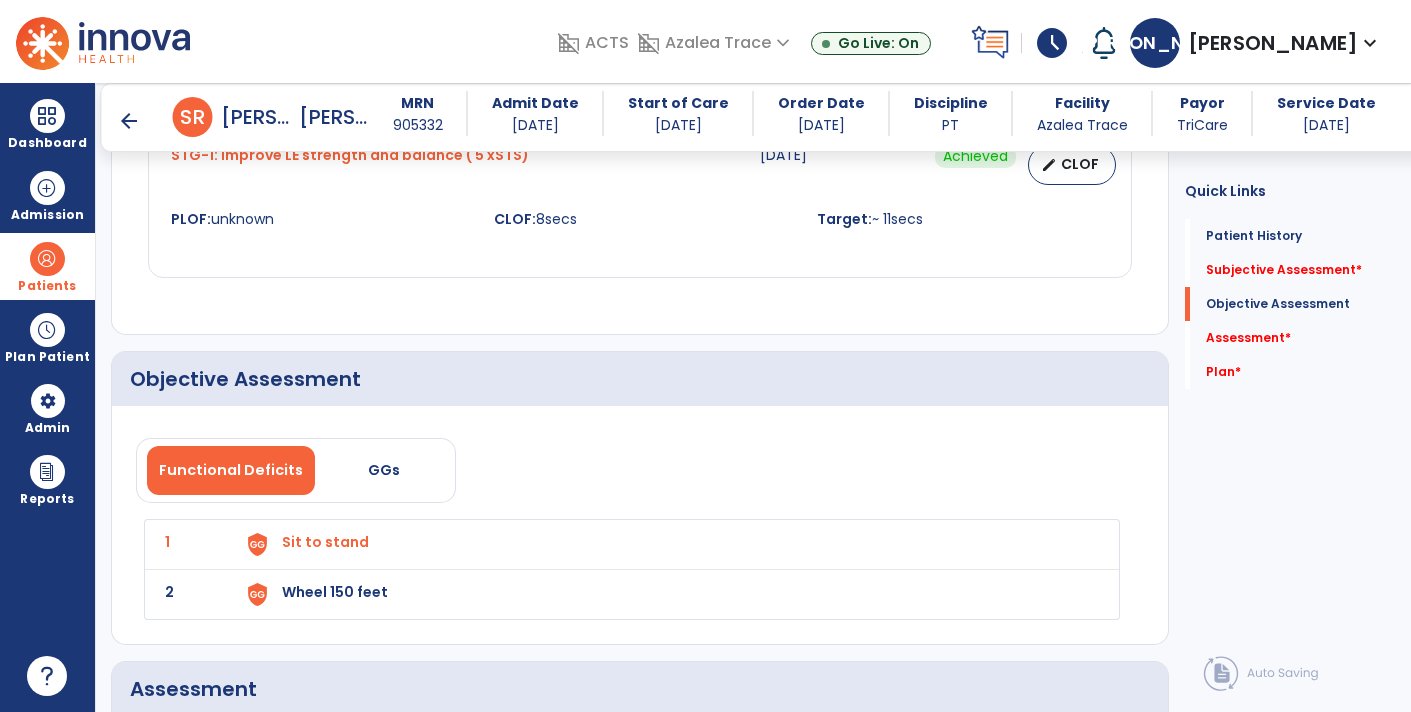 click on "Wheel 150 feet" at bounding box center (668, 544) 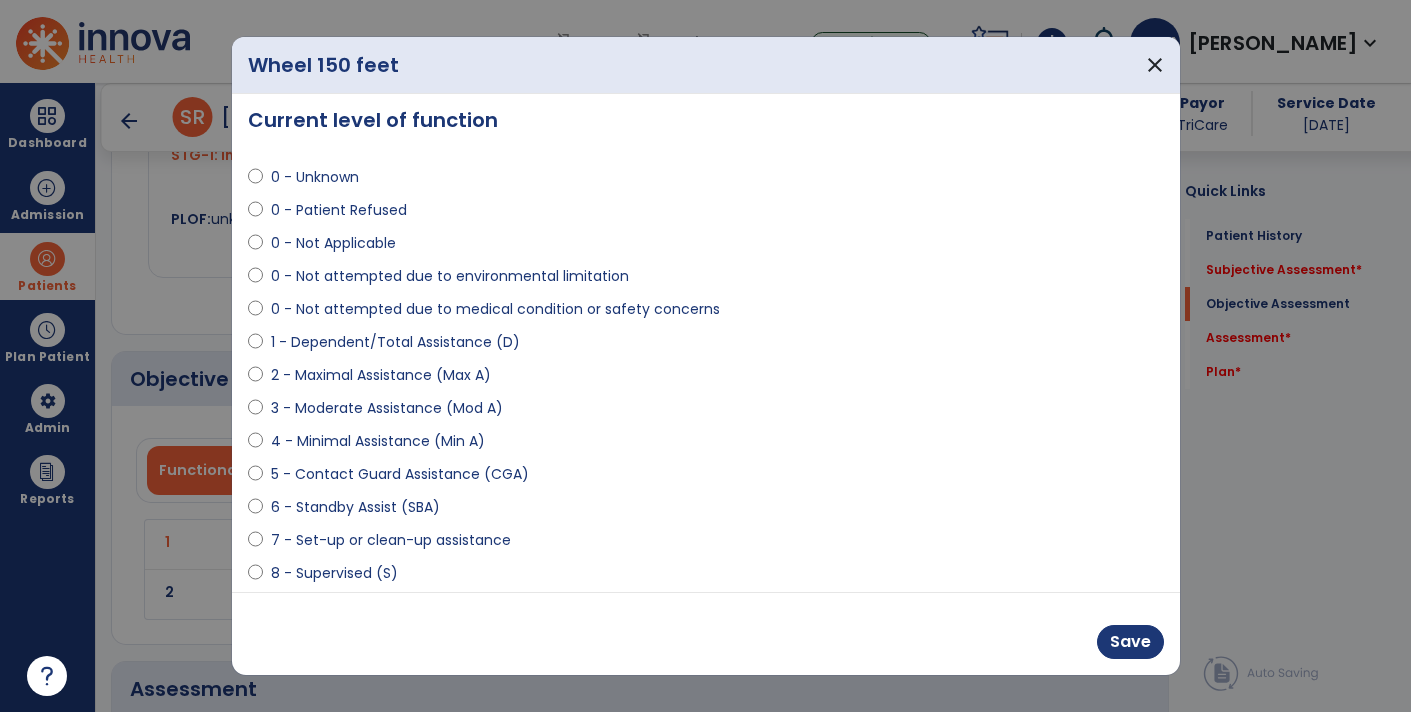 scroll, scrollTop: 0, scrollLeft: 0, axis: both 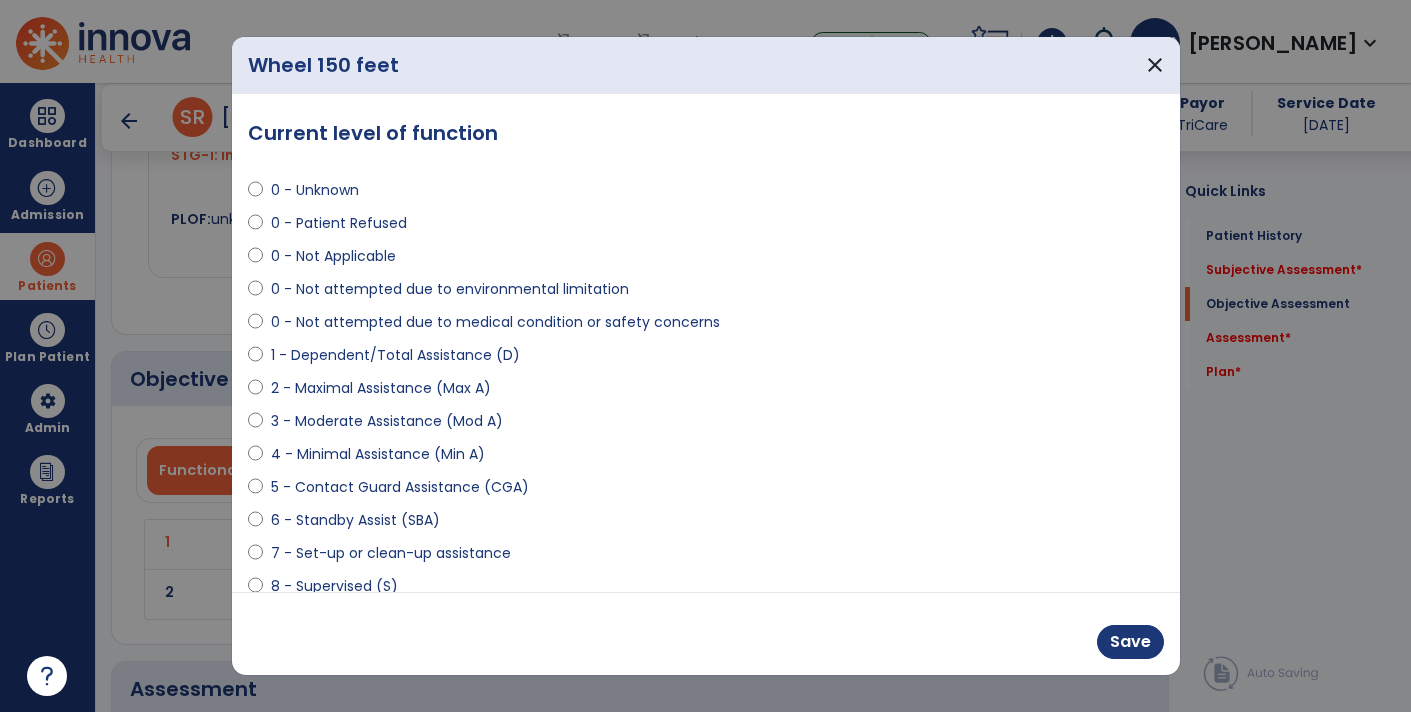 click on "0 - Not Applicable" at bounding box center [333, 256] 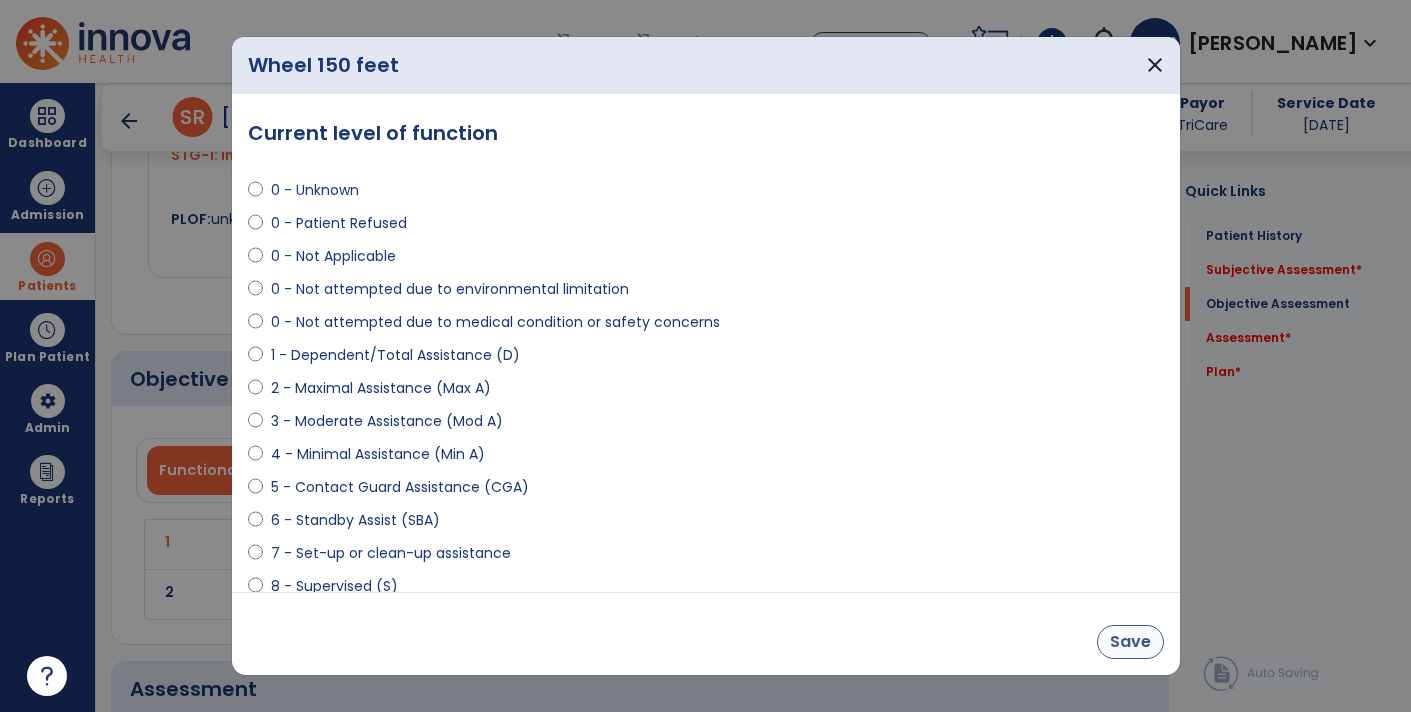 click on "Save" at bounding box center [1130, 642] 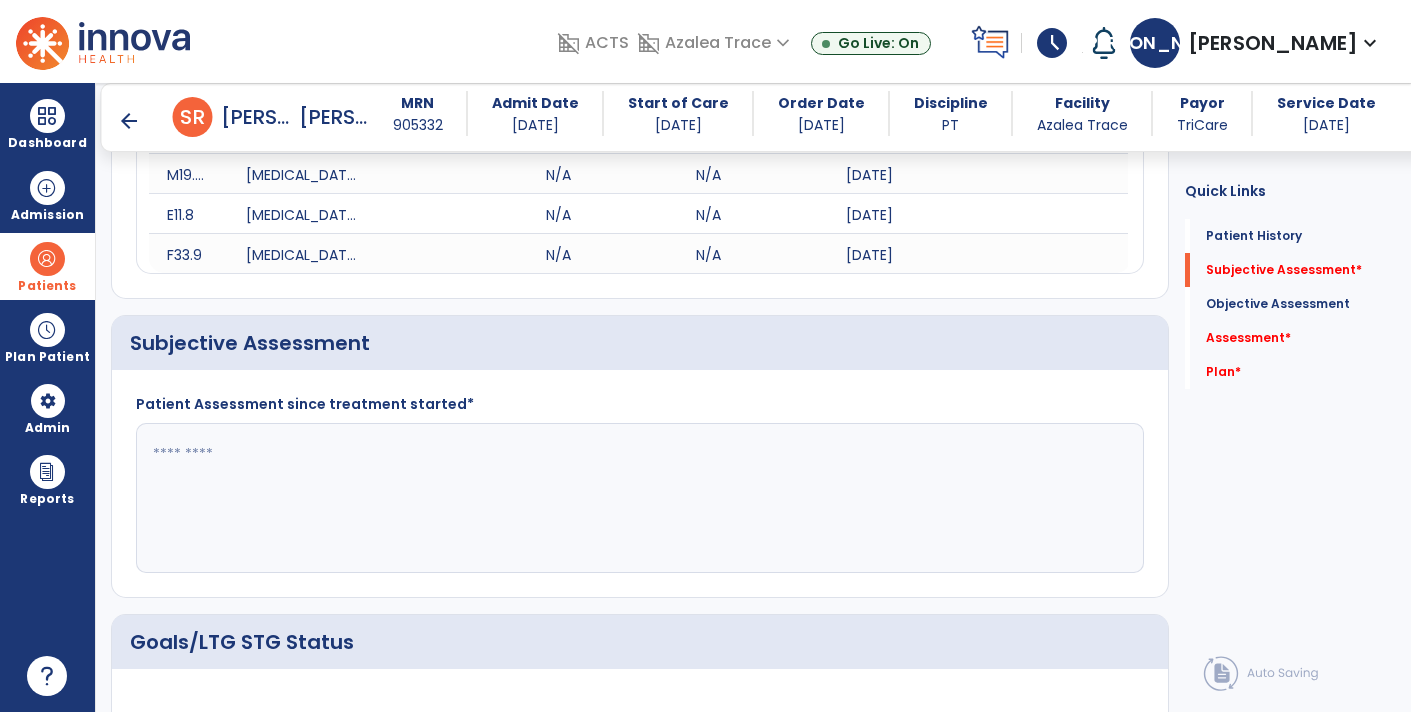scroll, scrollTop: 310, scrollLeft: 0, axis: vertical 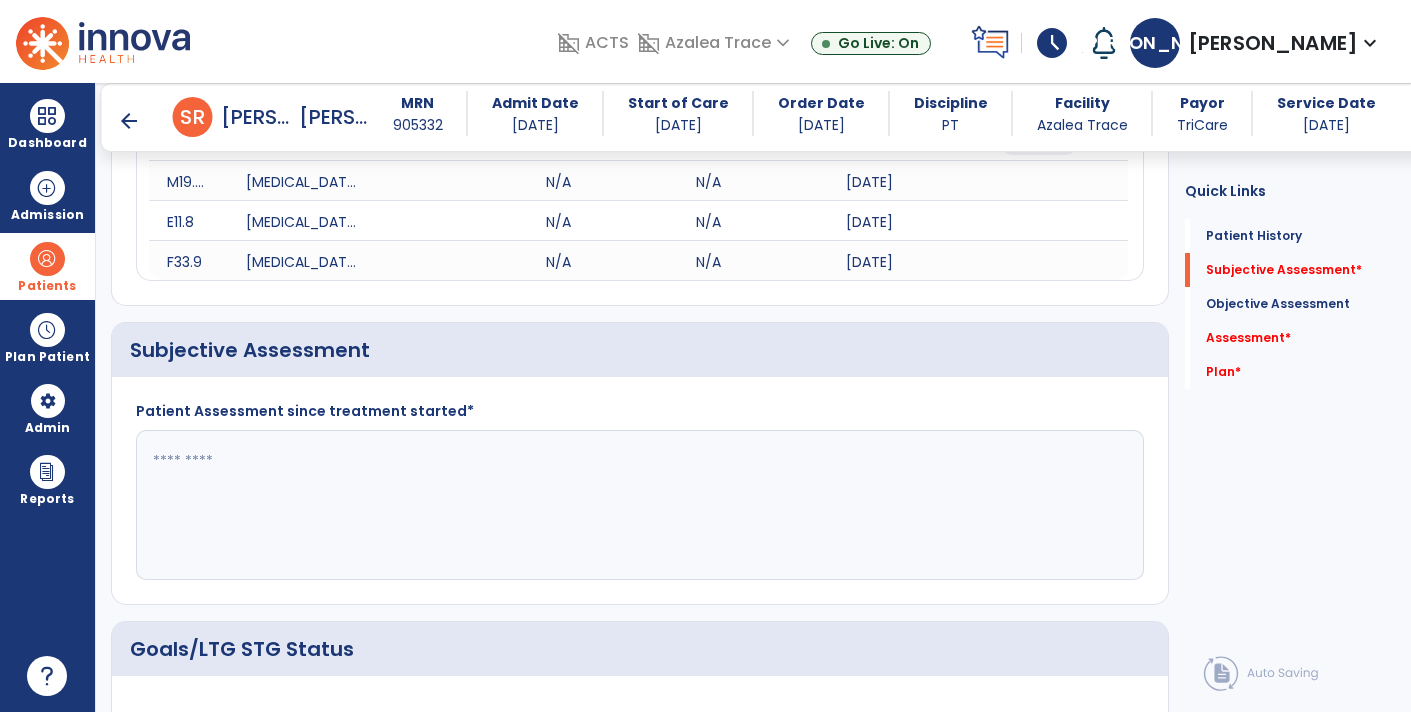 click on "arrow_back" at bounding box center [129, 121] 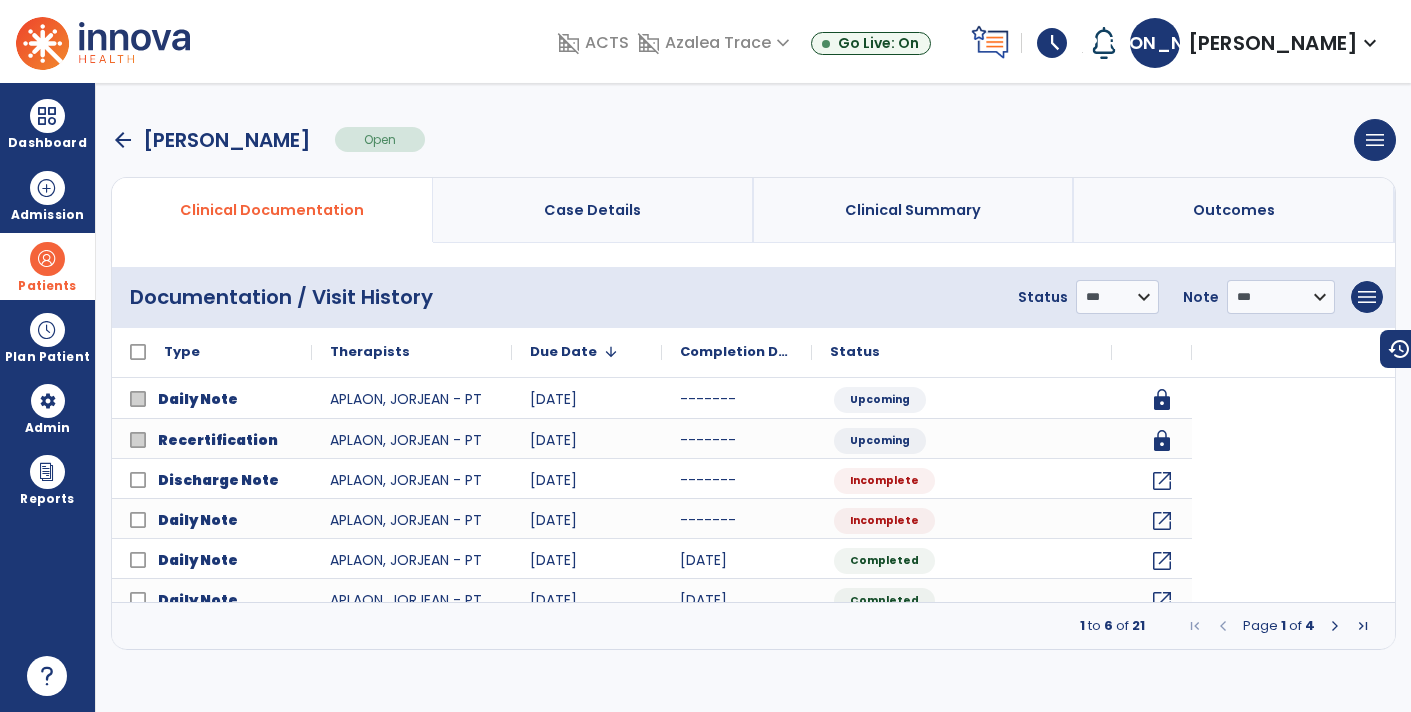 scroll, scrollTop: 0, scrollLeft: 0, axis: both 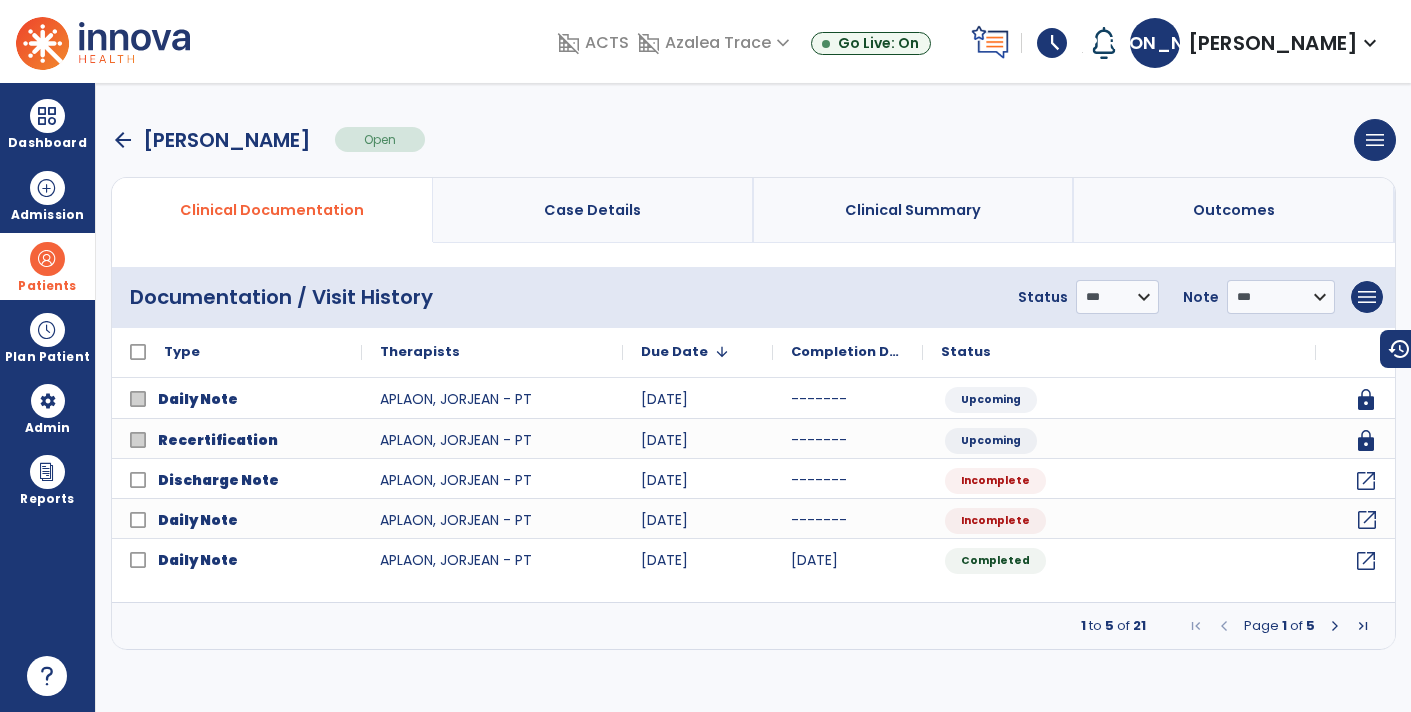 click on "open_in_new" 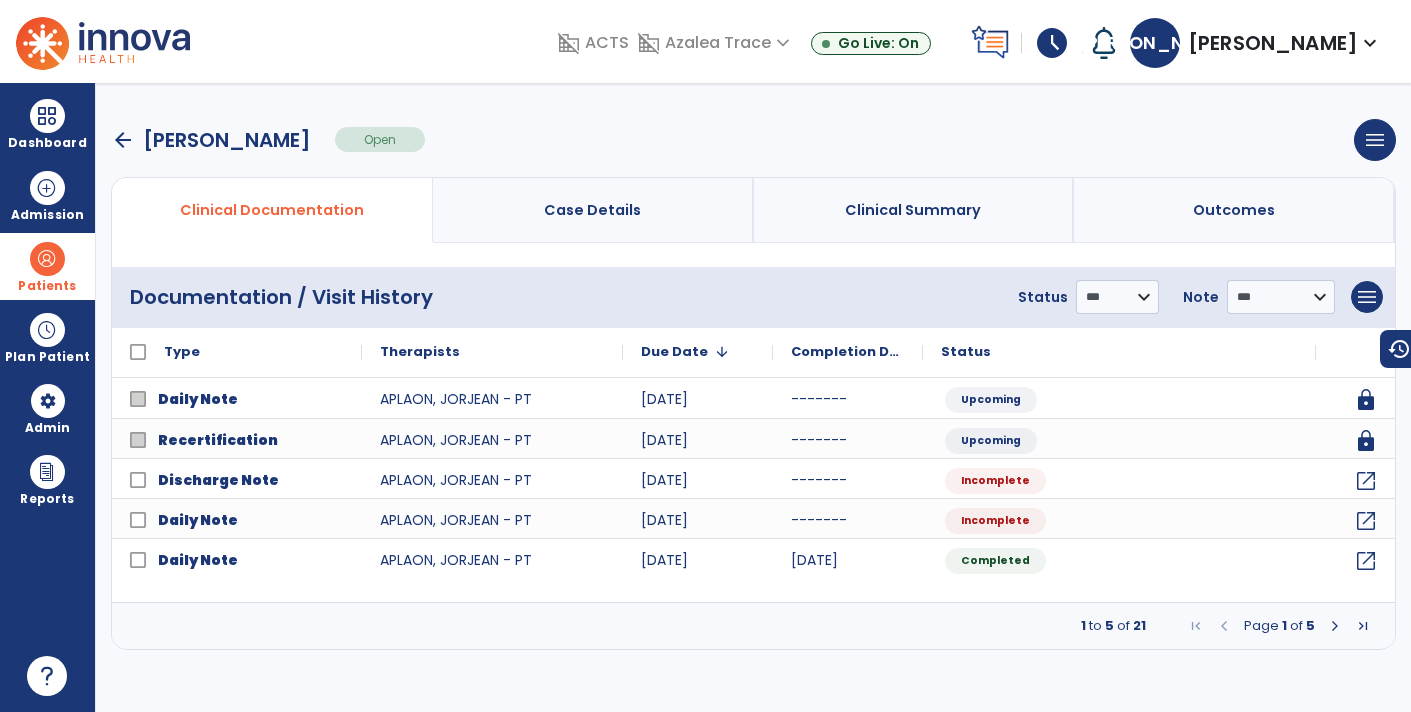 select on "*" 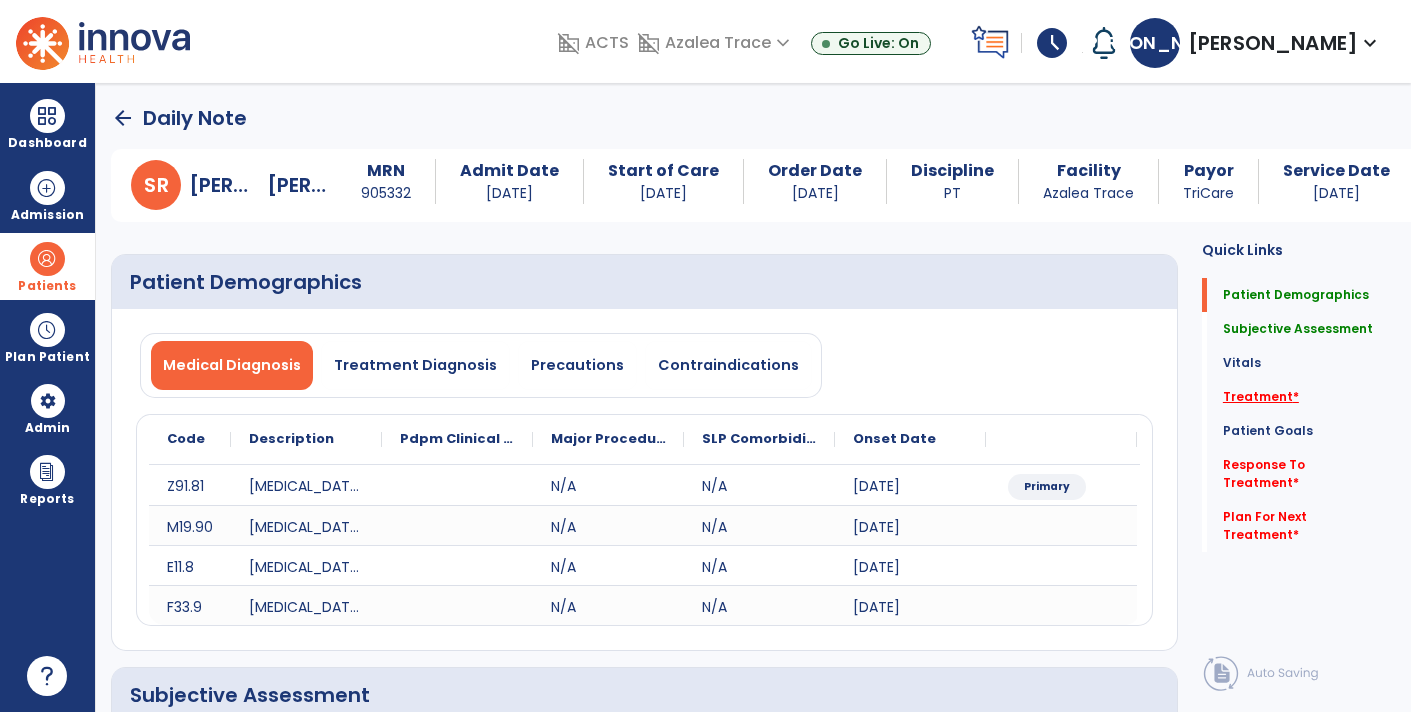 click on "Treatment   *" 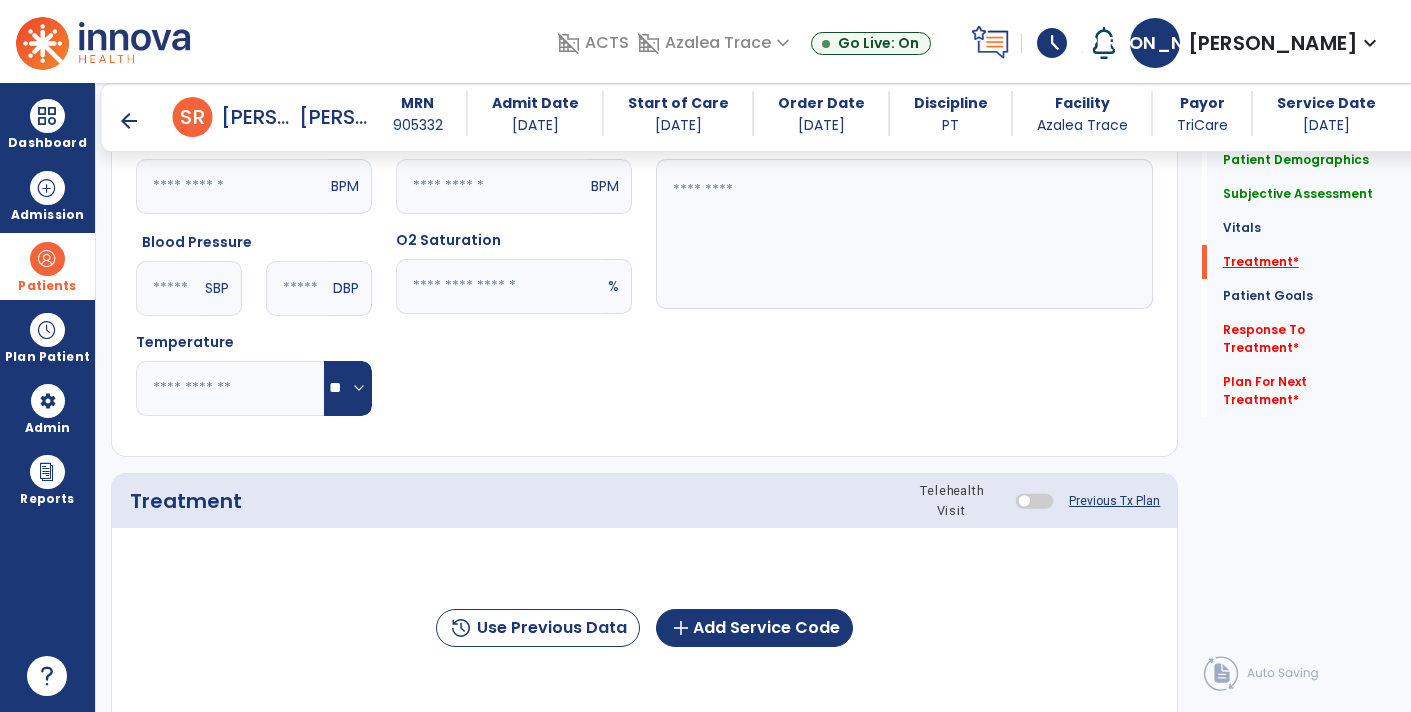 scroll, scrollTop: 1114, scrollLeft: 0, axis: vertical 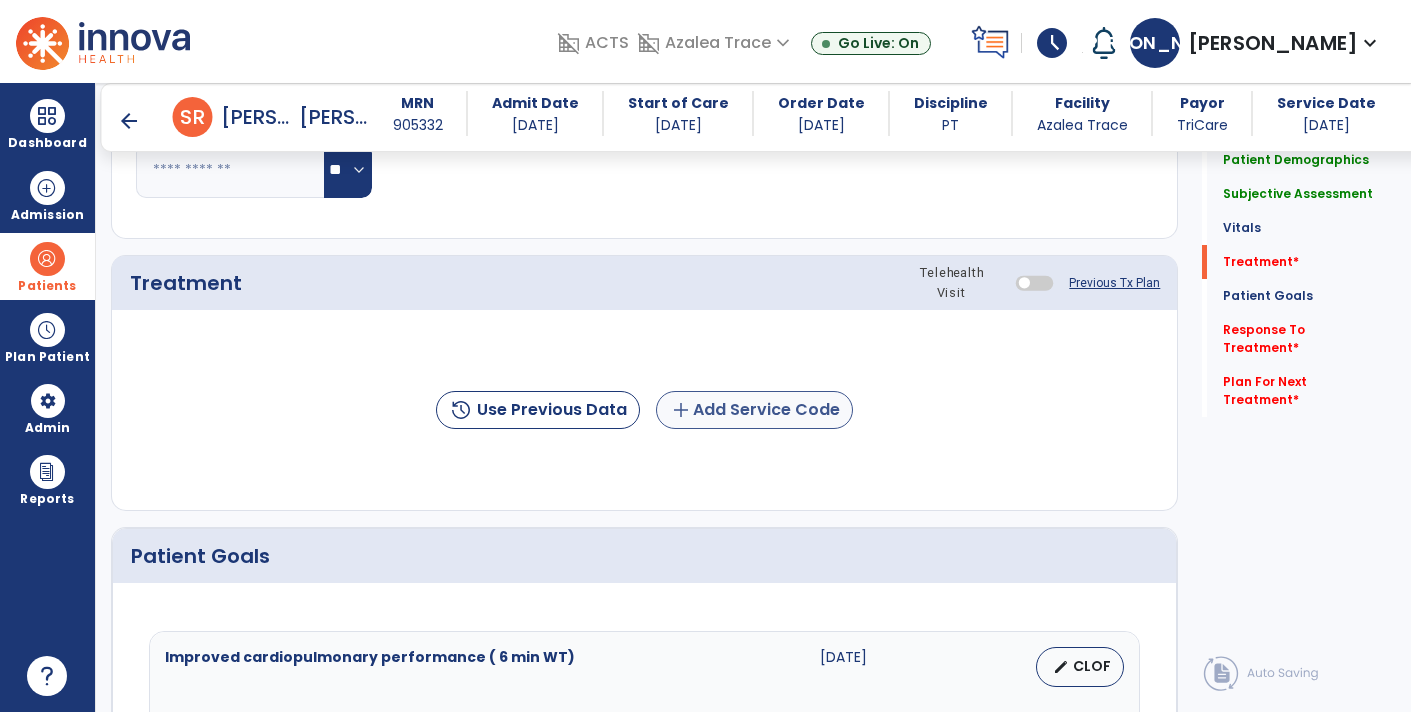 click on "add  Add Service Code" 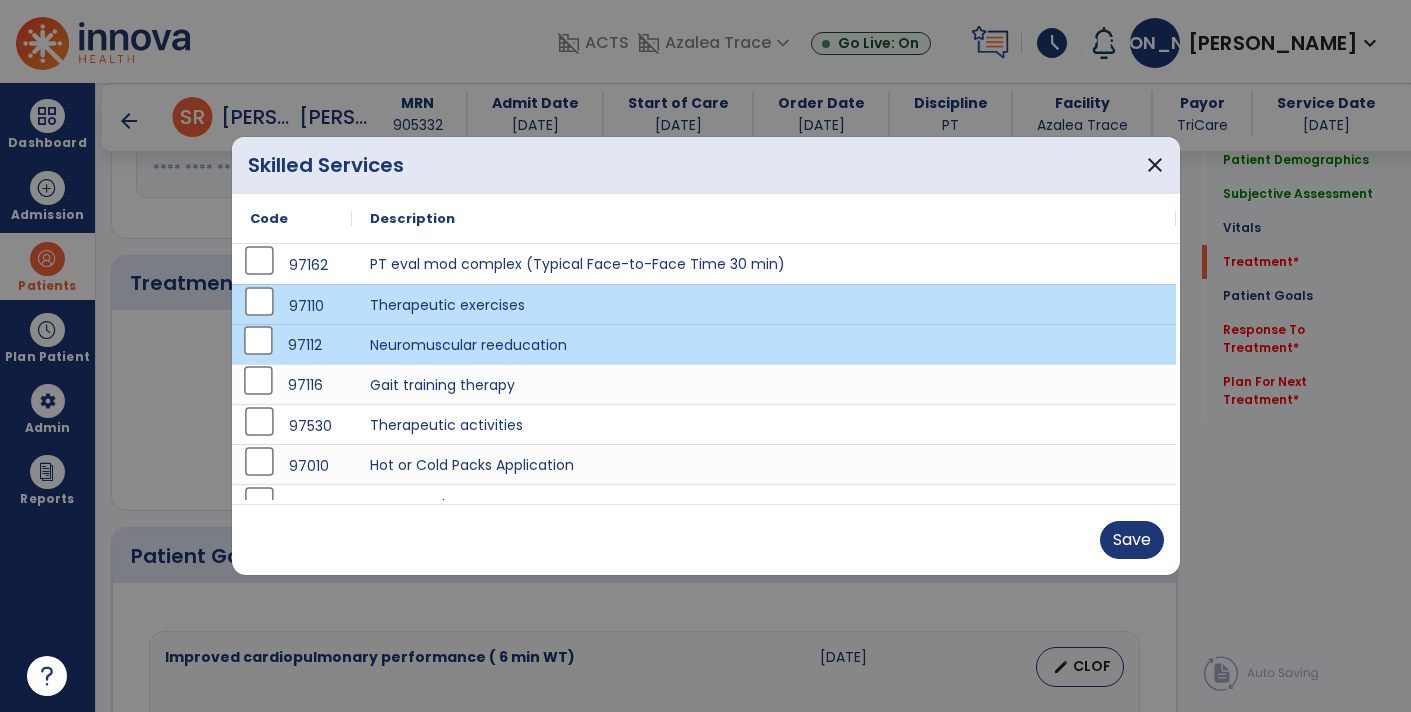 click on "97116" at bounding box center [305, 385] 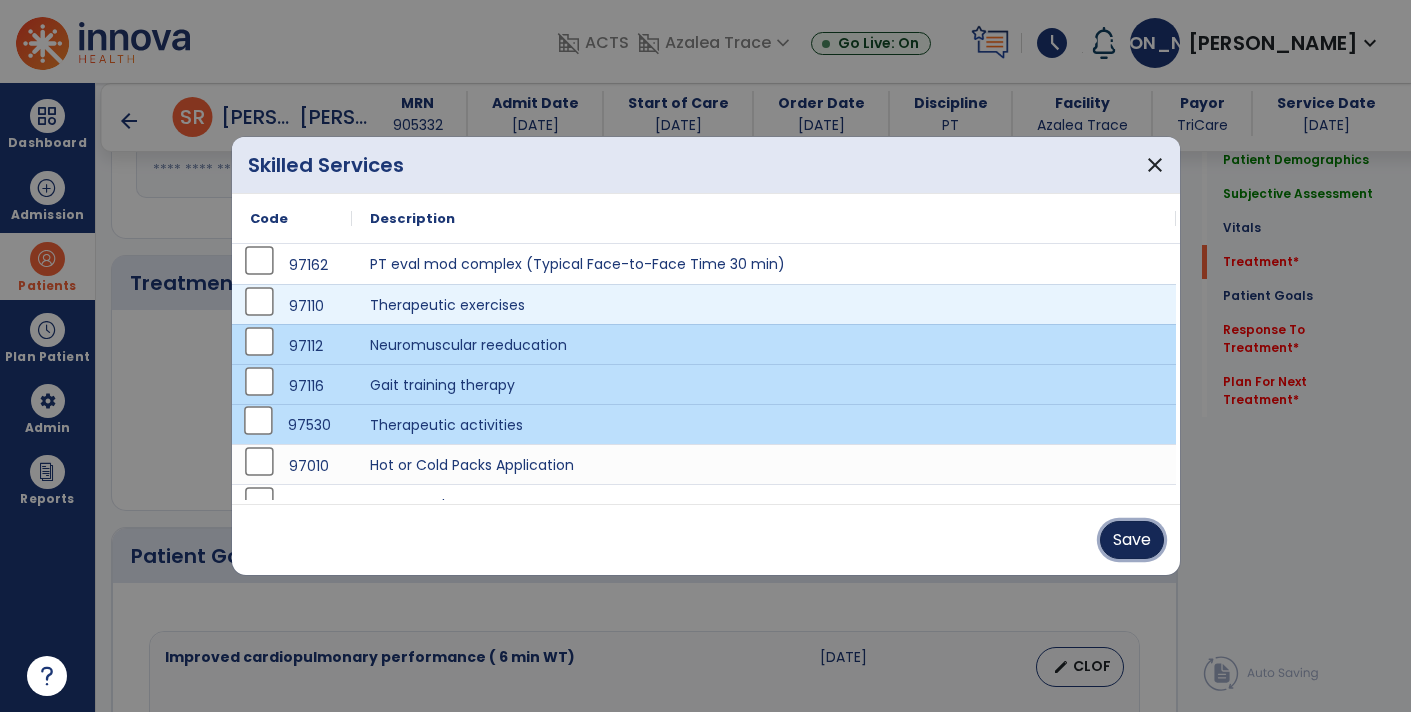 click on "Save" at bounding box center (1132, 540) 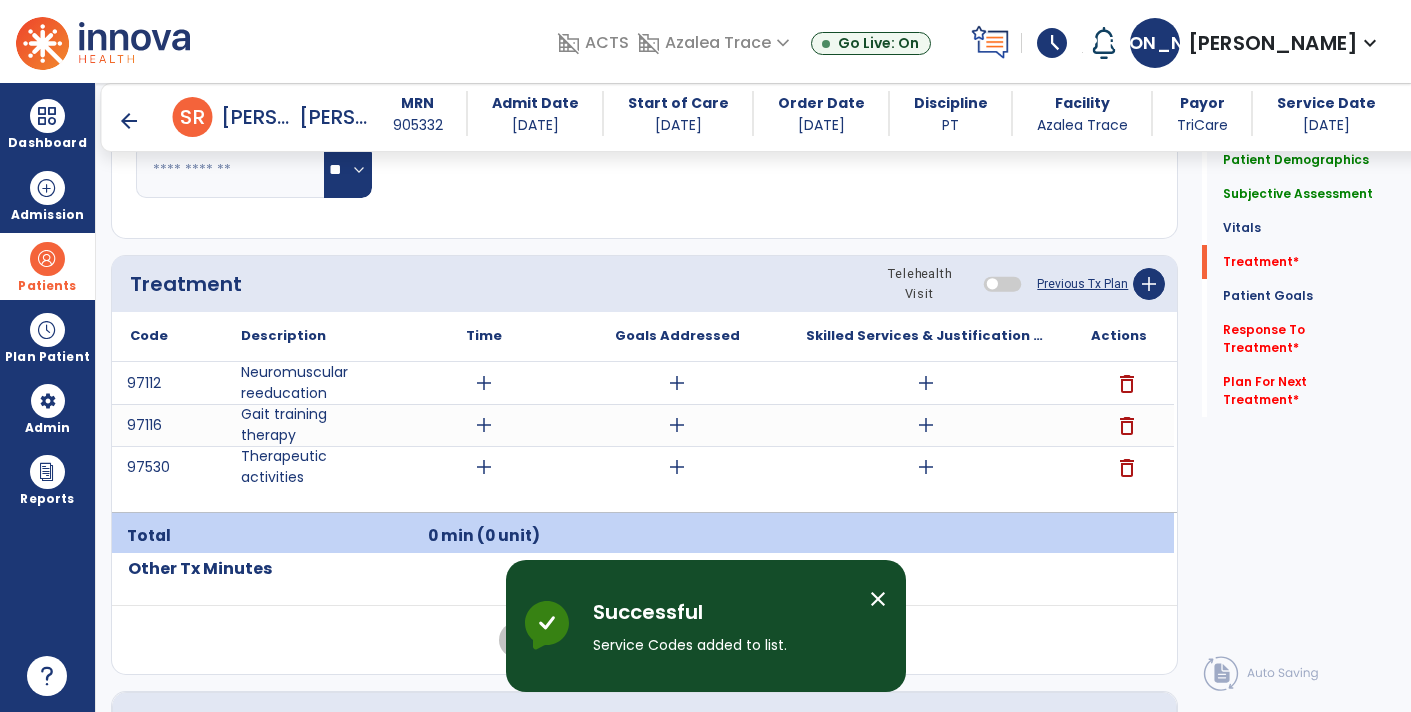 click on "add" at bounding box center [484, 383] 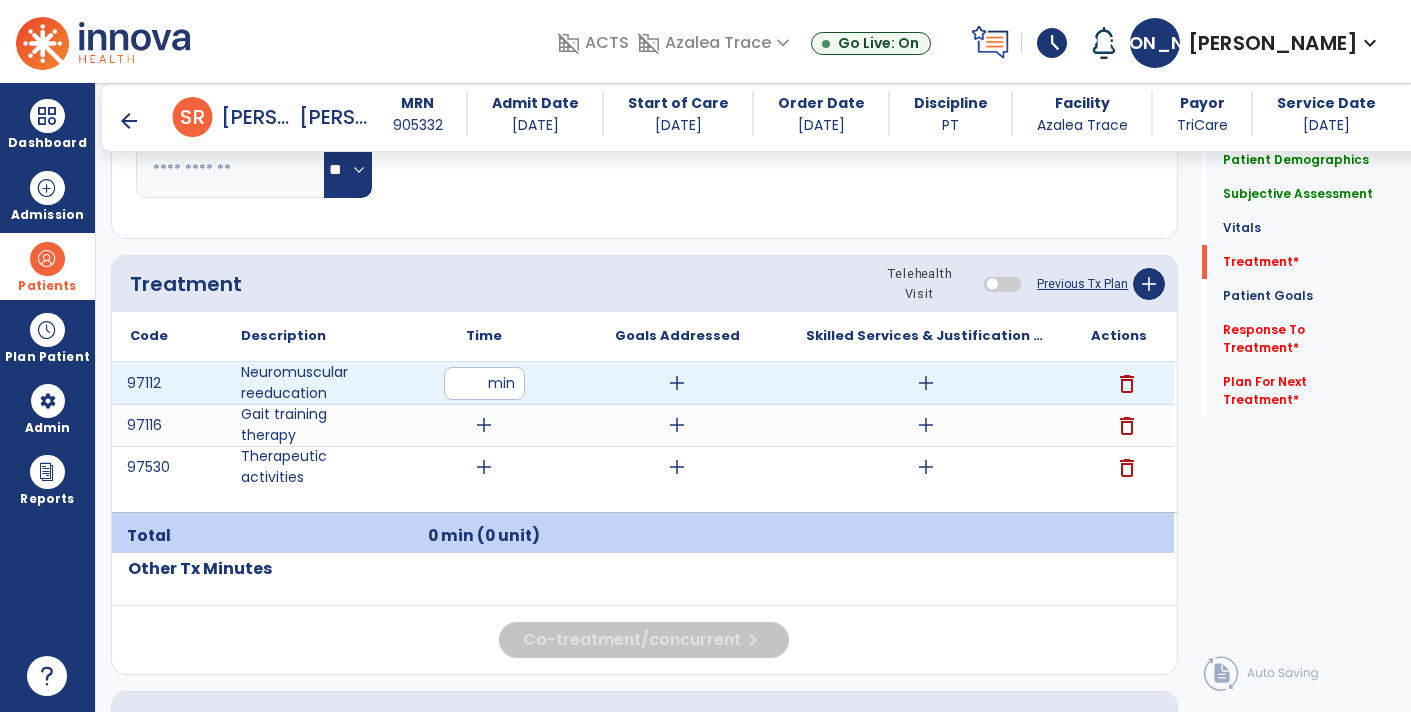 type on "**" 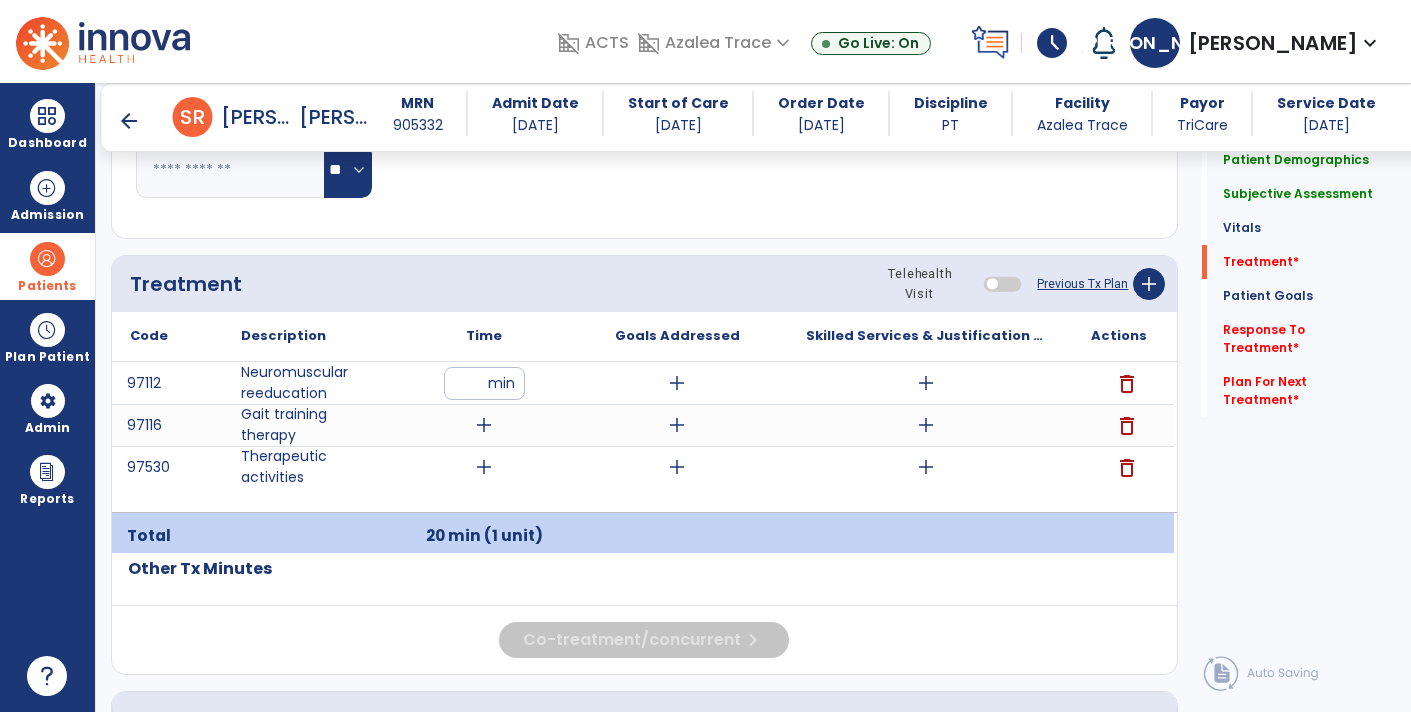 click on "add" at bounding box center (484, 425) 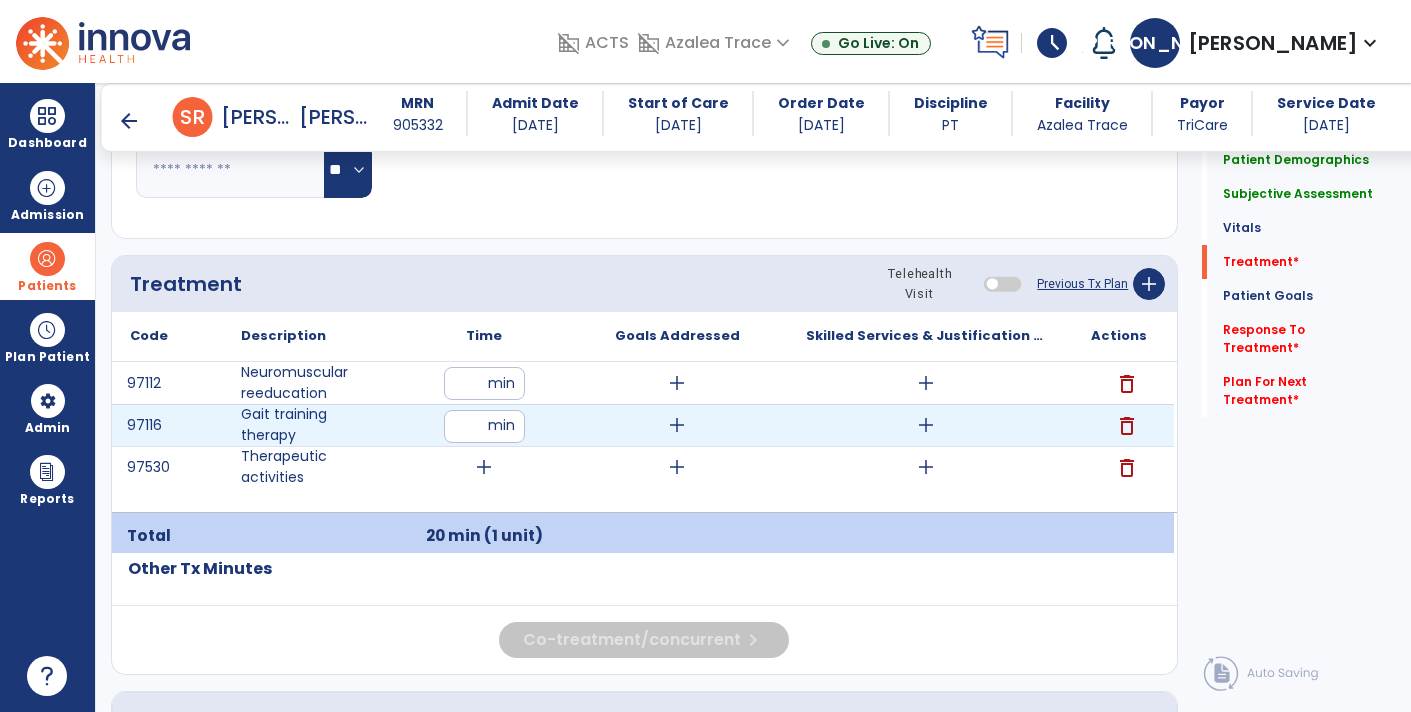type on "**" 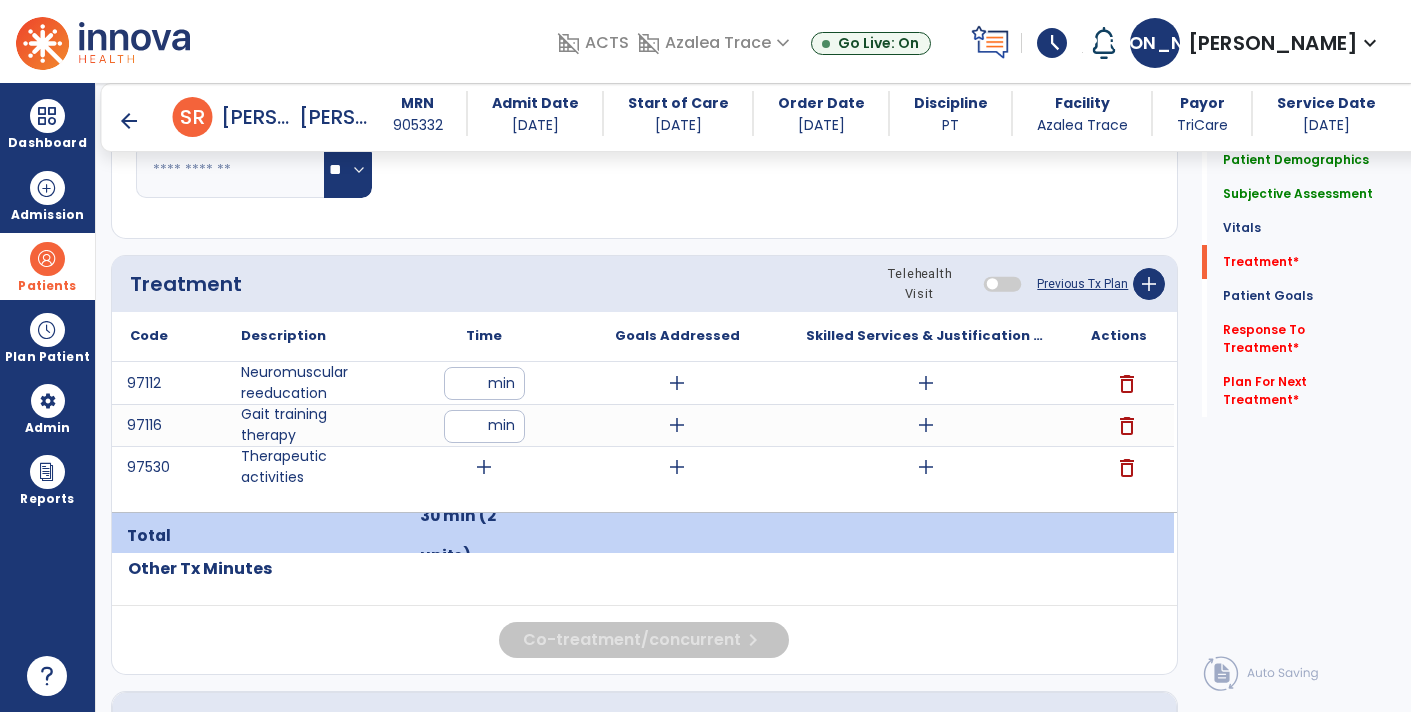 click on "**" at bounding box center [484, 426] 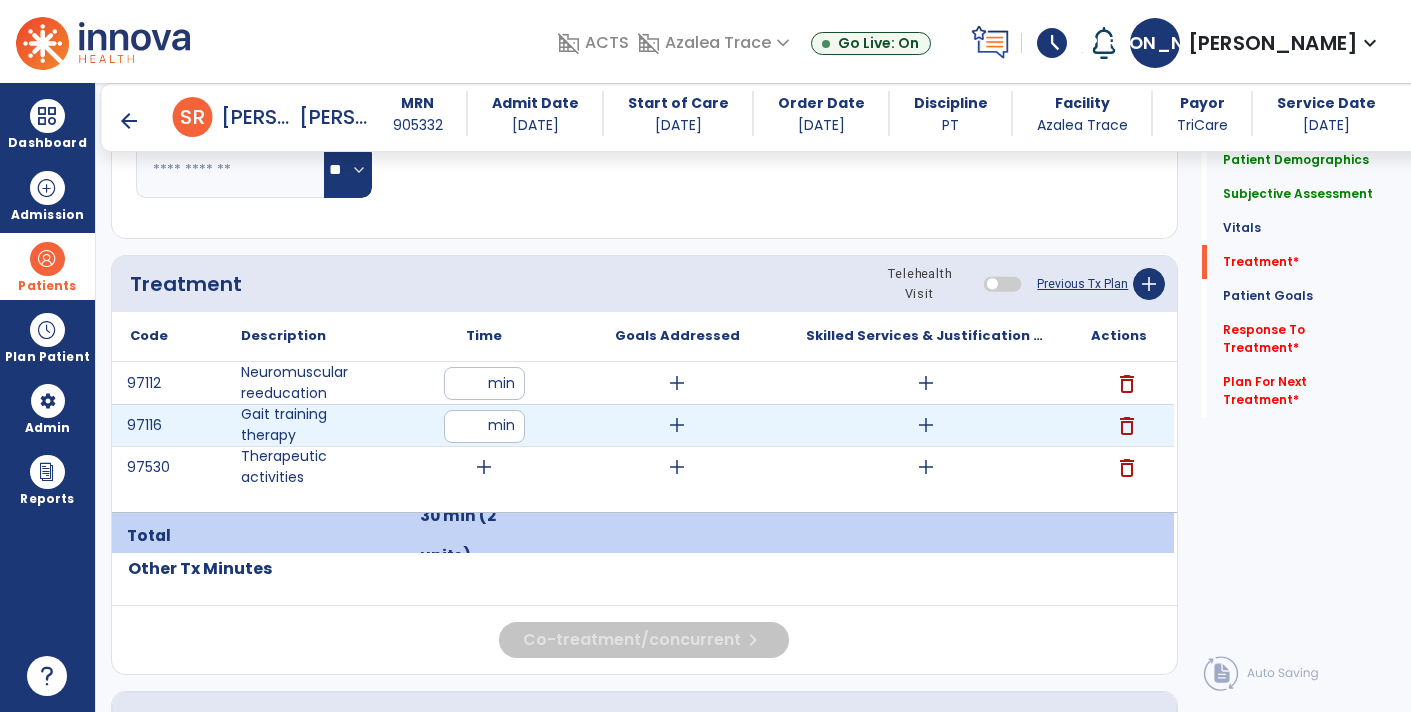 type on "**" 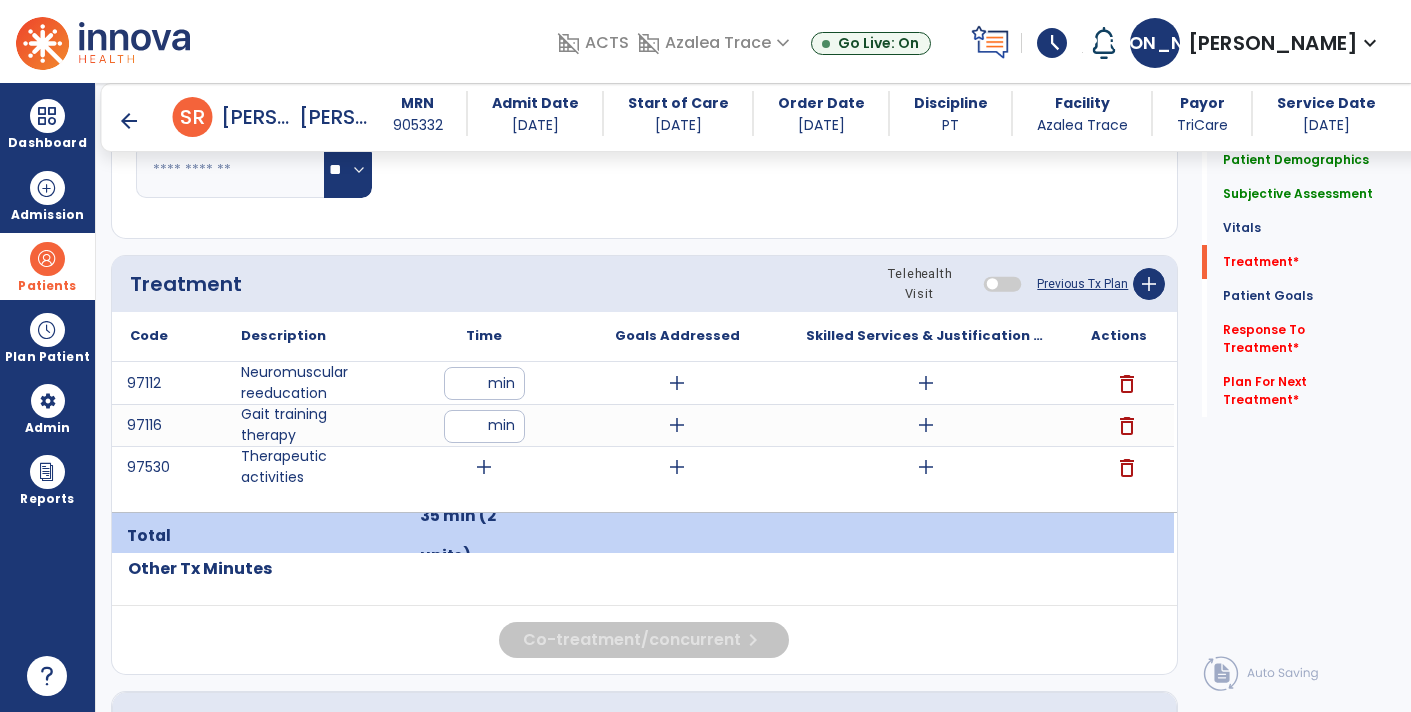 click on "add" at bounding box center [484, 467] 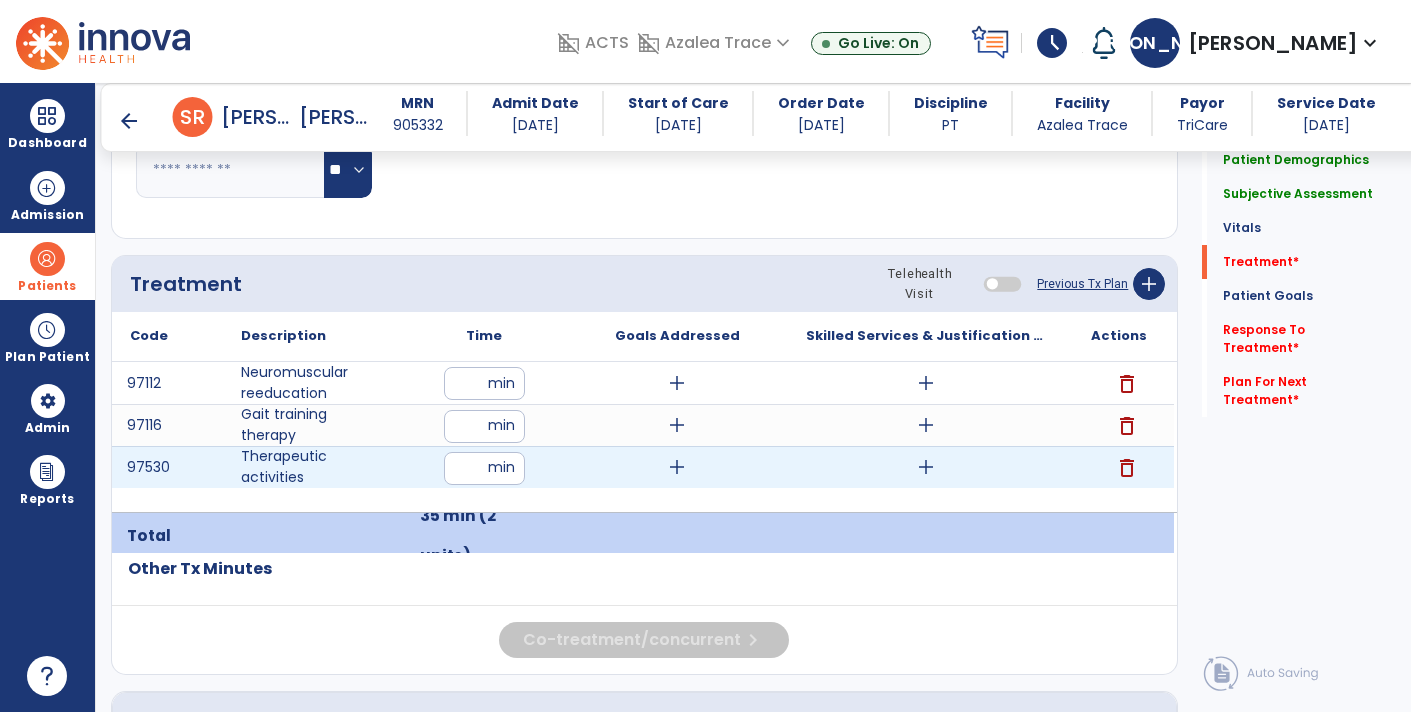 type on "**" 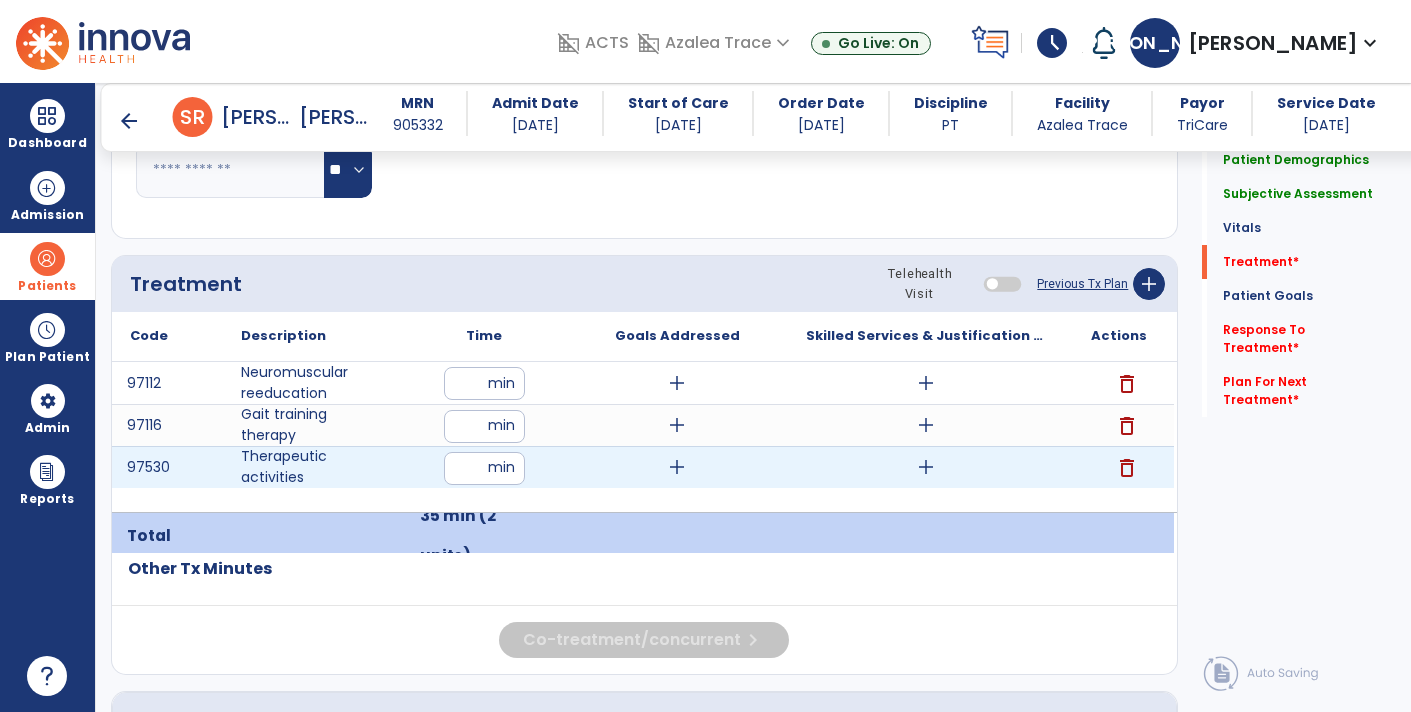 click on "Code
Description
Time" 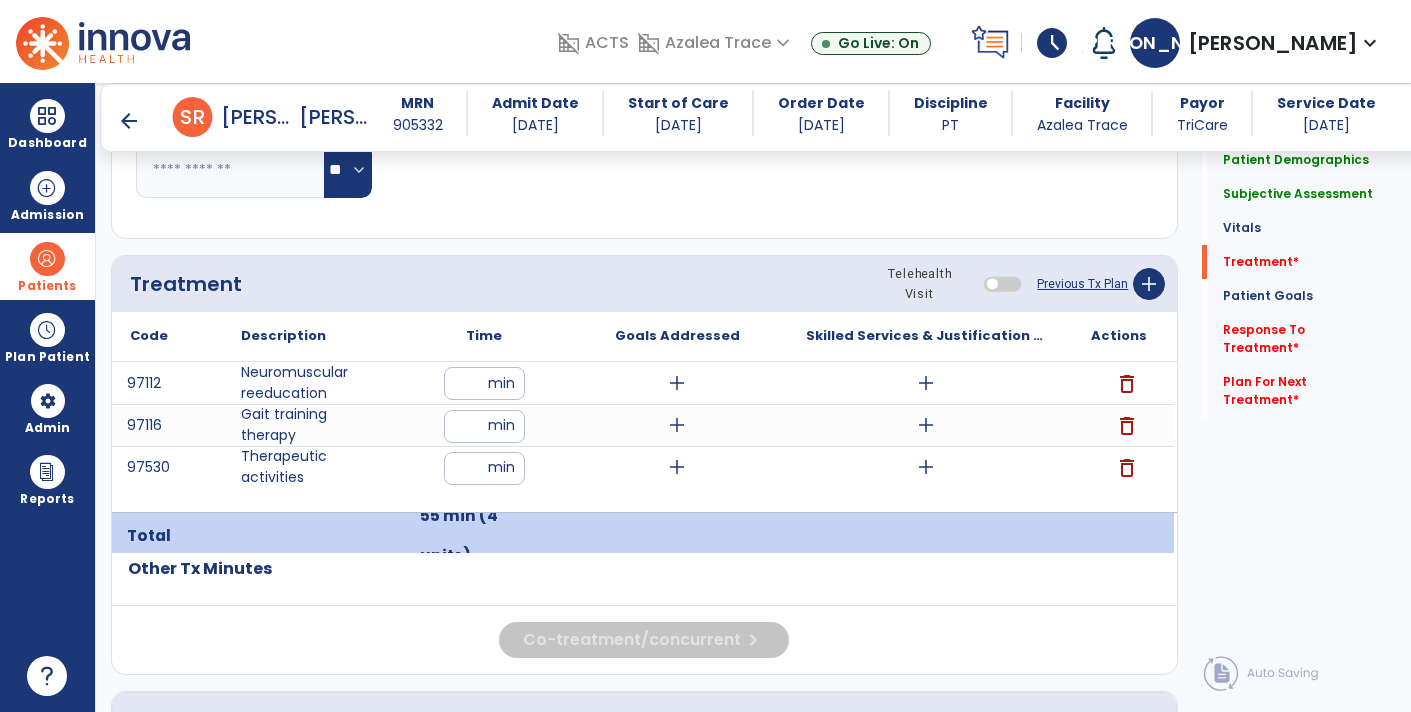 click on "**" at bounding box center [484, 383] 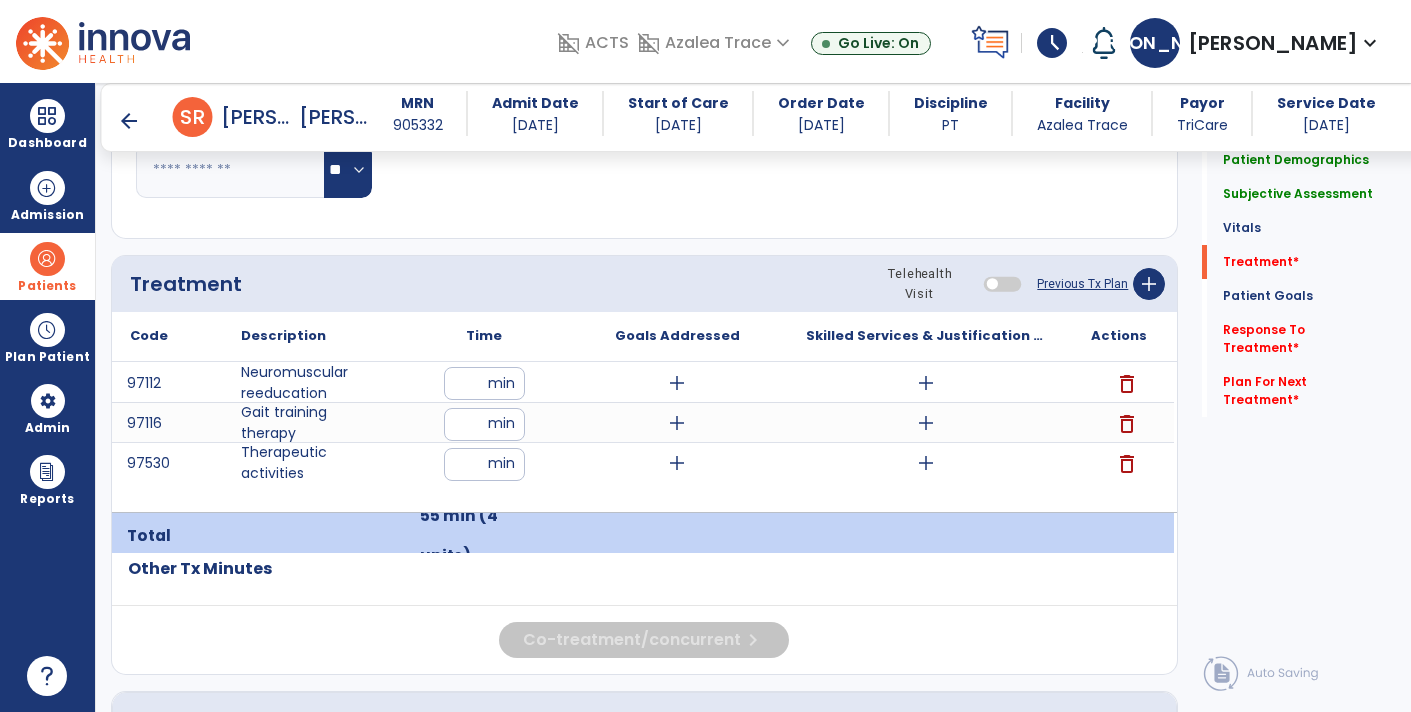 click on "**" at bounding box center [484, 464] 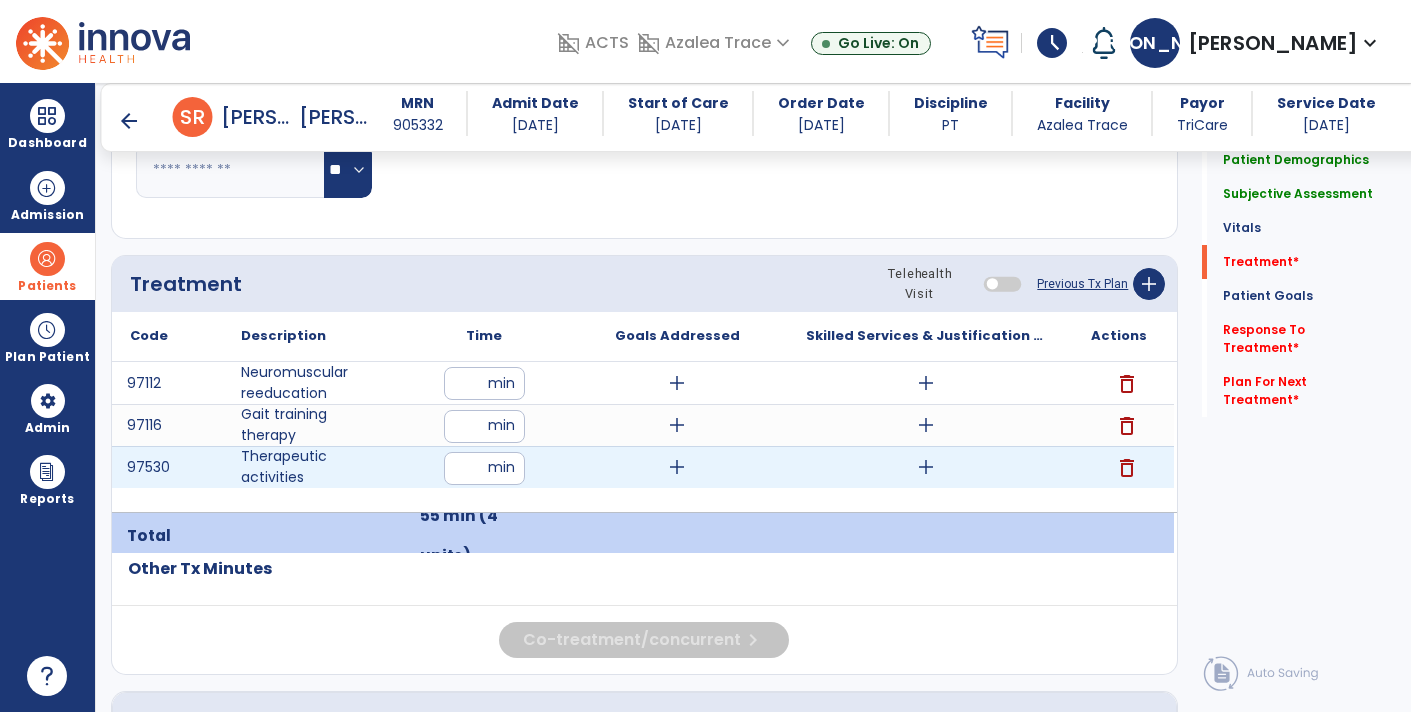 type on "*" 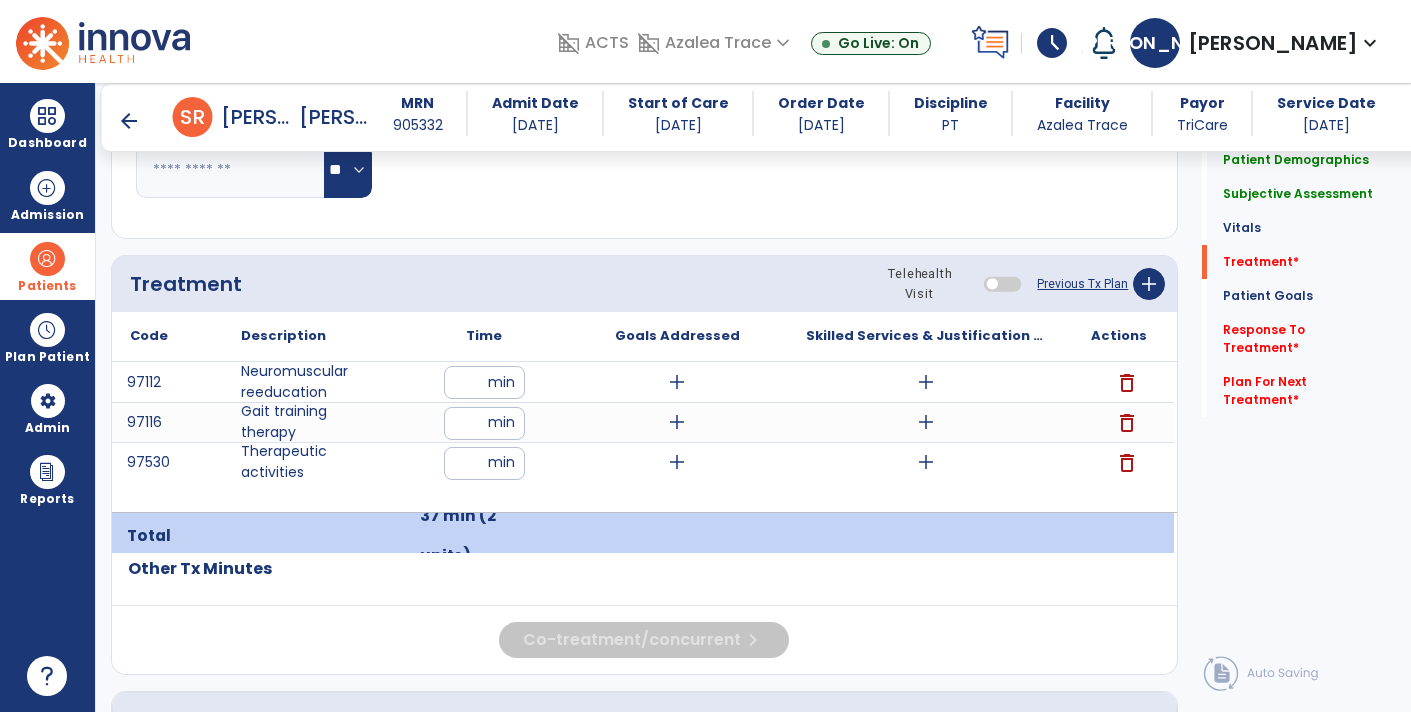 click on "**" at bounding box center (484, 382) 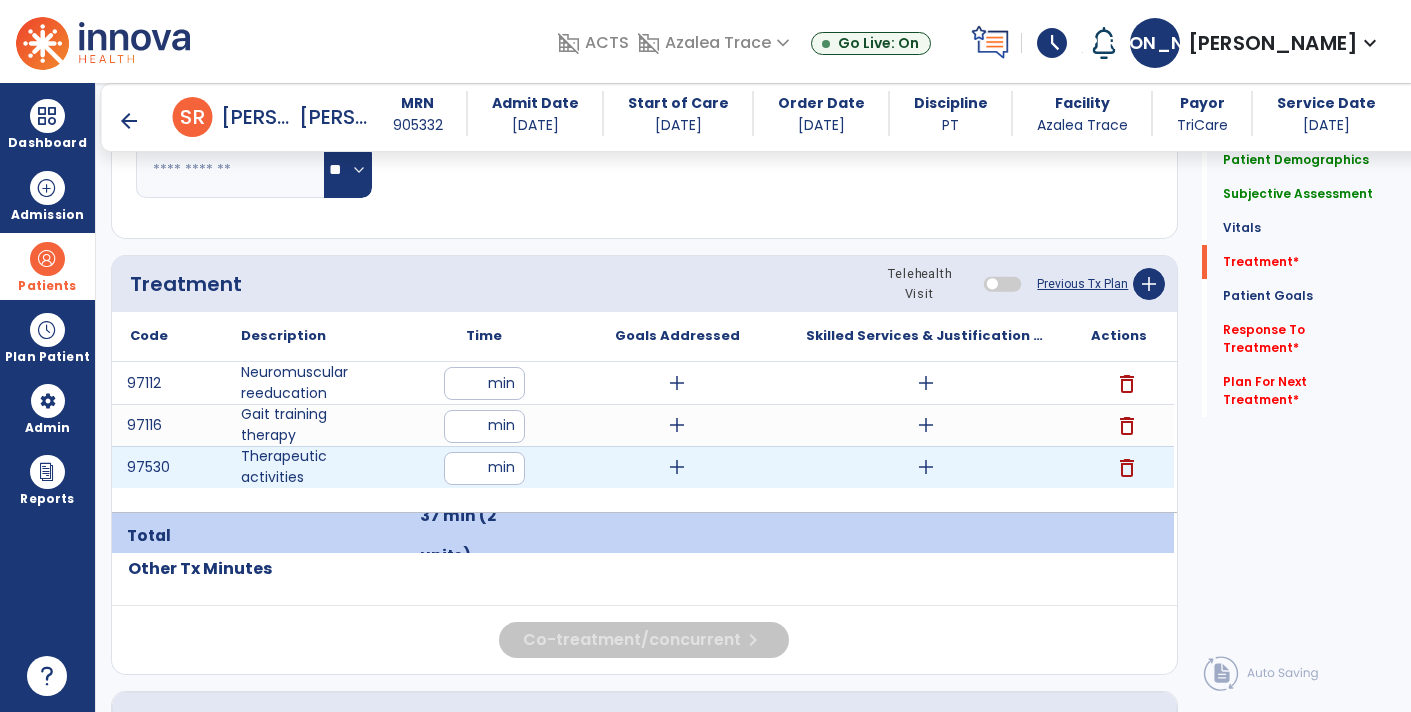 type on "**" 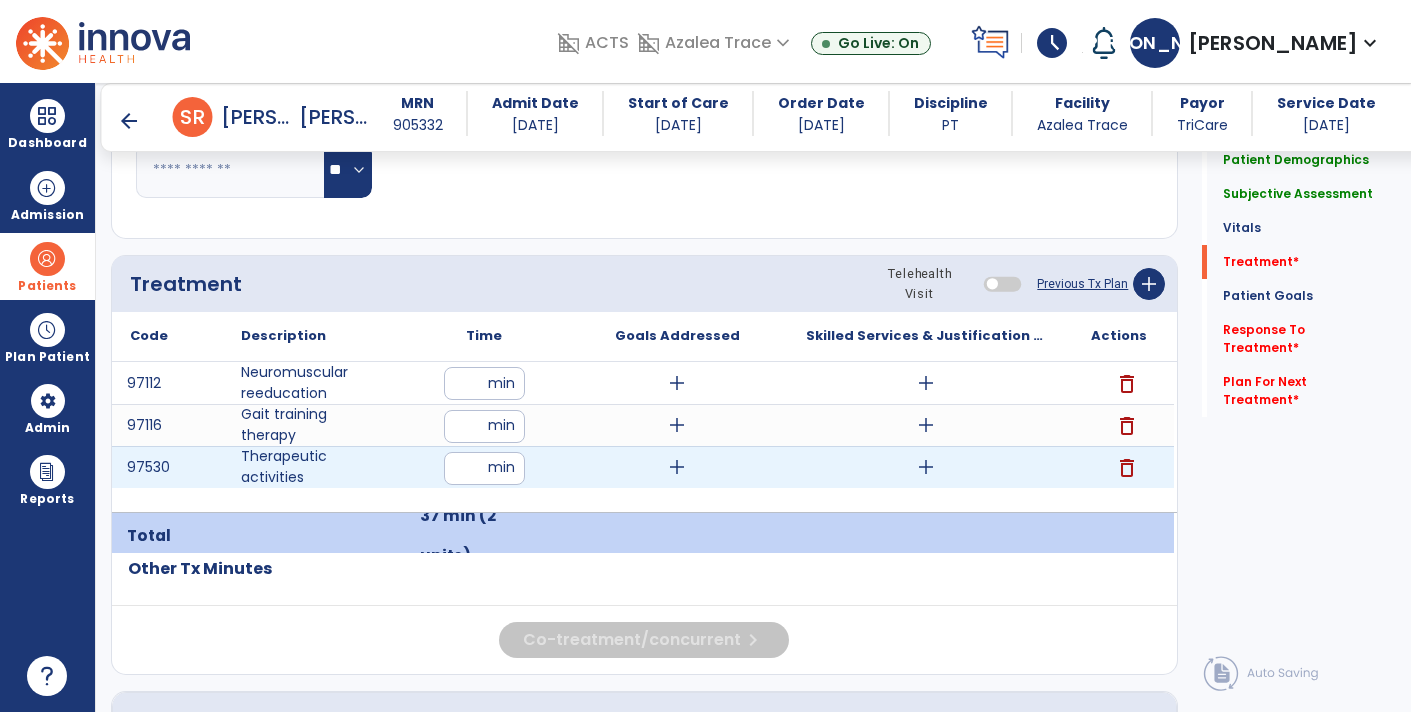 click on "Co-treatment/concurrent  chevron_right" 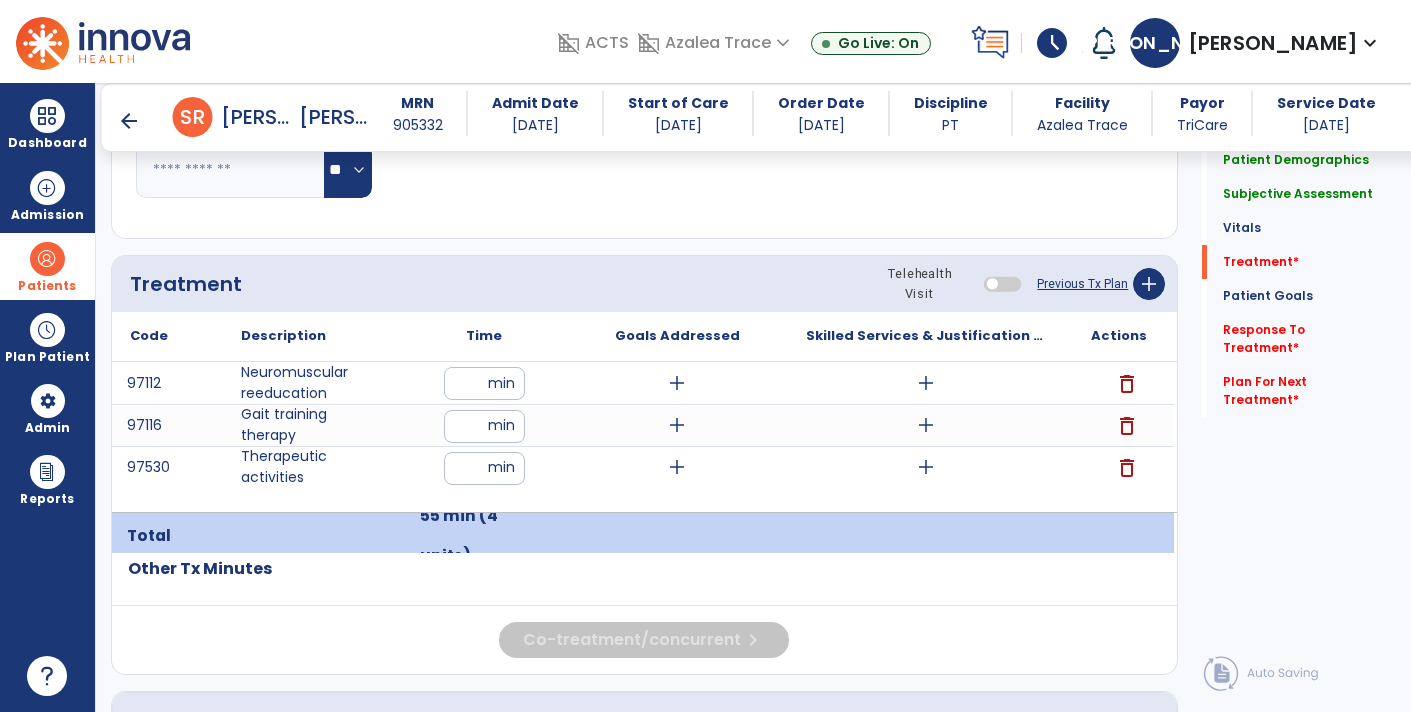 click on "**" at bounding box center [484, 383] 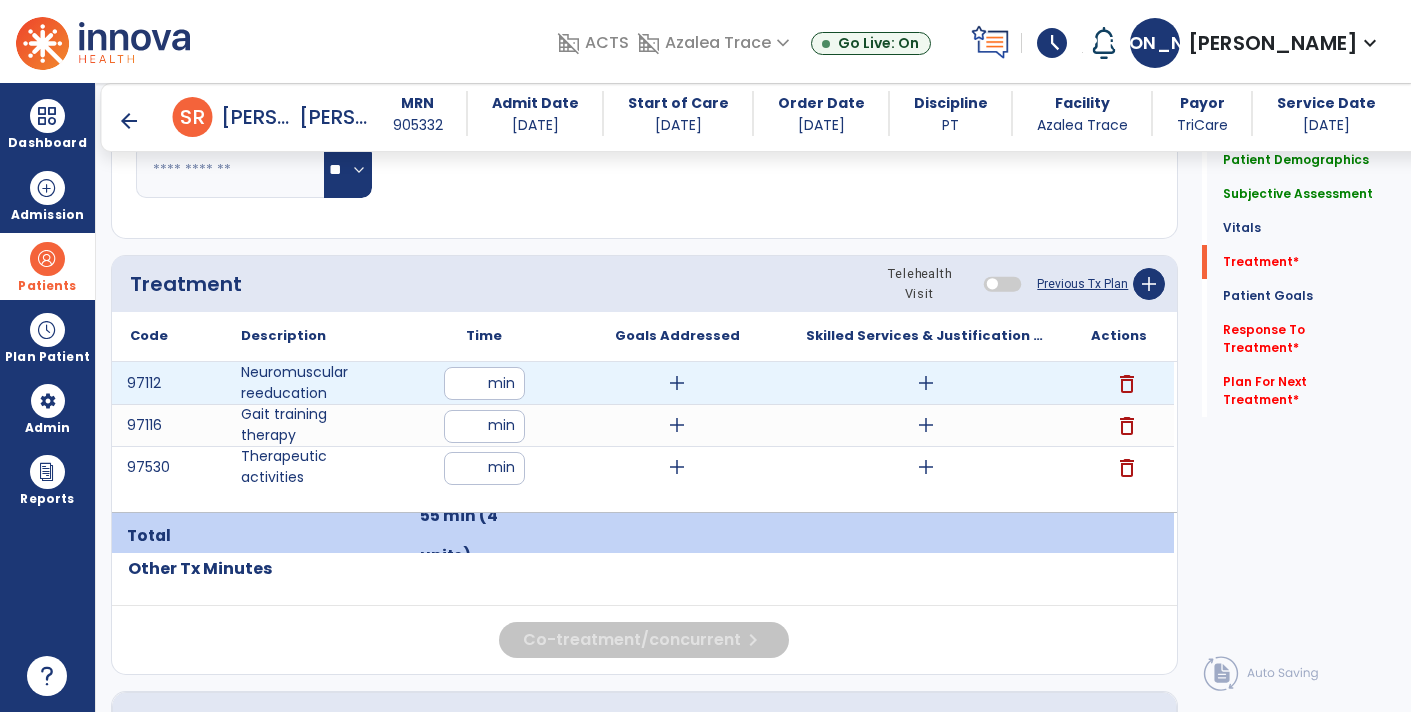 type on "*" 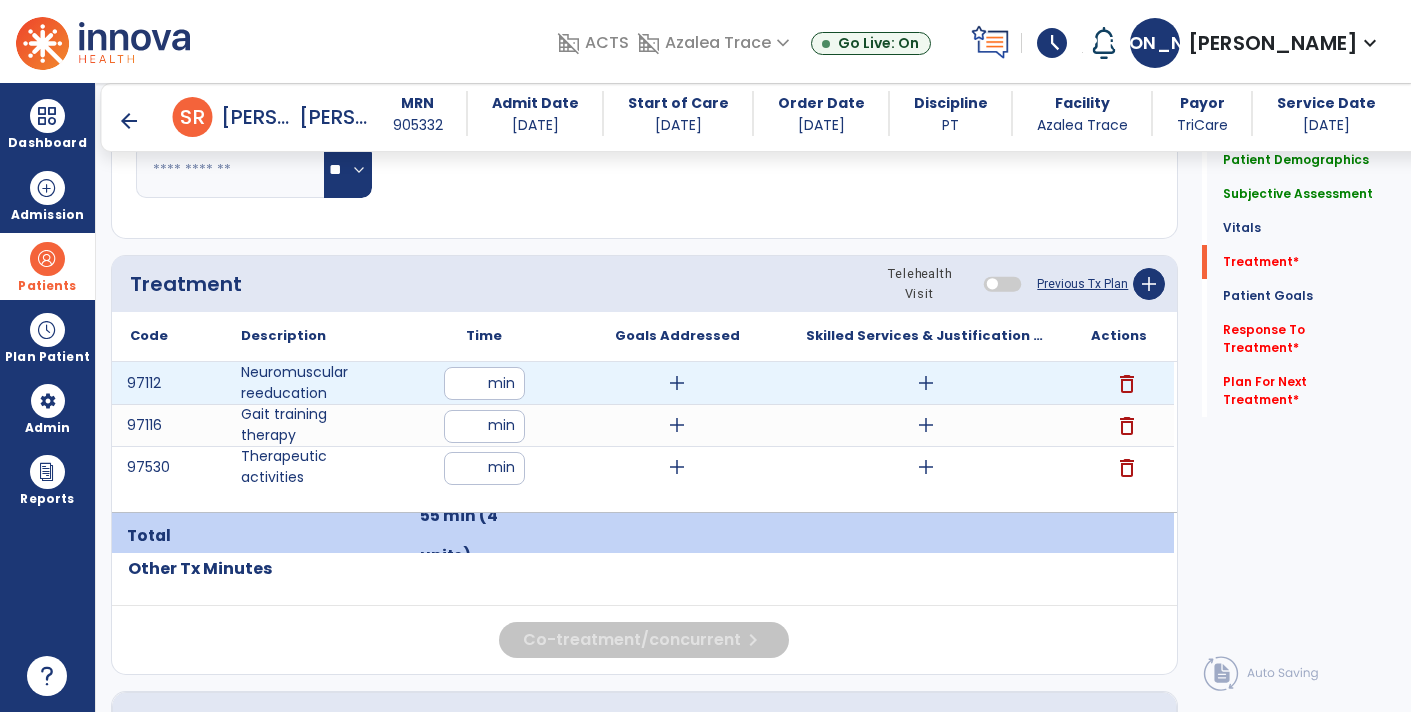 type on "**" 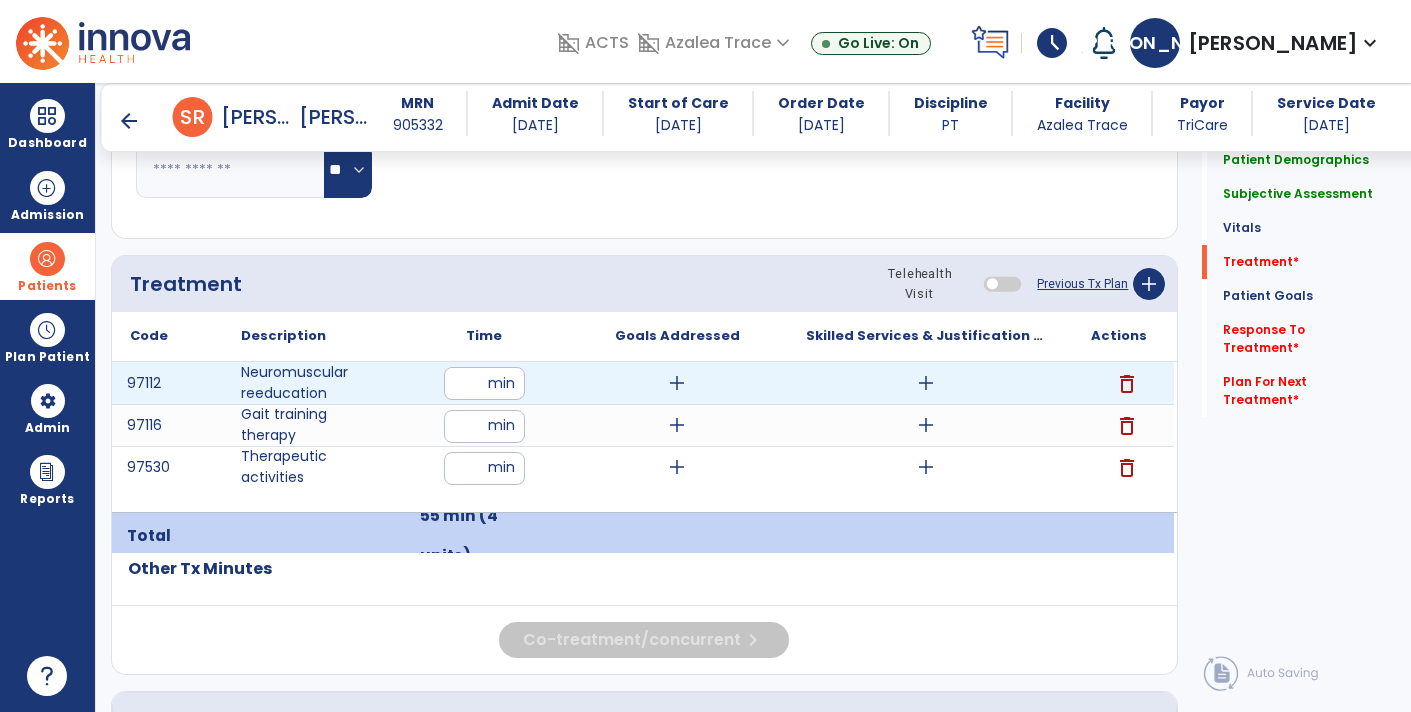 click on "Other Tx Minutes" 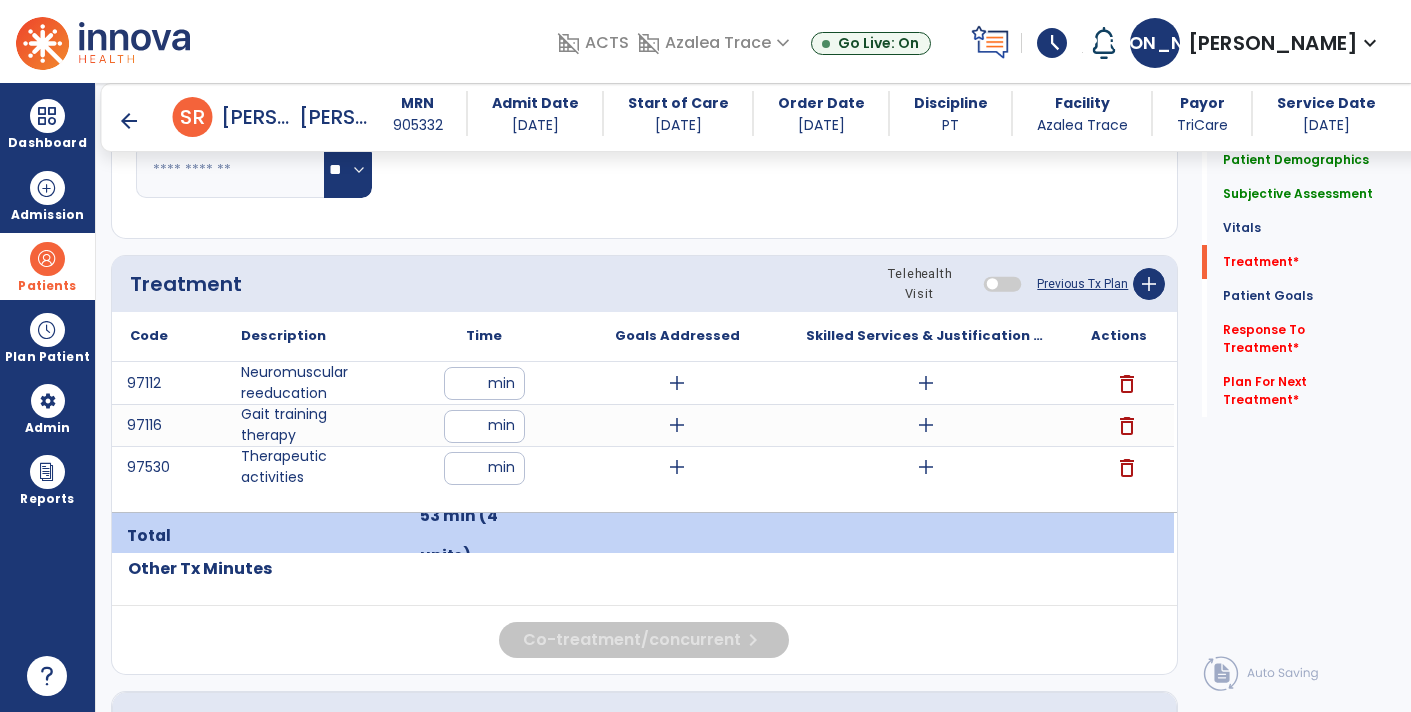 click on "add" at bounding box center [677, 383] 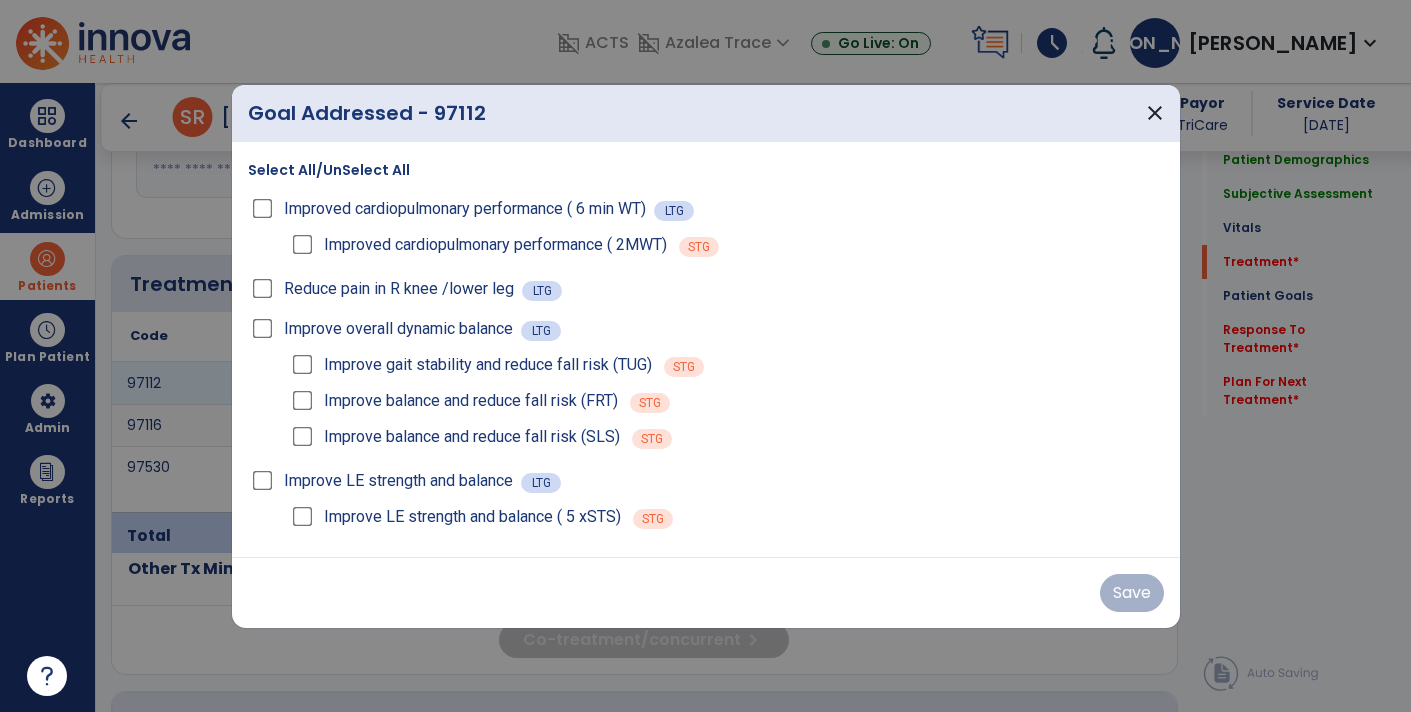 click on "Select All/UnSelect All" at bounding box center (329, 170) 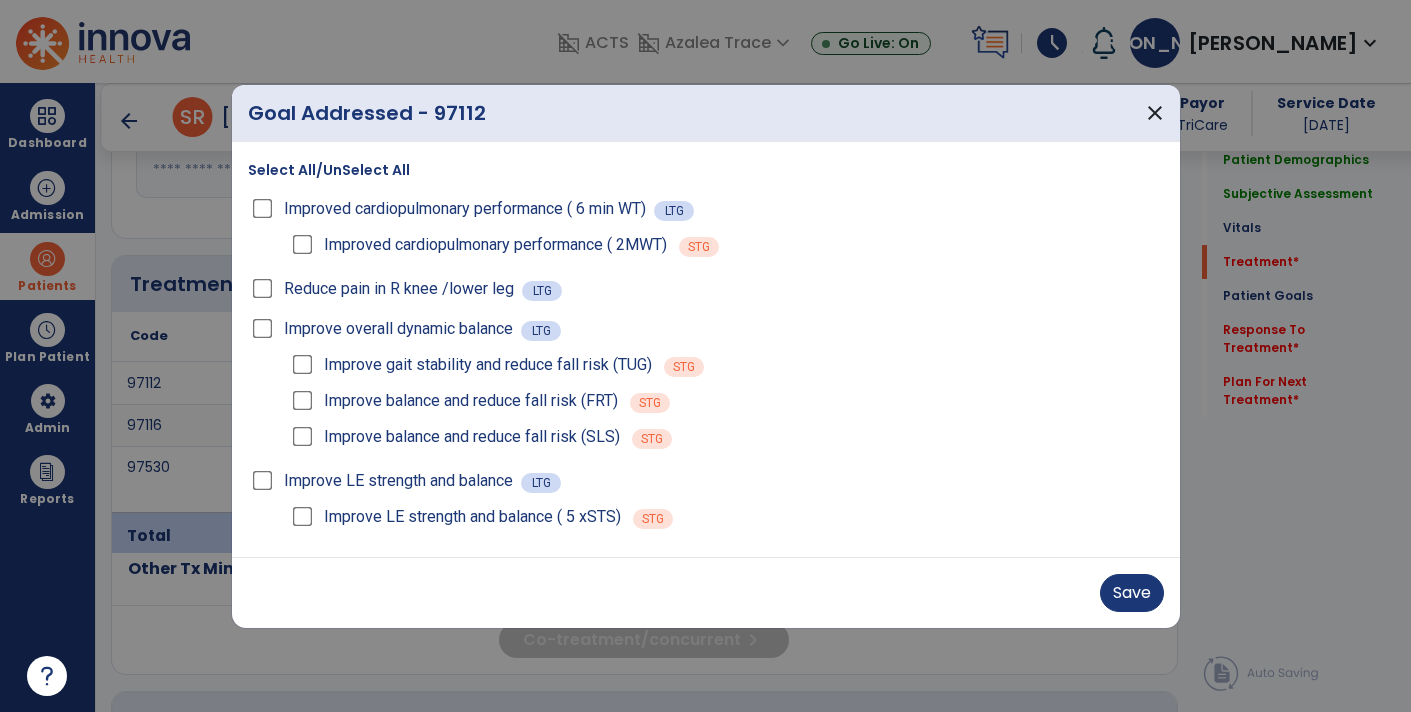 click on "Select All/UnSelect All" at bounding box center (329, 170) 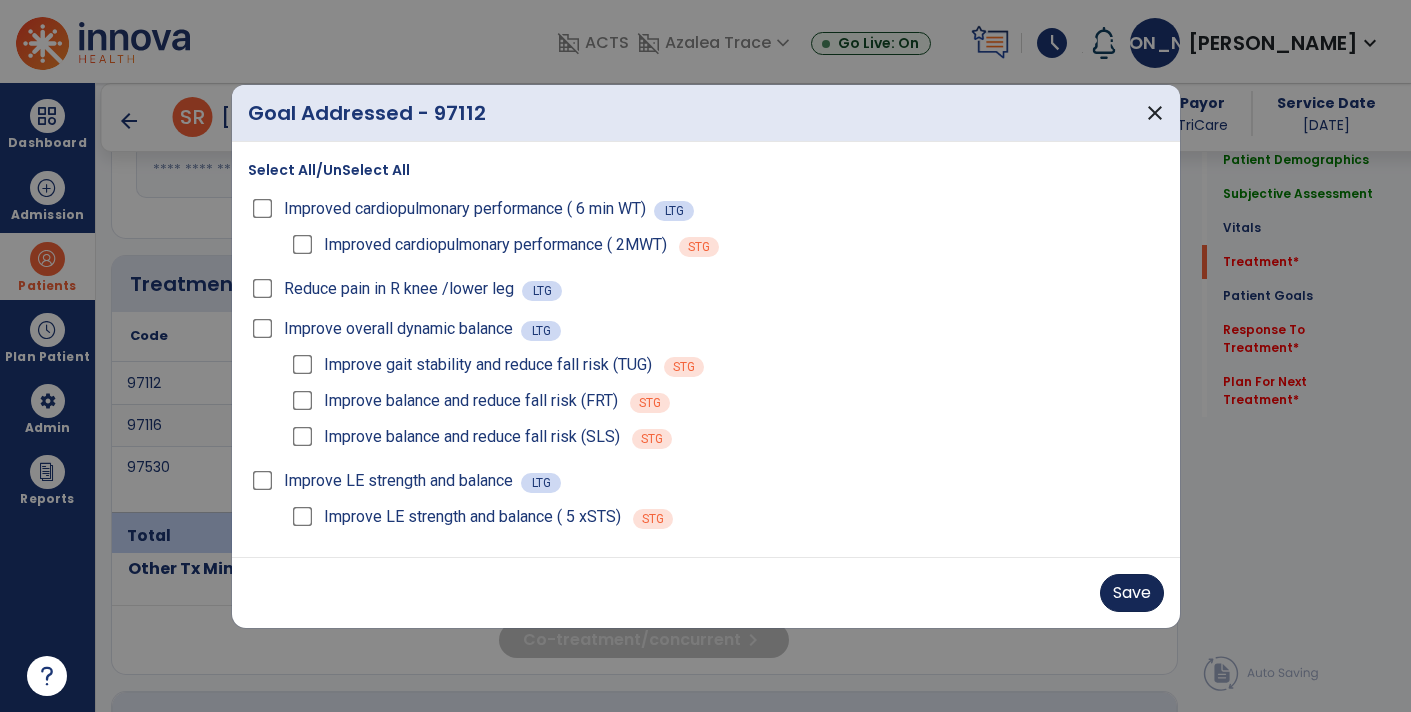 click on "Save" at bounding box center [1132, 593] 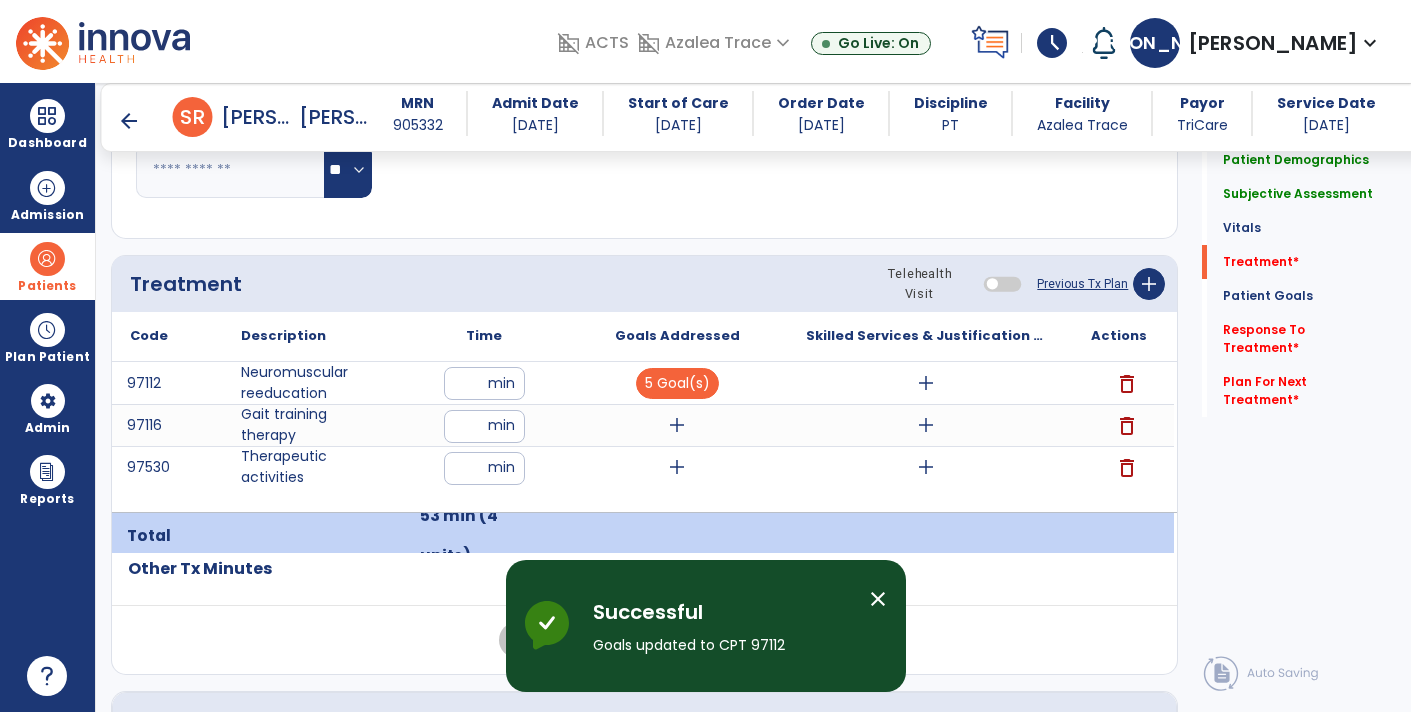 click on "add" at bounding box center (677, 425) 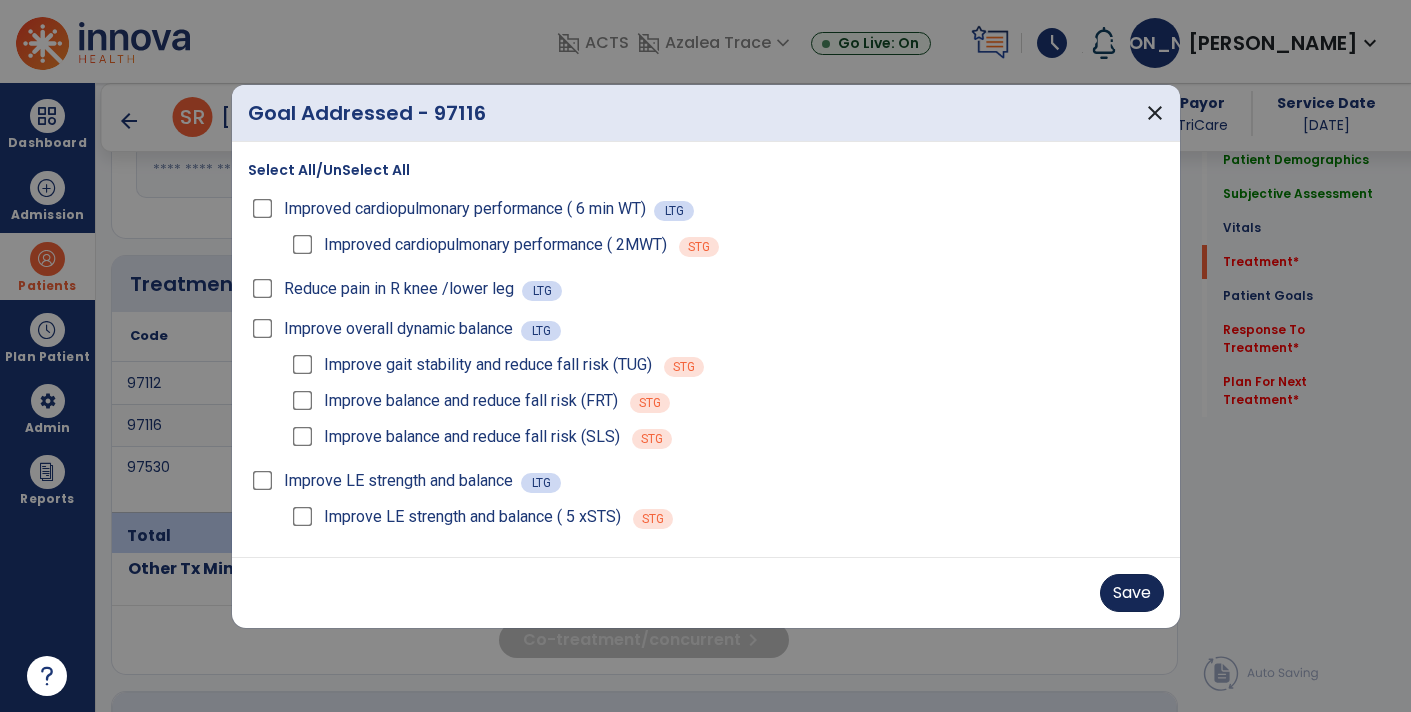 click on "Save" at bounding box center [1132, 593] 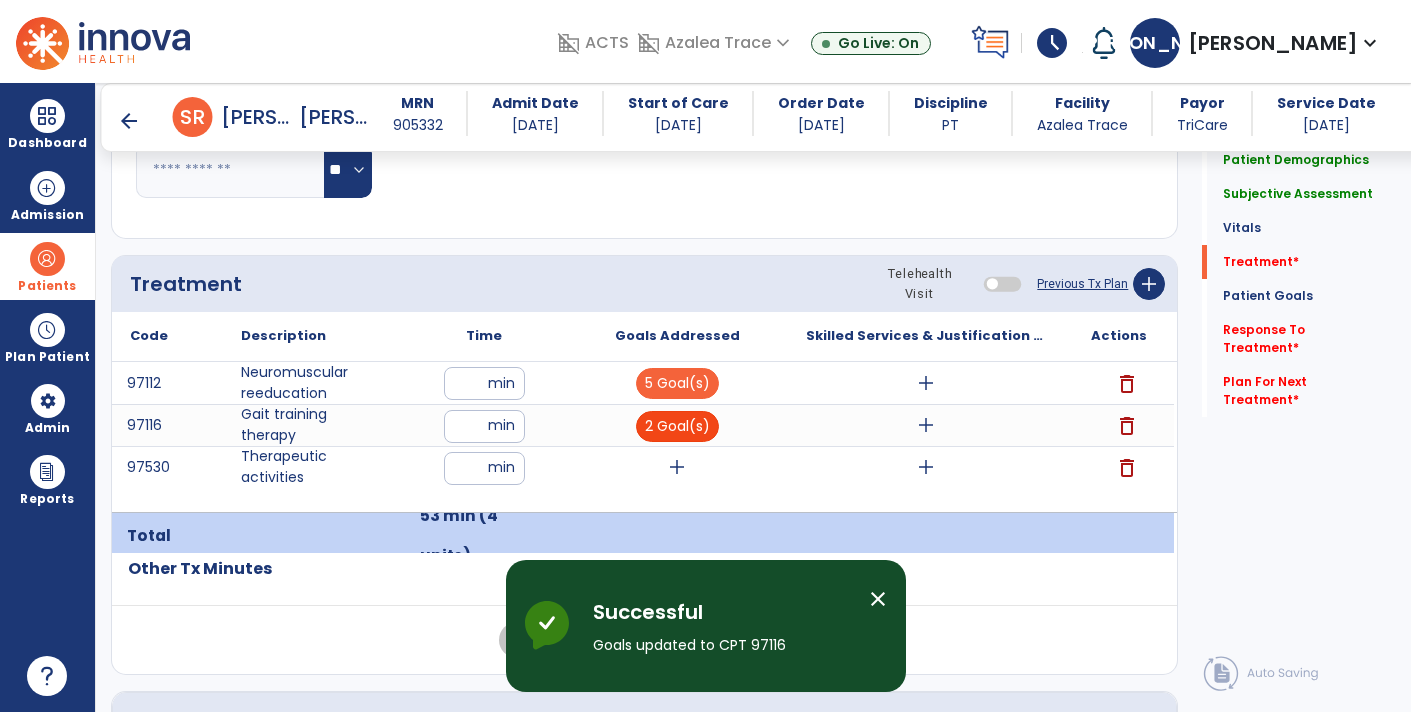 click on "2 Goal(s)" at bounding box center (677, 426) 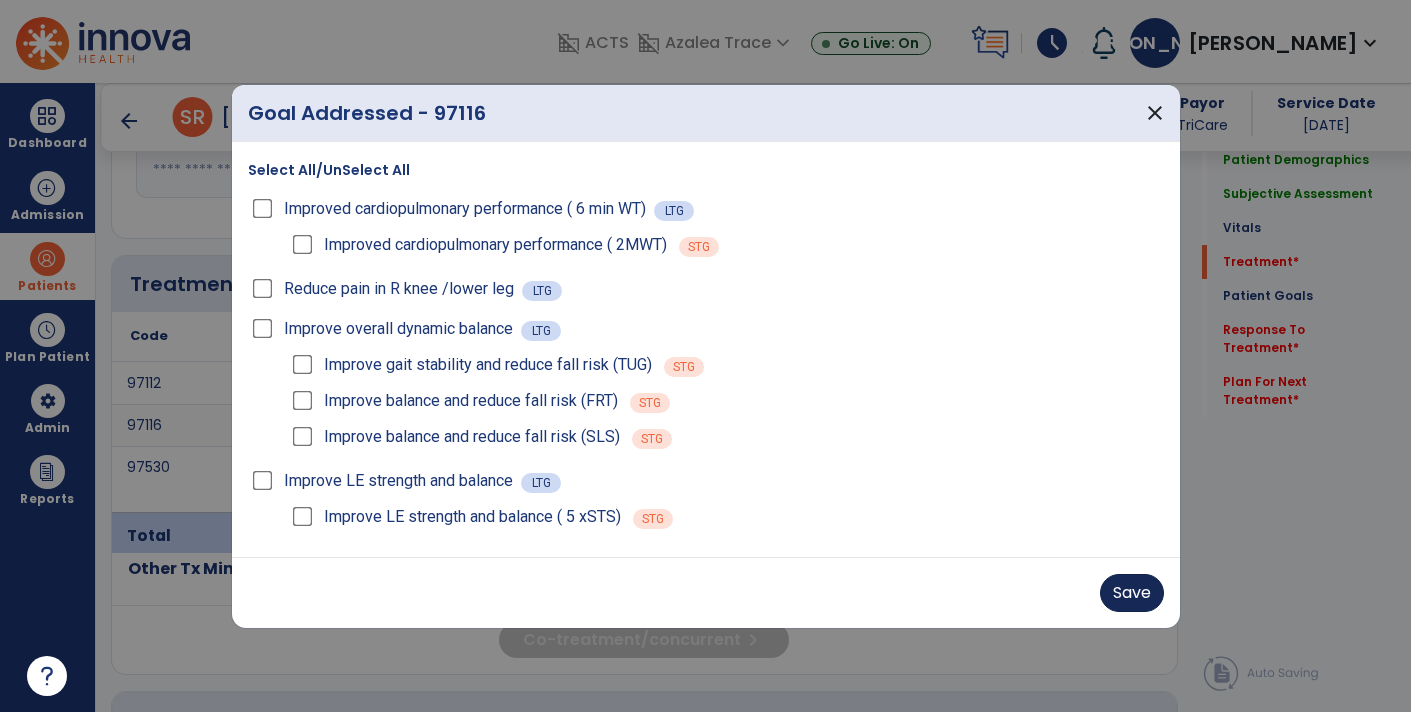 click on "Save" at bounding box center (1132, 593) 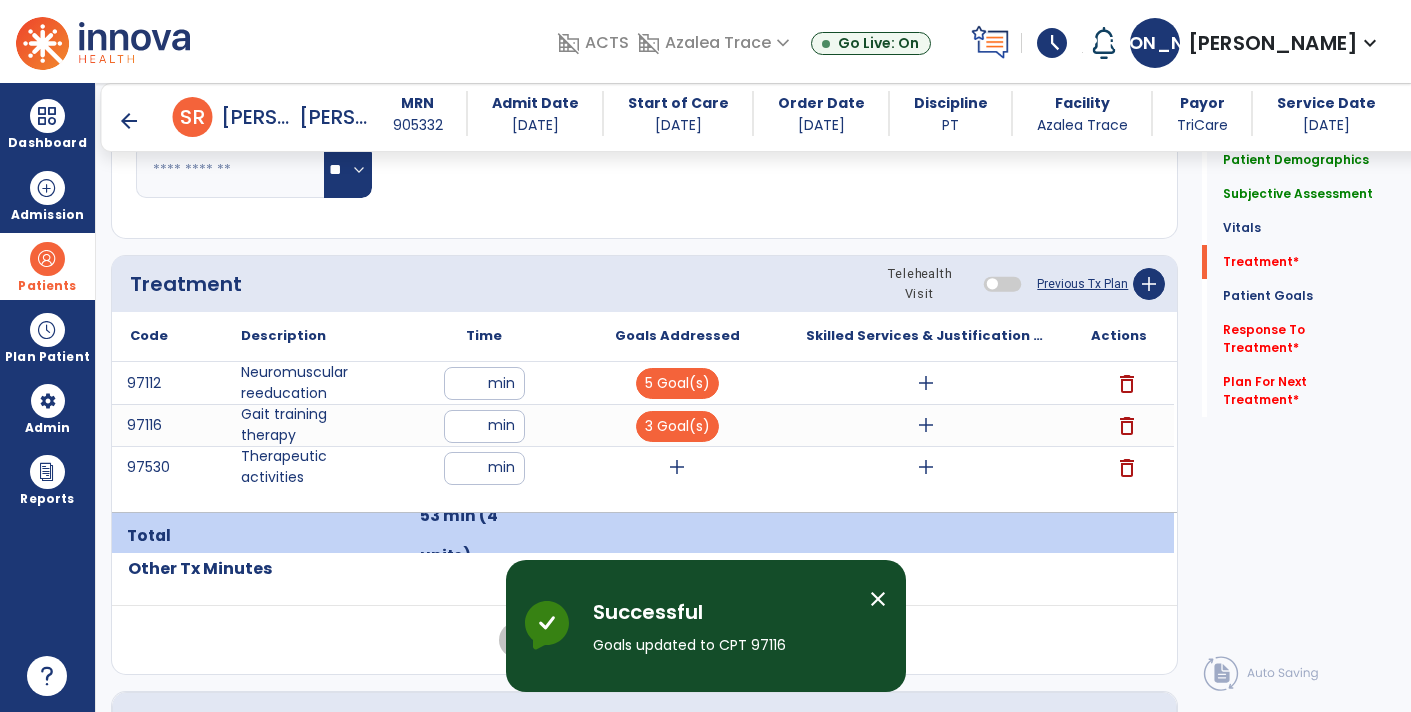click on "add" at bounding box center [677, 467] 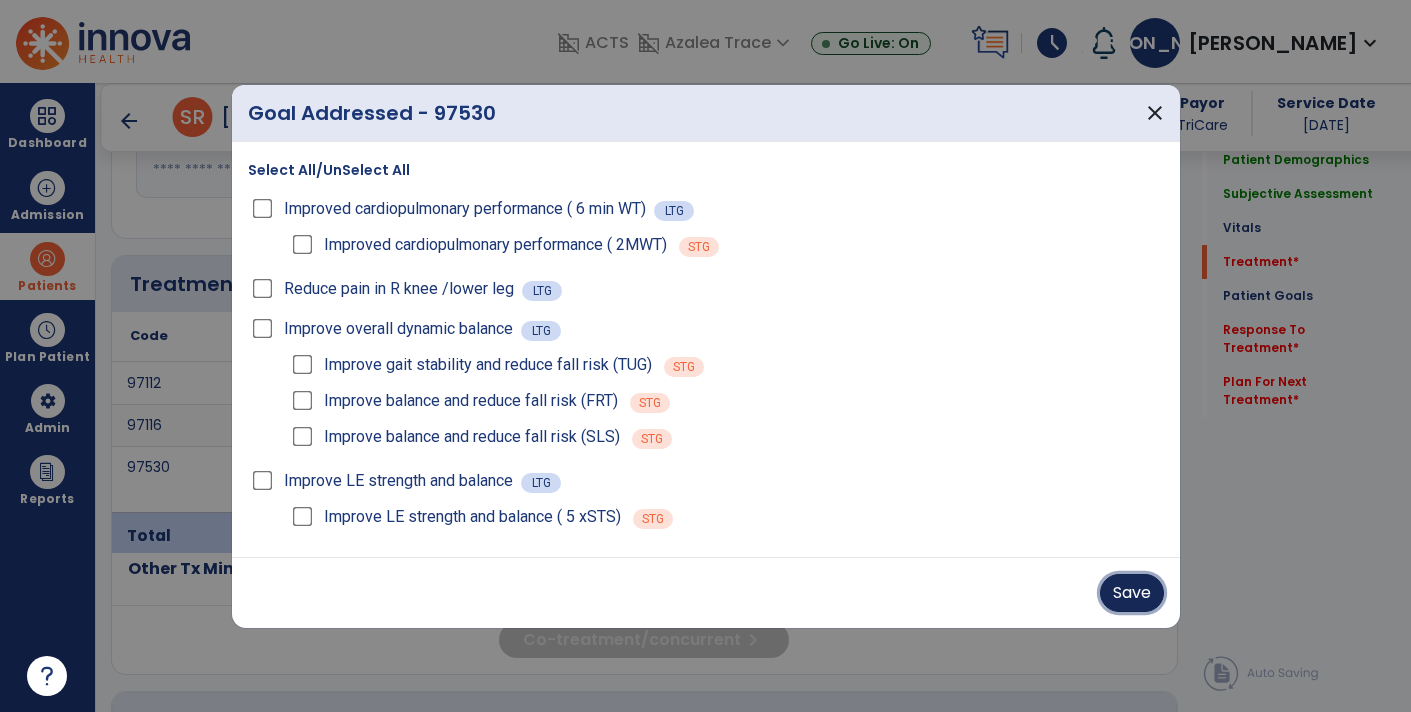 click on "Save" at bounding box center (1132, 593) 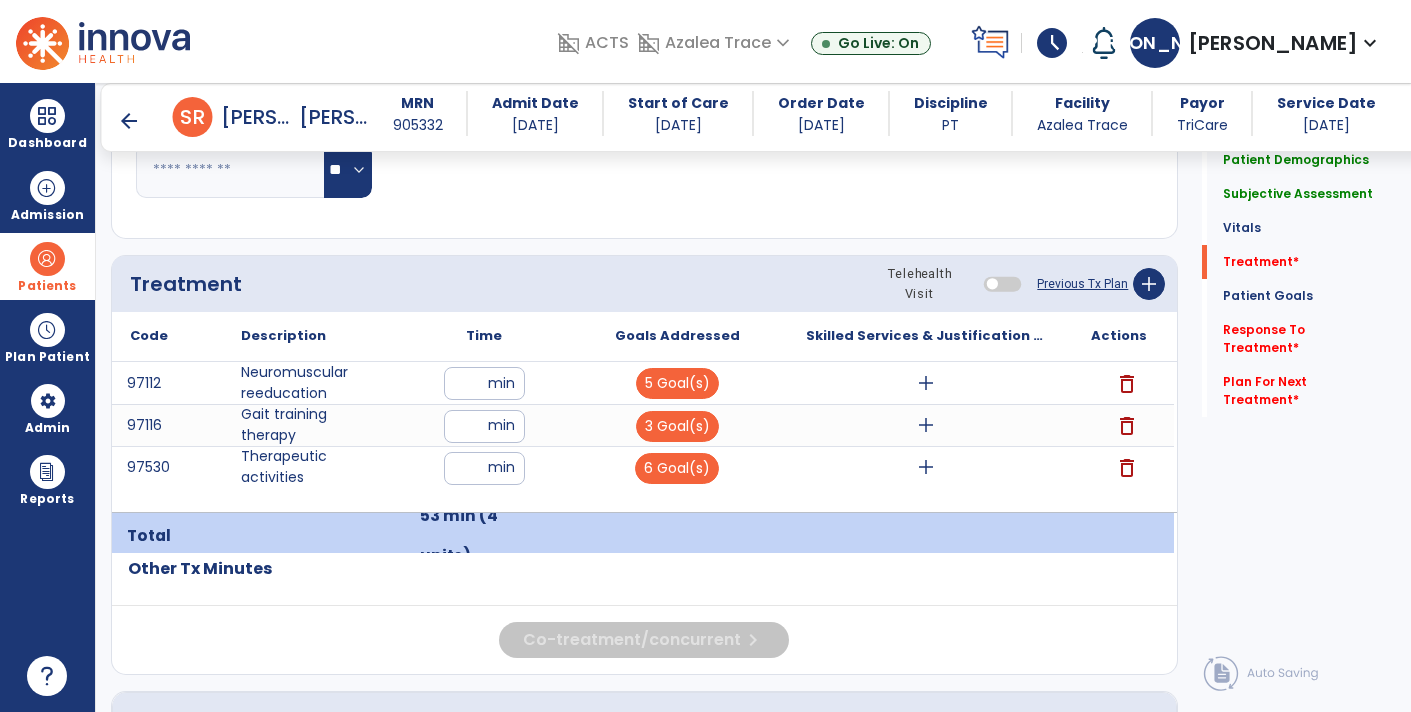 click on "add" at bounding box center (926, 383) 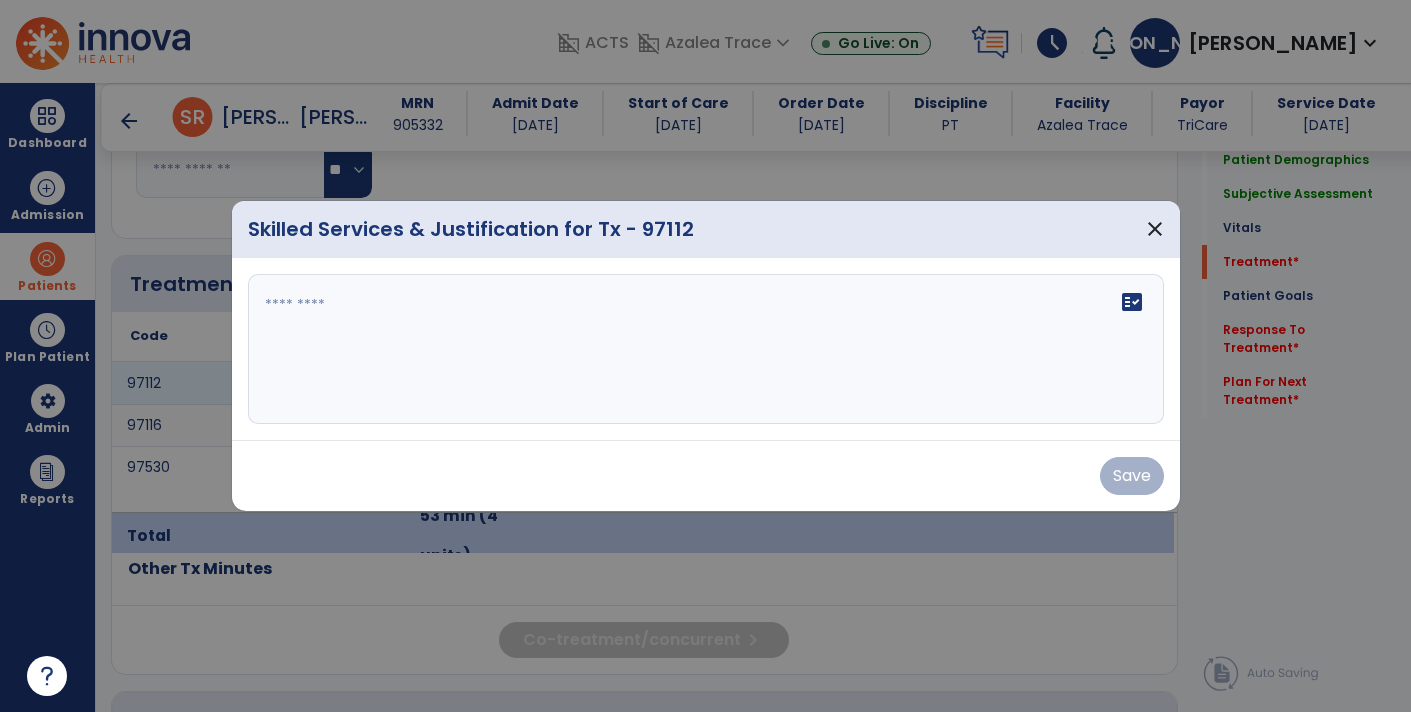 click on "fact_check" at bounding box center [706, 349] 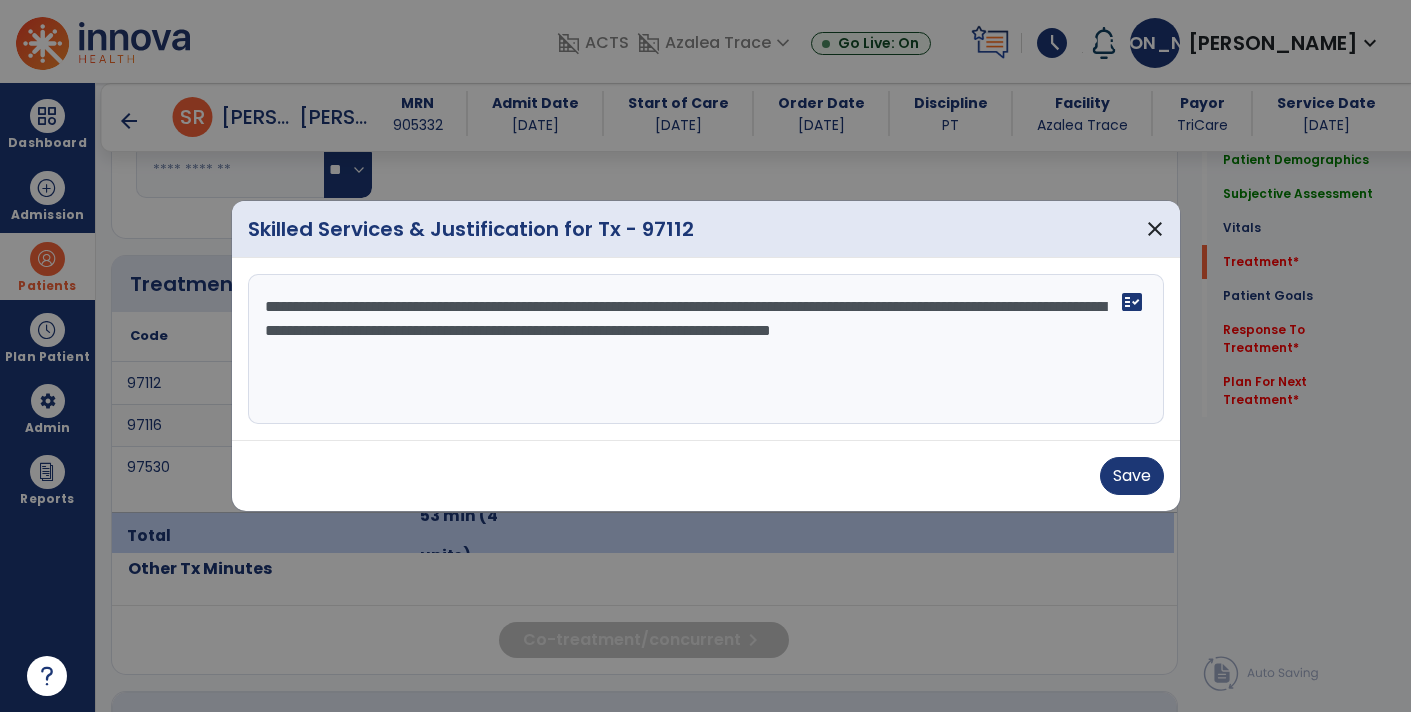 click on "**********" at bounding box center [706, 349] 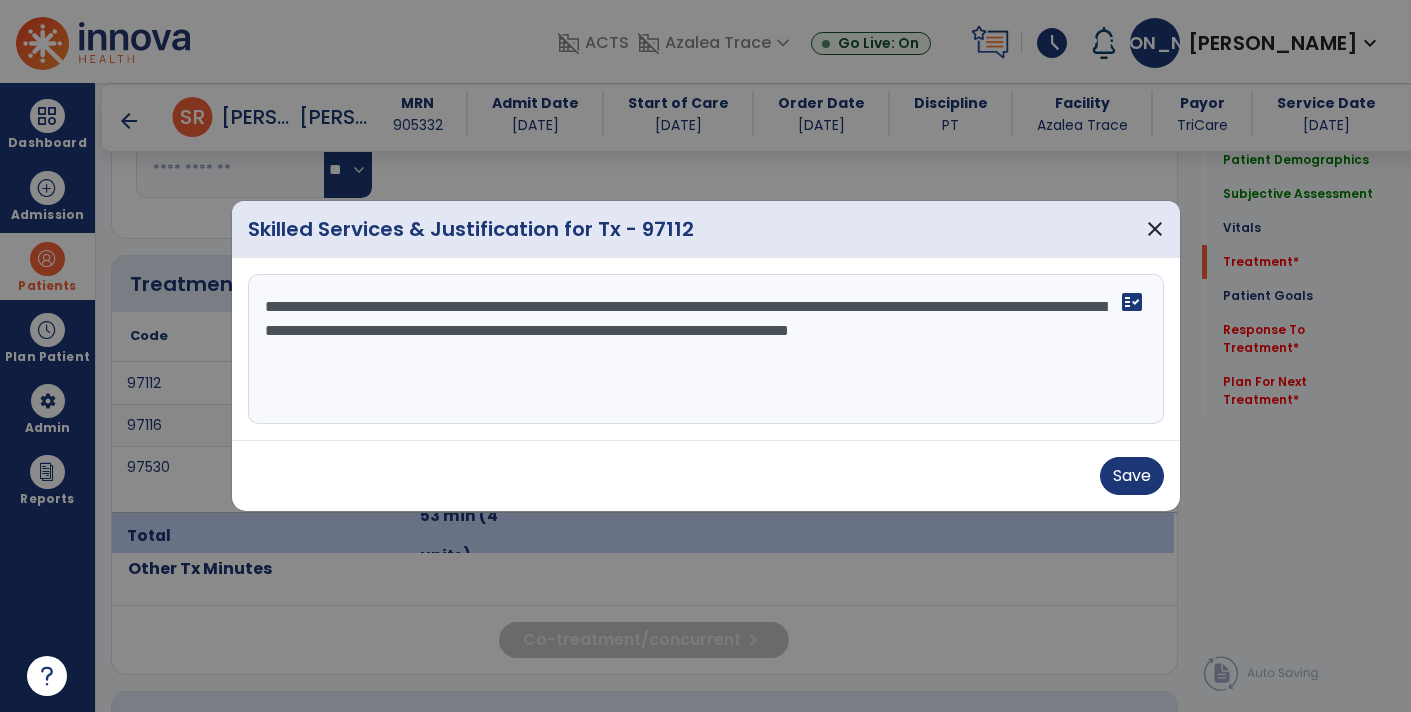 click on "**********" at bounding box center [706, 349] 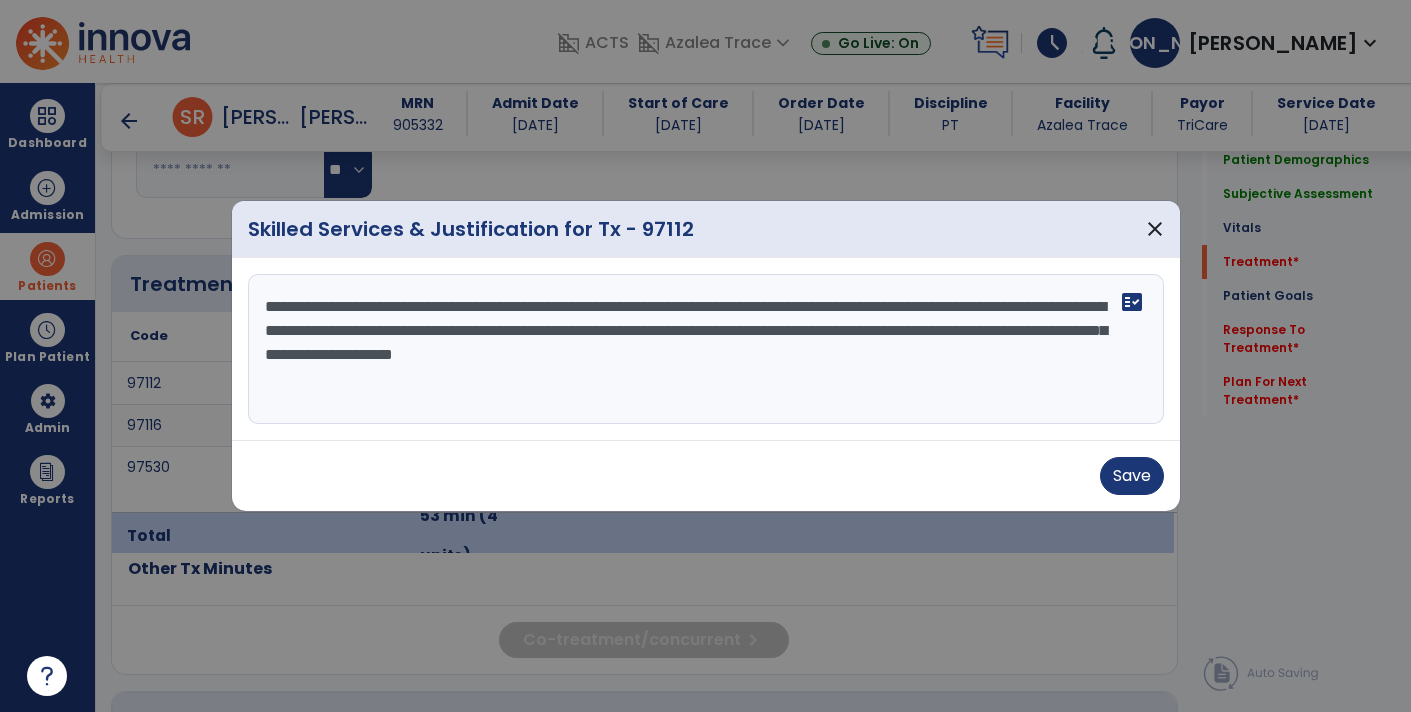 click on "**********" at bounding box center (706, 349) 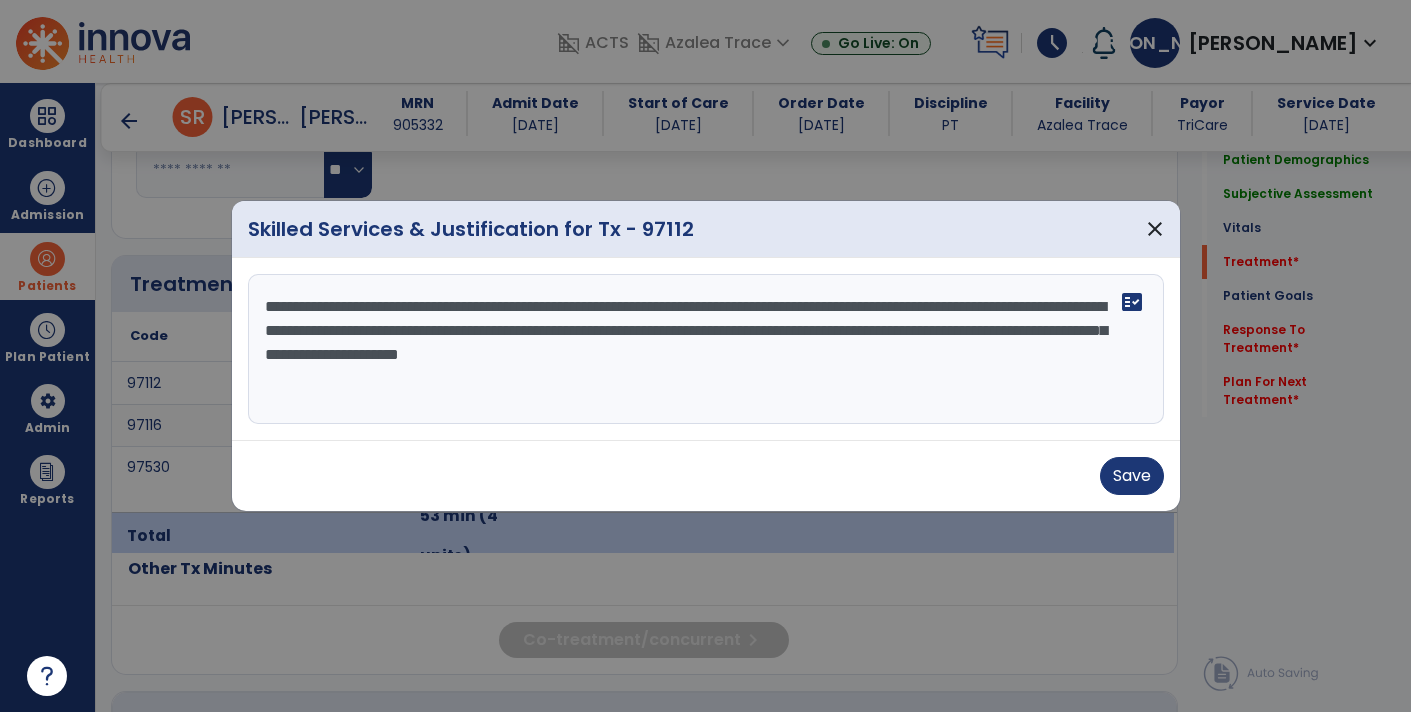 click on "**********" at bounding box center [706, 349] 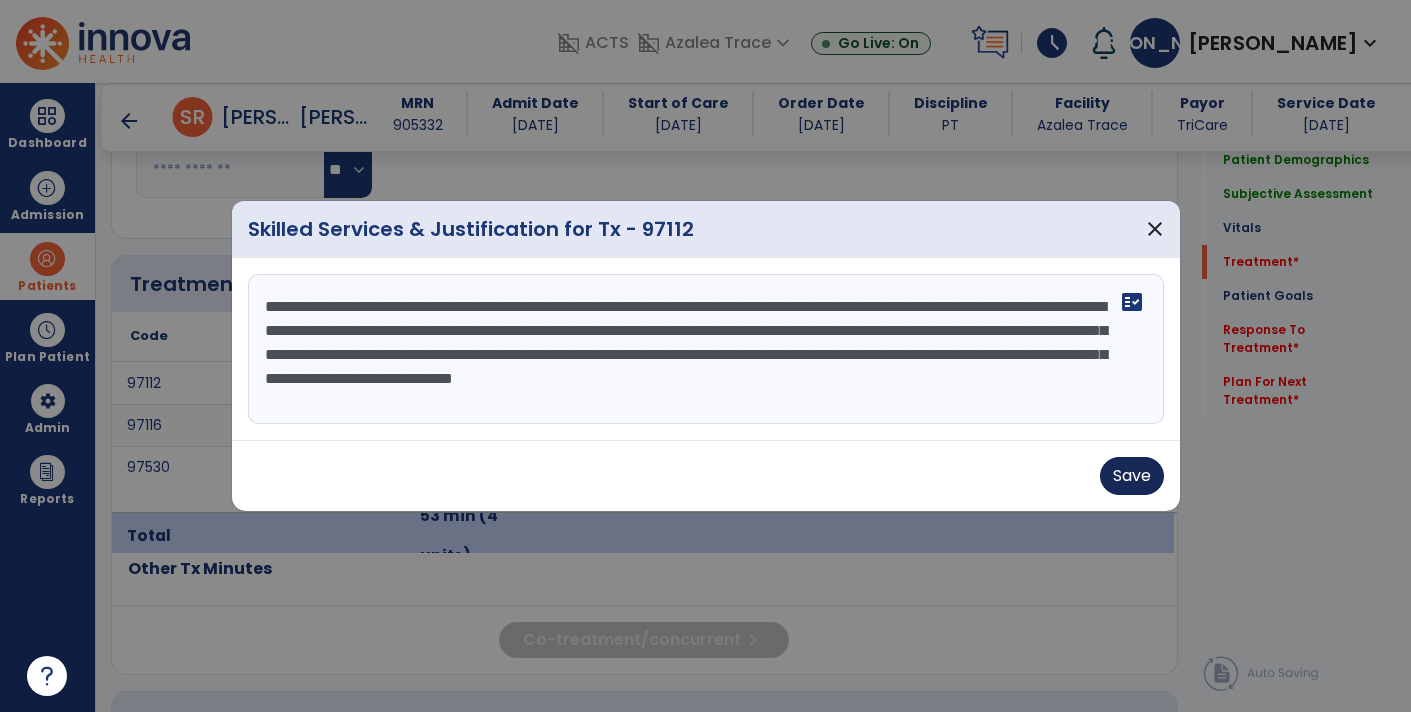type on "**********" 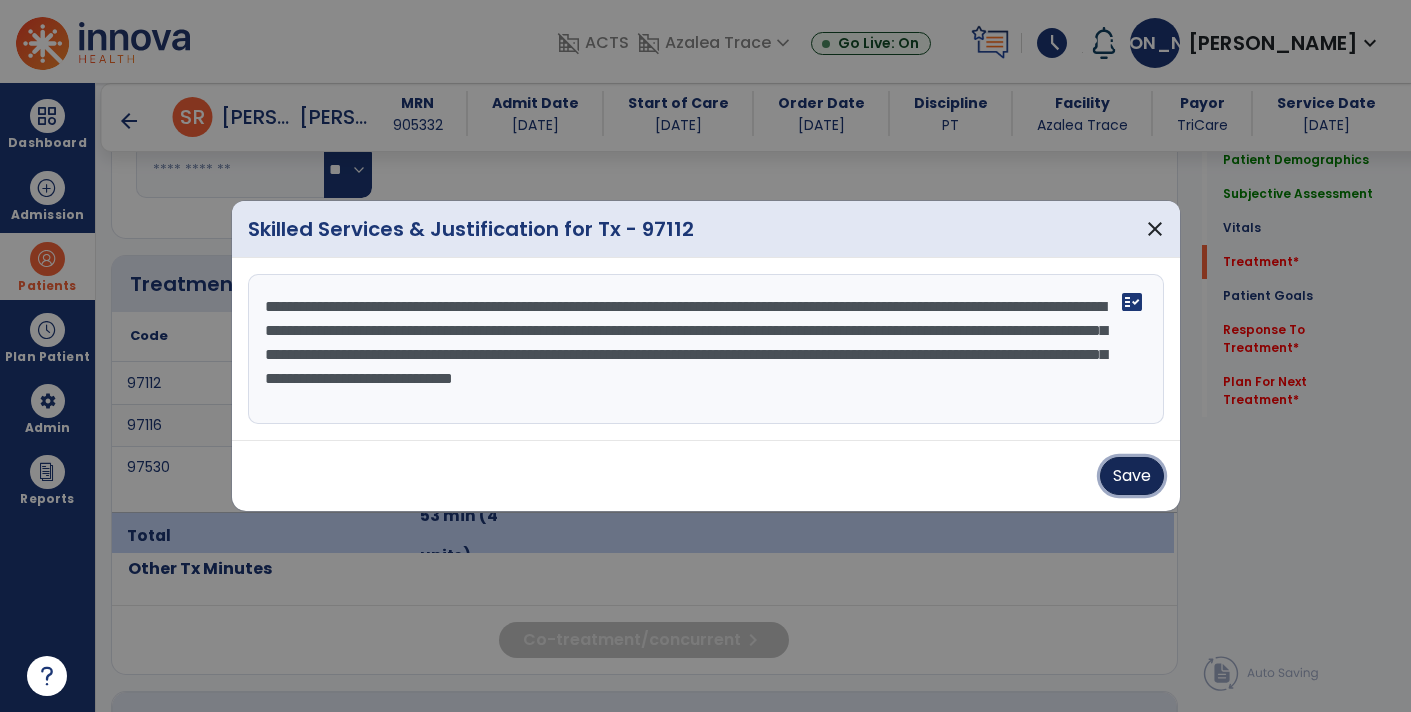 click on "Save" at bounding box center (1132, 476) 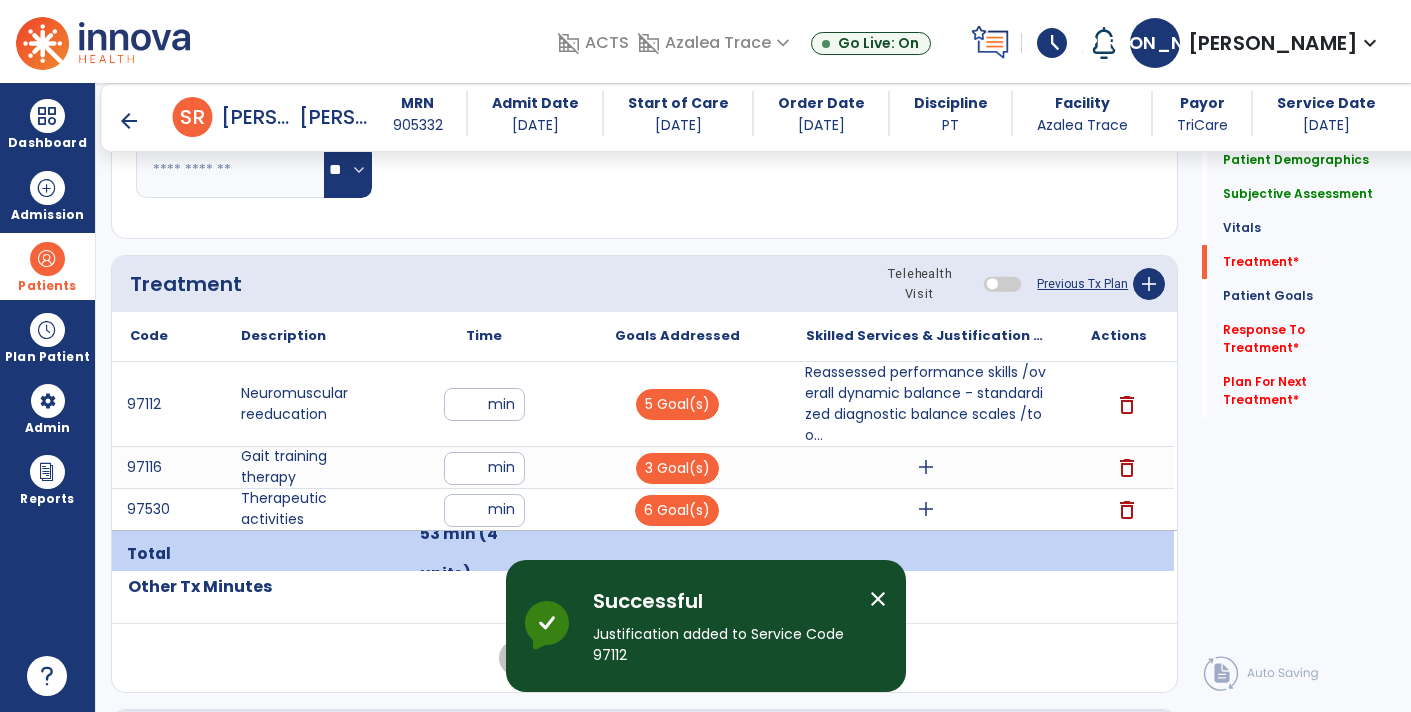 click on "add" at bounding box center [926, 467] 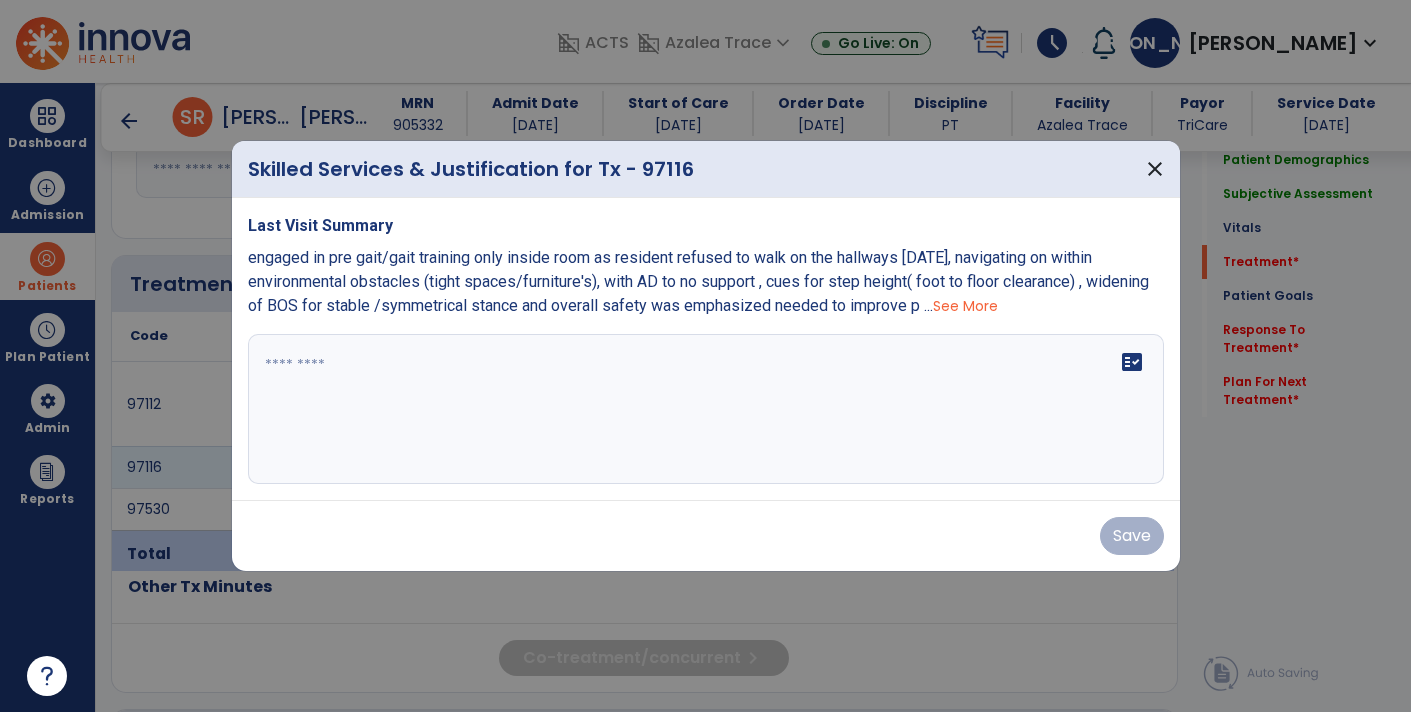 click on "fact_check" at bounding box center (706, 409) 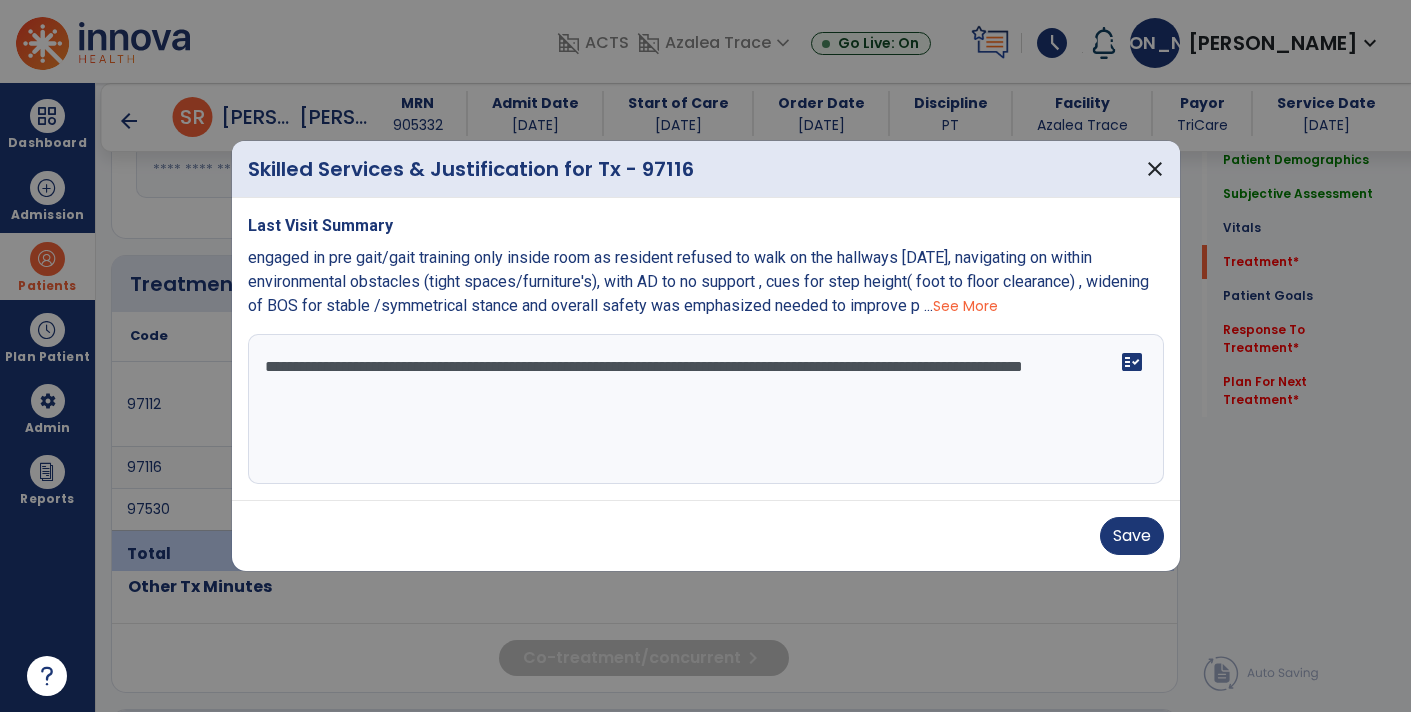 click on "See More" at bounding box center [965, 306] 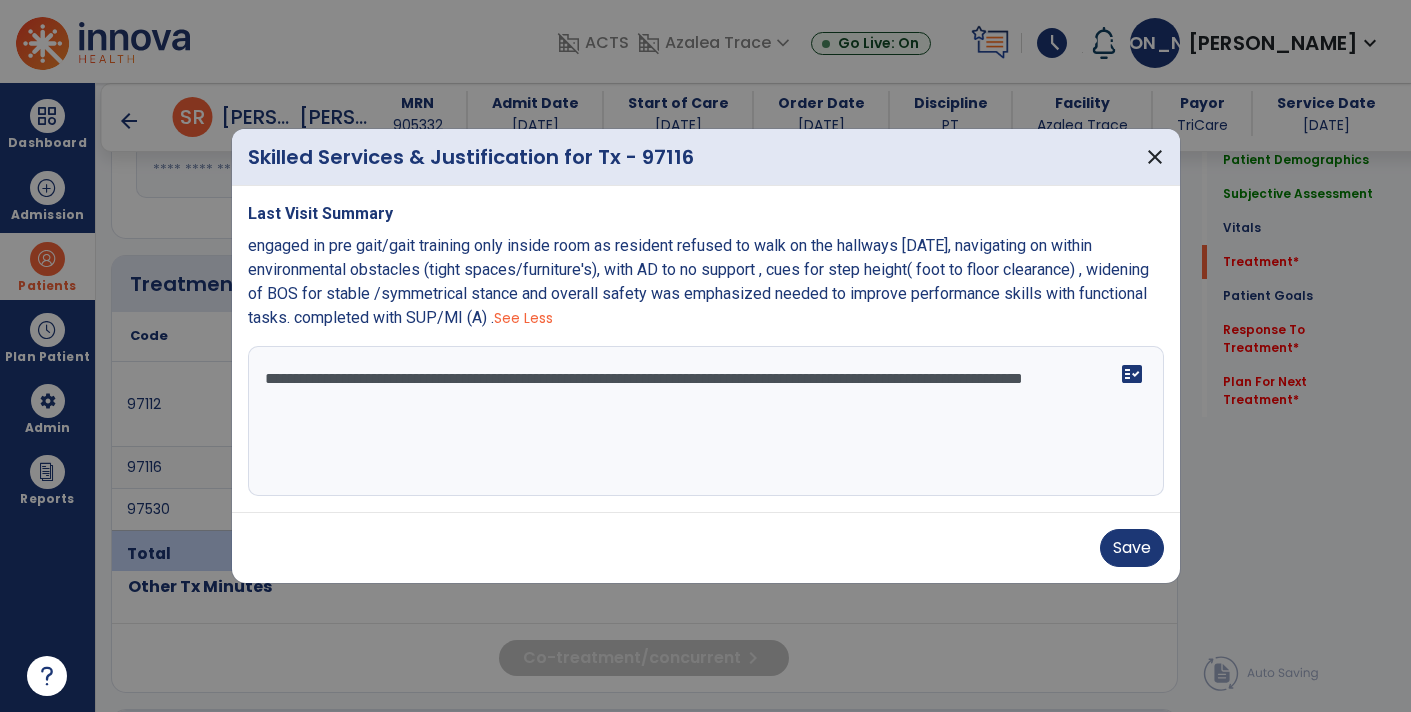 click on "**********" at bounding box center (706, 421) 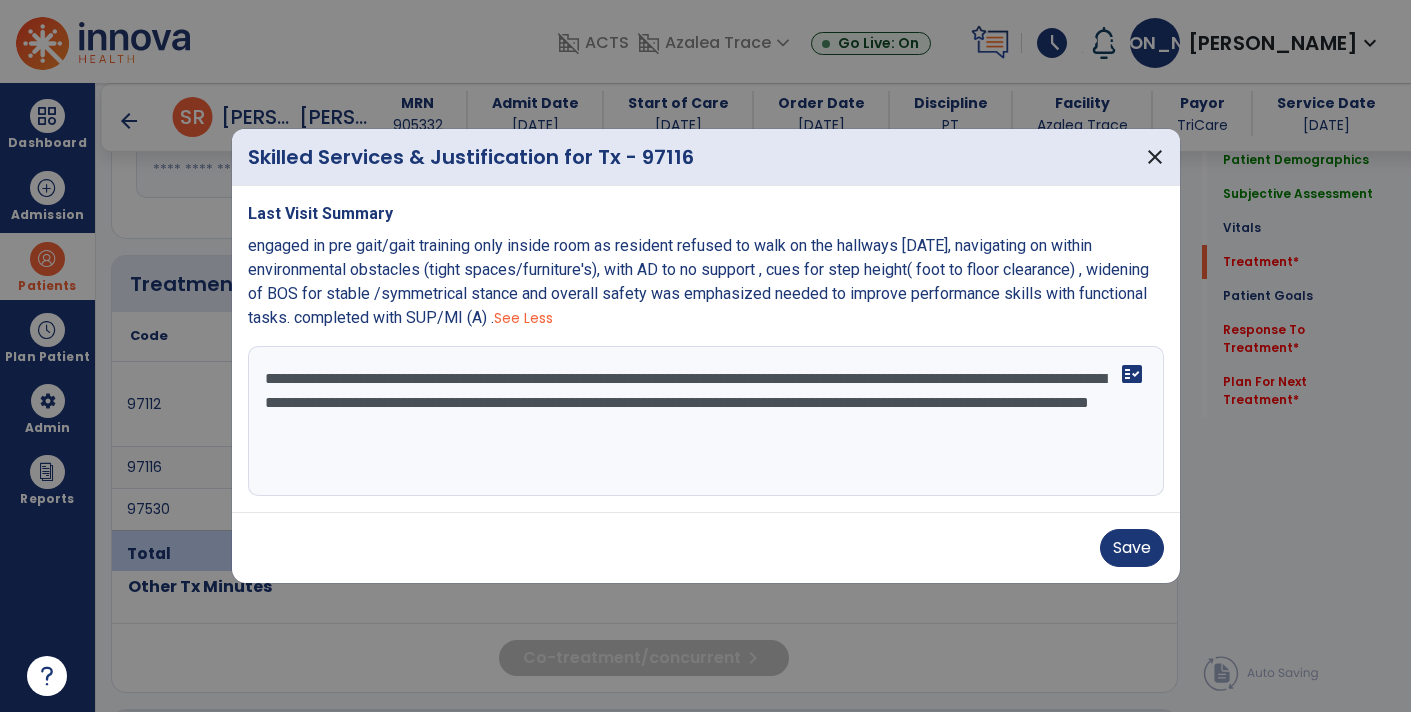 click on "**********" at bounding box center [706, 421] 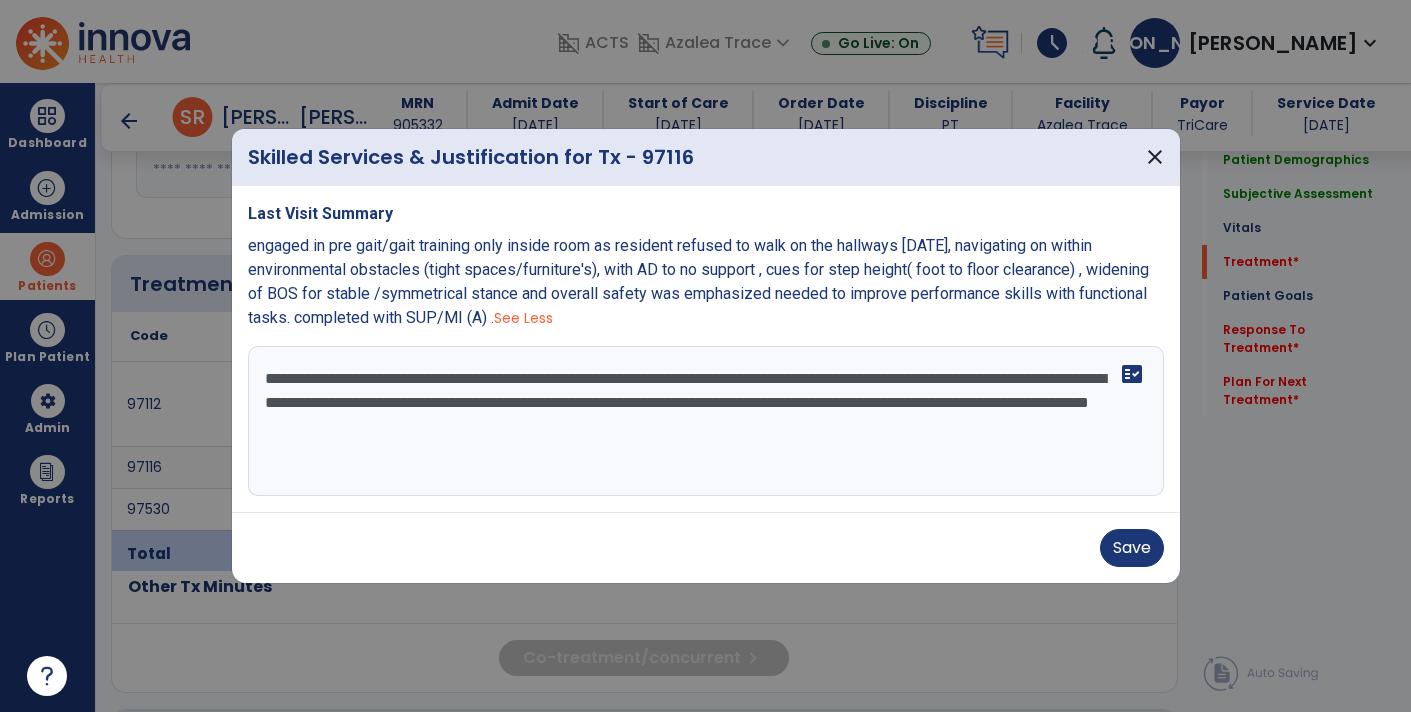 click on "**********" at bounding box center [706, 421] 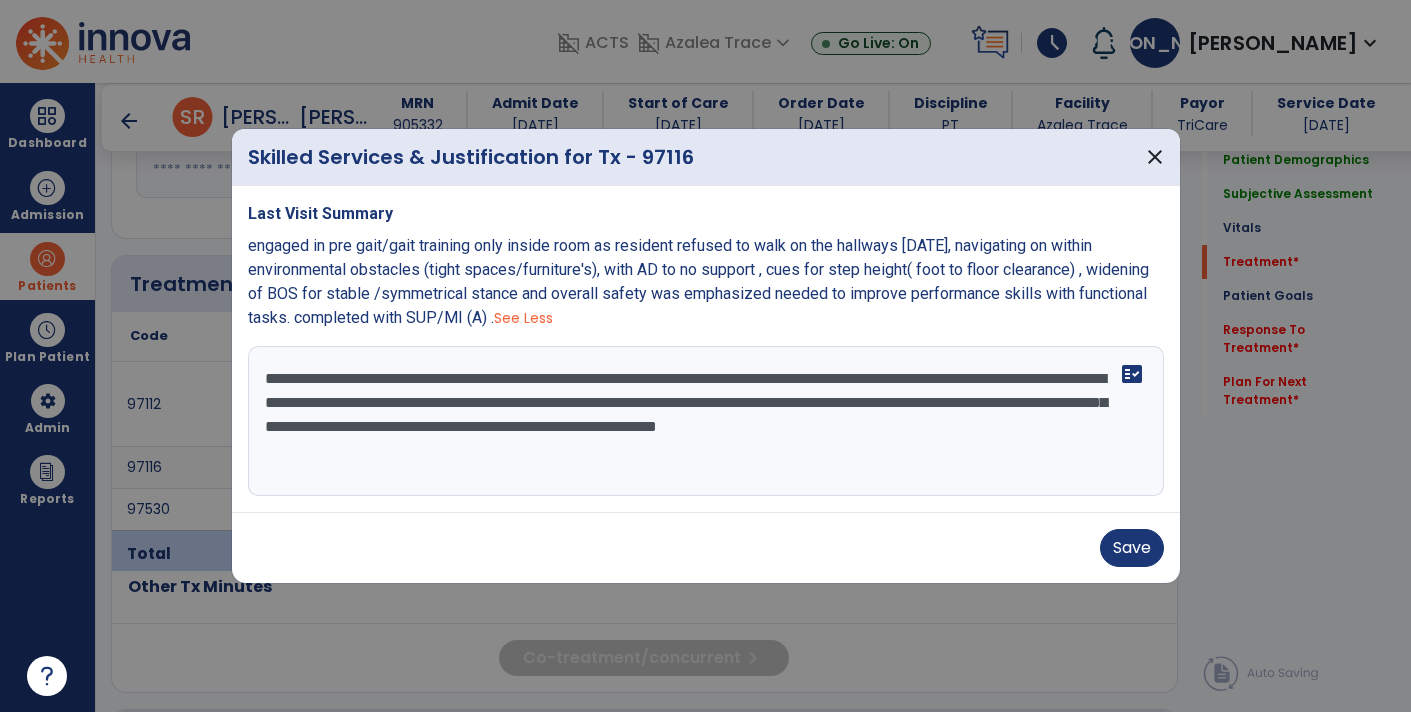 type on "**********" 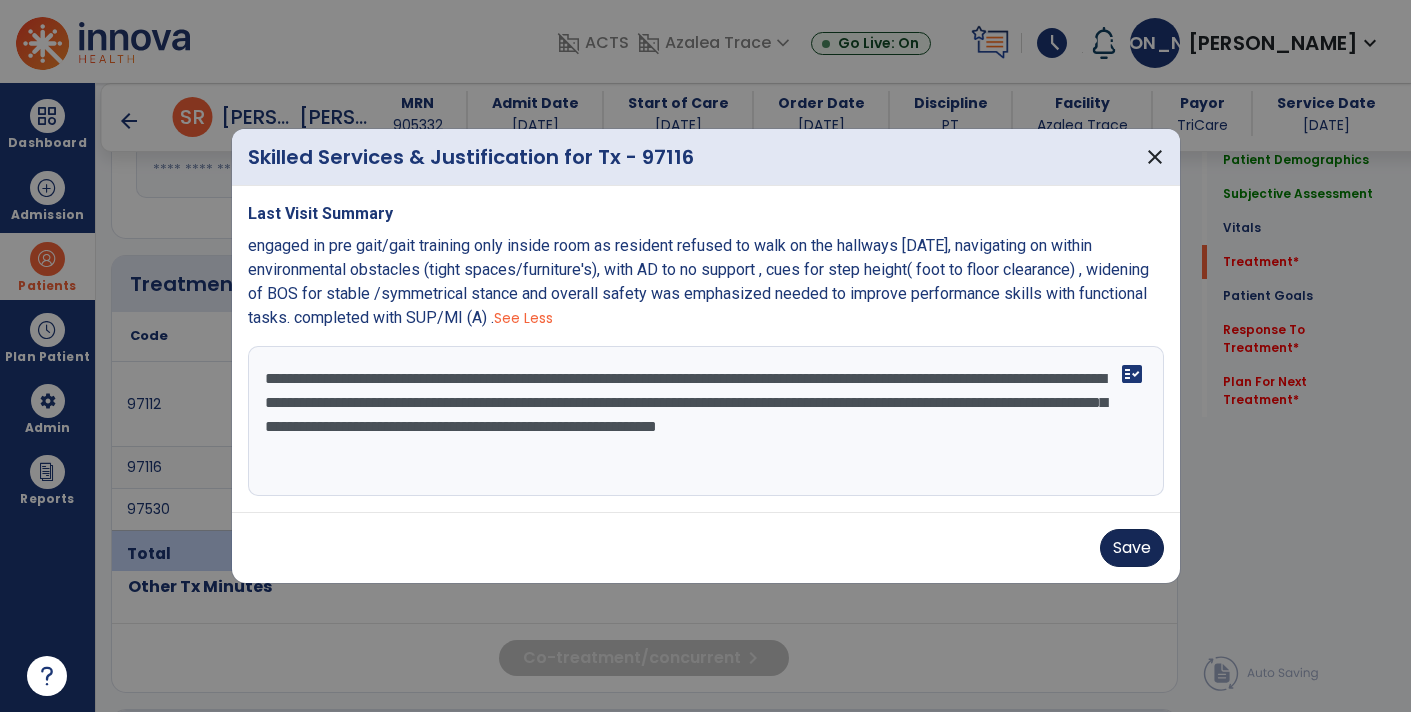 click on "Save" at bounding box center [1132, 548] 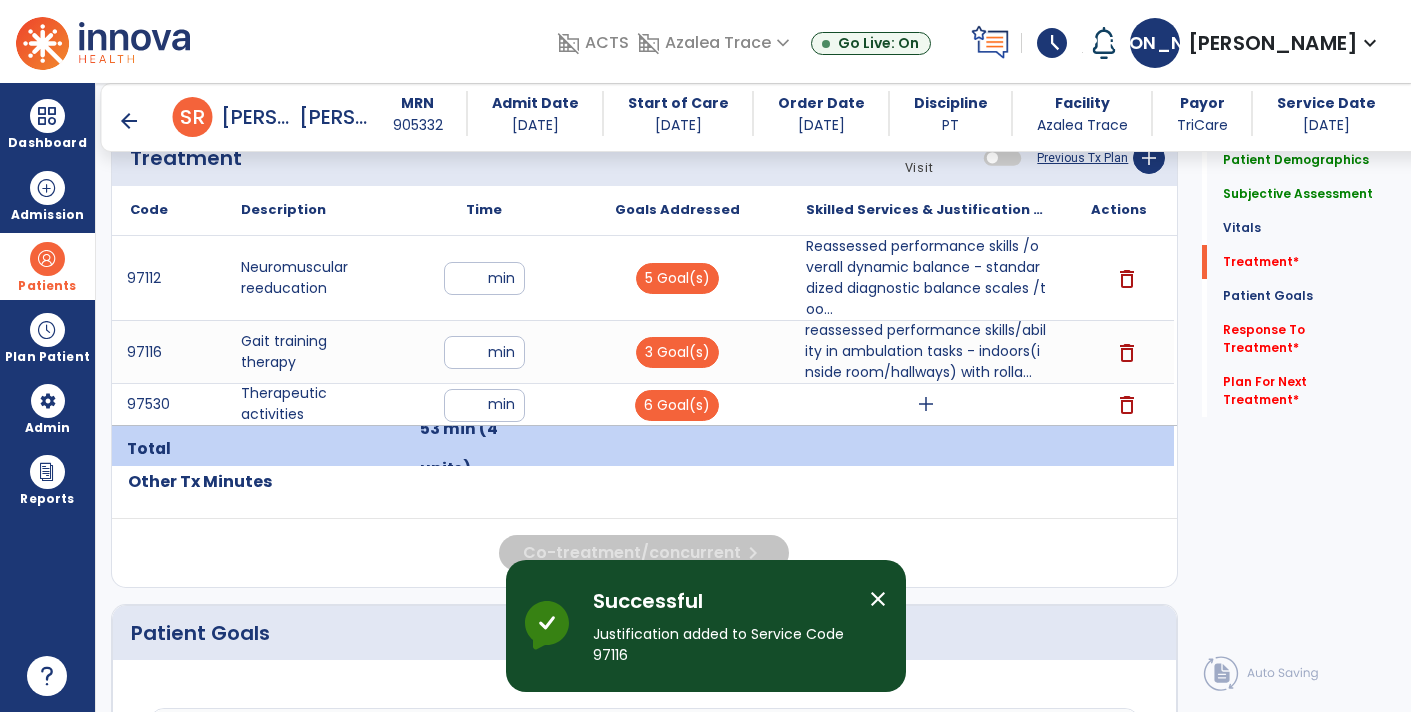 scroll, scrollTop: 1239, scrollLeft: 0, axis: vertical 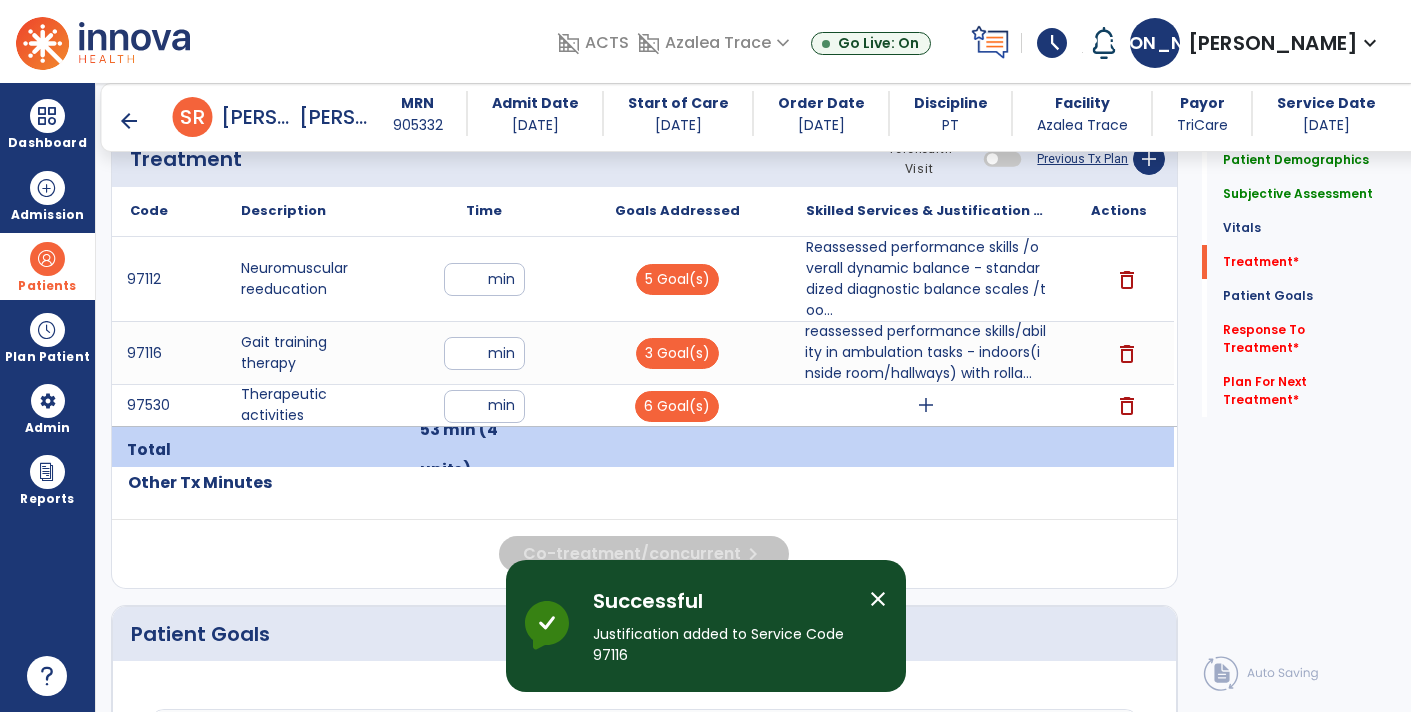 click on "add" at bounding box center [926, 405] 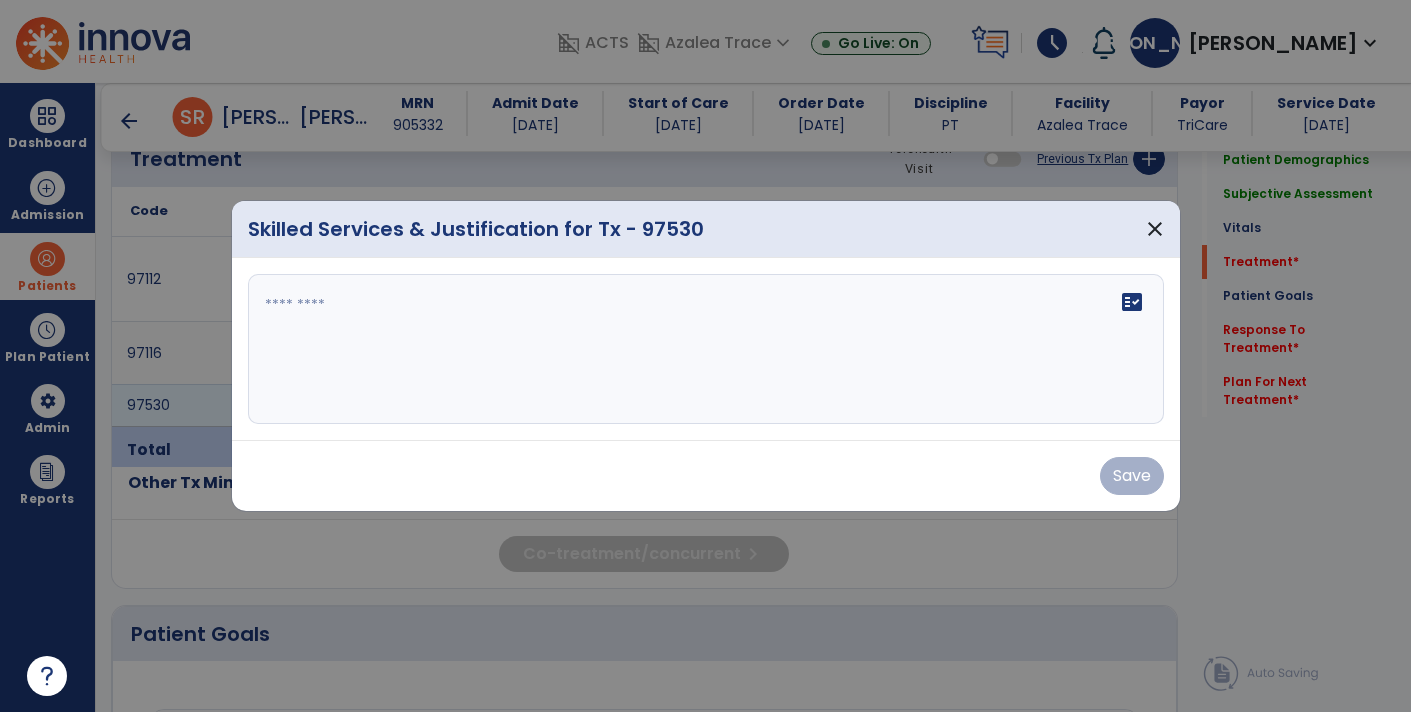 click at bounding box center (706, 349) 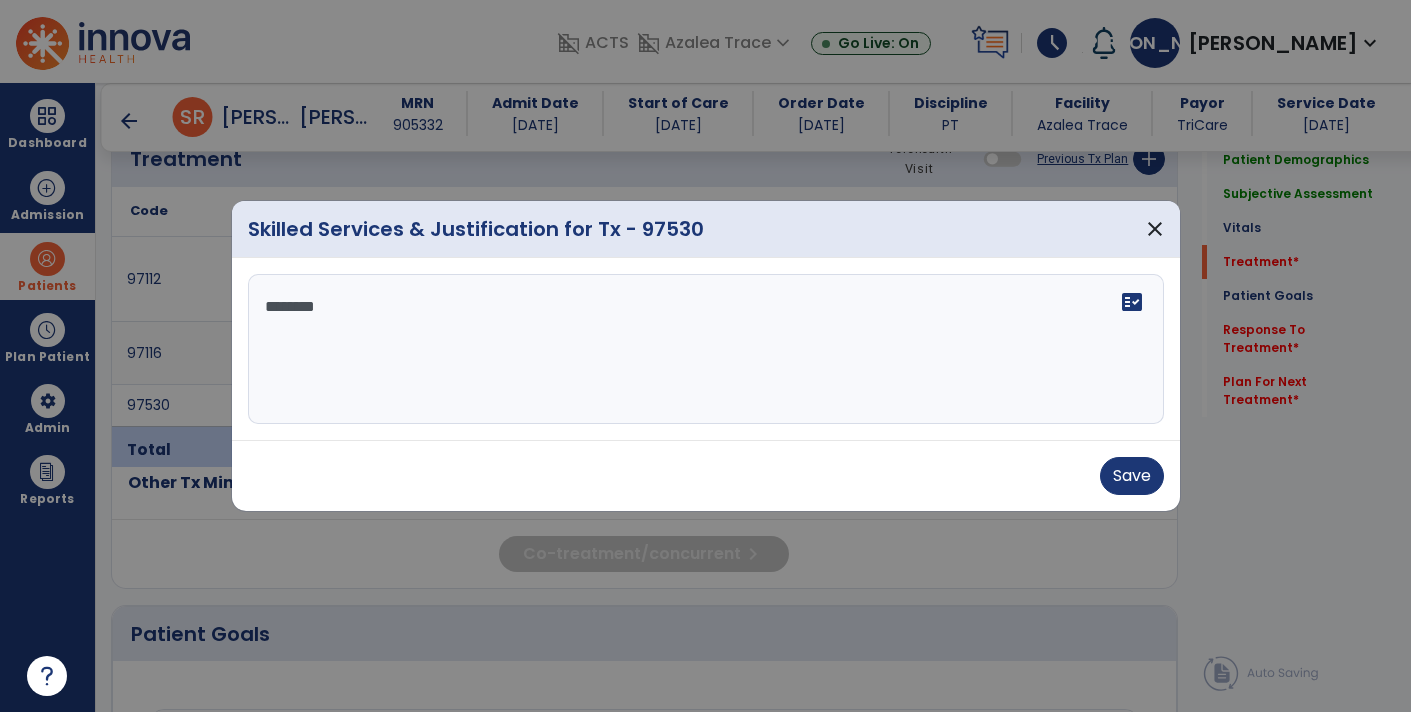 type on "*********" 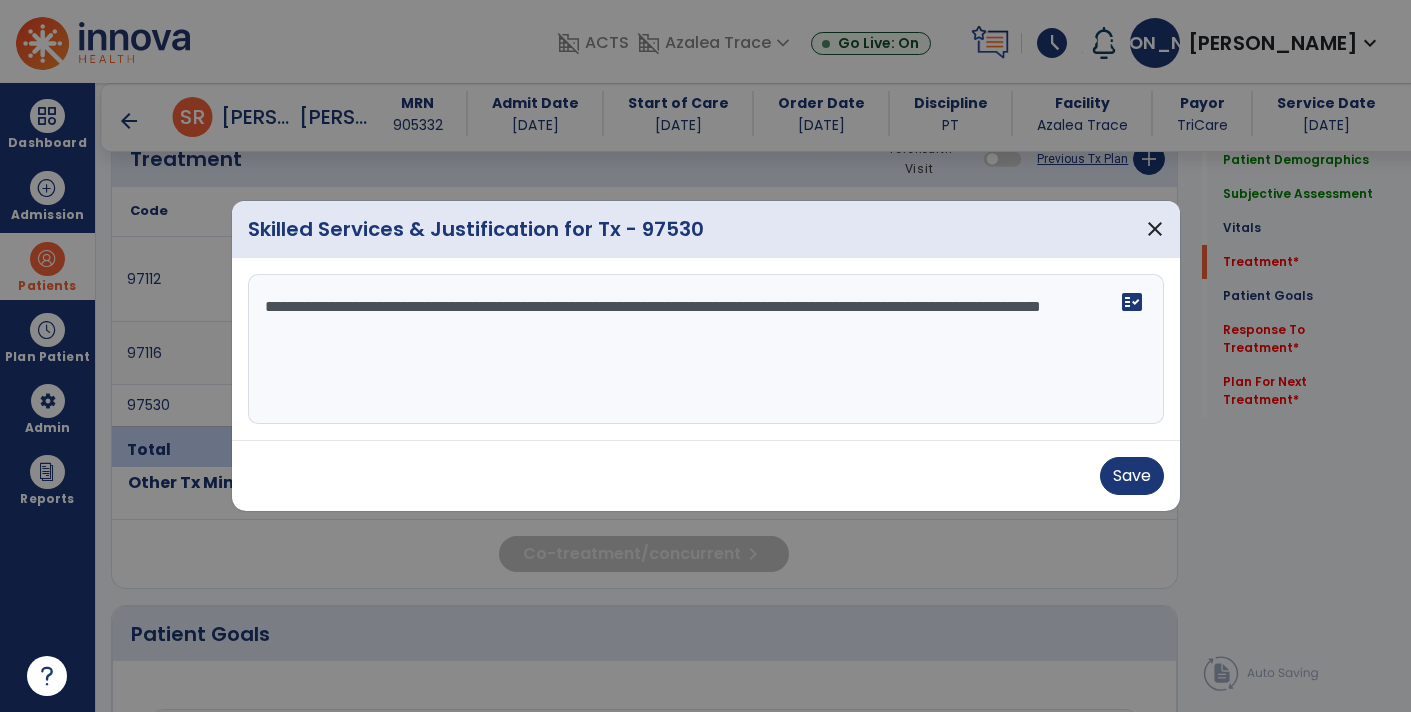 click on "**********" at bounding box center [706, 349] 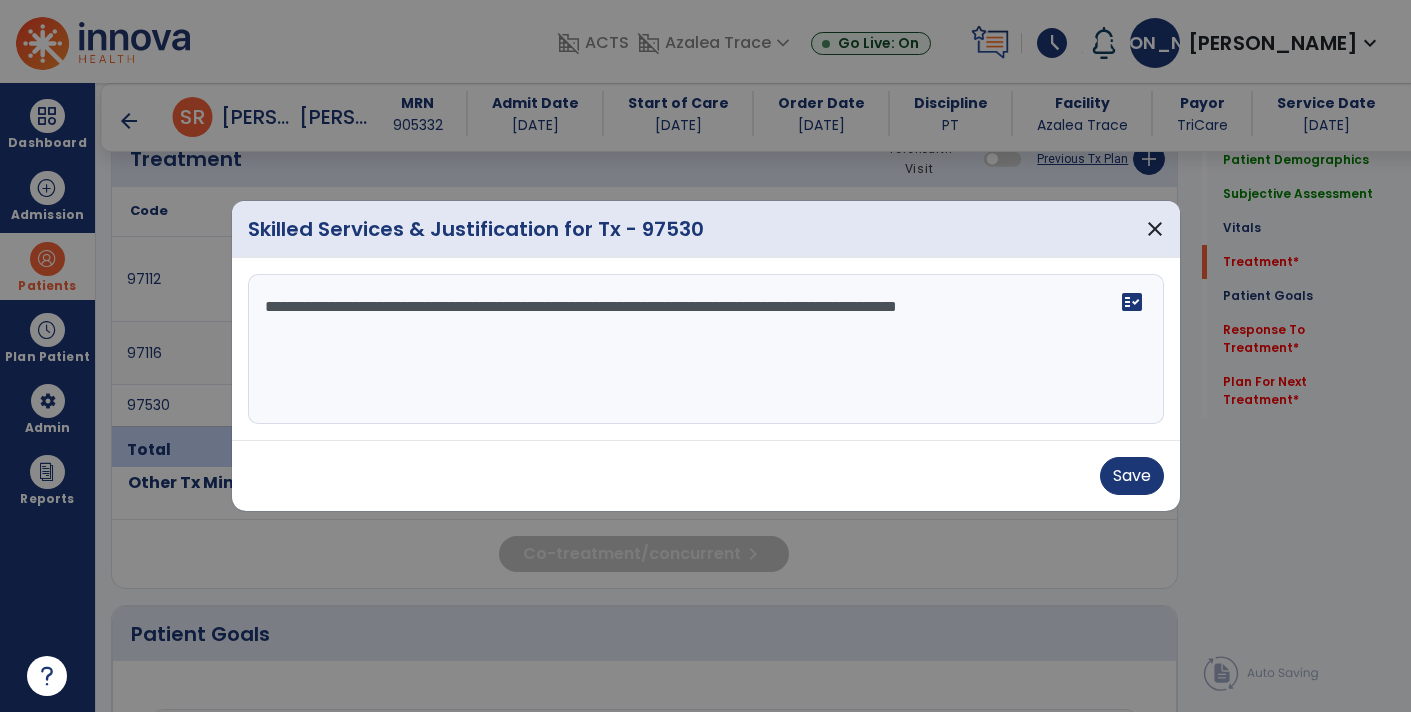 click on "**********" at bounding box center (706, 349) 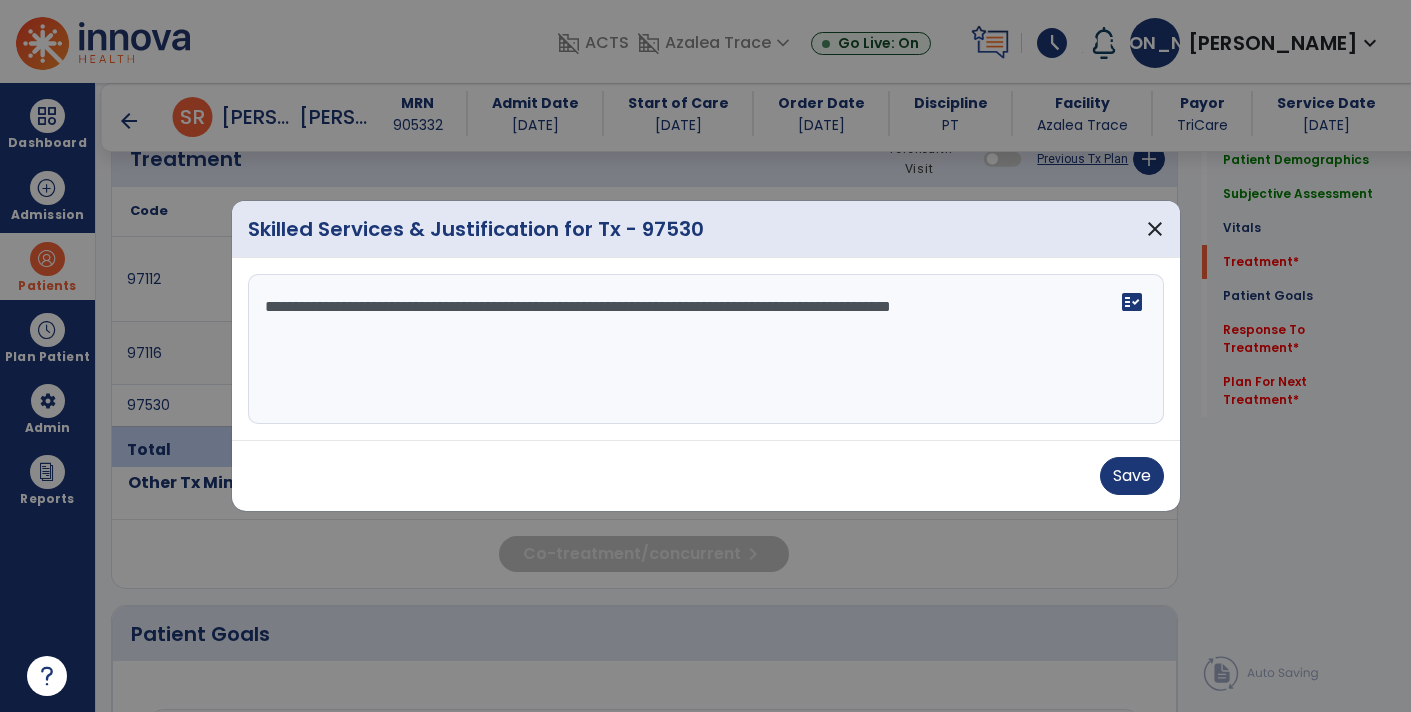 click on "**********" at bounding box center [706, 349] 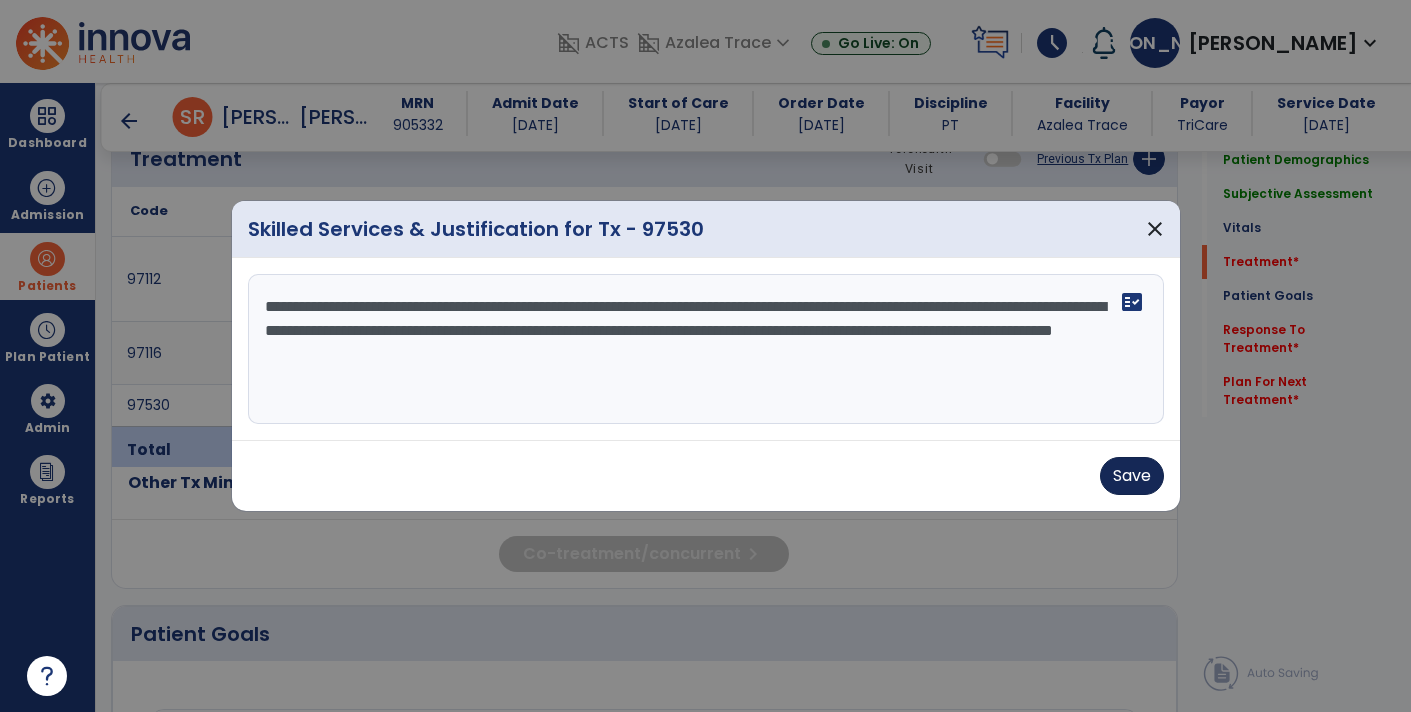 type on "**********" 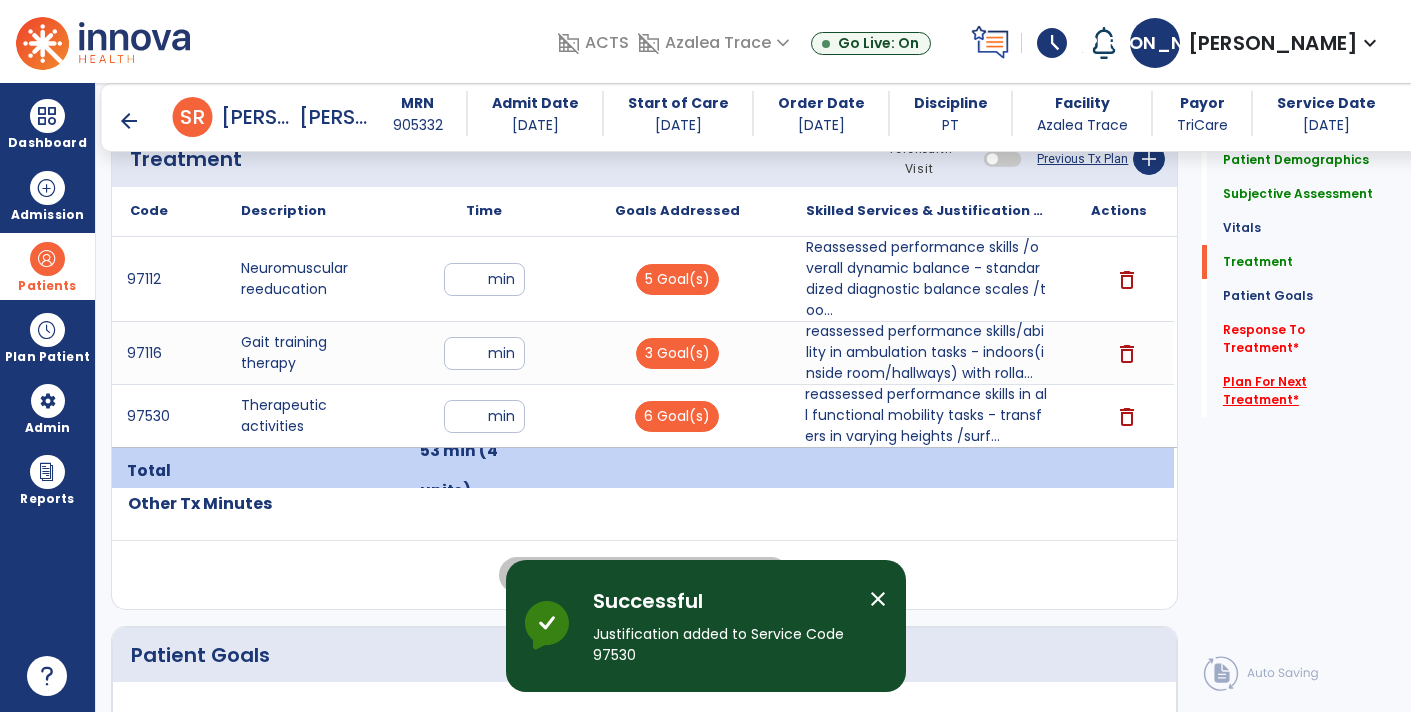 click on "Plan For Next Treatment   *" 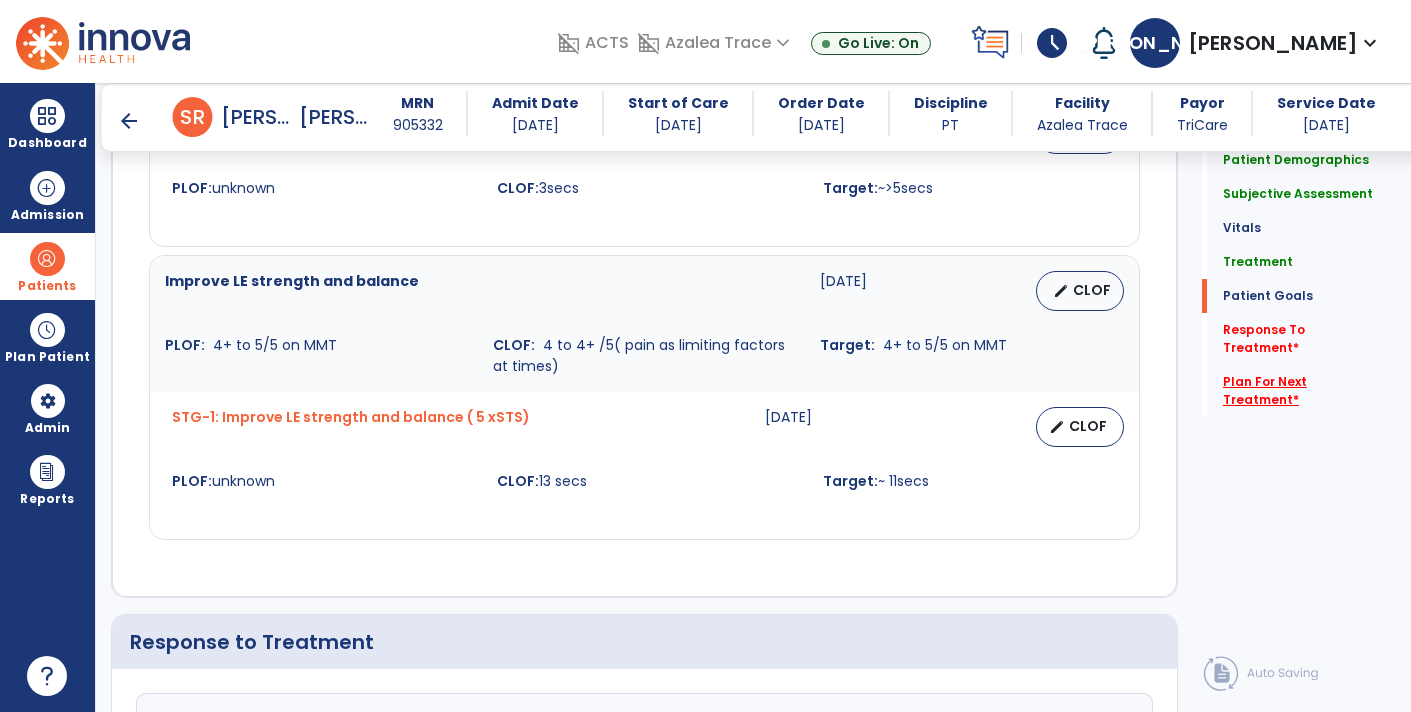 scroll, scrollTop: 3313, scrollLeft: 0, axis: vertical 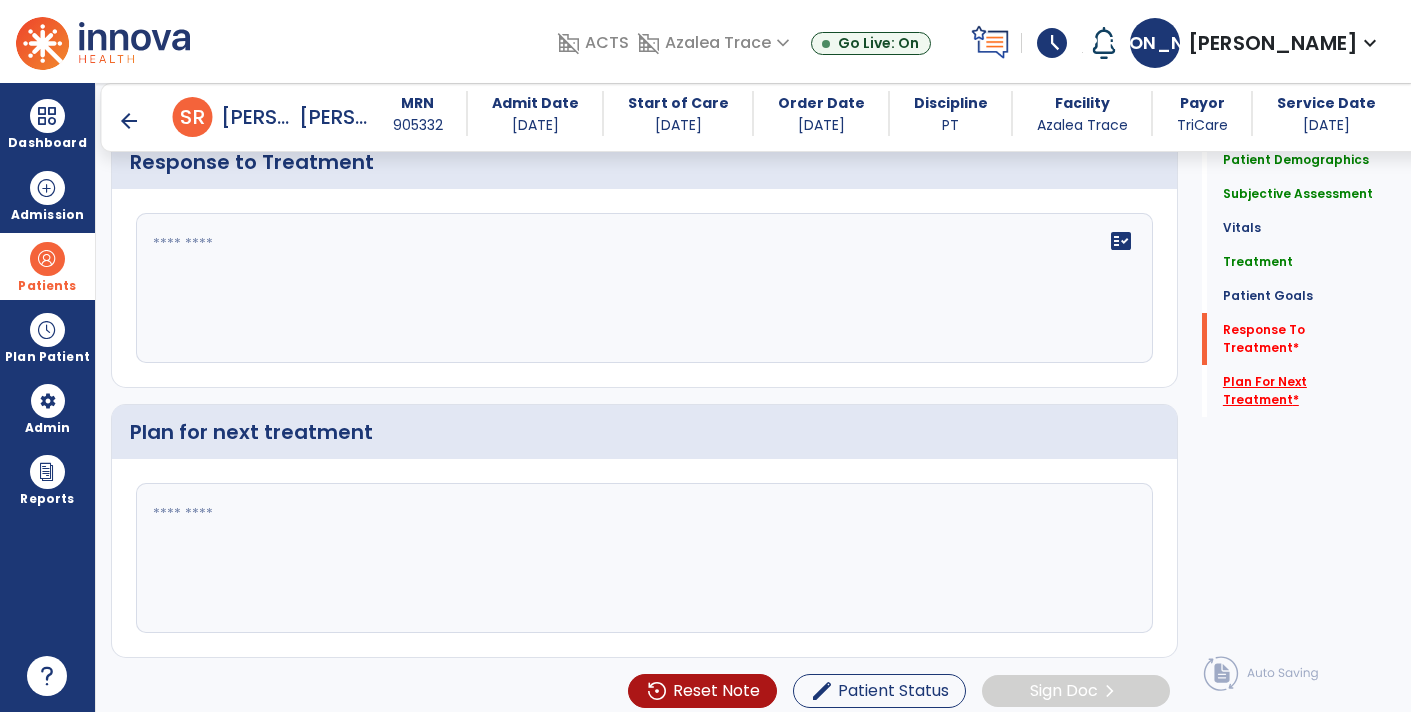 click on "Plan For Next Treatment   *" 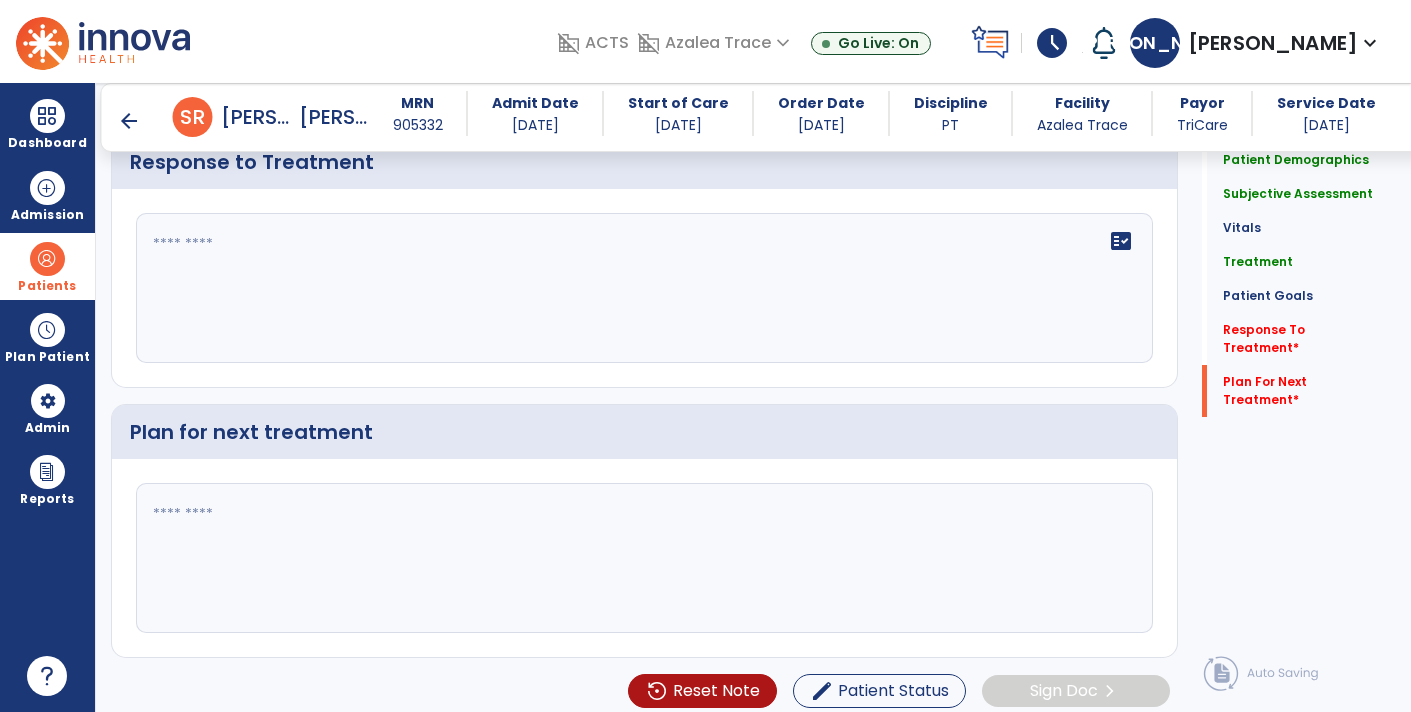 click 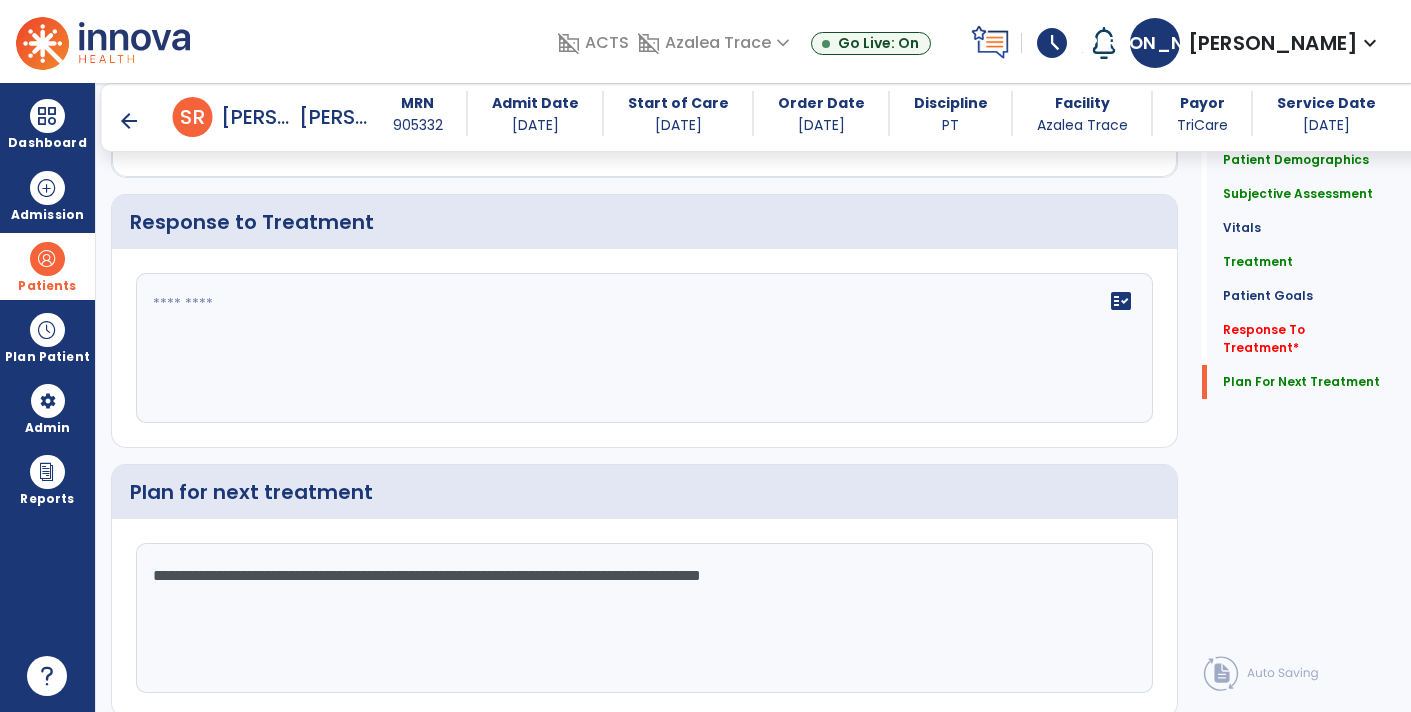 scroll, scrollTop: 3313, scrollLeft: 0, axis: vertical 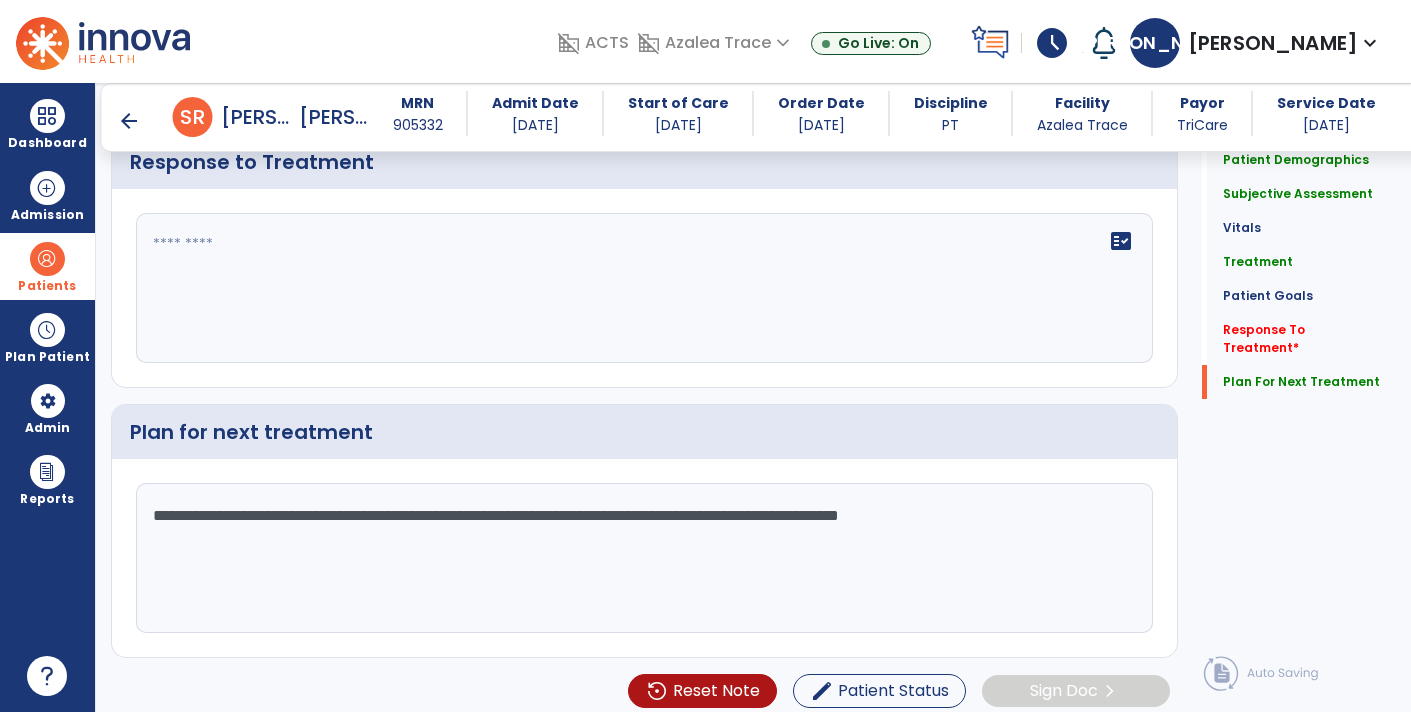 click on "**********" 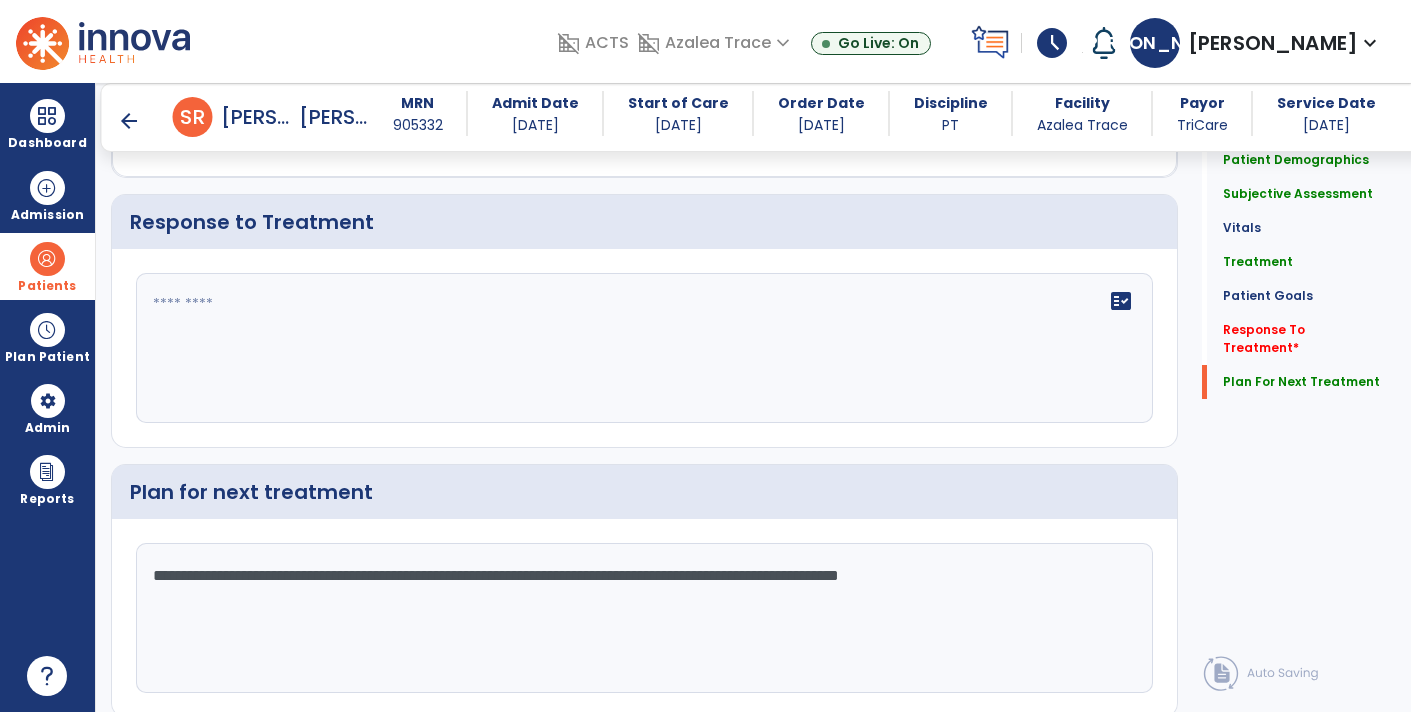 scroll, scrollTop: 3313, scrollLeft: 0, axis: vertical 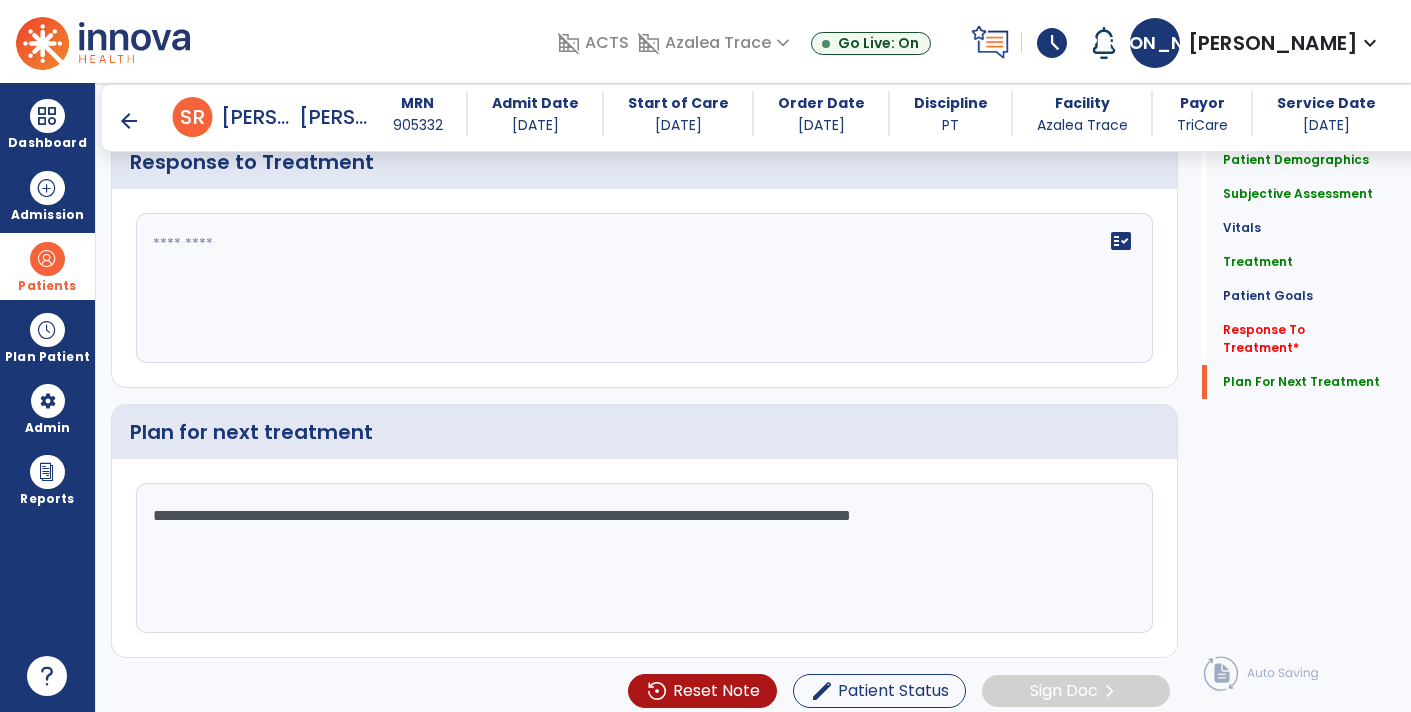 click on "**********" 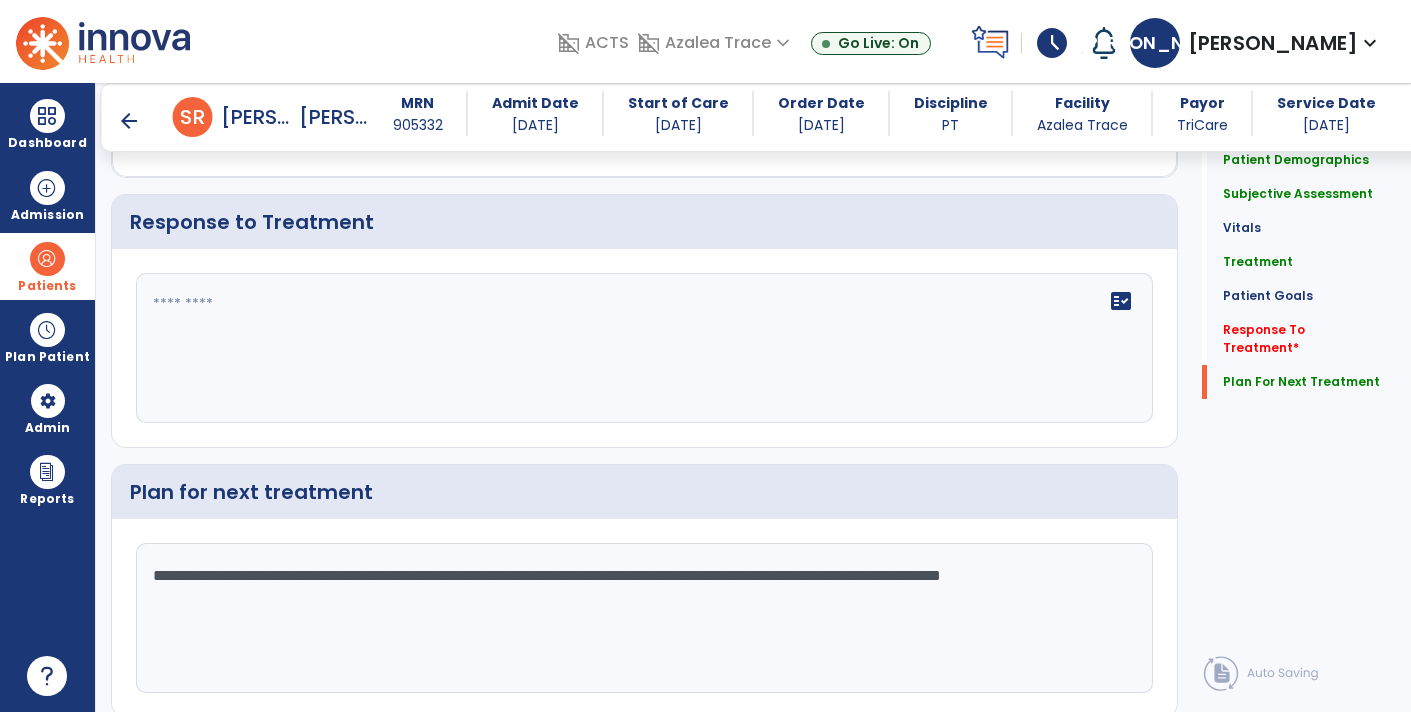 scroll, scrollTop: 3313, scrollLeft: 0, axis: vertical 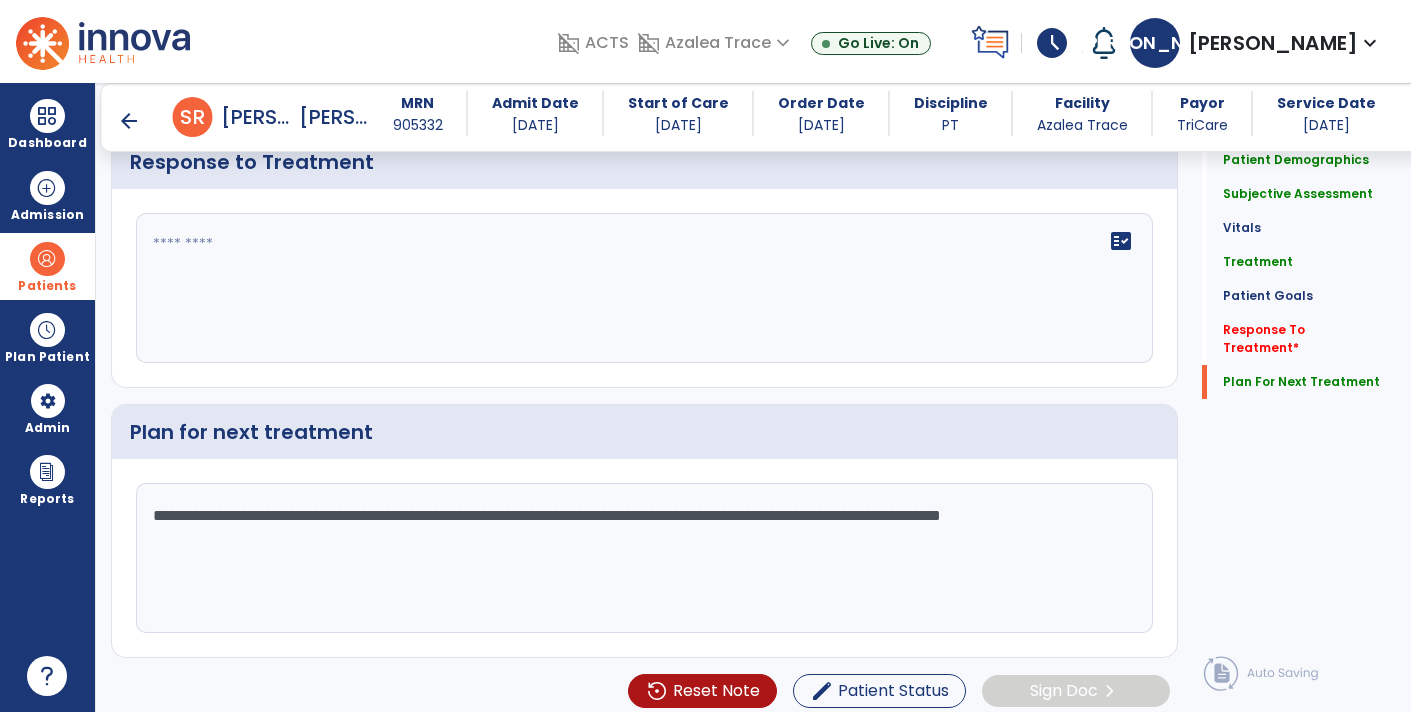 click on "**********" 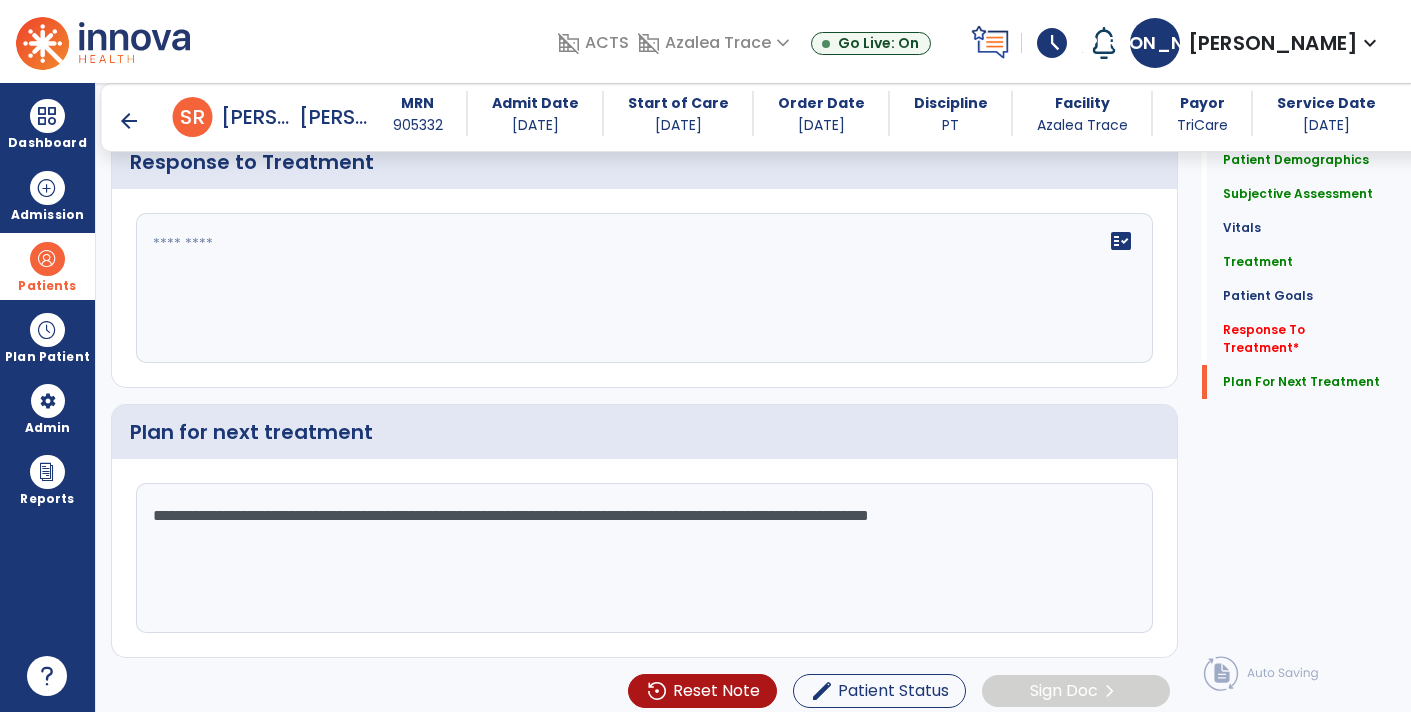 click on "**********" 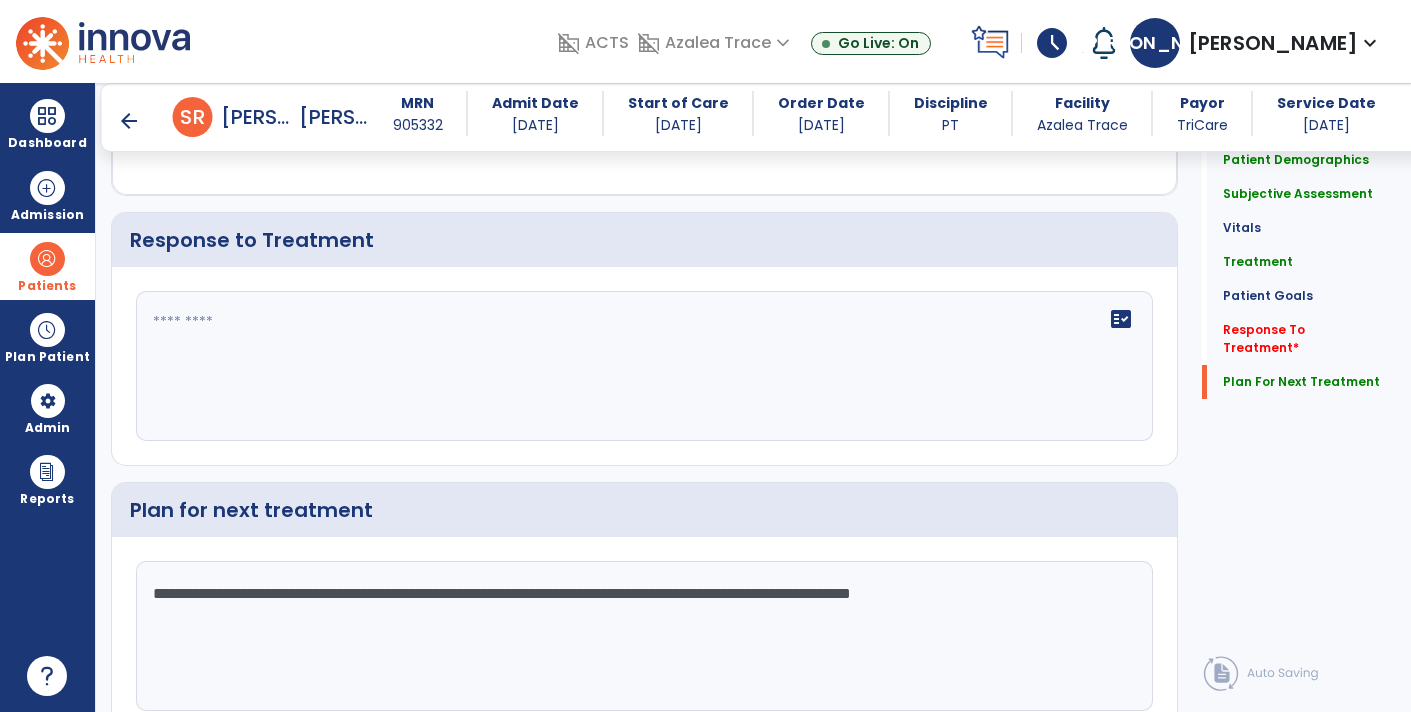 scroll, scrollTop: 3238, scrollLeft: 0, axis: vertical 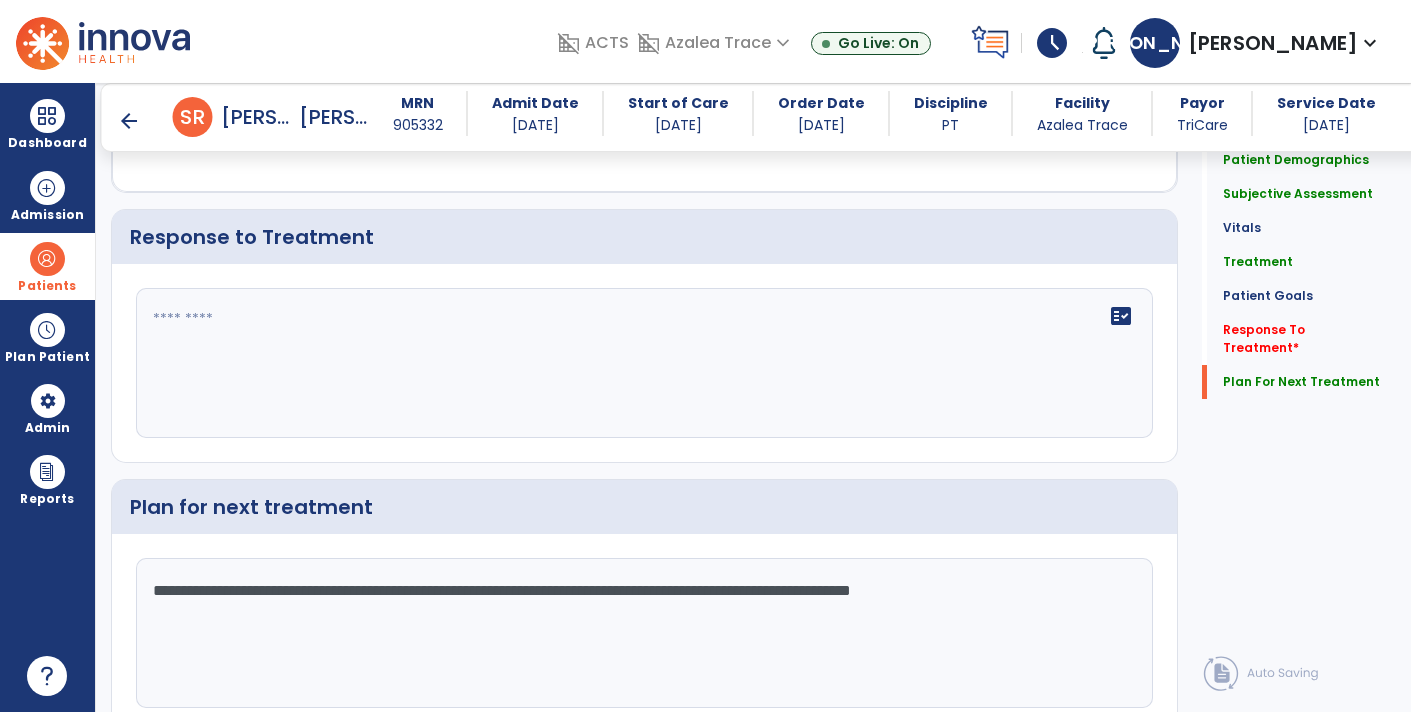 type on "**********" 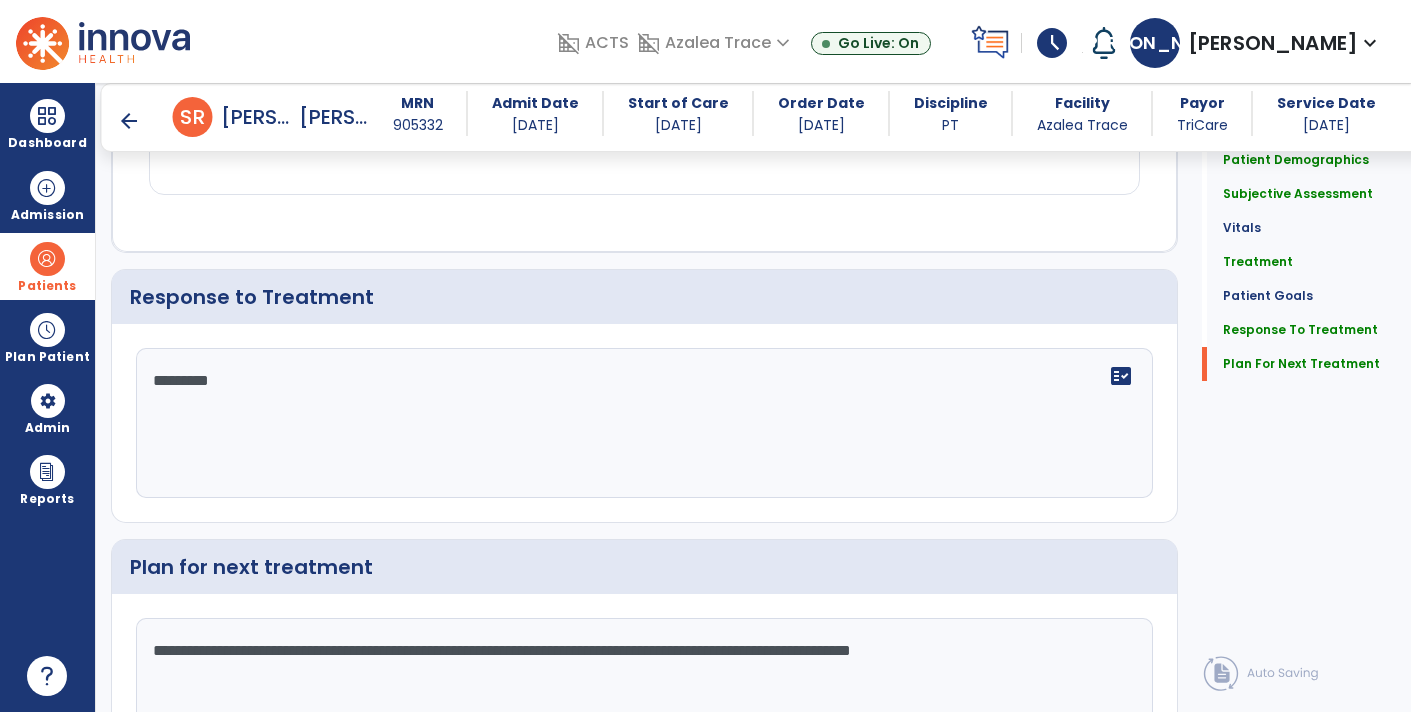 scroll, scrollTop: 3237, scrollLeft: 0, axis: vertical 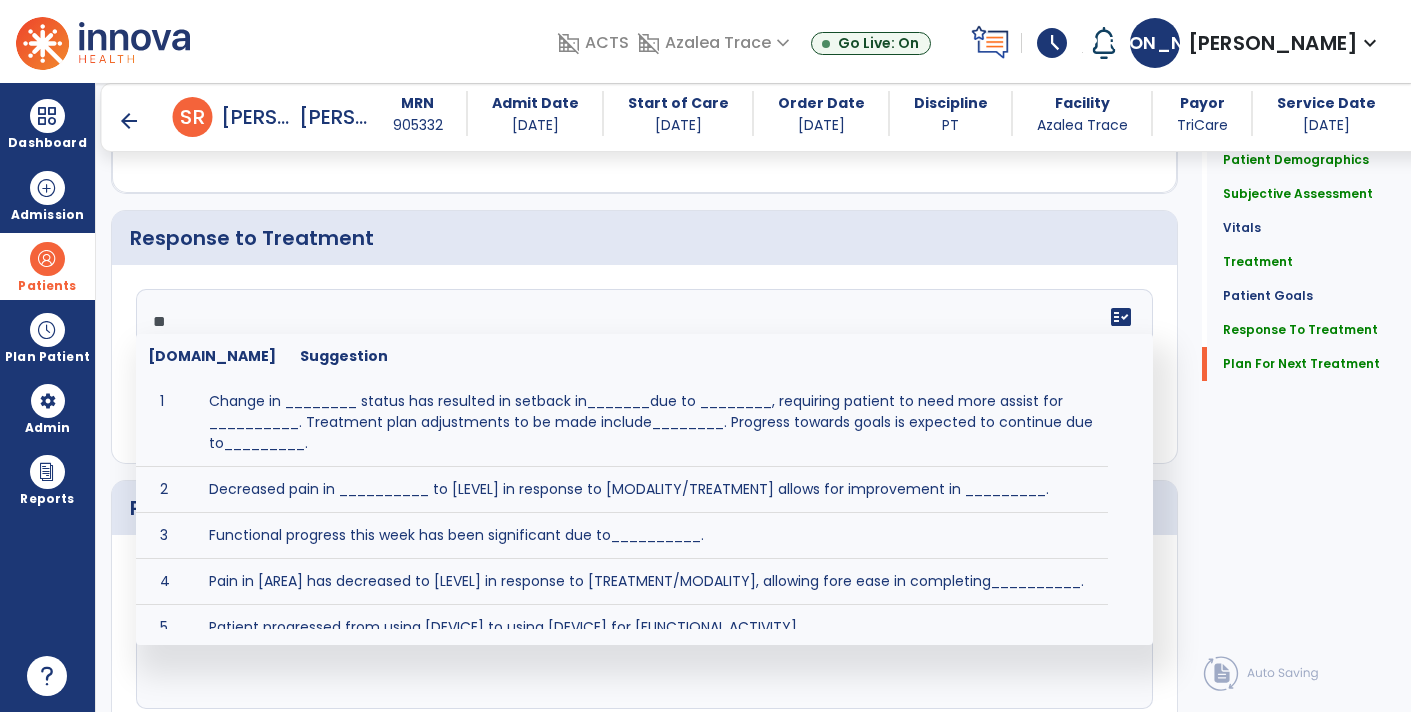 type on "*" 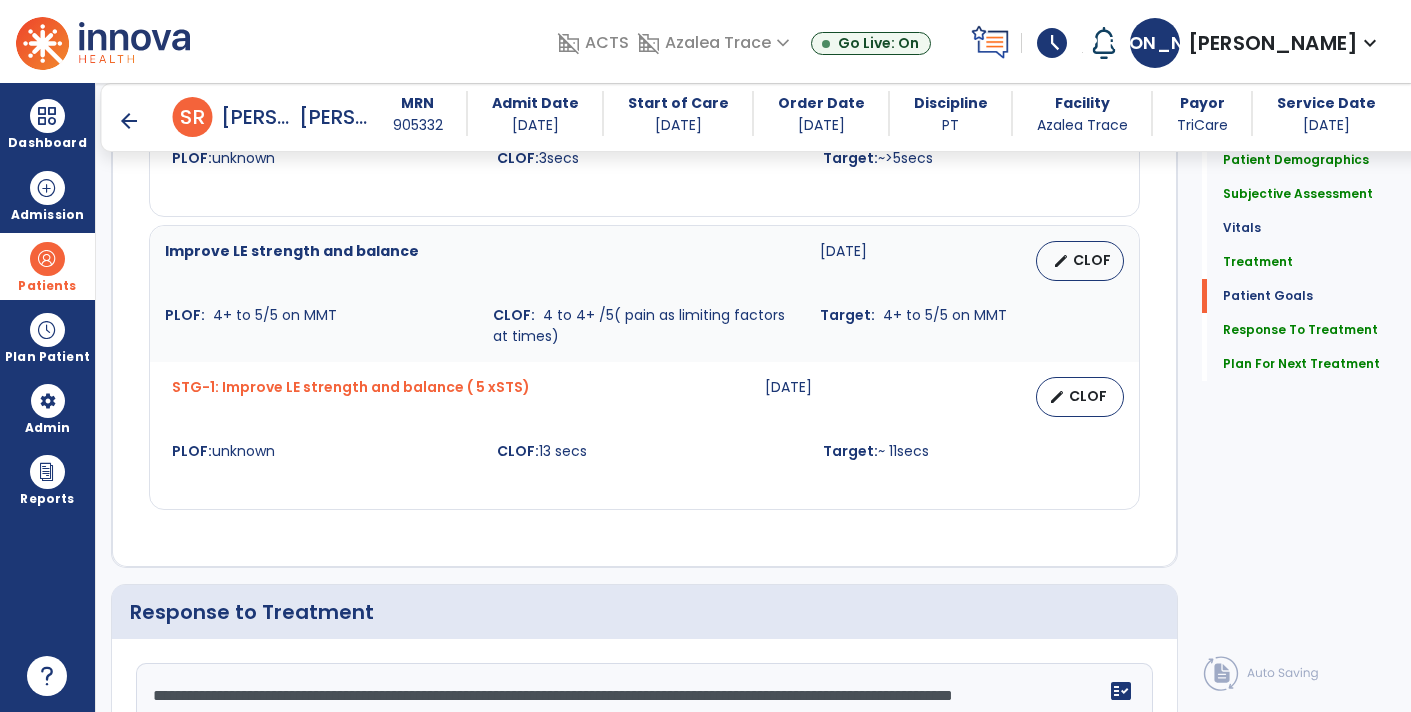 scroll, scrollTop: 3313, scrollLeft: 0, axis: vertical 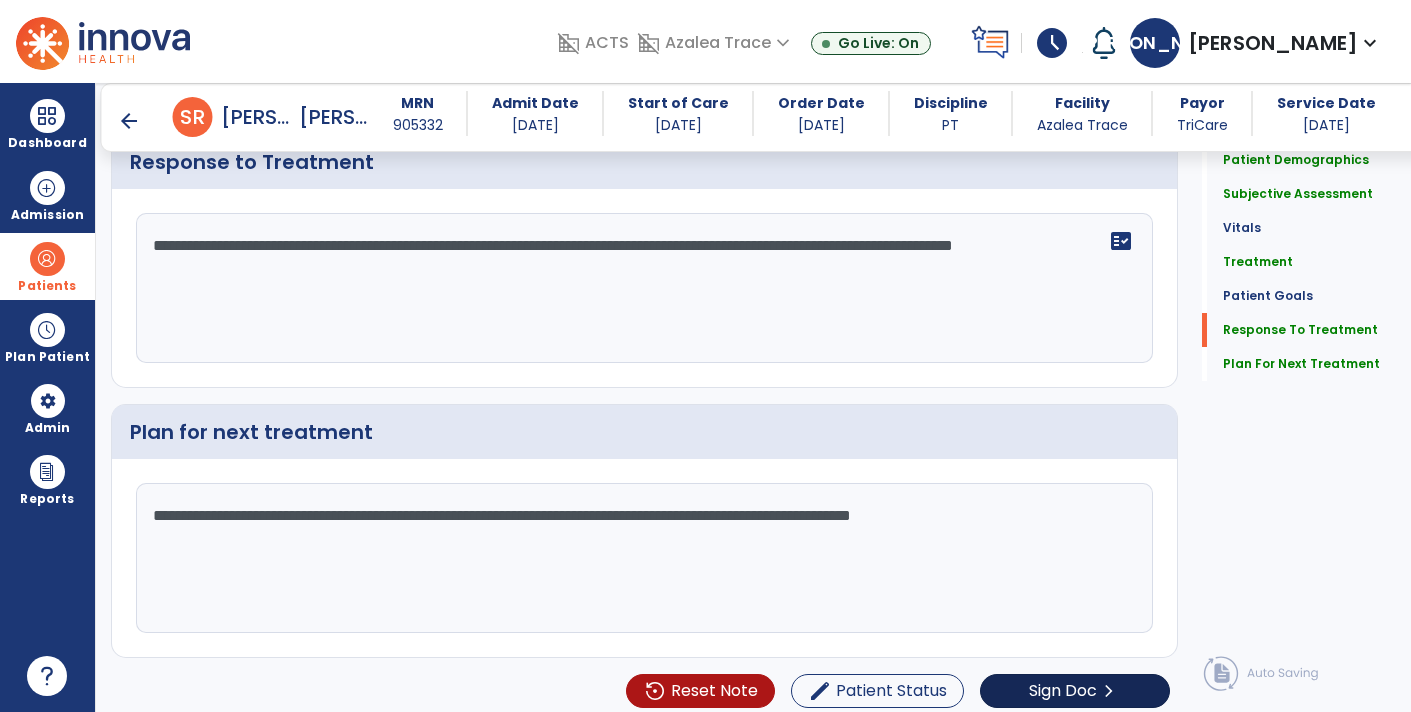 type on "**********" 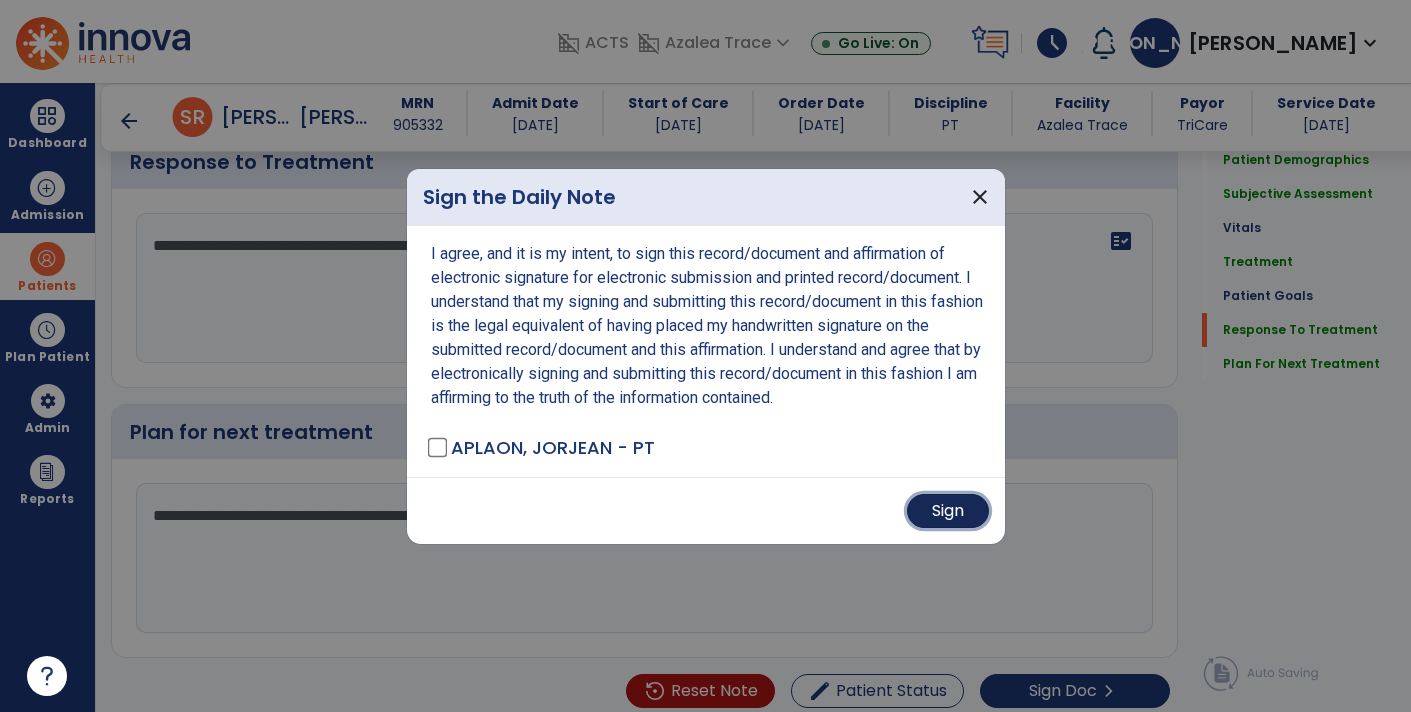 click on "Sign" at bounding box center [948, 511] 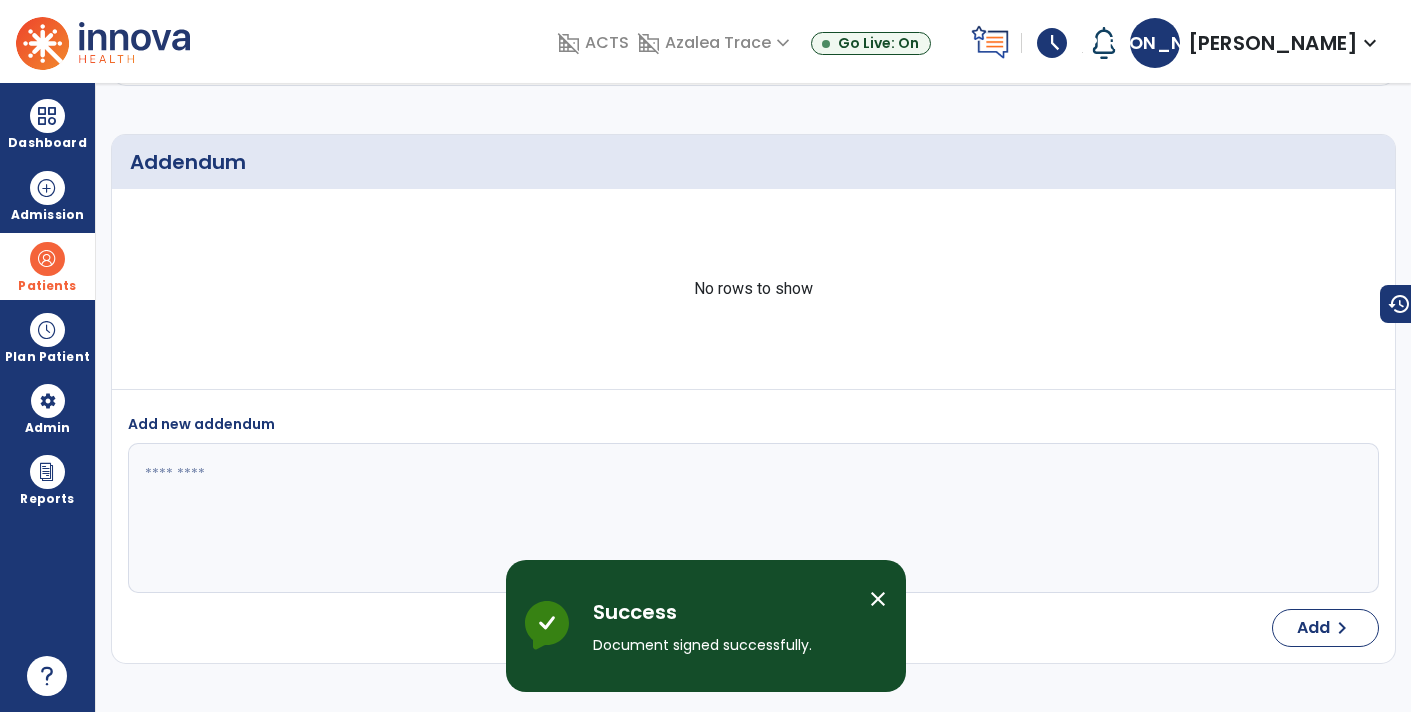 scroll, scrollTop: 2449, scrollLeft: 0, axis: vertical 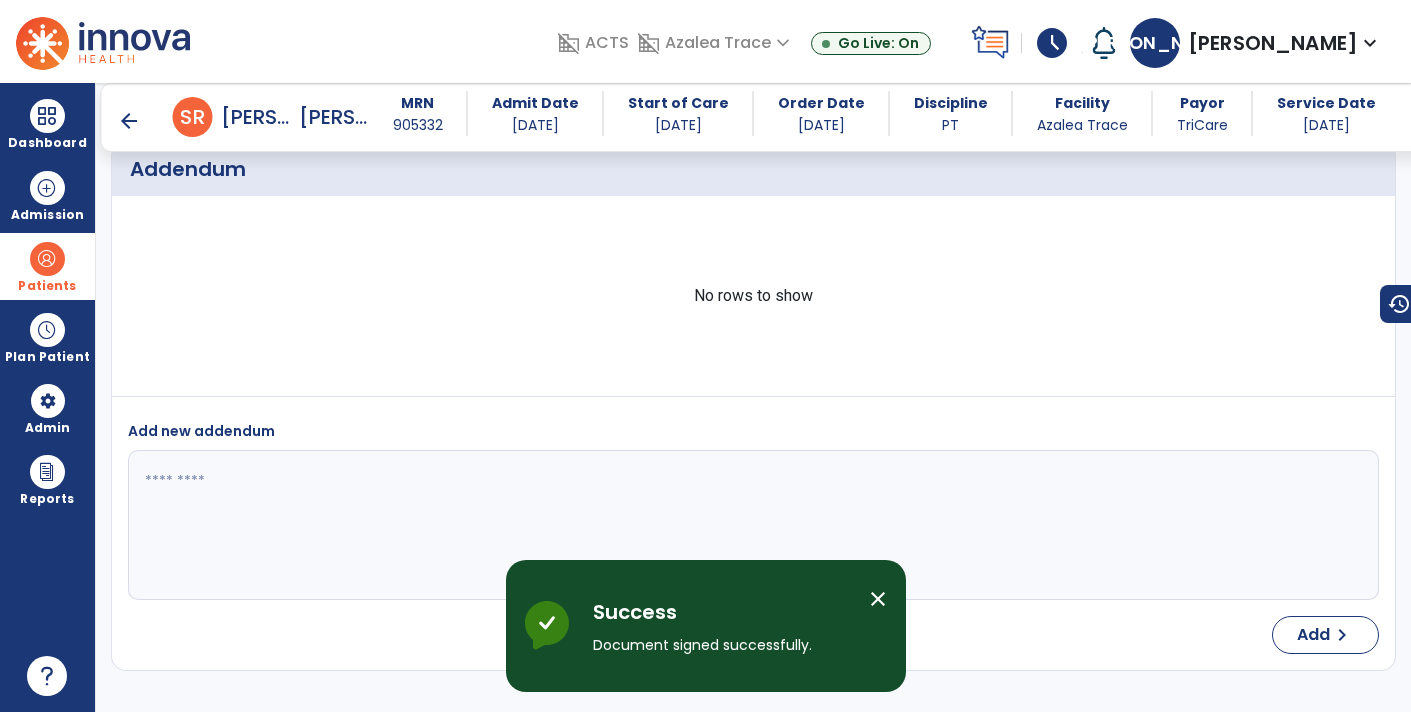 click on "arrow_back" at bounding box center (129, 121) 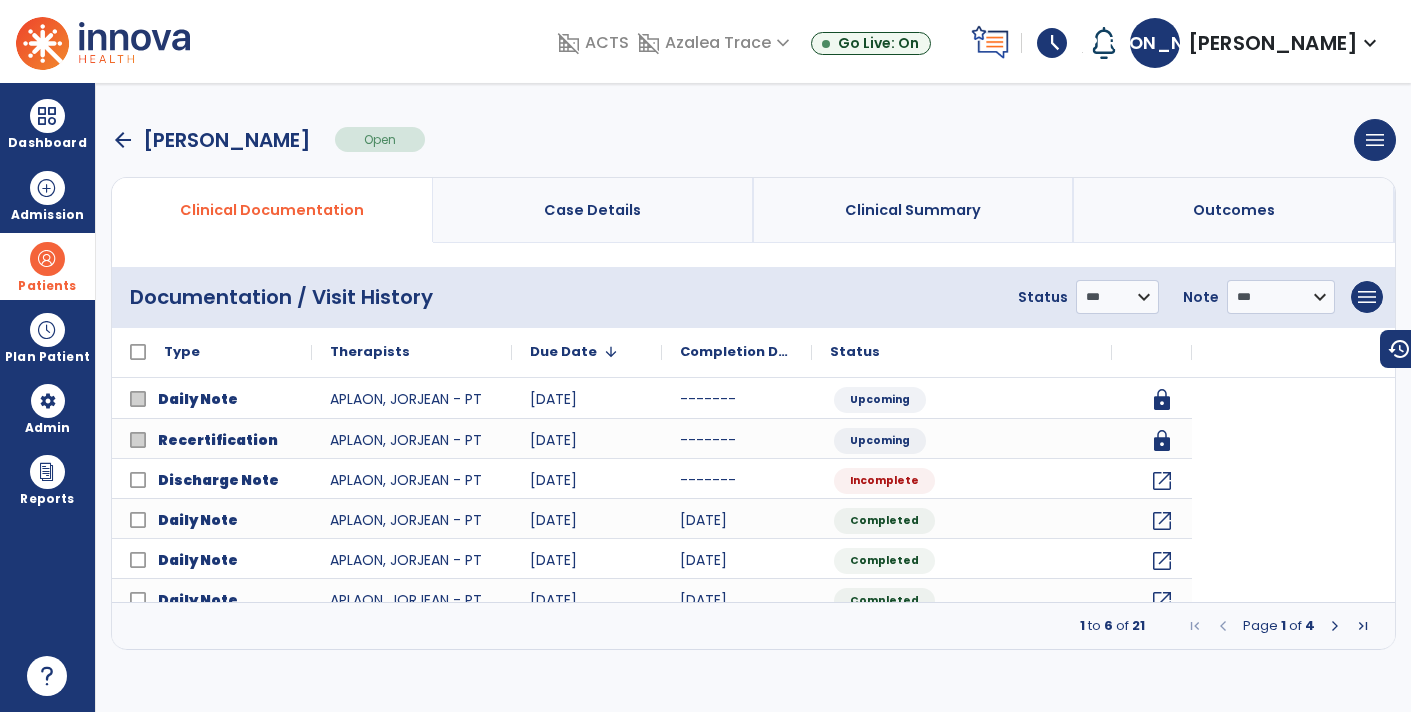 scroll, scrollTop: 0, scrollLeft: 0, axis: both 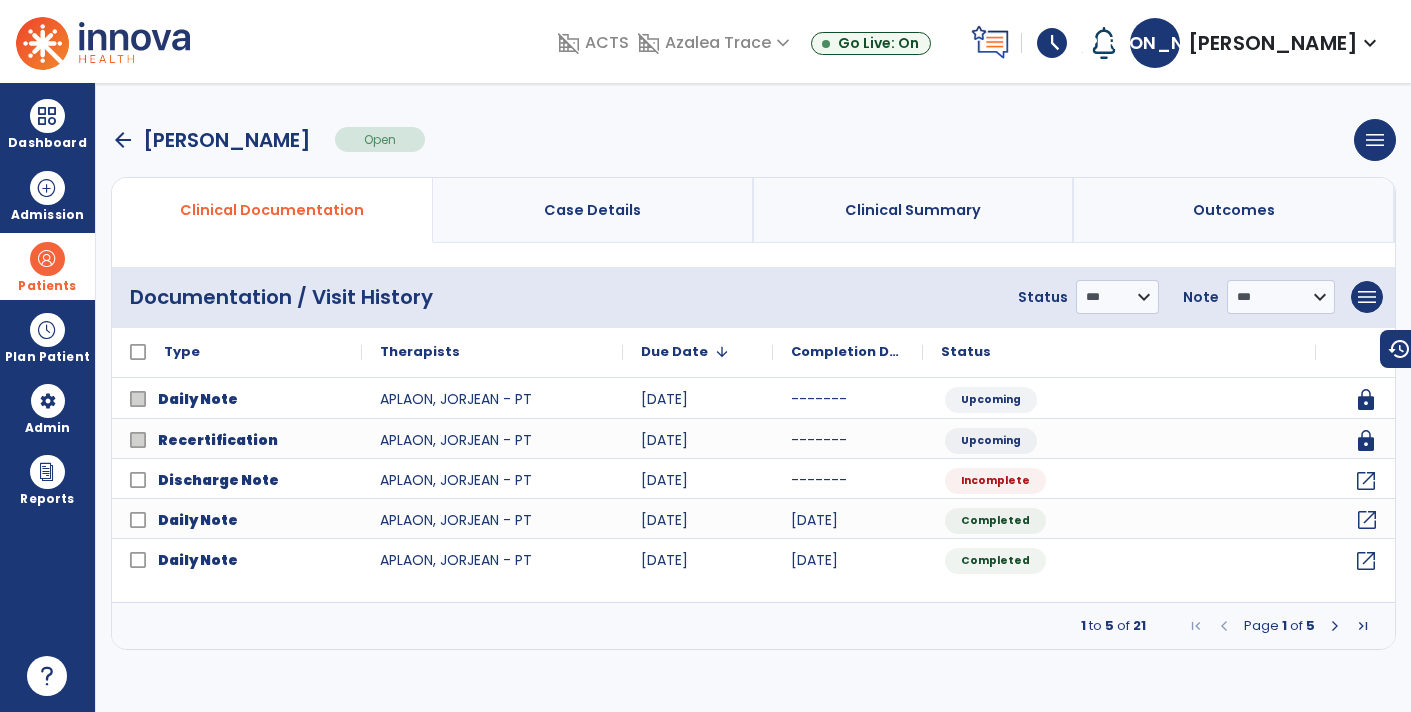click on "open_in_new" 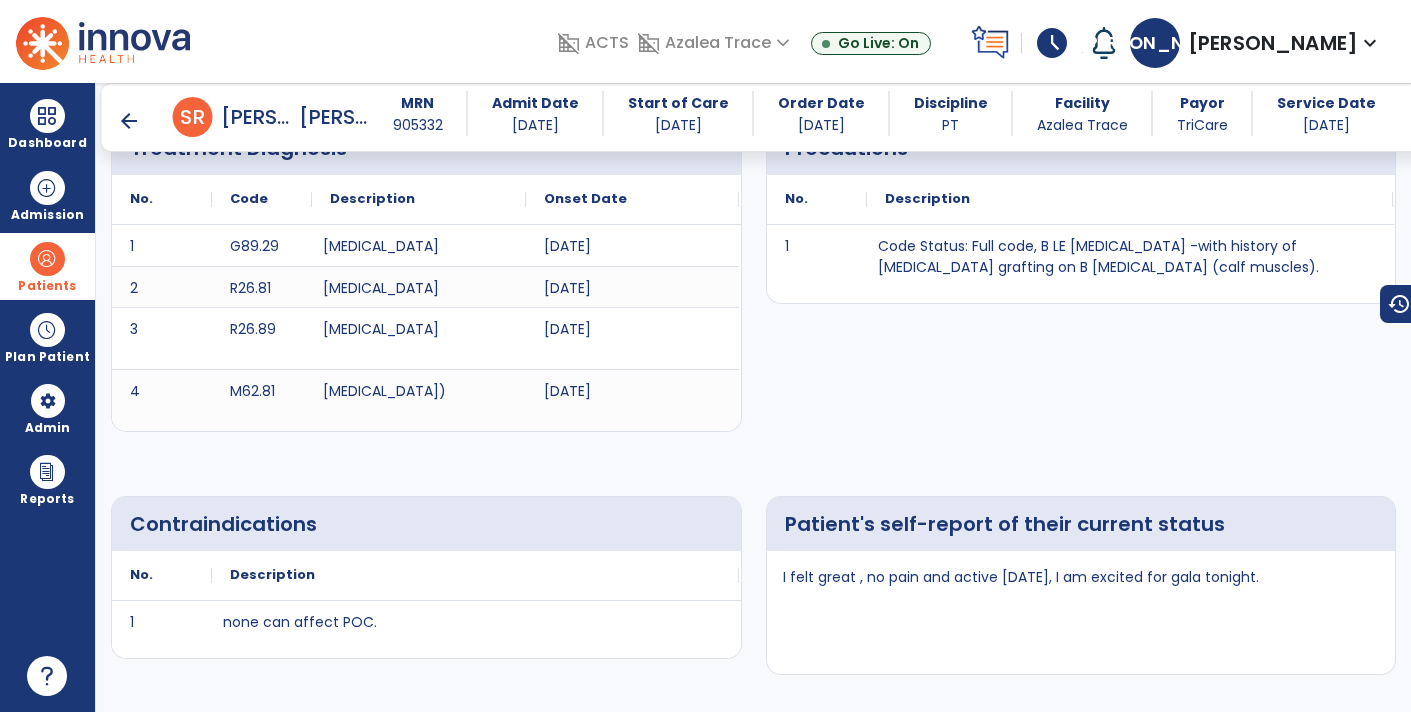 scroll, scrollTop: 579, scrollLeft: 0, axis: vertical 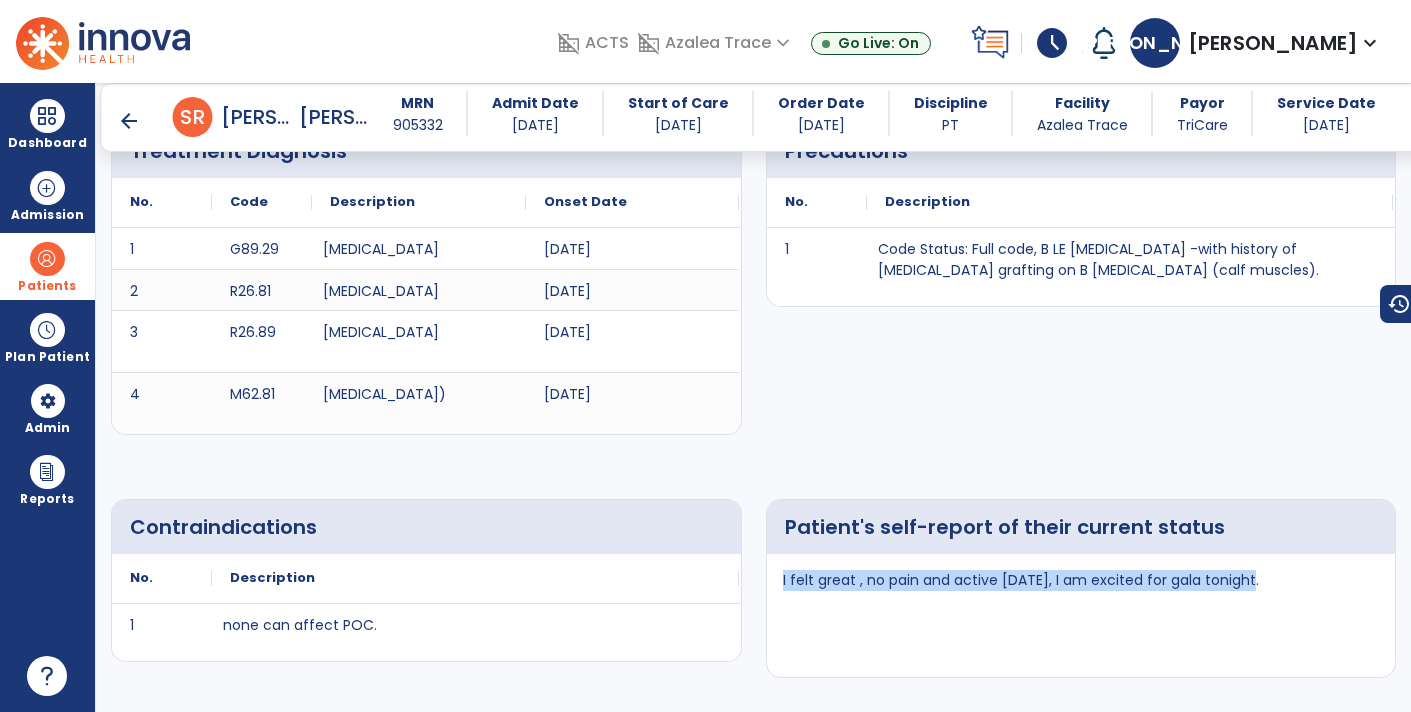 click on "arrow_back" at bounding box center [129, 121] 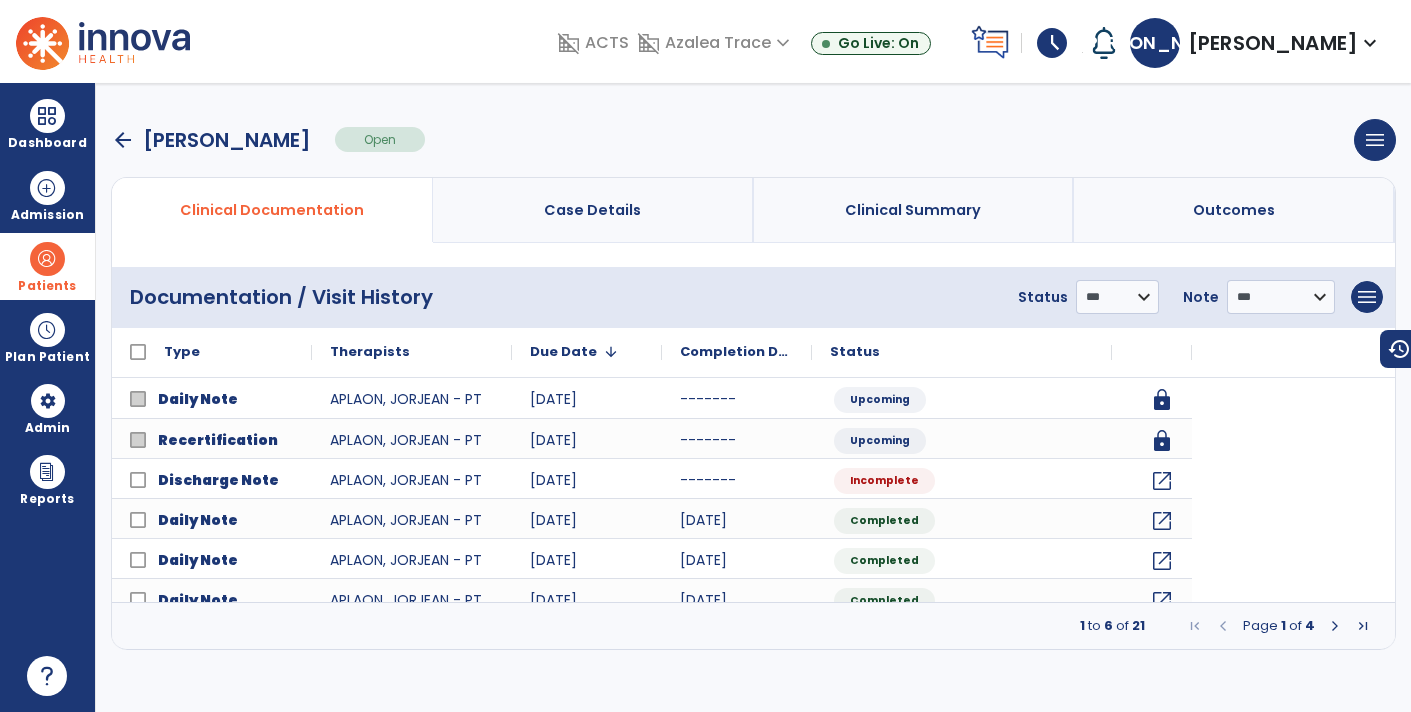 scroll, scrollTop: 0, scrollLeft: 0, axis: both 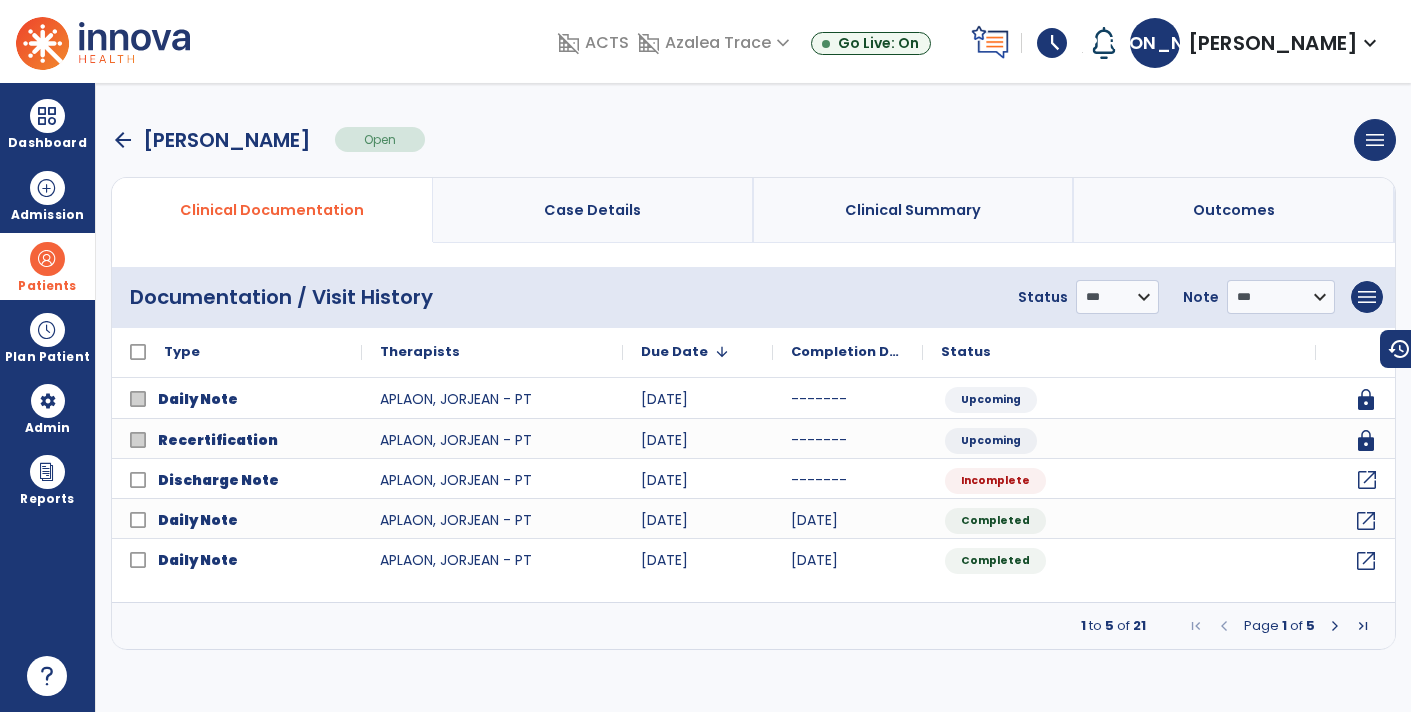 click on "open_in_new" 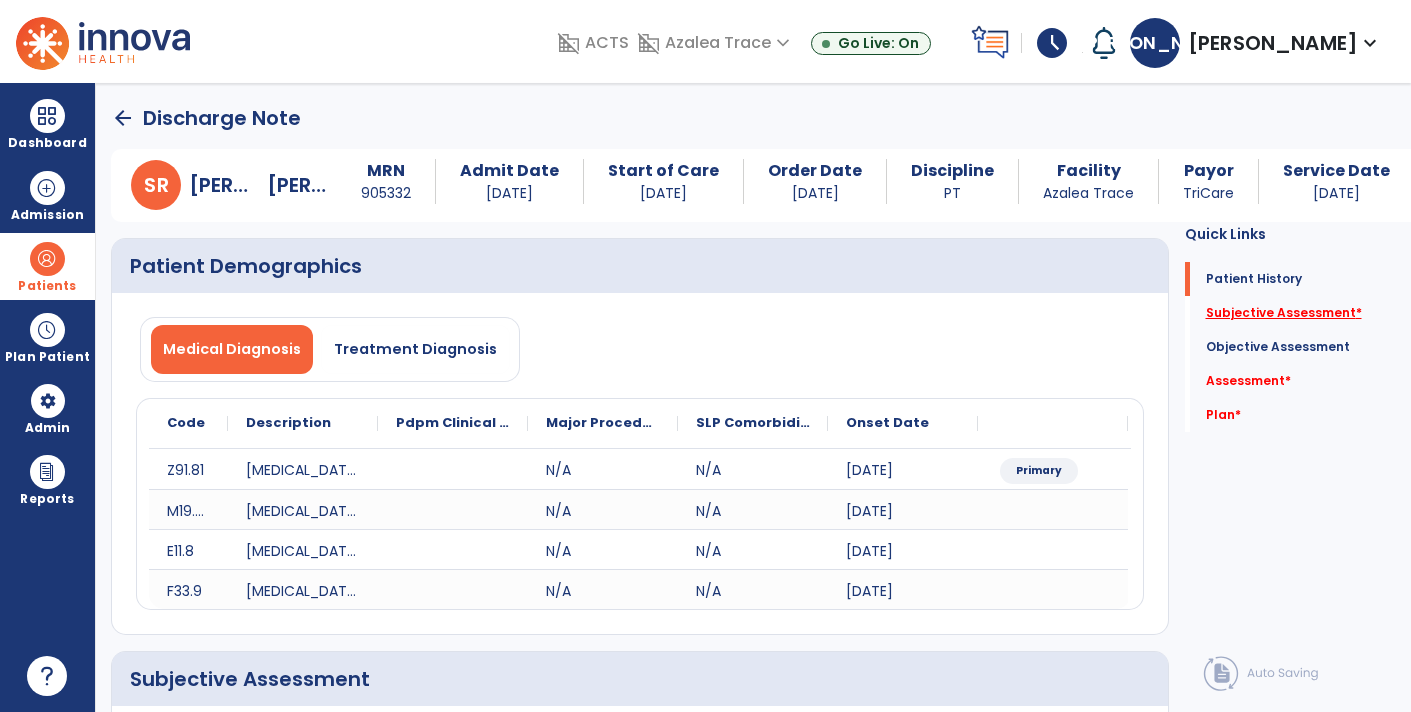 click on "Subjective Assessment   *" 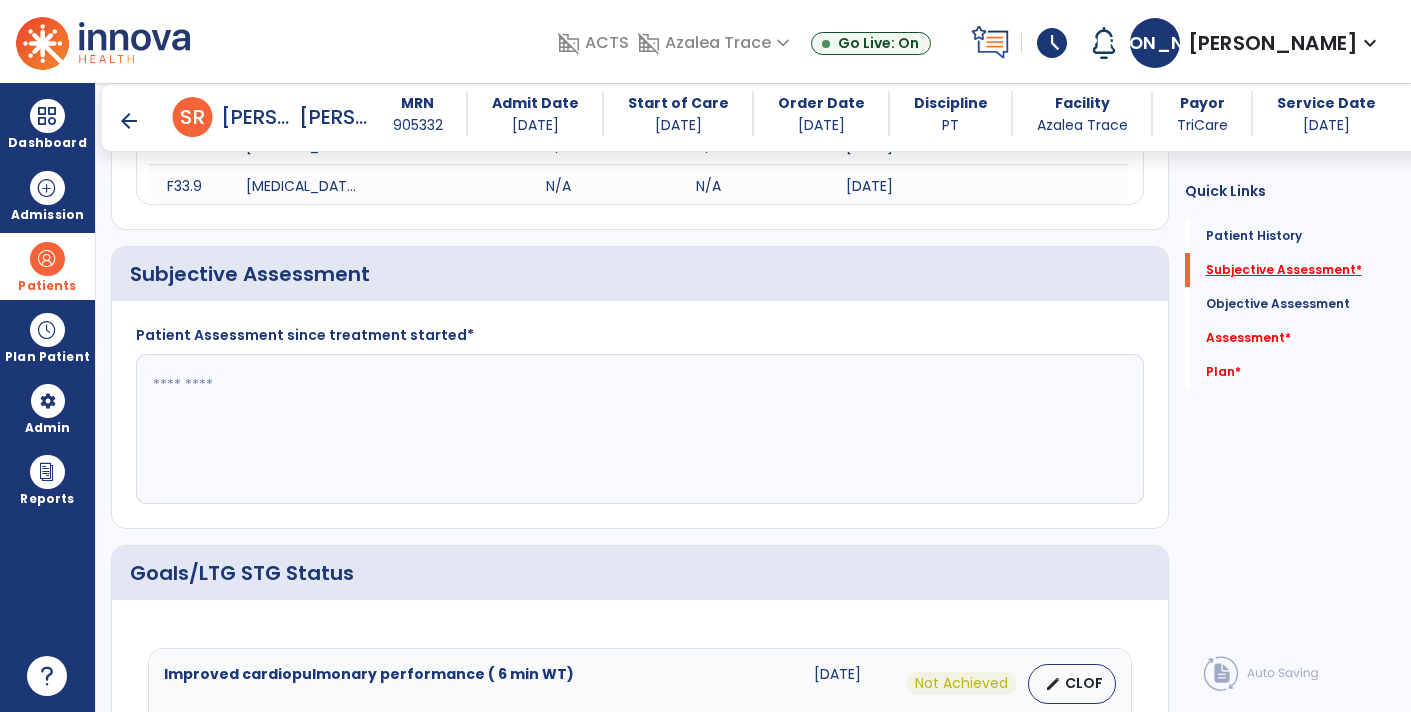 scroll, scrollTop: 393, scrollLeft: 0, axis: vertical 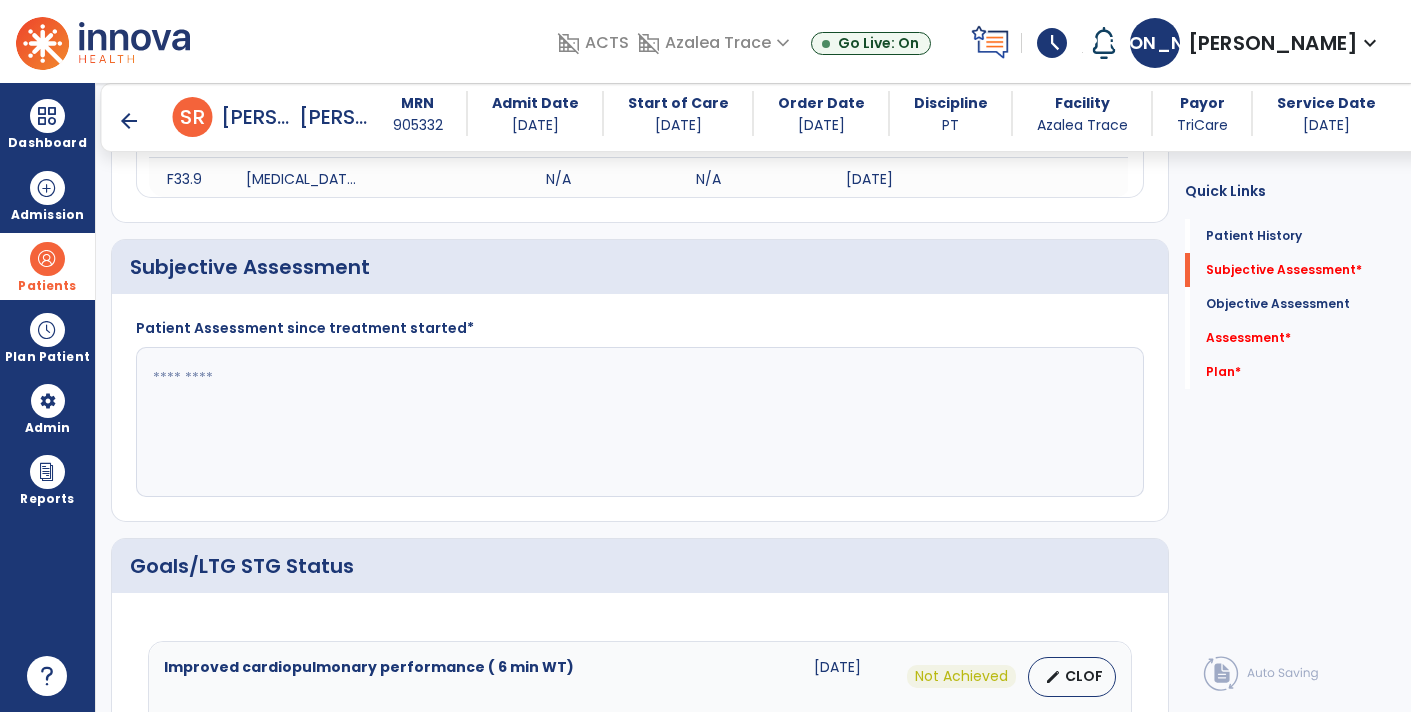 click 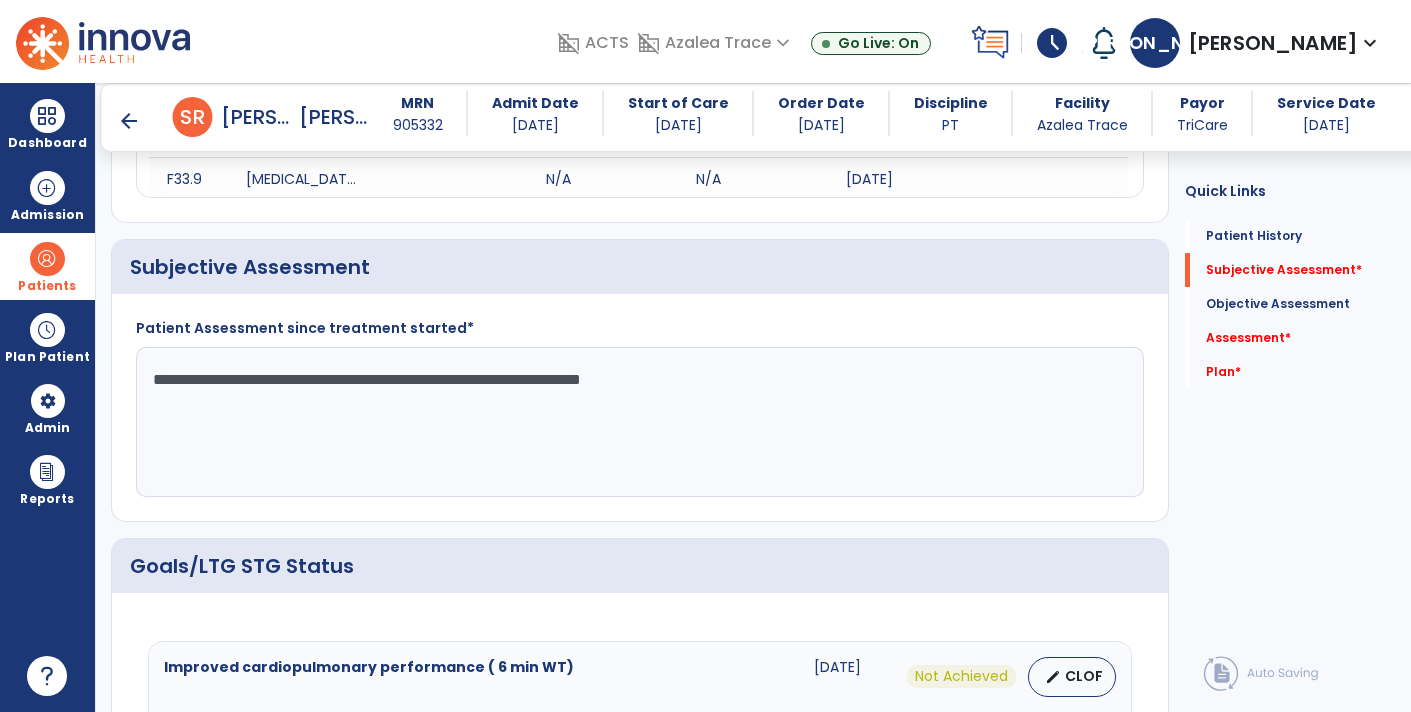 click on "Quick Links  Patient History   Patient History   Subjective Assessment   *  Subjective Assessment   *  Objective Assessment   Objective Assessment   Assessment   *  Assessment   *  Plan   *  Plan   *" 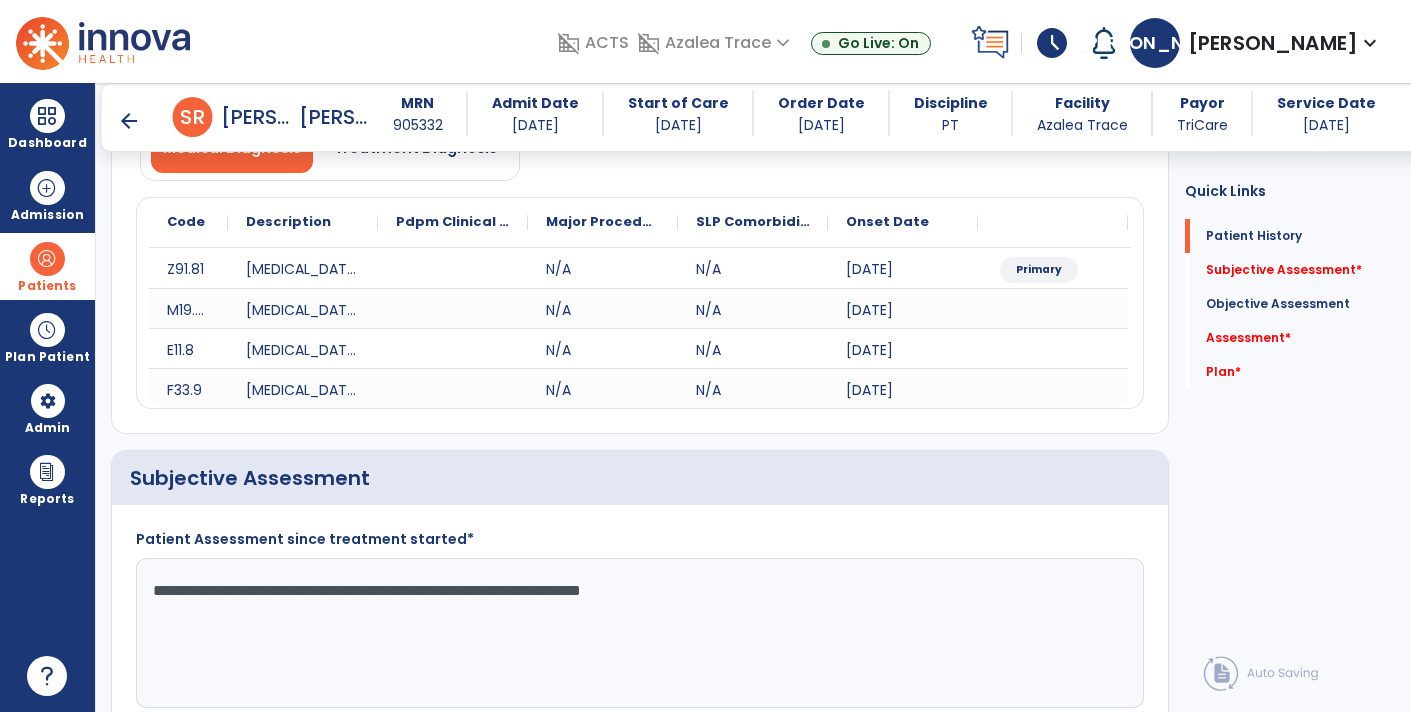 scroll, scrollTop: 188, scrollLeft: 0, axis: vertical 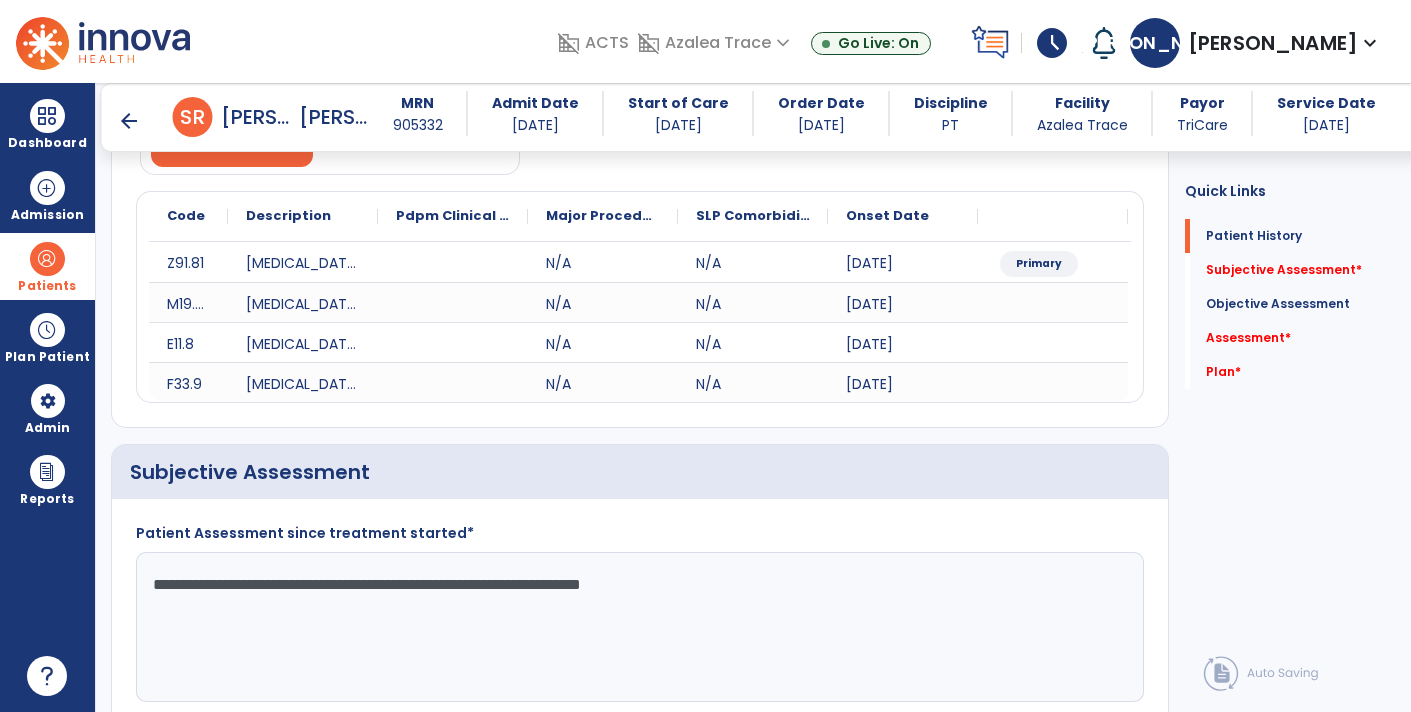 click on "**********" 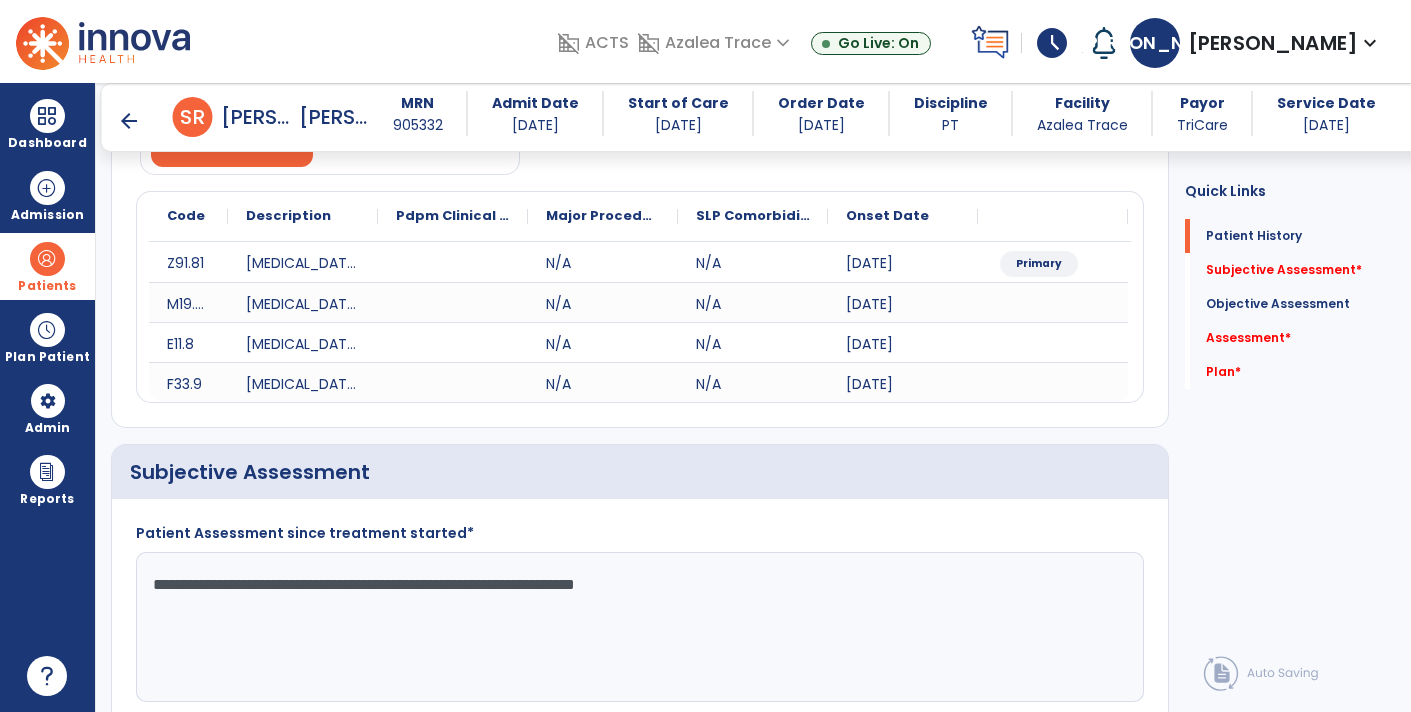 type on "**********" 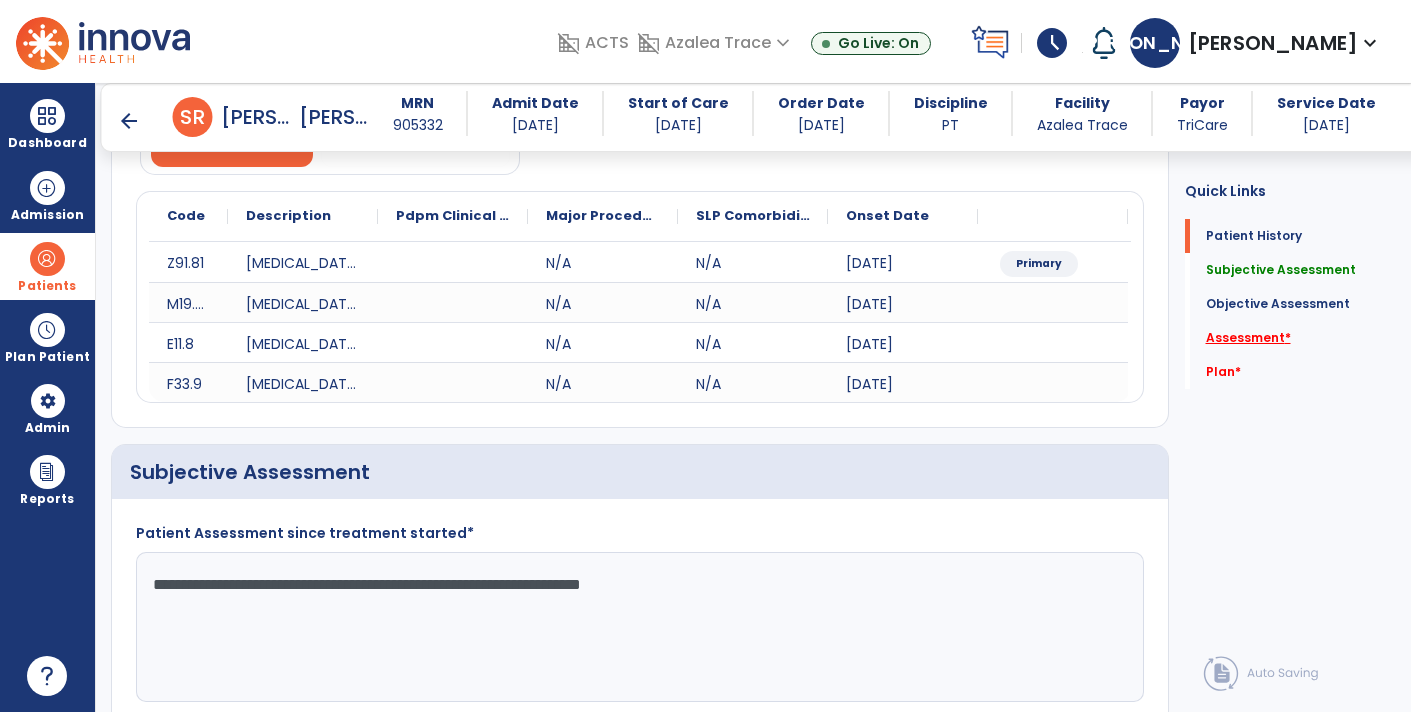 click on "Assessment   *" 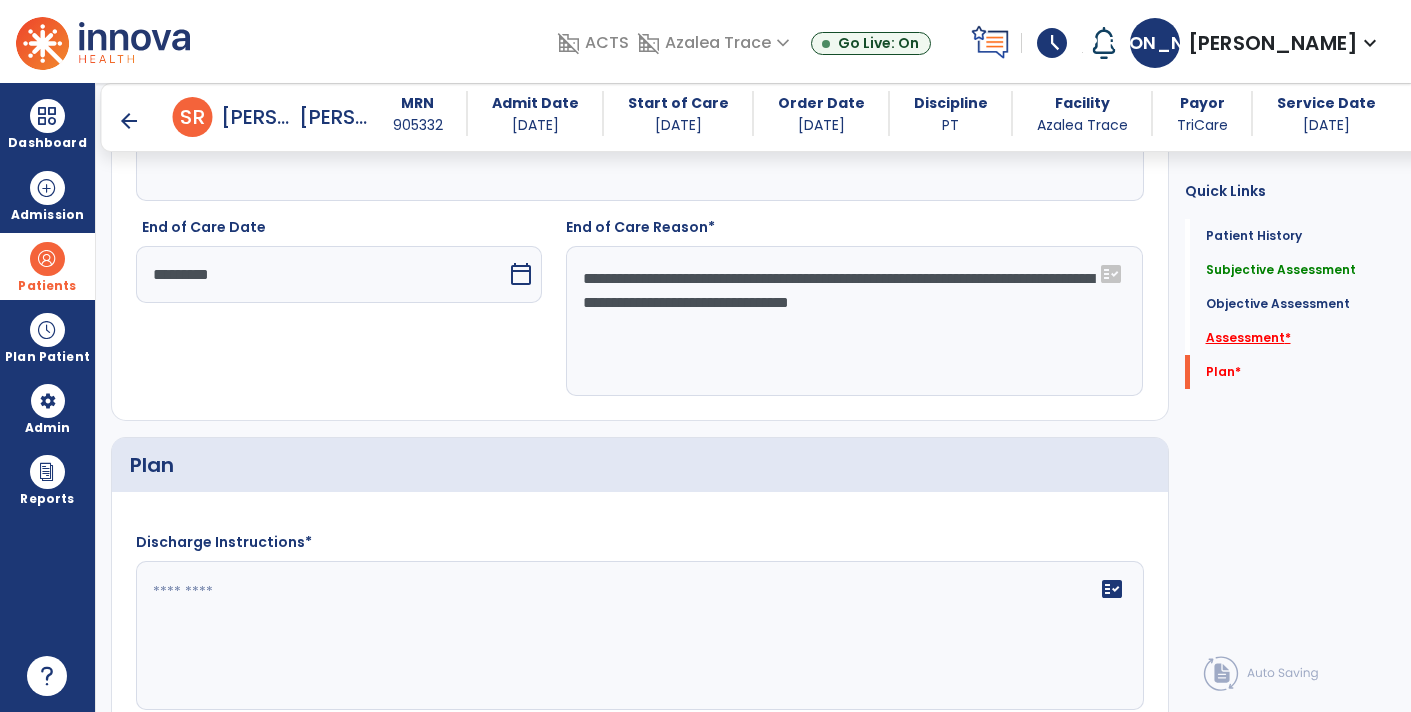 scroll, scrollTop: 3110, scrollLeft: 0, axis: vertical 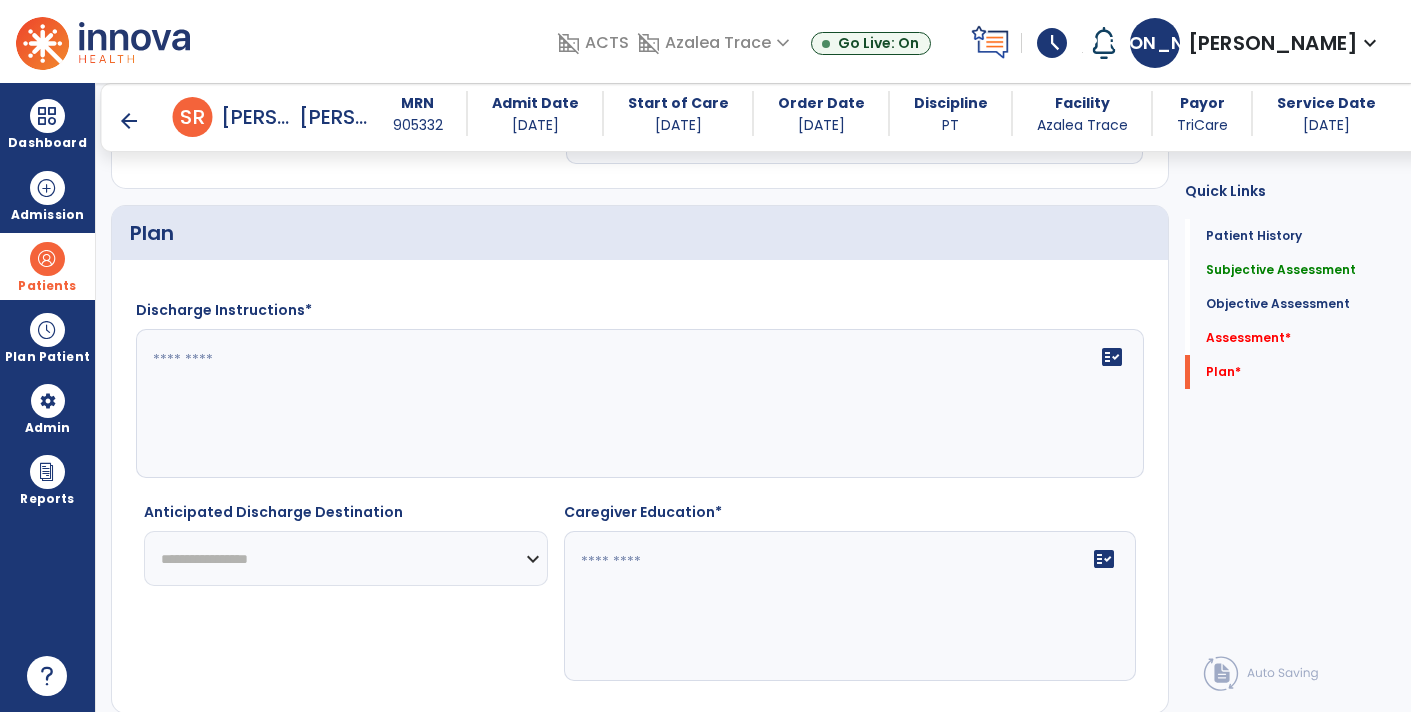 click 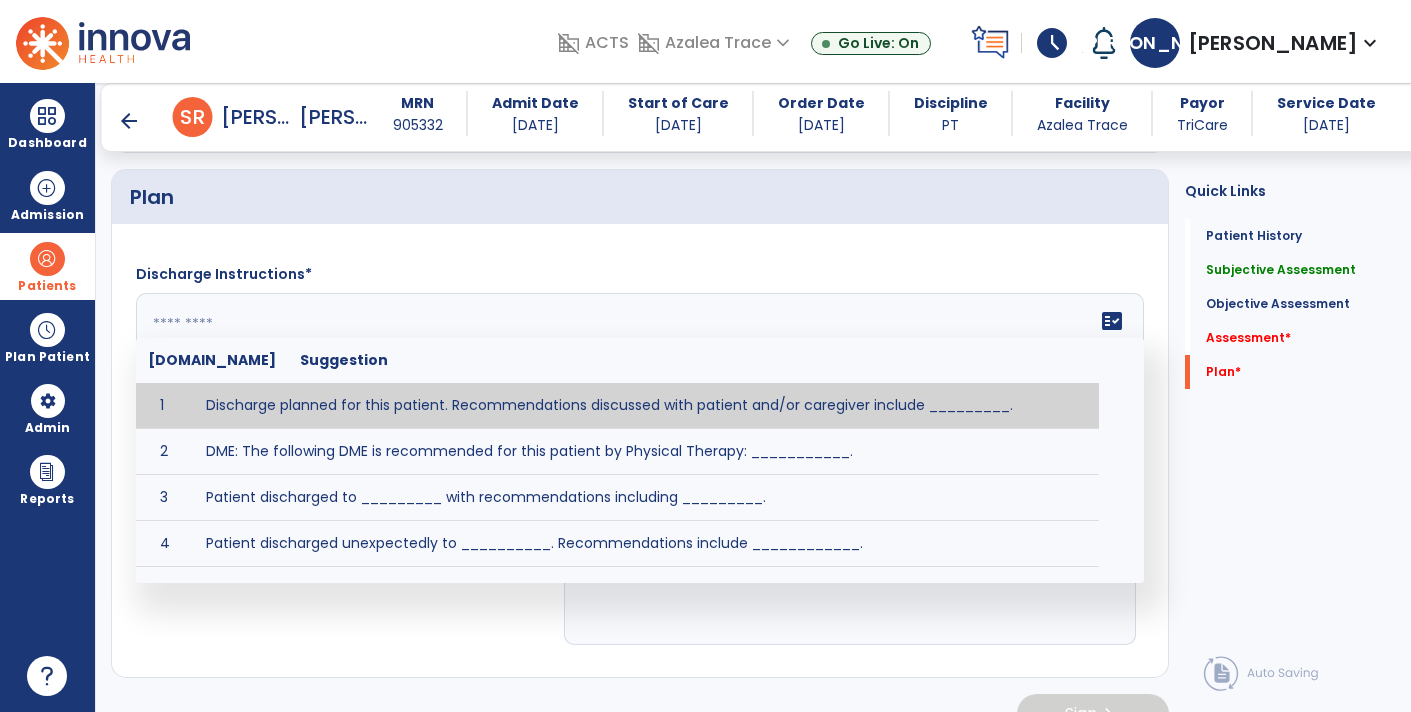 scroll, scrollTop: 3152, scrollLeft: 0, axis: vertical 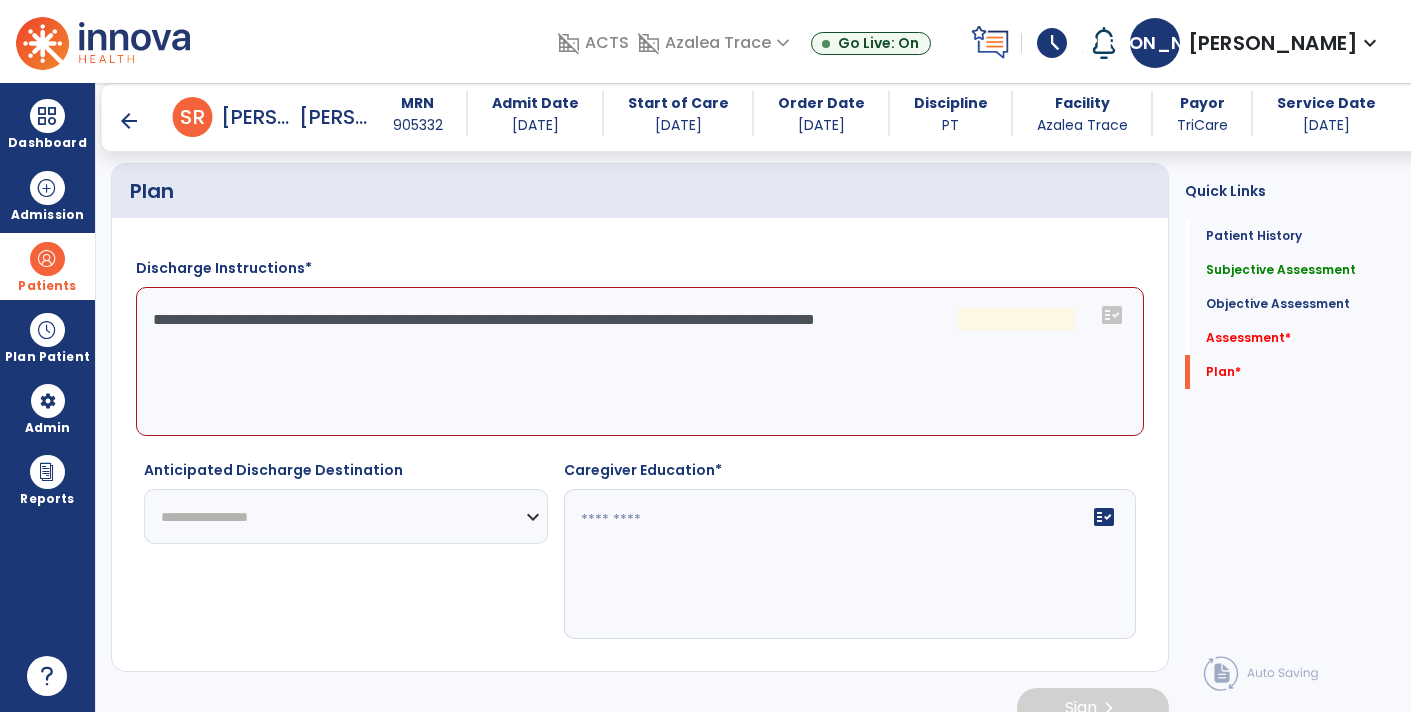 click on "**********" 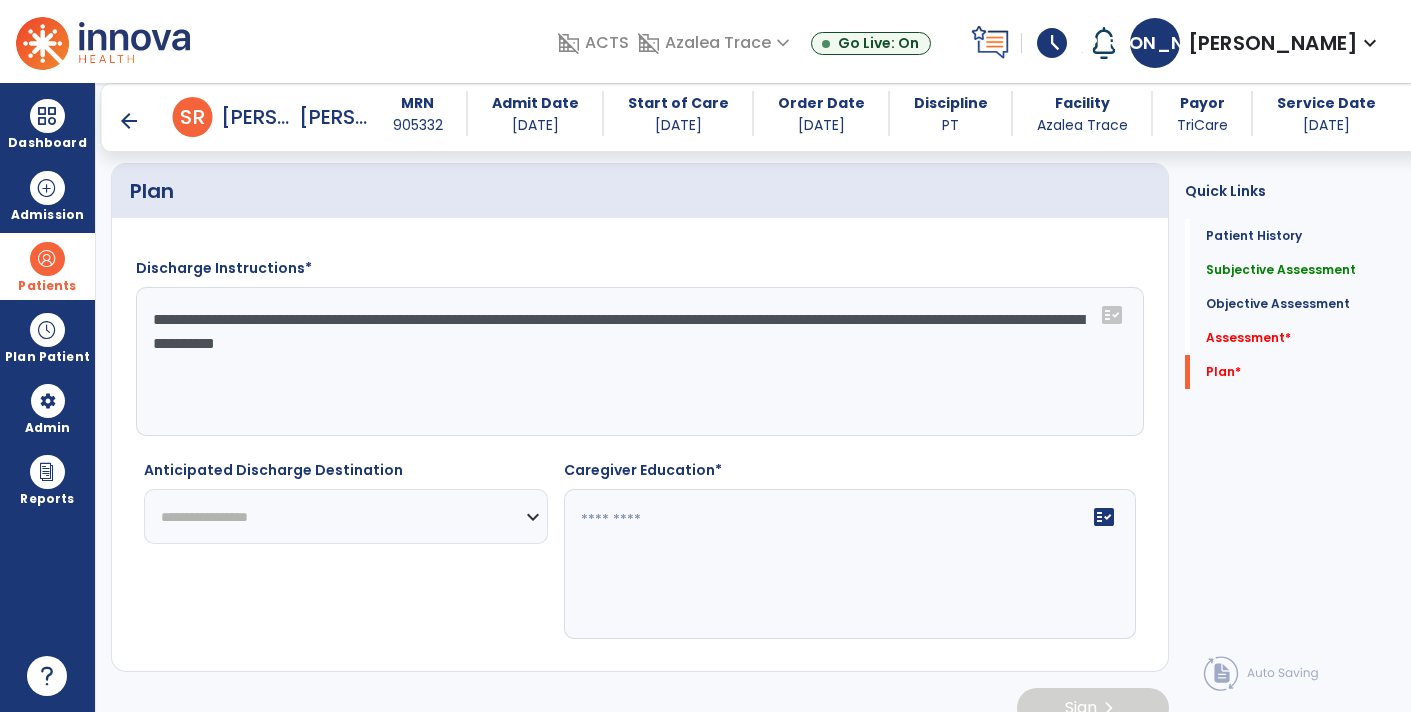 type on "**********" 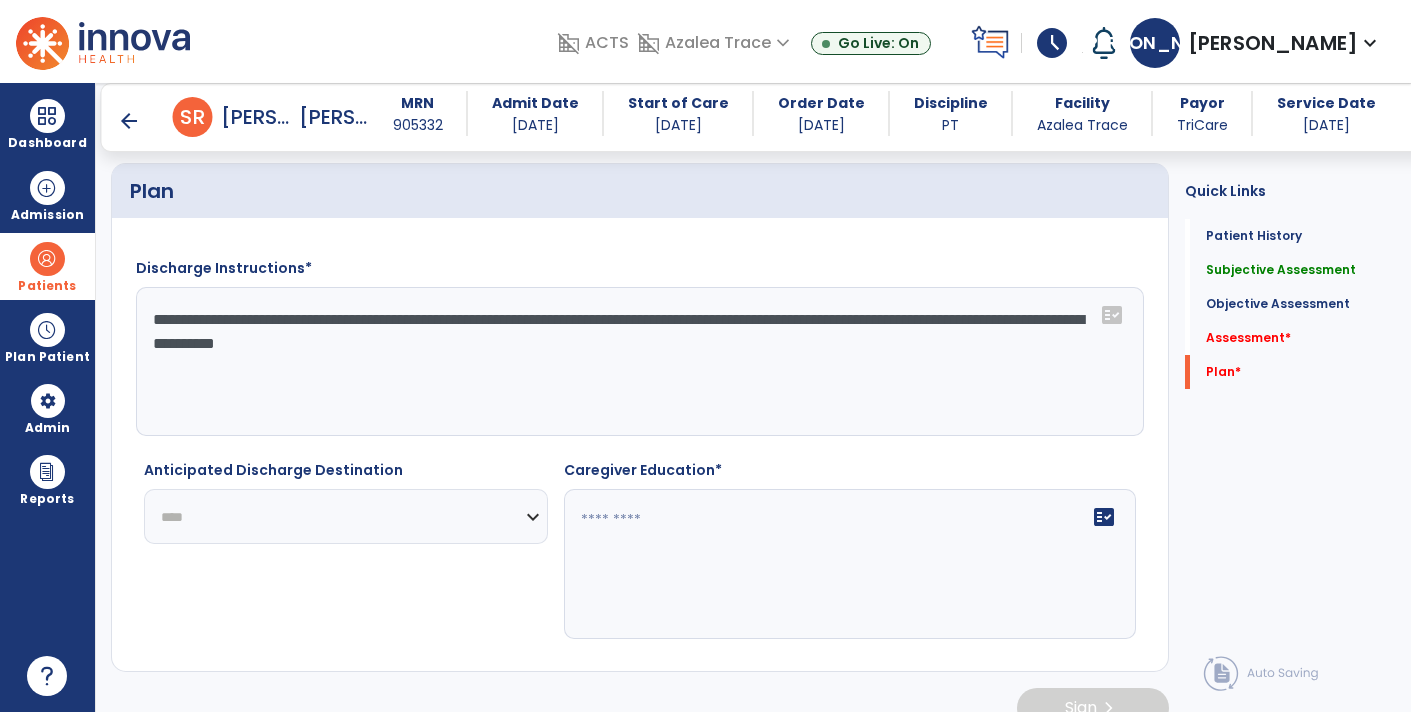 click on "**********" 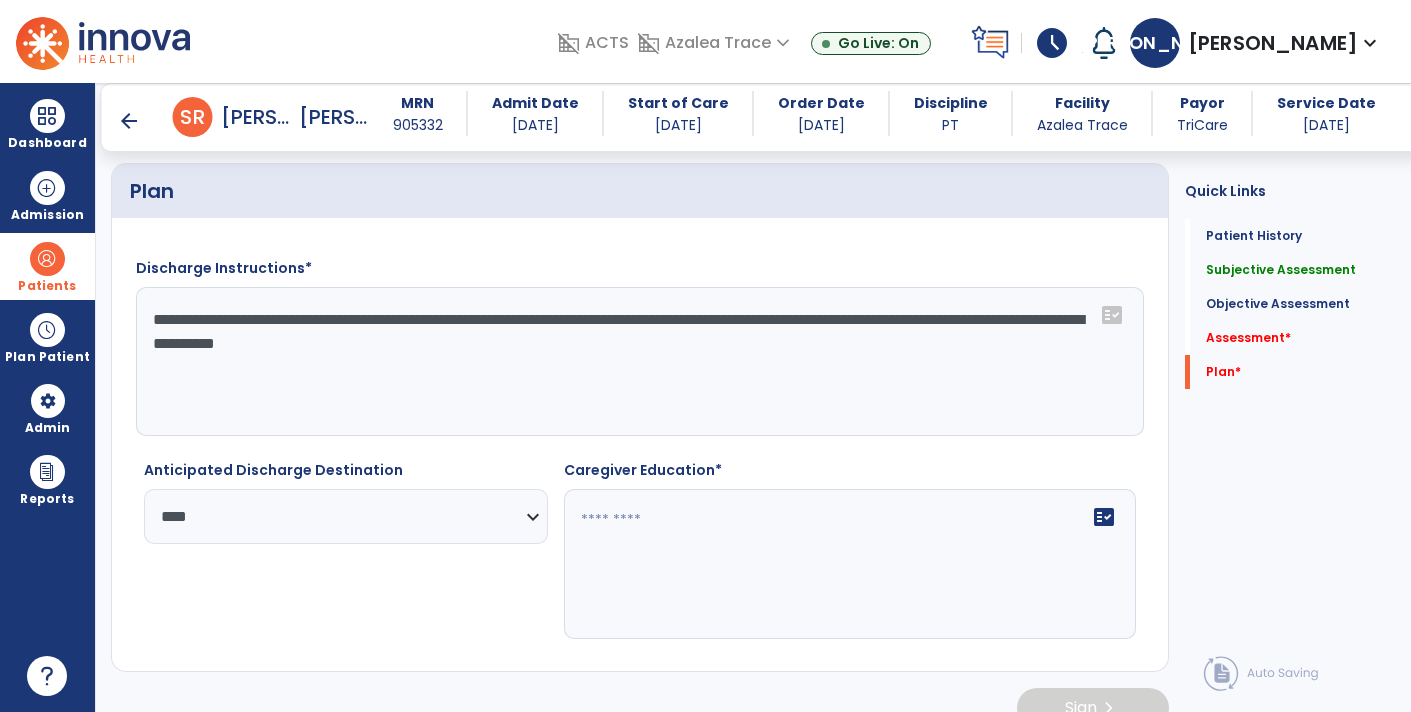click on "fact_check" 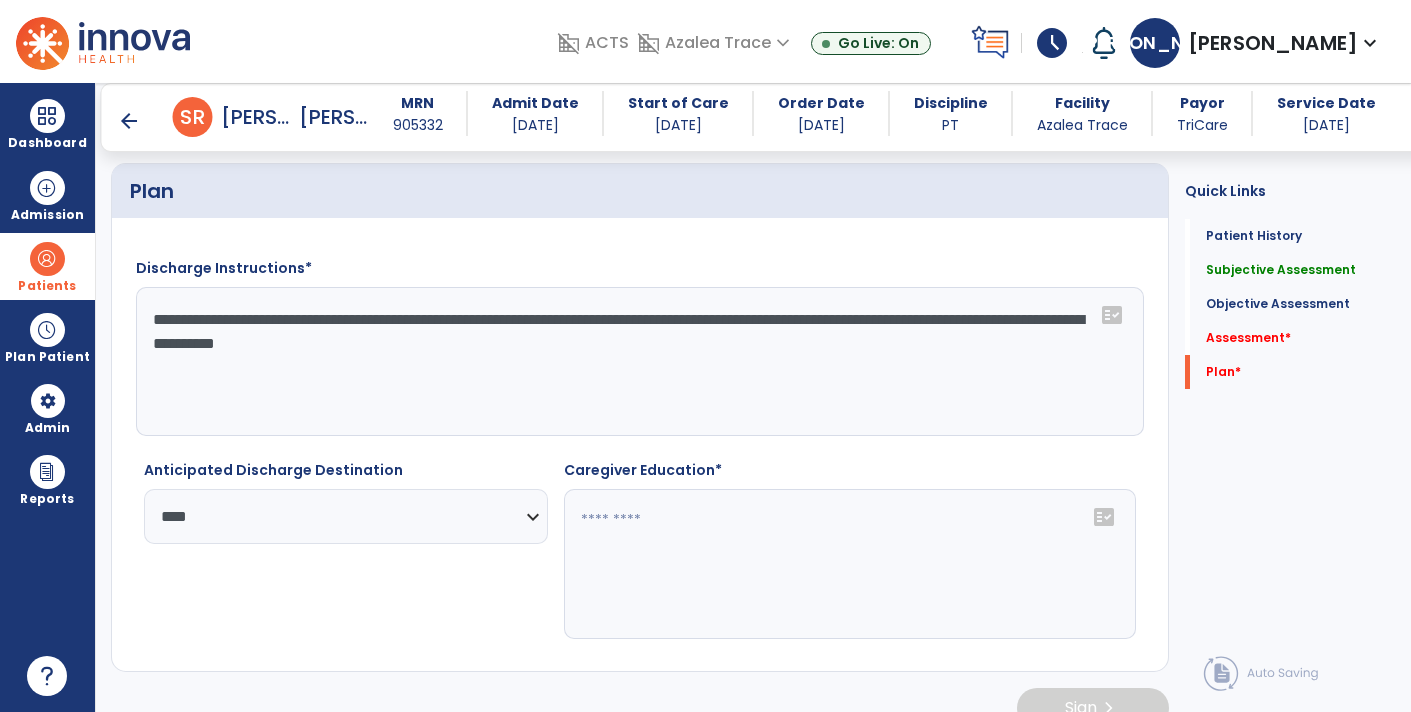 click 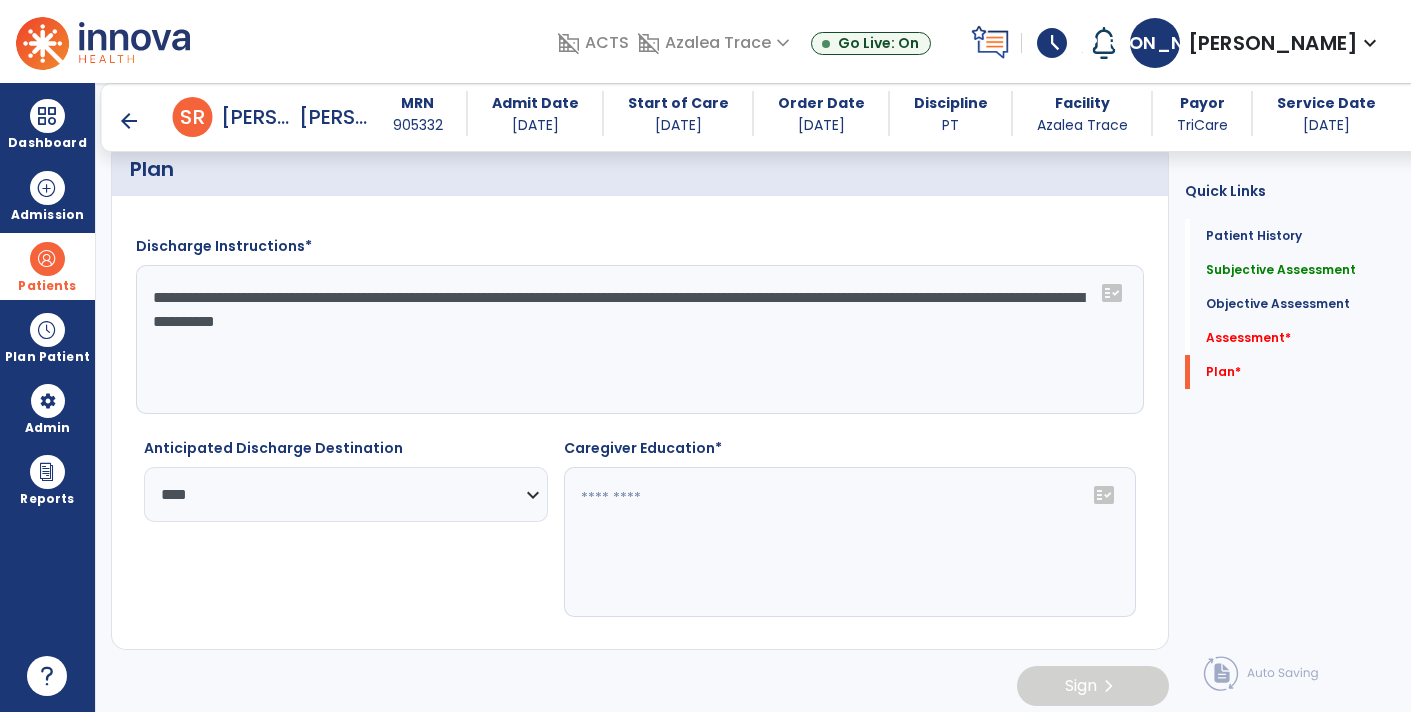 click on "fact_check" 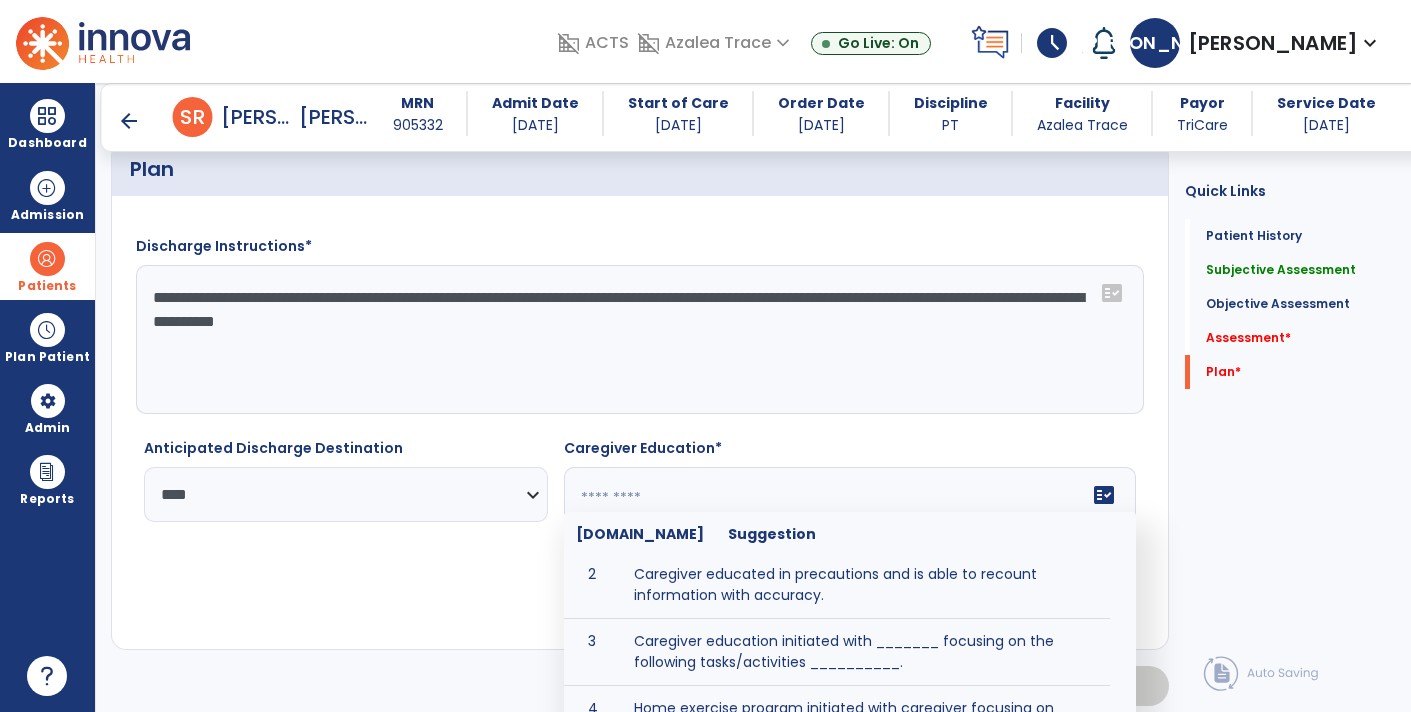 scroll, scrollTop: 49, scrollLeft: 0, axis: vertical 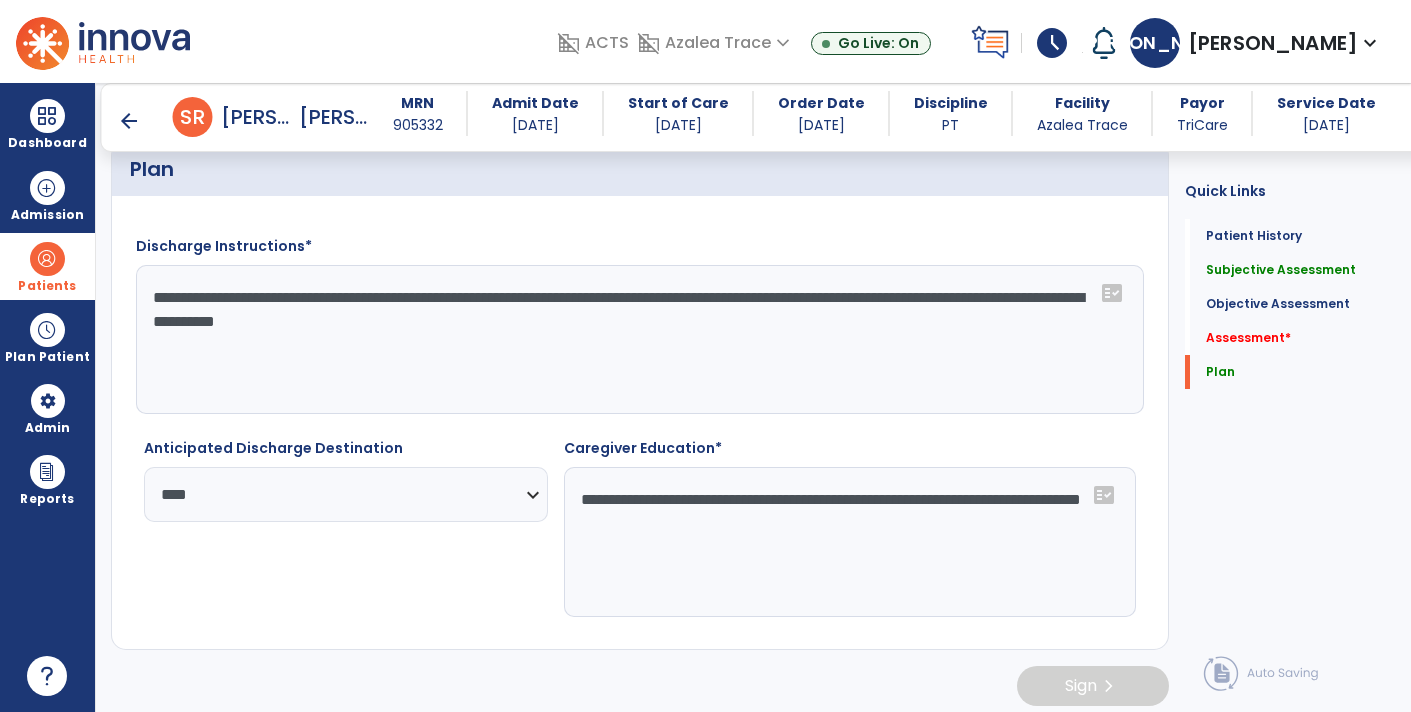 click on "**********" 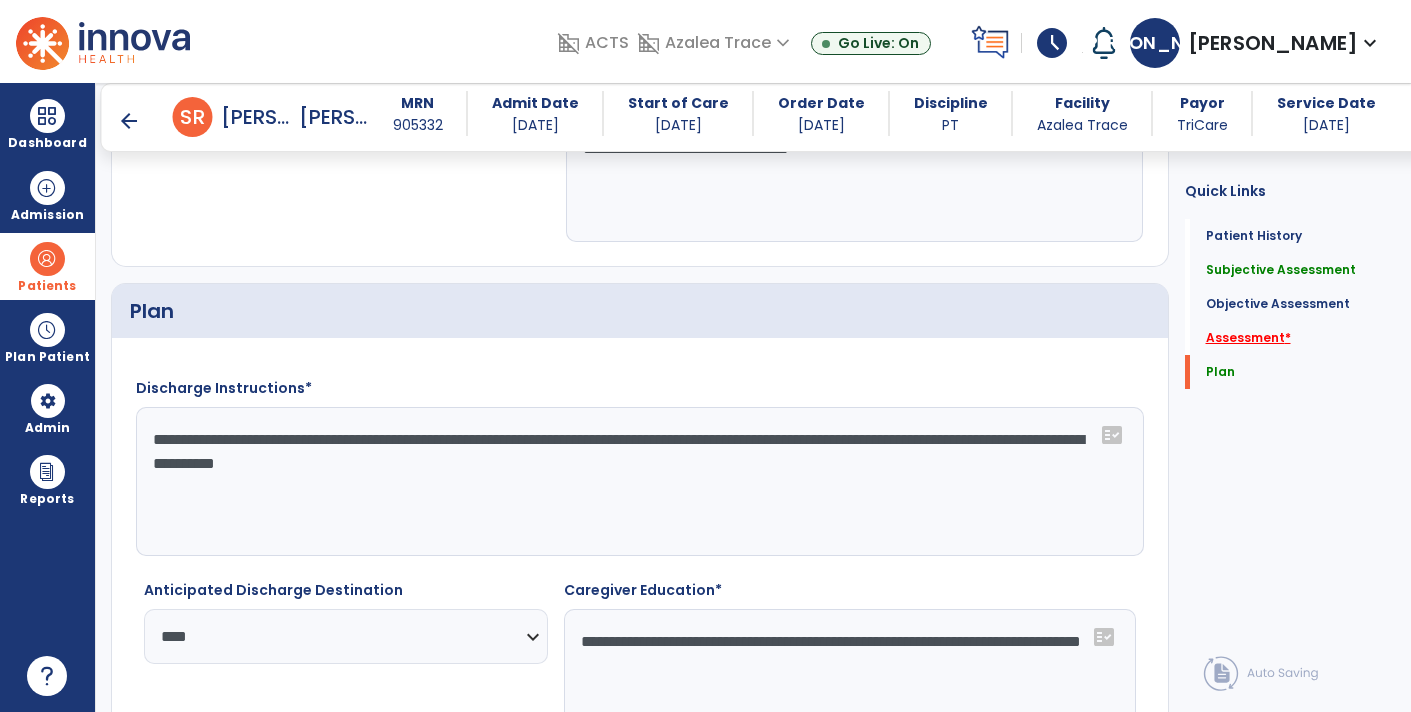 type on "**********" 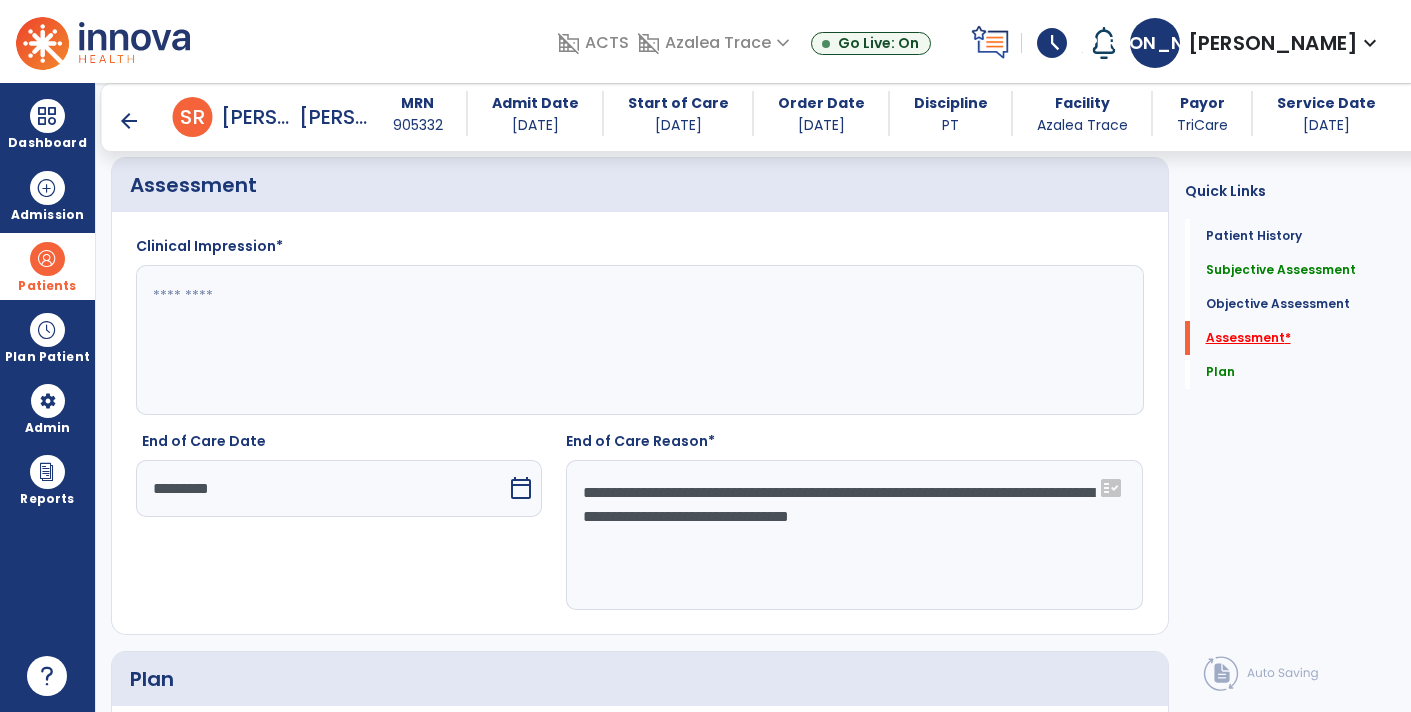scroll, scrollTop: 2654, scrollLeft: 0, axis: vertical 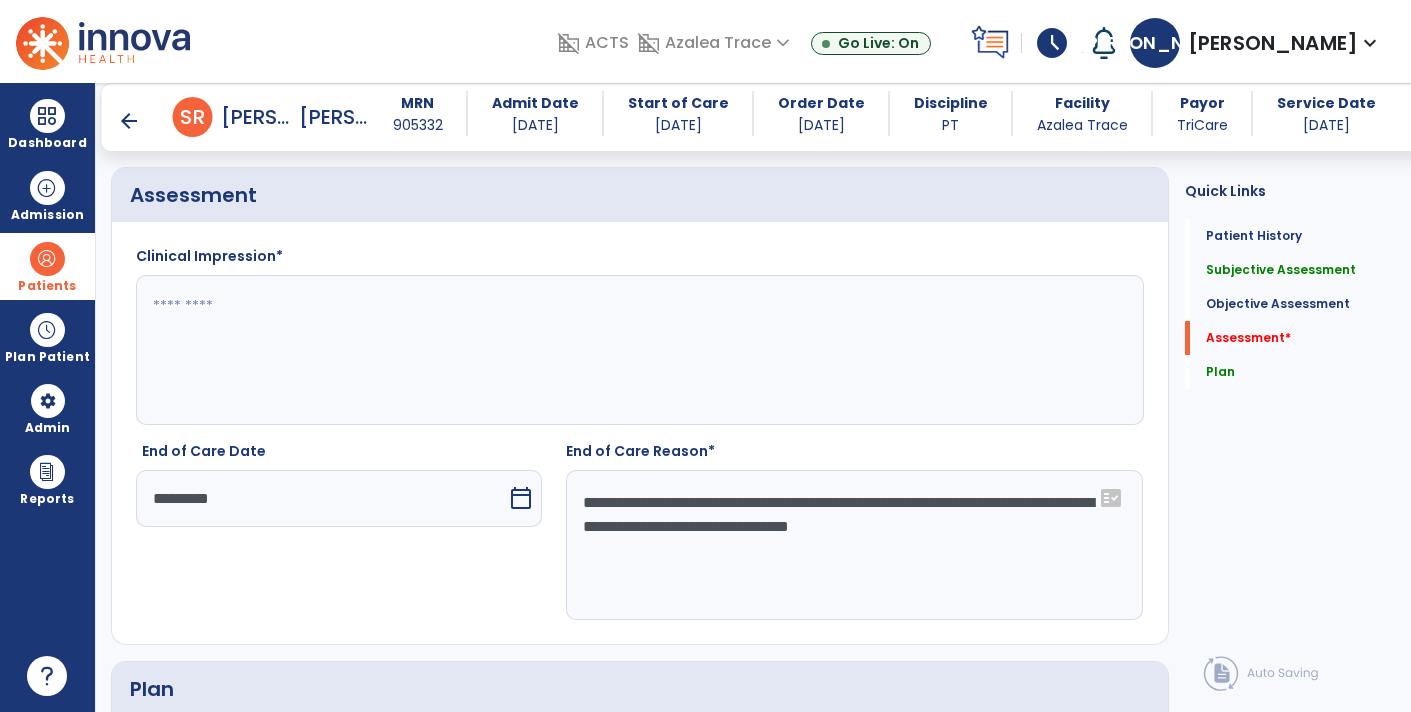 click 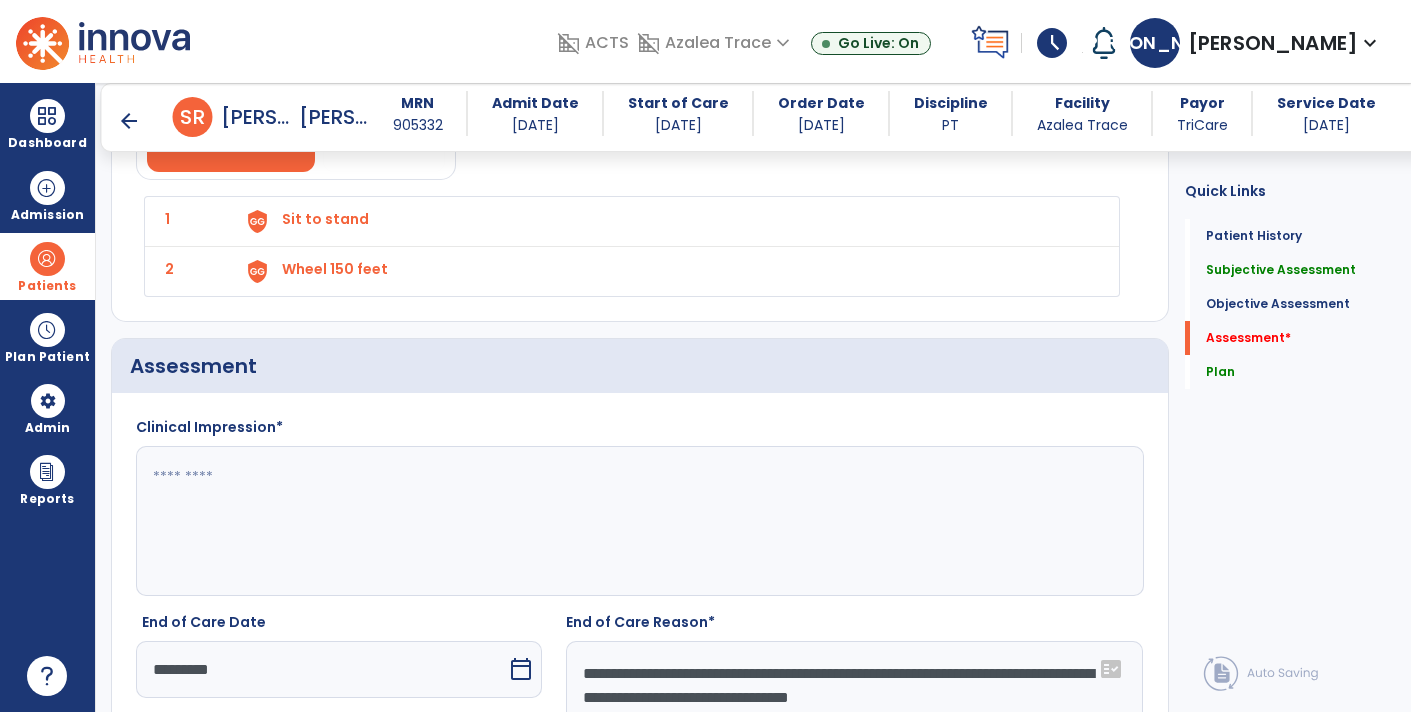 scroll, scrollTop: 3174, scrollLeft: 0, axis: vertical 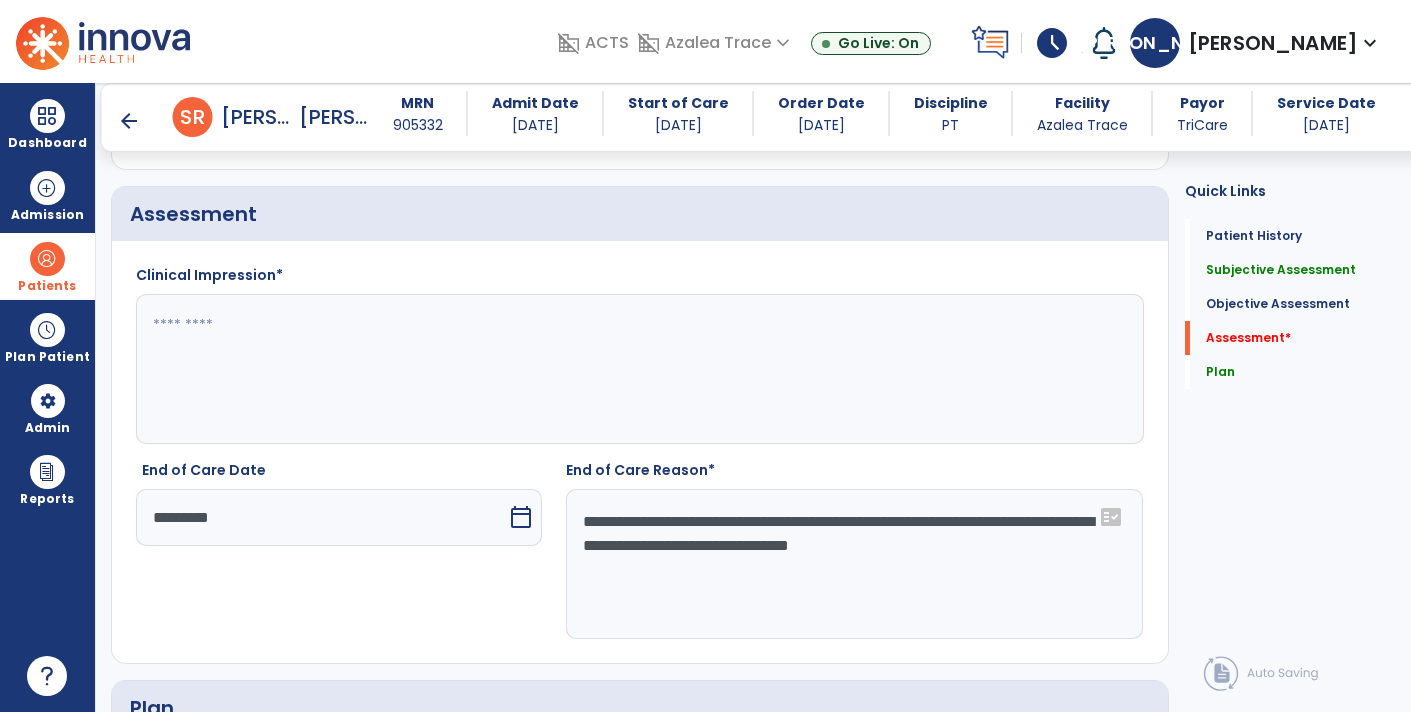 click 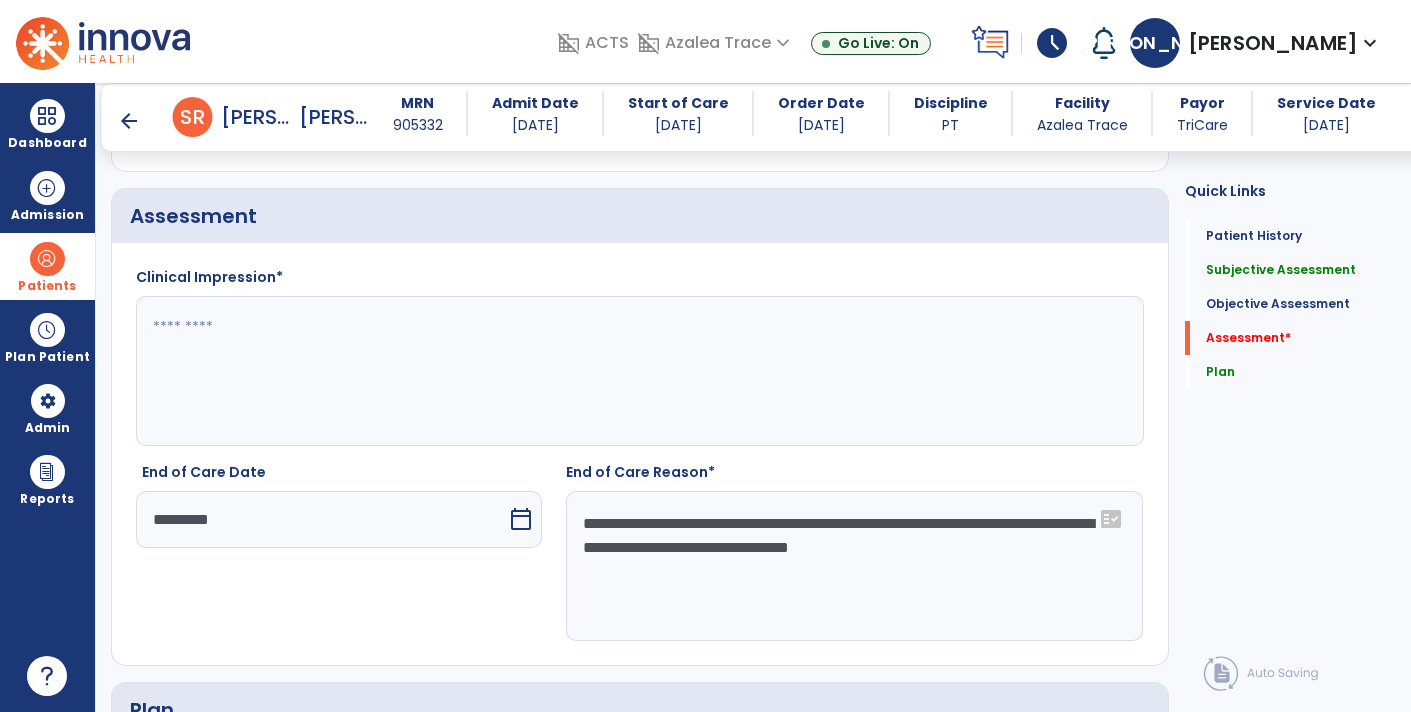 click 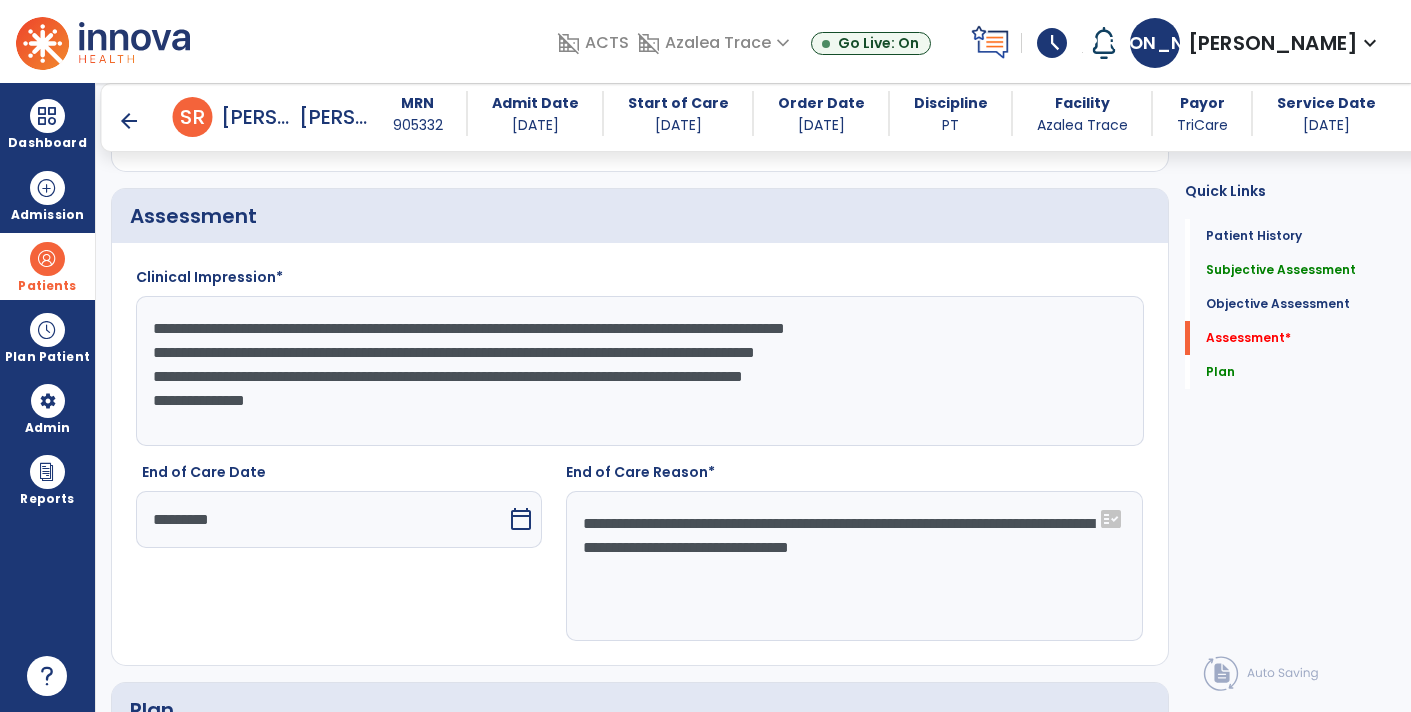 click on "**********" 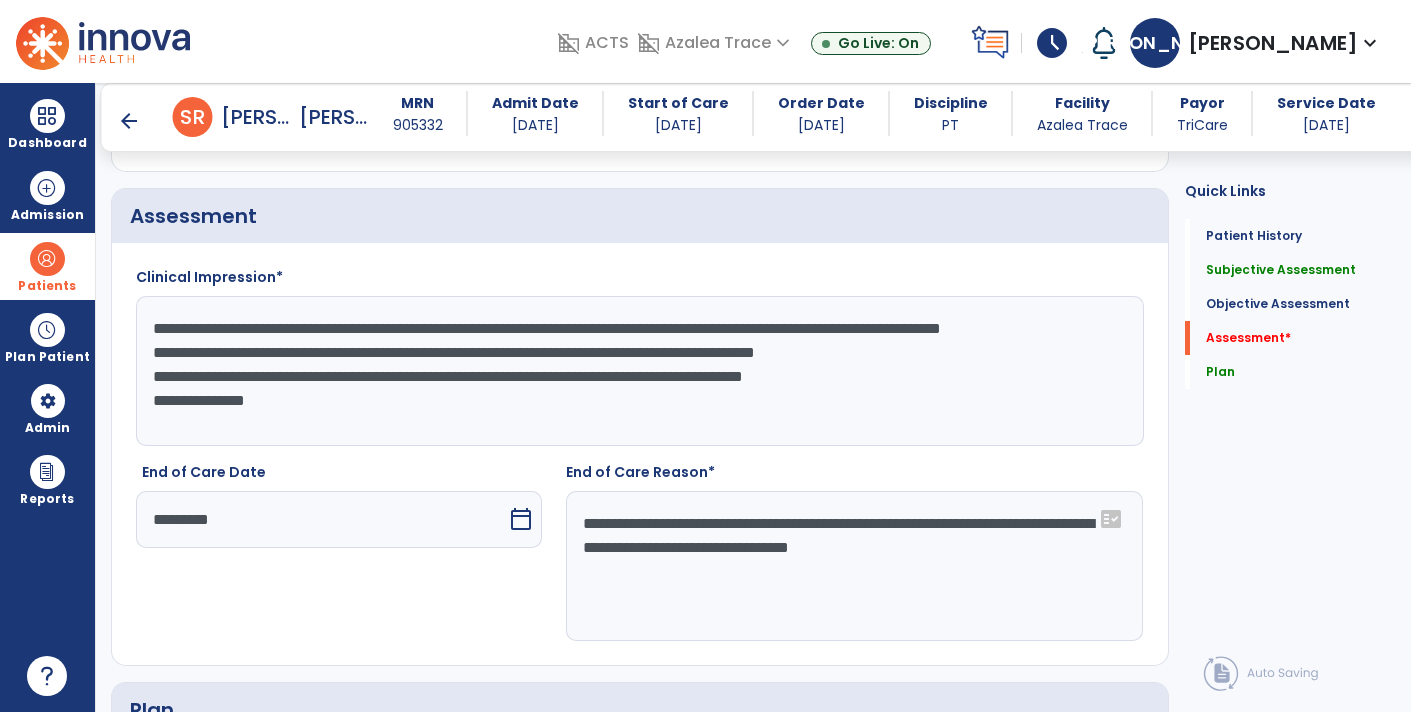 click on "**********" 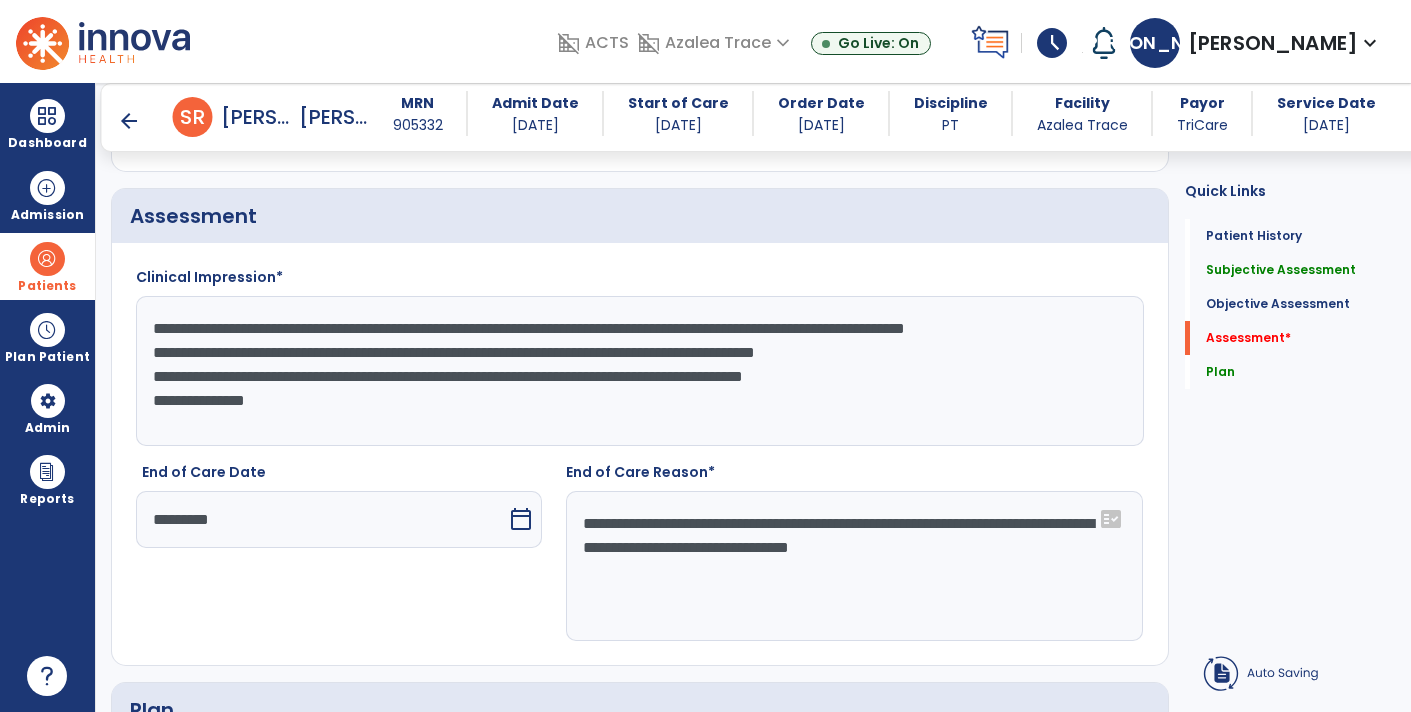 click on "**********" 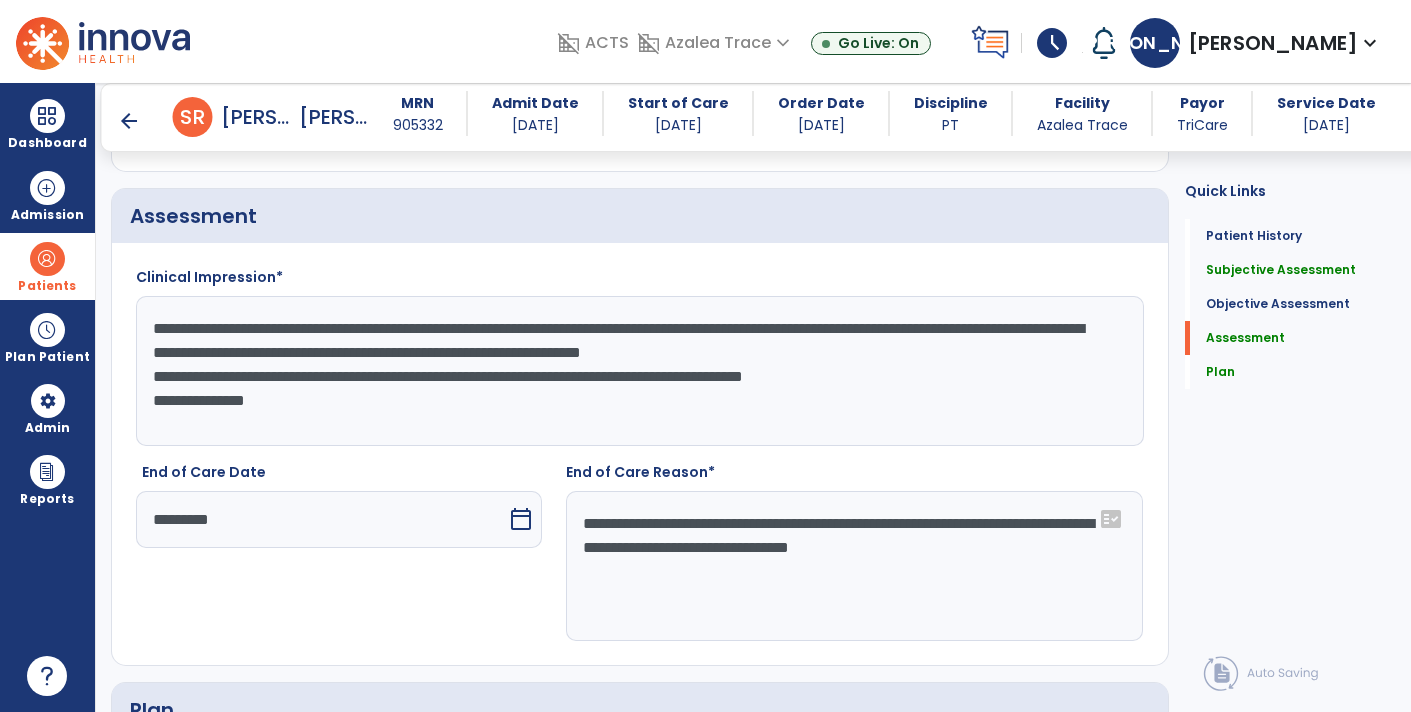 click on "**********" 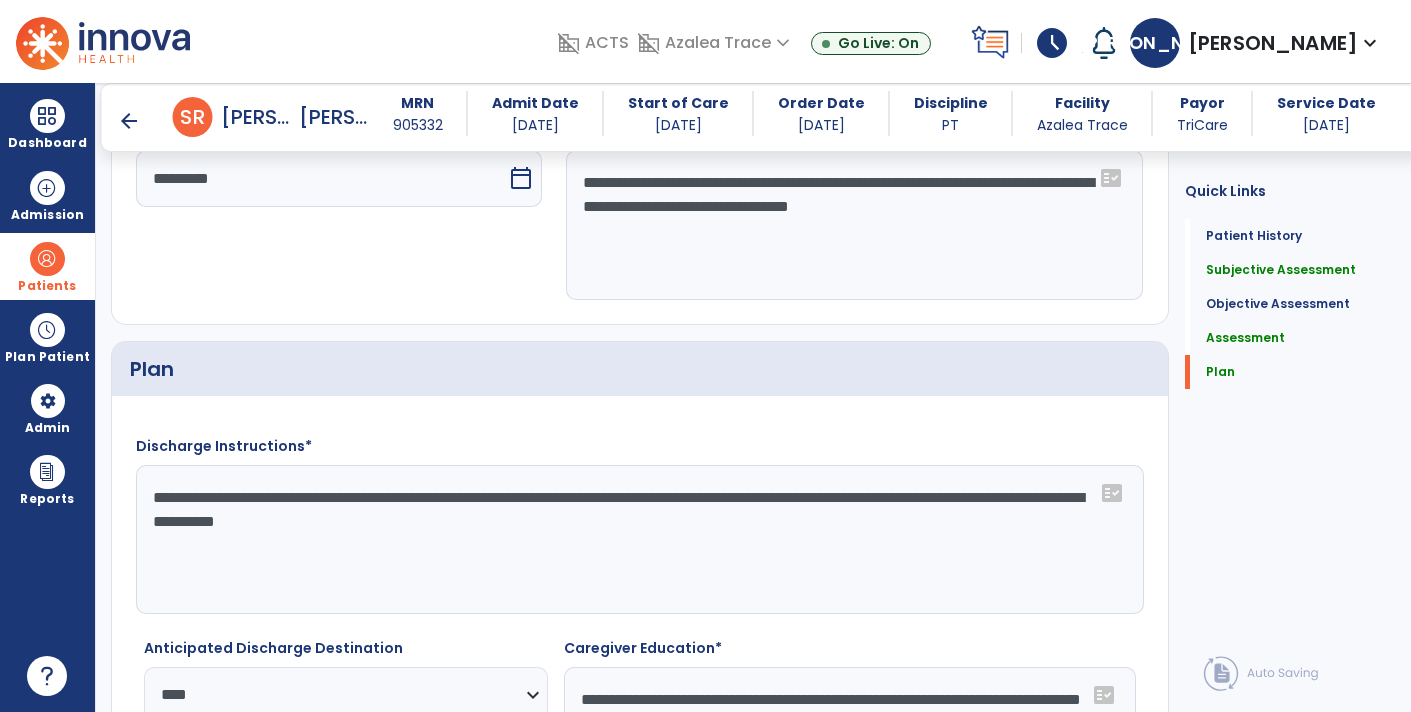 scroll, scrollTop: 3175, scrollLeft: 0, axis: vertical 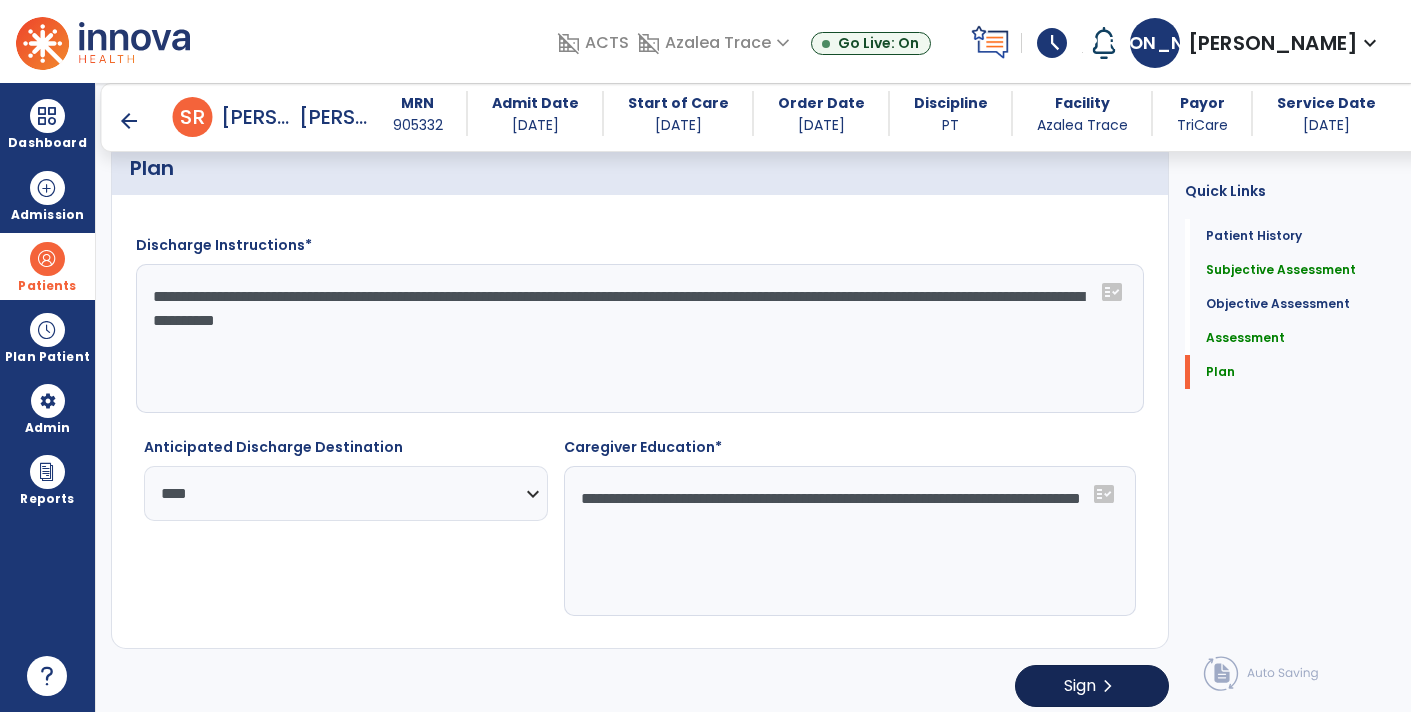 type on "**********" 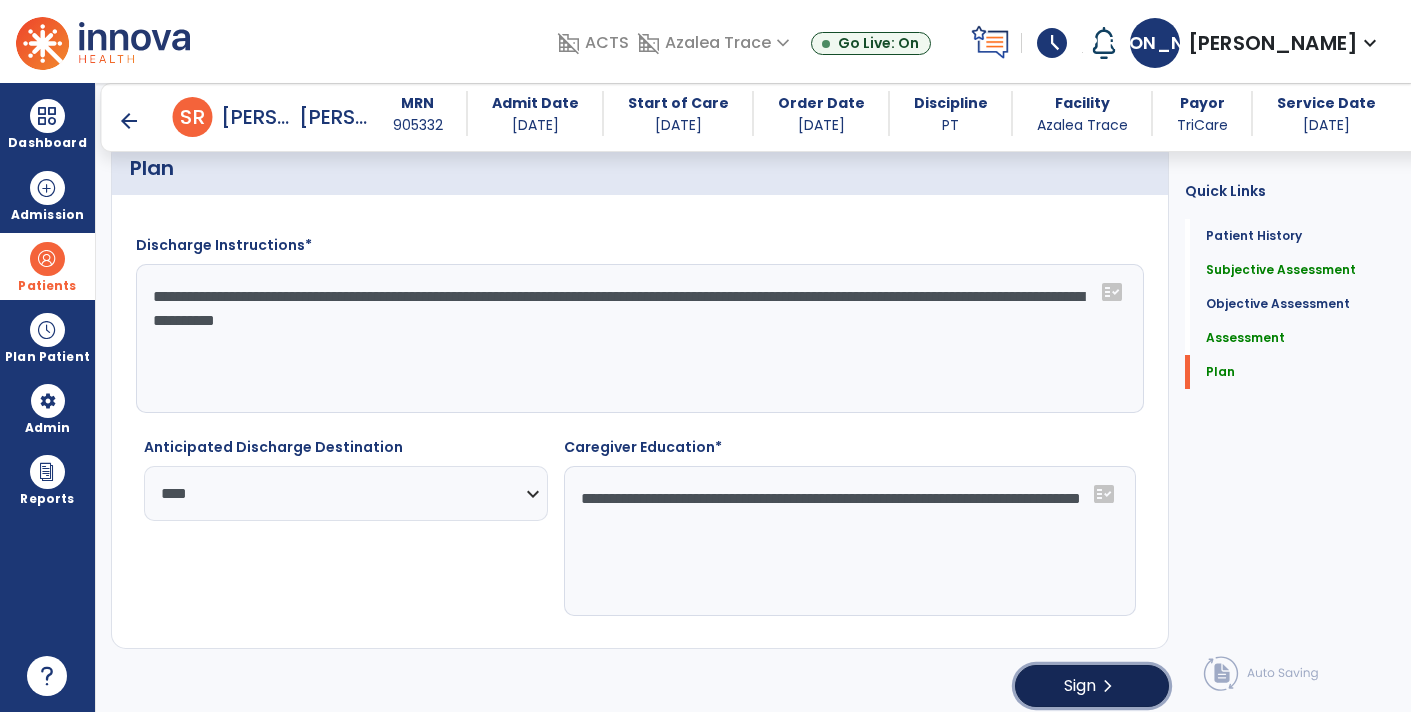 click on "Sign  chevron_right" 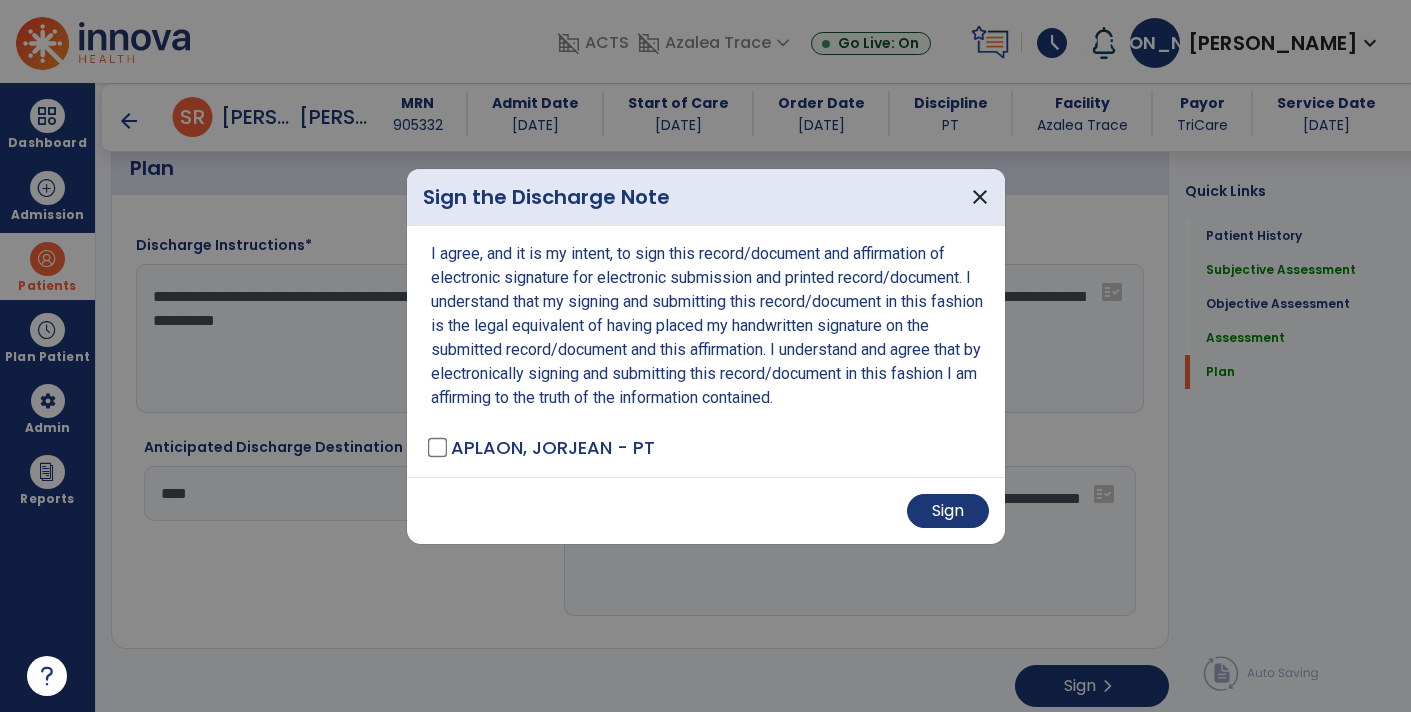 click on "Sign" at bounding box center (706, 510) 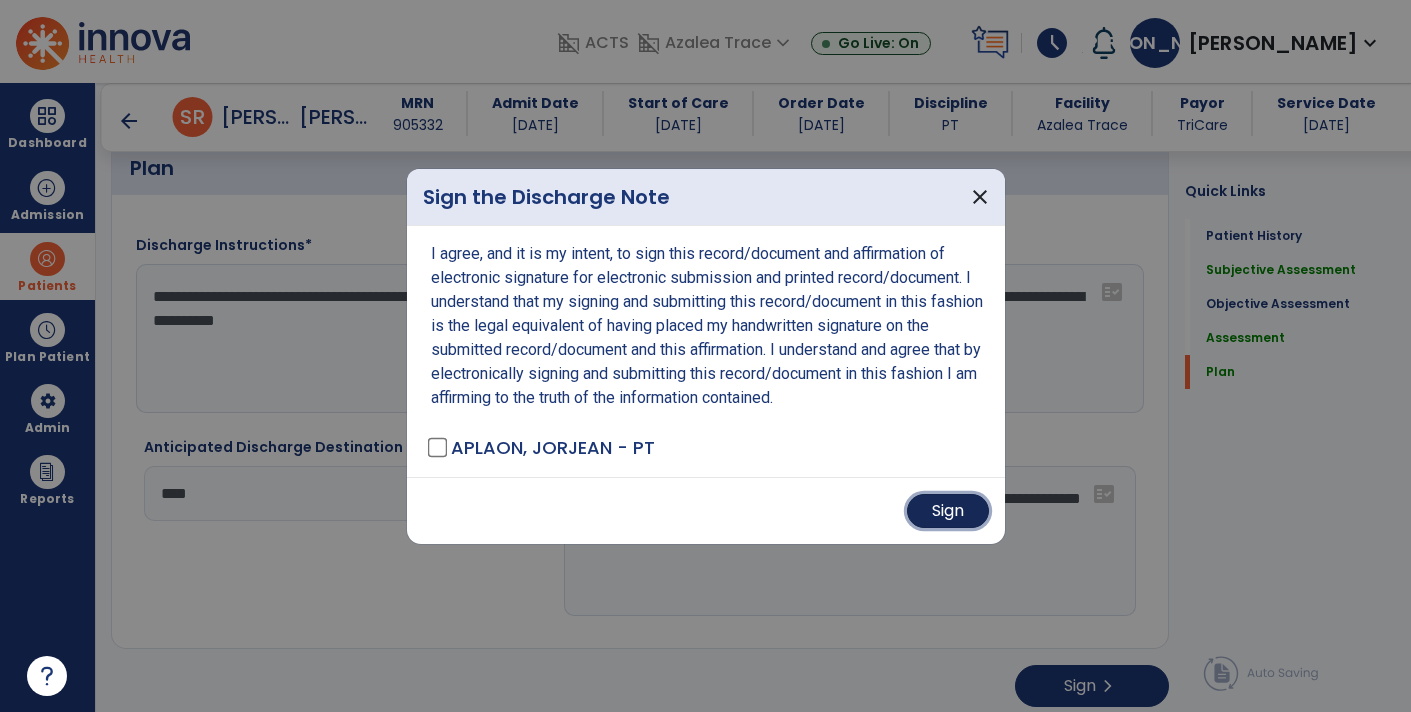 click on "Sign" at bounding box center (948, 511) 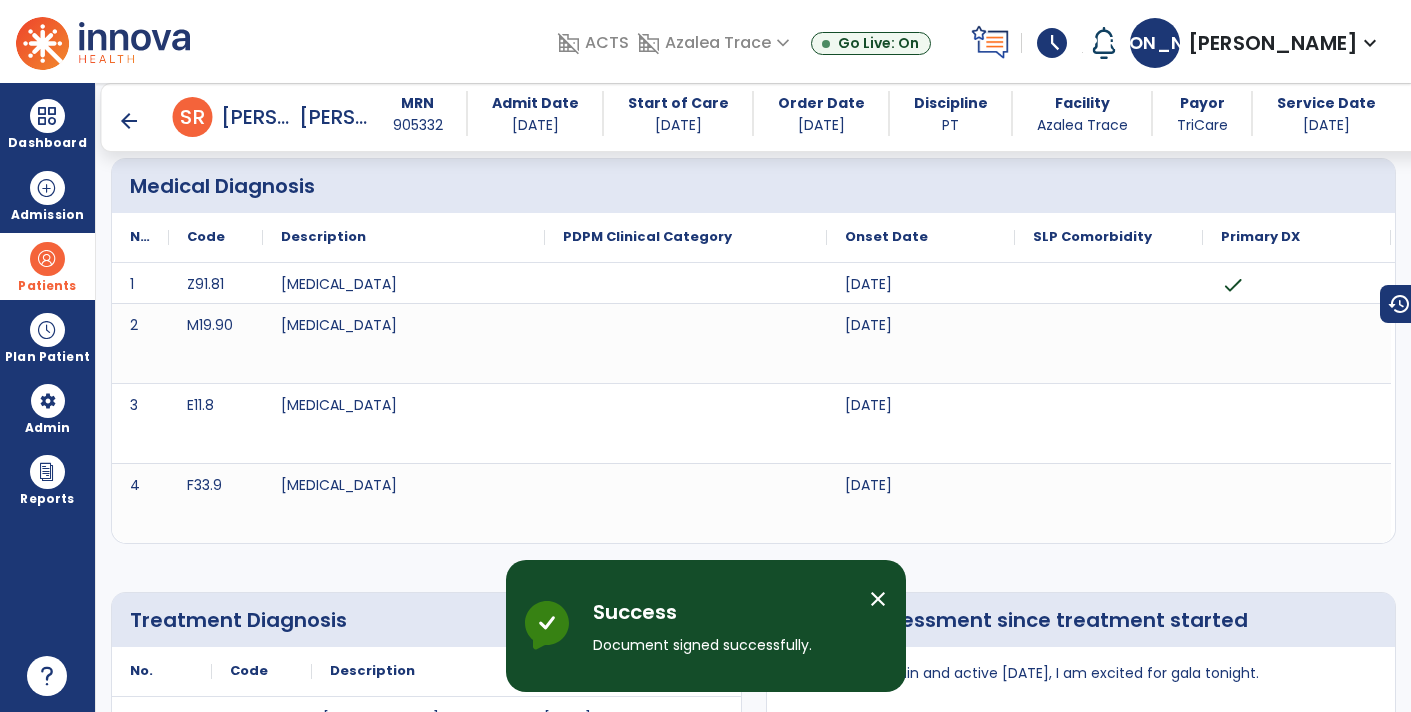 scroll, scrollTop: 0, scrollLeft: 0, axis: both 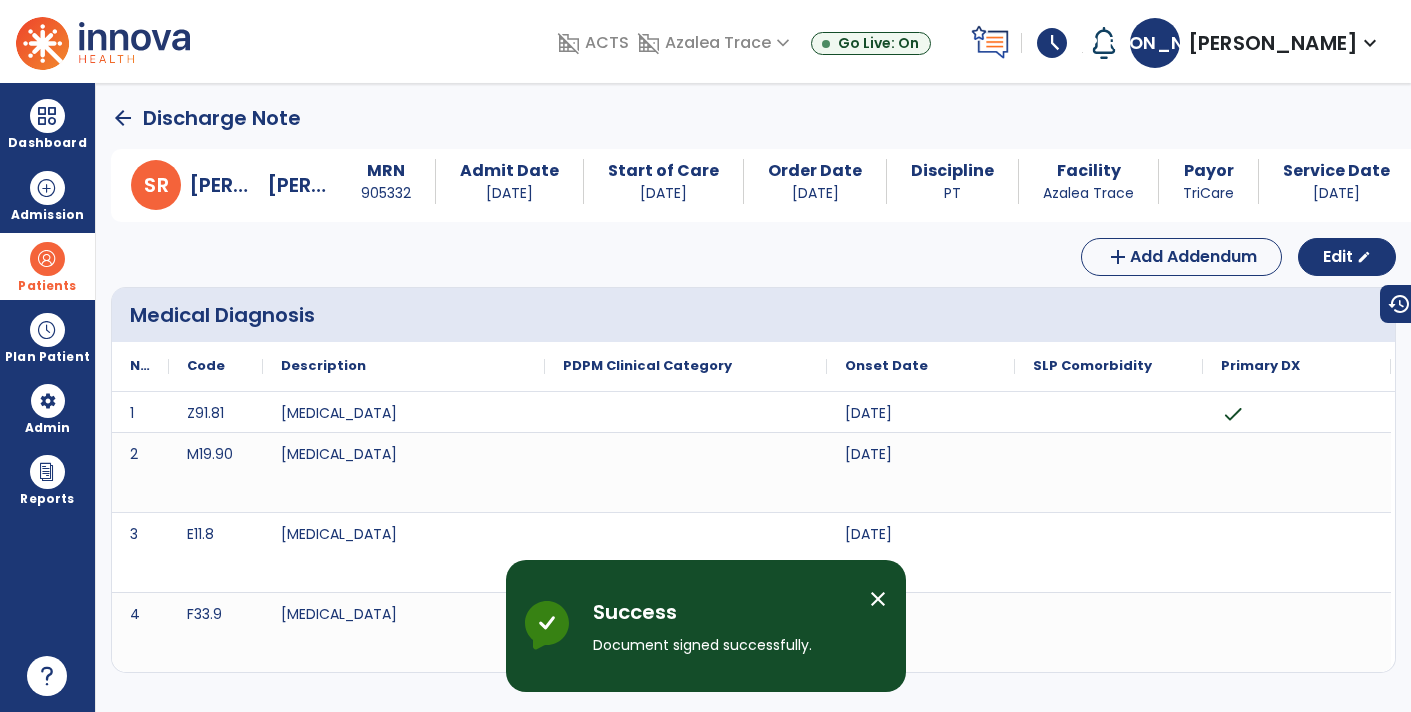 click on "arrow_back" 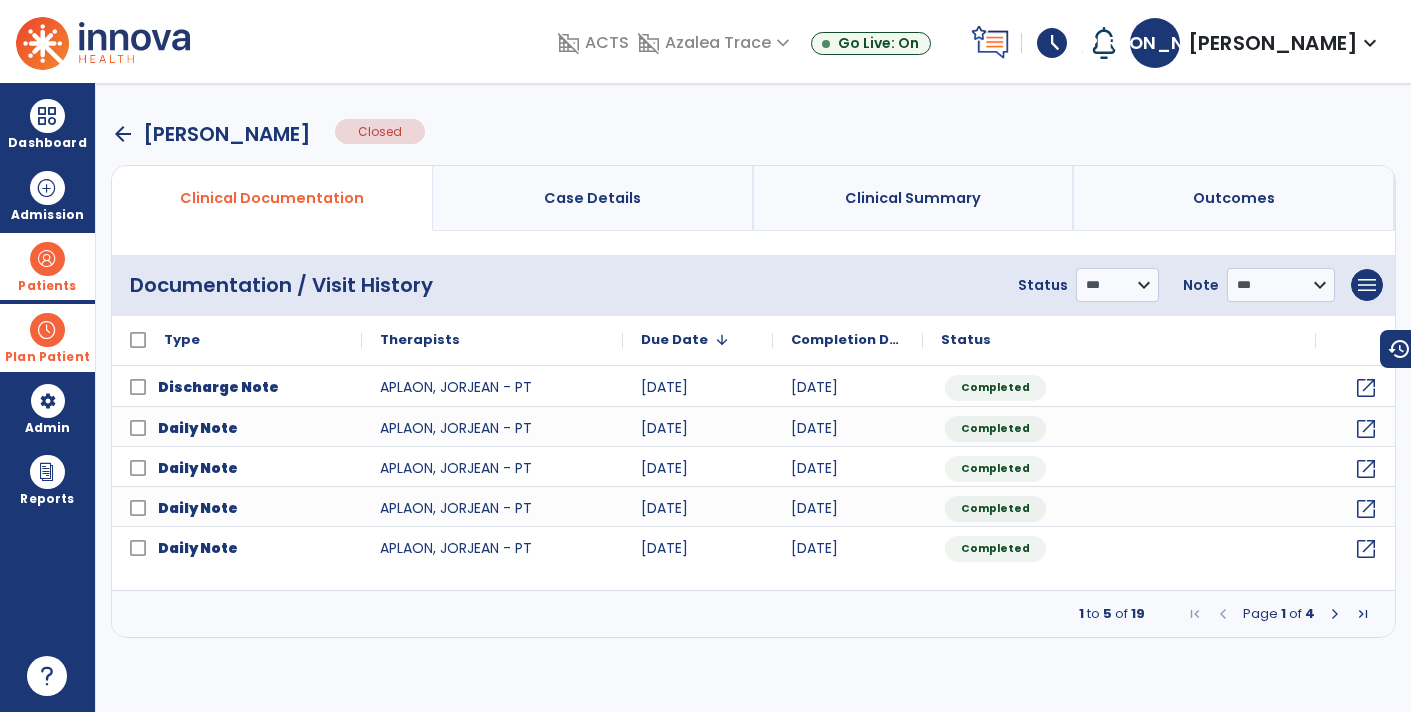 click at bounding box center [47, 330] 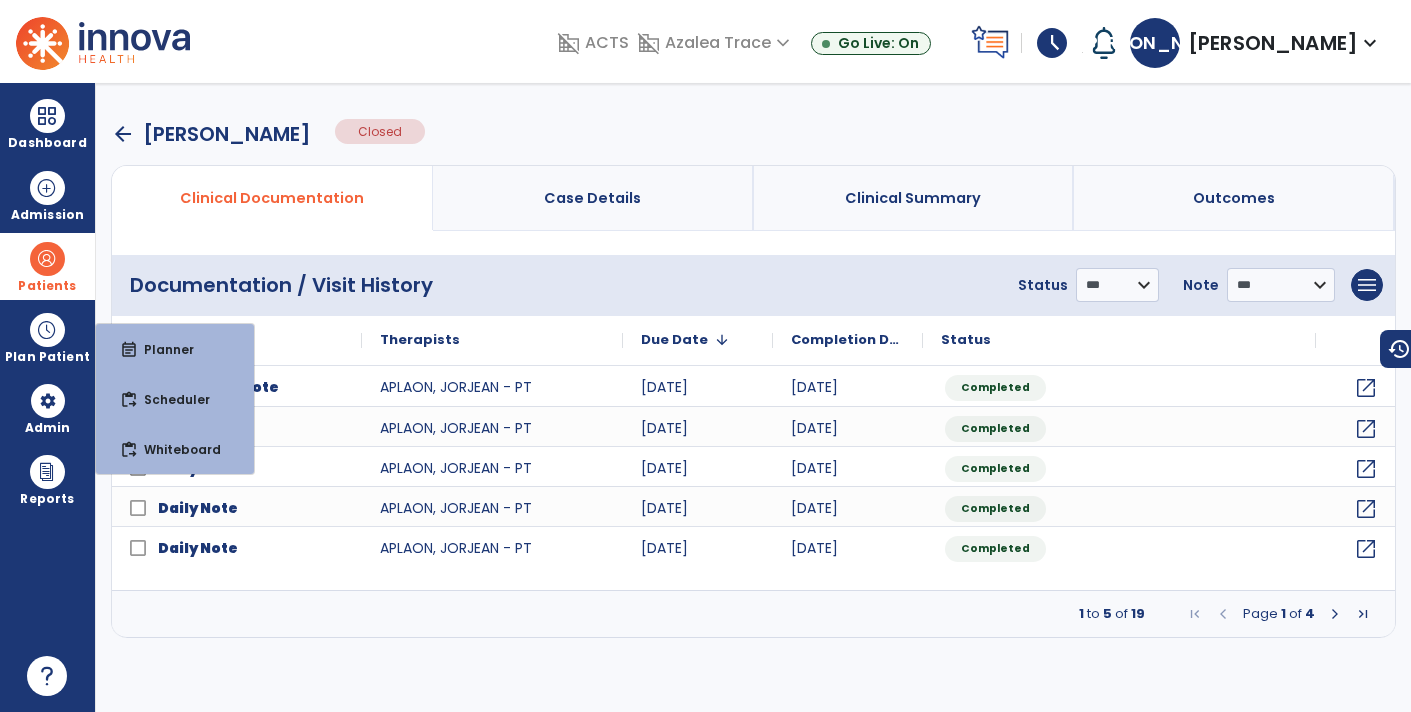click at bounding box center [47, 259] 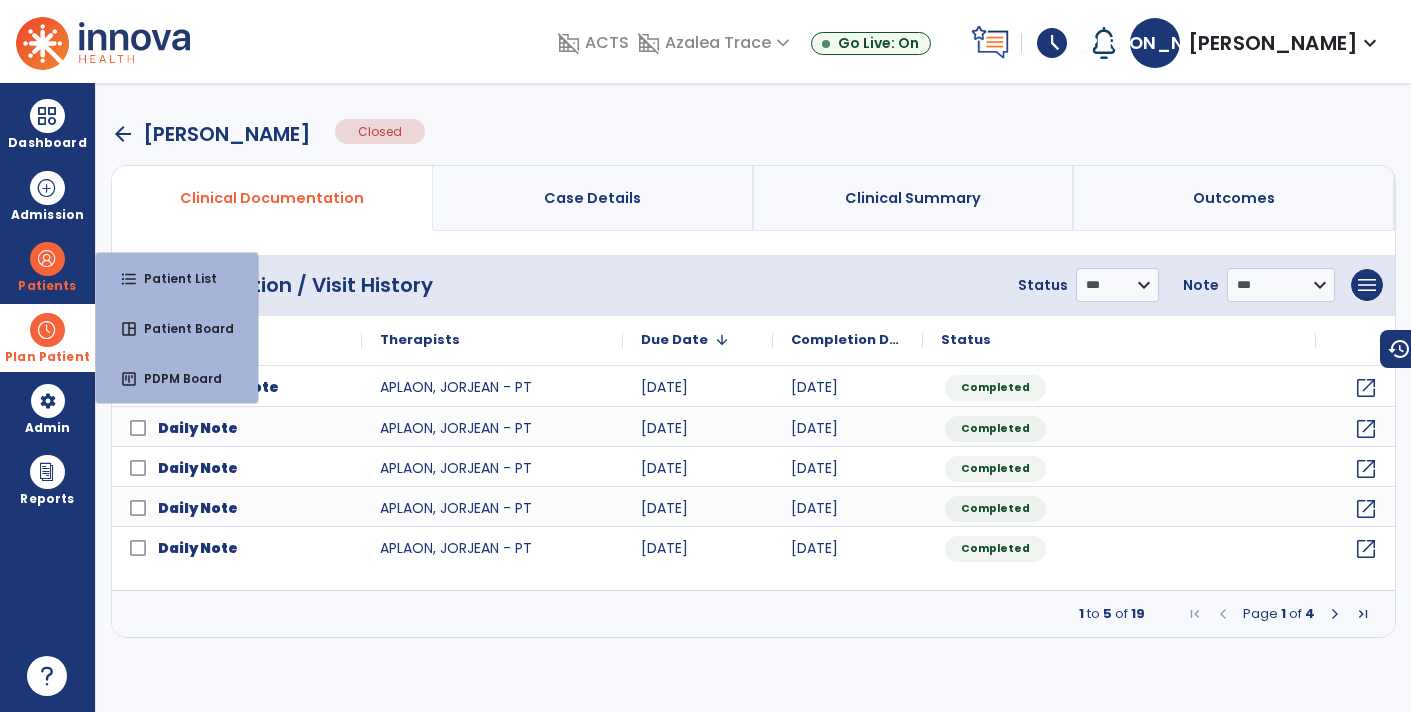 click at bounding box center [47, 330] 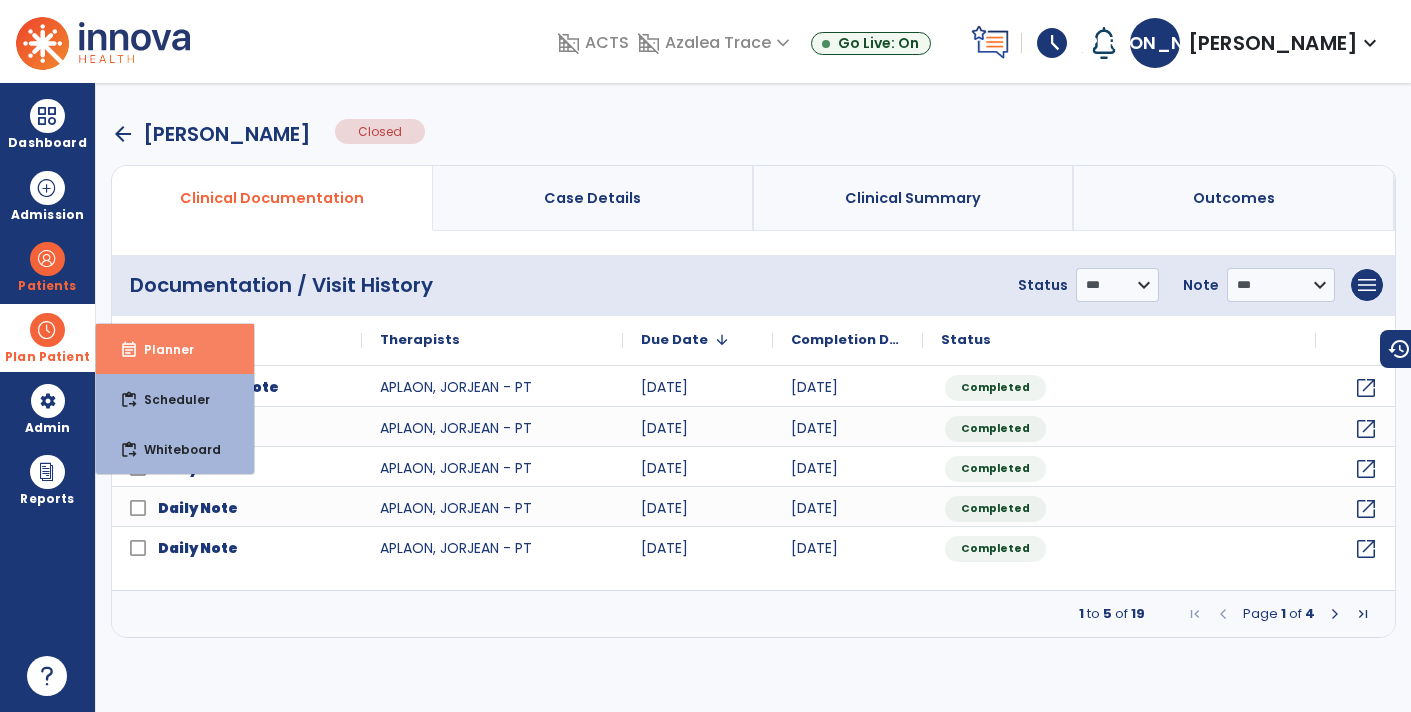 click on "event_note  Planner" at bounding box center [175, 349] 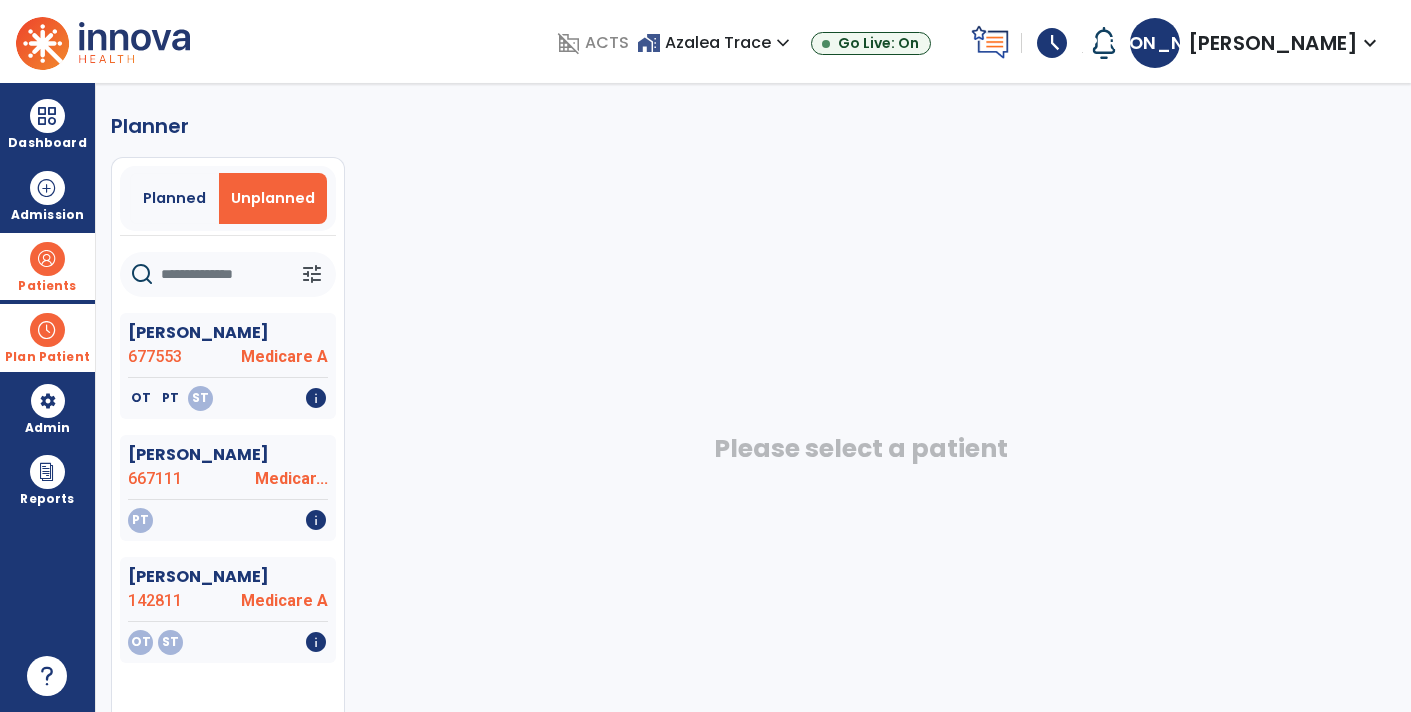 click at bounding box center (47, 259) 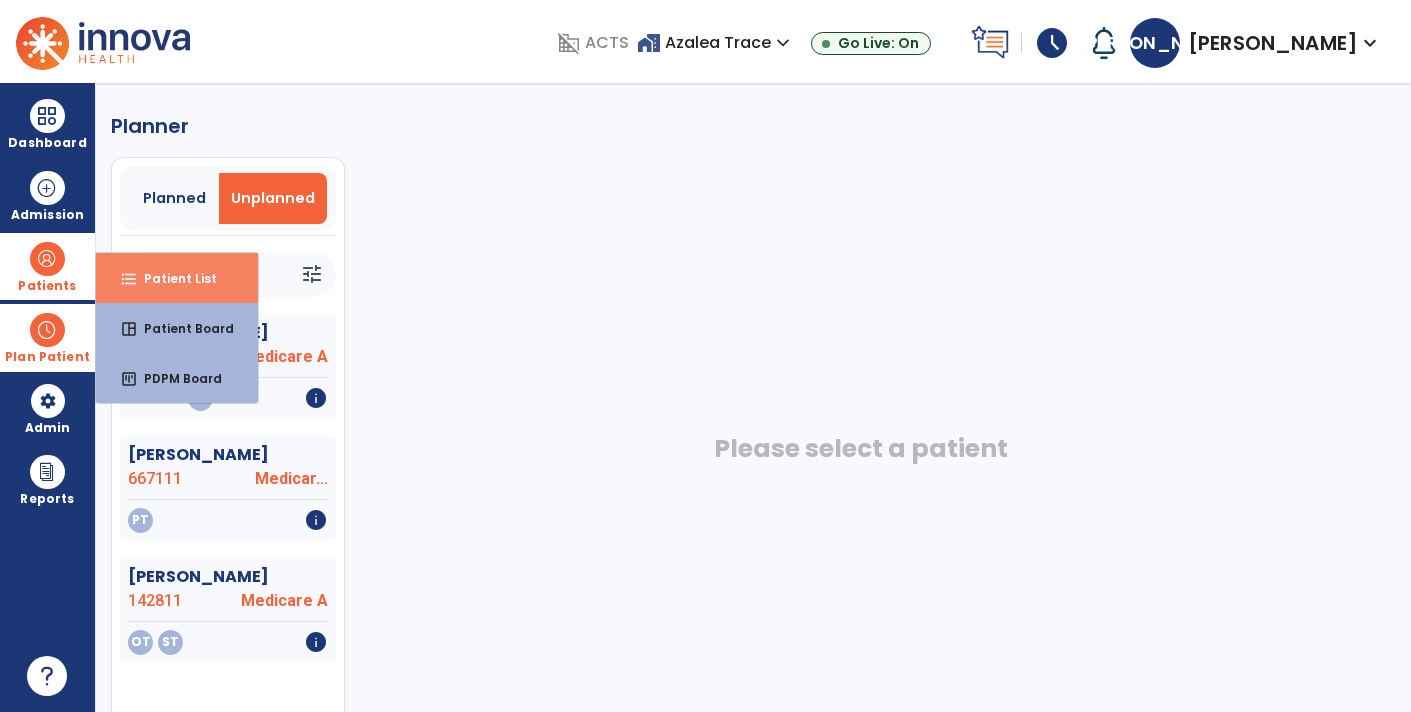 click on "Patient List" at bounding box center (172, 278) 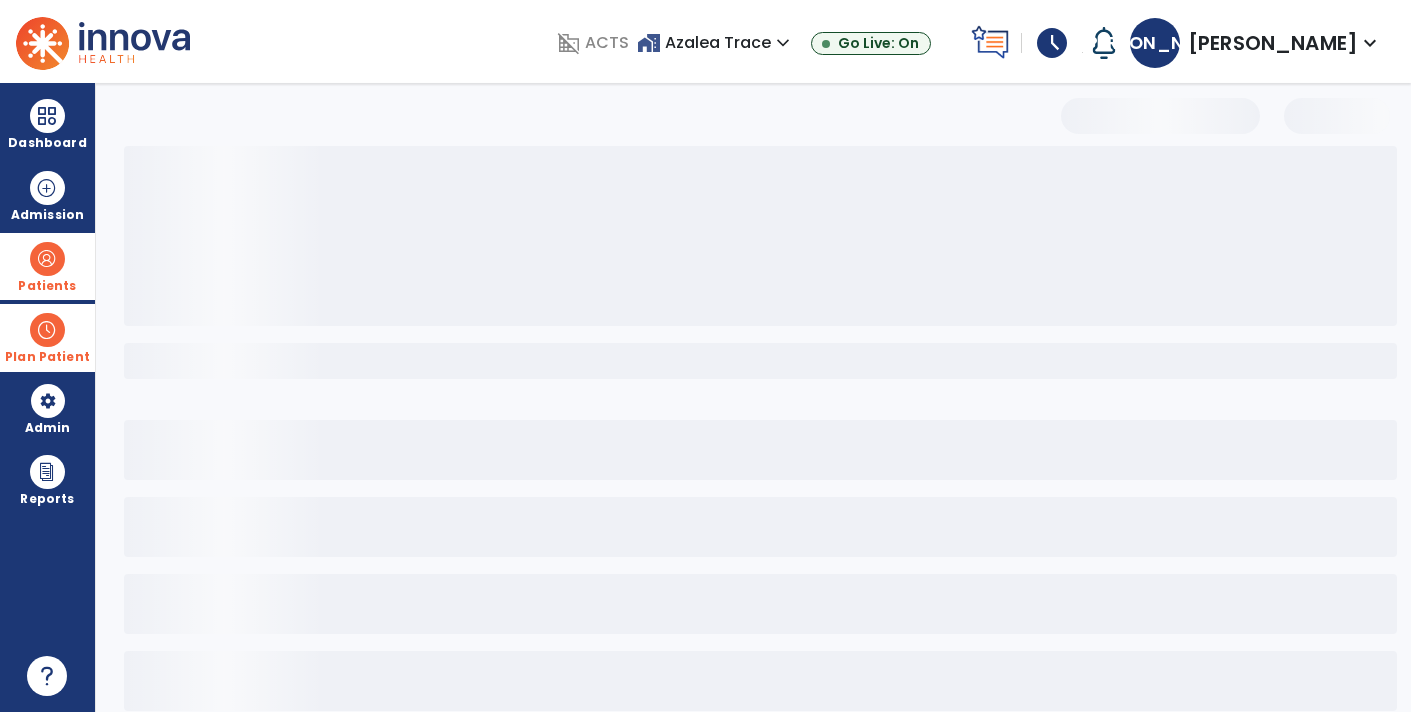 select on "***" 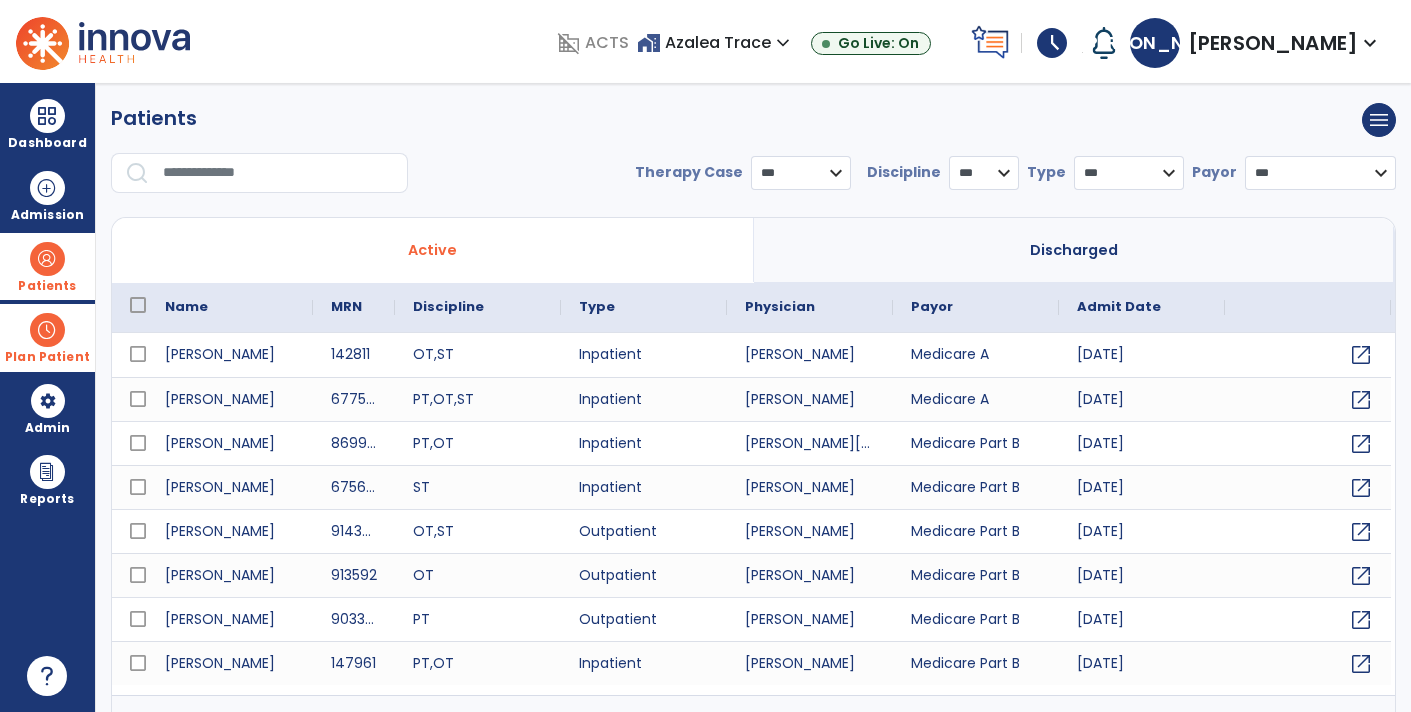 click at bounding box center [47, 330] 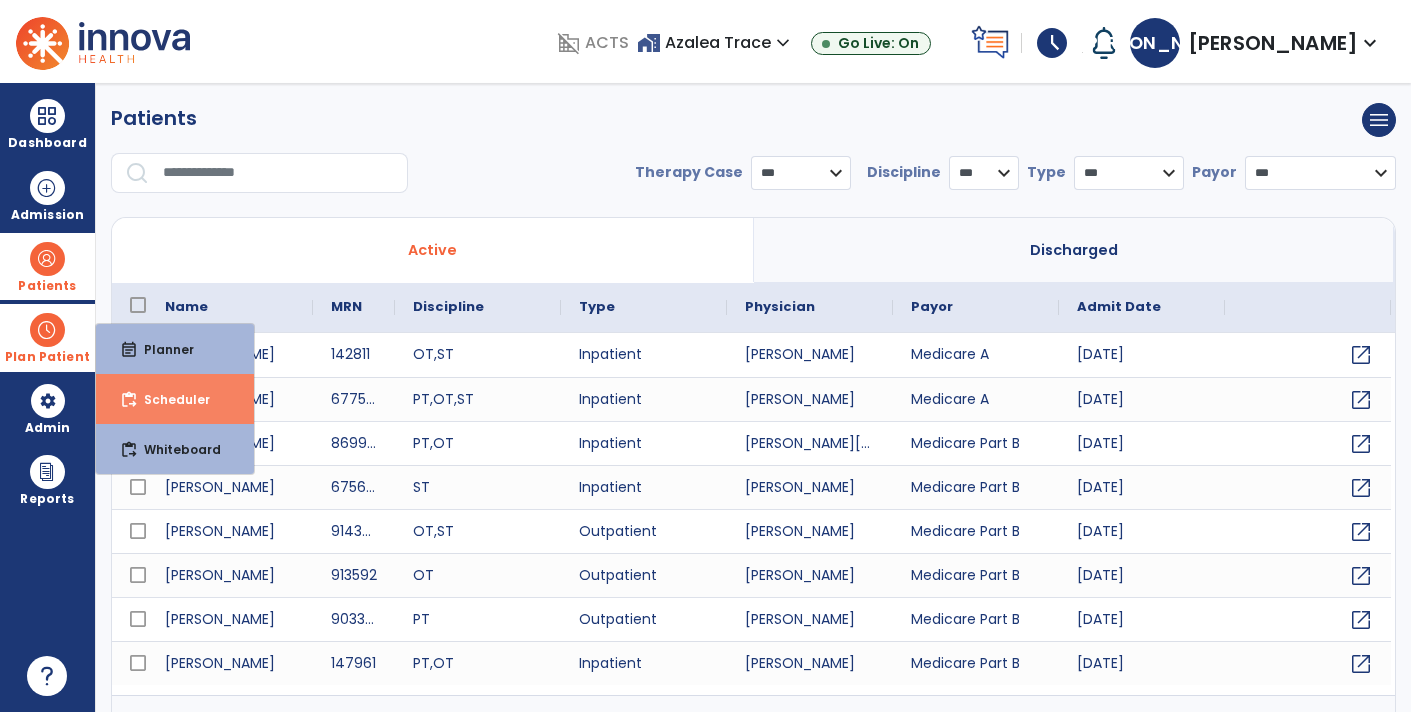 click on "content_paste_go  Scheduler" at bounding box center [175, 399] 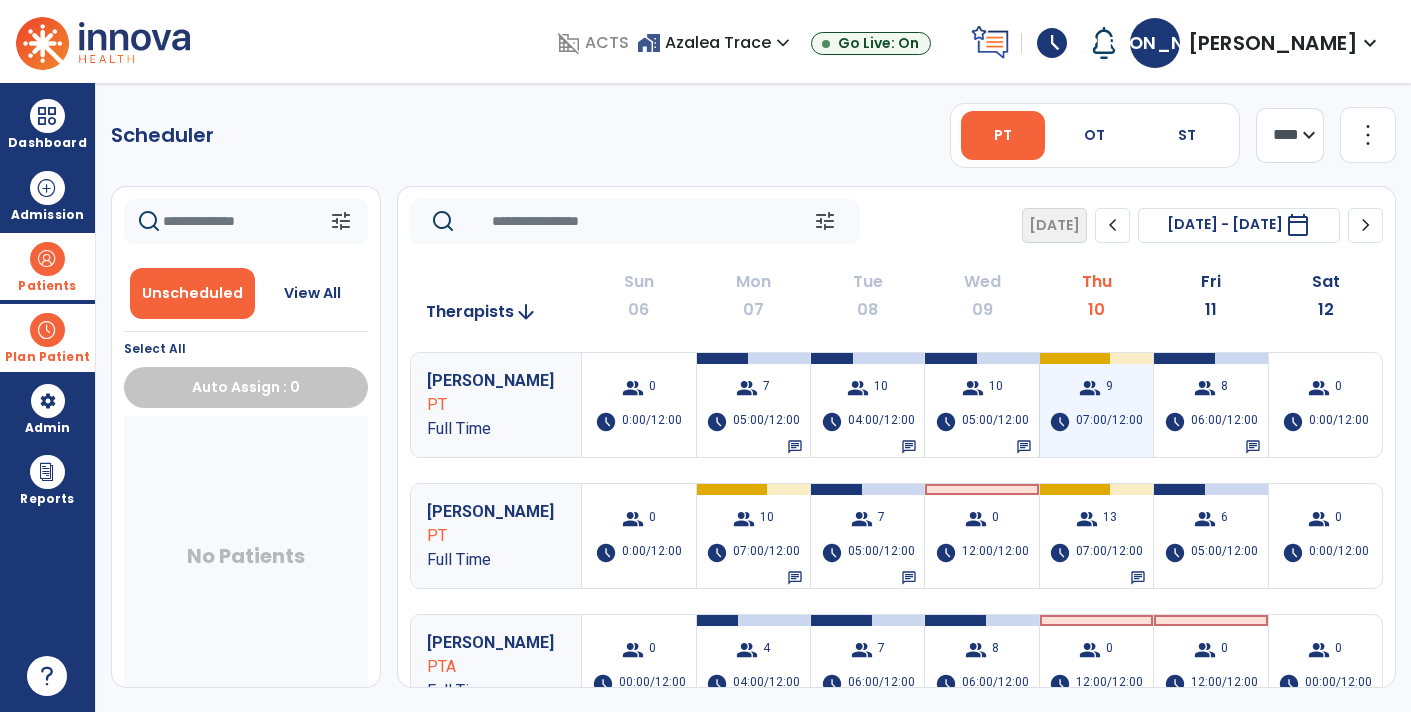 click on "07:00/12:00" at bounding box center [1109, 422] 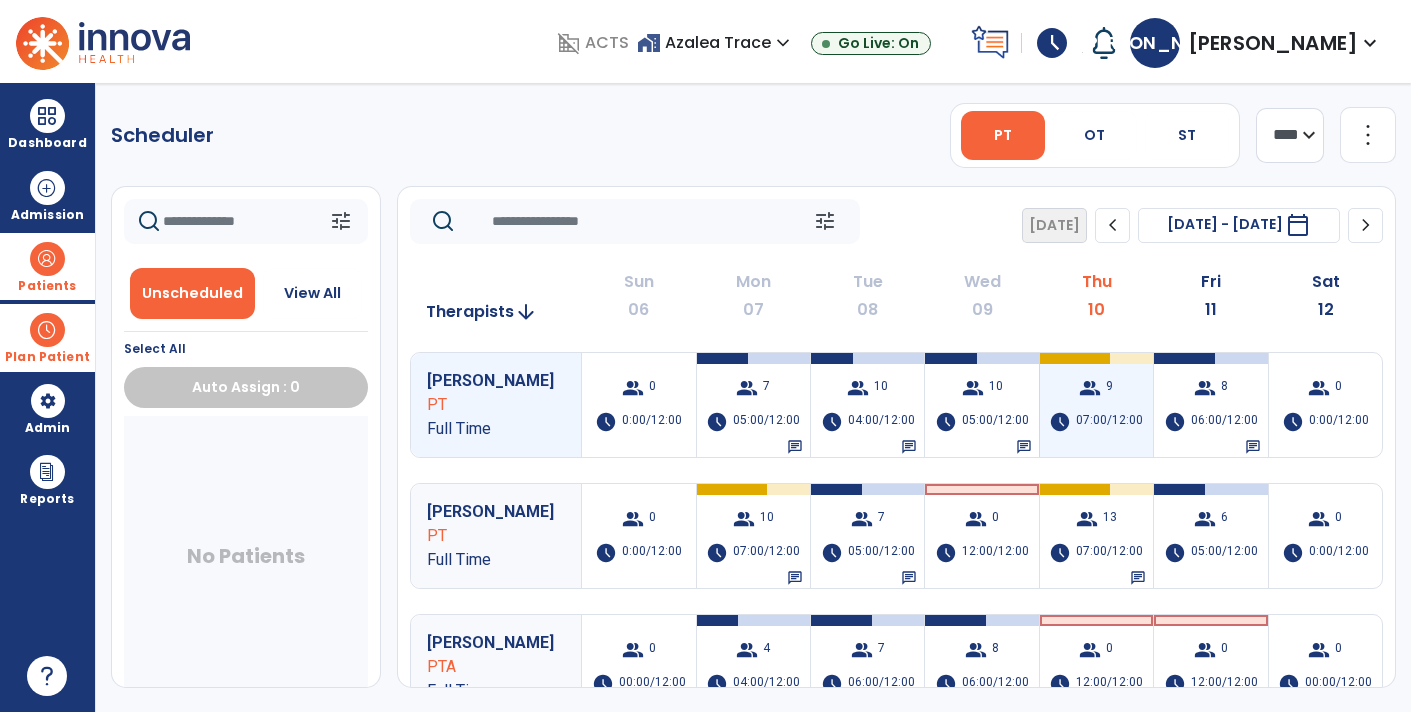 click on "07:00/12:00" at bounding box center (1109, 422) 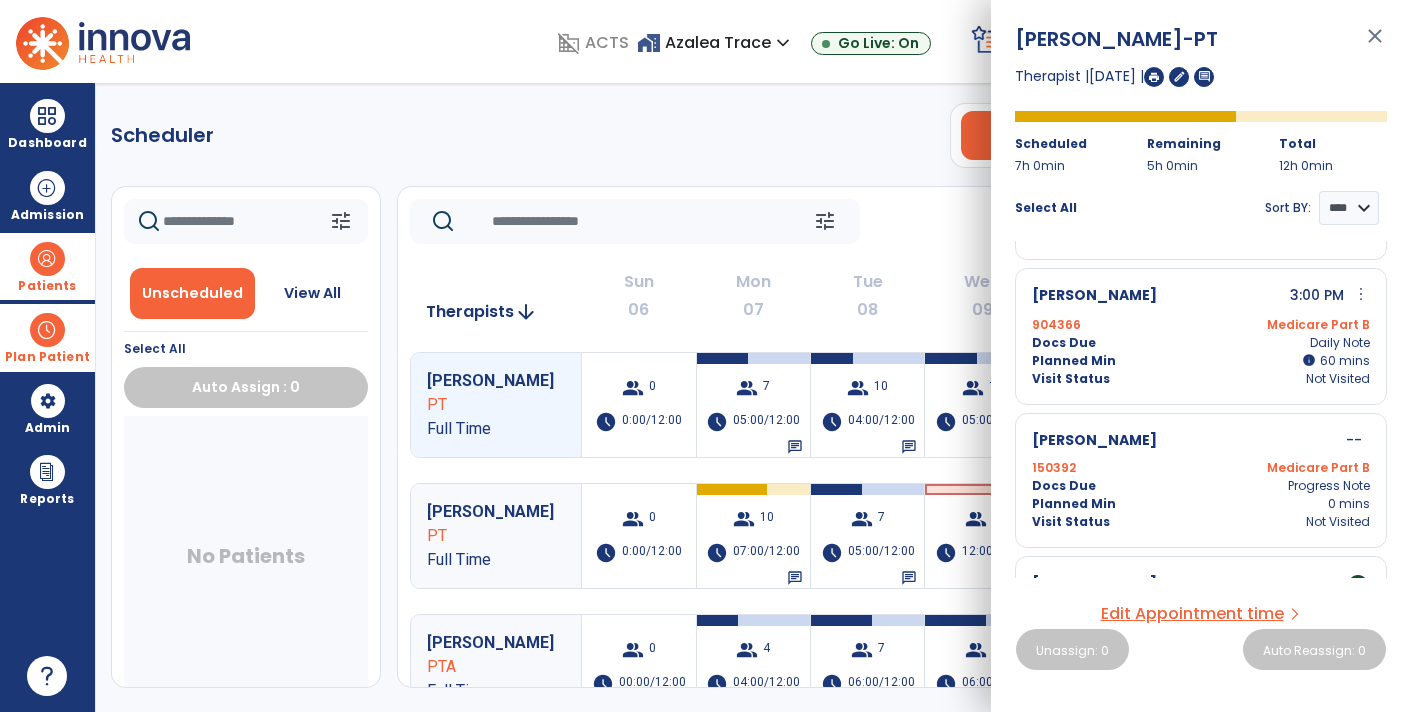 scroll, scrollTop: 960, scrollLeft: 0, axis: vertical 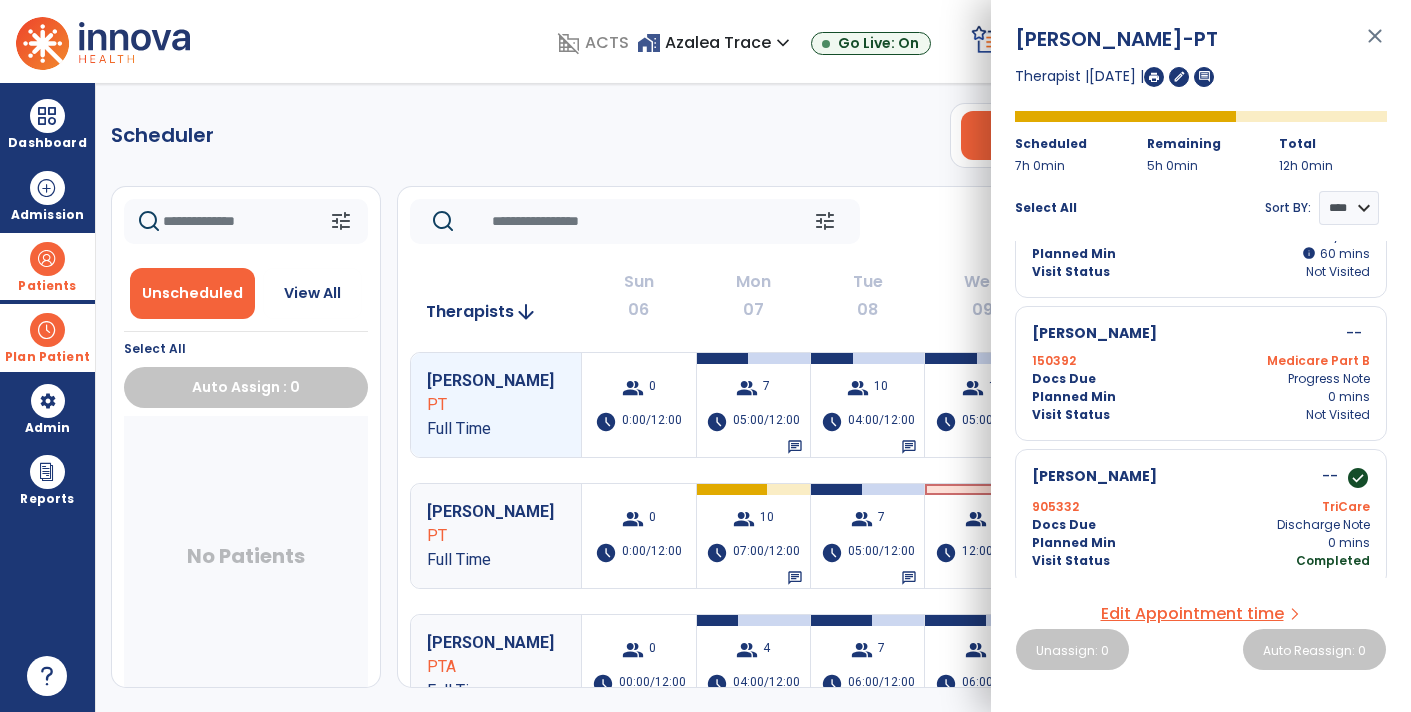 click on "No Patients" at bounding box center (246, 560) 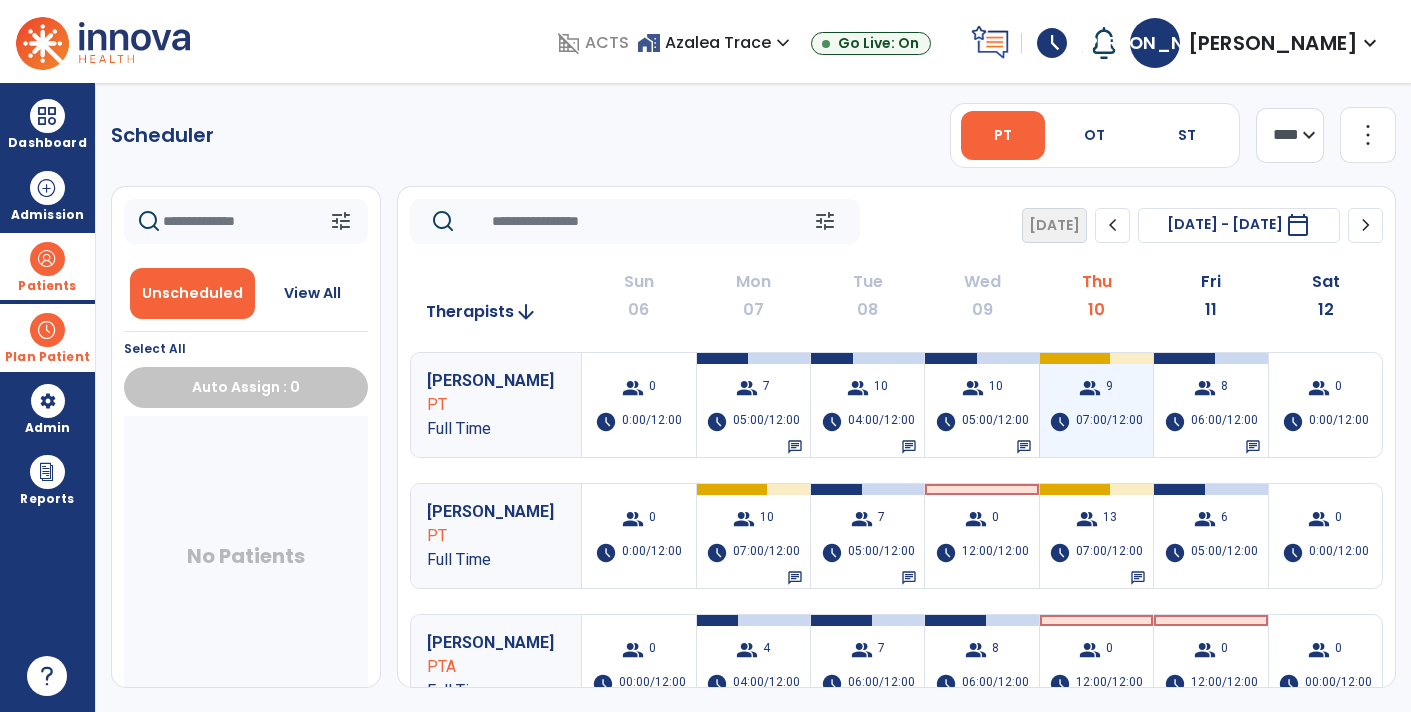 click on "group  9  schedule  07:00/12:00" at bounding box center (1096, 405) 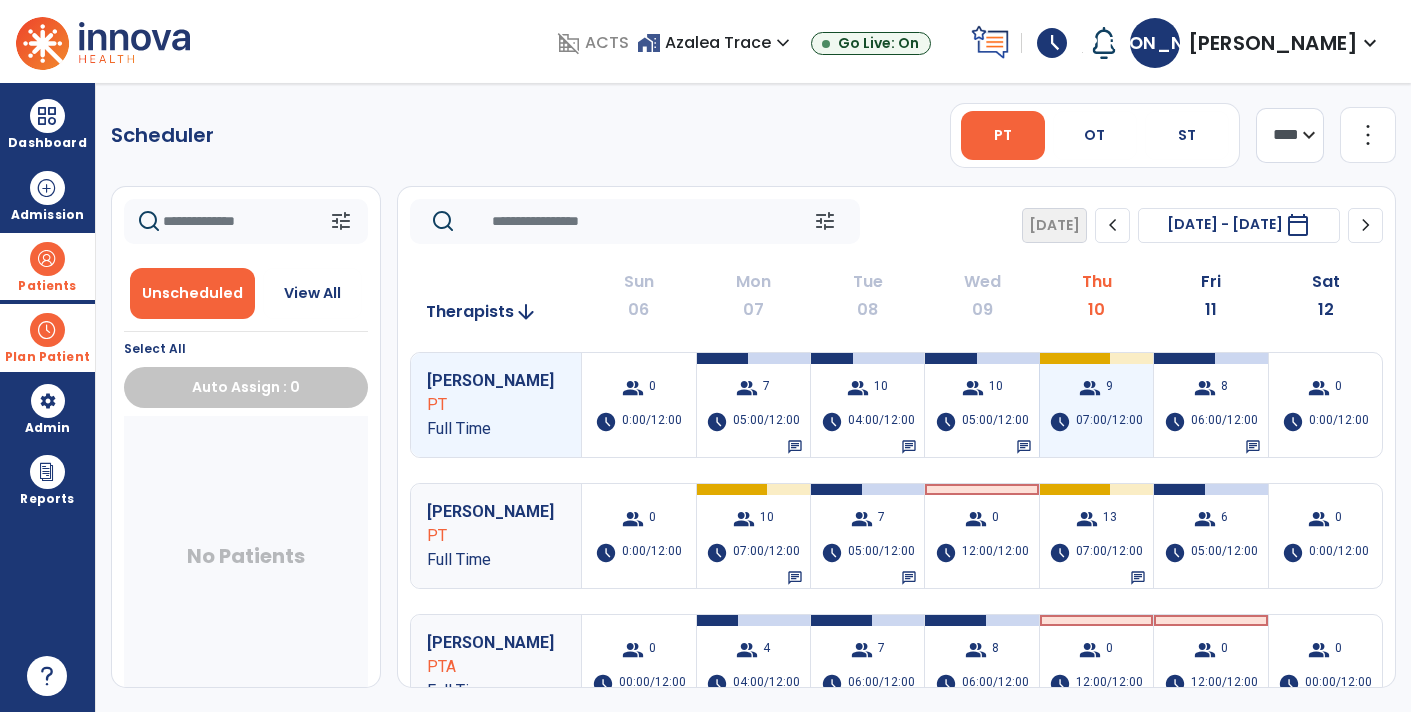 click on "group  9  schedule  07:00/12:00" at bounding box center (1096, 405) 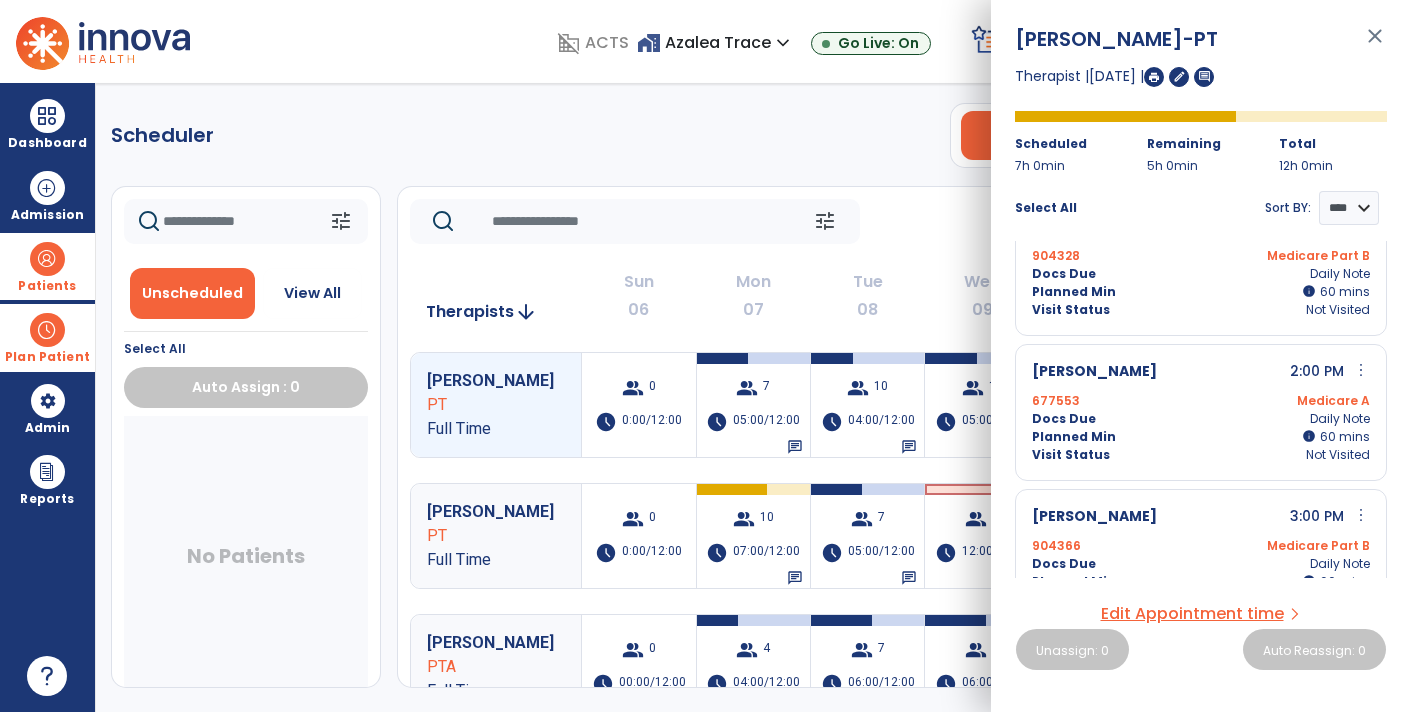 scroll, scrollTop: 960, scrollLeft: 0, axis: vertical 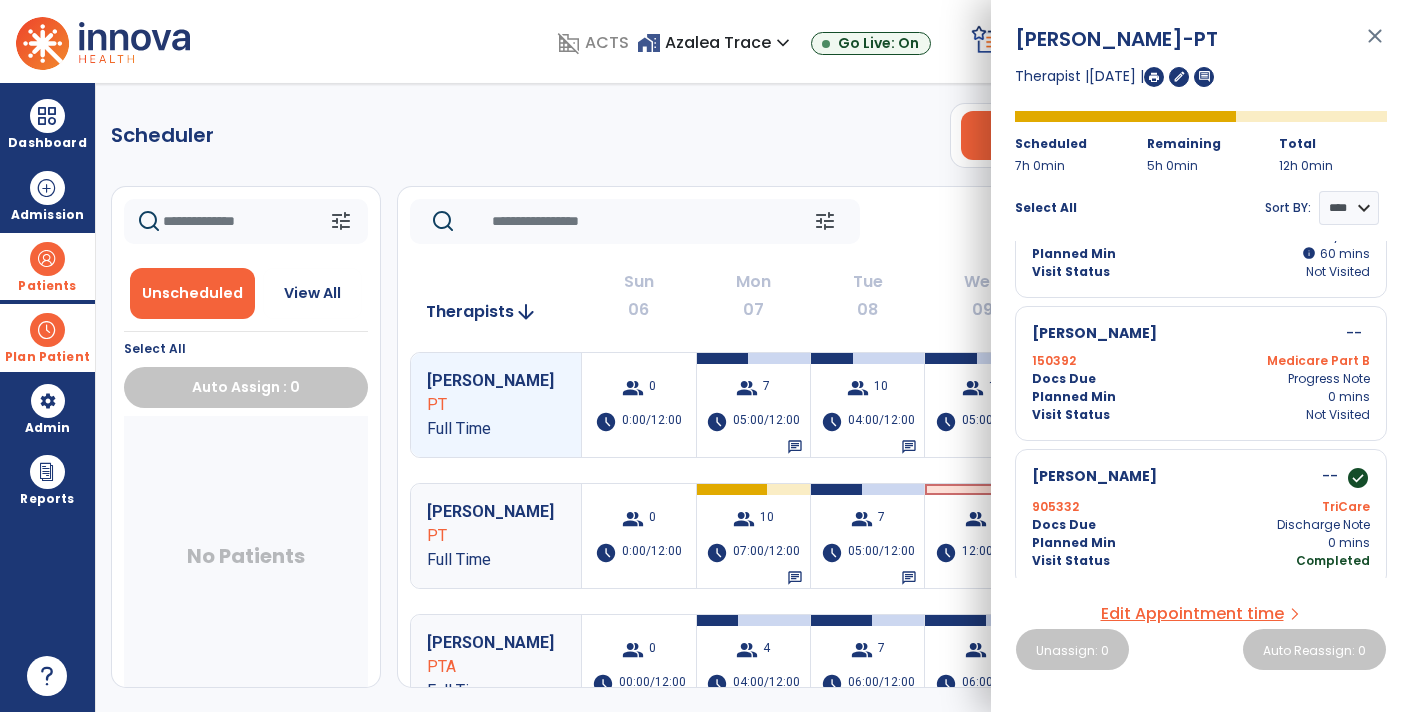click on "No Patients" at bounding box center (246, 556) 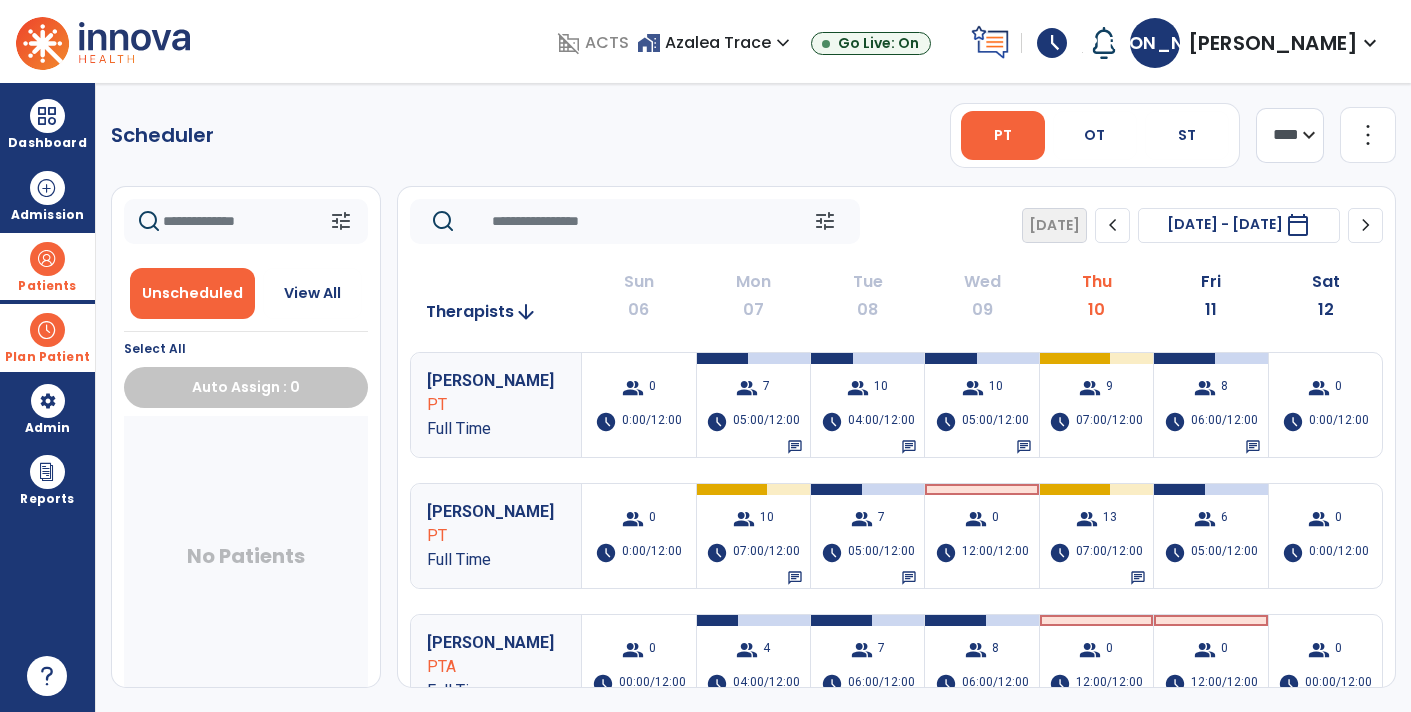 click 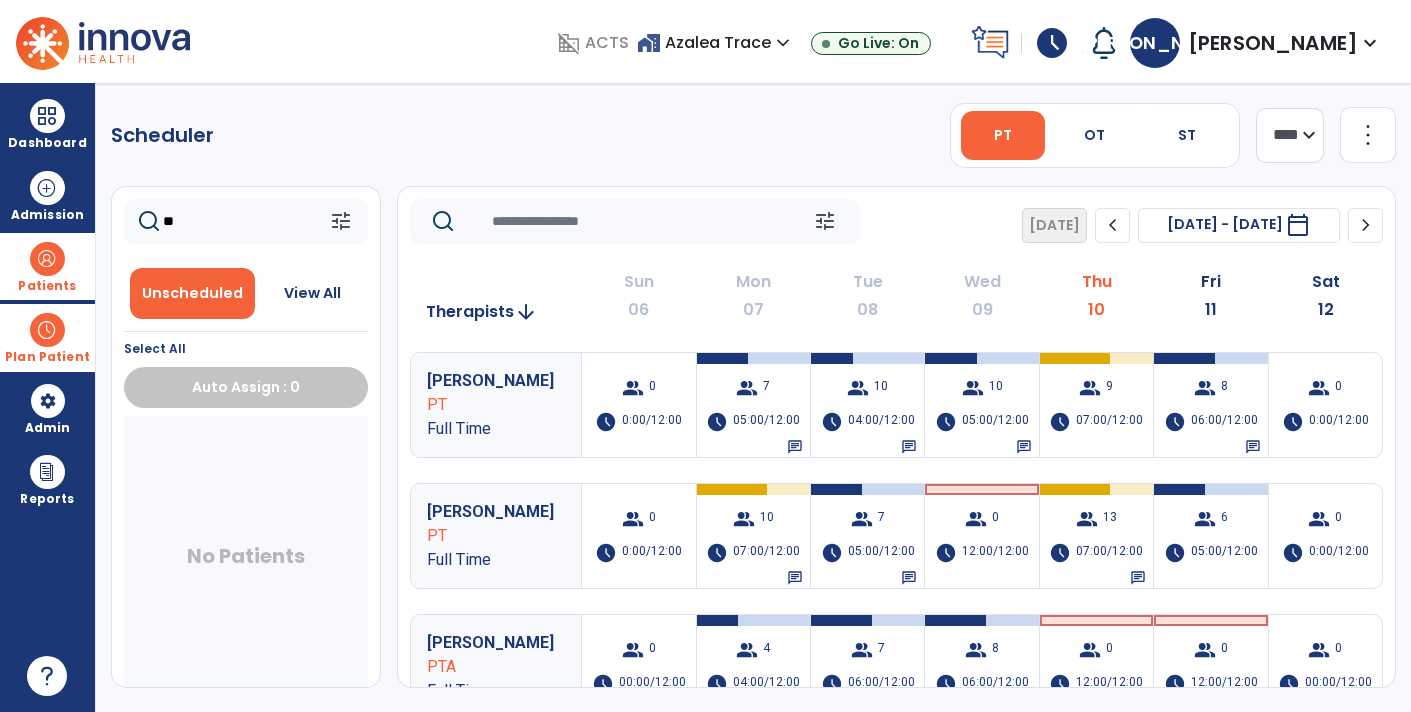 type on "*" 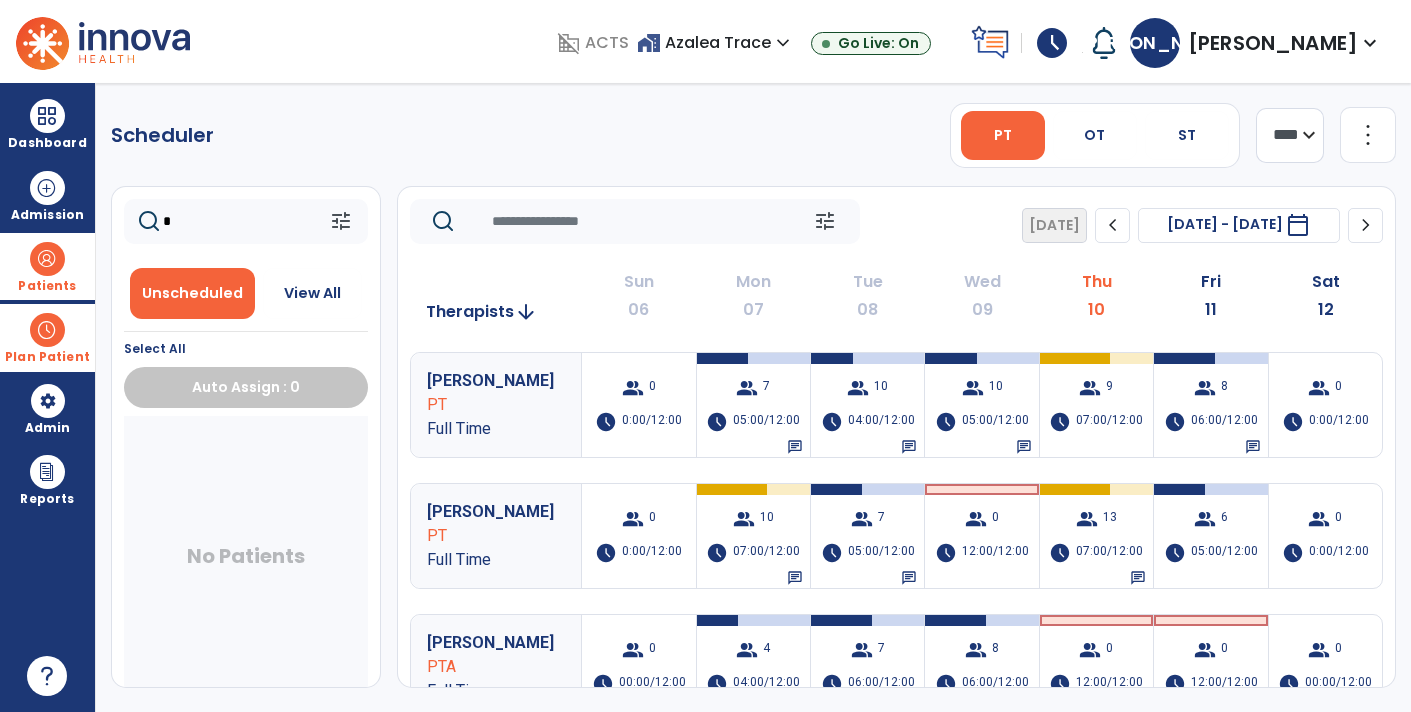 type 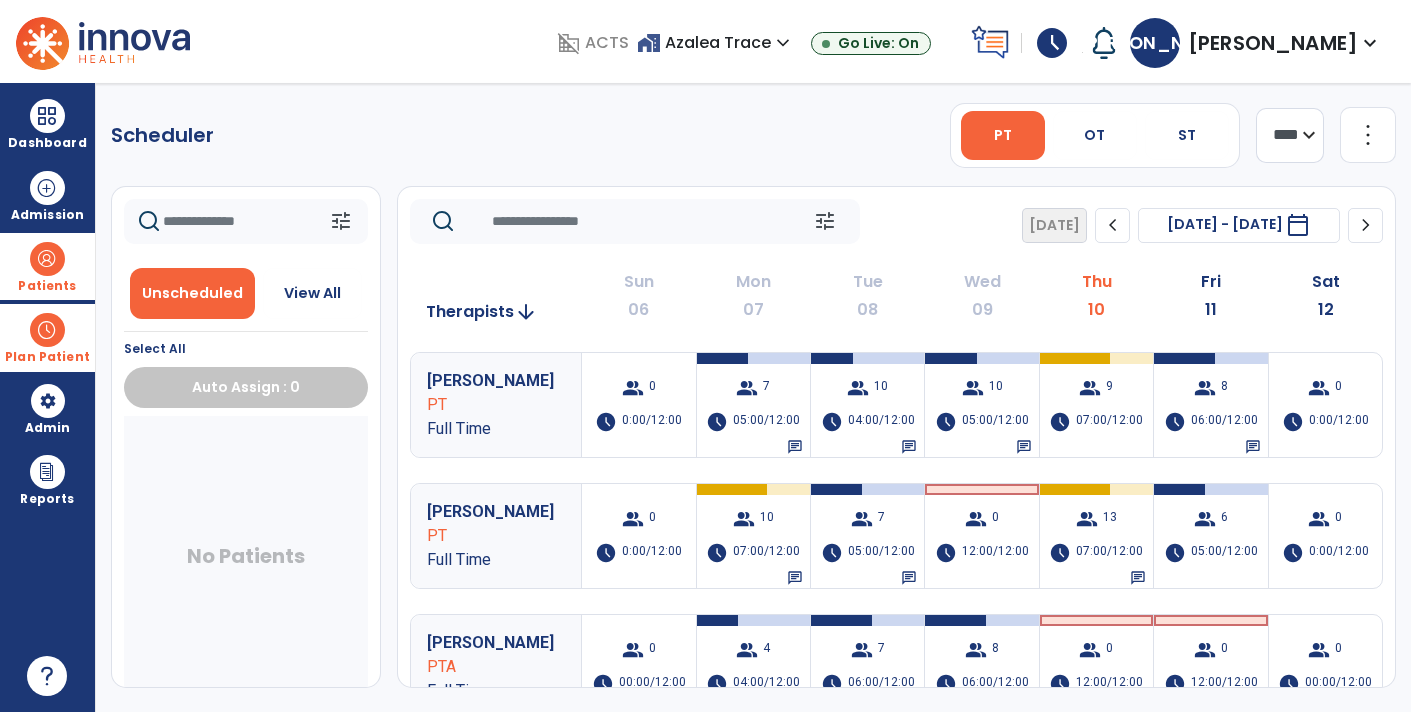 click at bounding box center [47, 330] 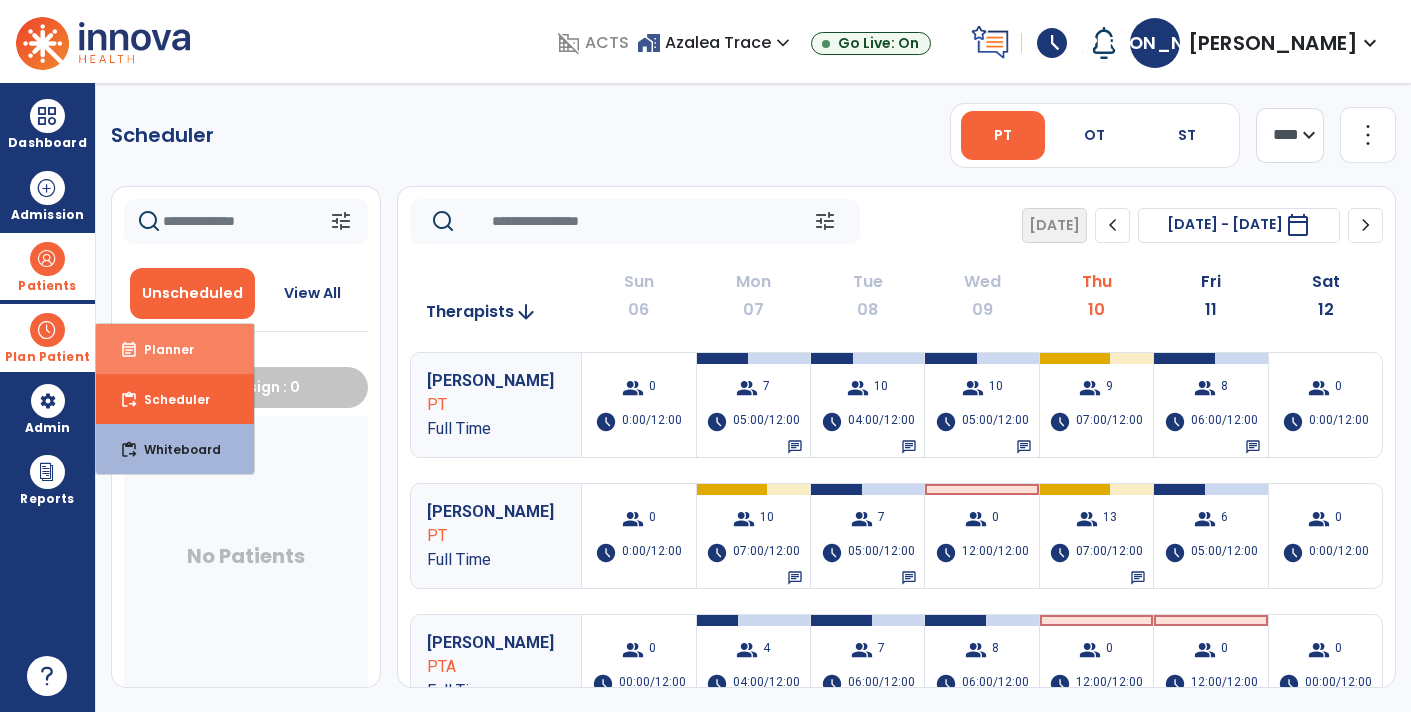 click on "Planner" at bounding box center (161, 349) 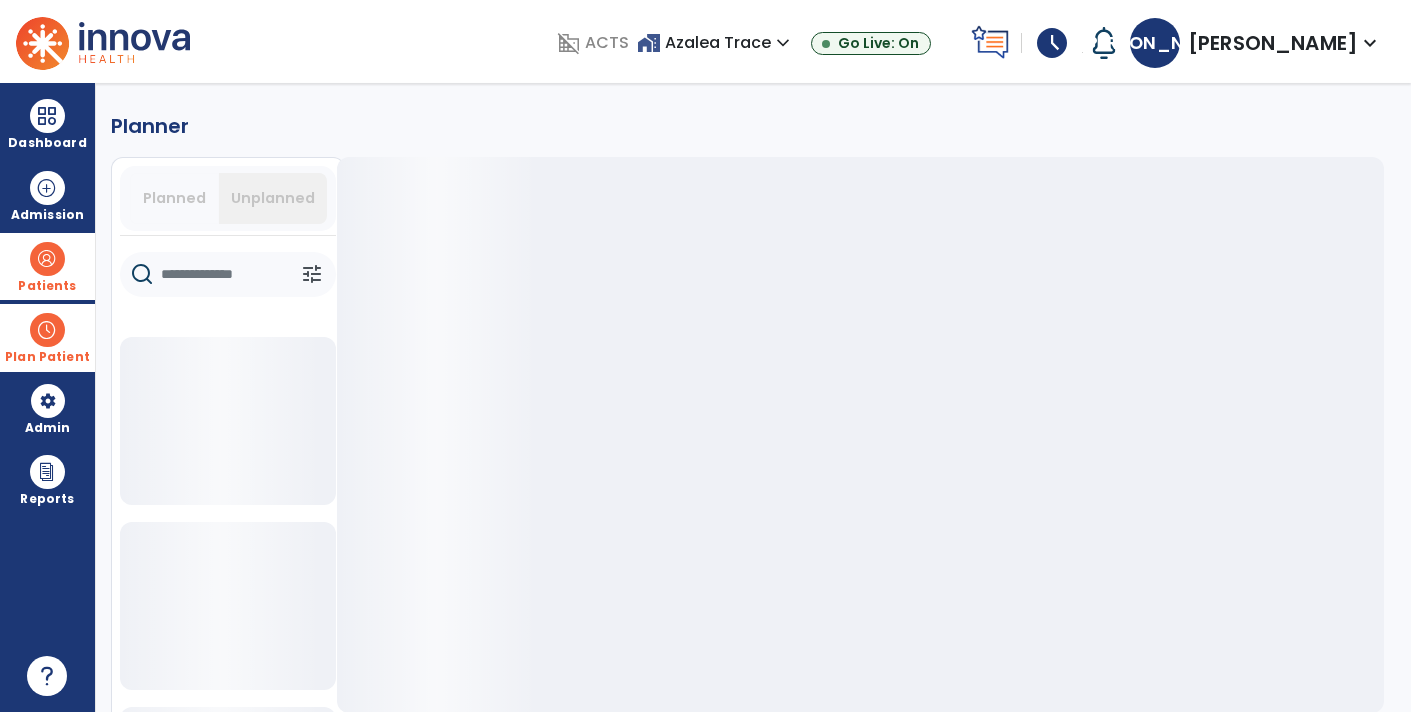 click on "Plan Patient" at bounding box center (47, 357) 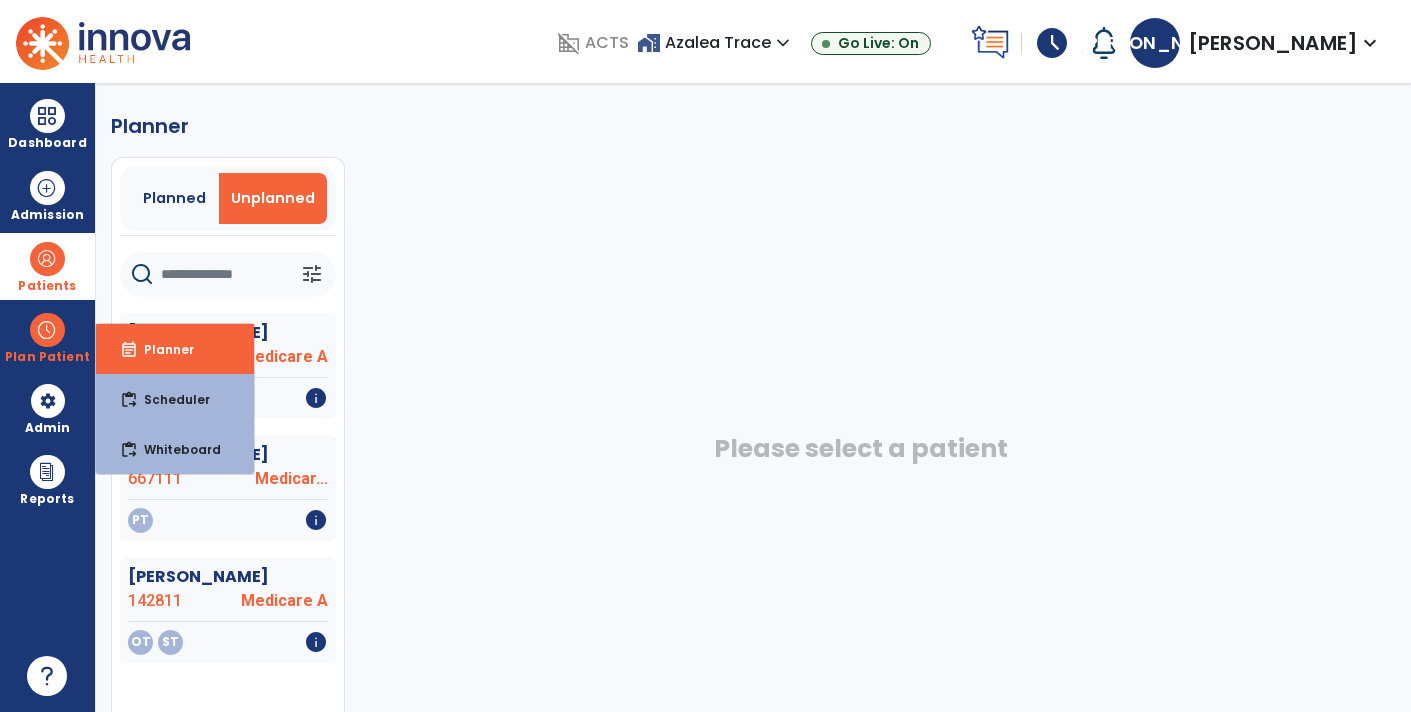 click at bounding box center [47, 259] 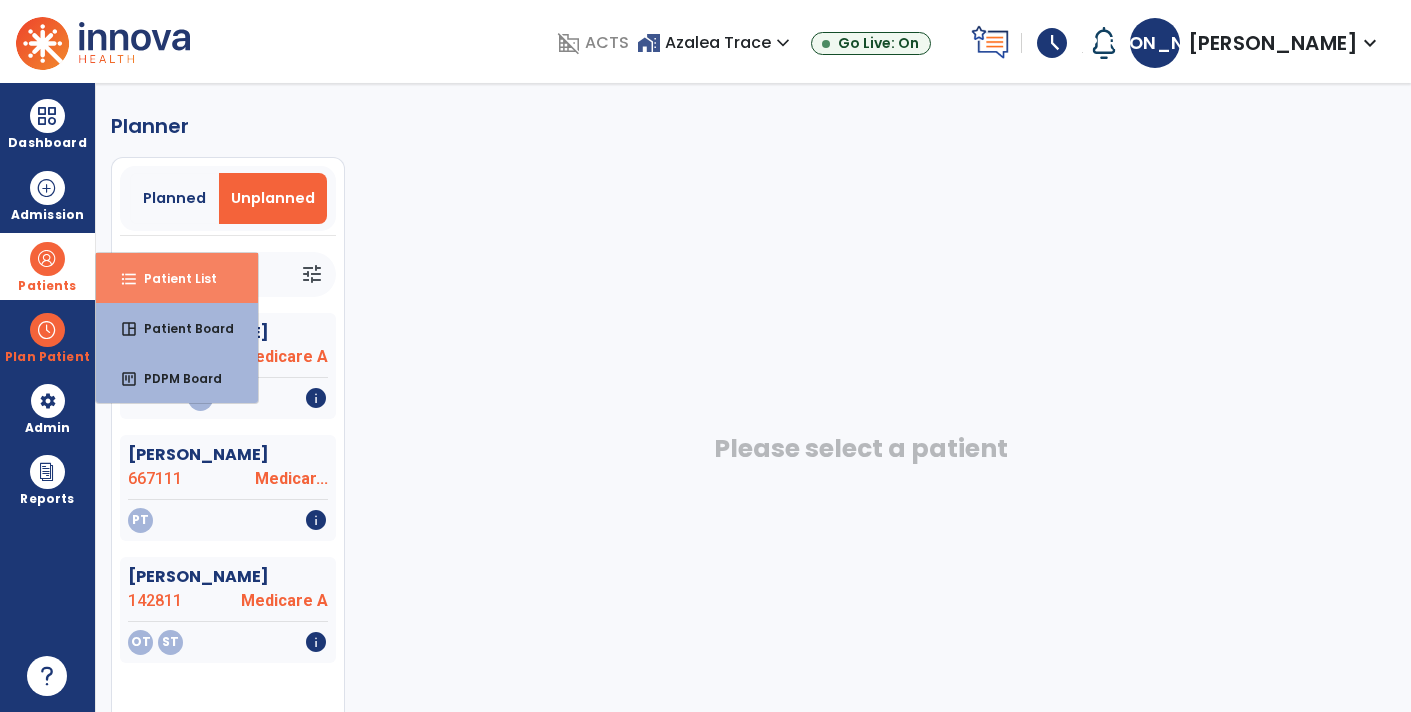 click on "Patient List" at bounding box center [172, 278] 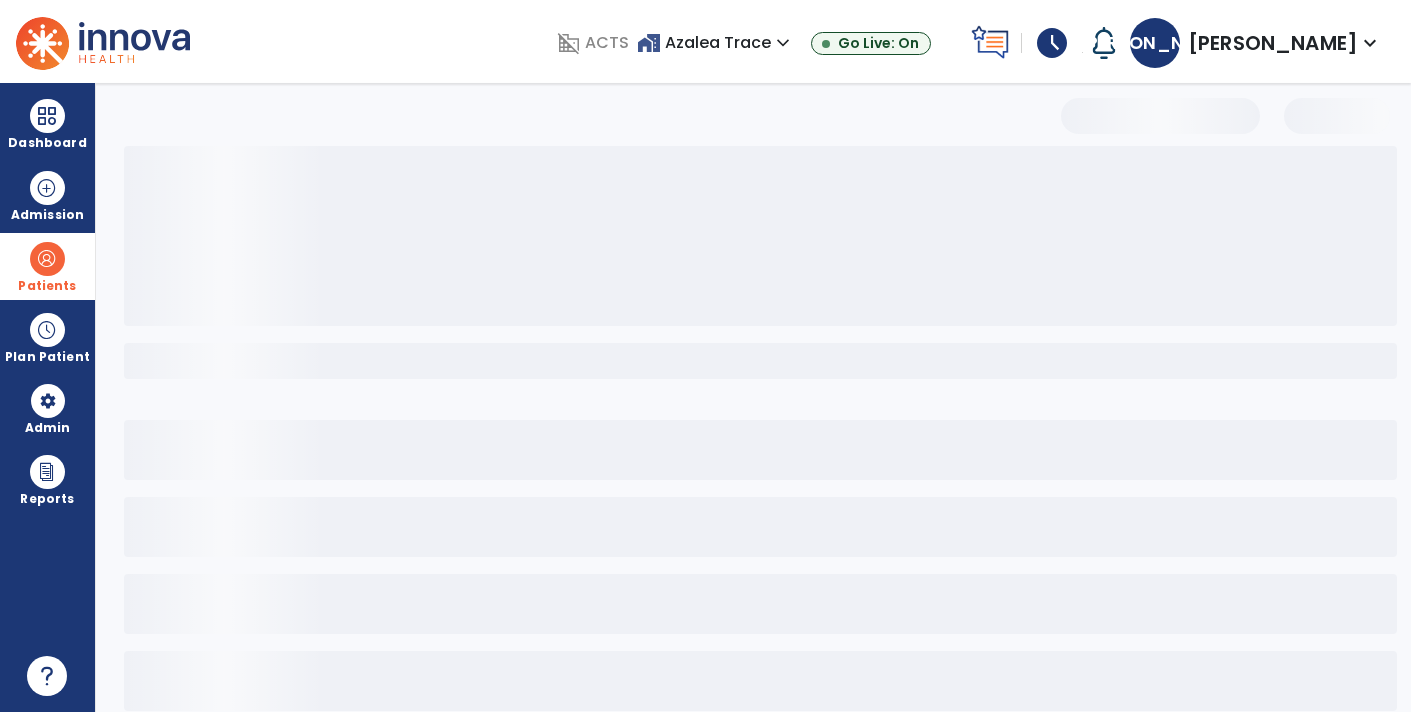 select on "***" 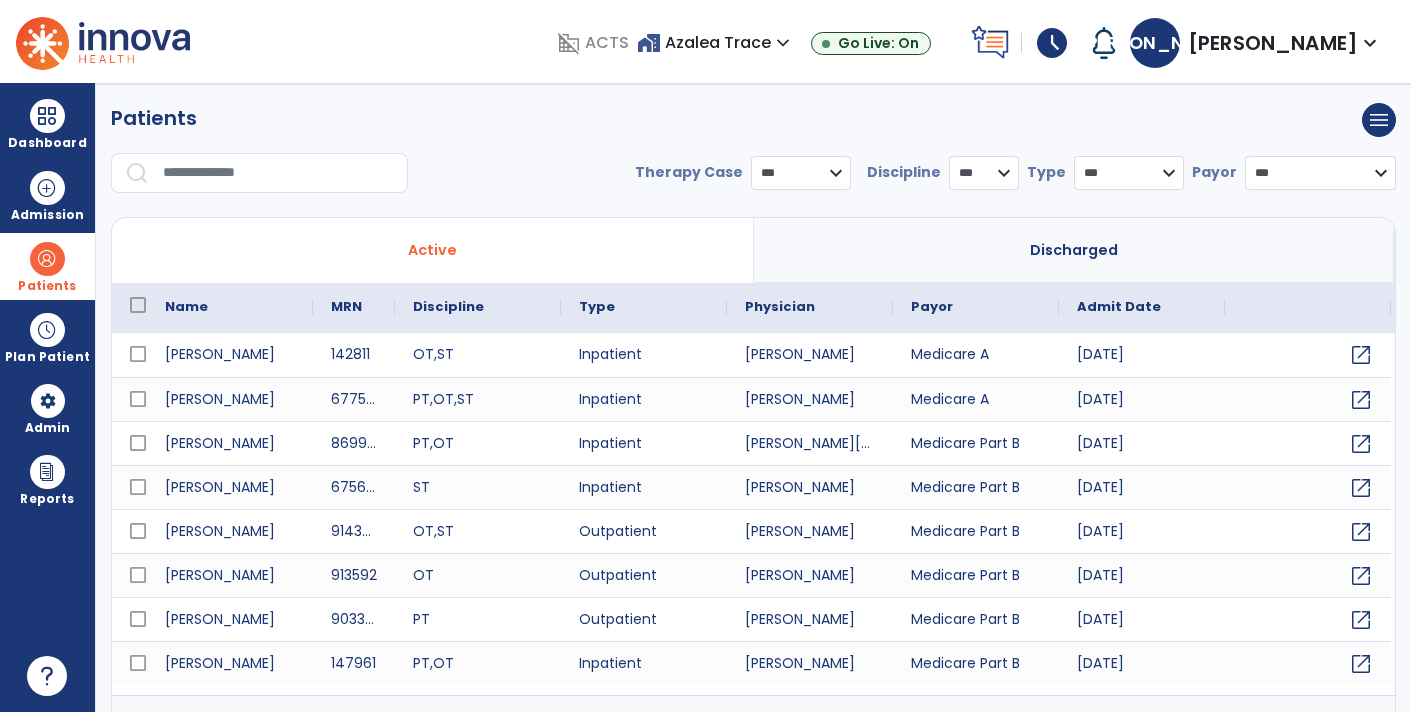 click at bounding box center [278, 173] 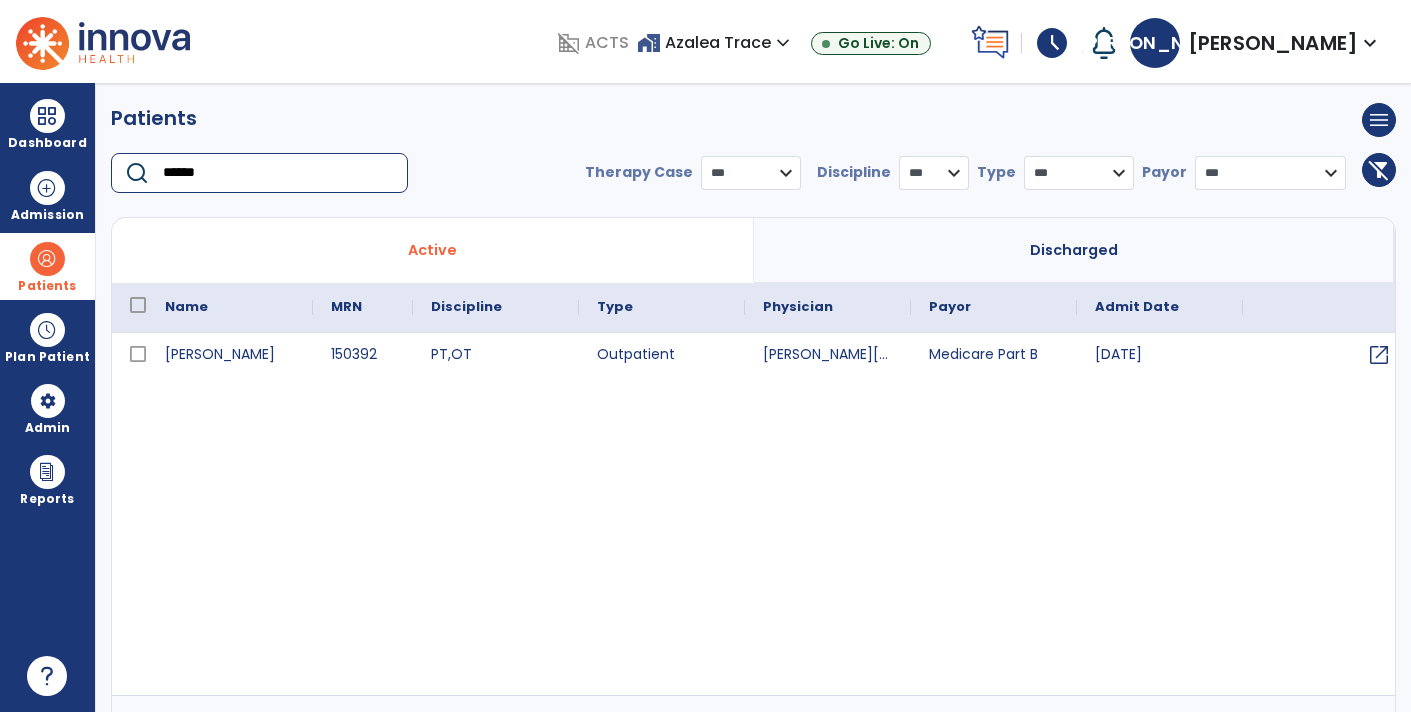 type on "******" 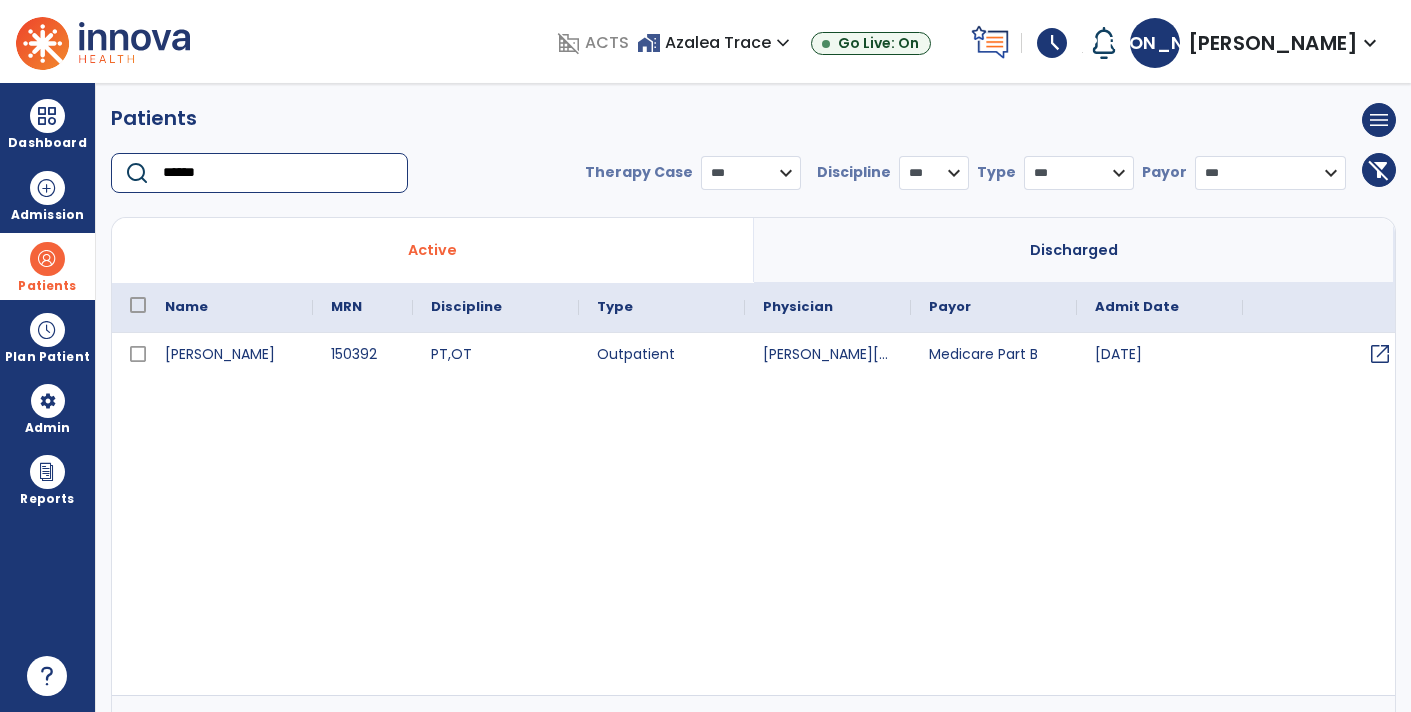 click on "open_in_new" at bounding box center [1380, 354] 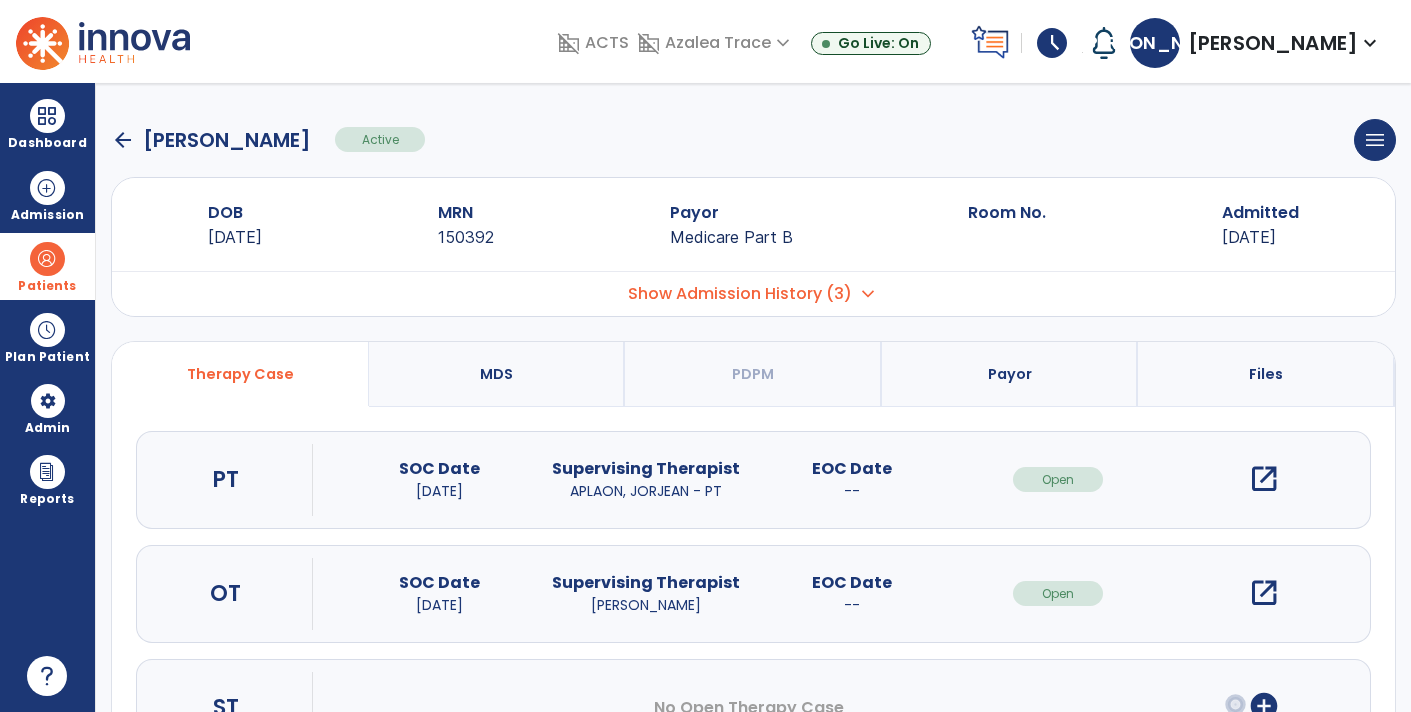 click on "open_in_new" at bounding box center (1264, 479) 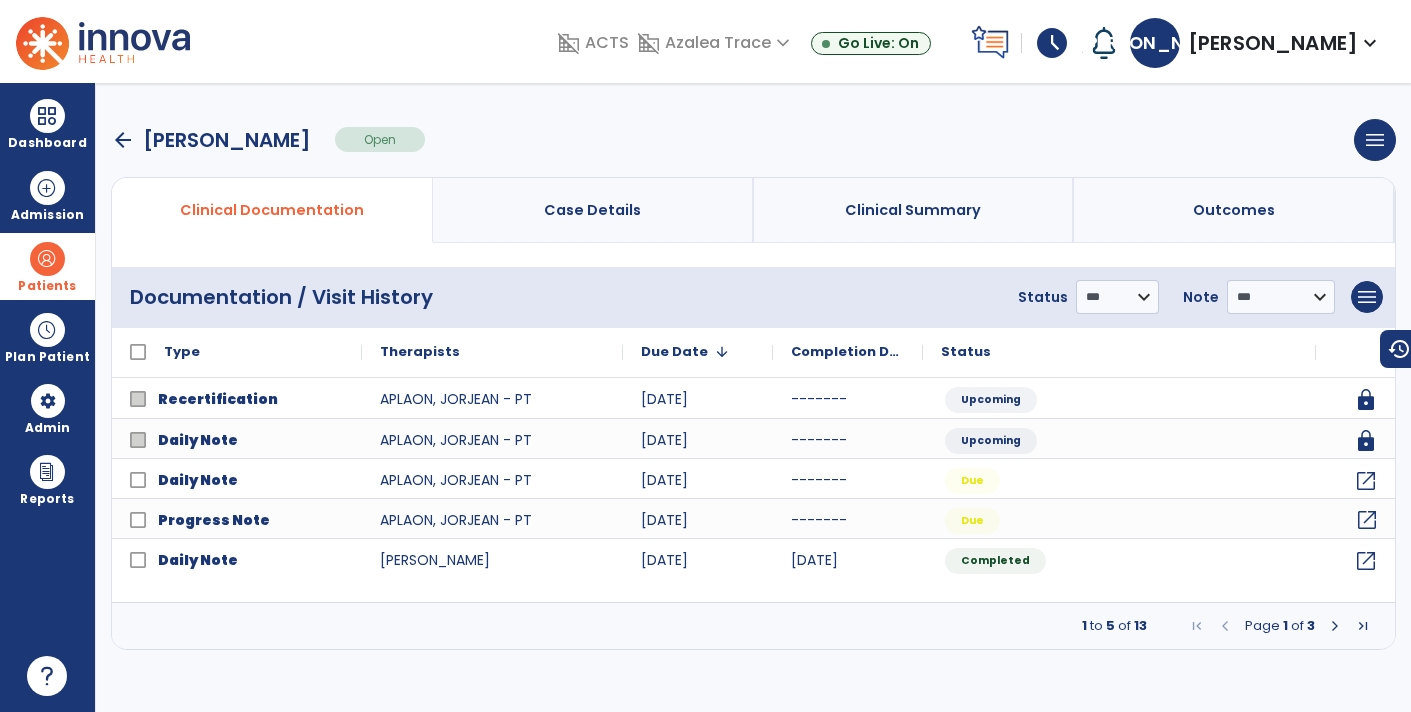 click on "open_in_new" 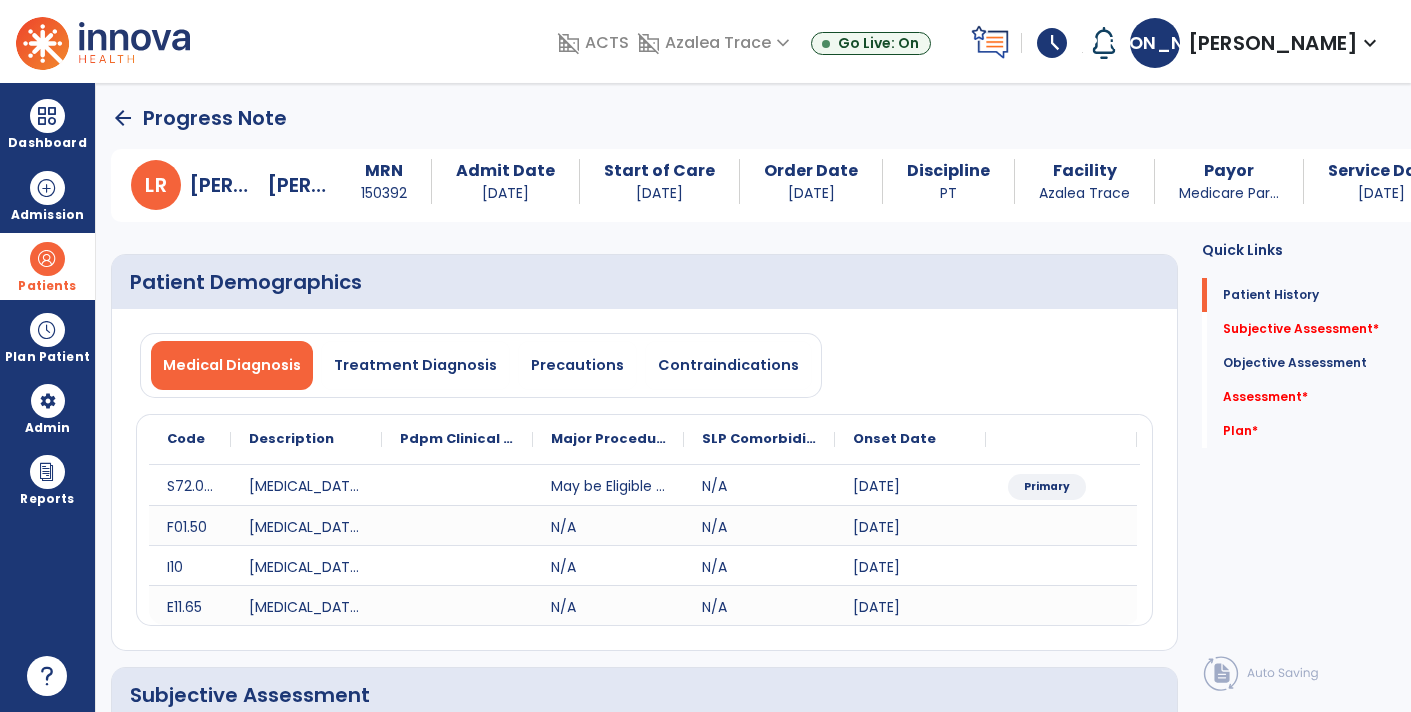 click on "arrow_back" 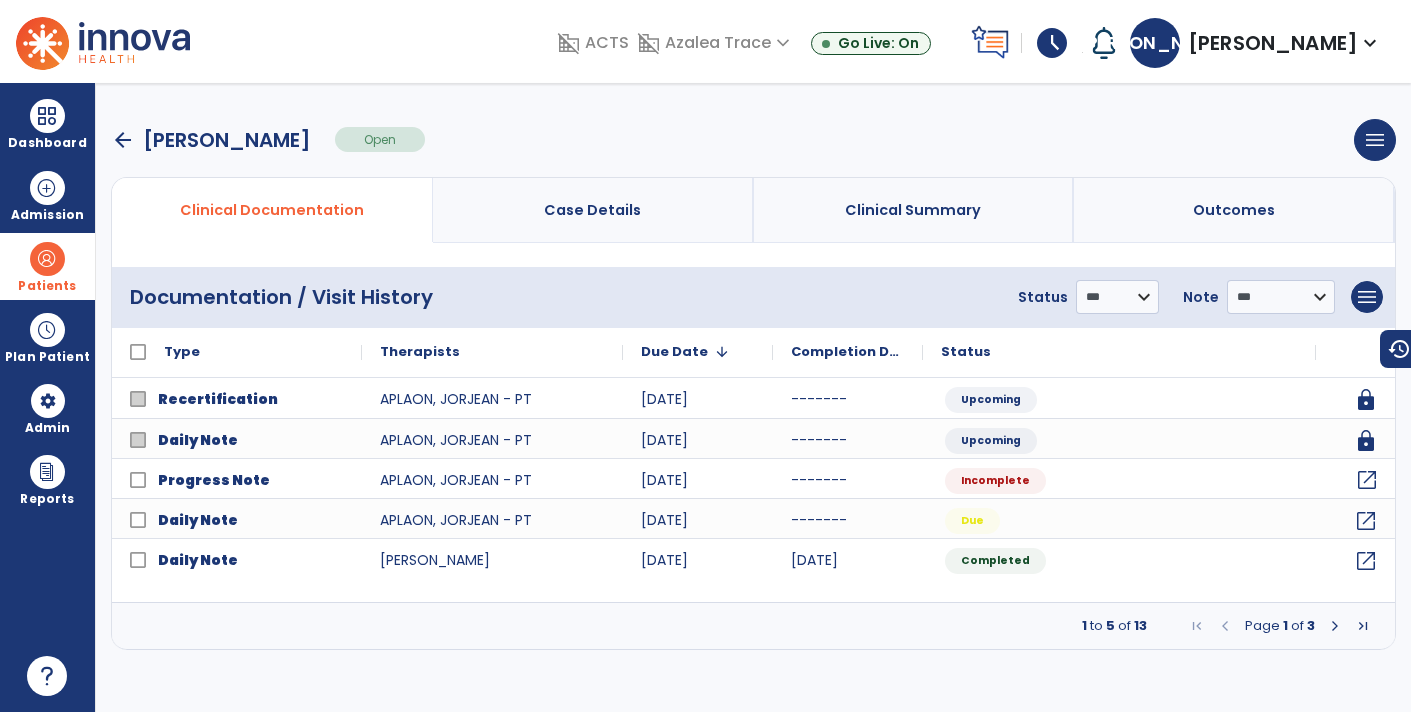 click on "open_in_new" 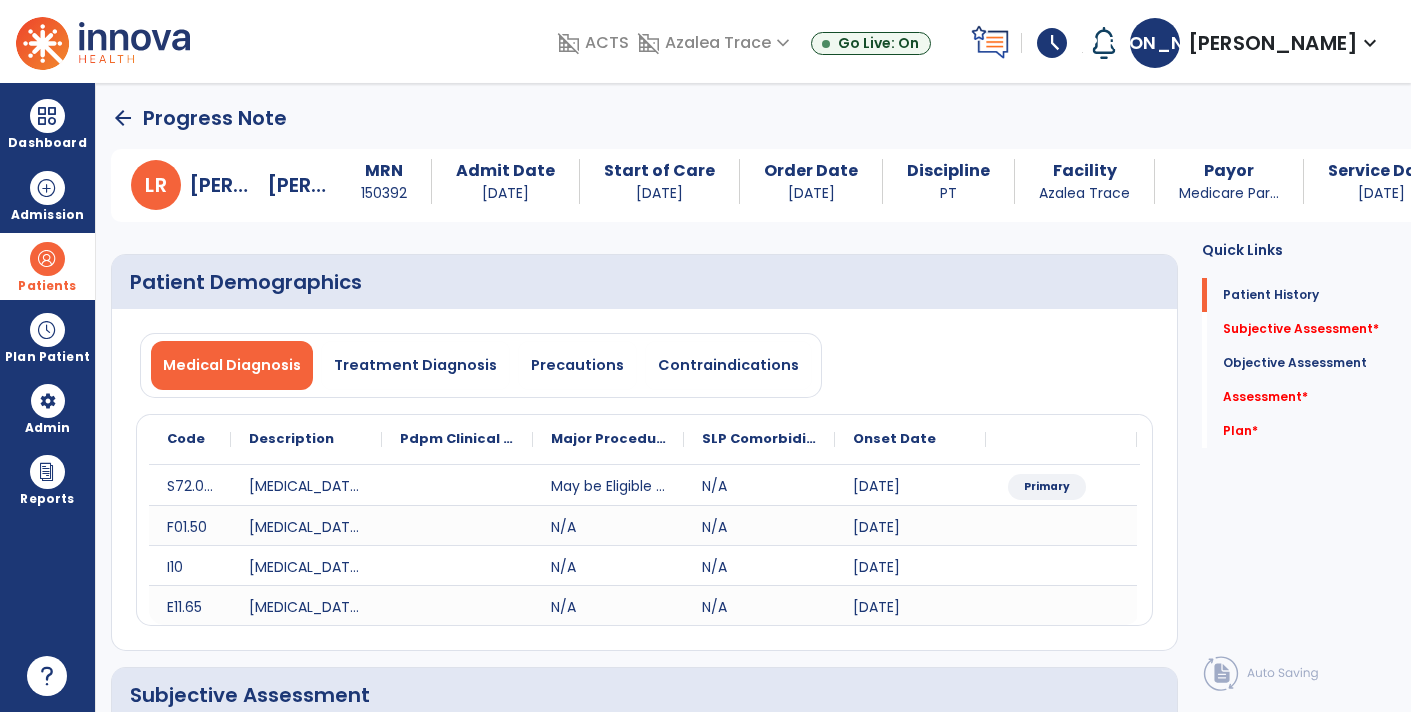 click on "arrow_back" 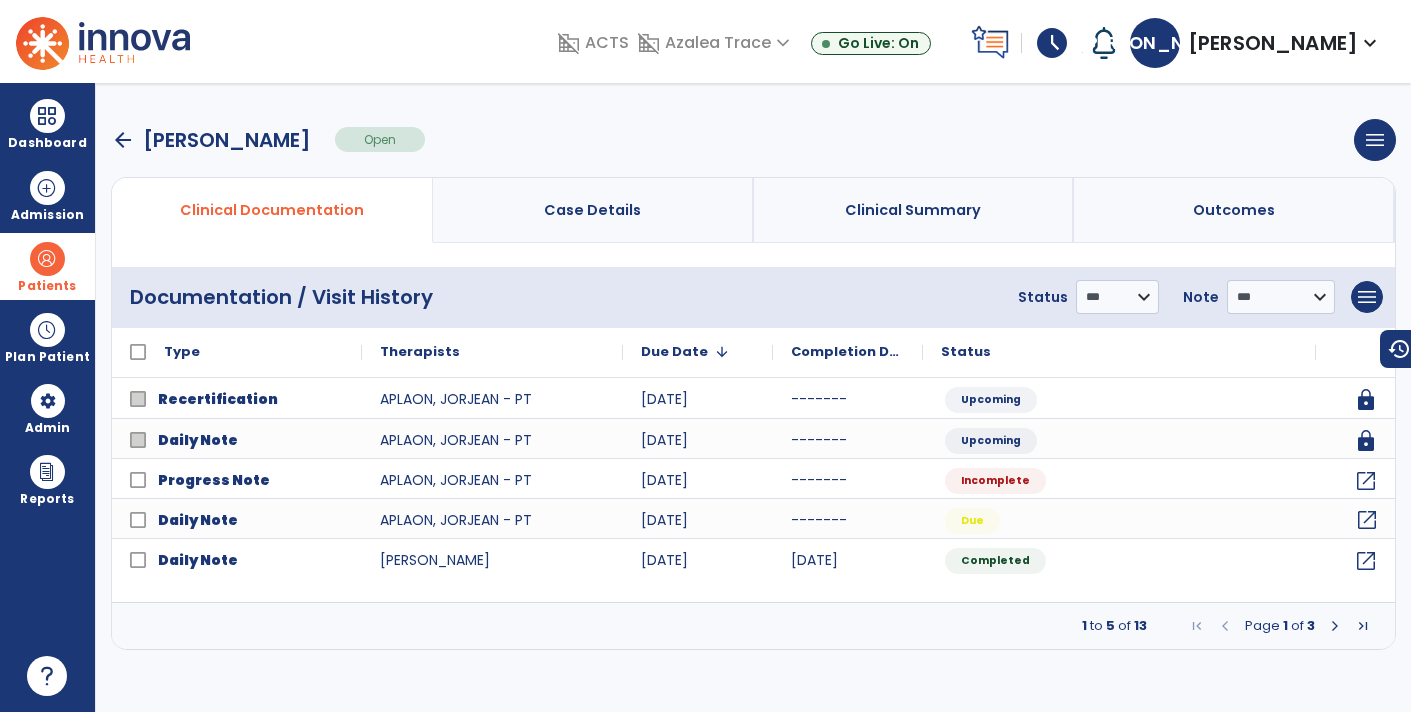 click on "open_in_new" 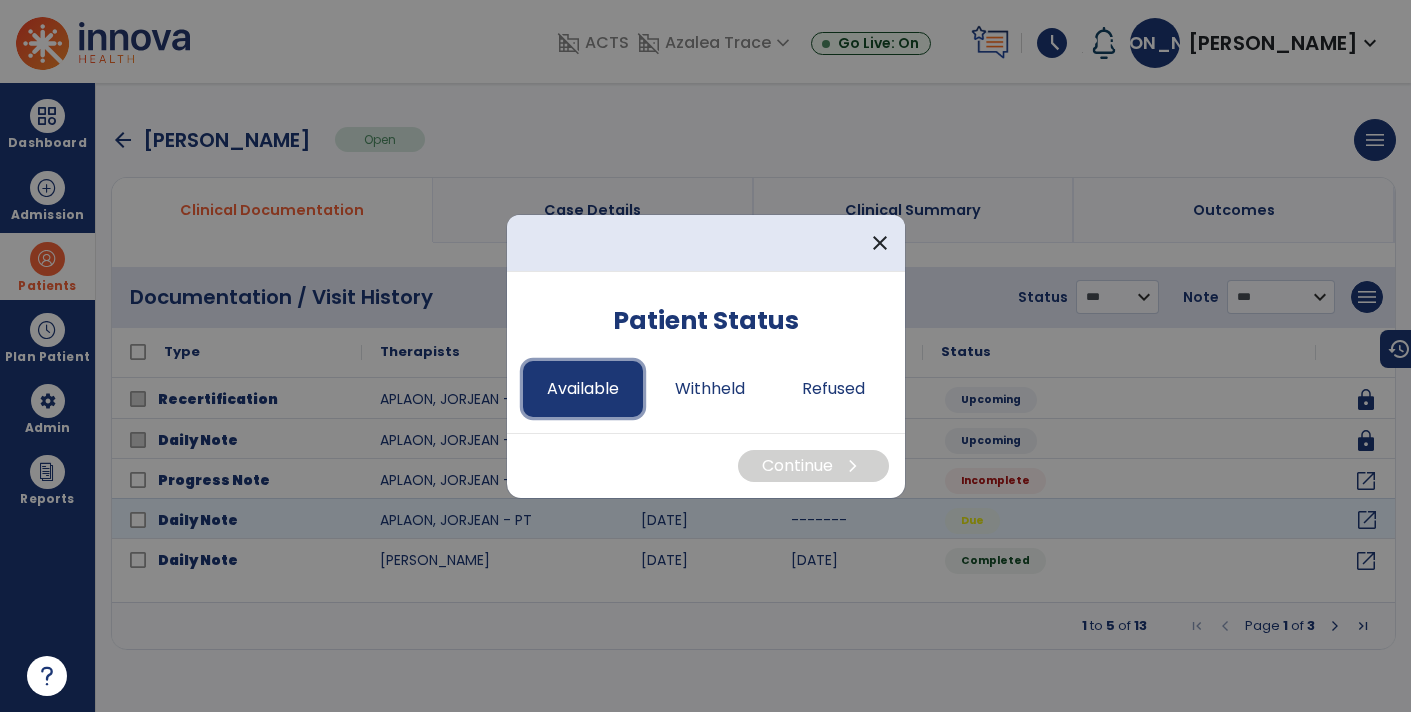 click on "Available" at bounding box center [583, 389] 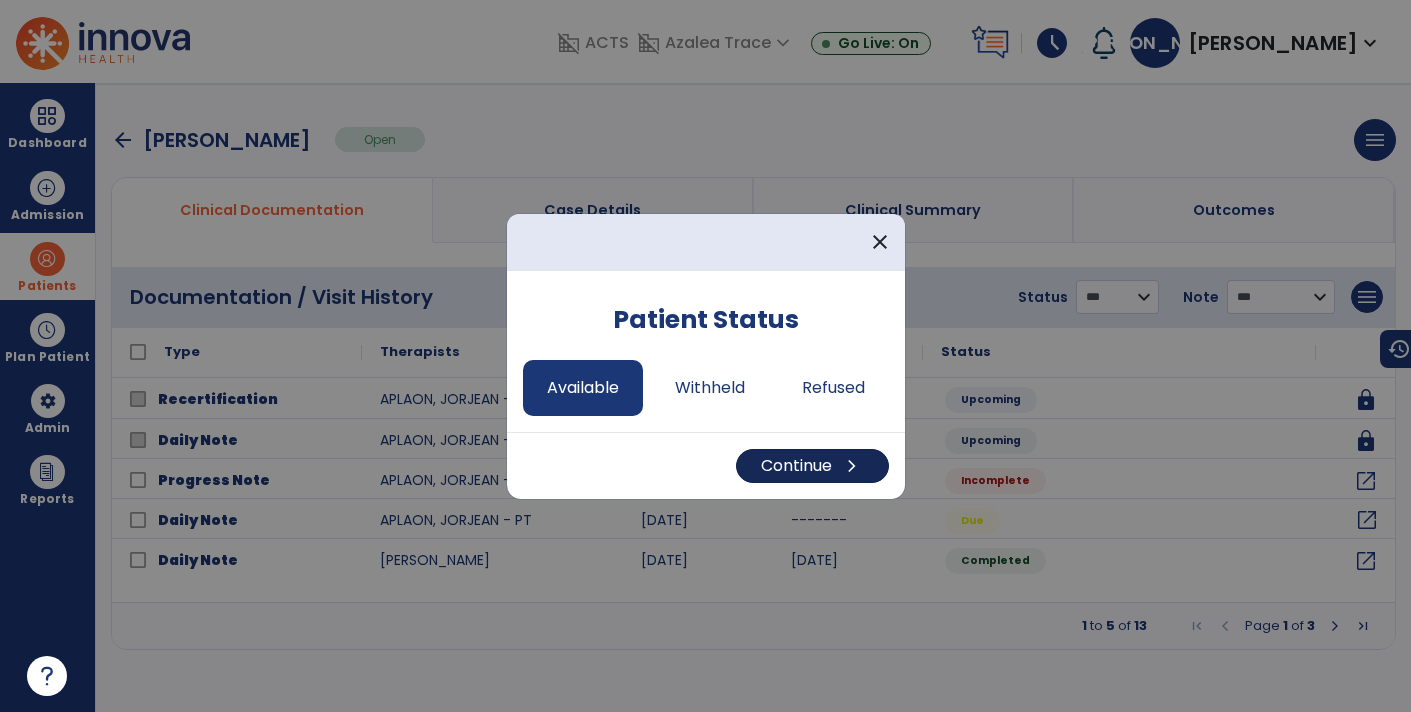 click on "Continue   chevron_right" at bounding box center [812, 466] 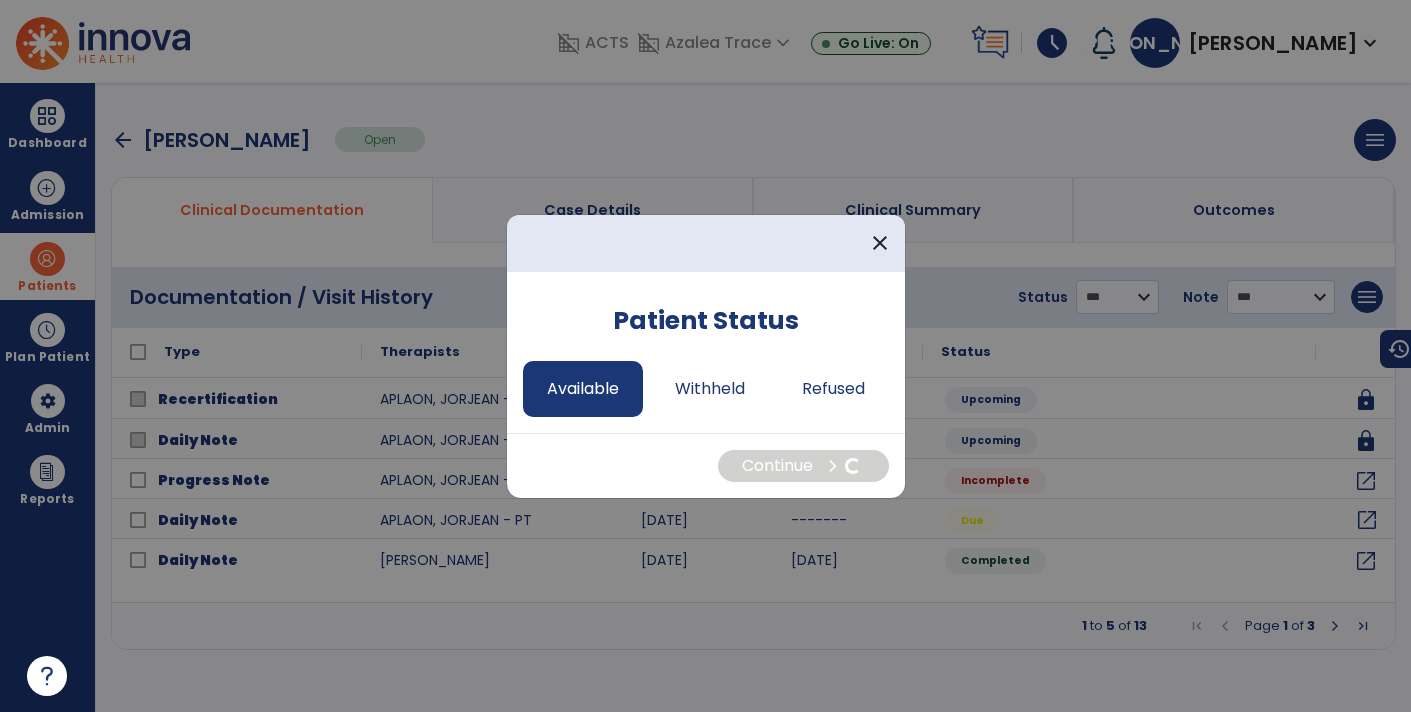 select on "*" 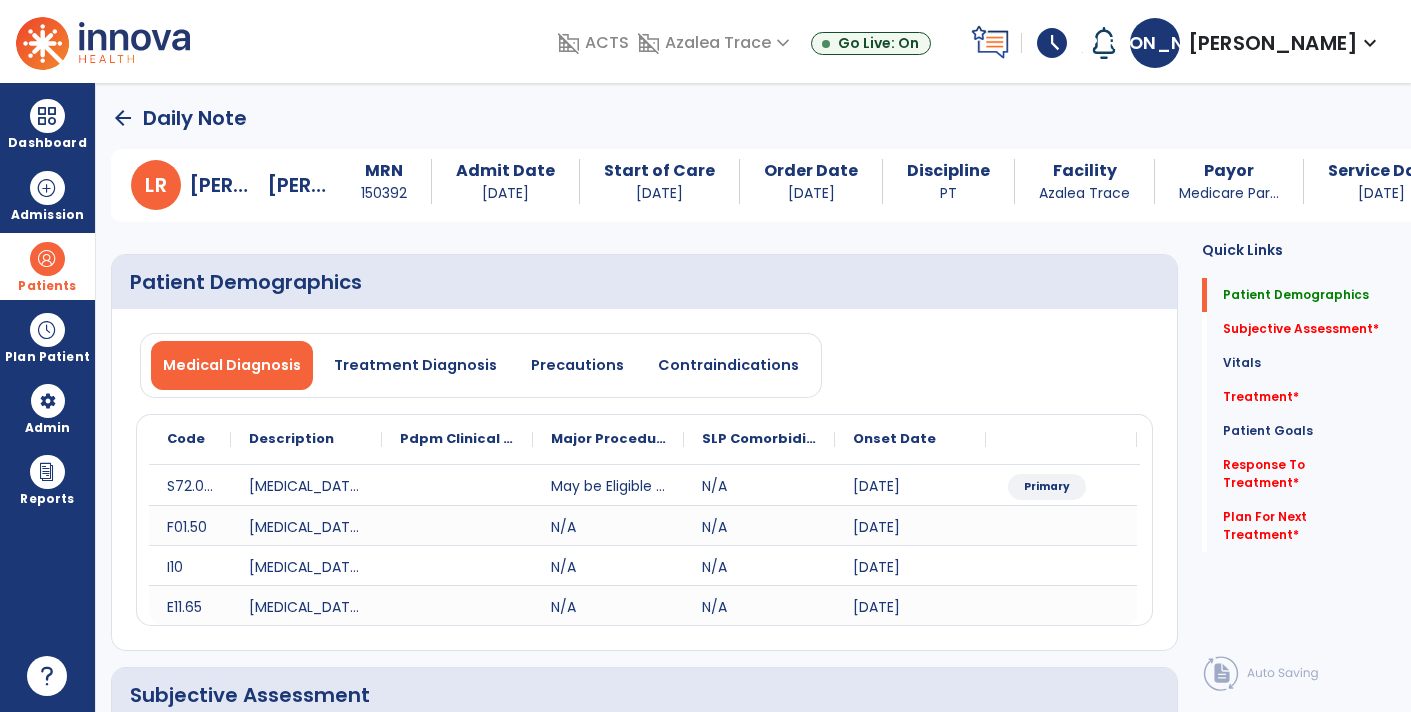 click on "arrow_back" 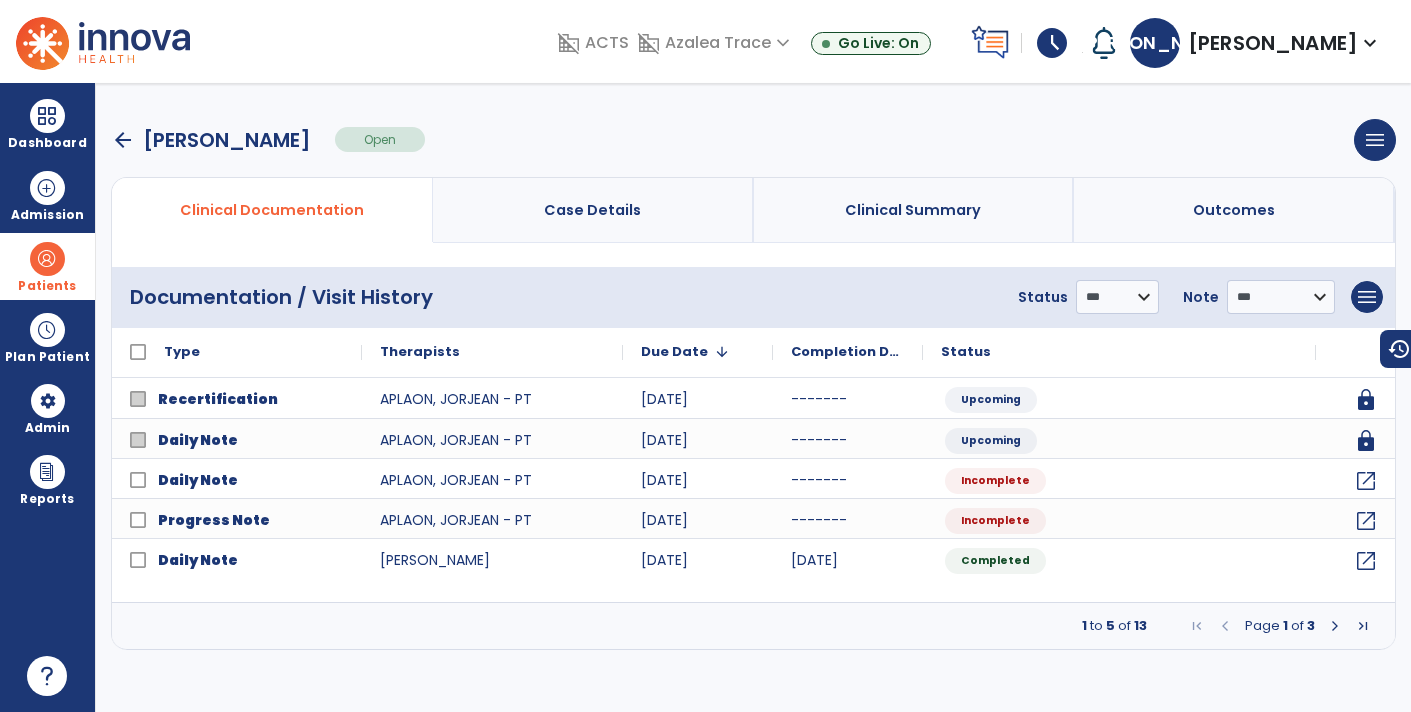 click at bounding box center (1335, 626) 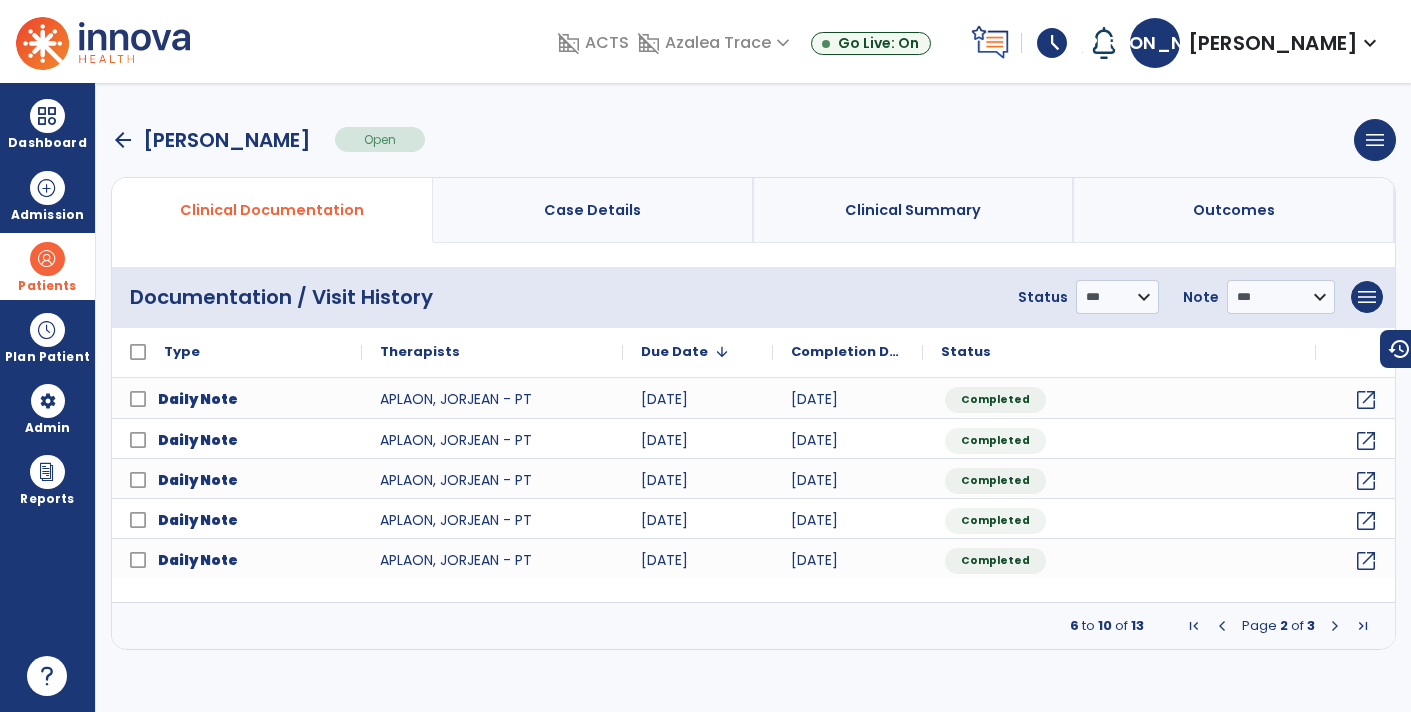 click at bounding box center (1335, 626) 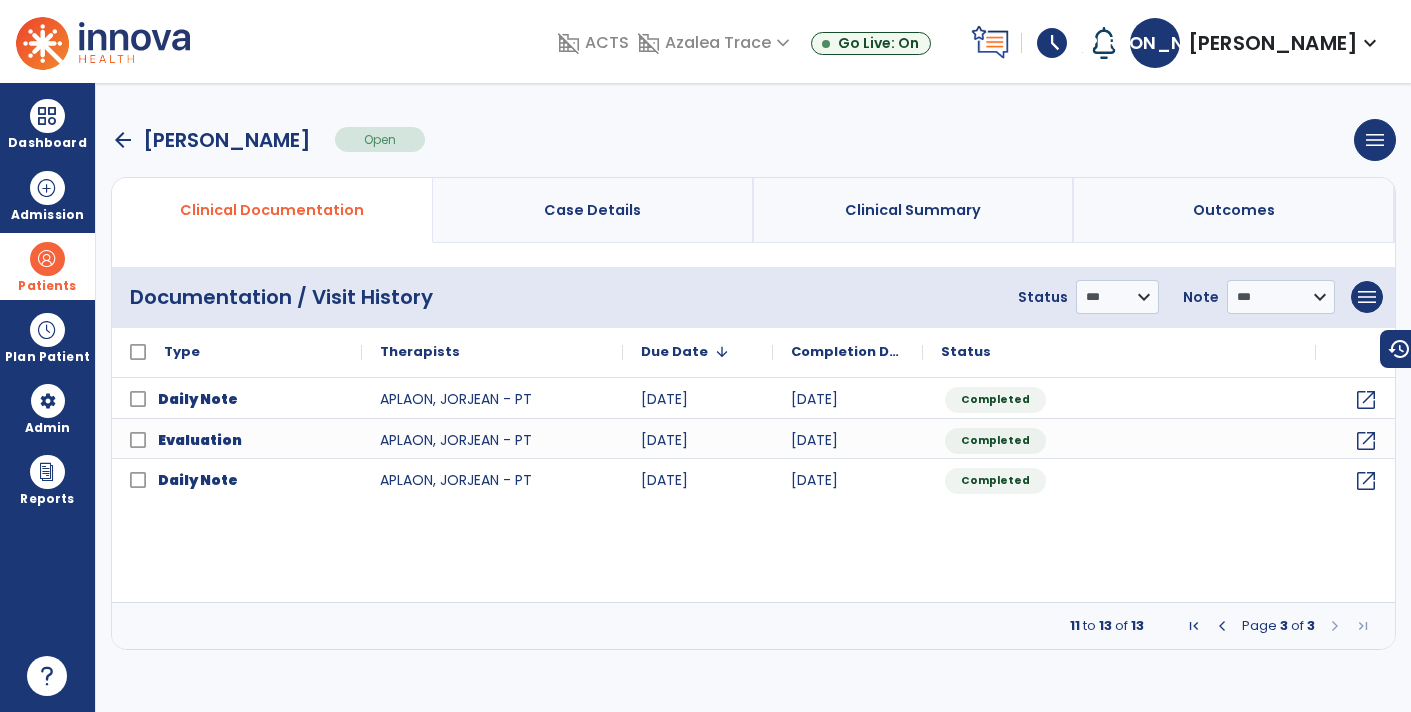 click at bounding box center (1222, 626) 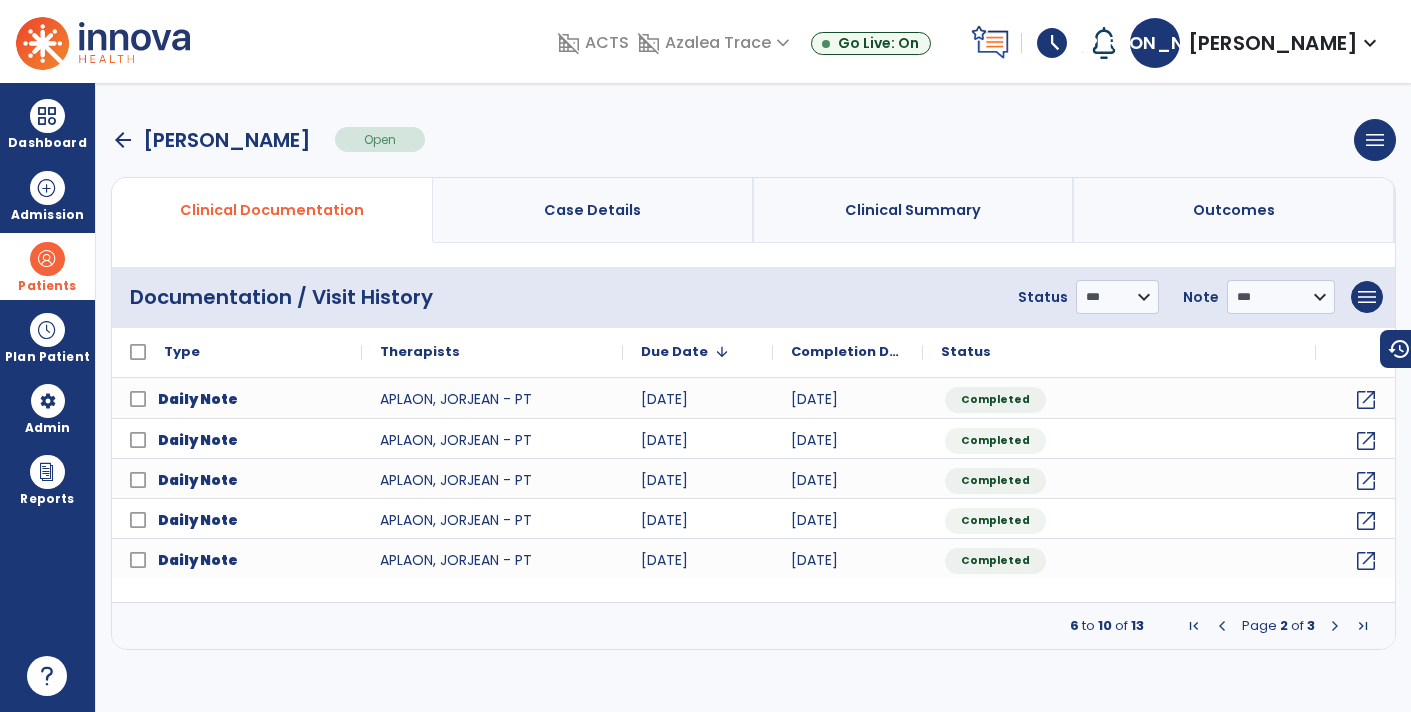 click at bounding box center (1222, 626) 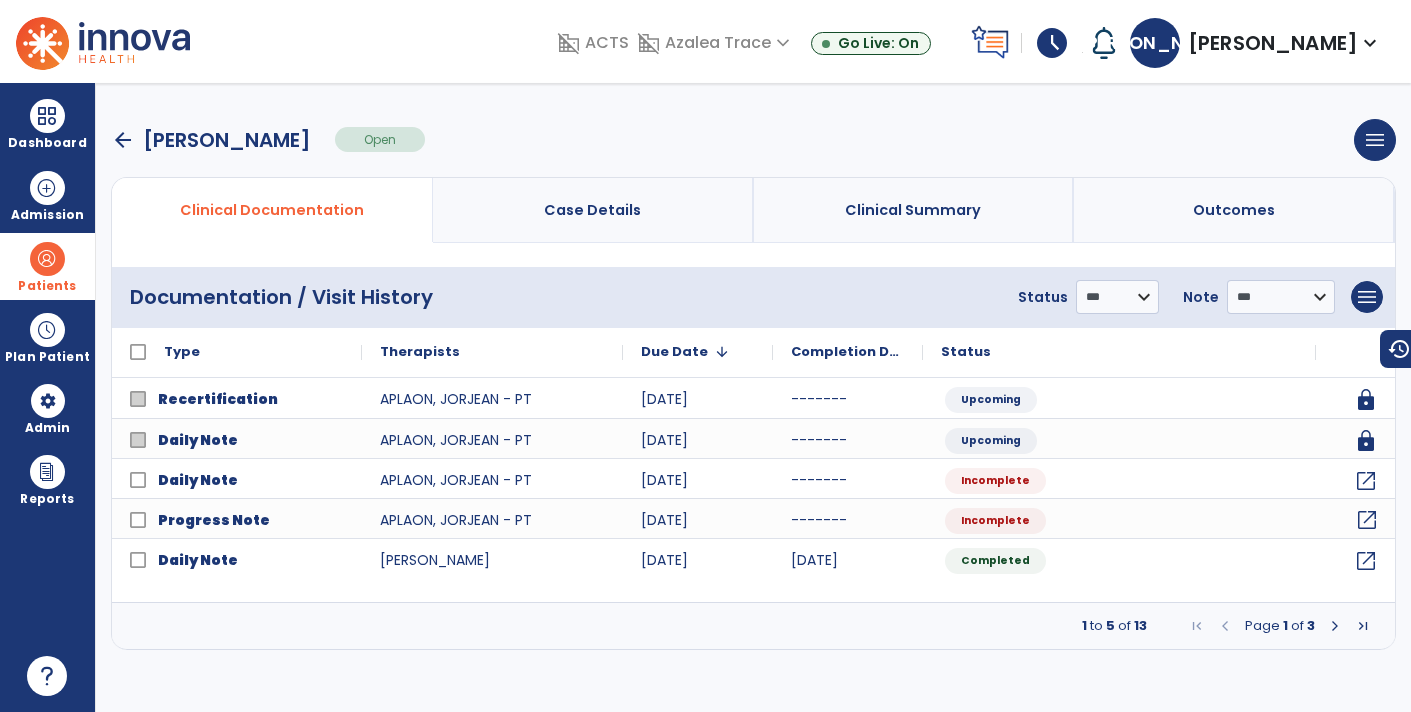 click on "open_in_new" 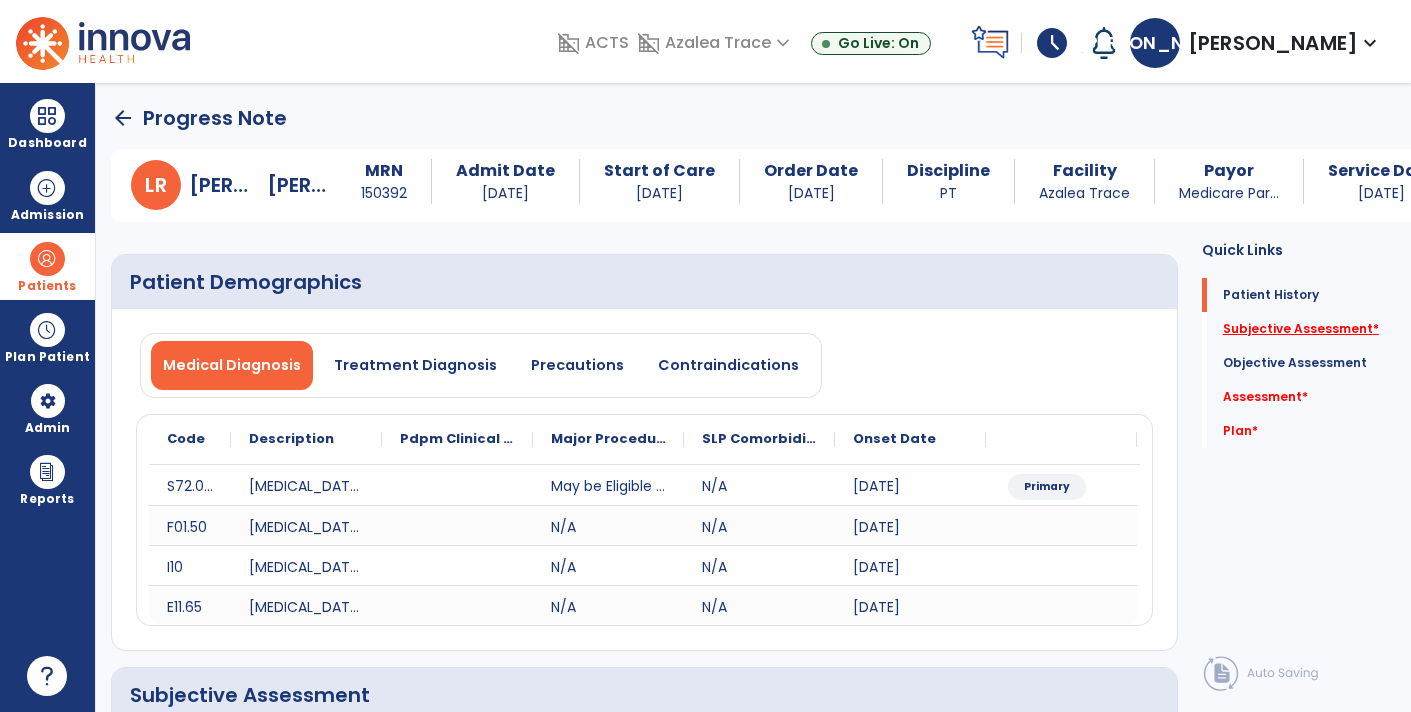 click on "Subjective Assessment   *" 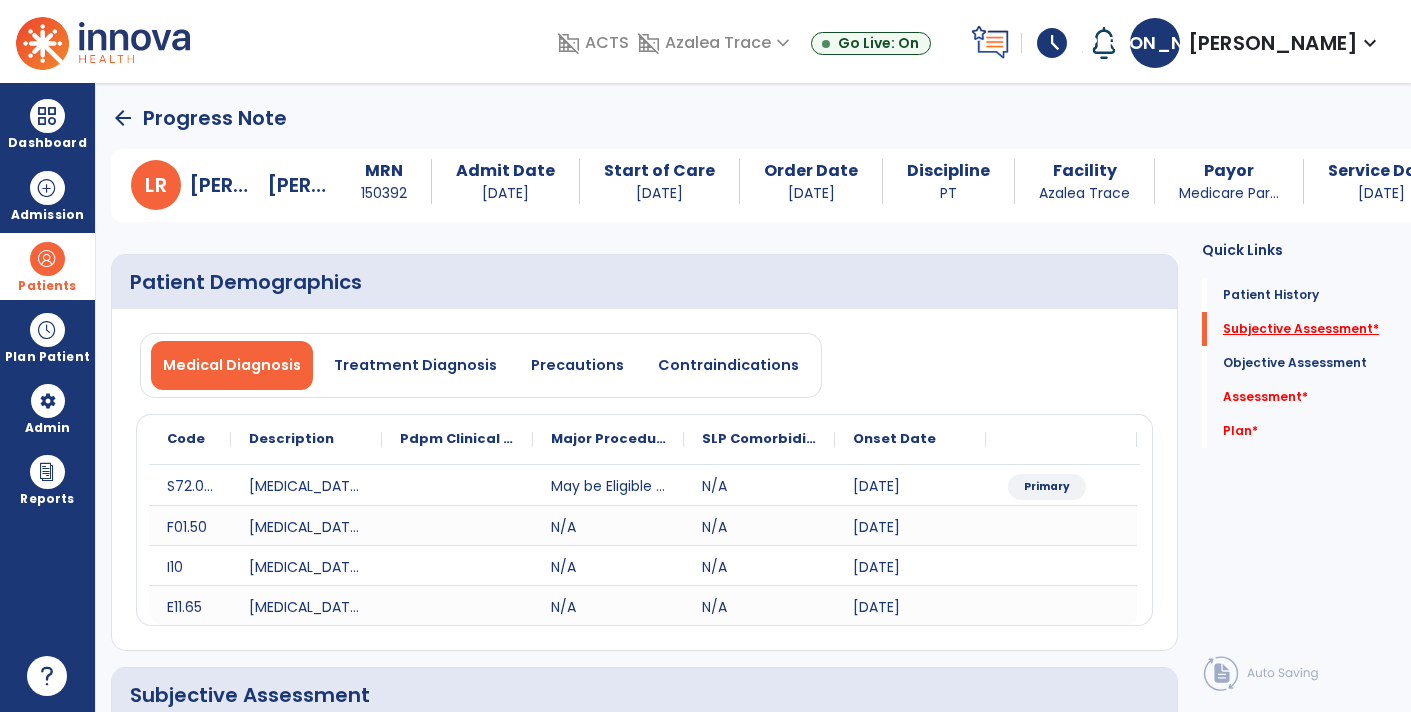 scroll, scrollTop: 268, scrollLeft: 0, axis: vertical 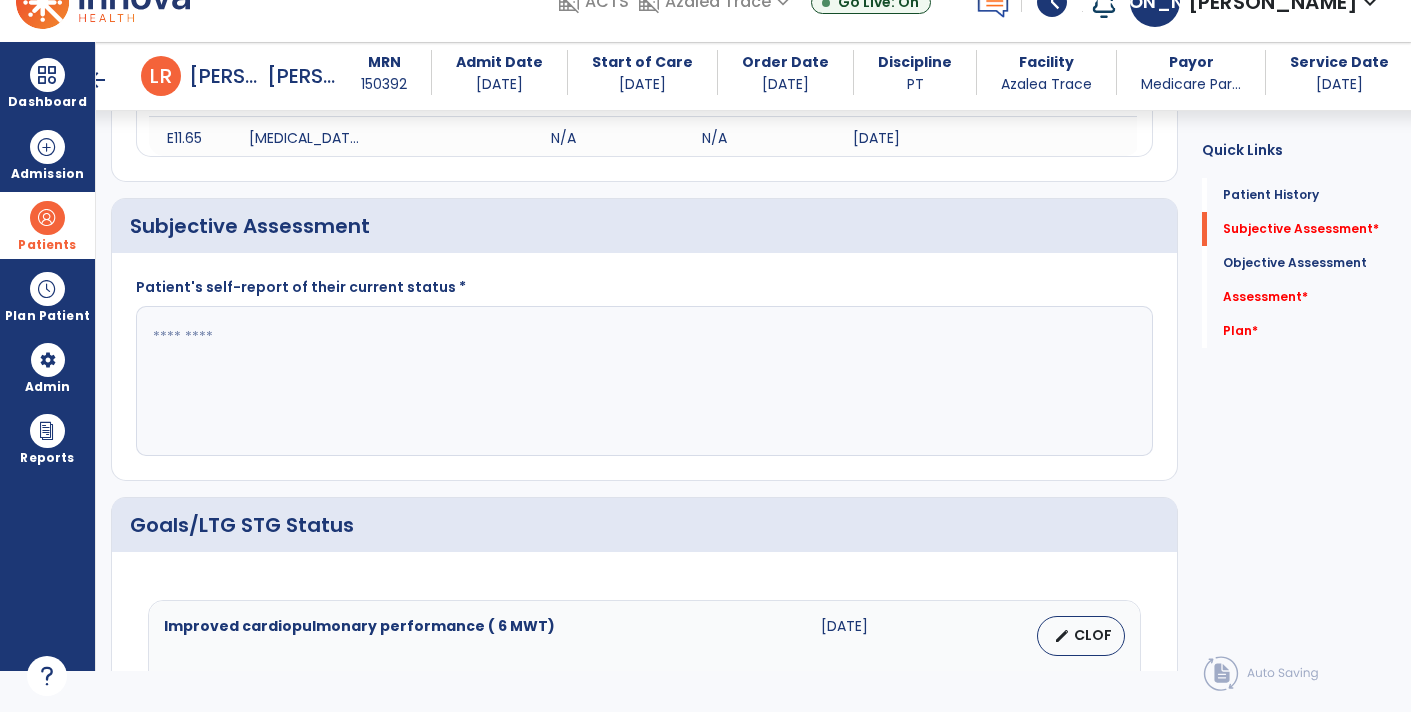 click 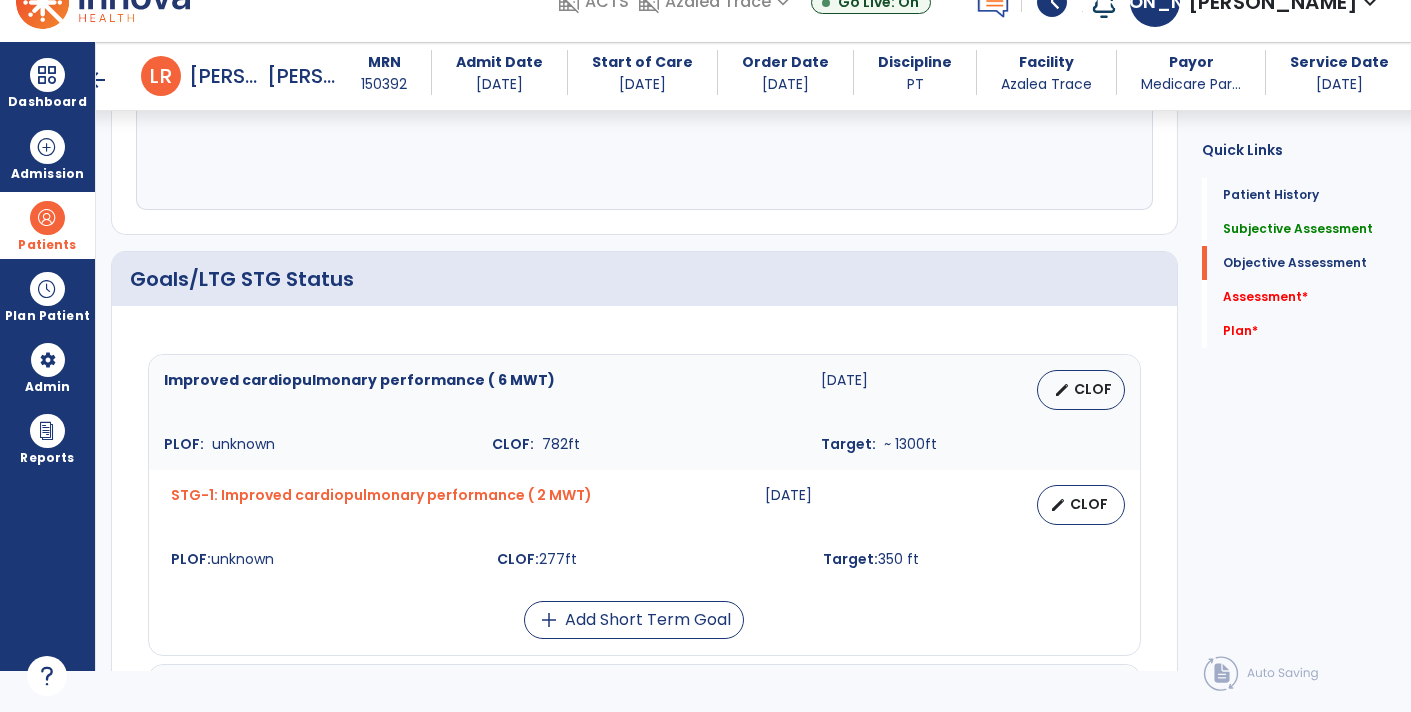 scroll, scrollTop: 659, scrollLeft: 0, axis: vertical 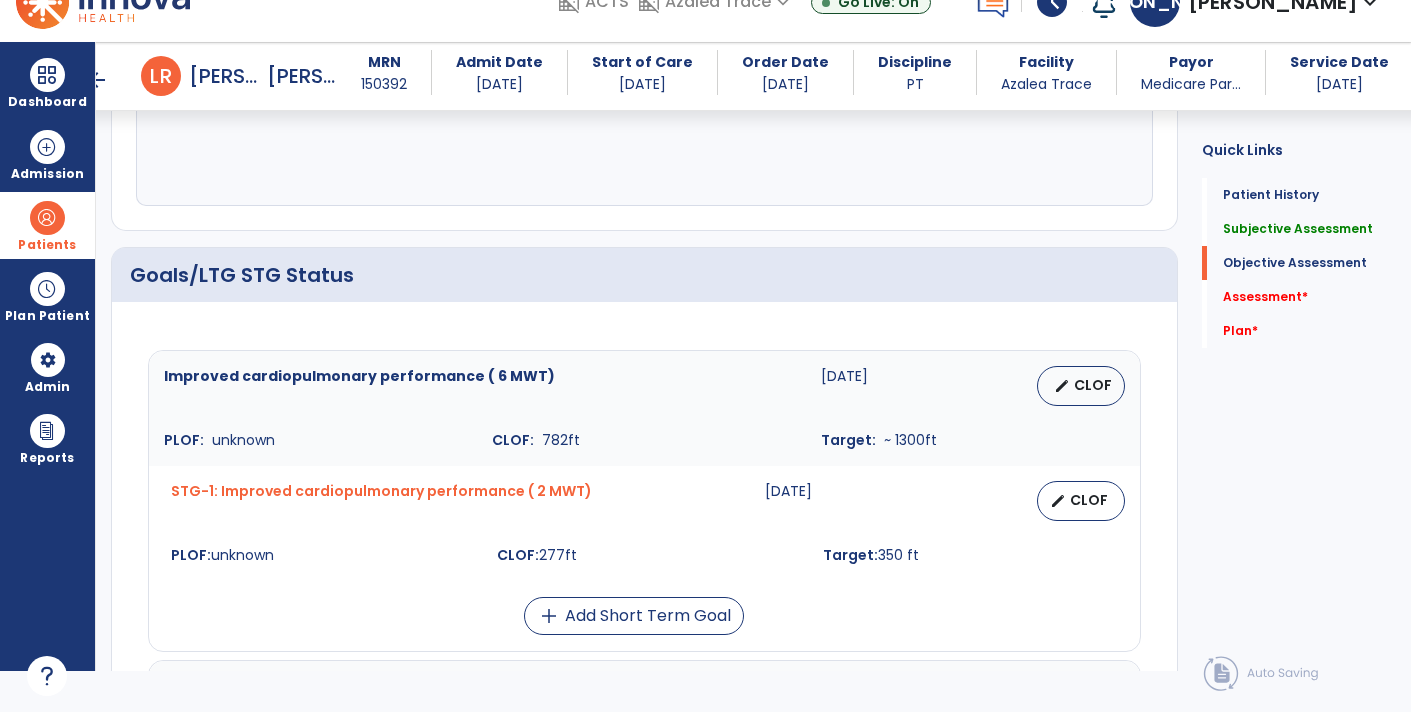 type on "**********" 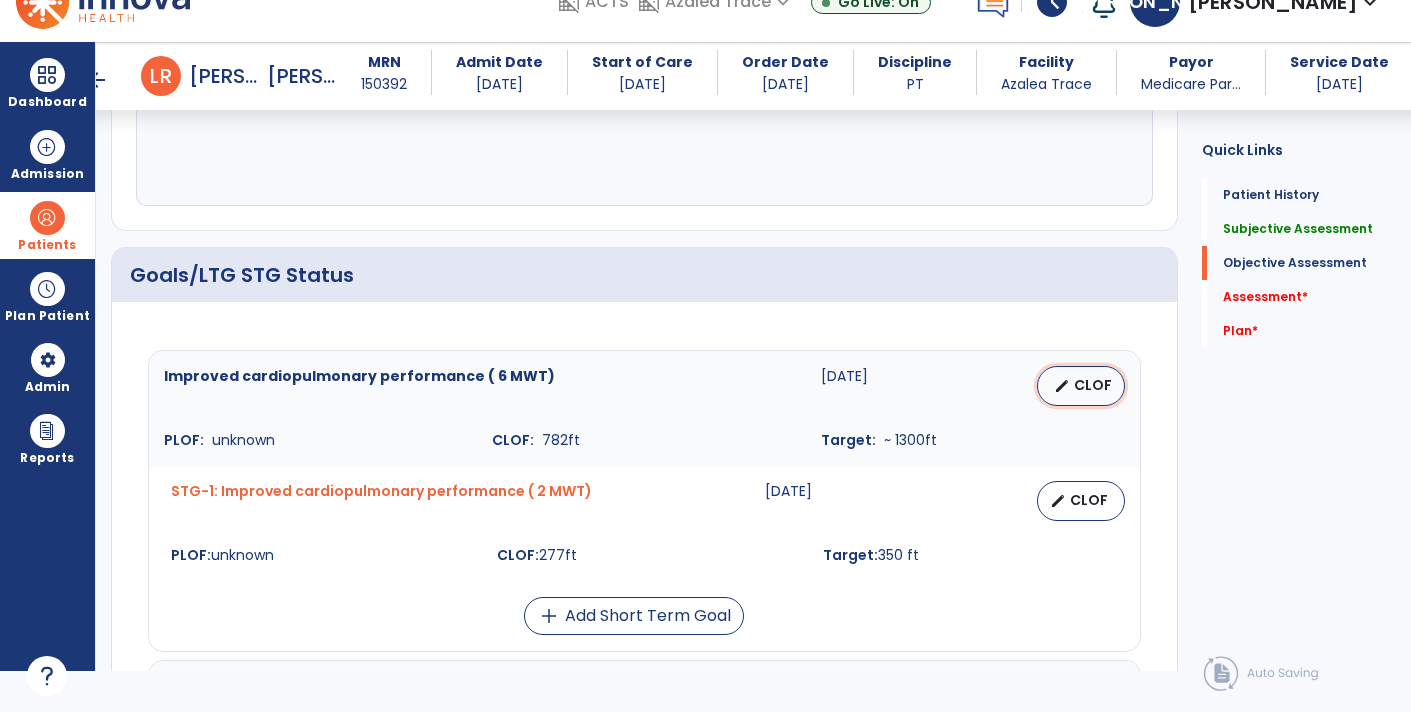 select on "********" 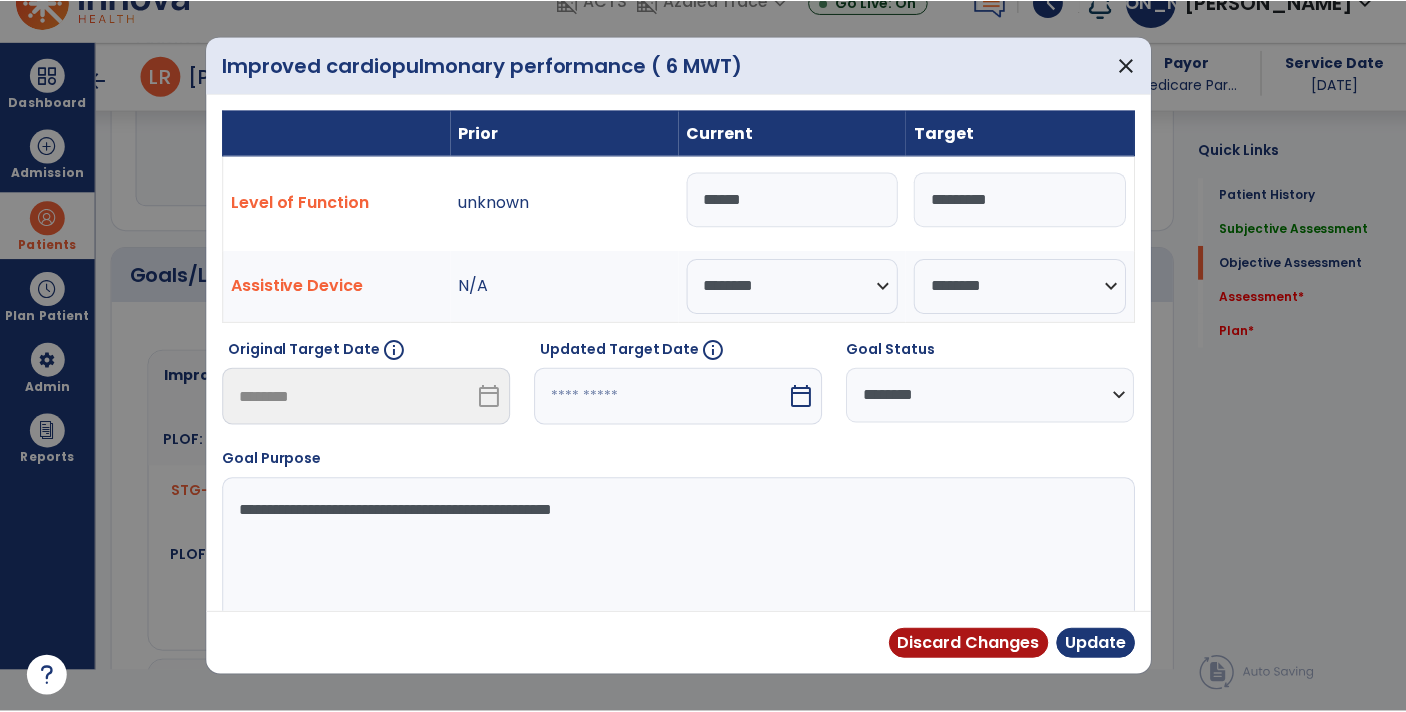 scroll, scrollTop: 0, scrollLeft: 0, axis: both 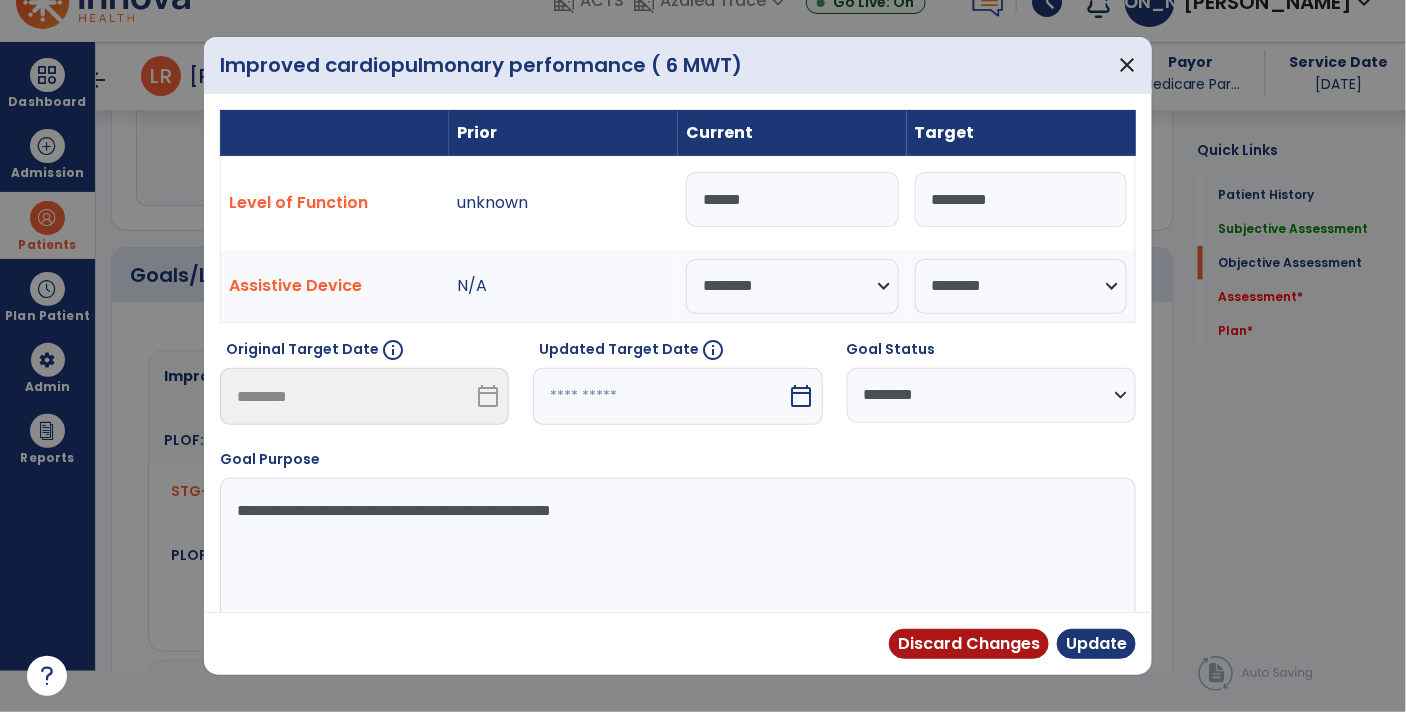 click on "*****" at bounding box center (792, 199) 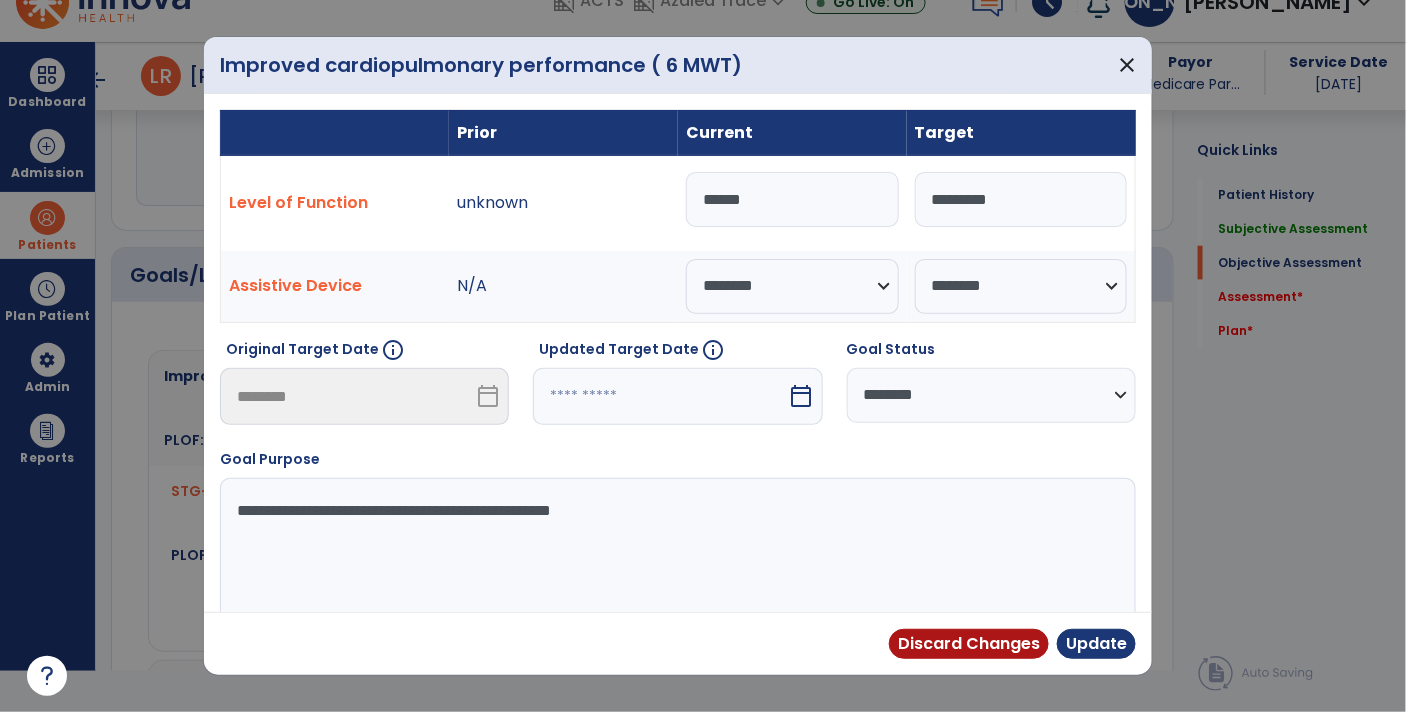 click on "*****" at bounding box center [792, 199] 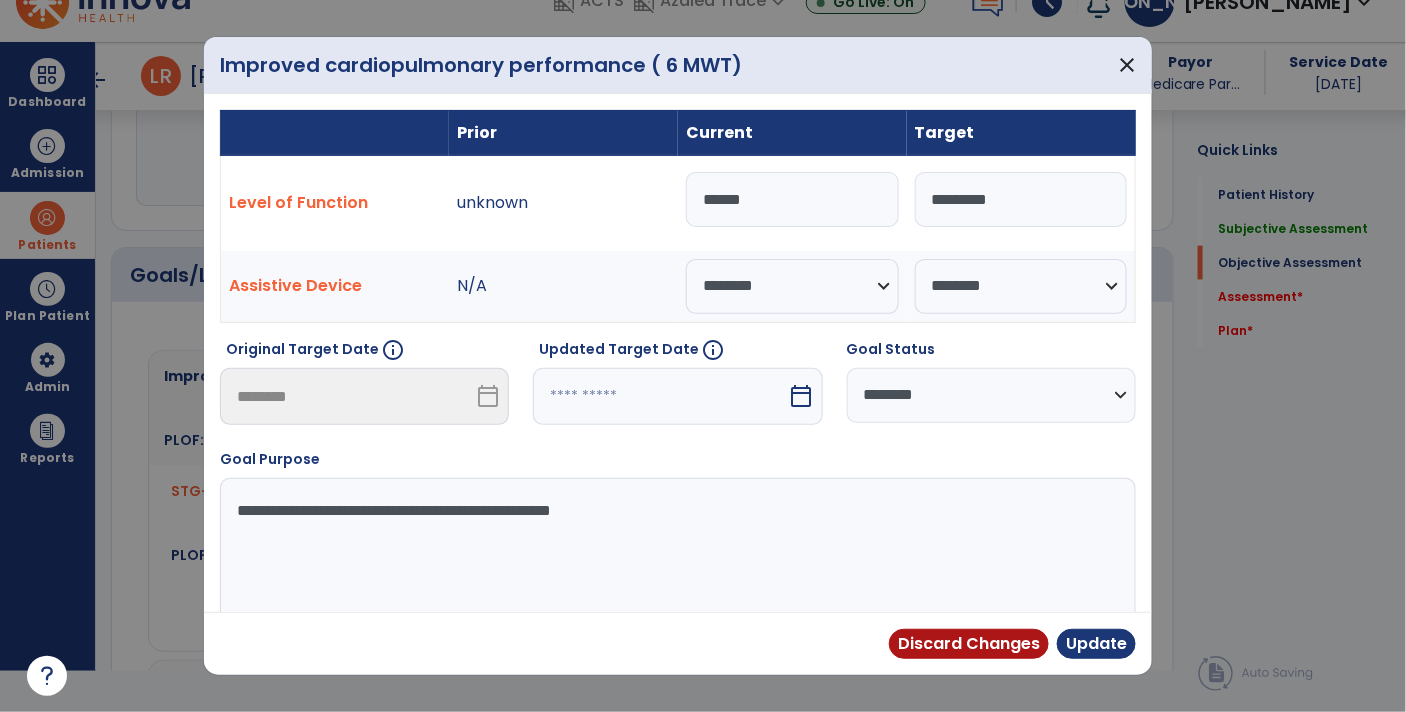 type on "*****" 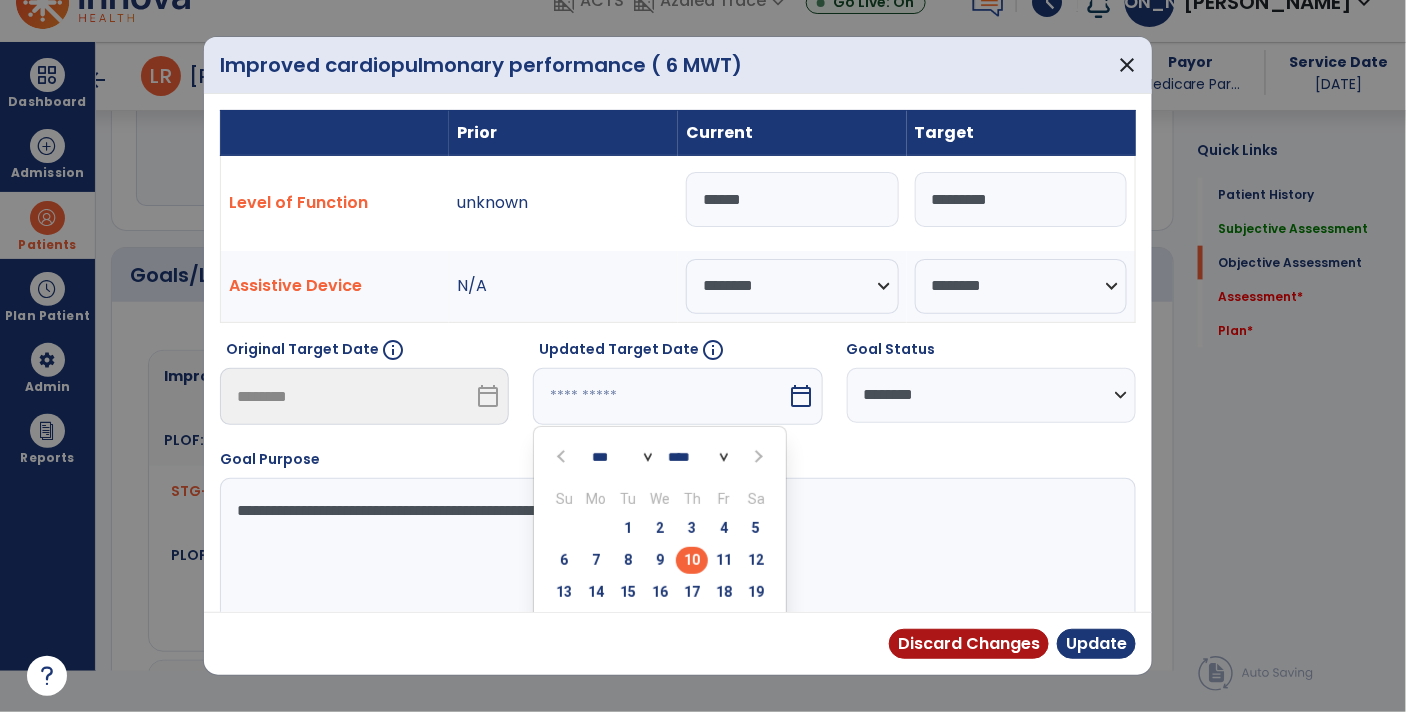 click on "10" at bounding box center (692, 560) 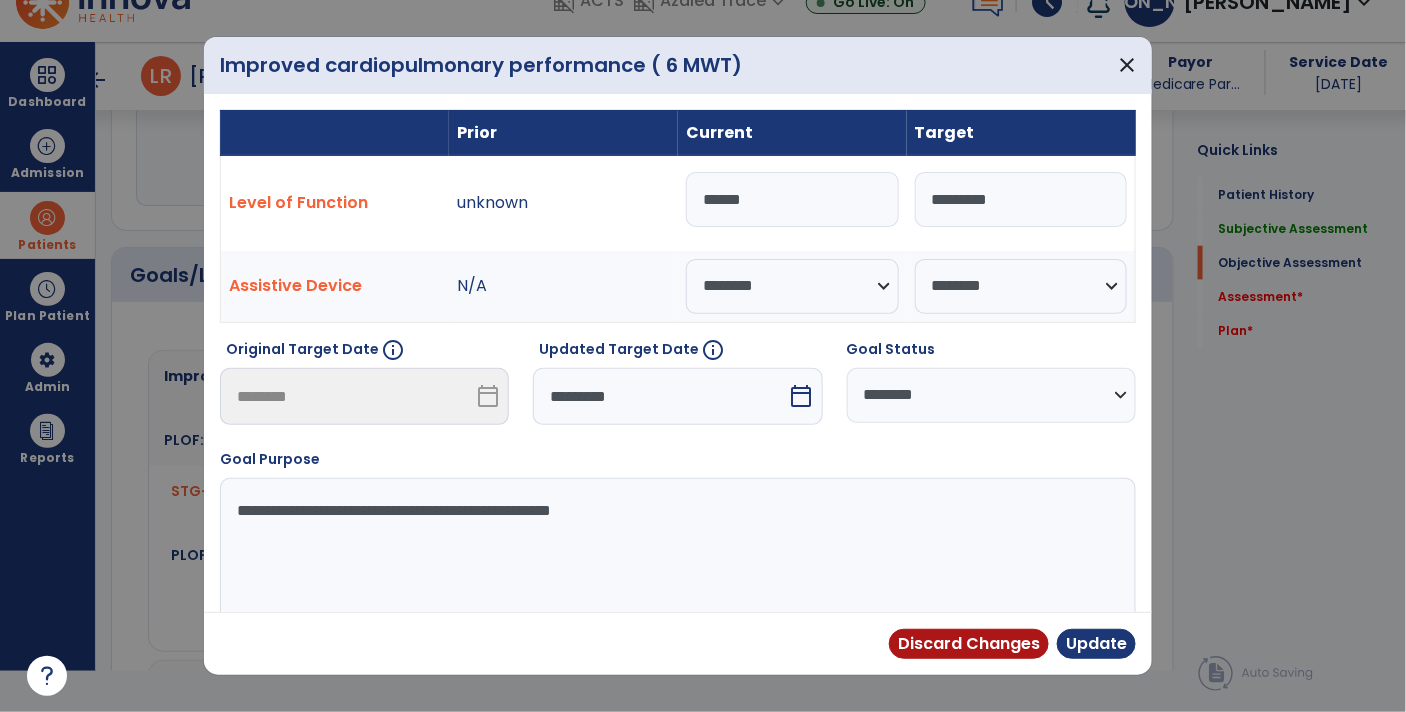 click on "calendar_today" at bounding box center (804, 396) 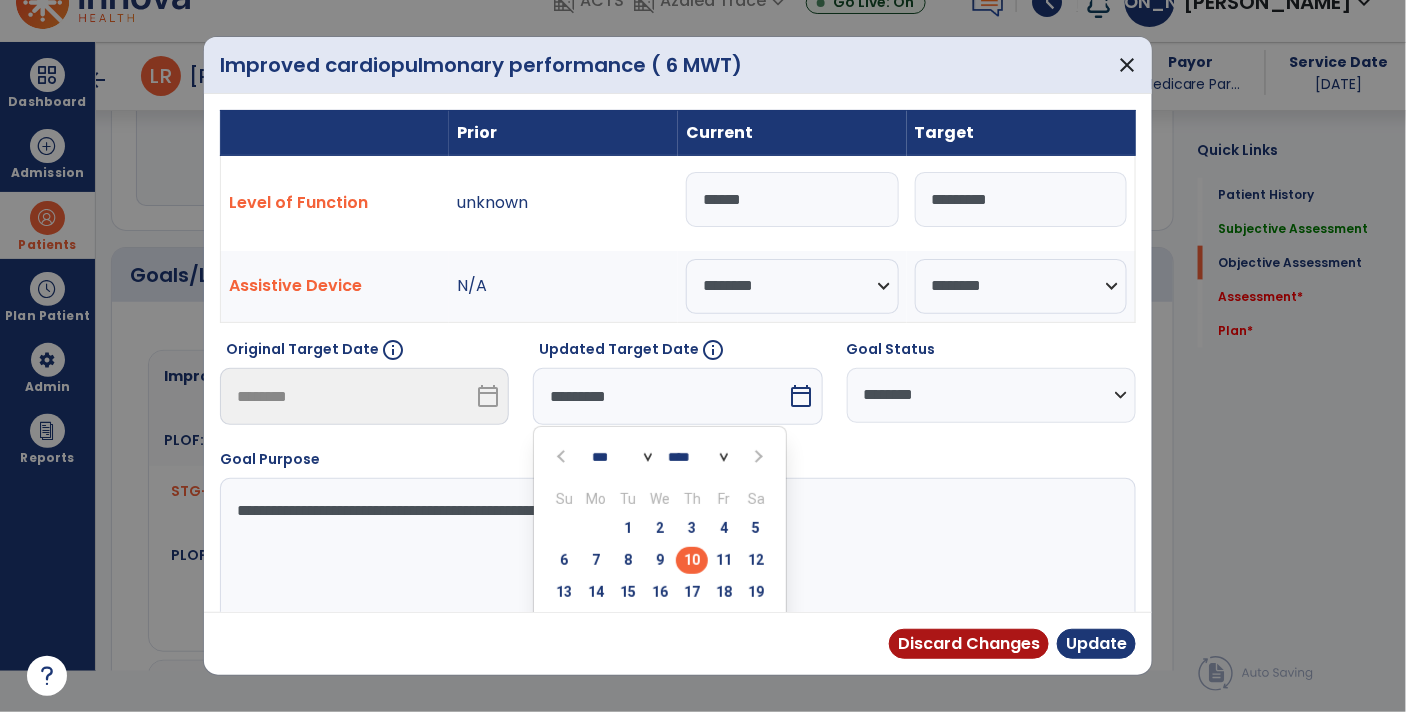 click on "*** *** ***" at bounding box center (622, 457) 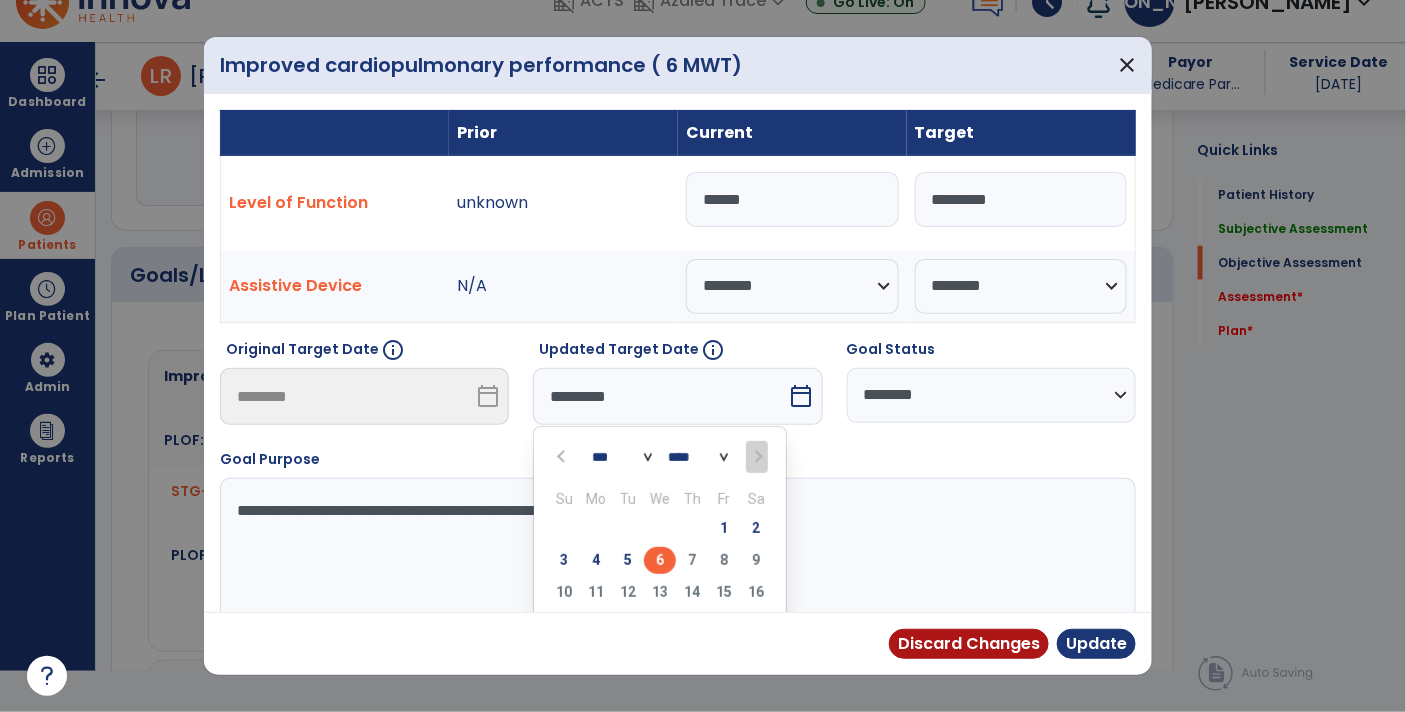 click on "6" at bounding box center (660, 560) 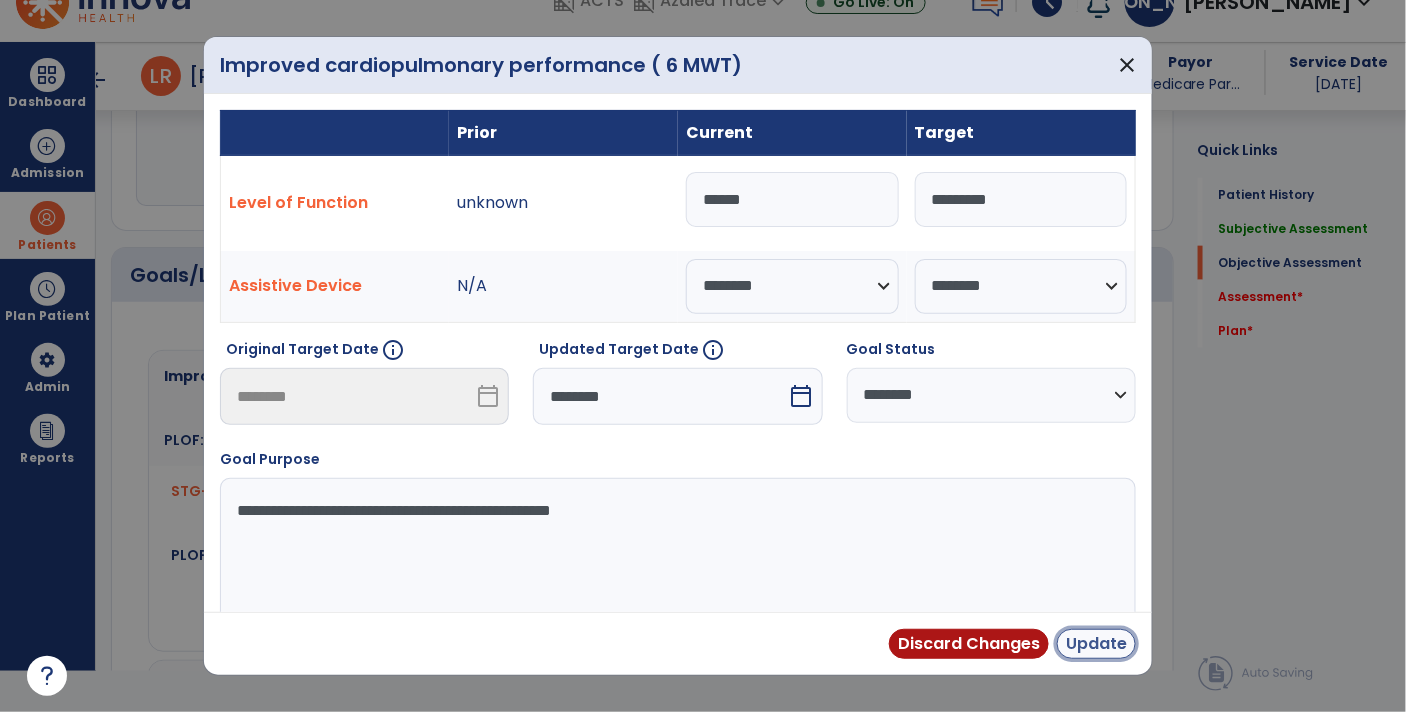 click on "Update" at bounding box center [1096, 644] 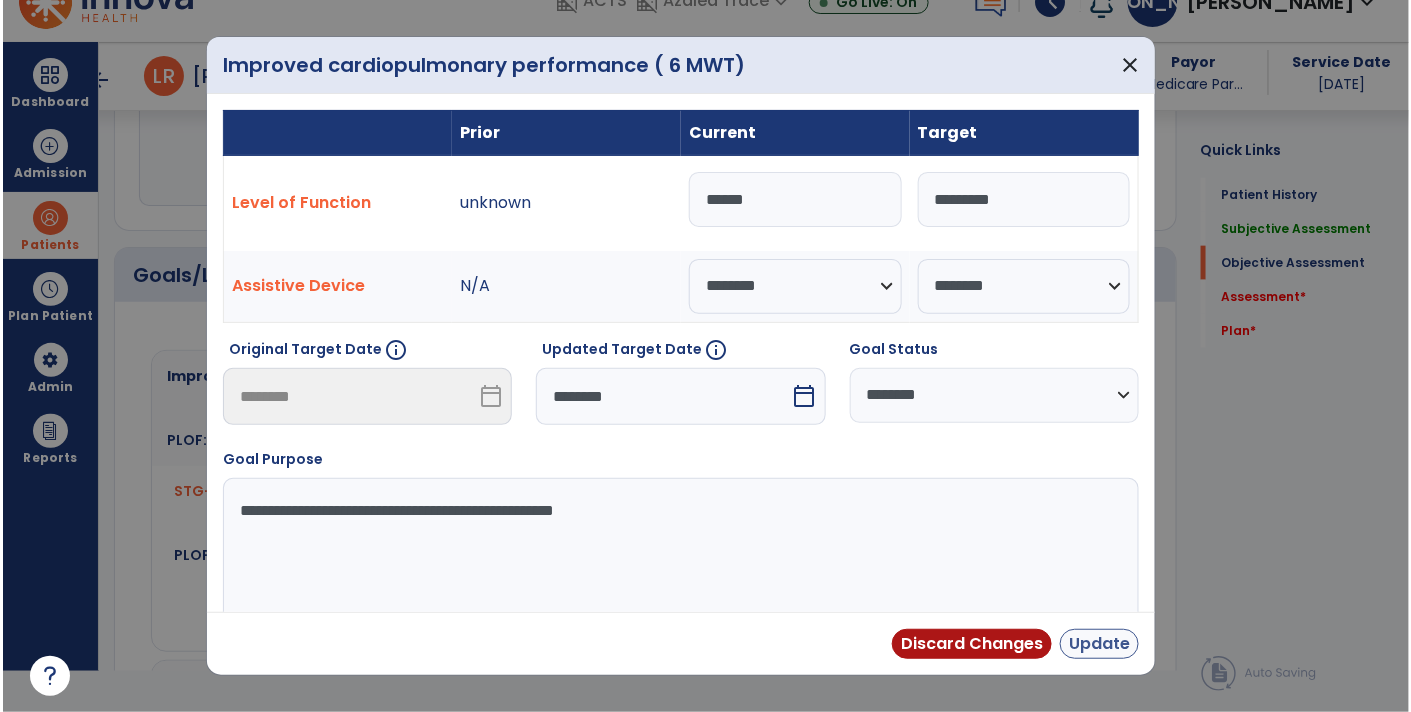 scroll, scrollTop: 41, scrollLeft: 0, axis: vertical 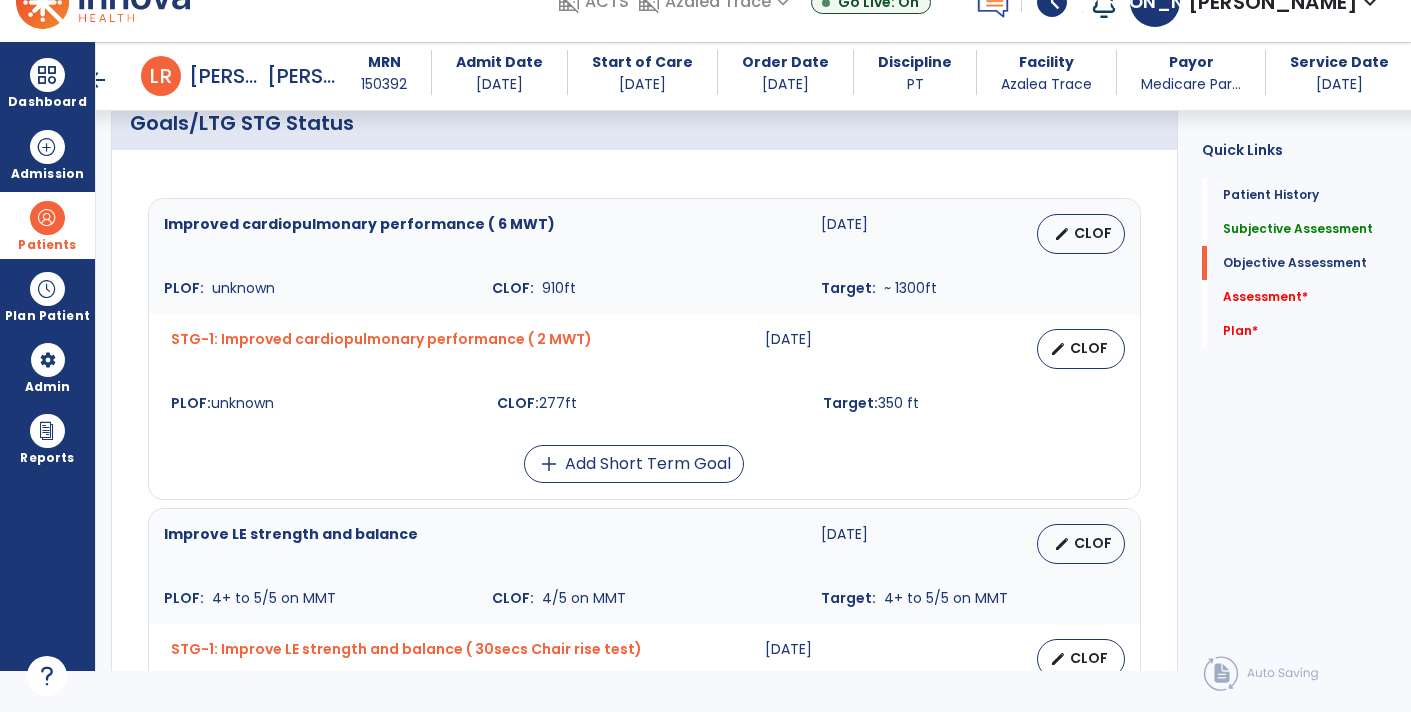 click on "CLOF" at bounding box center (1089, 348) 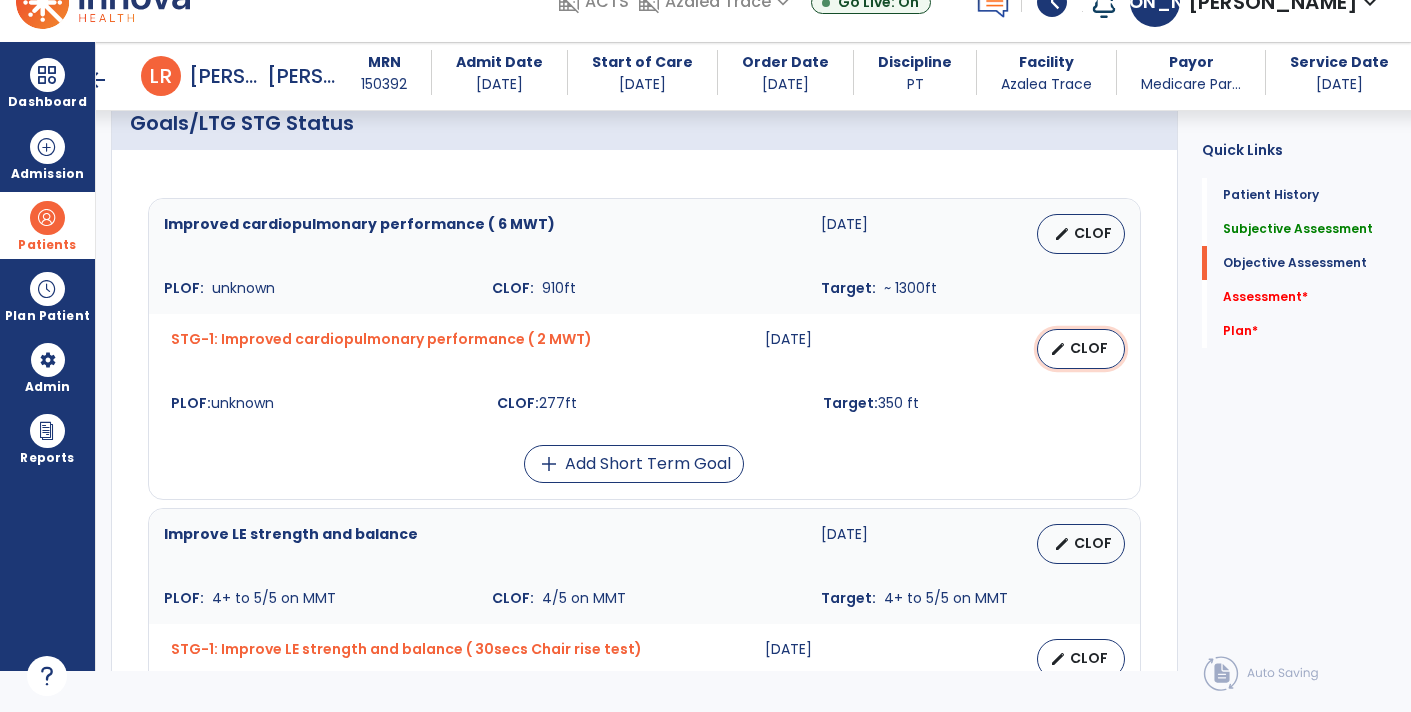 select on "********" 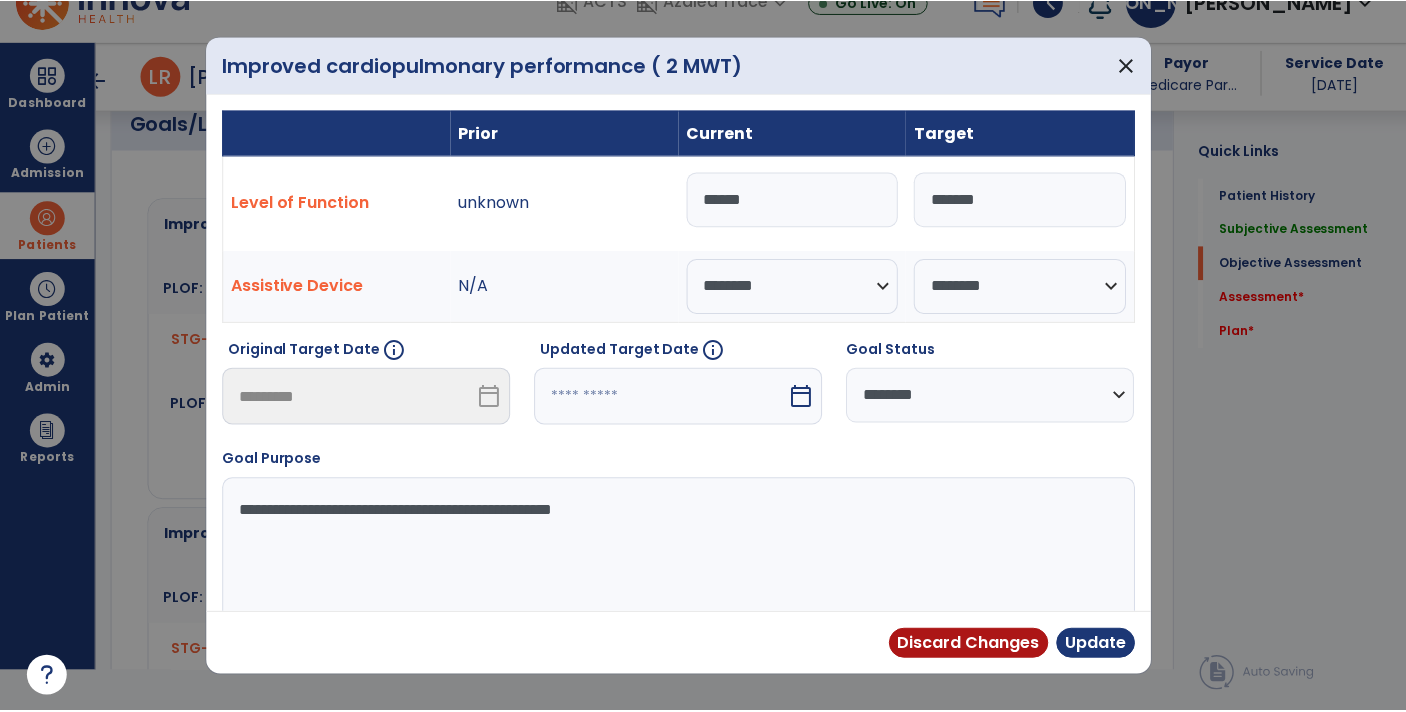 scroll, scrollTop: 0, scrollLeft: 0, axis: both 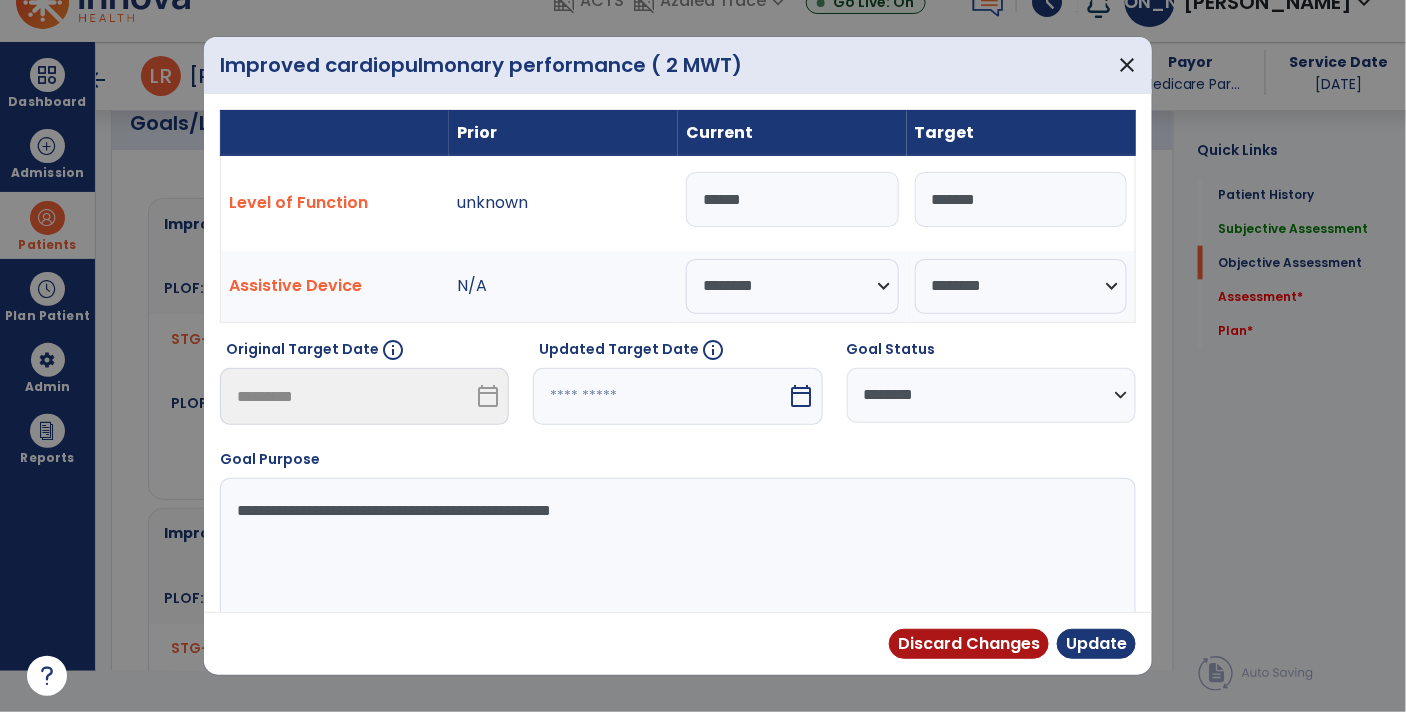 click on "*****" at bounding box center (792, 199) 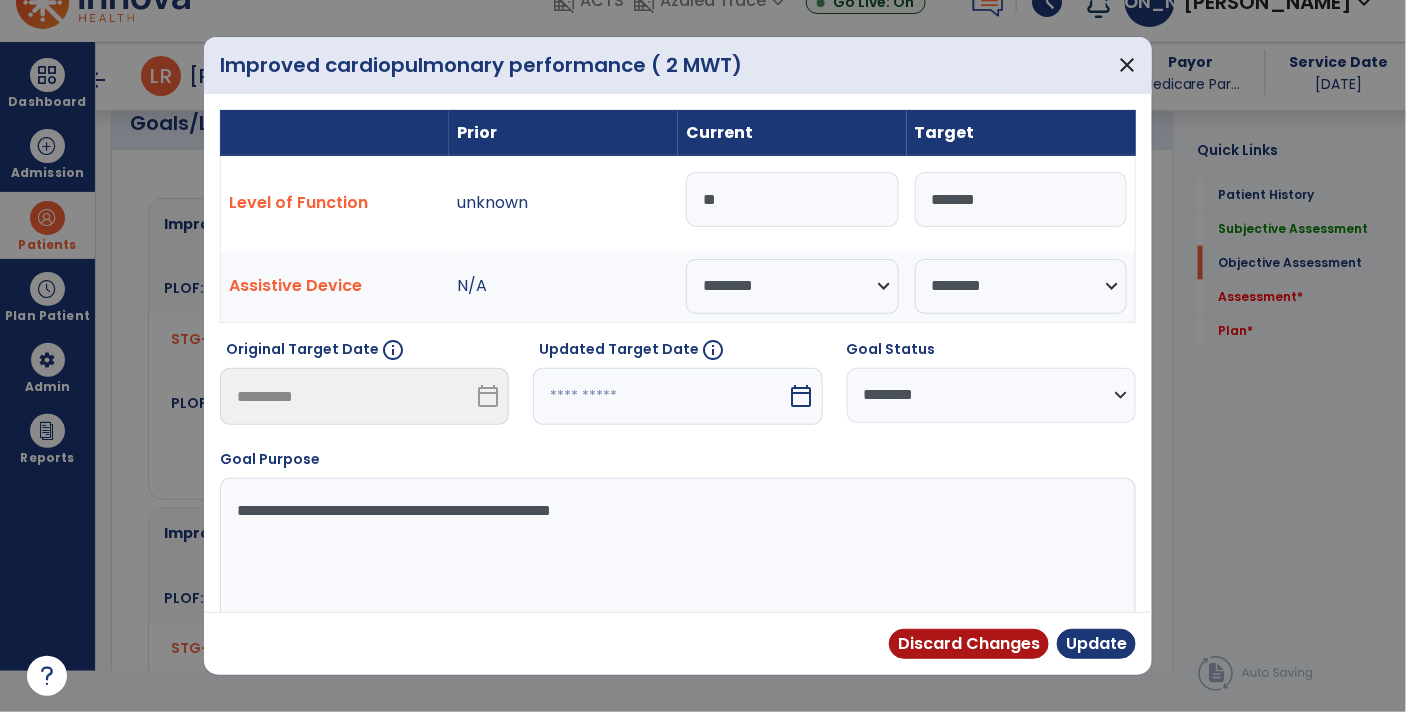 type on "*" 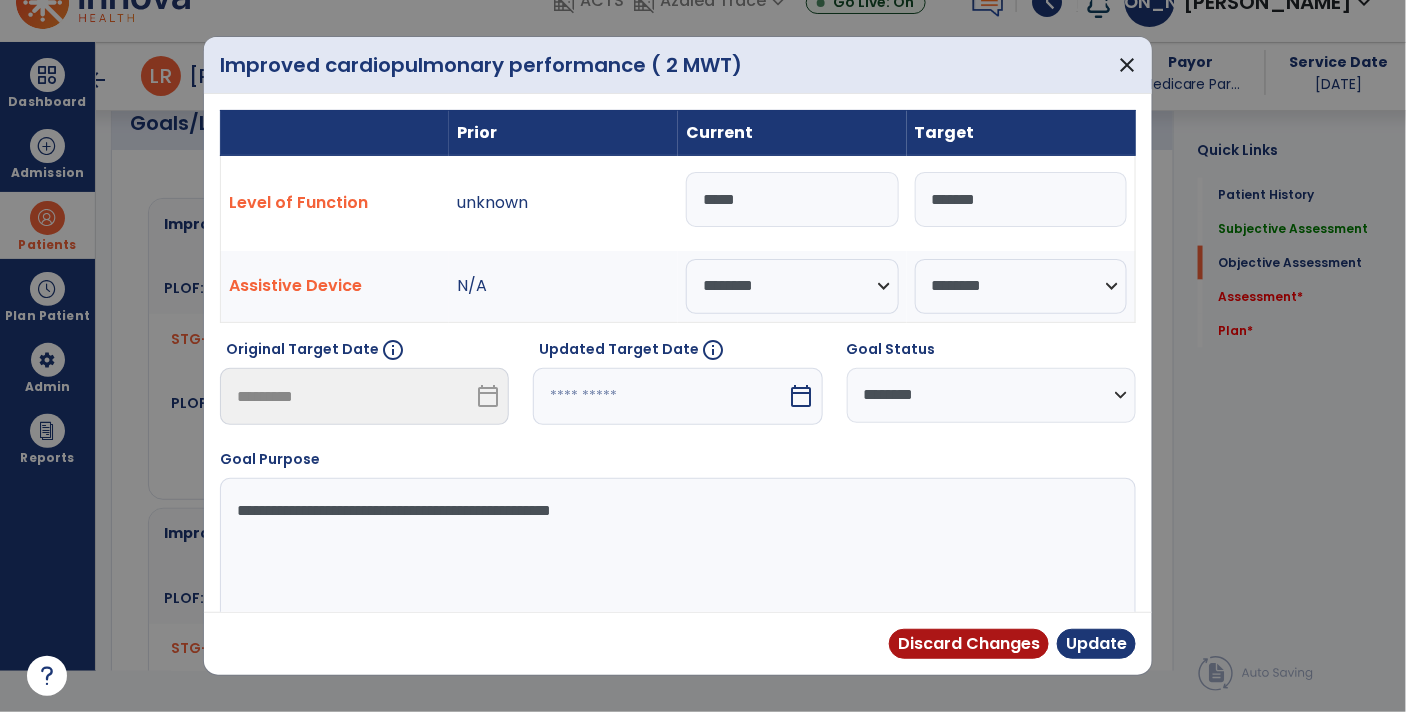 type on "*****" 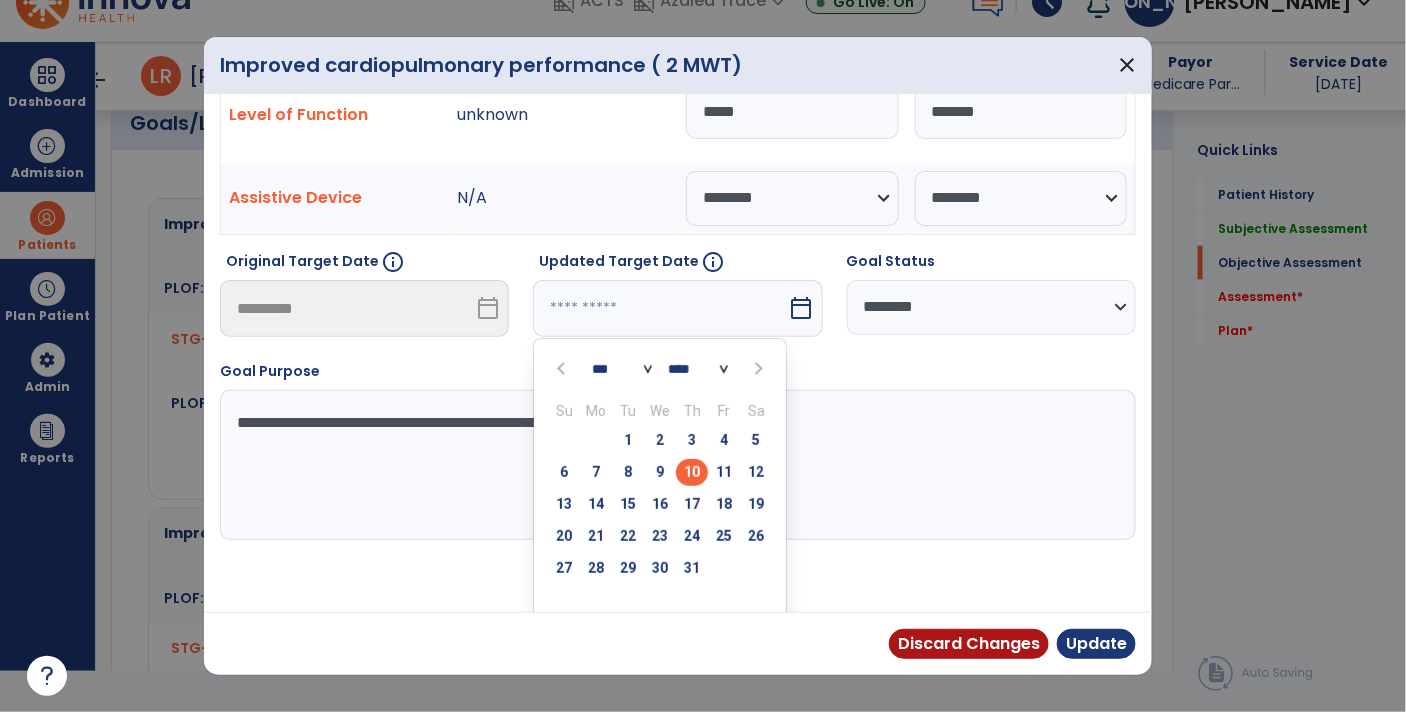 scroll, scrollTop: 86, scrollLeft: 0, axis: vertical 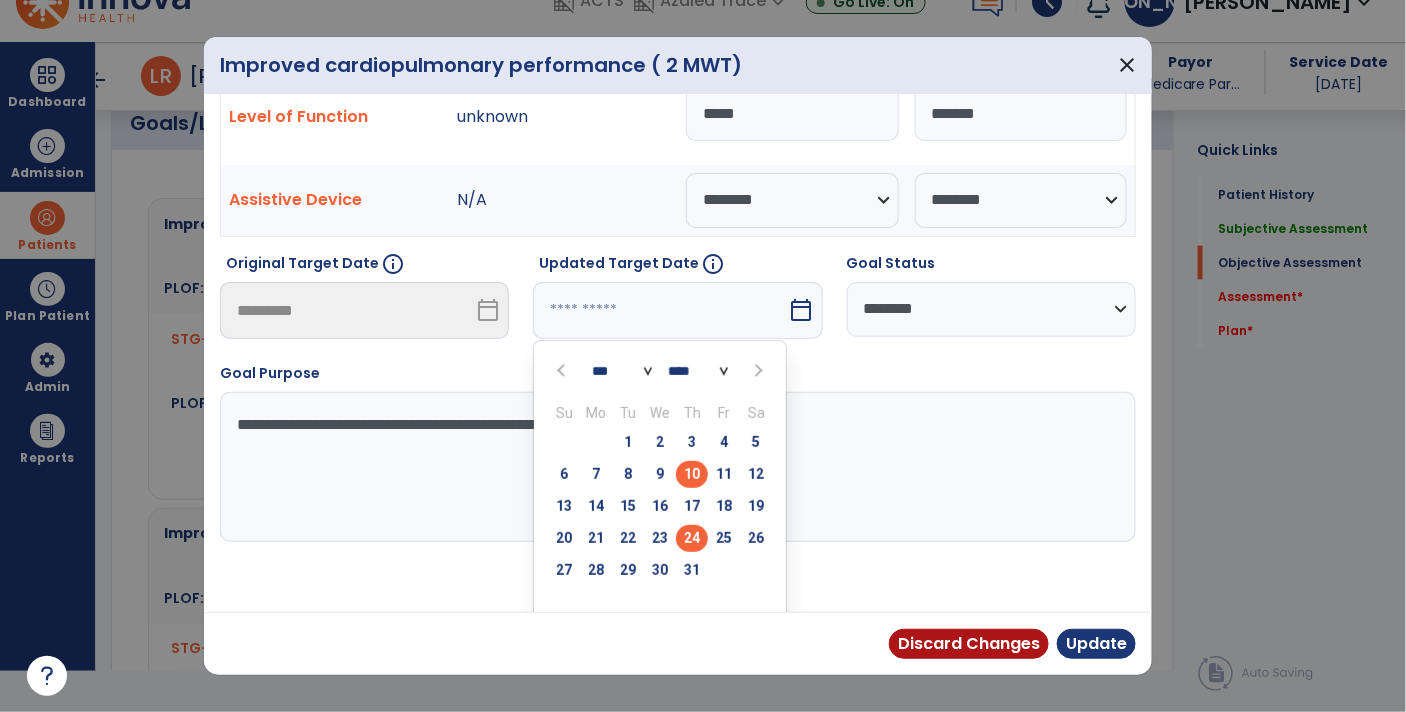 click on "24" at bounding box center [692, 538] 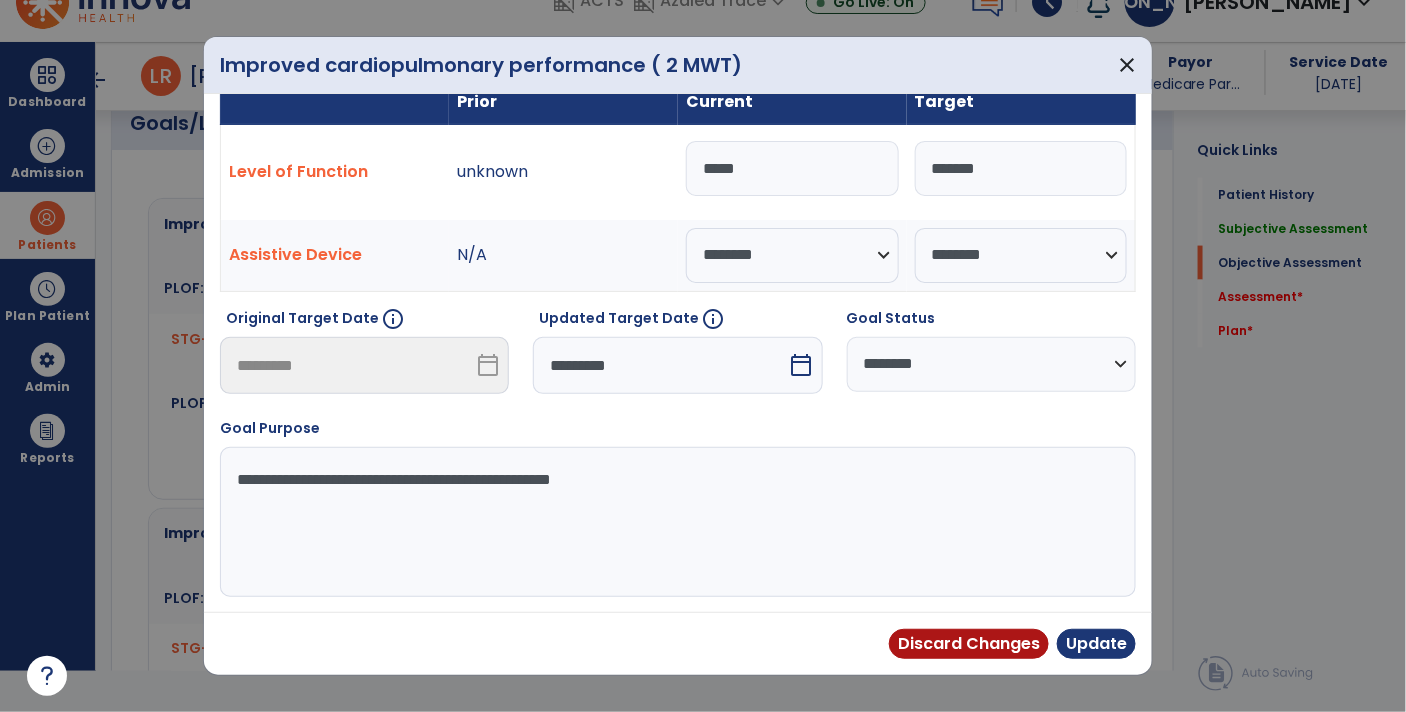 scroll, scrollTop: 27, scrollLeft: 0, axis: vertical 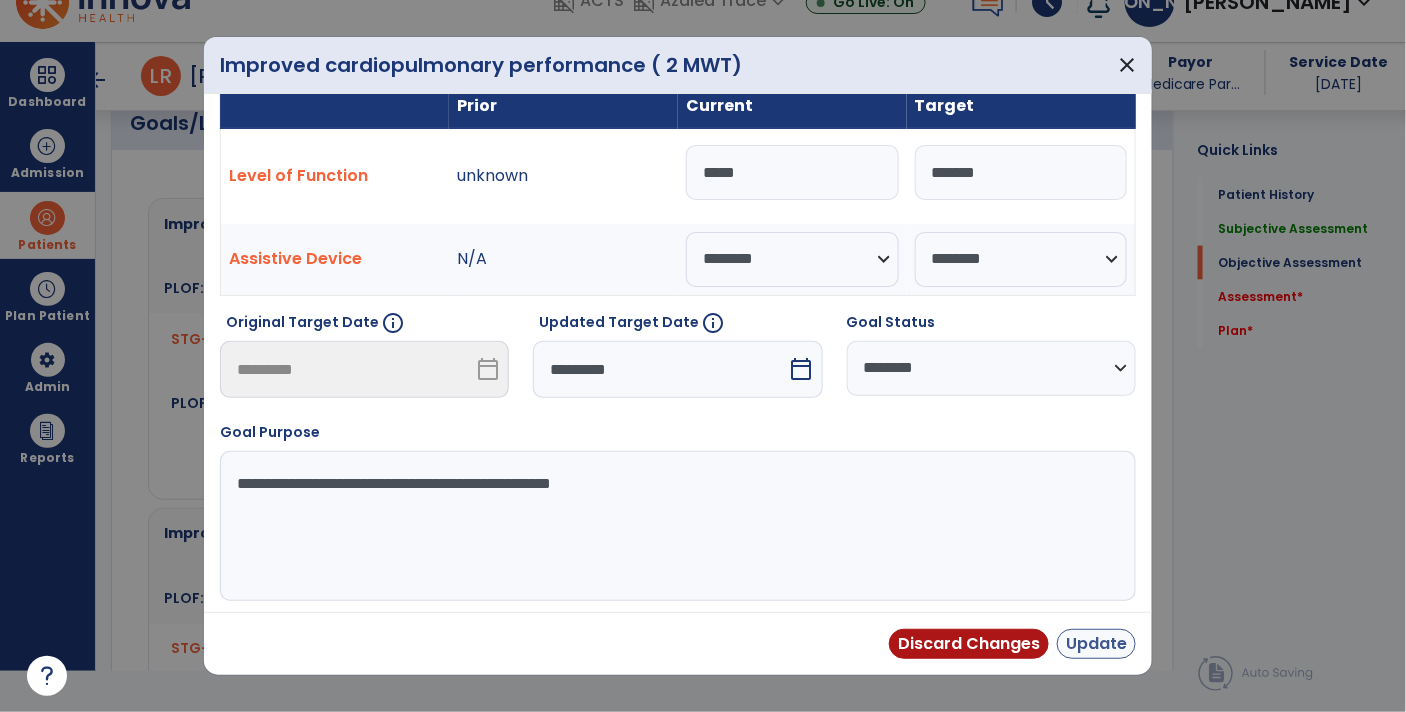 click on "Update" at bounding box center (1096, 644) 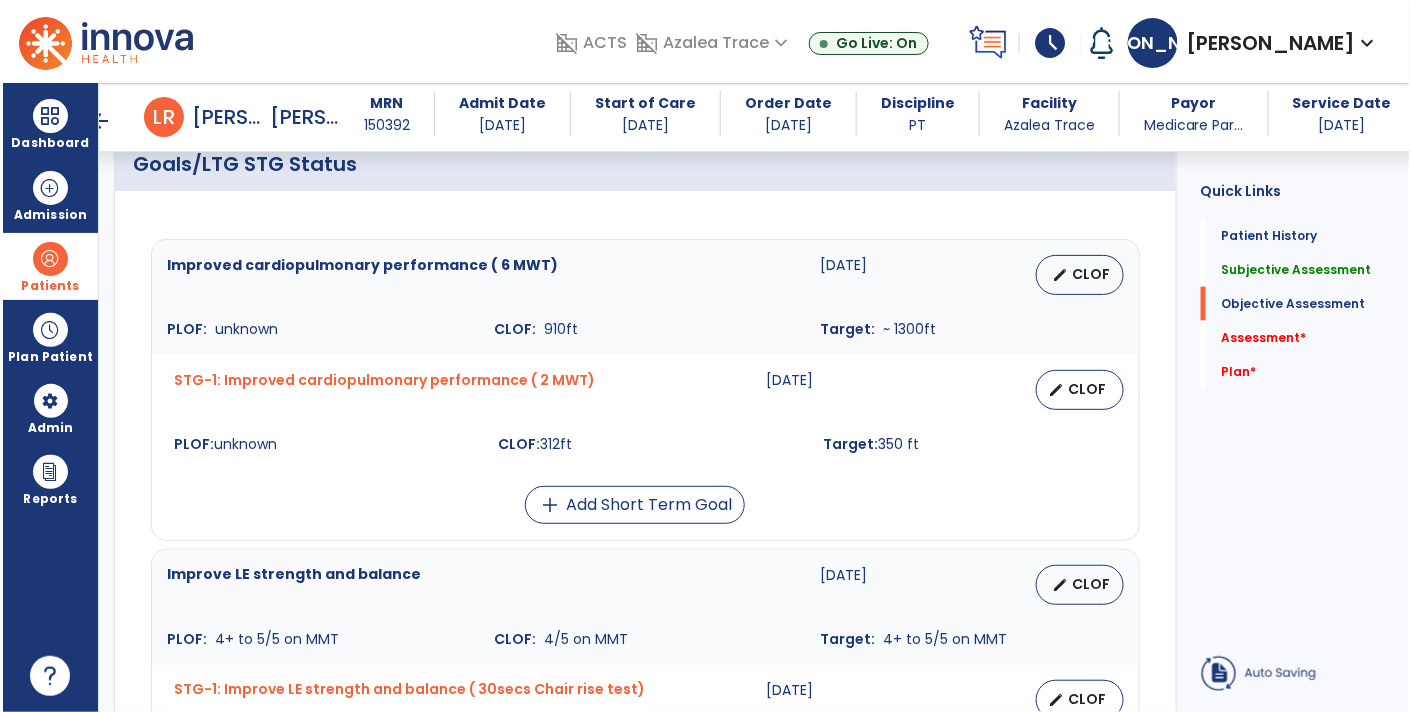 scroll, scrollTop: 41, scrollLeft: 0, axis: vertical 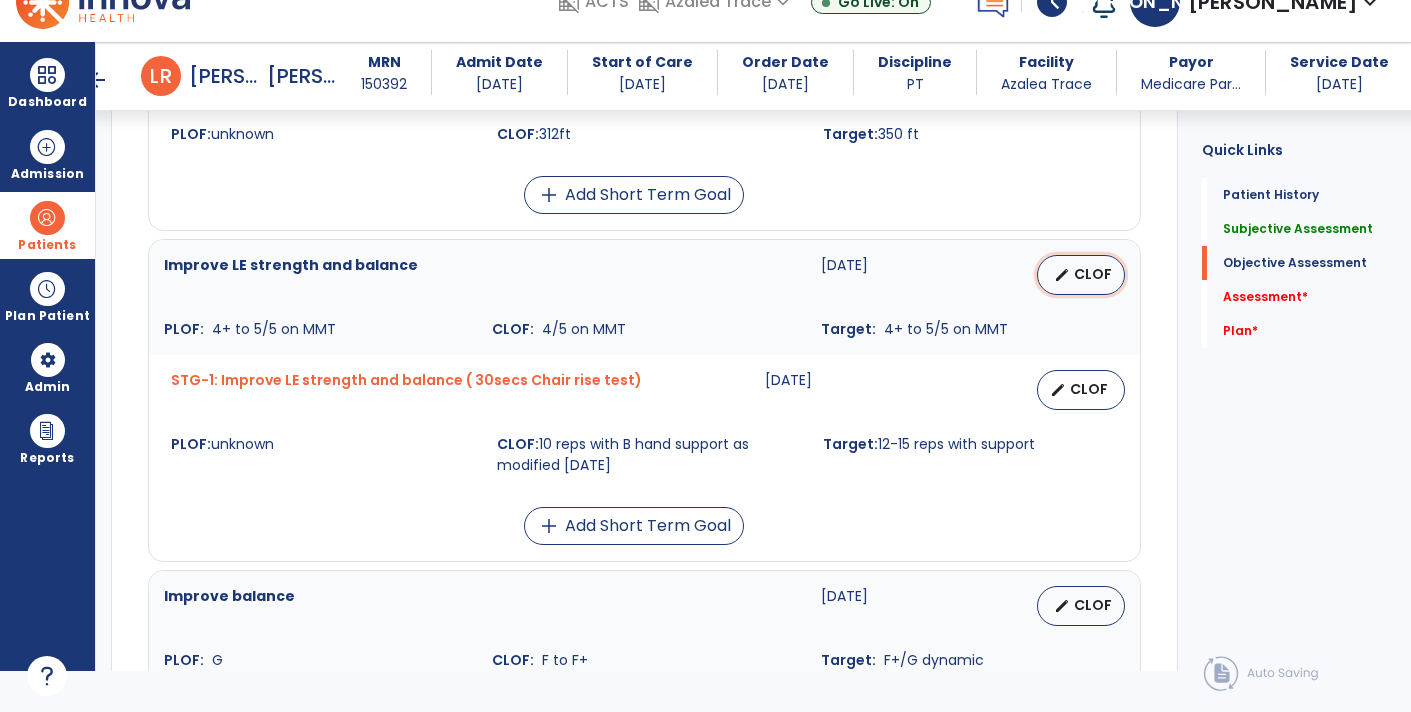 click on "CLOF" at bounding box center [1093, 274] 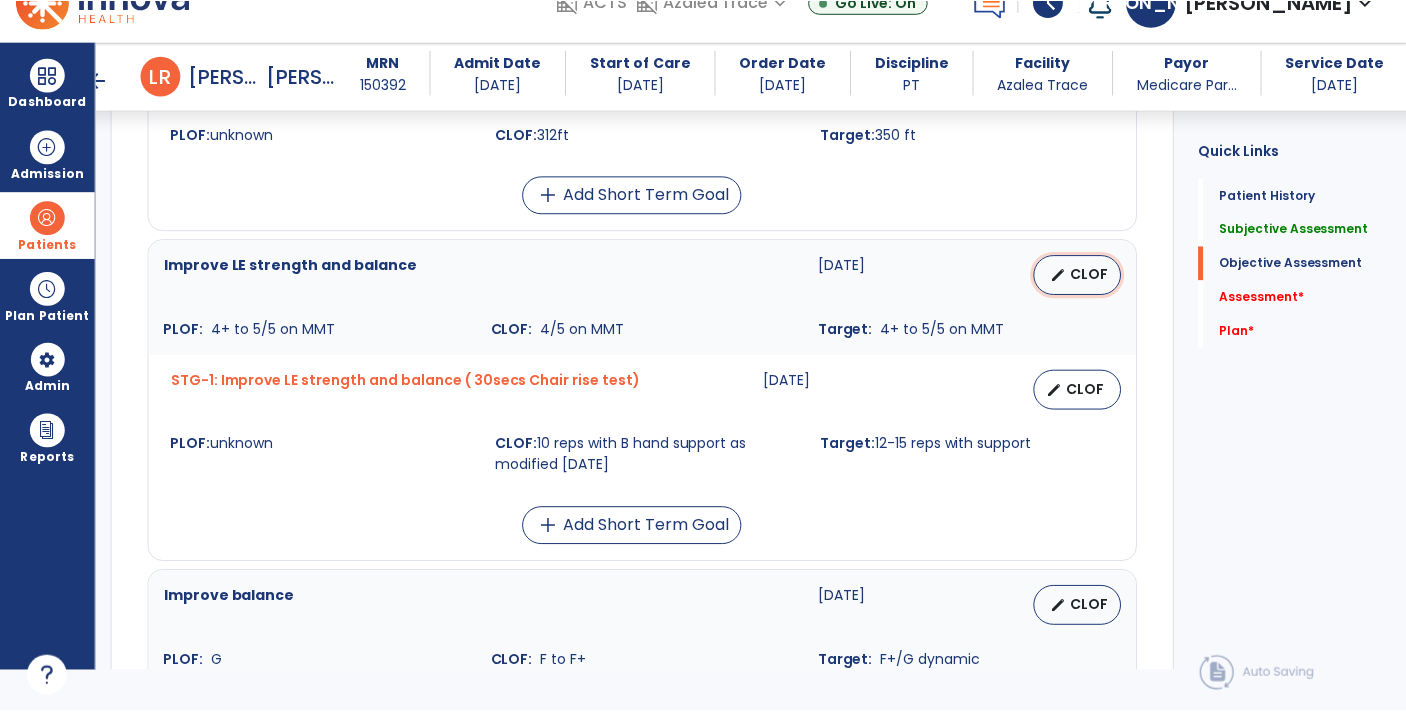 scroll, scrollTop: 0, scrollLeft: 0, axis: both 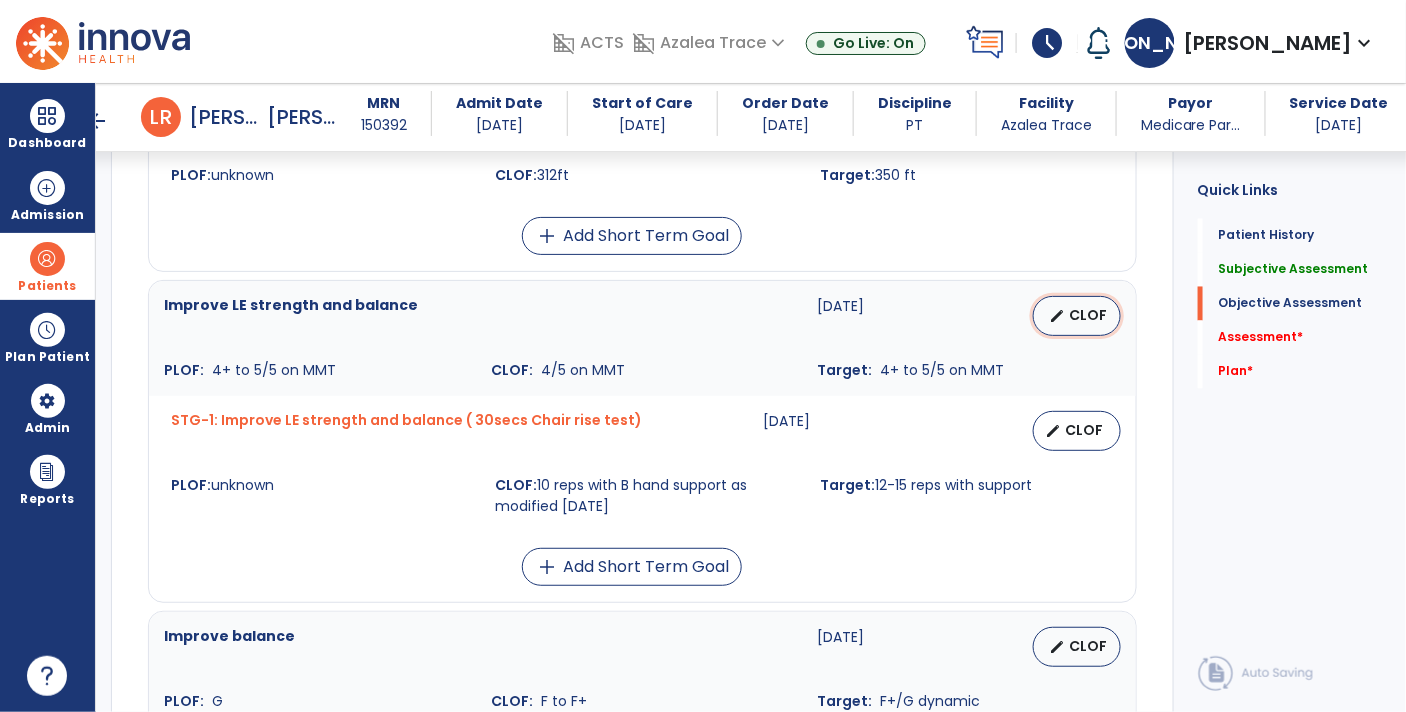 select on "********" 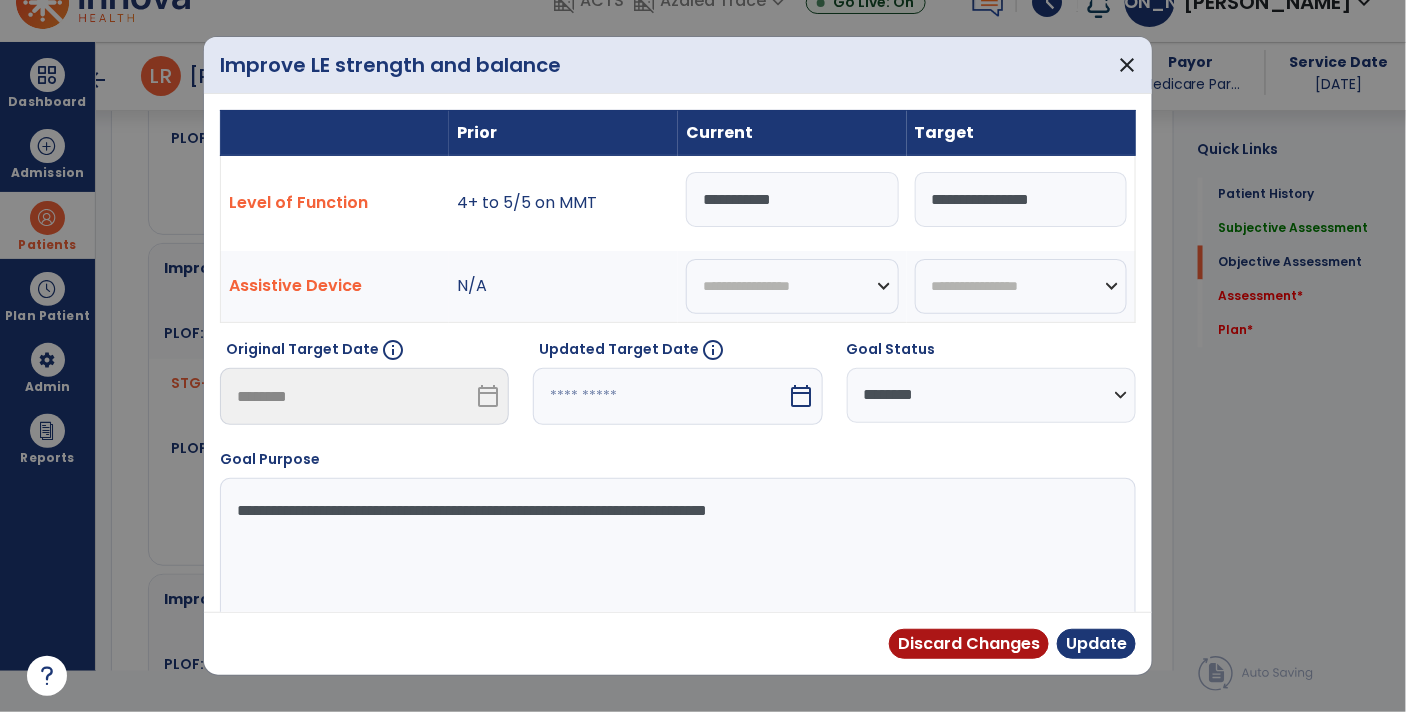 scroll, scrollTop: 1080, scrollLeft: 0, axis: vertical 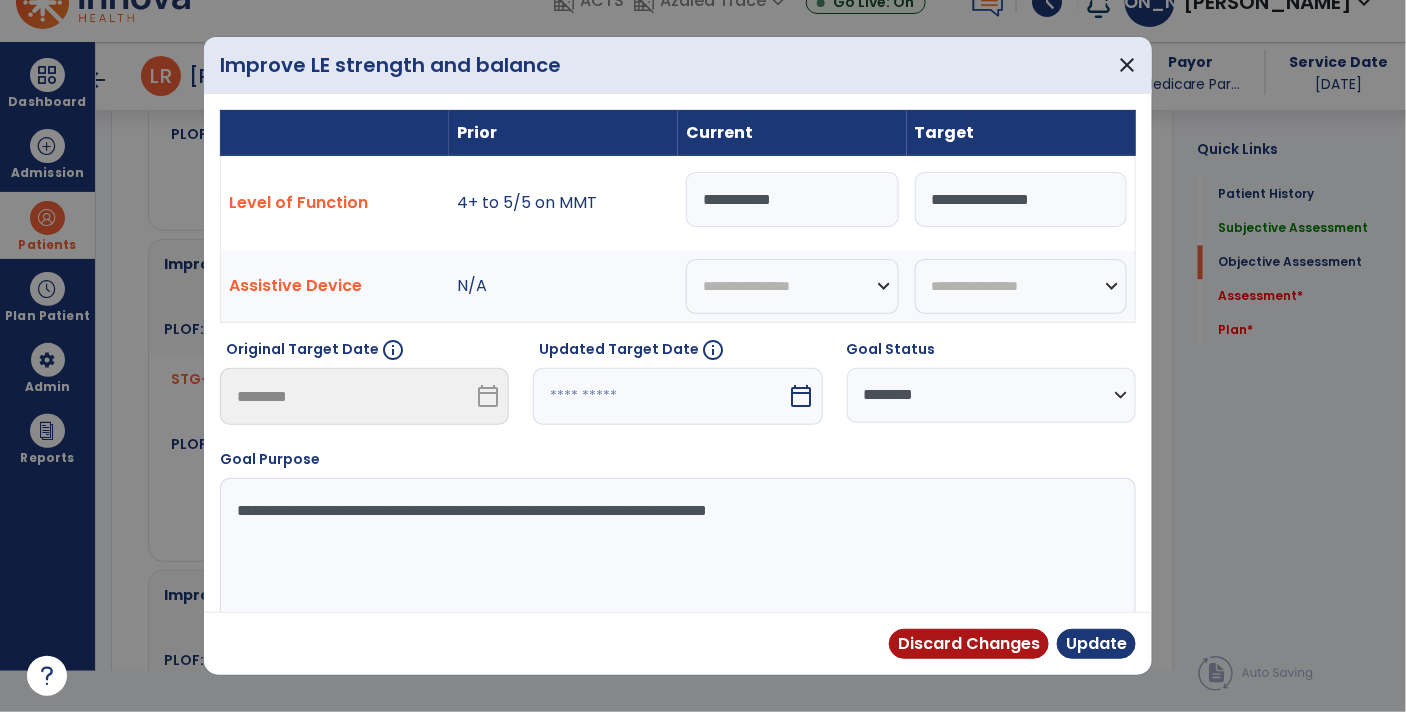 click on "**********" at bounding box center [792, 199] 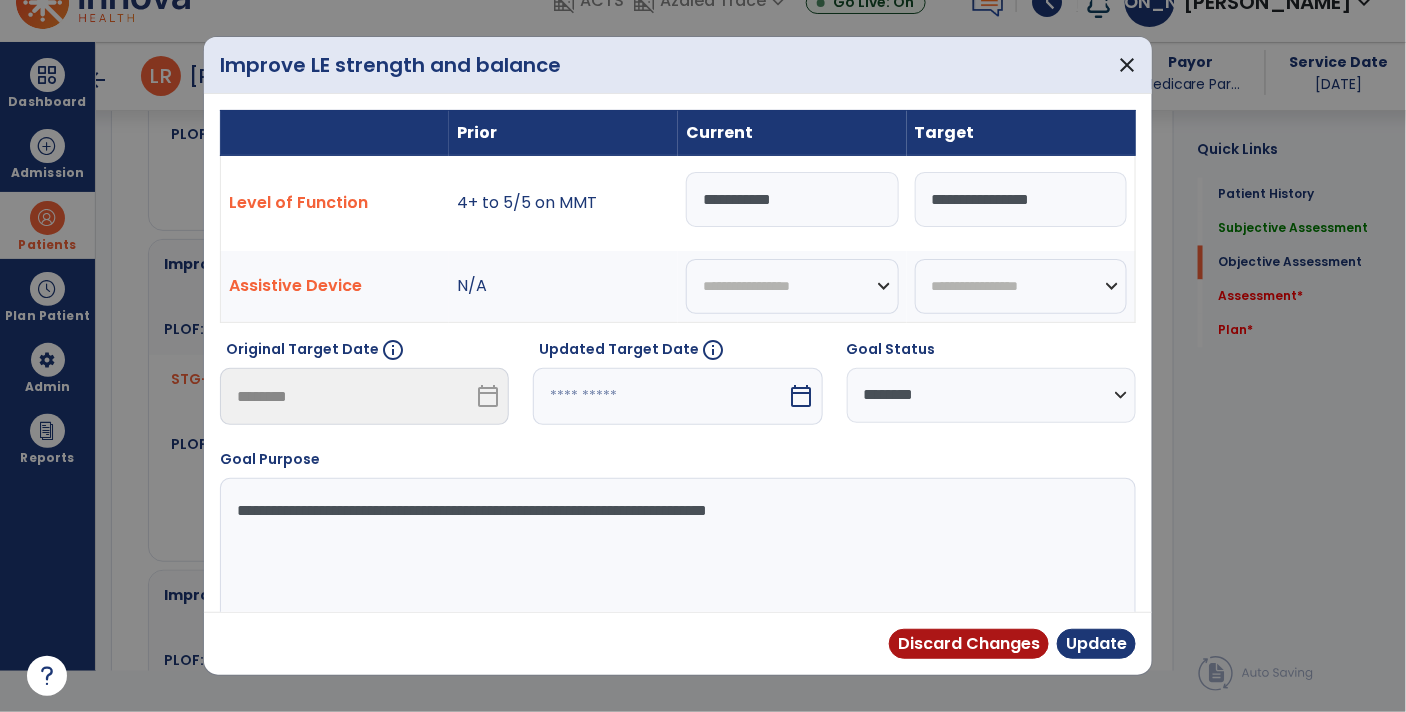 click on "**********" at bounding box center [792, 199] 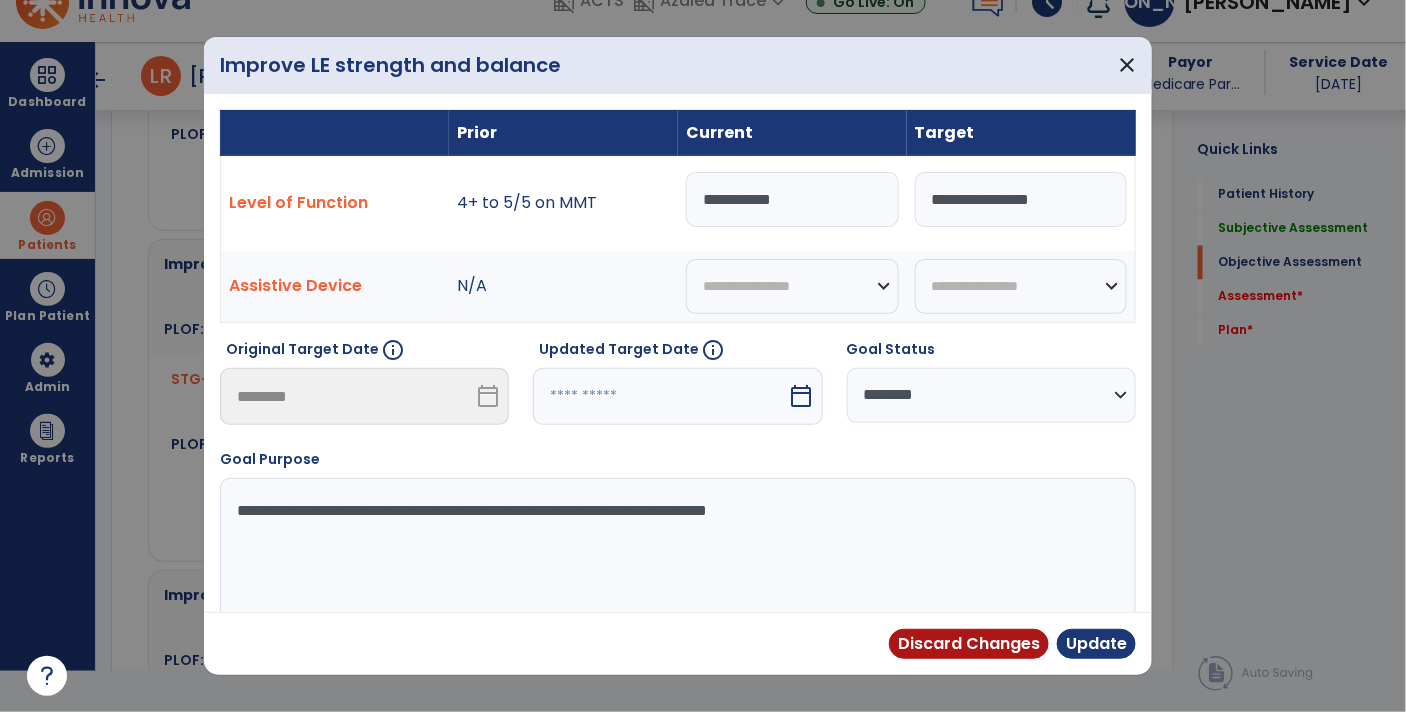click on "**********" at bounding box center (792, 199) 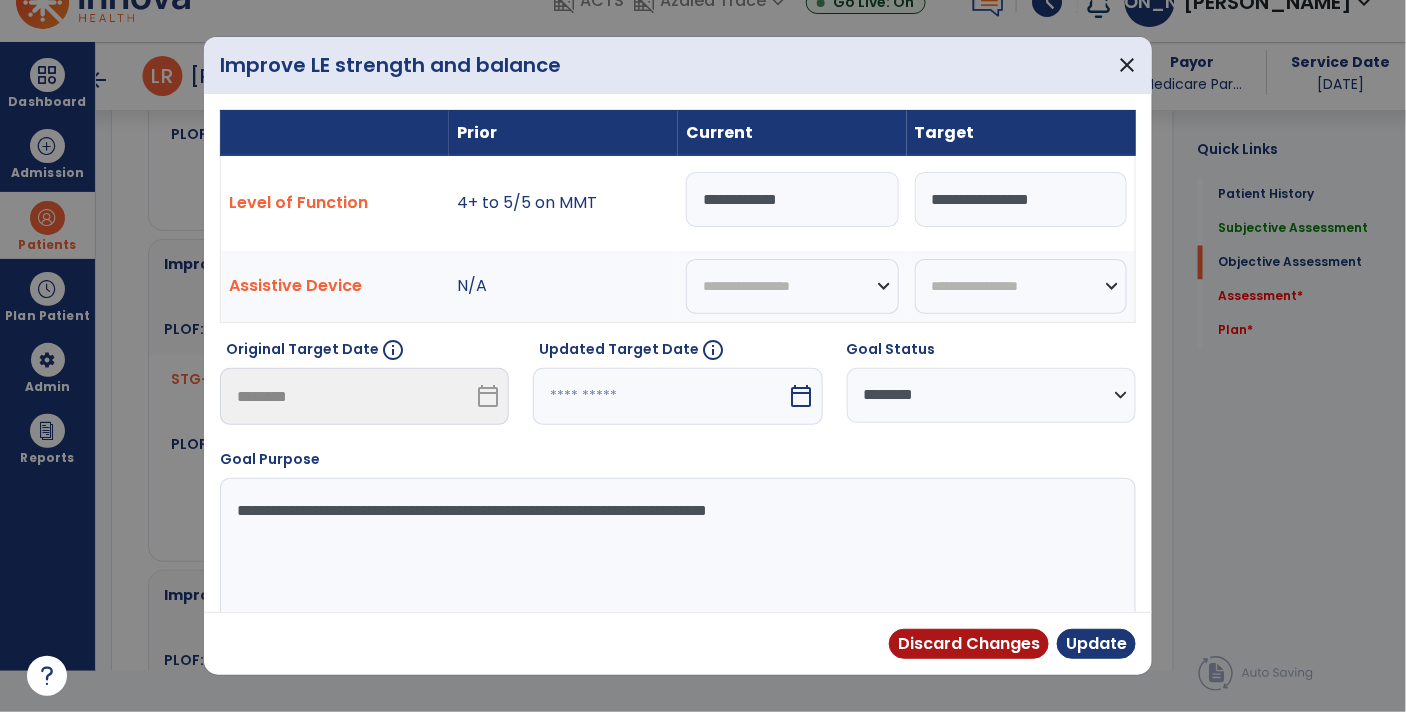 type on "**********" 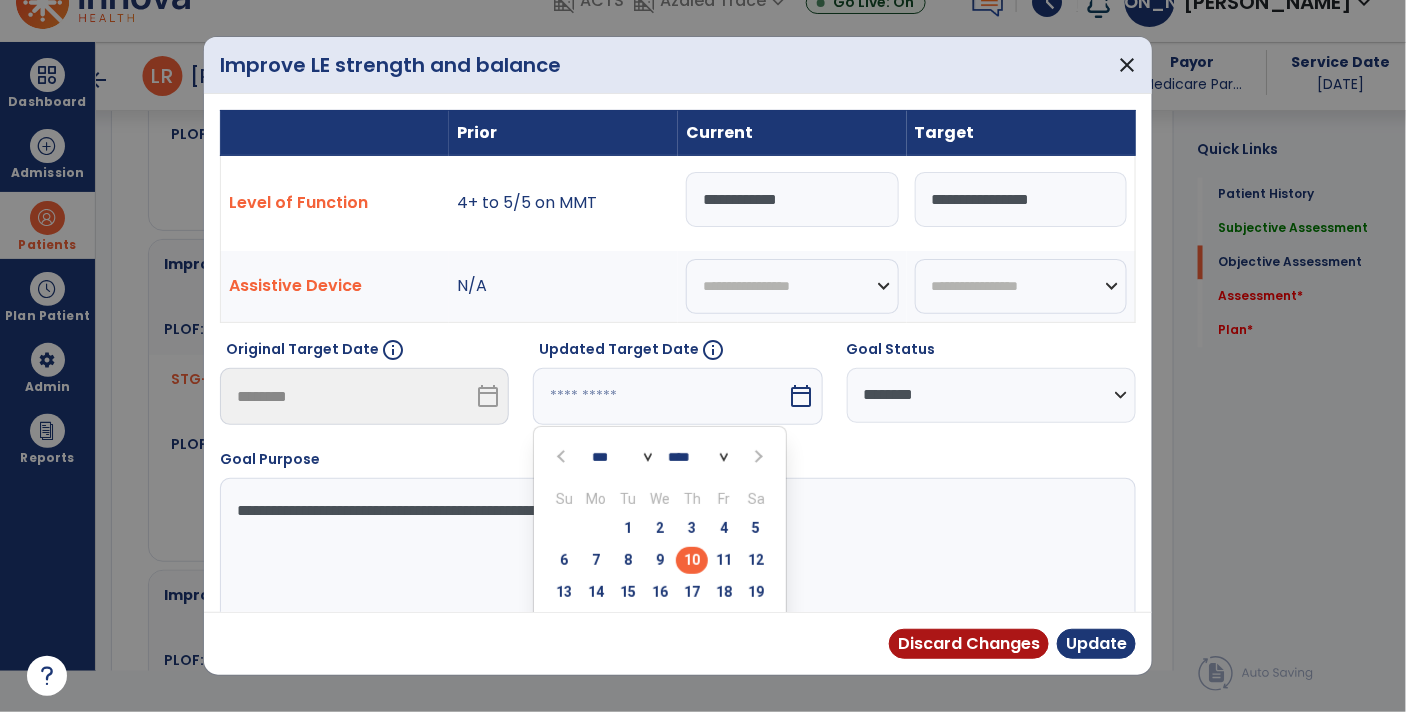 click on "*** *** ***" at bounding box center [622, 457] 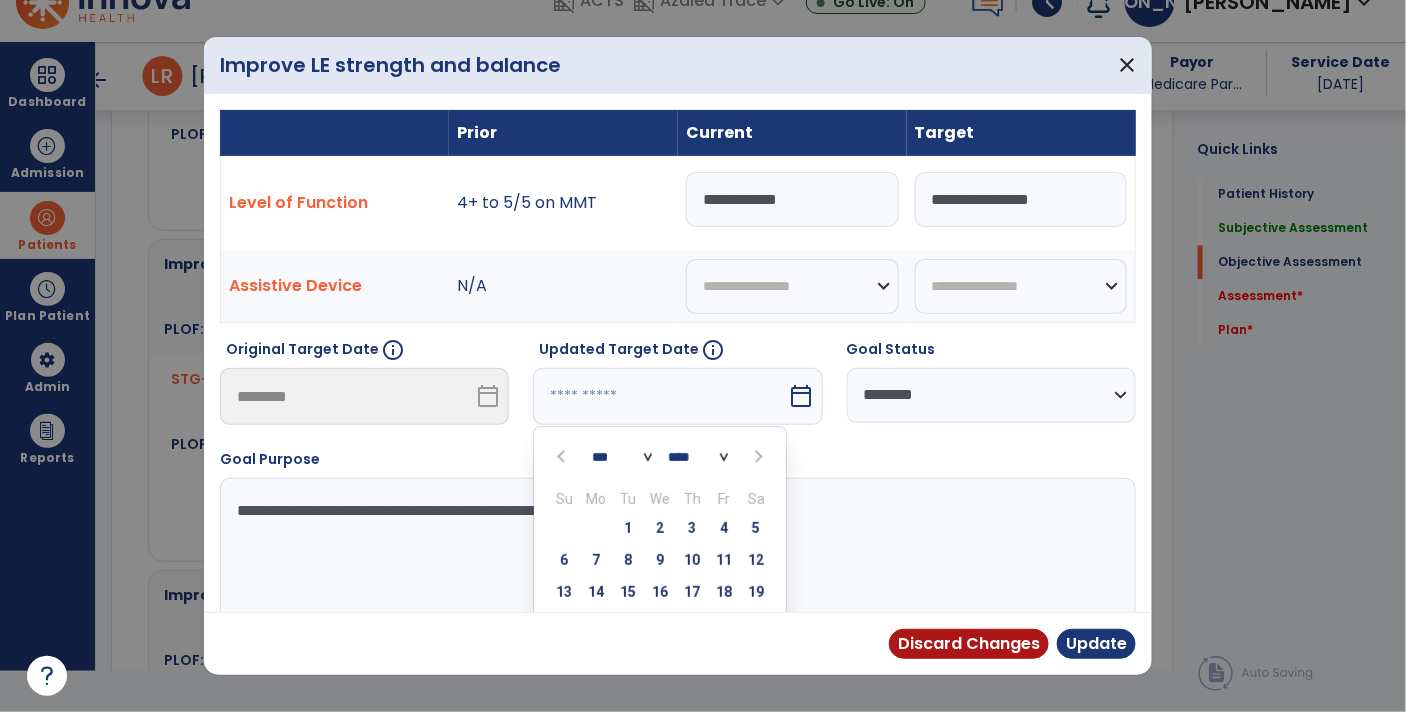 select on "*" 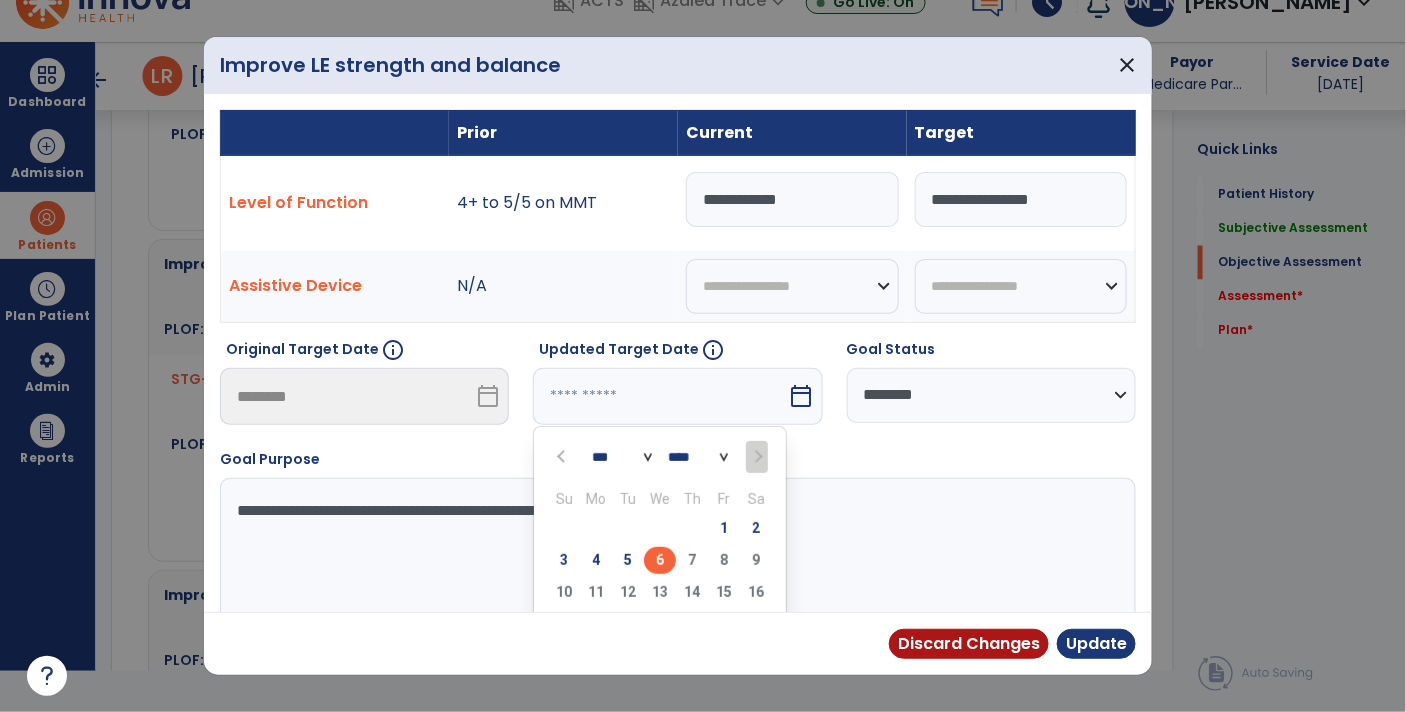 click on "6" at bounding box center [660, 560] 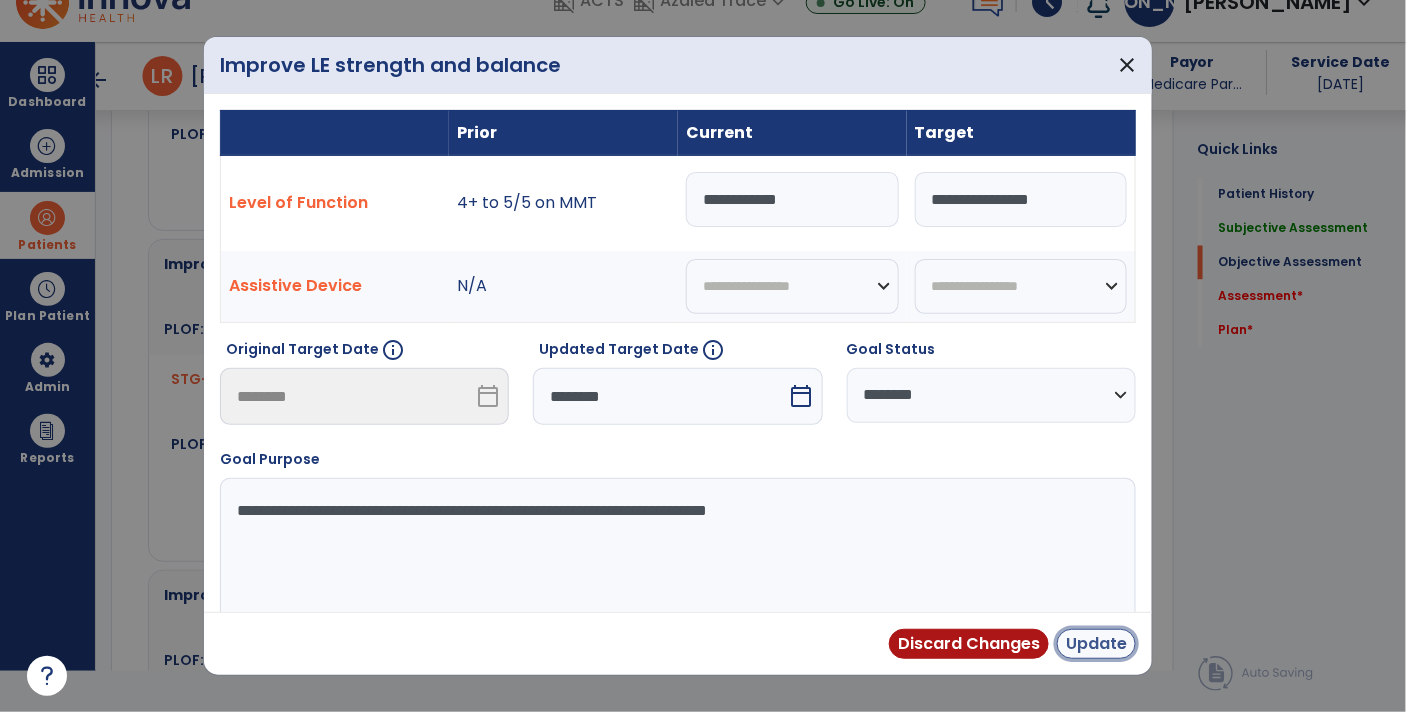click on "Update" at bounding box center [1096, 644] 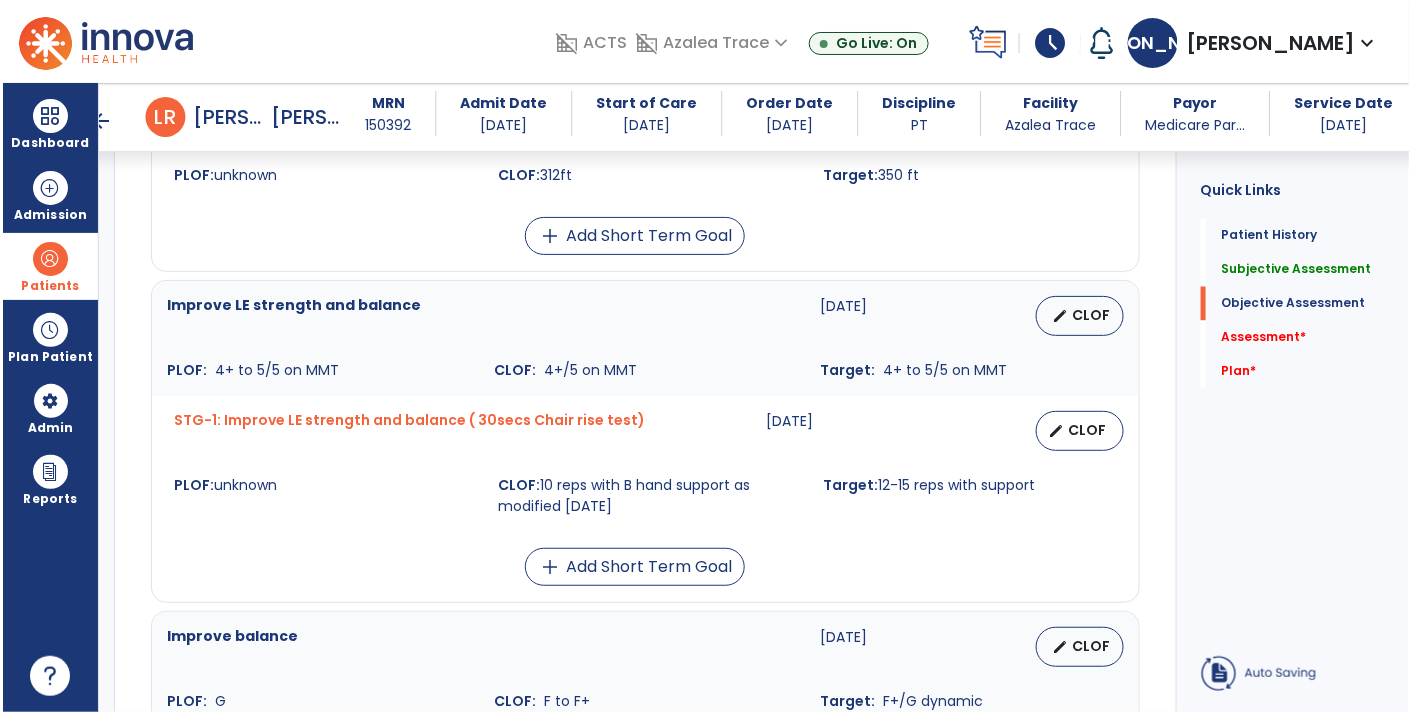 scroll, scrollTop: 41, scrollLeft: 0, axis: vertical 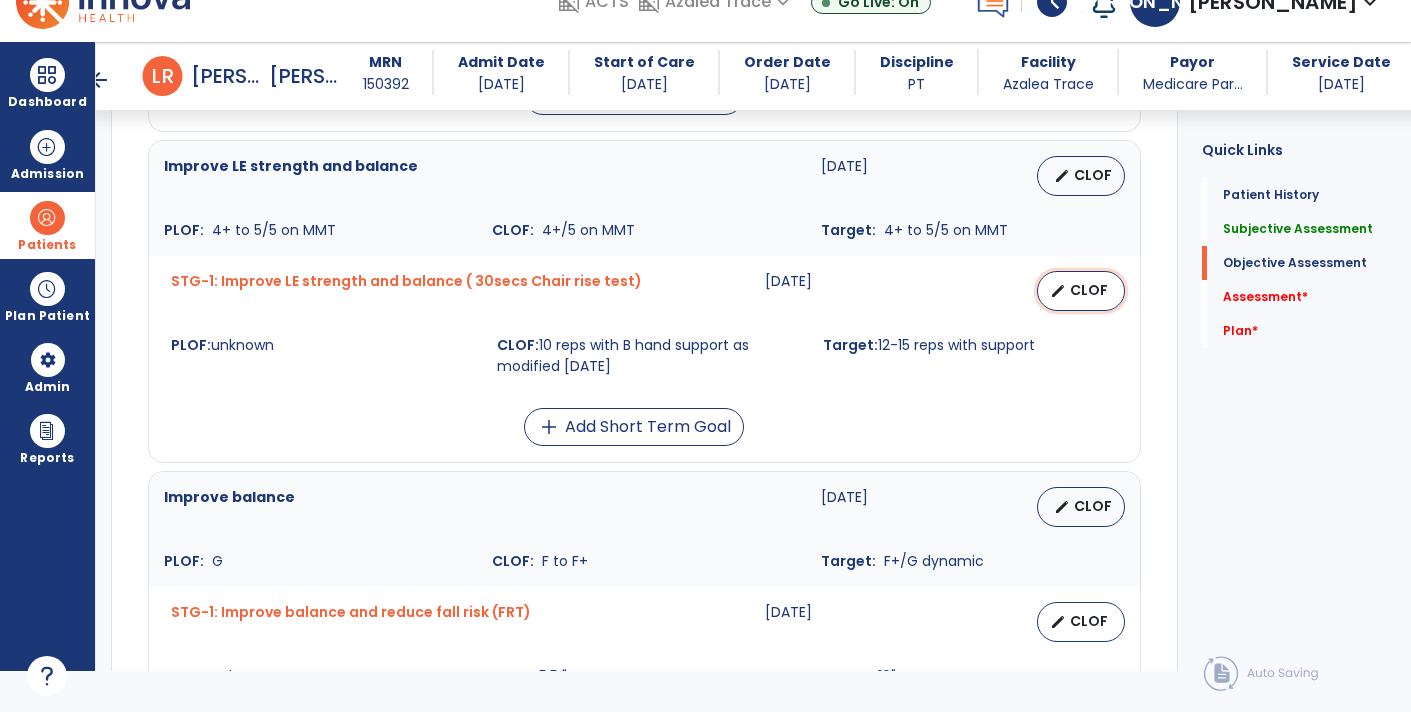 click on "CLOF" at bounding box center (1089, 290) 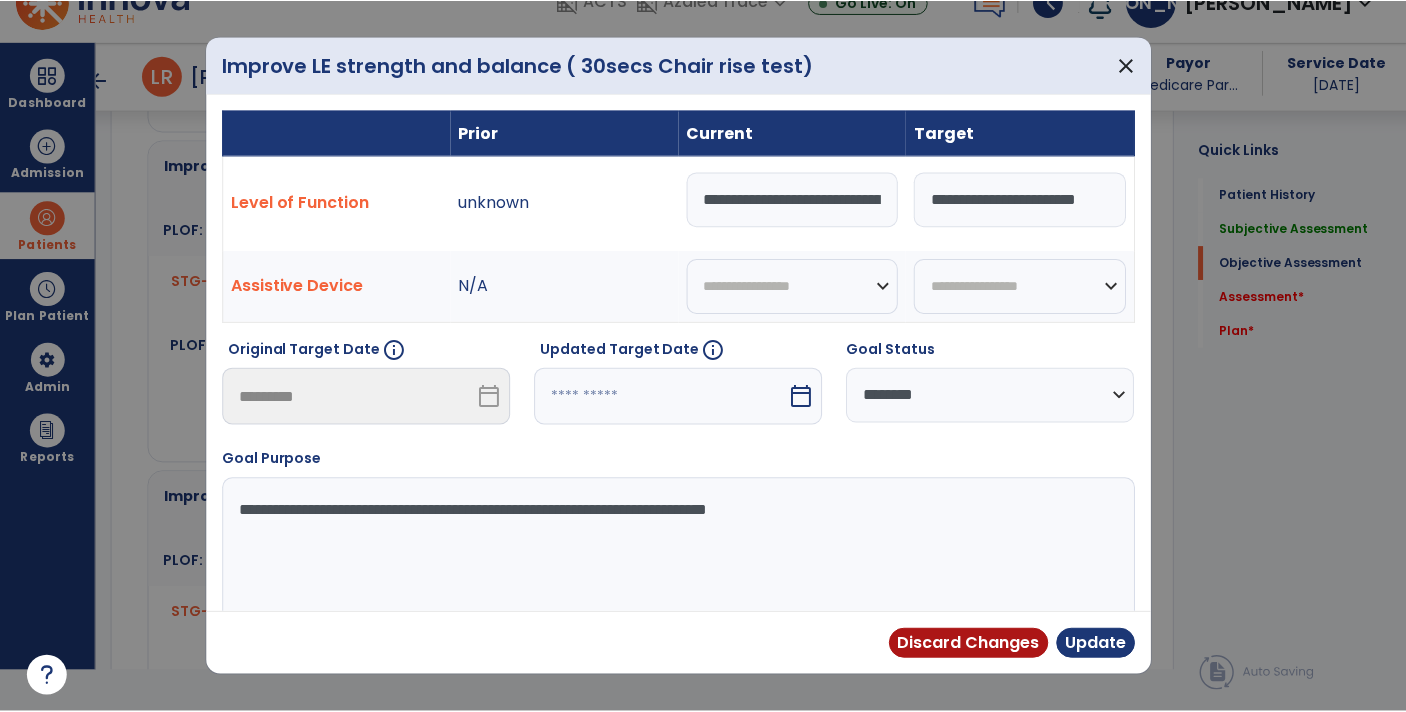 scroll, scrollTop: 0, scrollLeft: 0, axis: both 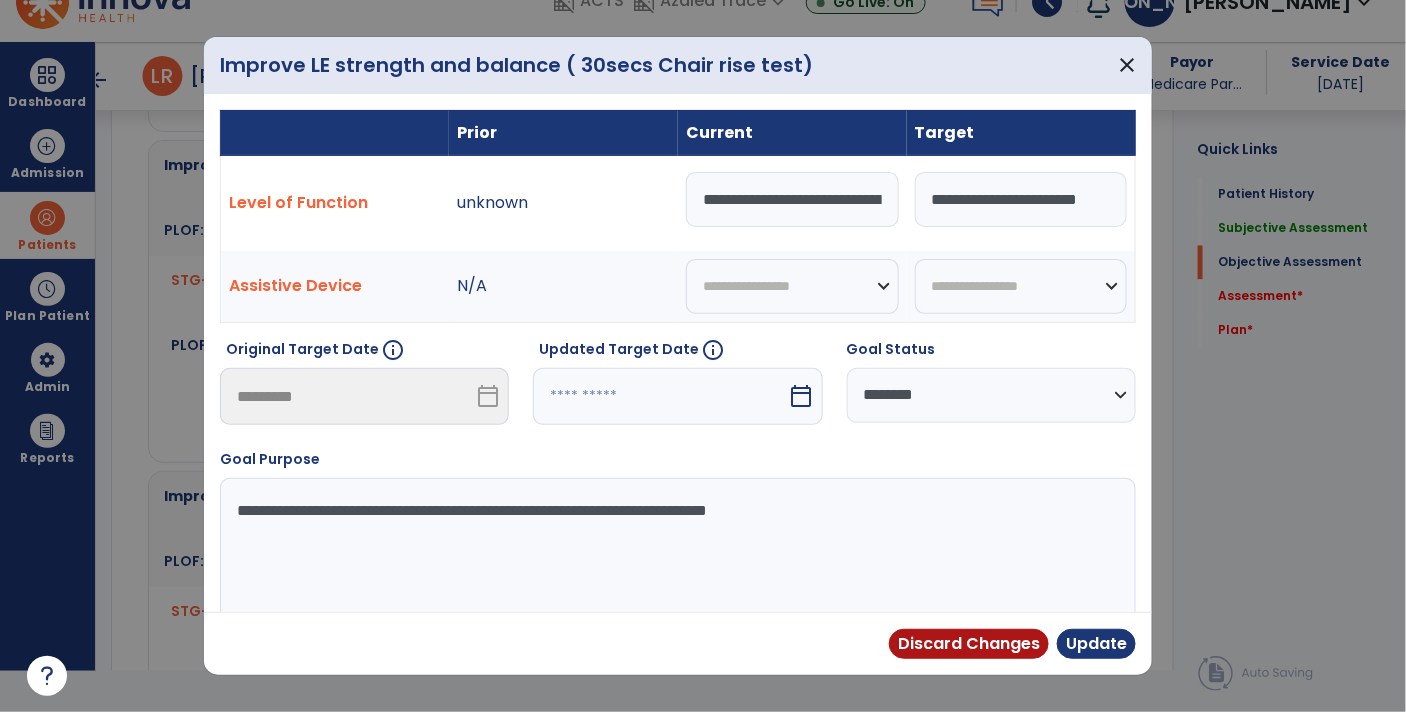 click on "**********" at bounding box center (792, 199) 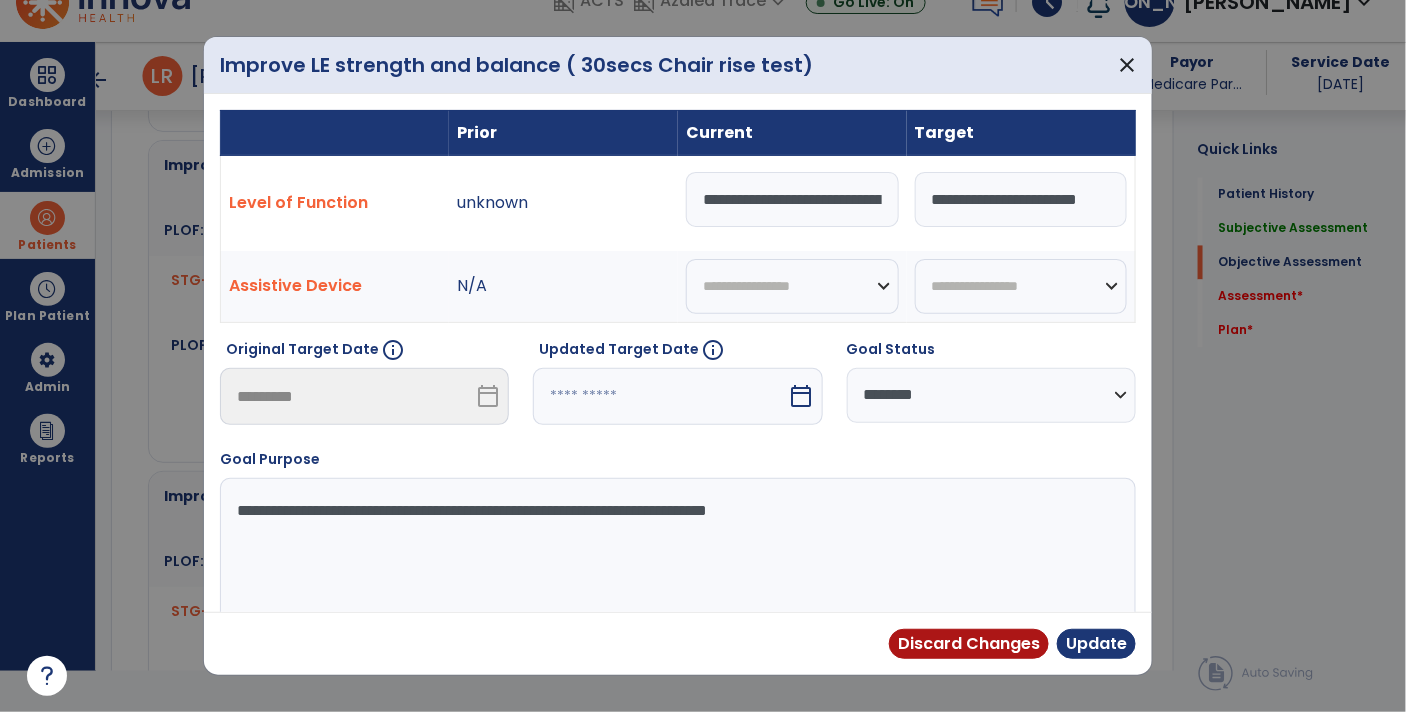 click on "**********" at bounding box center [792, 199] 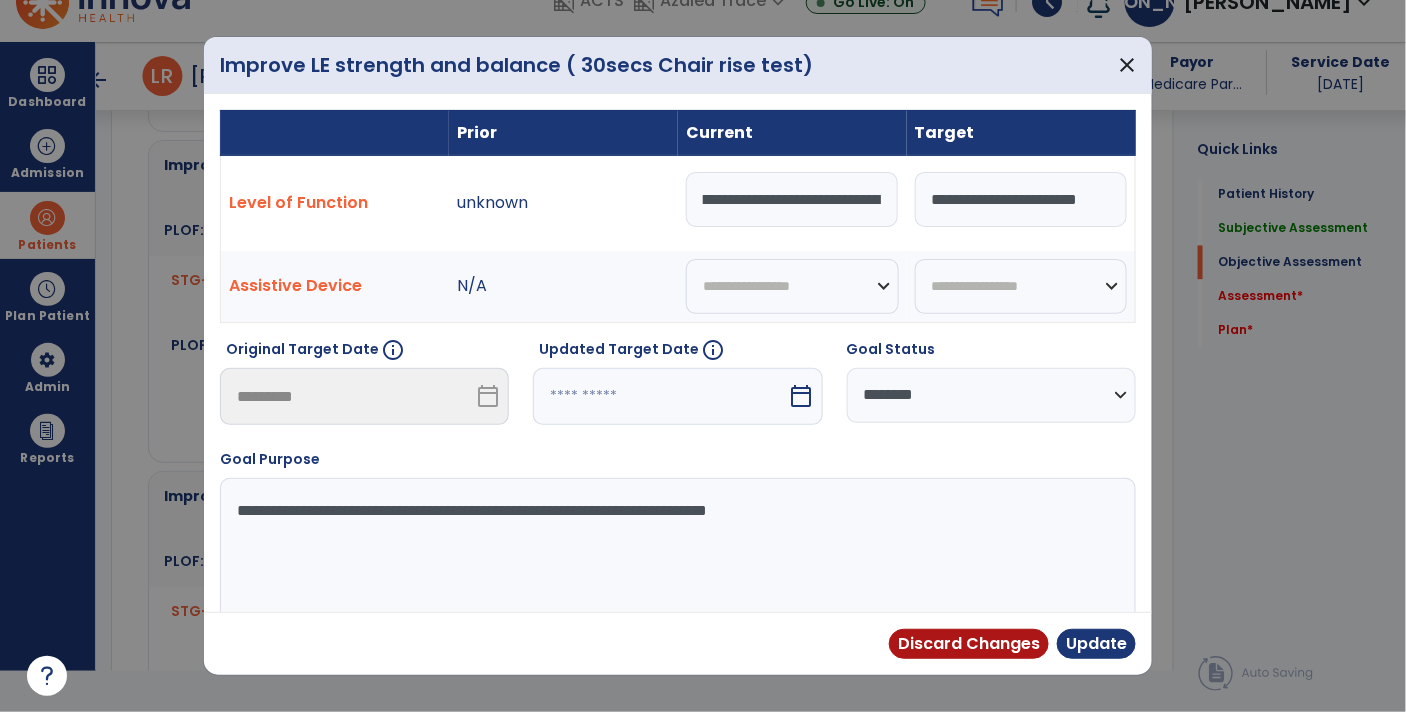 scroll, scrollTop: 0, scrollLeft: 0, axis: both 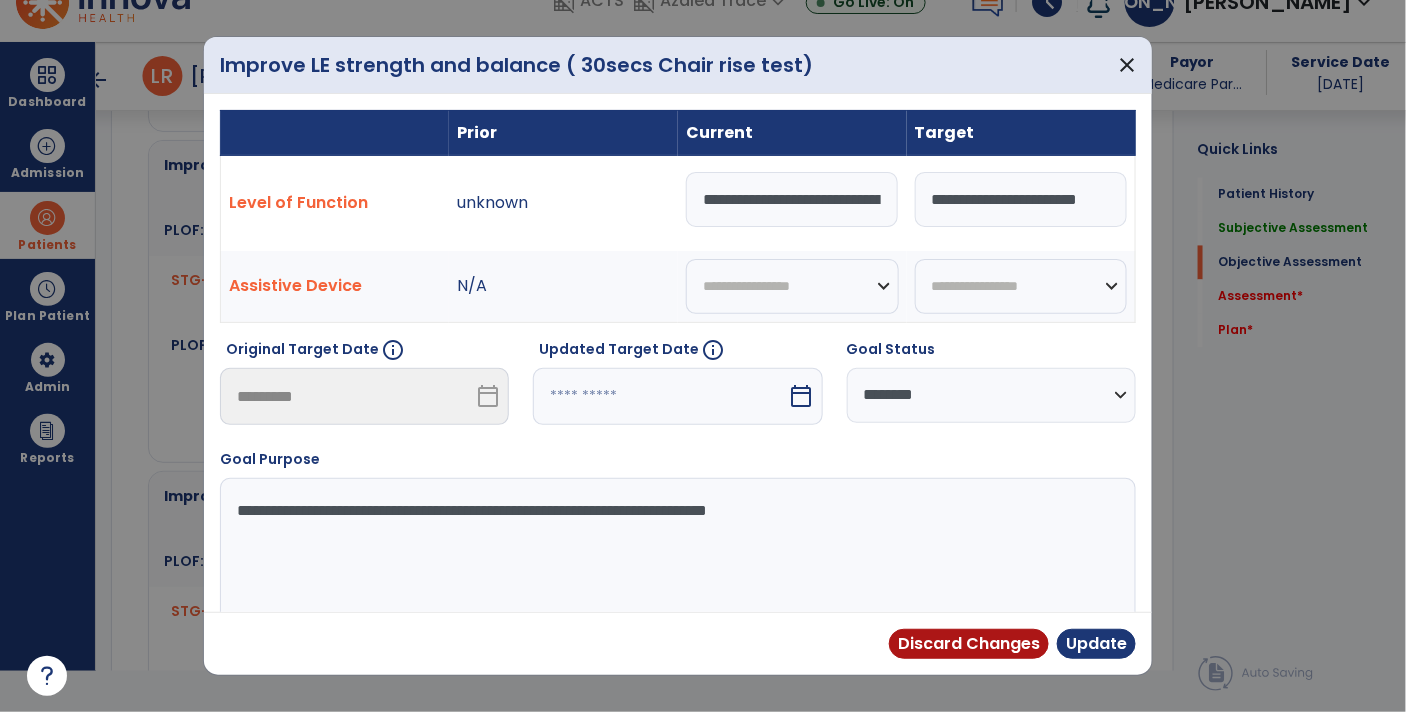 type on "**********" 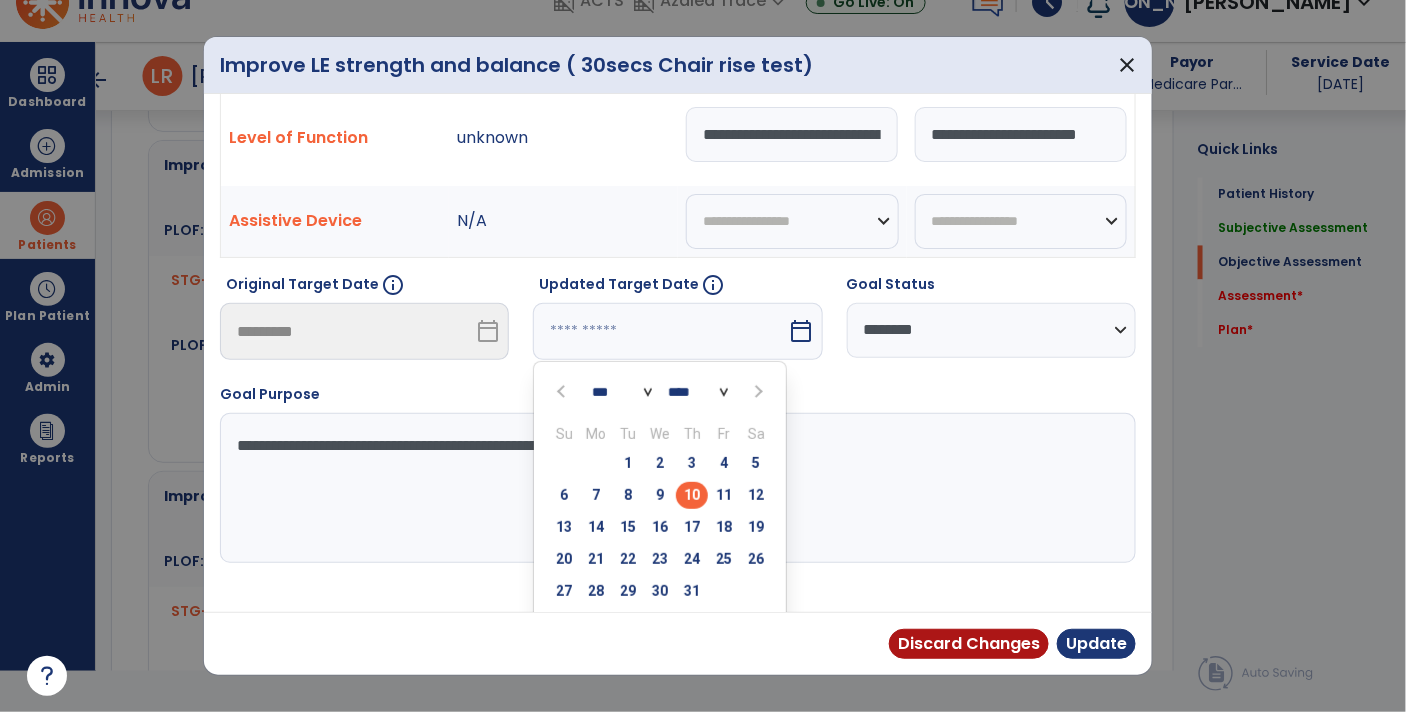 scroll, scrollTop: 80, scrollLeft: 0, axis: vertical 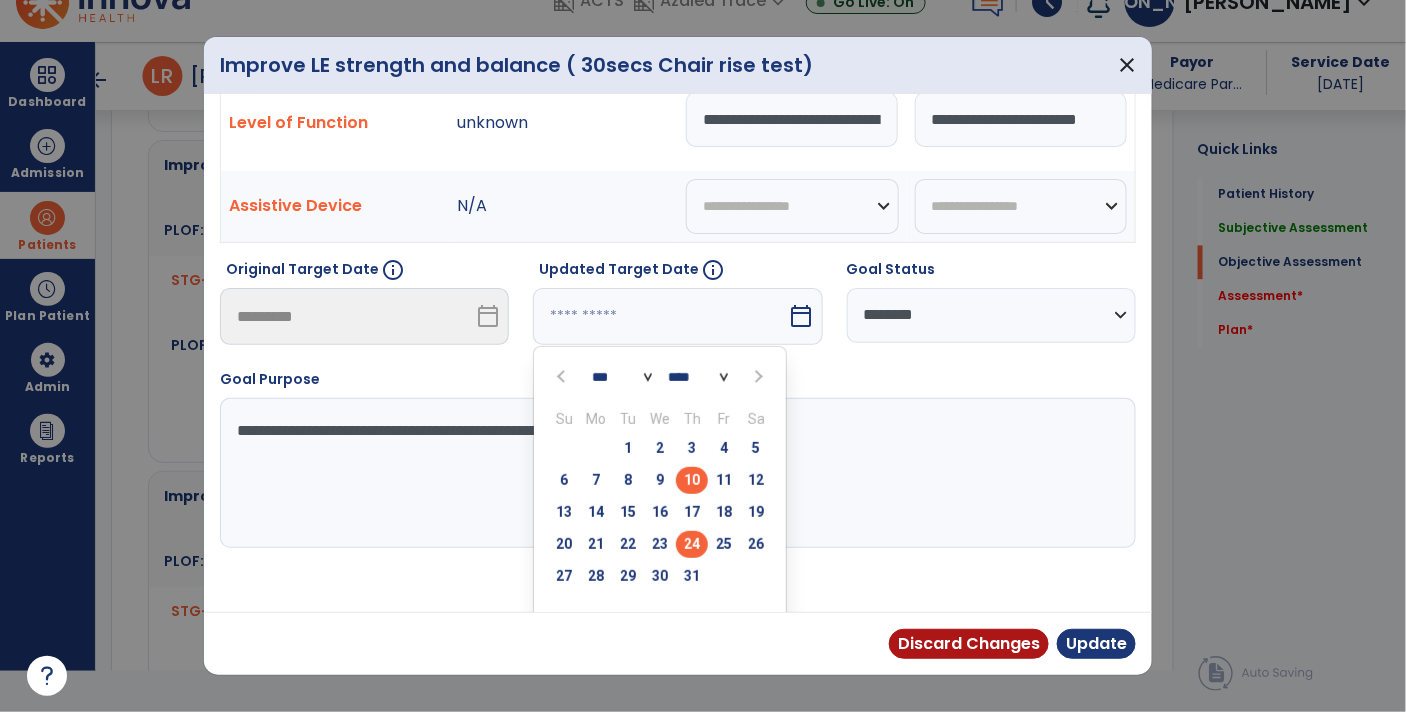 click on "24" at bounding box center [692, 544] 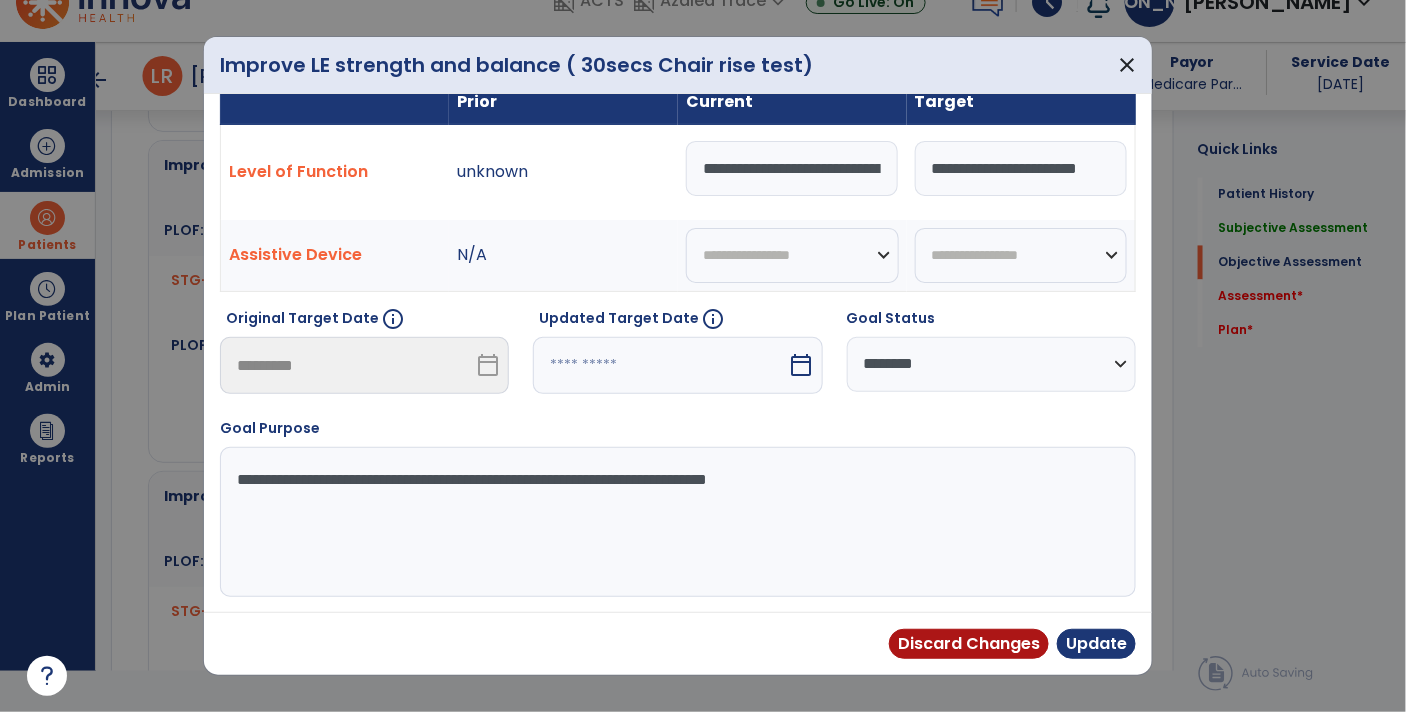 type on "*********" 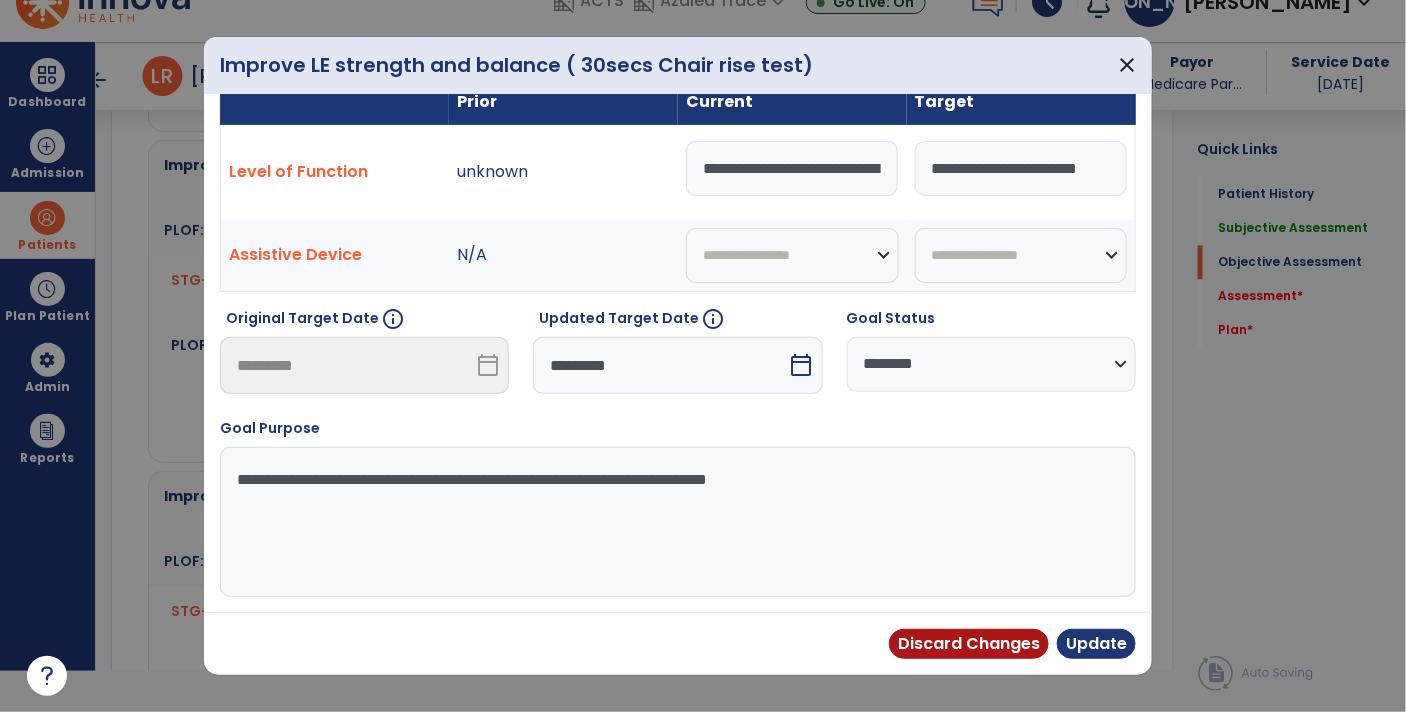 scroll, scrollTop: 27, scrollLeft: 0, axis: vertical 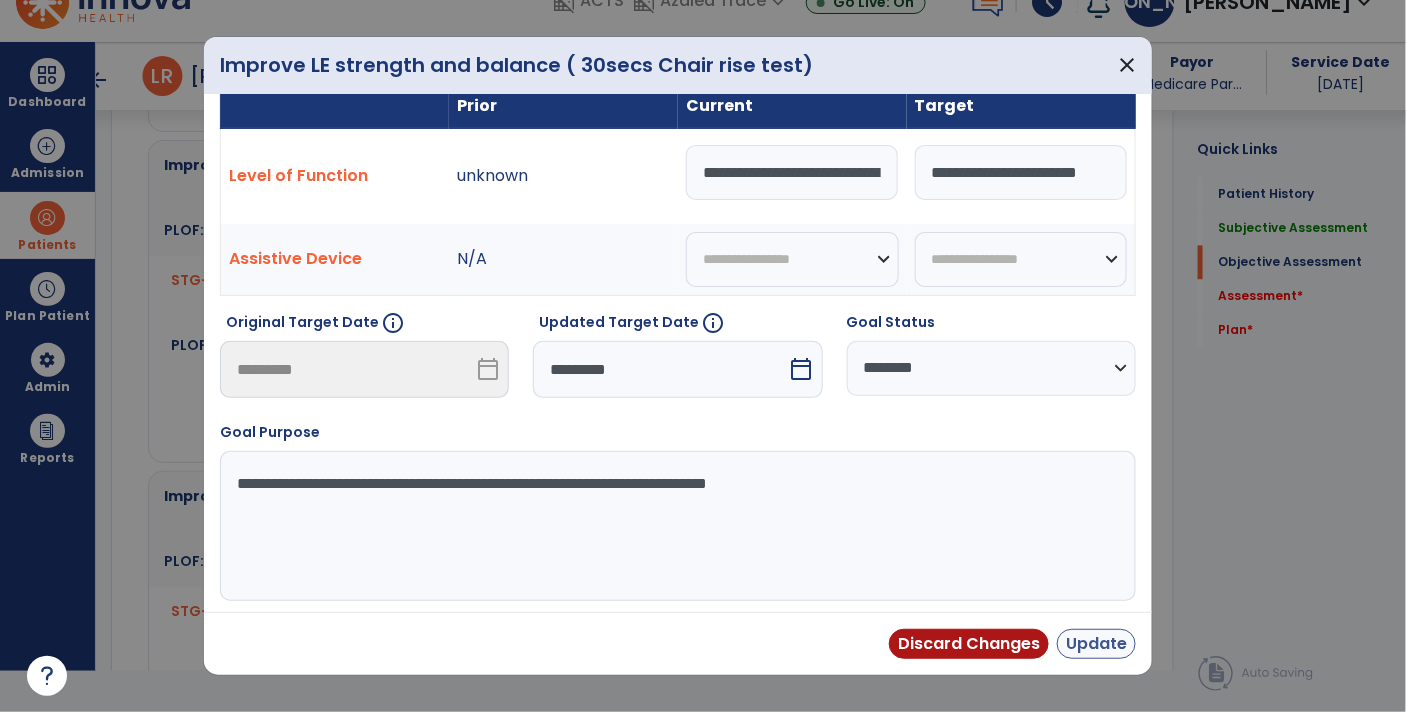 click on "Update" at bounding box center (1096, 644) 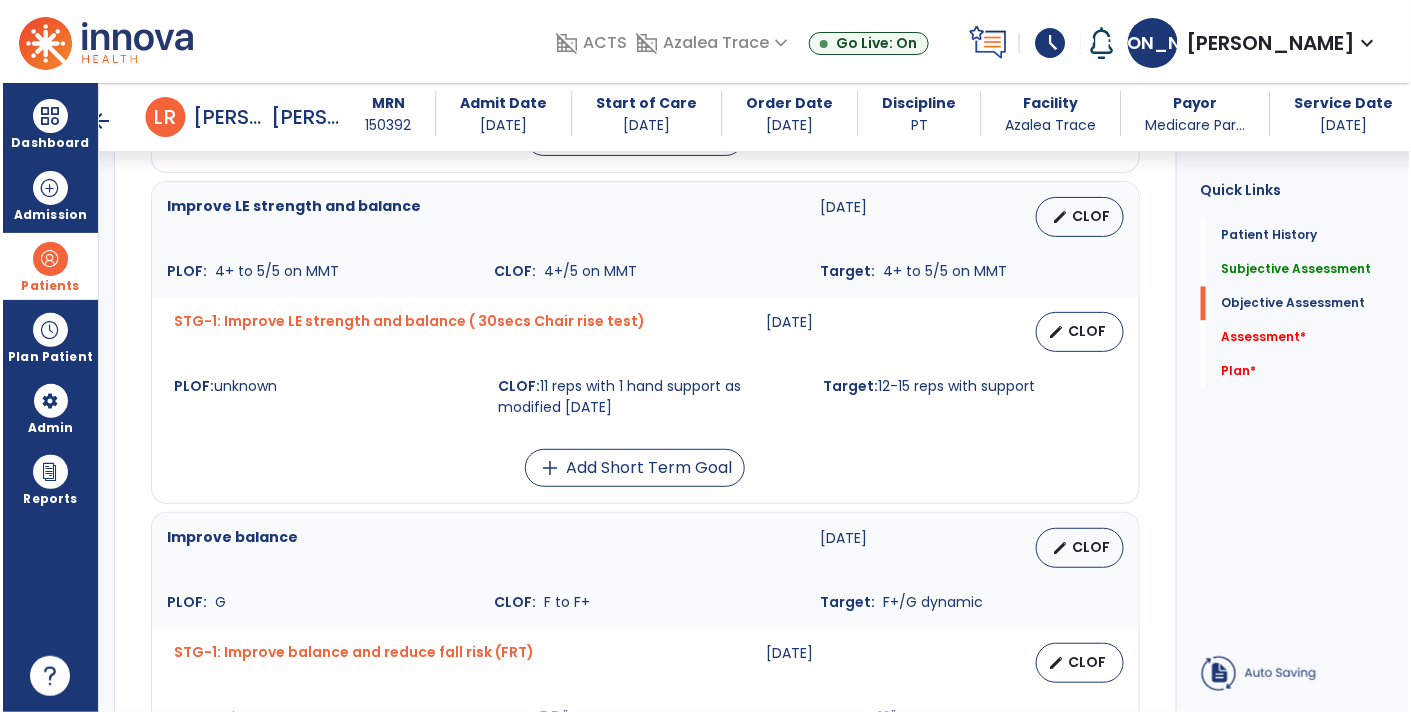 scroll, scrollTop: 41, scrollLeft: 0, axis: vertical 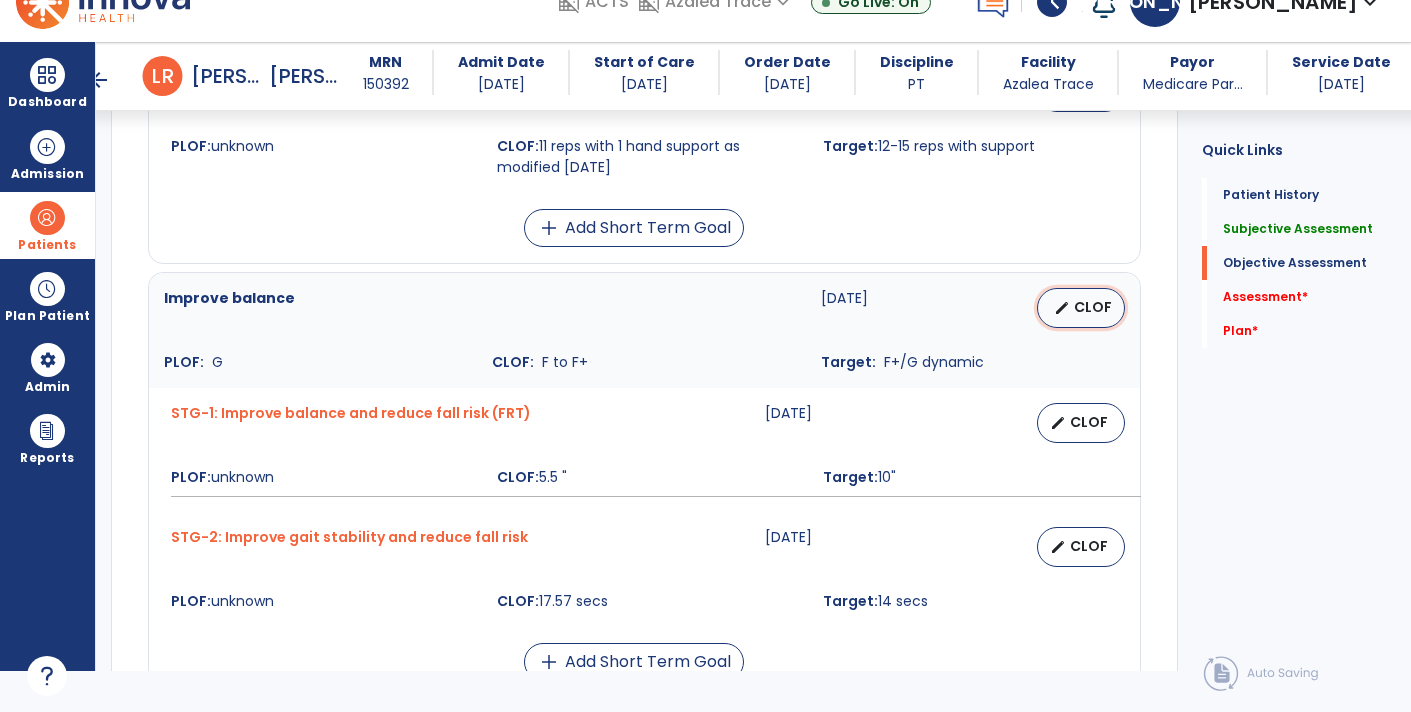 click on "CLOF" at bounding box center (1093, 307) 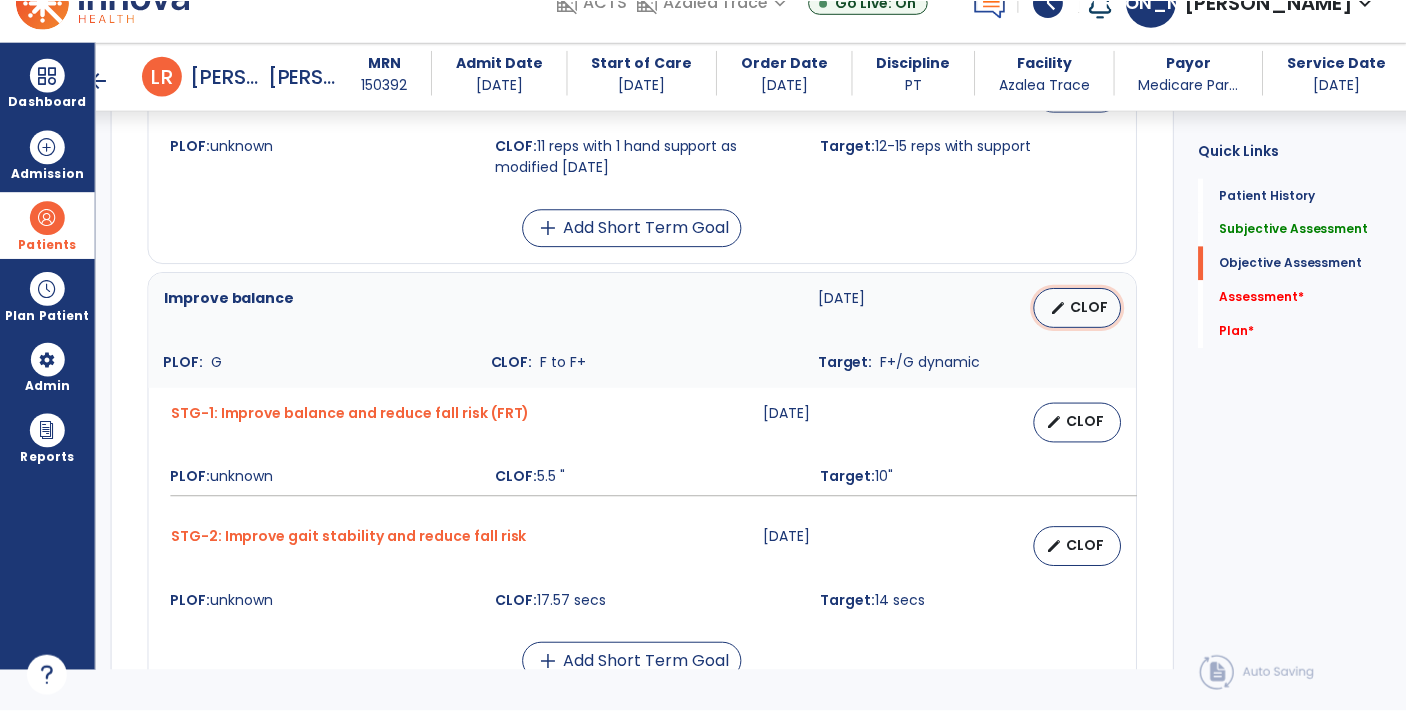 scroll, scrollTop: 0, scrollLeft: 0, axis: both 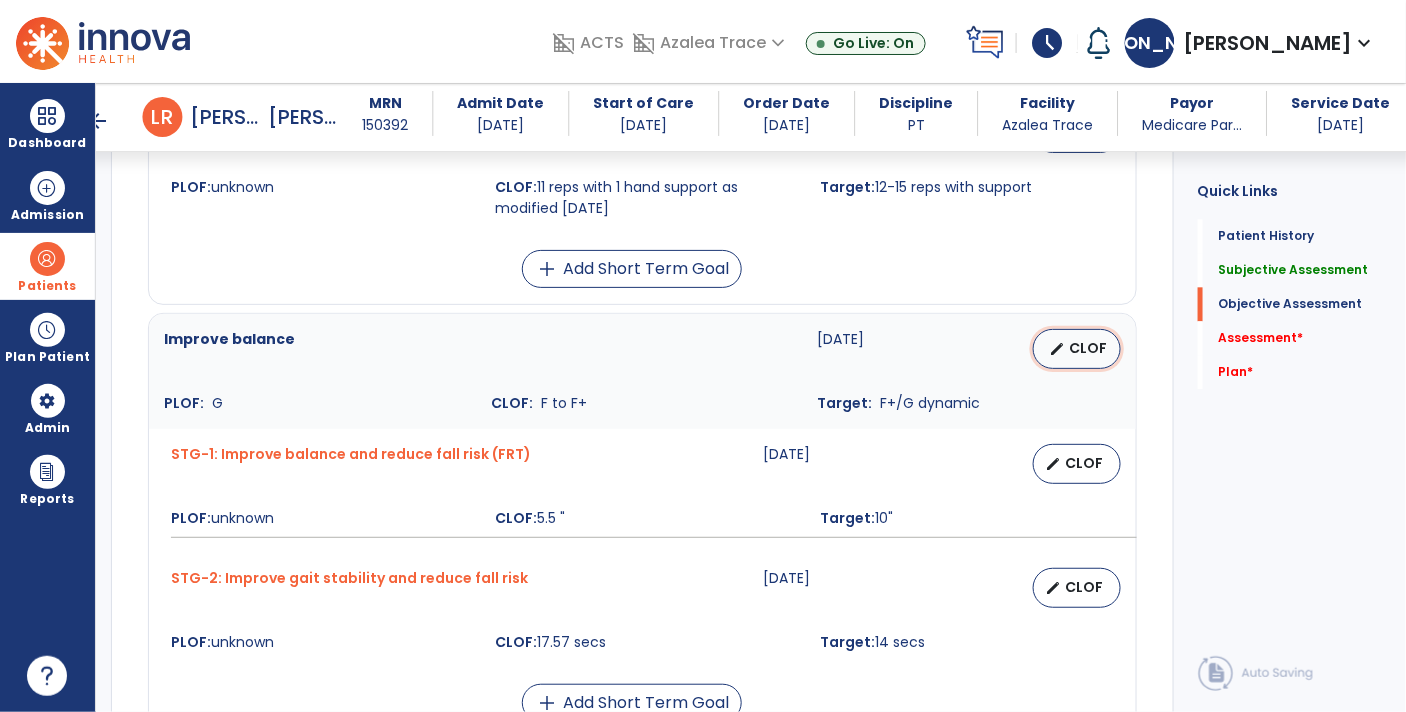 select on "********" 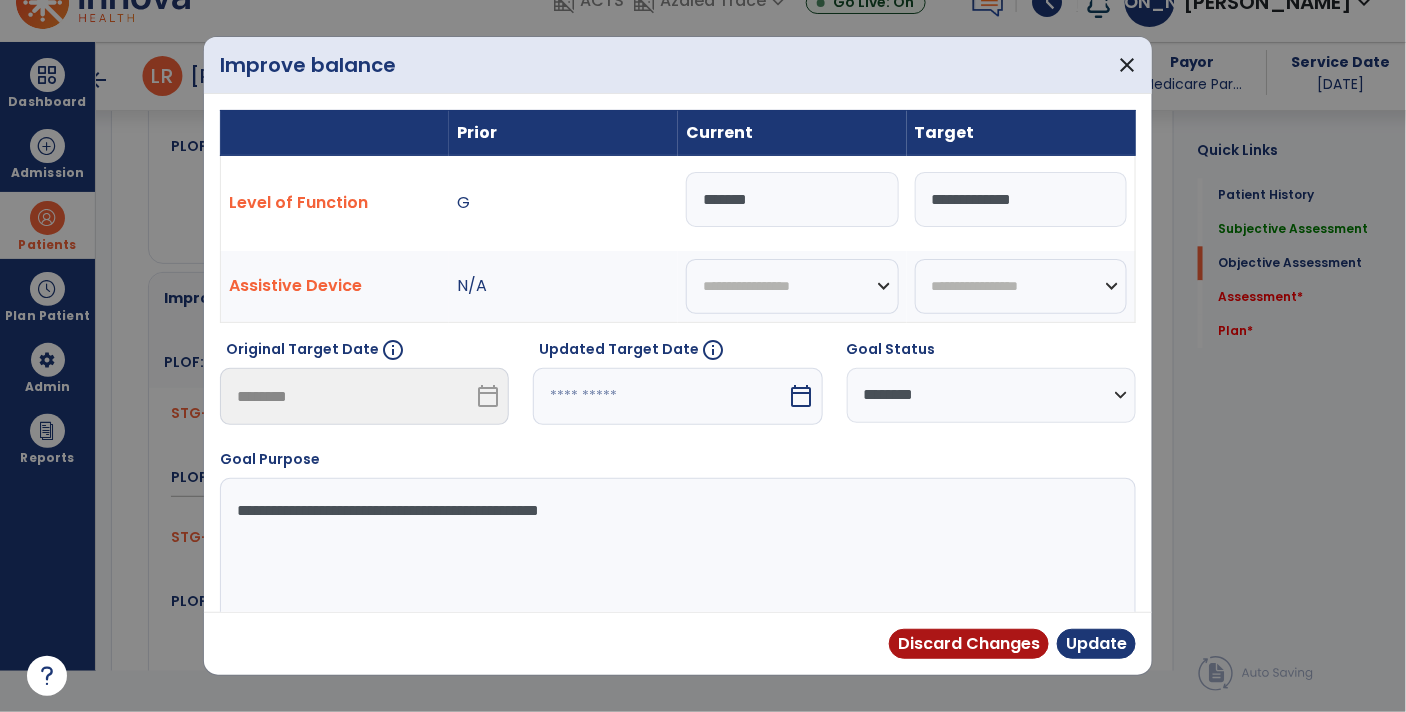 scroll, scrollTop: 1378, scrollLeft: 0, axis: vertical 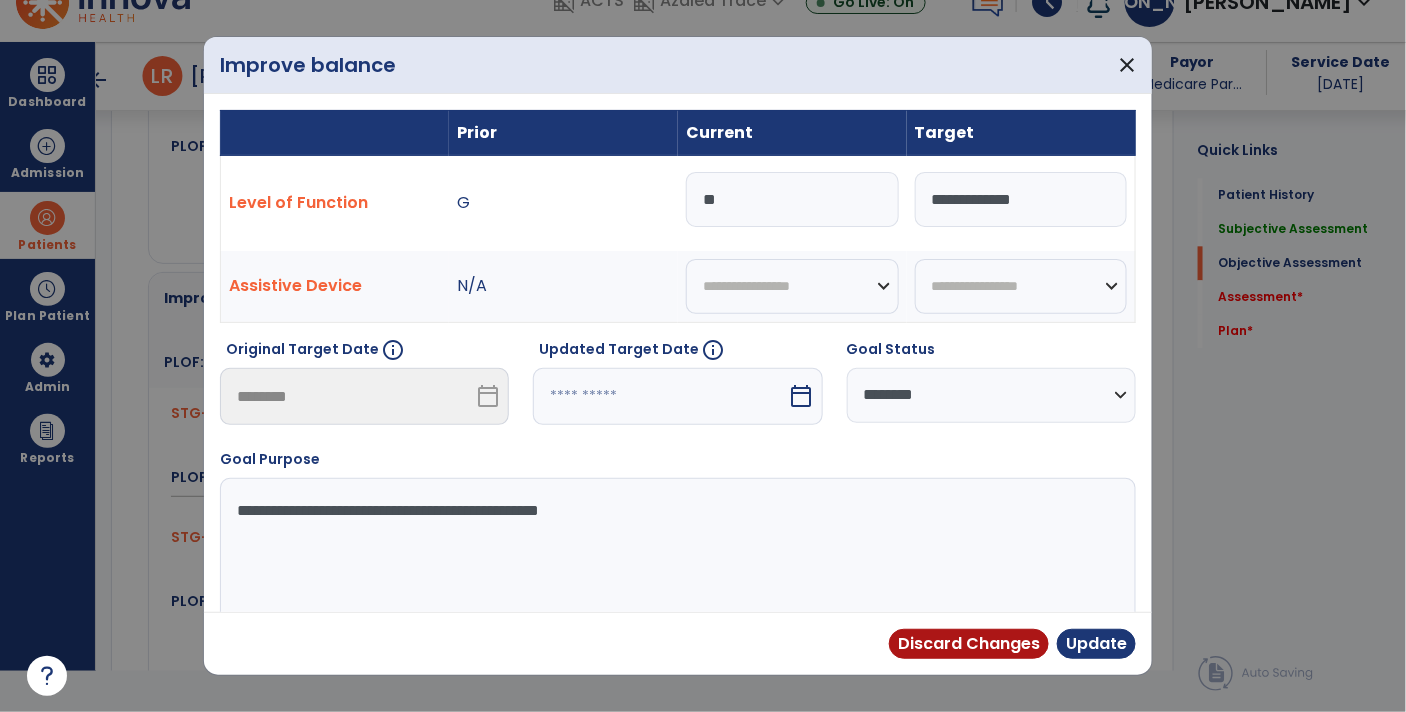 type on "*" 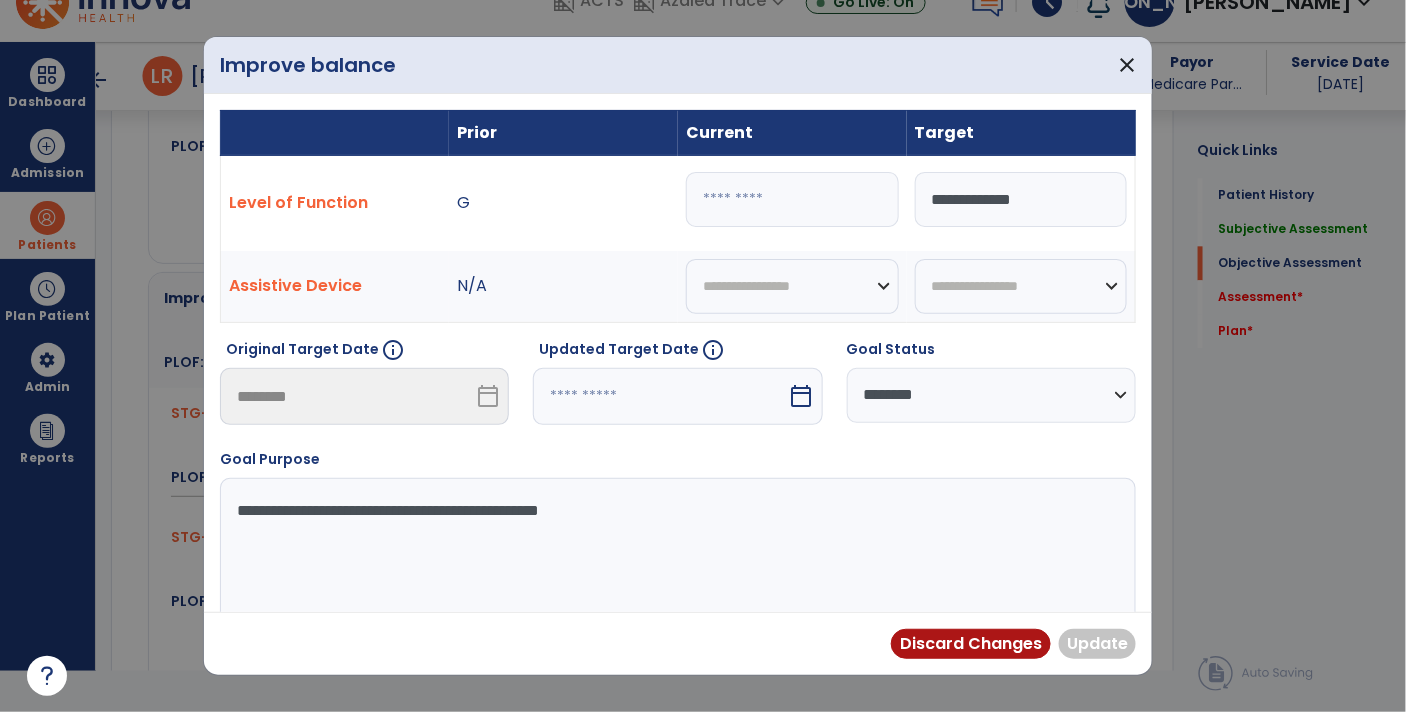 type on "*" 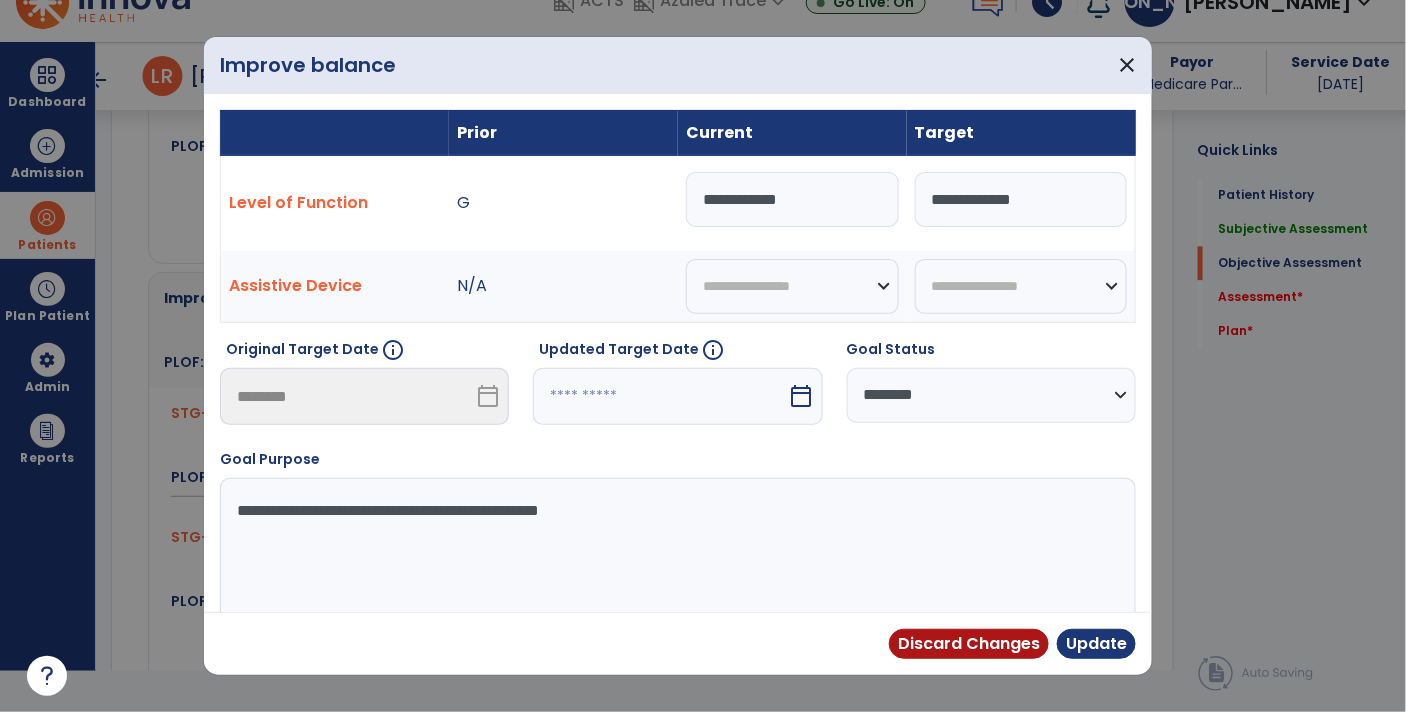 type on "**********" 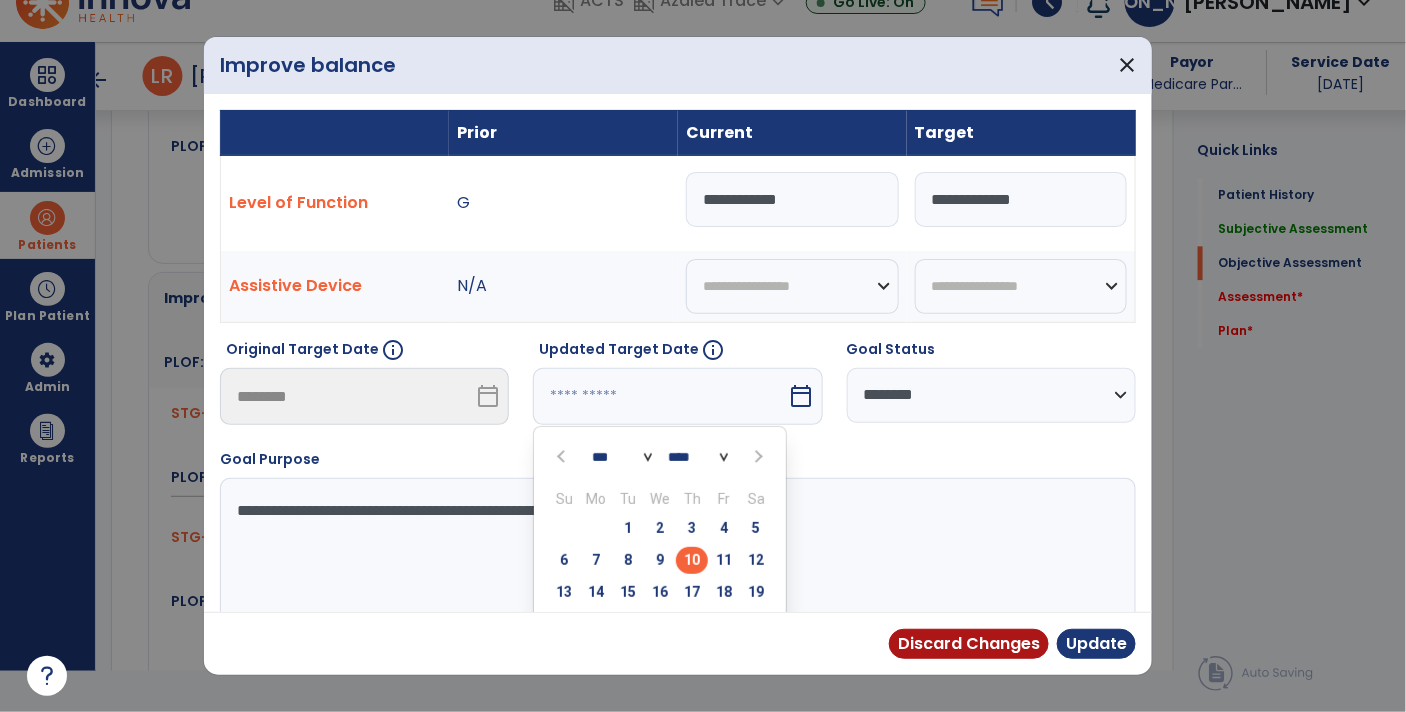 click on "*** *** ***" at bounding box center [622, 457] 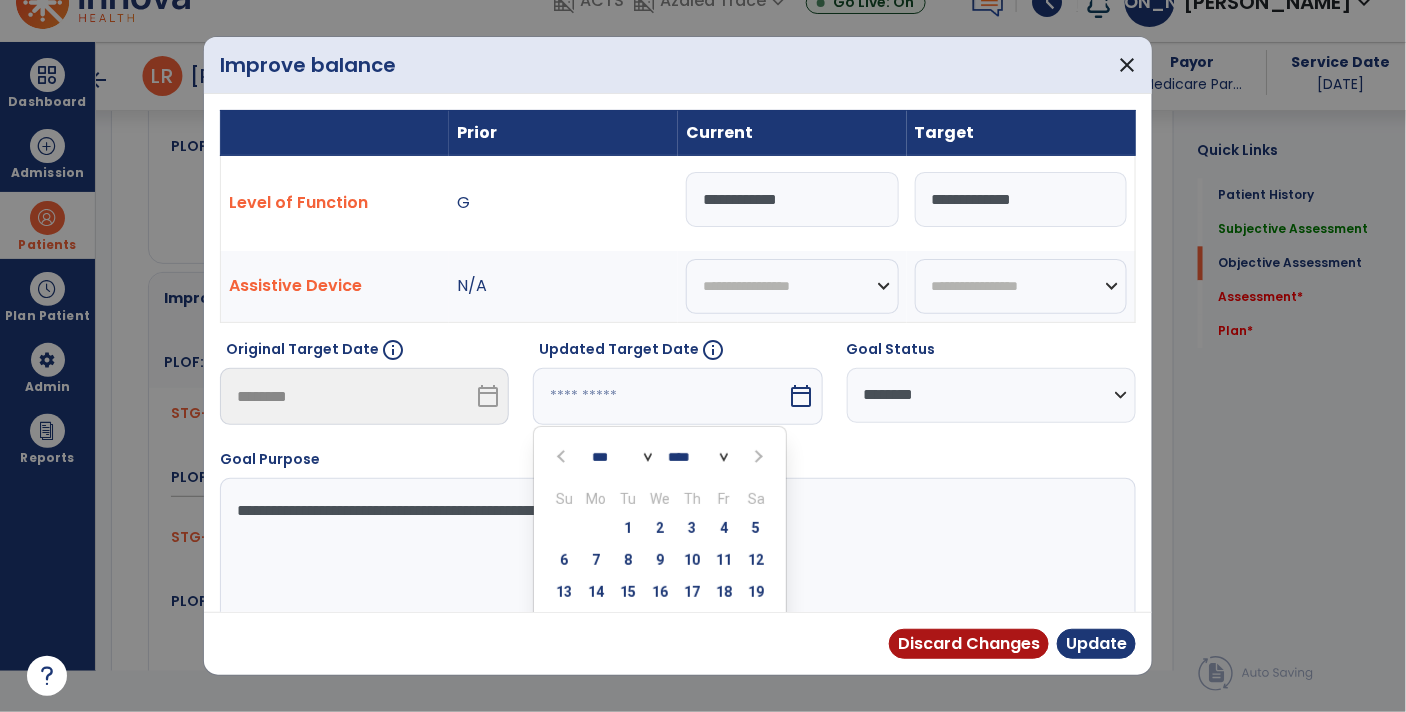 select on "*" 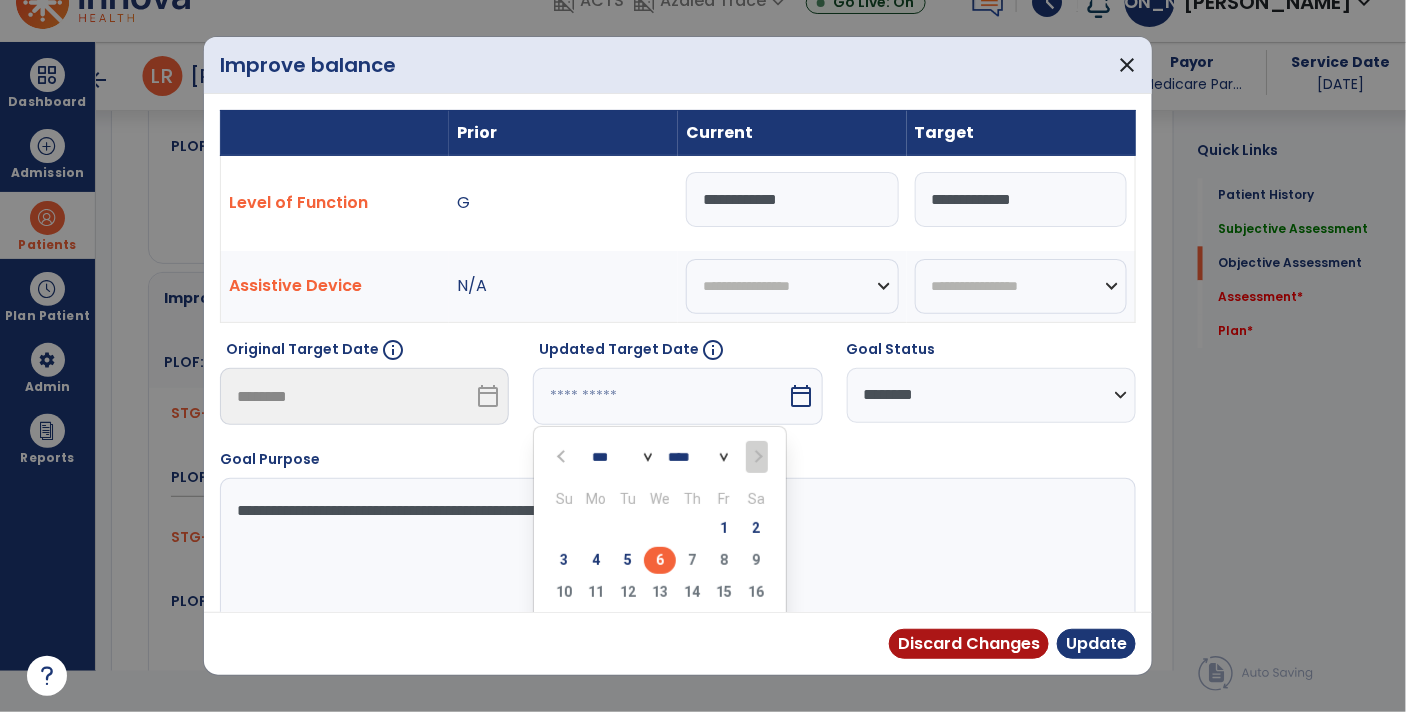 click on "6" at bounding box center [660, 560] 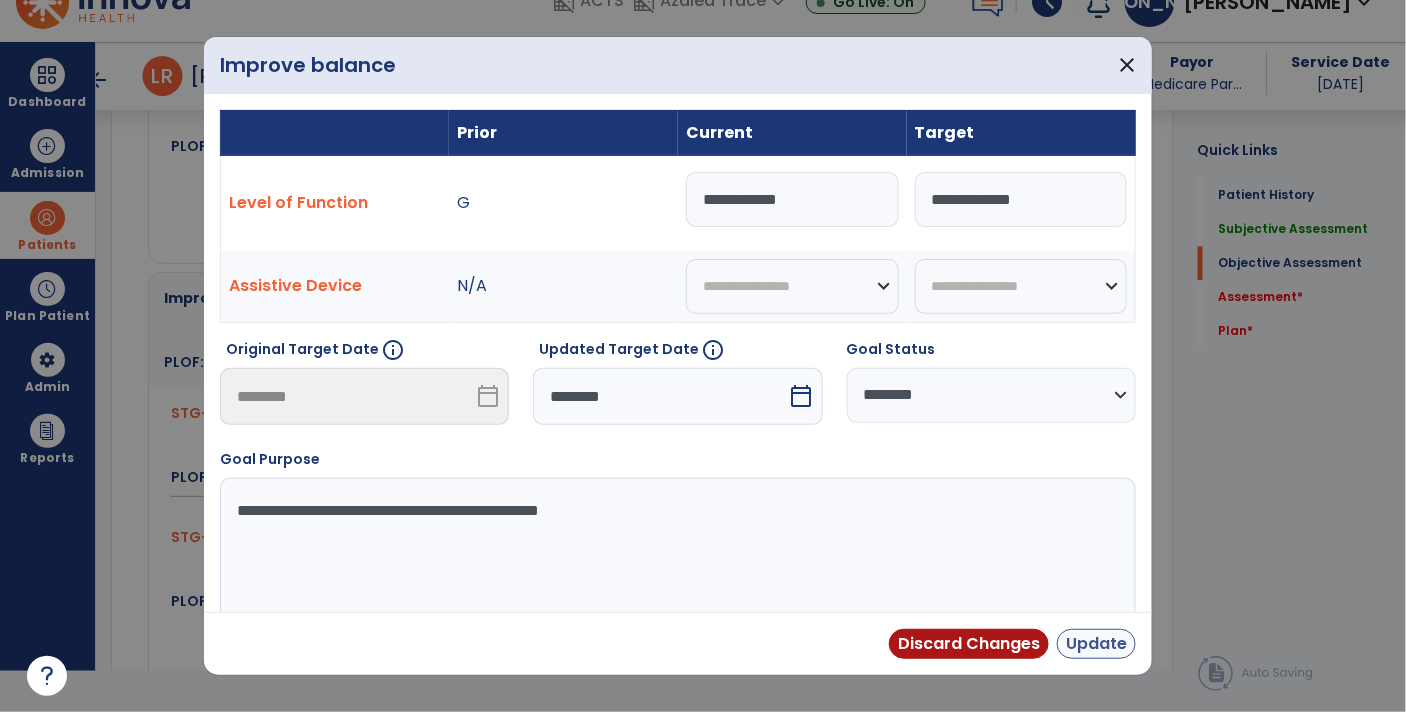 click on "Update" at bounding box center (1096, 644) 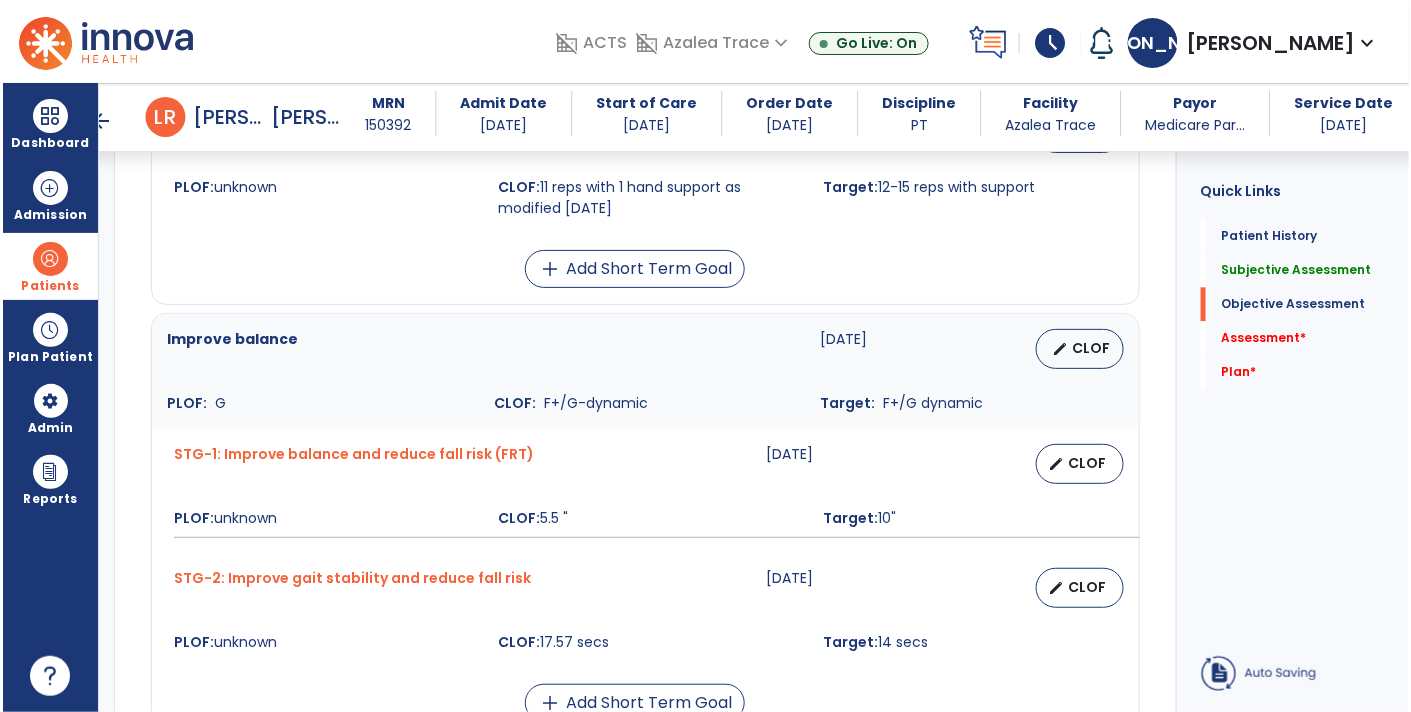 scroll, scrollTop: 41, scrollLeft: 0, axis: vertical 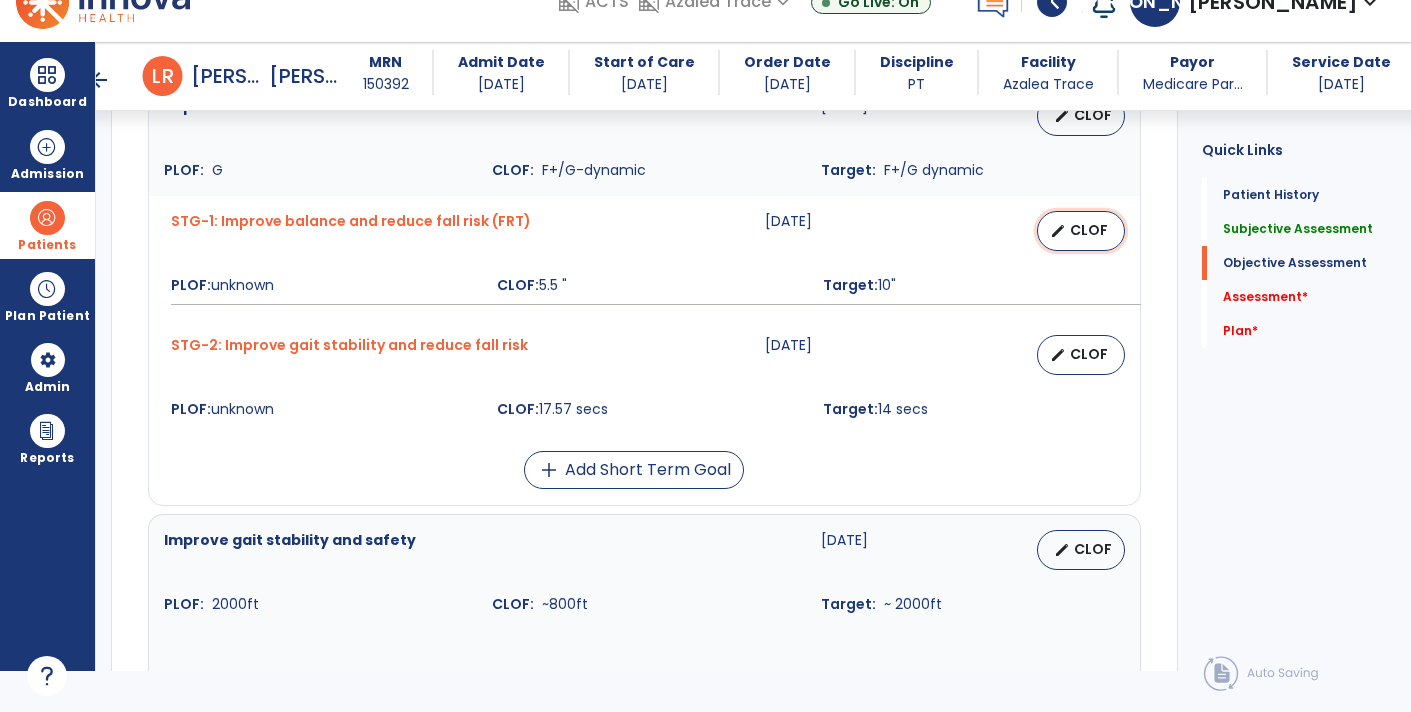 click on "CLOF" at bounding box center [1089, 230] 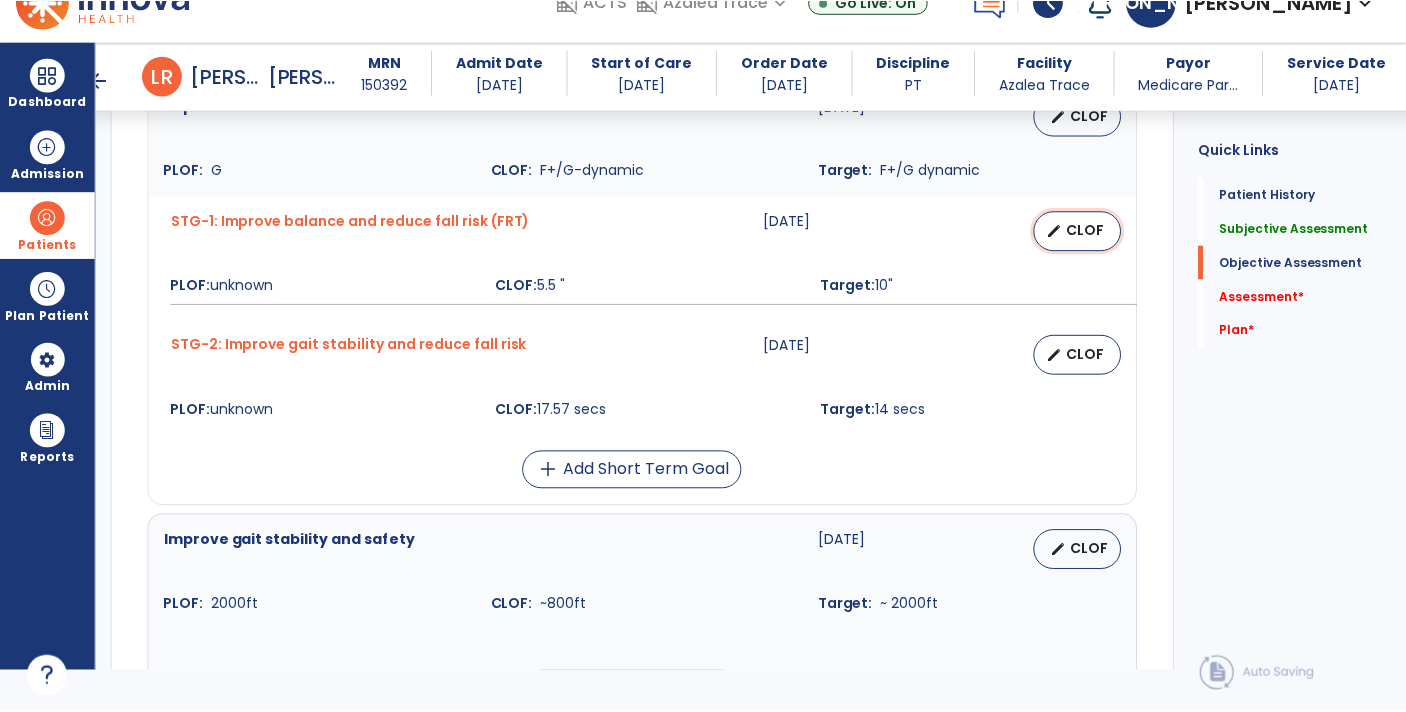 scroll, scrollTop: 0, scrollLeft: 0, axis: both 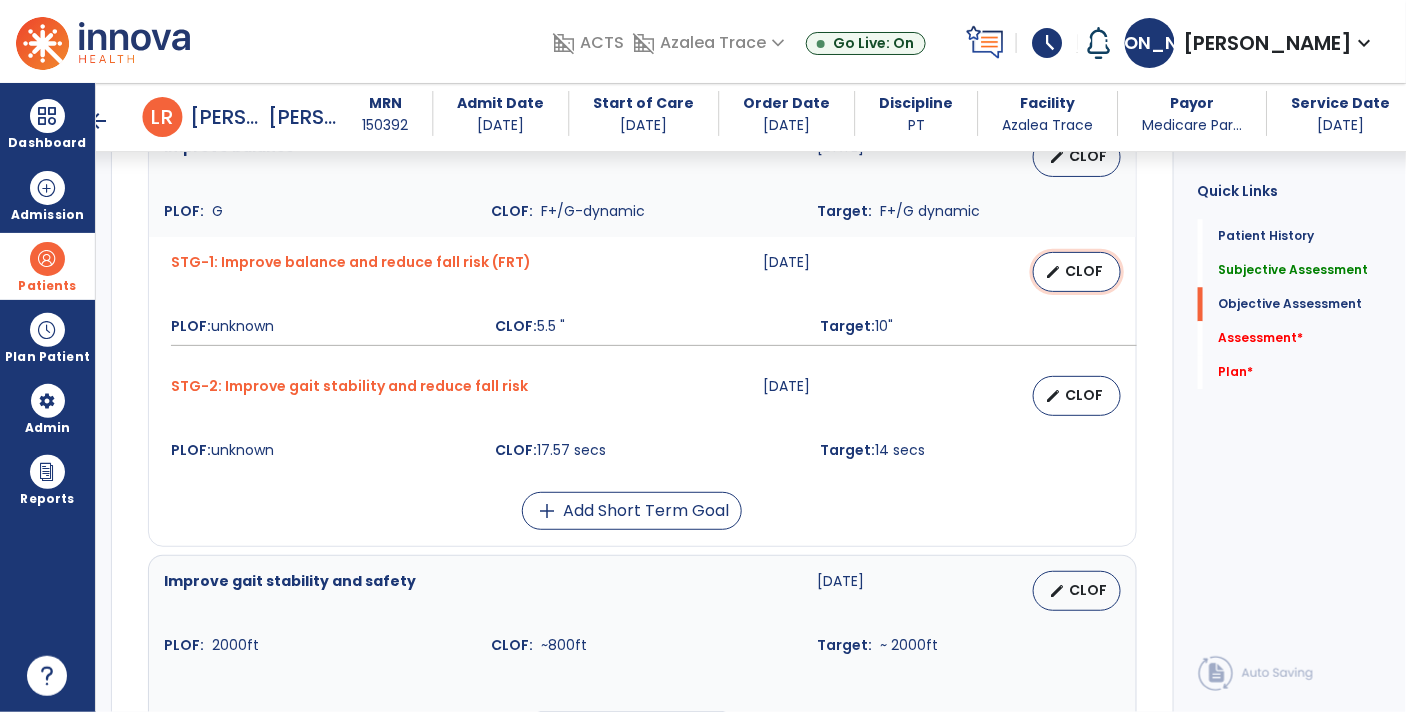 select on "********" 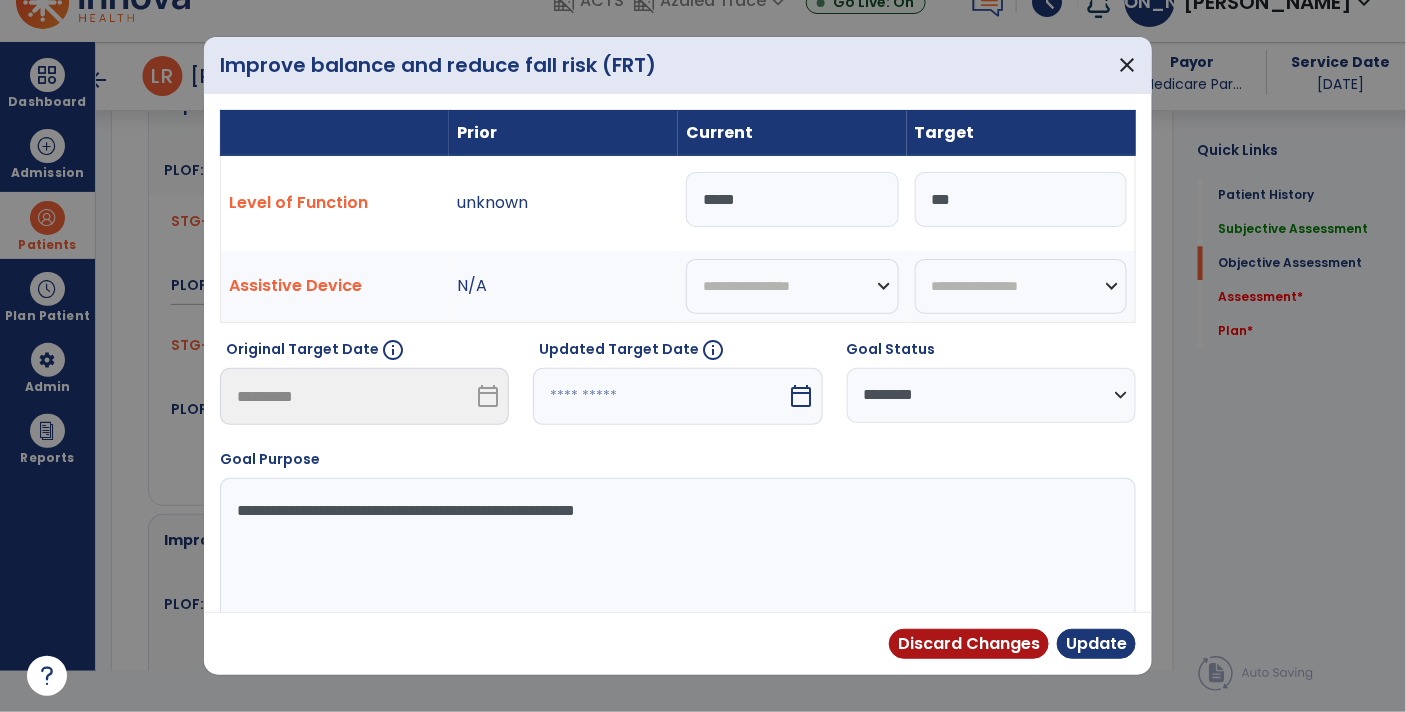scroll, scrollTop: 1570, scrollLeft: 0, axis: vertical 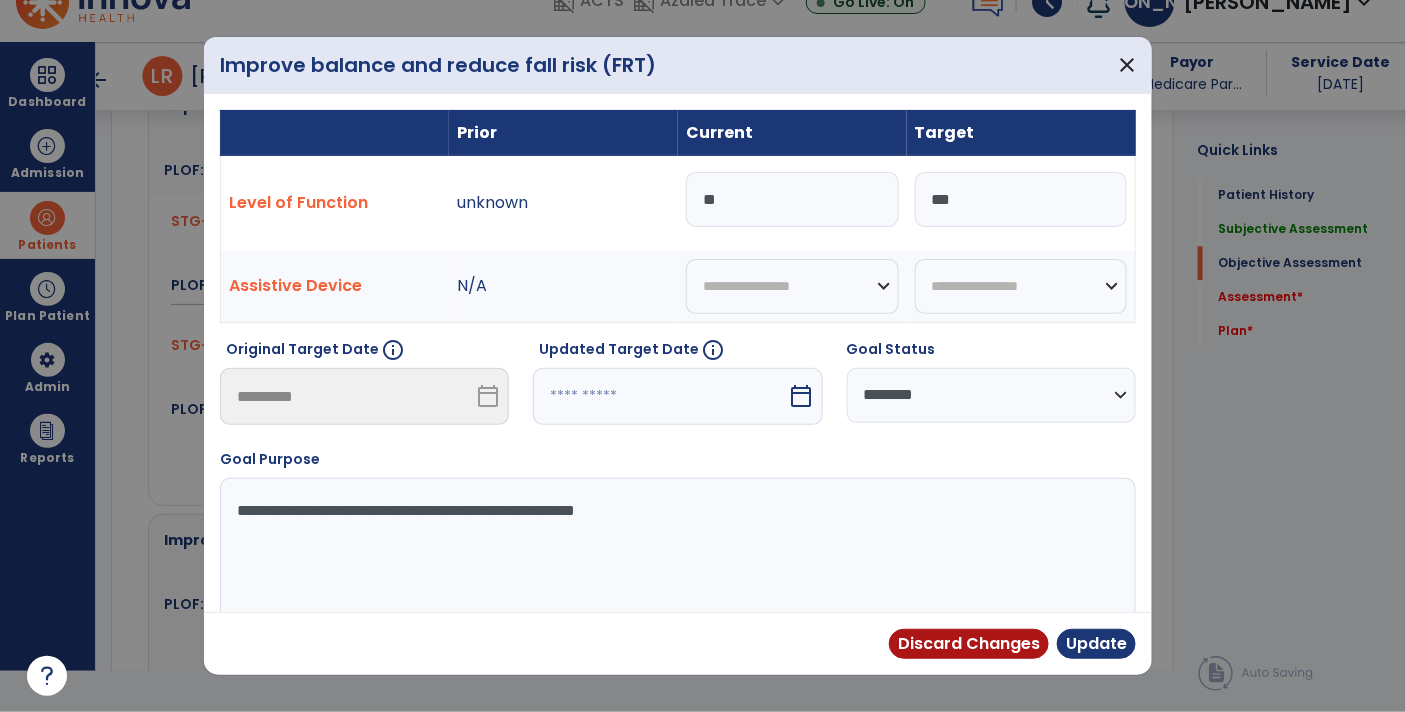 type on "*" 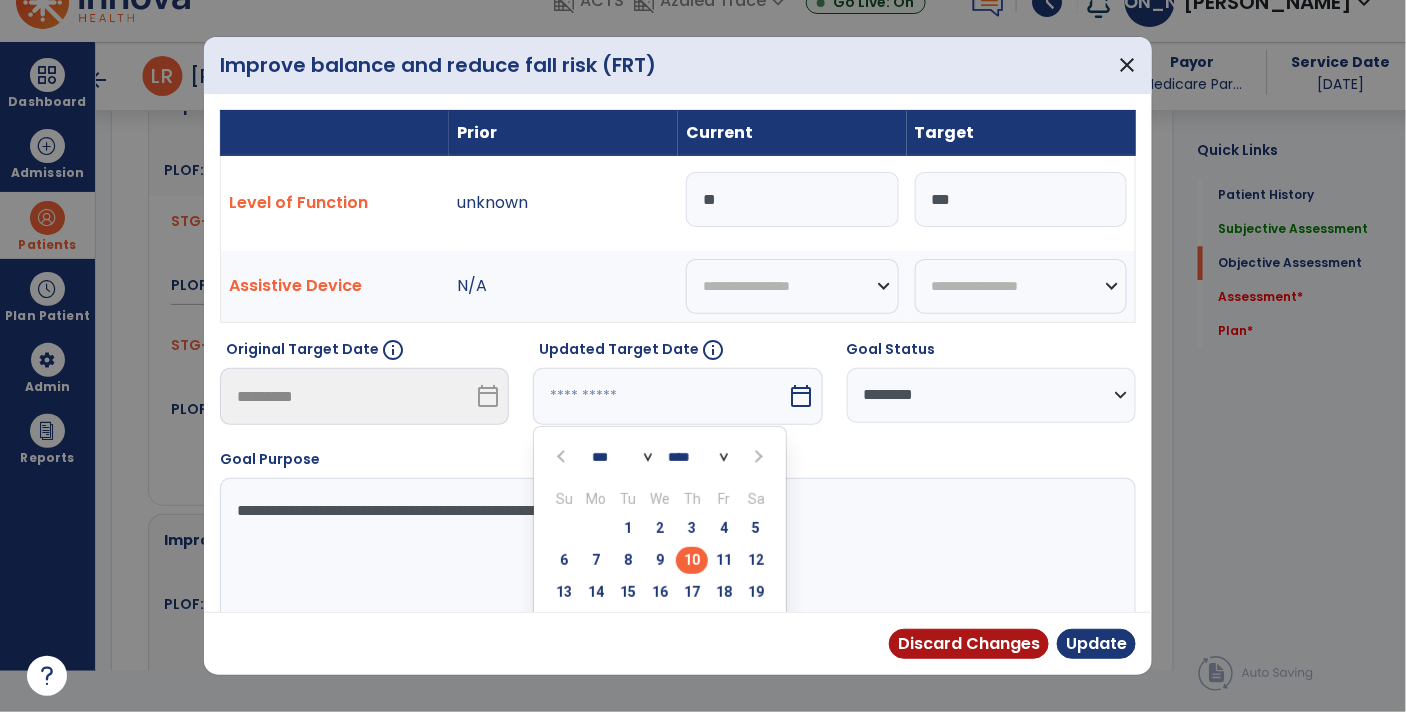 click on "*** *** ***" at bounding box center [622, 457] 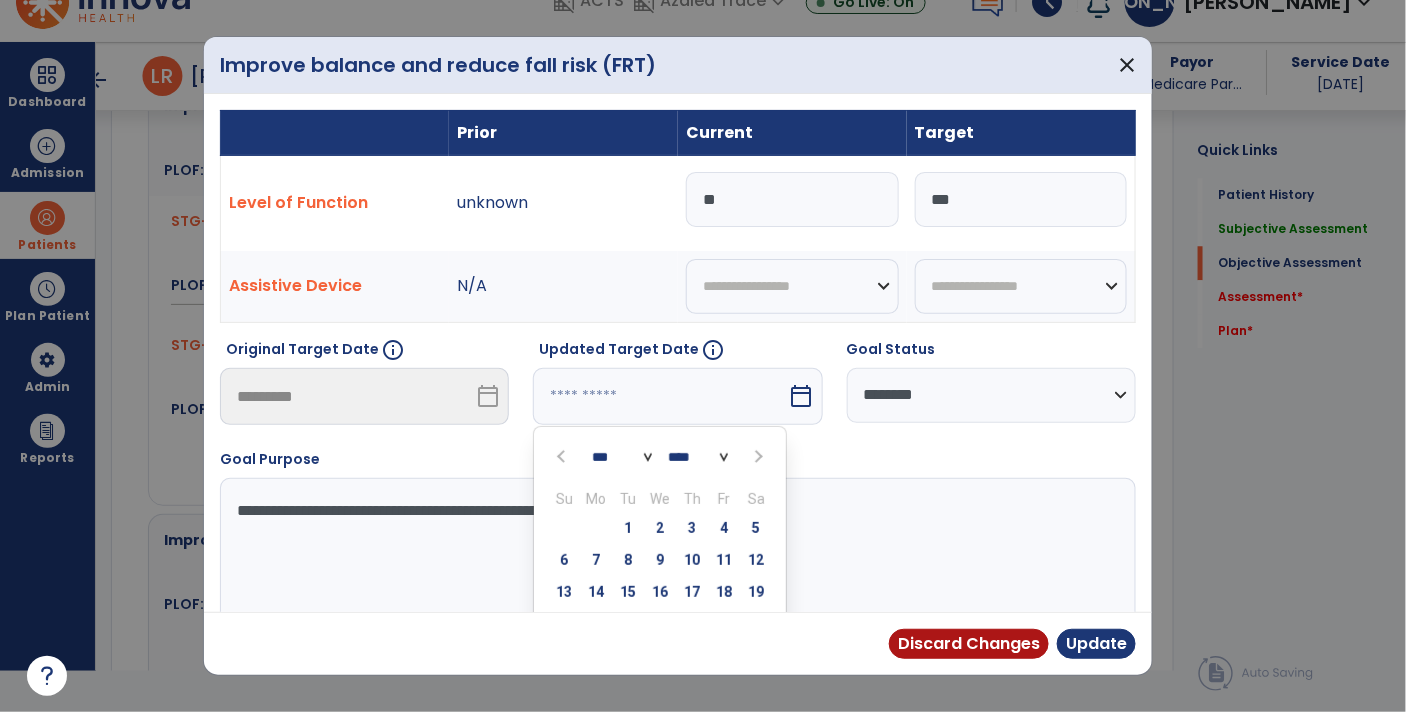 click on "*** *** ***" at bounding box center [622, 457] 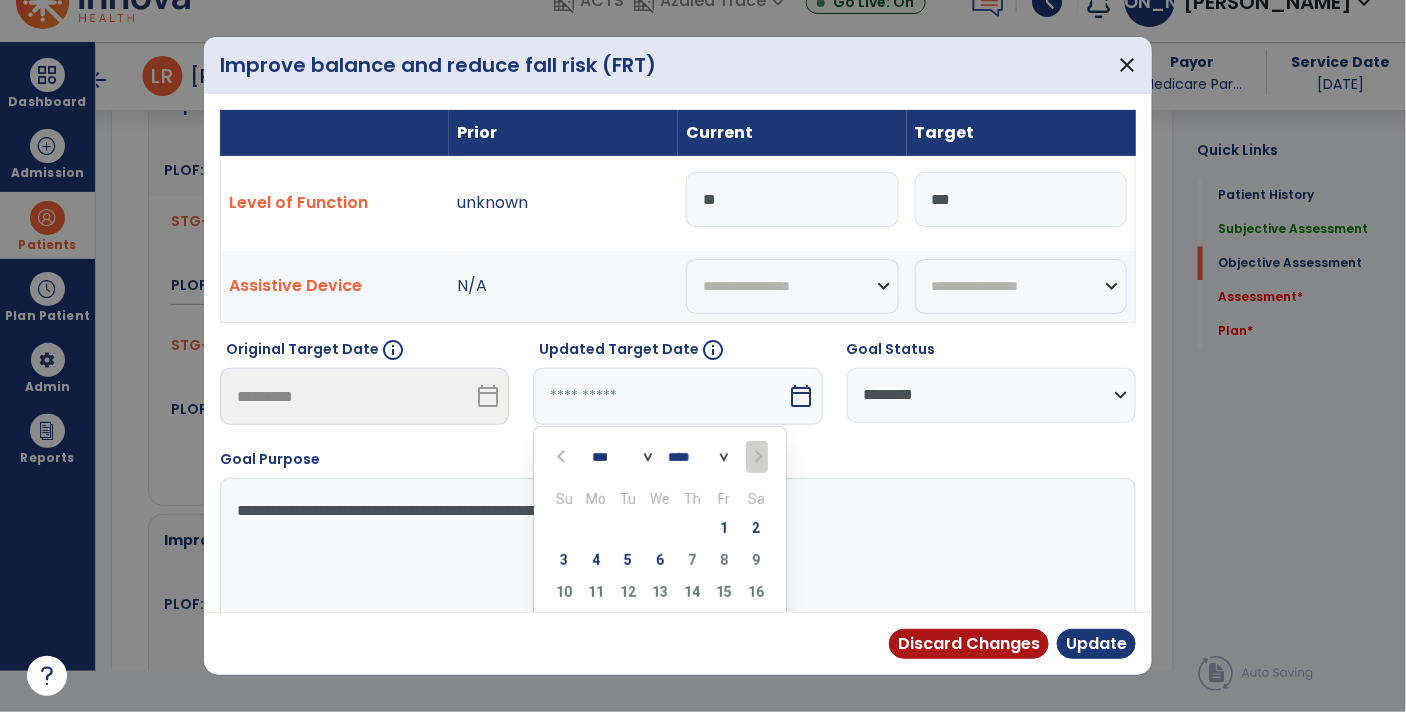 click on "*** *** ***" at bounding box center [622, 457] 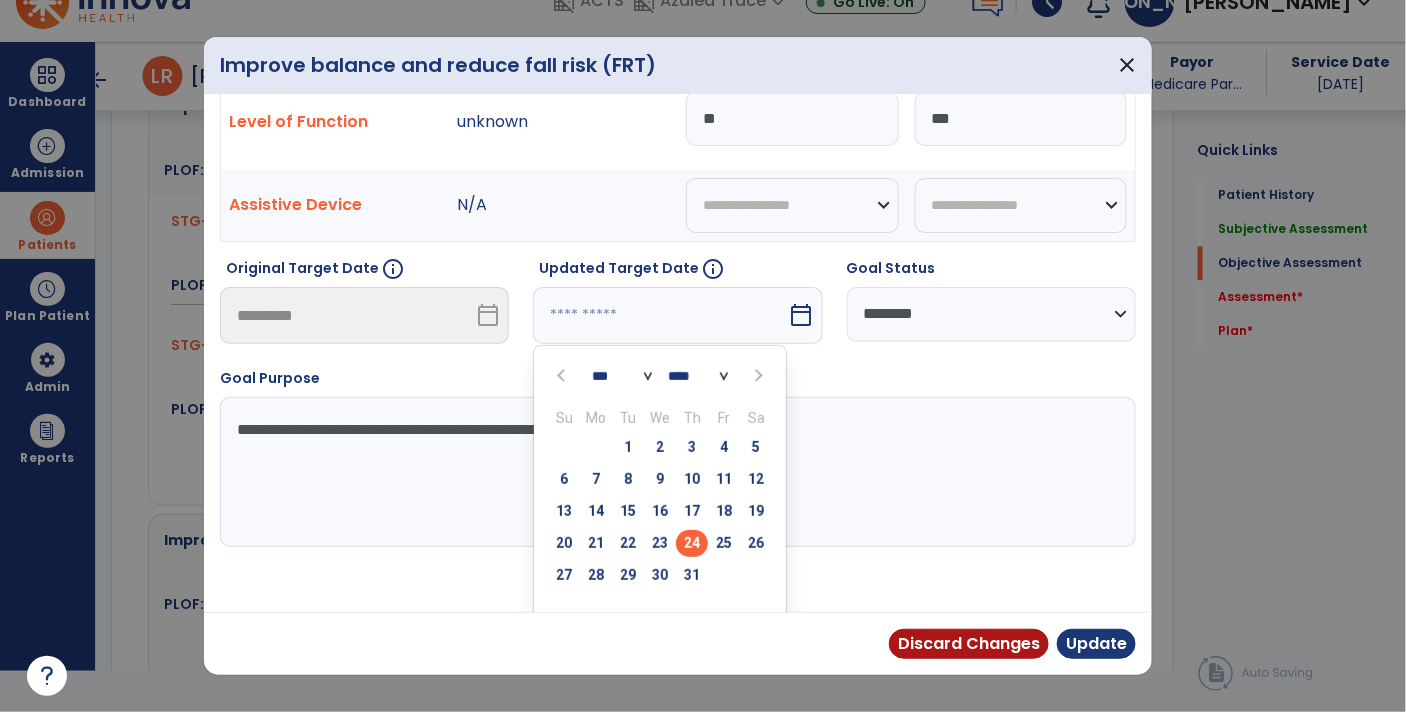 click on "24" at bounding box center (692, 543) 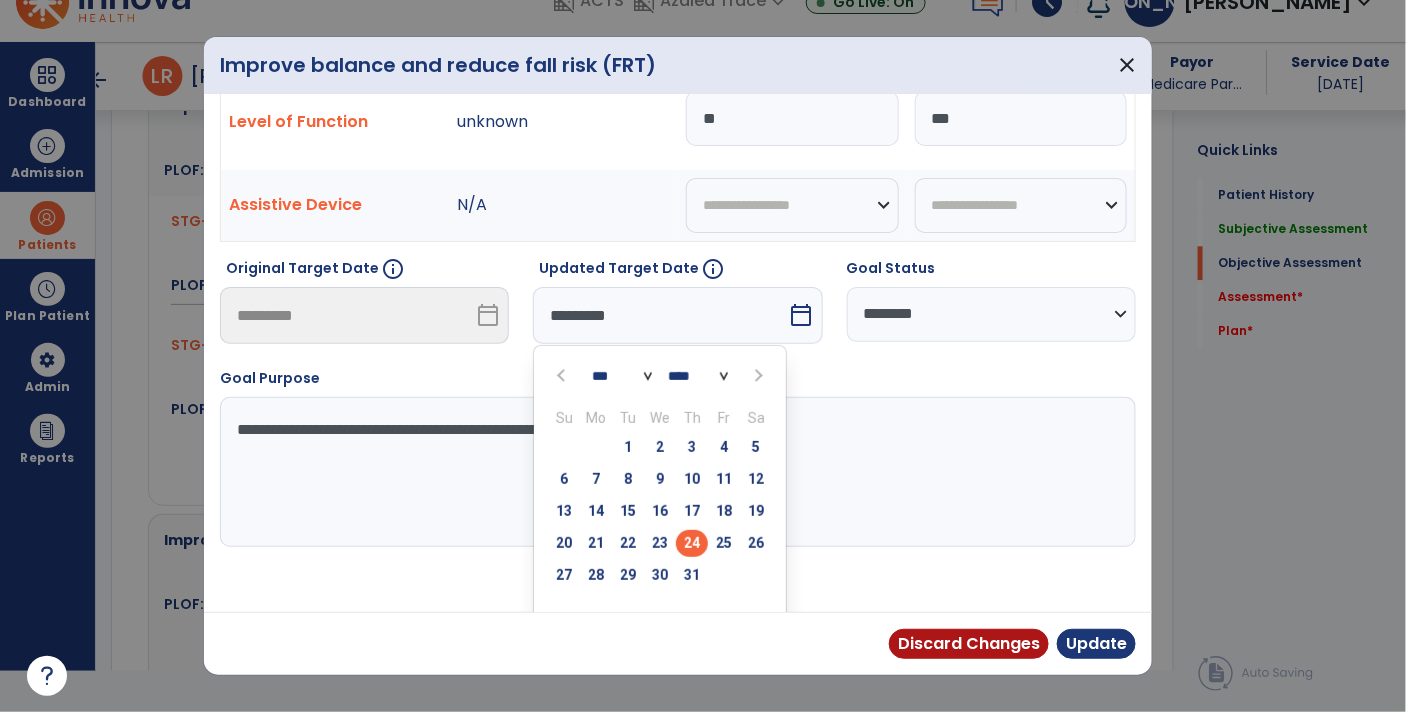 scroll, scrollTop: 27, scrollLeft: 0, axis: vertical 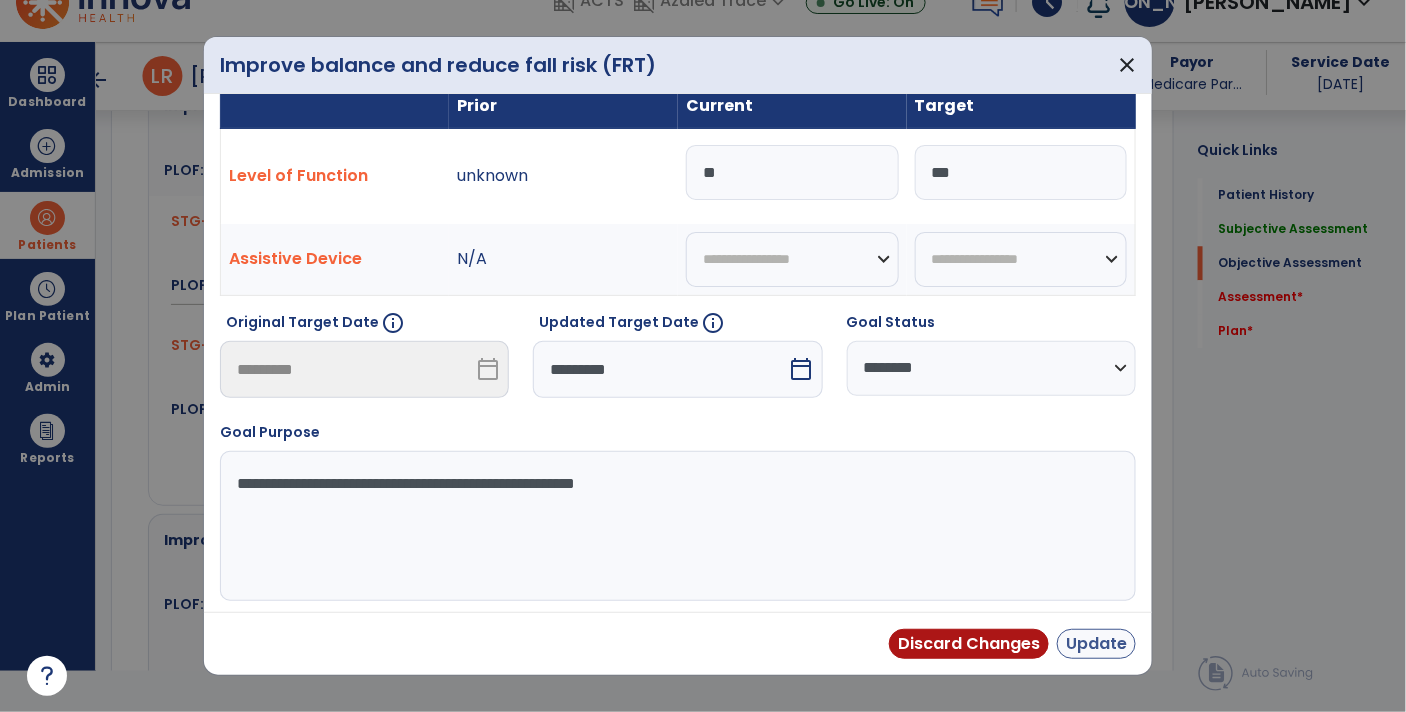 click on "Update" at bounding box center (1096, 644) 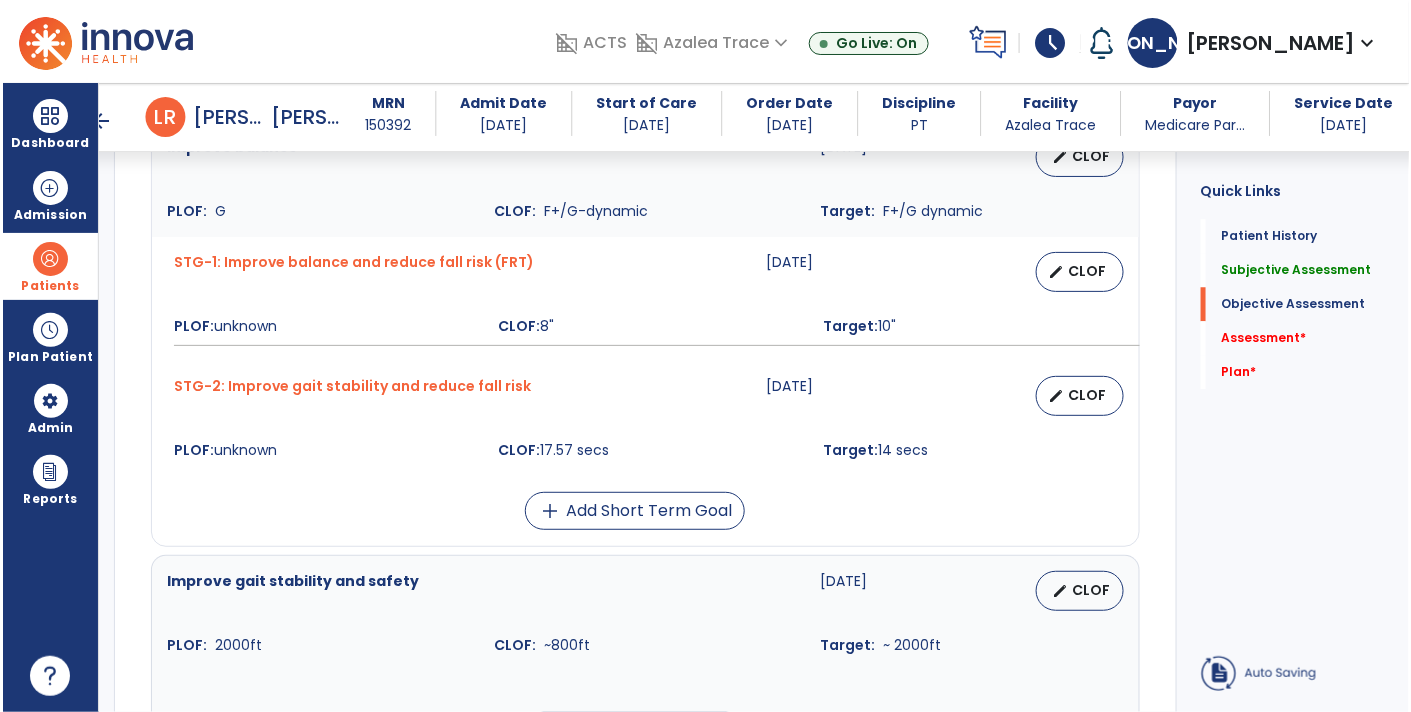 scroll, scrollTop: 41, scrollLeft: 0, axis: vertical 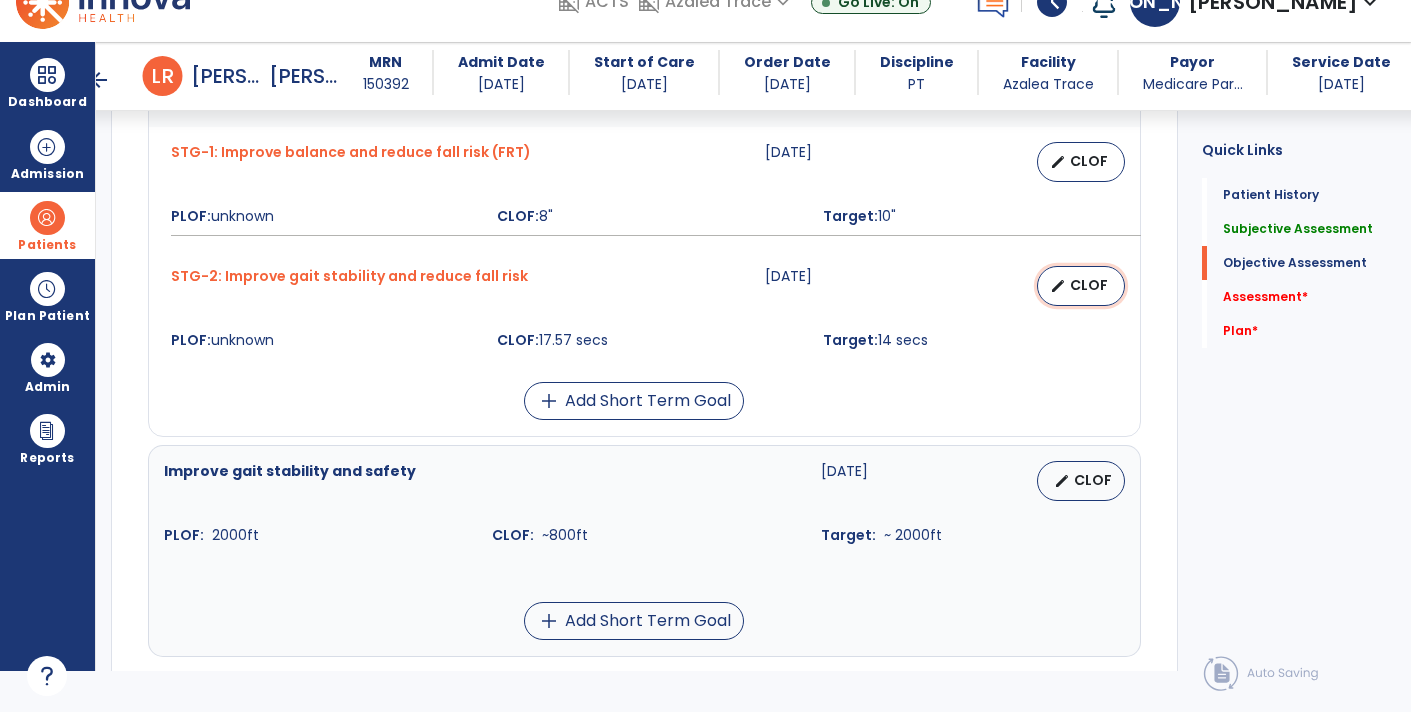 click on "CLOF" at bounding box center [1089, 285] 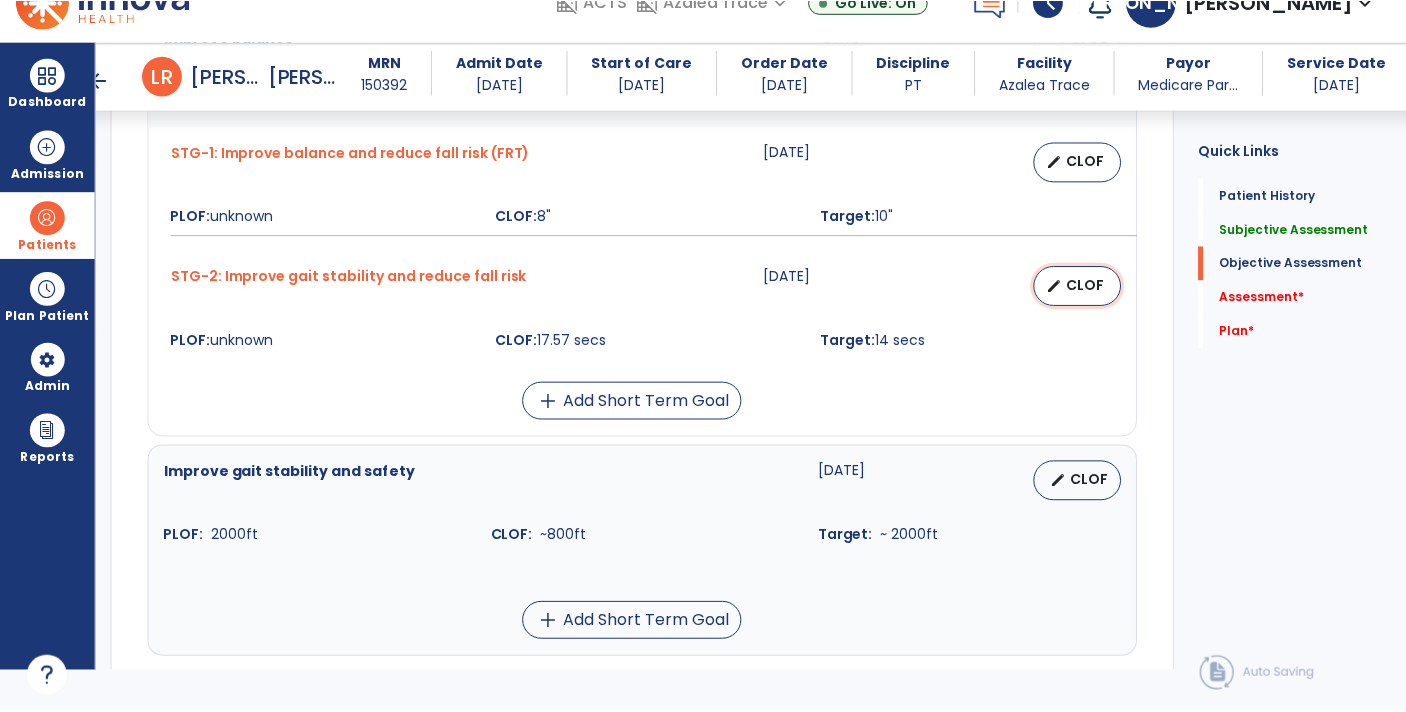 scroll, scrollTop: 0, scrollLeft: 0, axis: both 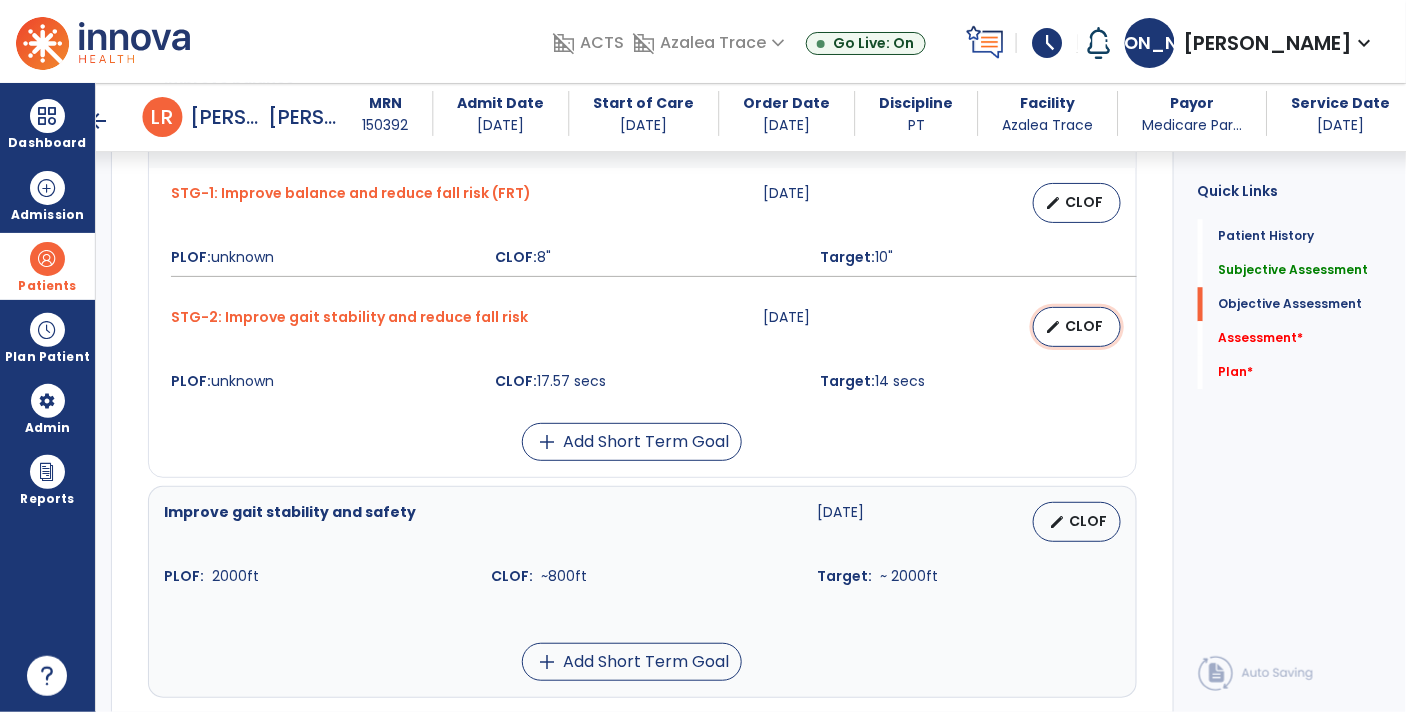 select on "********" 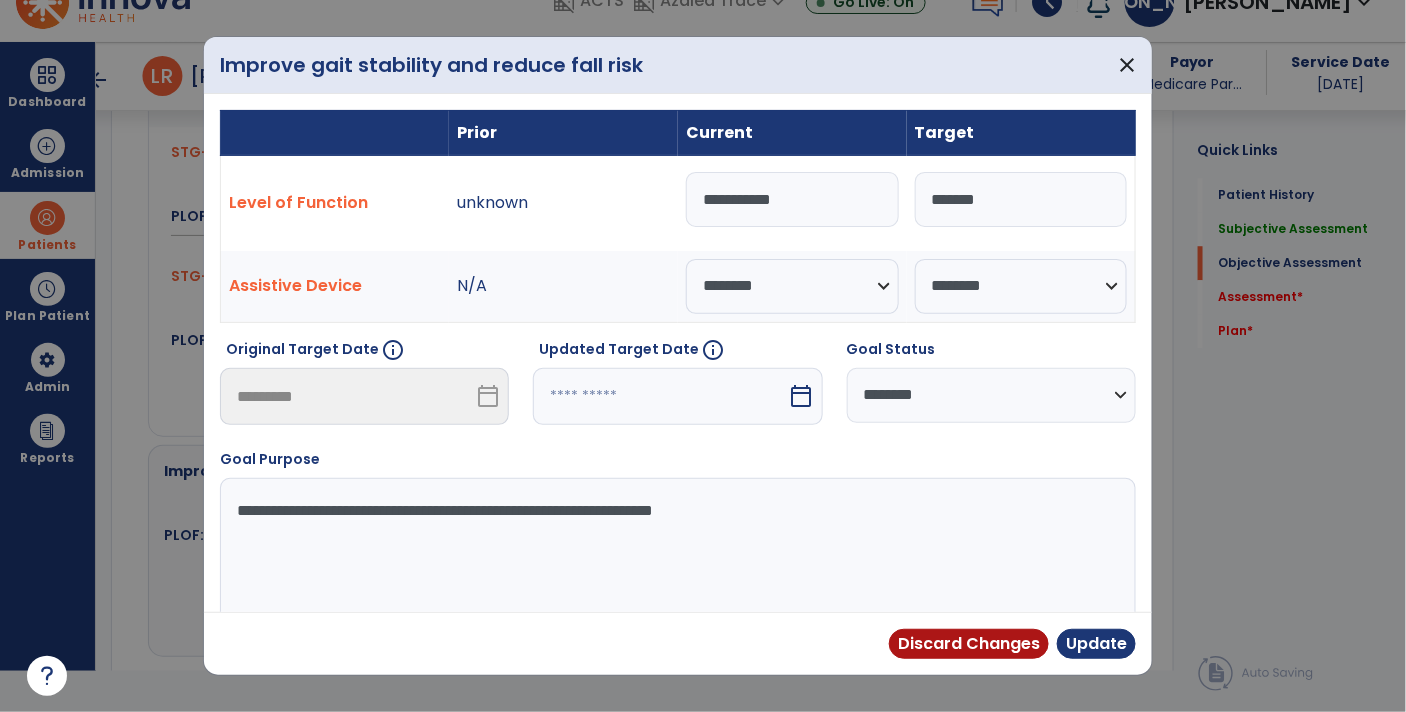 scroll, scrollTop: 1639, scrollLeft: 0, axis: vertical 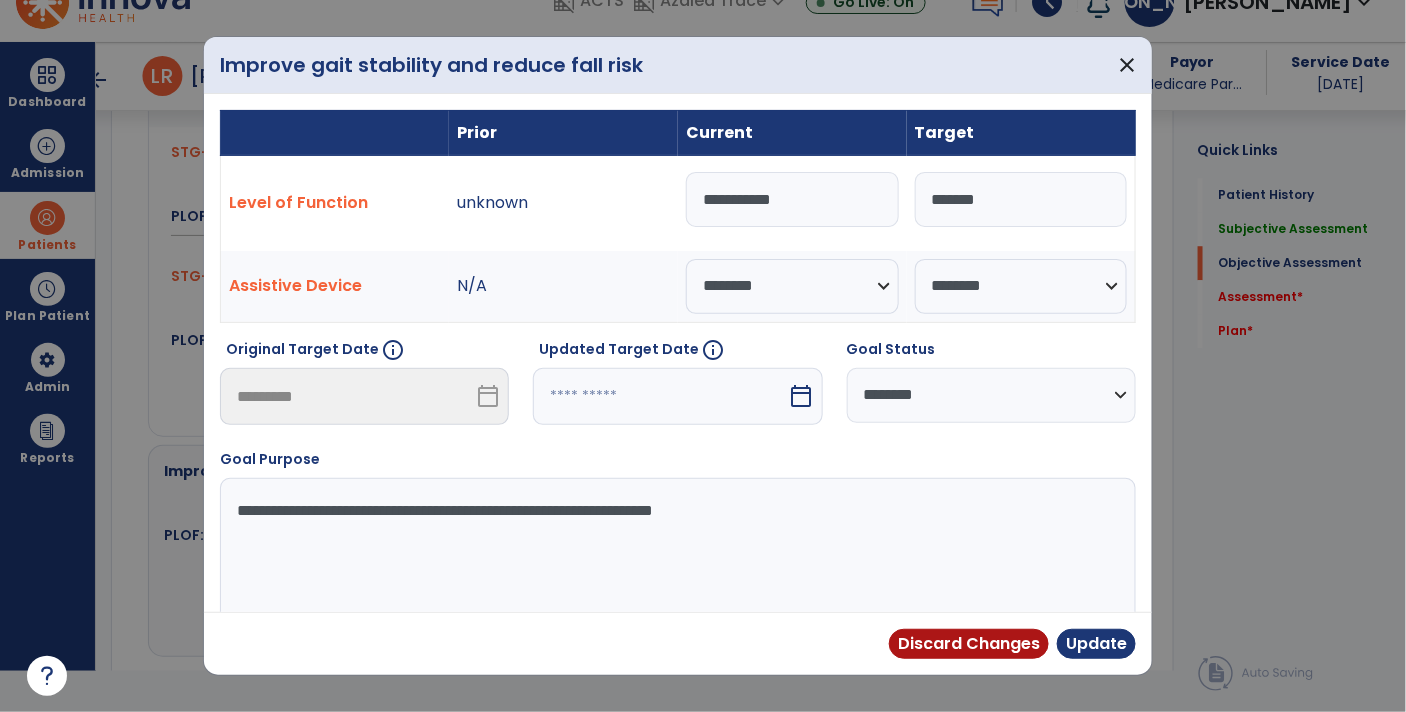 click on "**********" at bounding box center [792, 199] 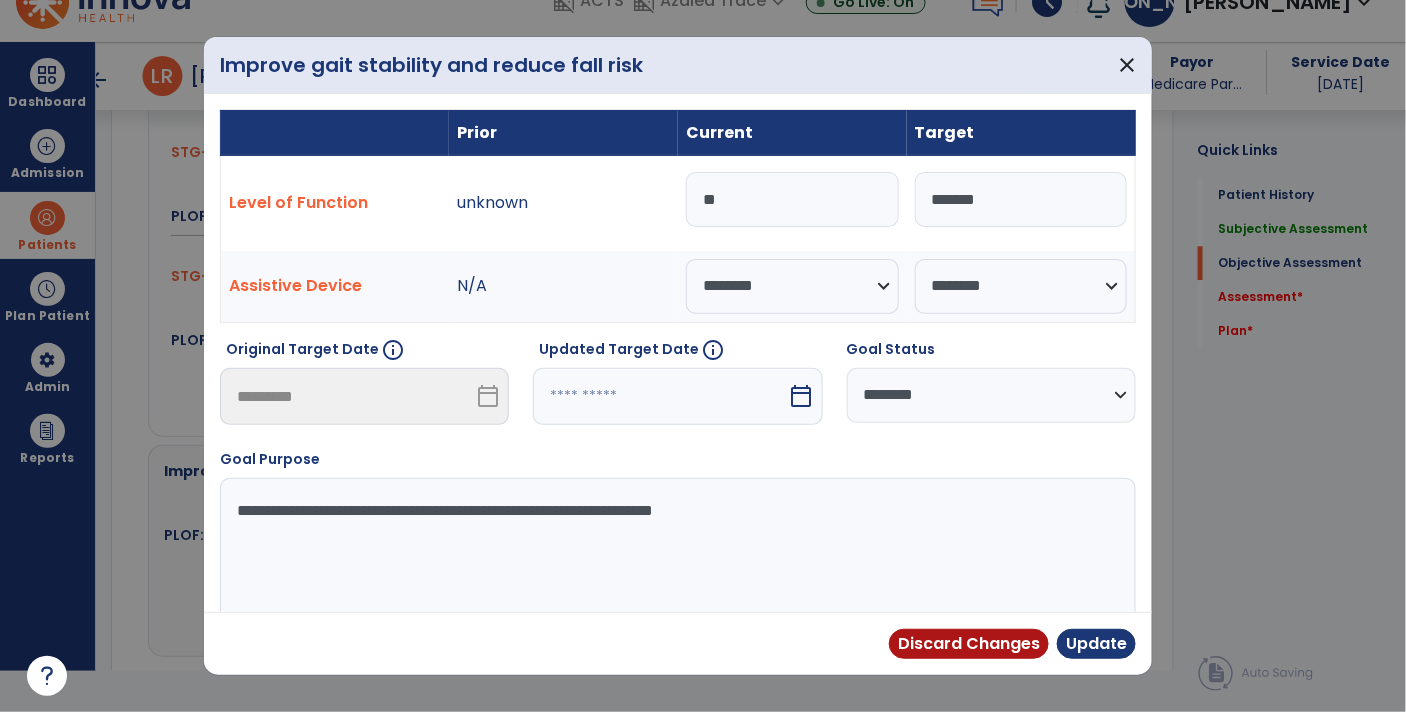 type on "*" 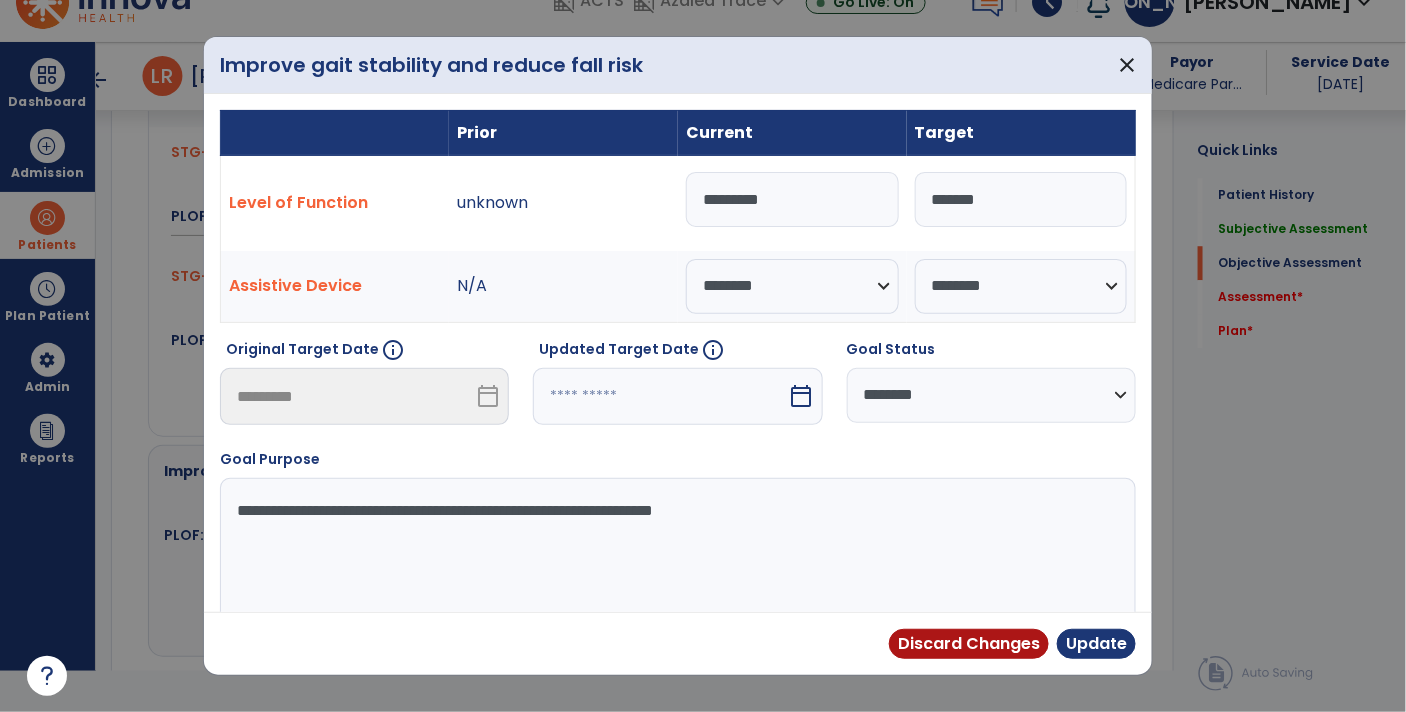 type on "*********" 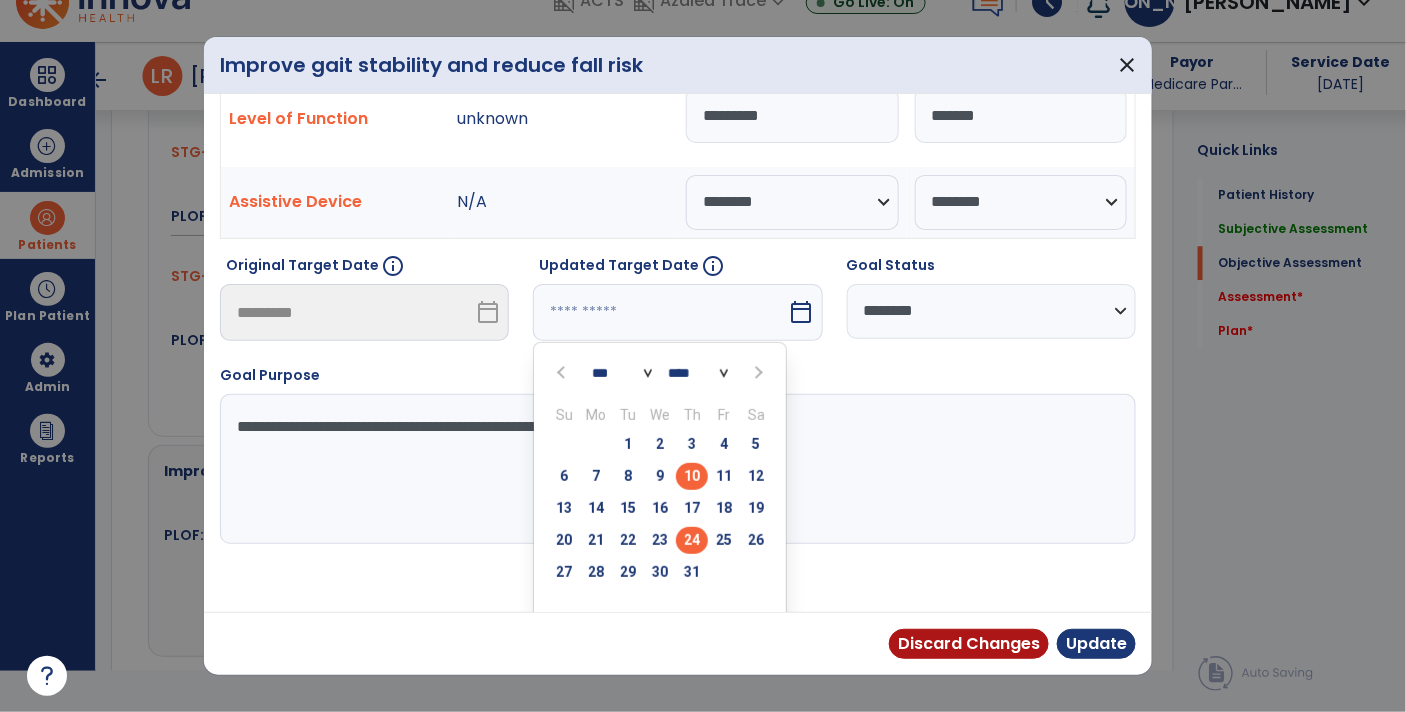 click on "24" at bounding box center (692, 540) 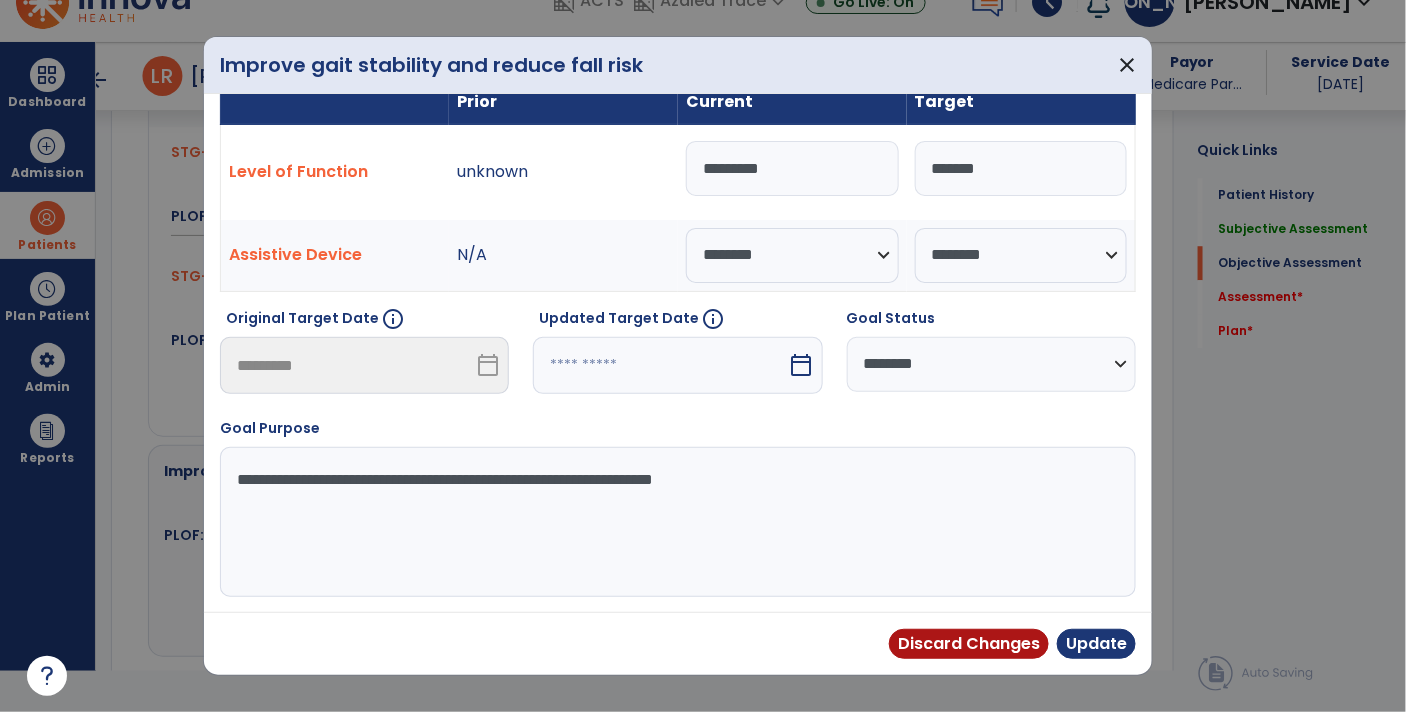 type on "*********" 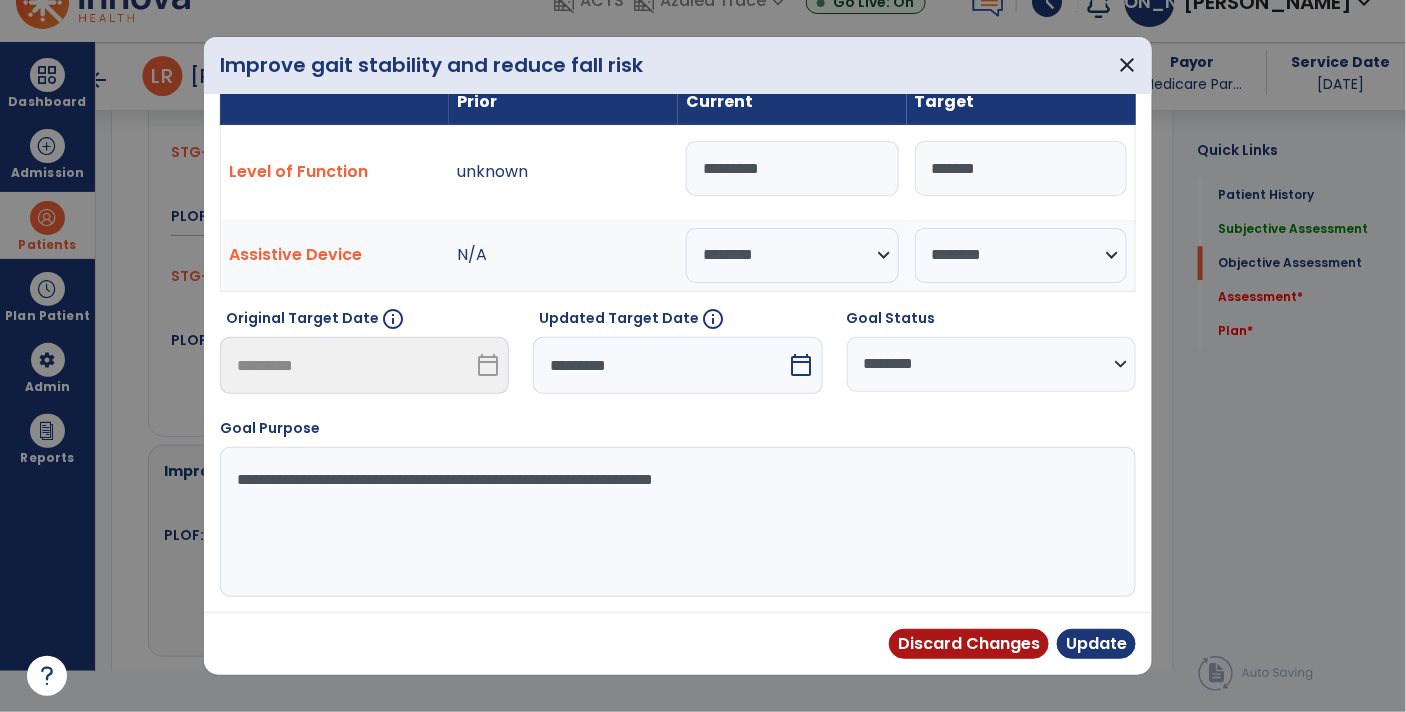 scroll, scrollTop: 27, scrollLeft: 0, axis: vertical 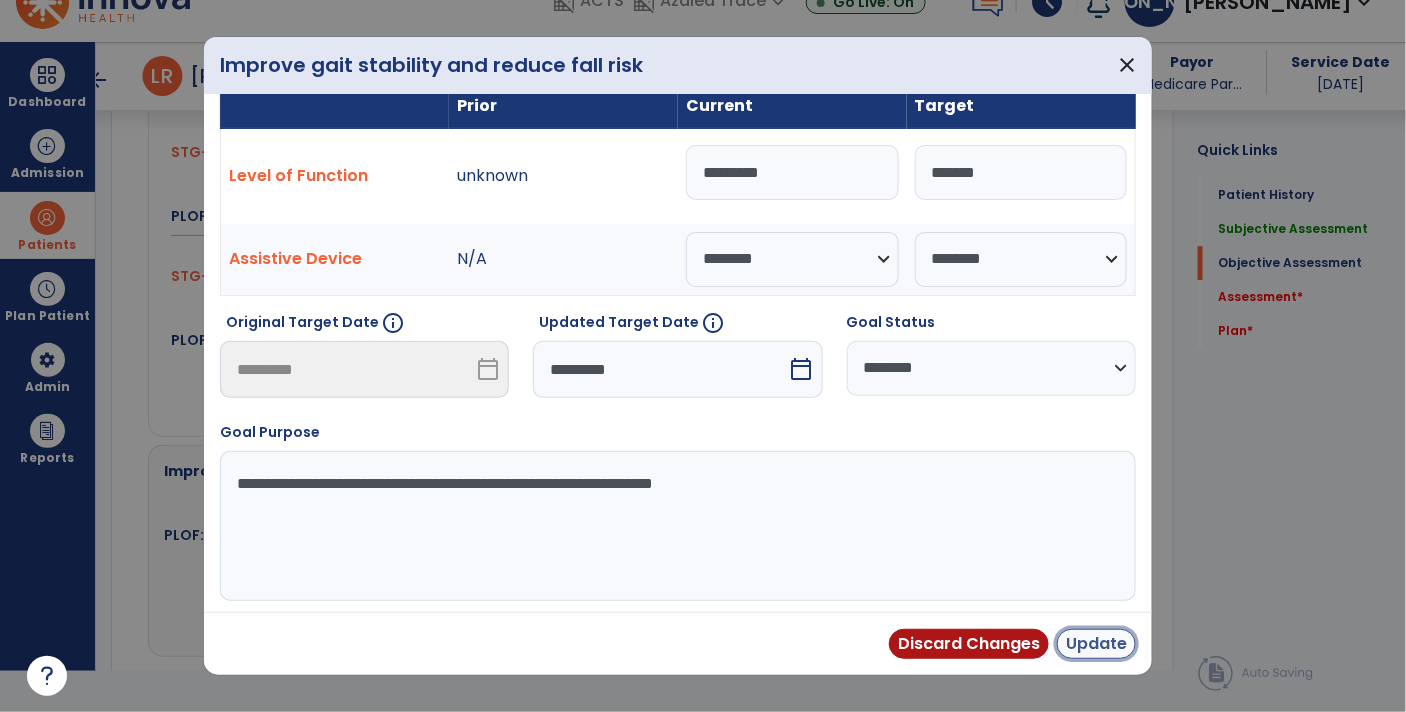click on "Update" at bounding box center [1096, 644] 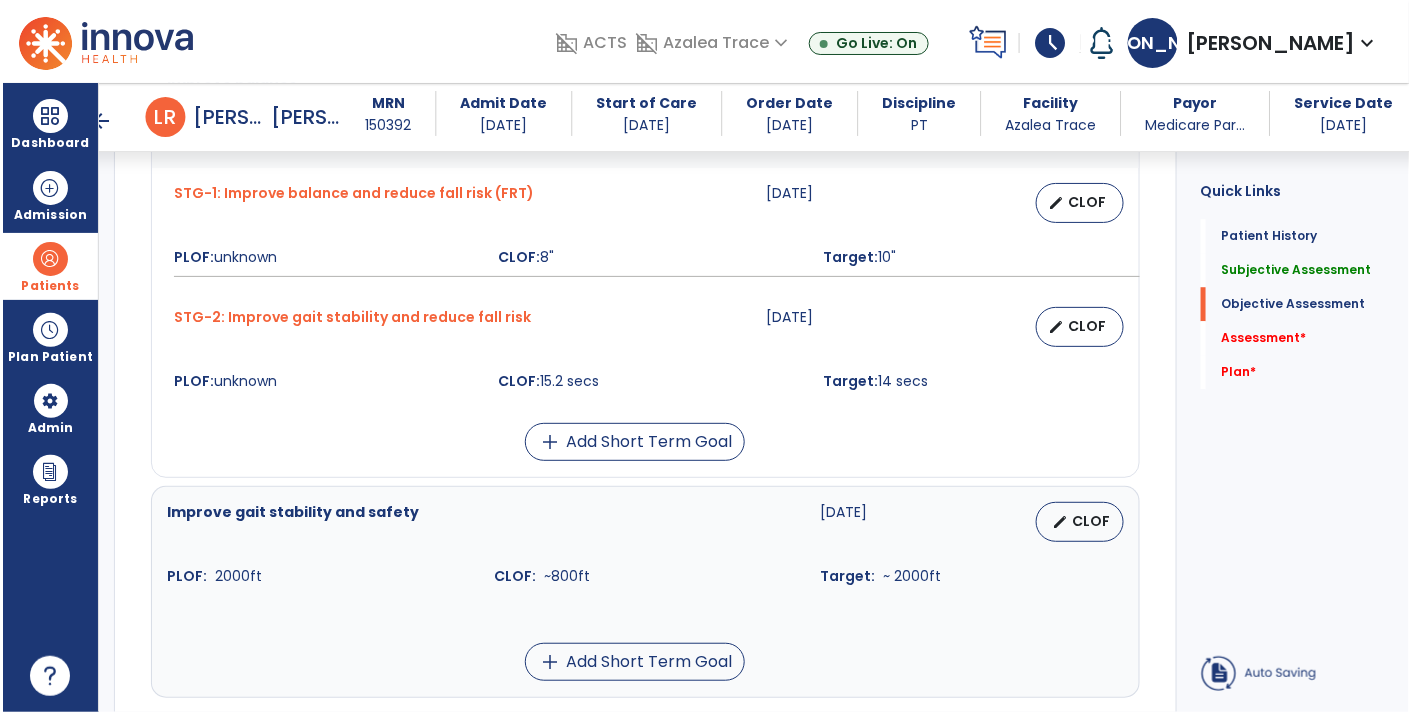 scroll, scrollTop: 41, scrollLeft: 0, axis: vertical 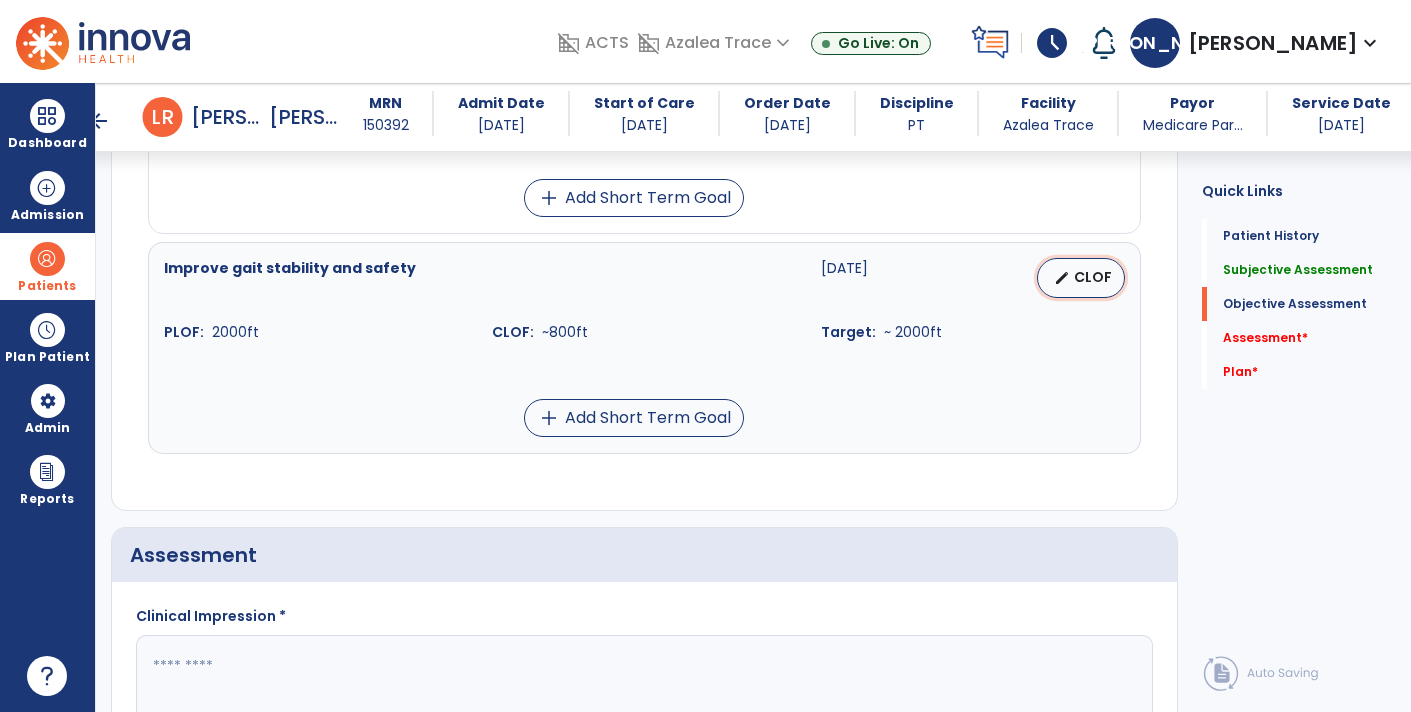 click on "CLOF" at bounding box center (1093, 277) 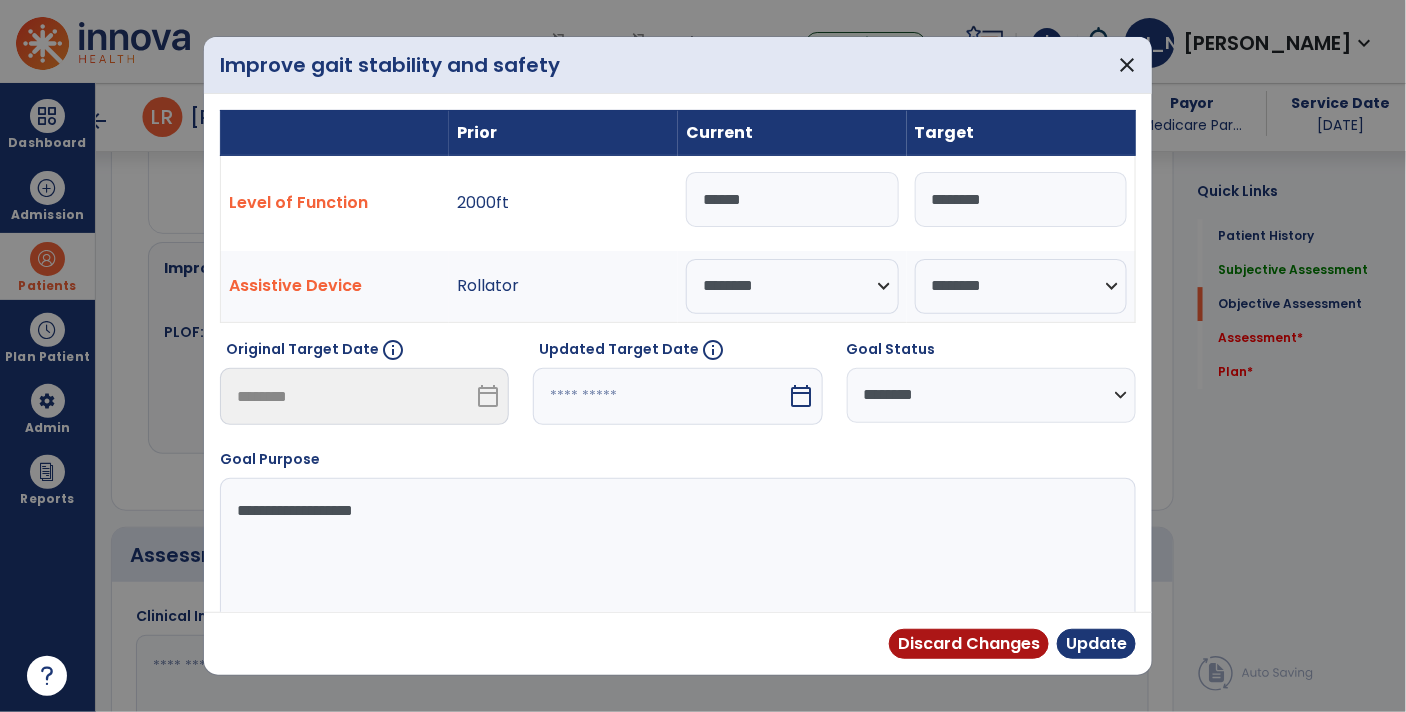 scroll, scrollTop: 1883, scrollLeft: 0, axis: vertical 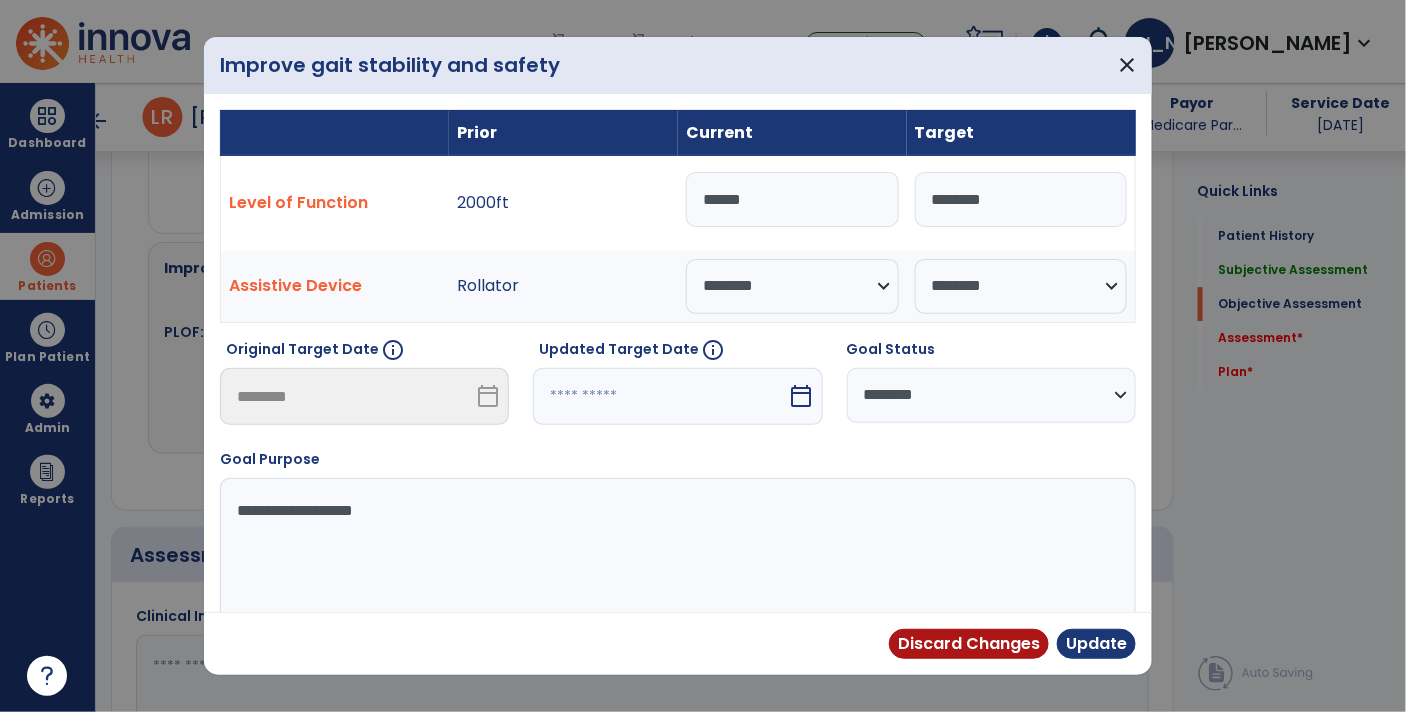 click on "******" at bounding box center [792, 199] 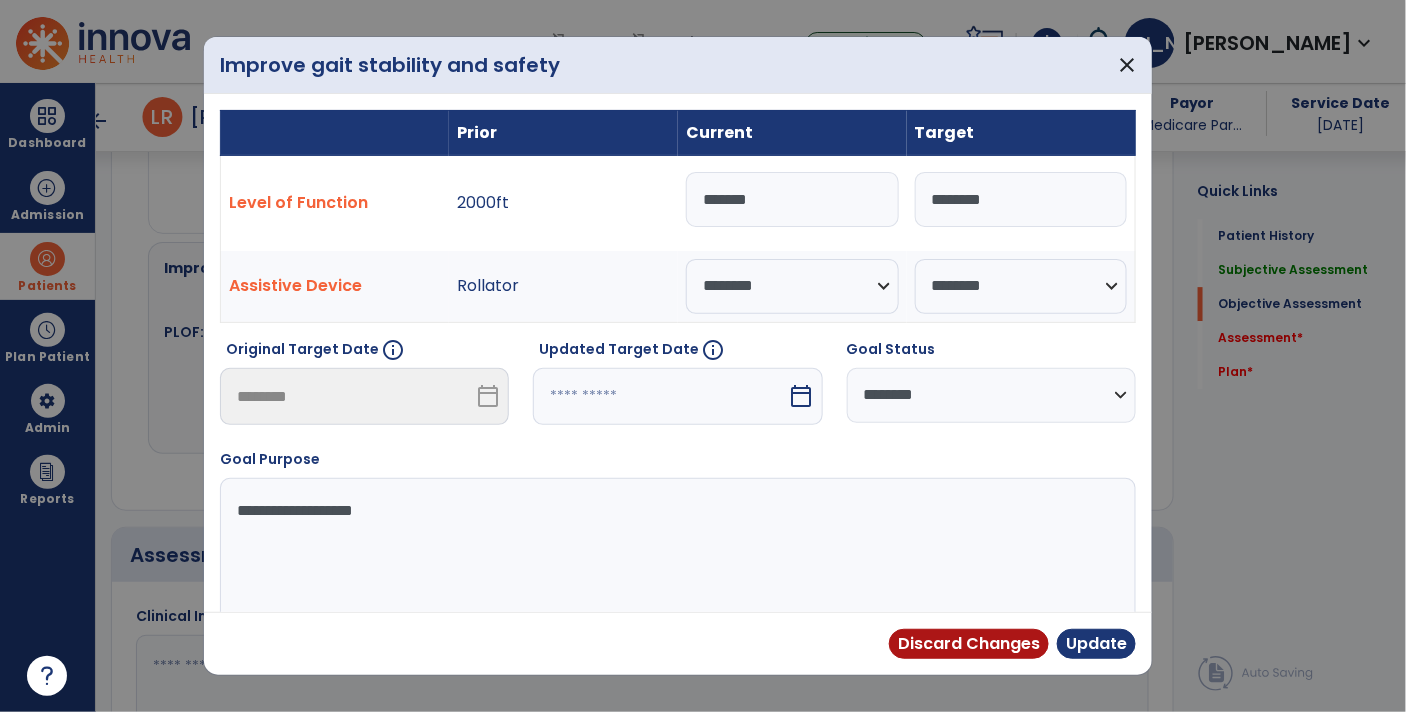 type on "*******" 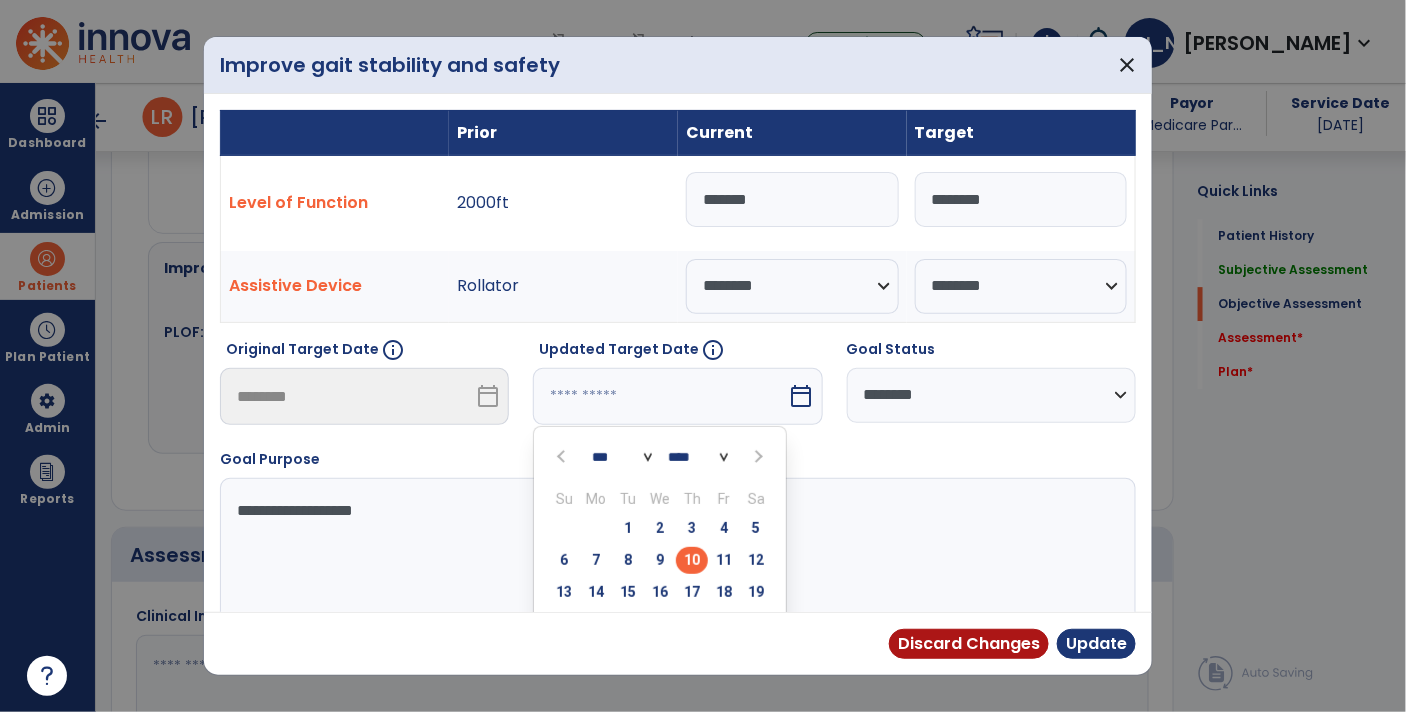 click on "calendar_today" at bounding box center (802, 396) 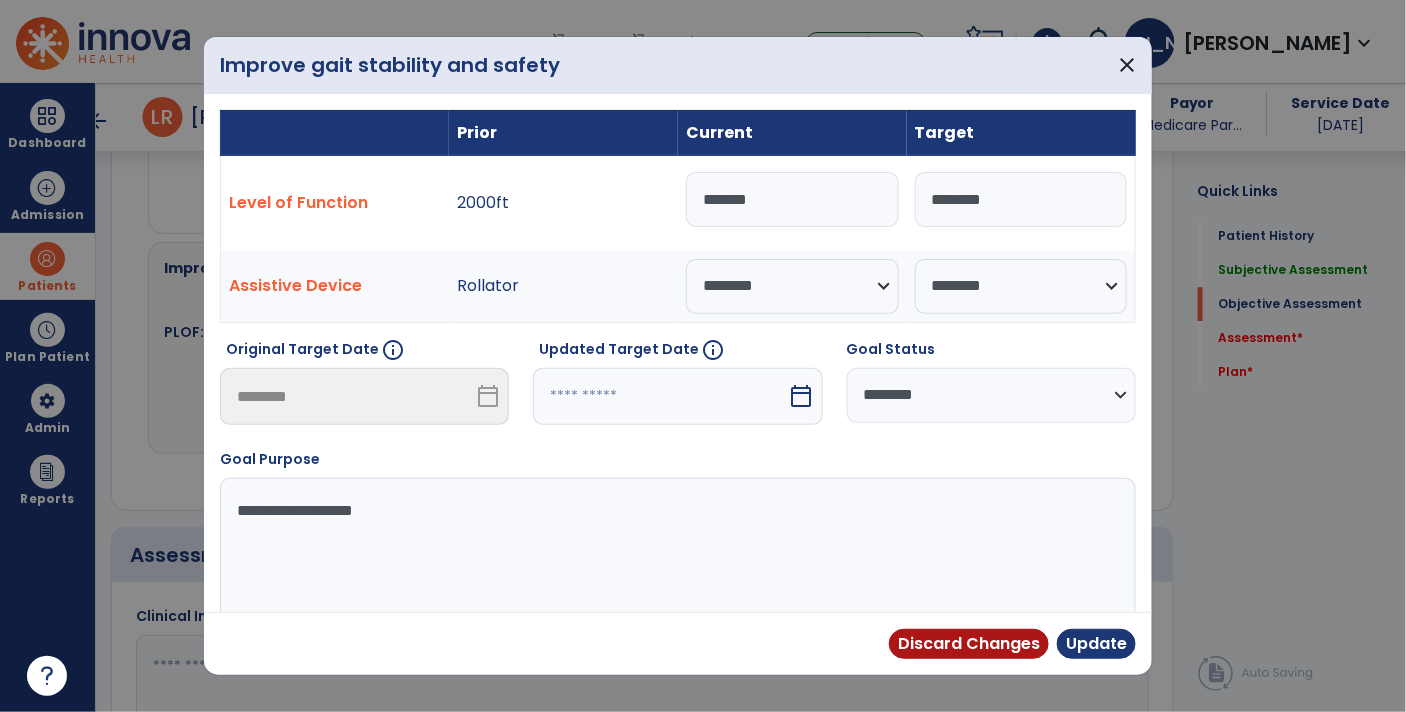 click on "calendar_today" at bounding box center (804, 396) 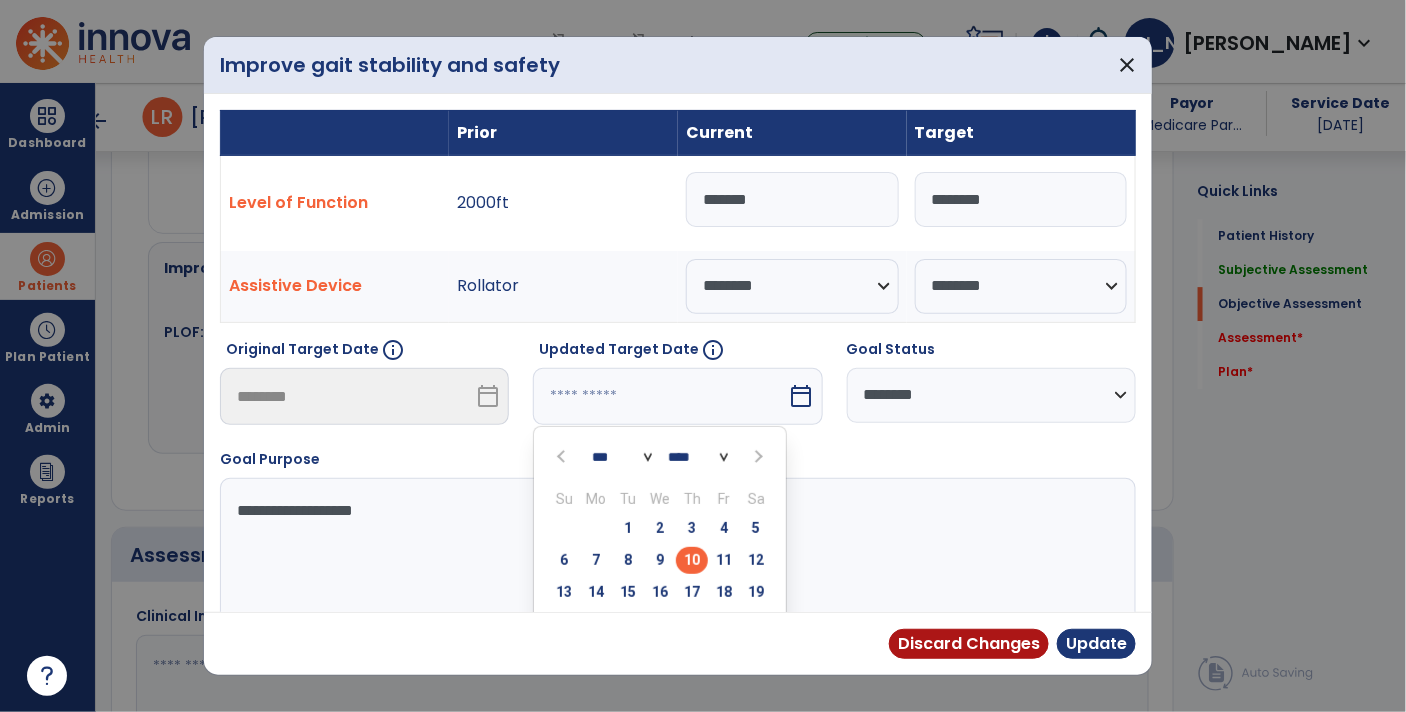 click on "10" at bounding box center [692, 560] 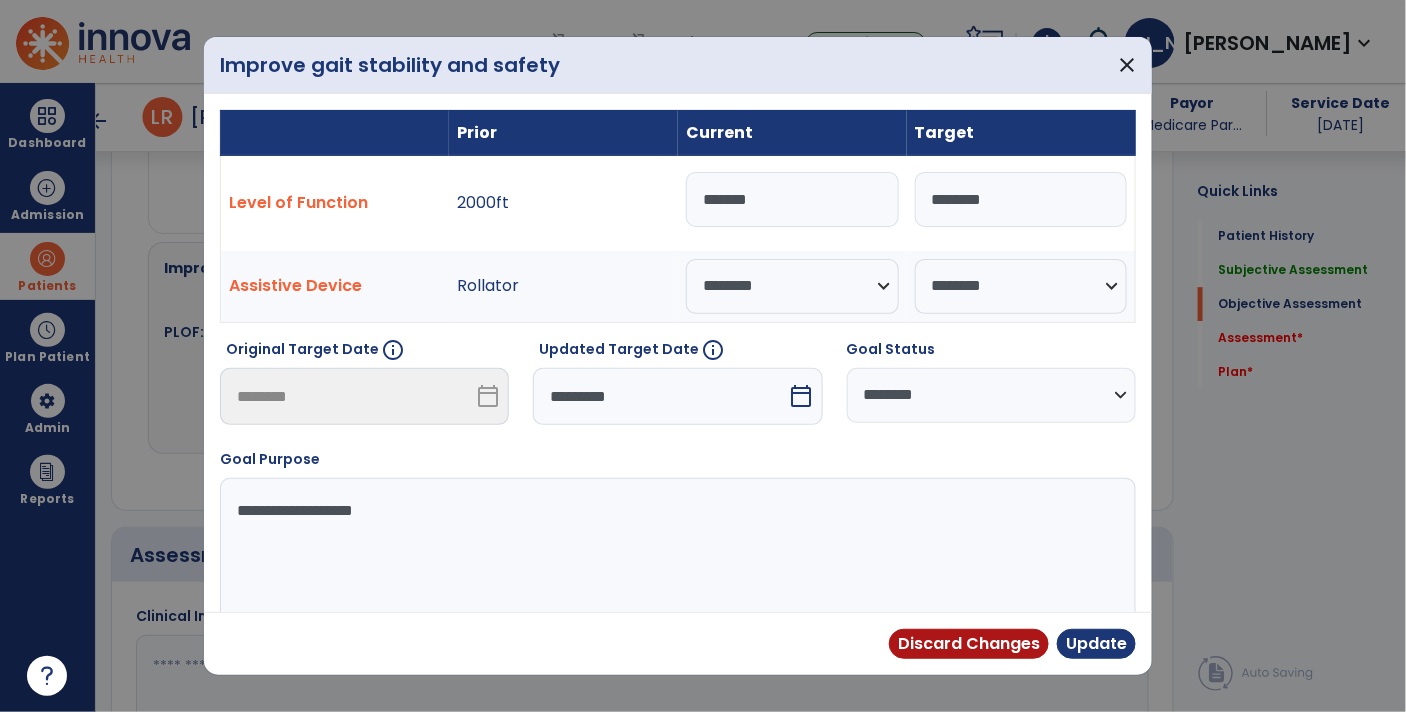 click on "**********" at bounding box center (991, 395) 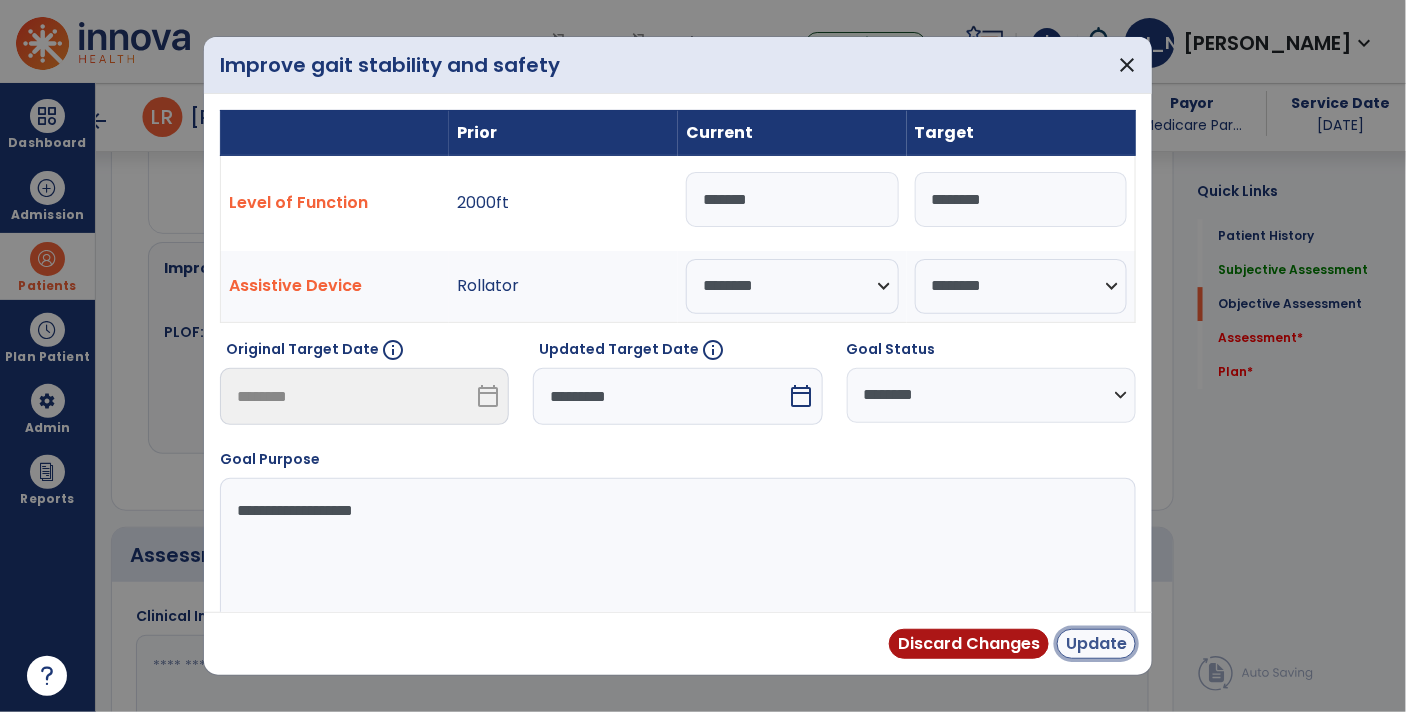 click on "Update" at bounding box center [1096, 644] 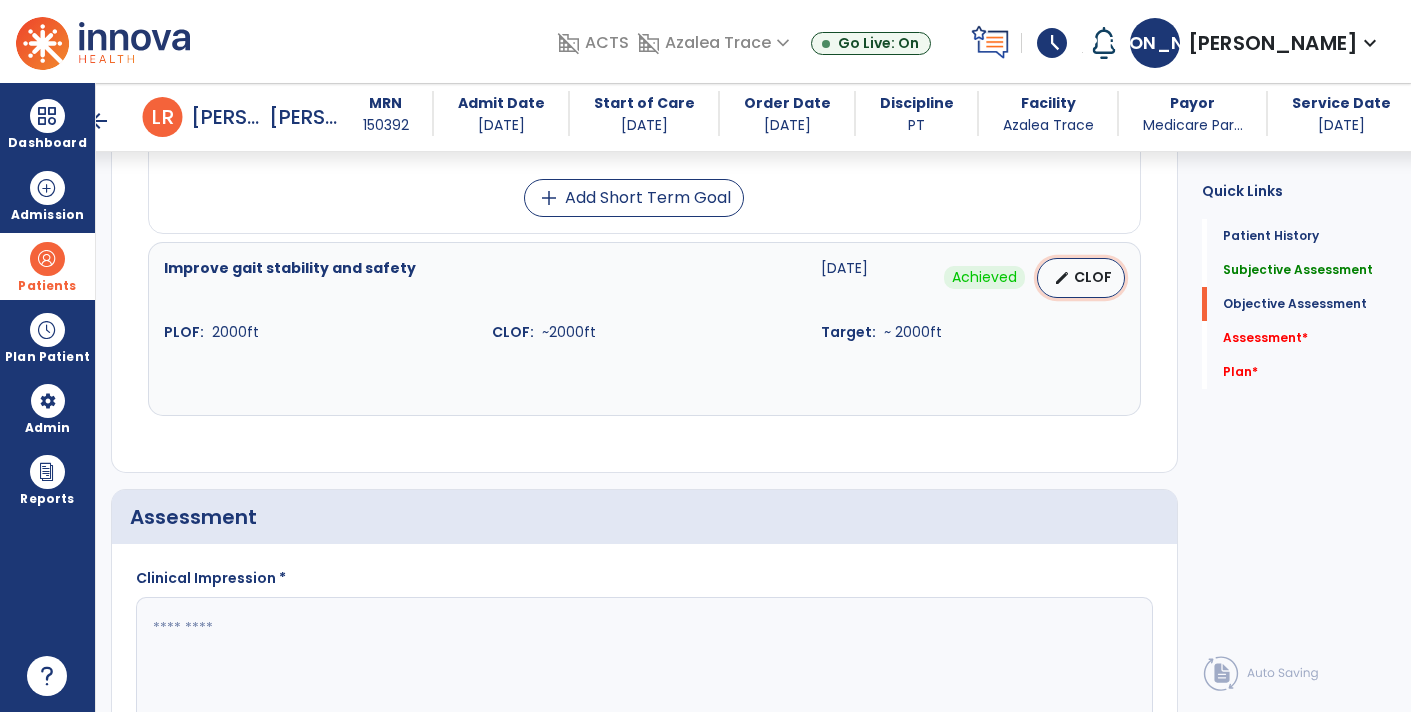 click on "CLOF" at bounding box center [1093, 277] 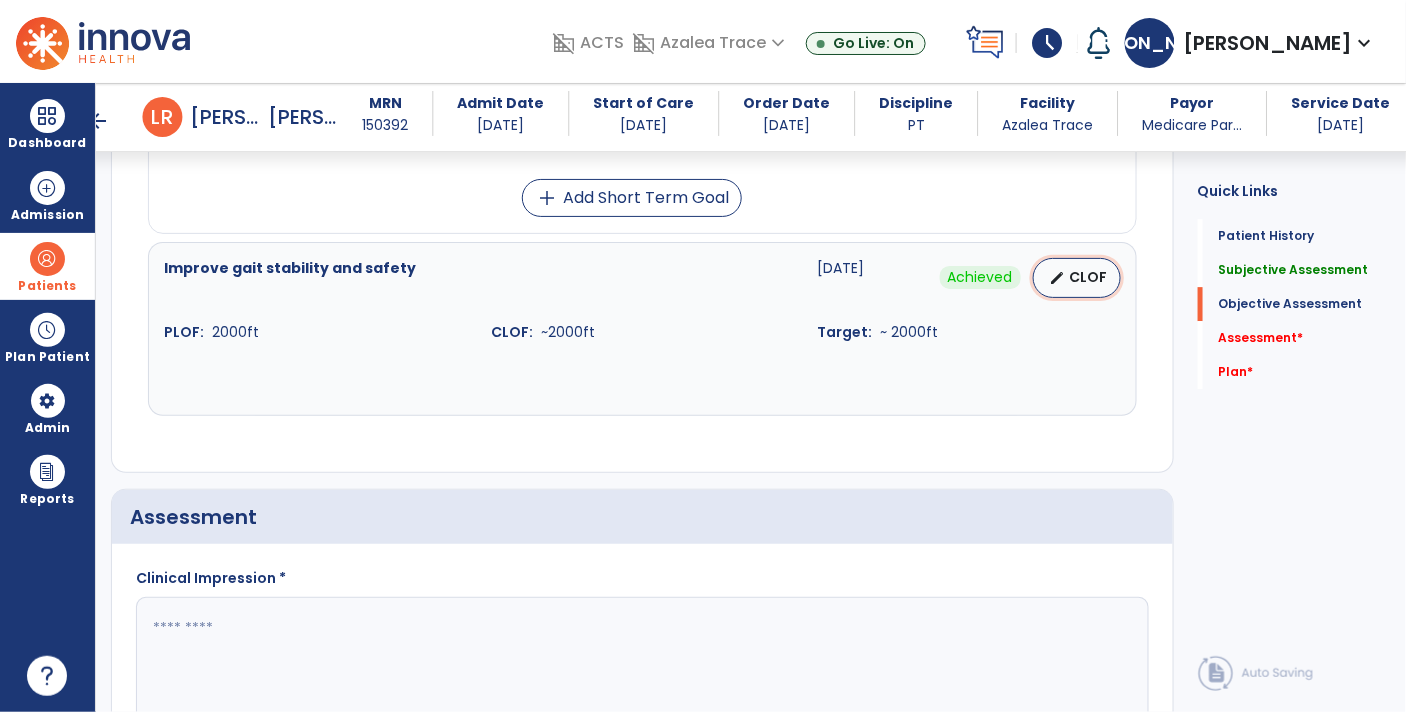 select on "********" 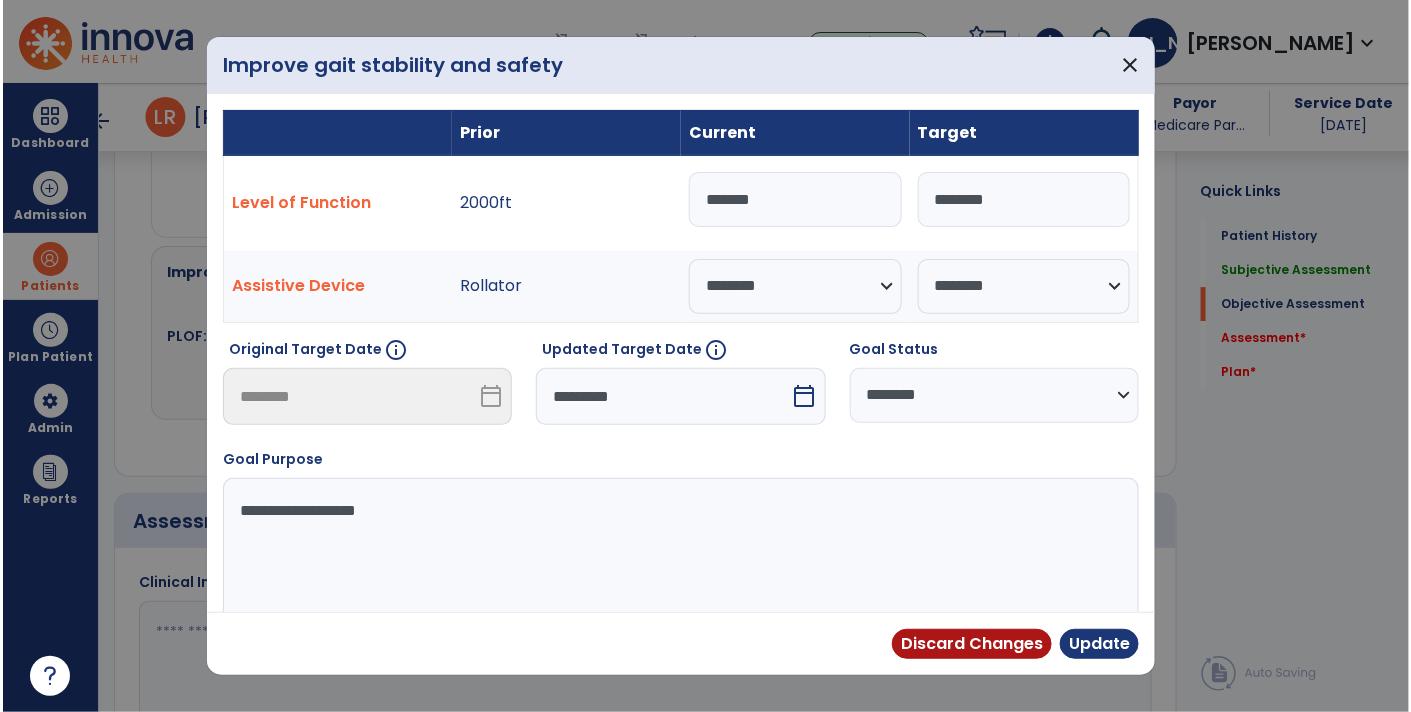 scroll, scrollTop: 1883, scrollLeft: 0, axis: vertical 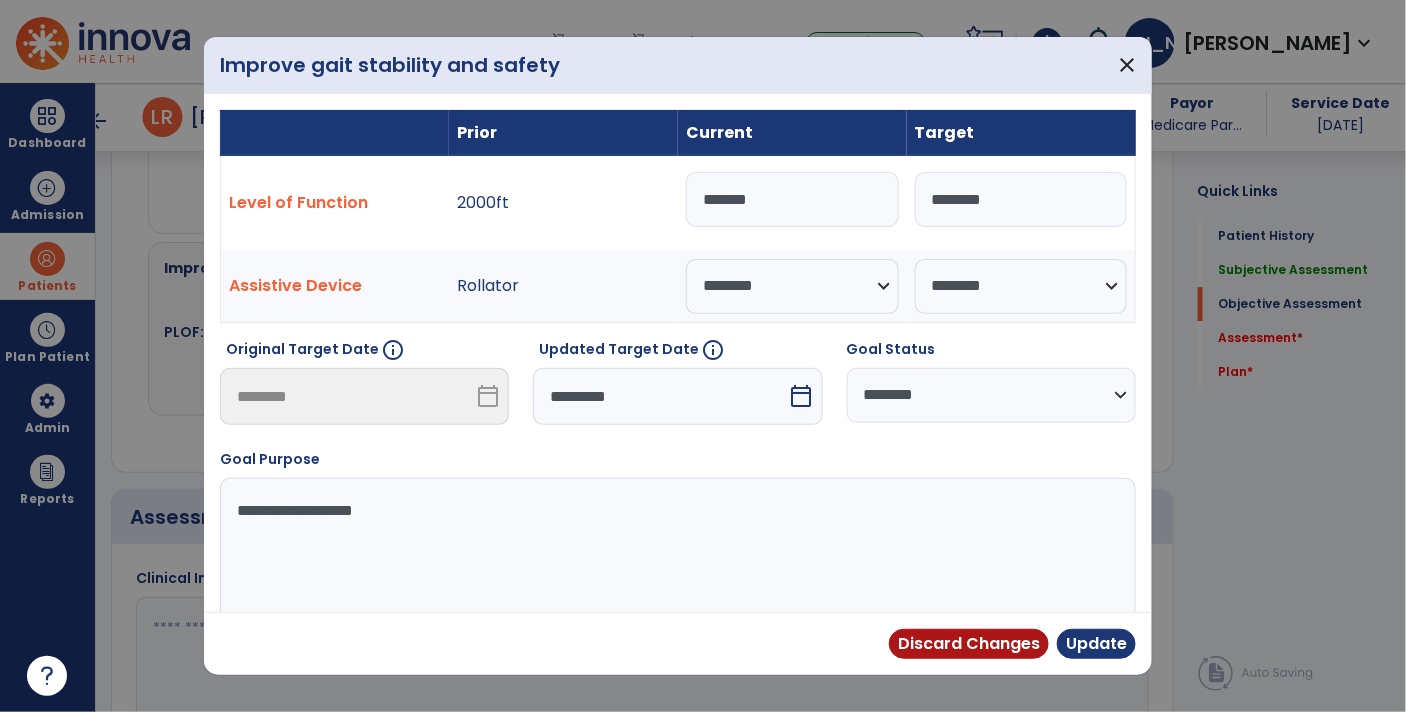 click on "*******" at bounding box center [792, 199] 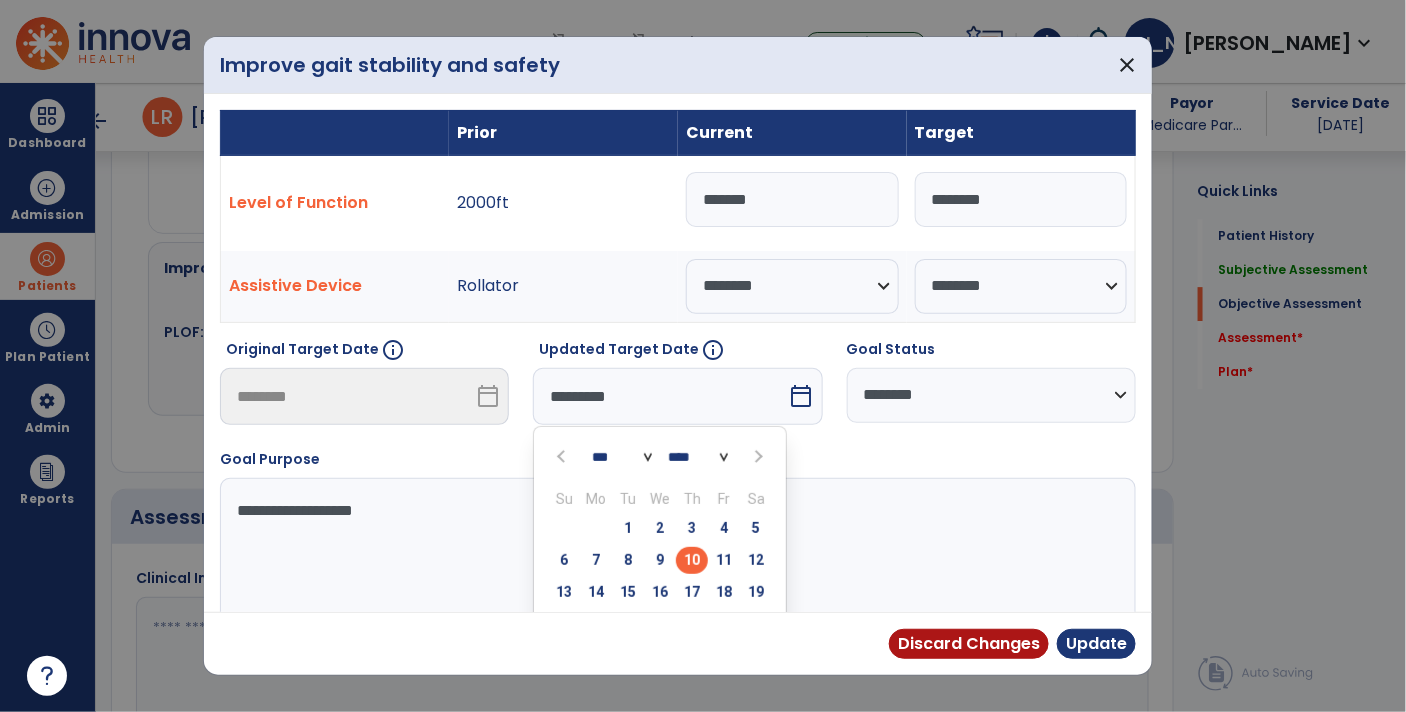 click on "*** *** ***" at bounding box center (622, 457) 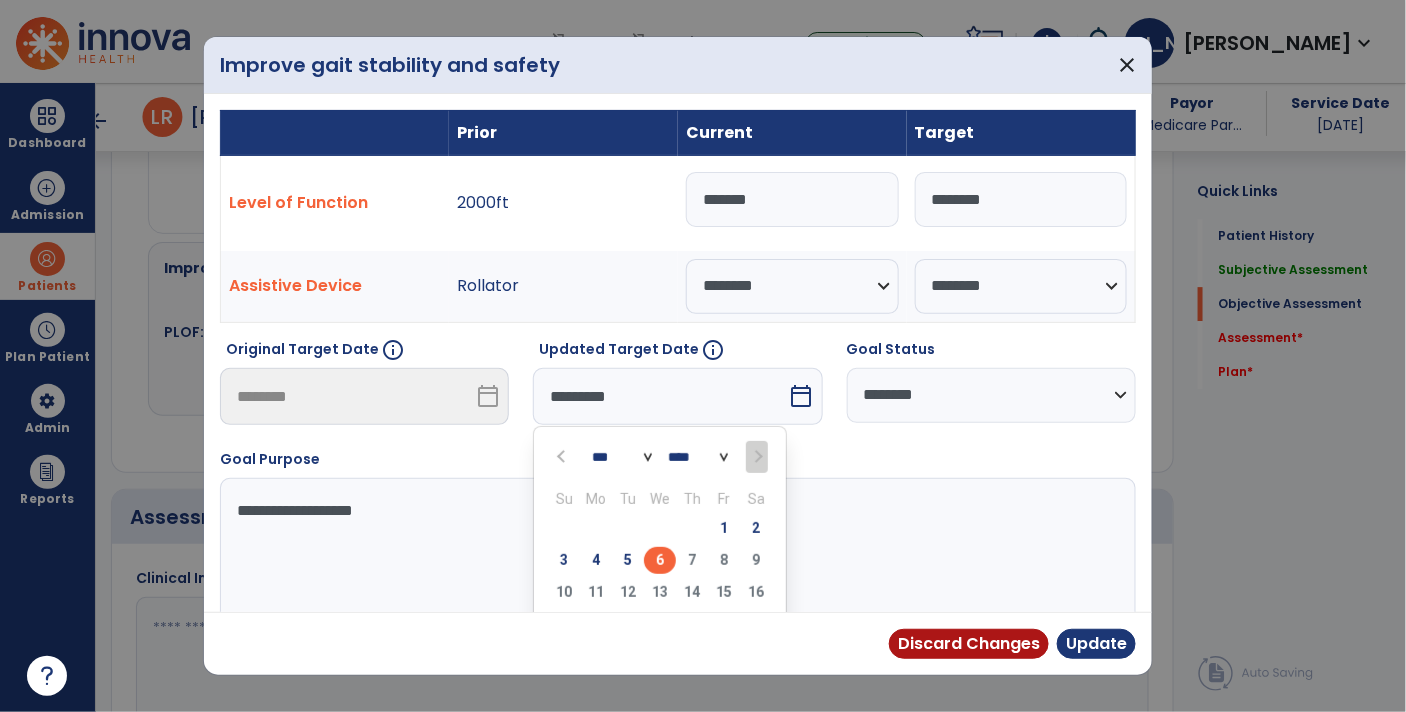 click on "6" at bounding box center [660, 560] 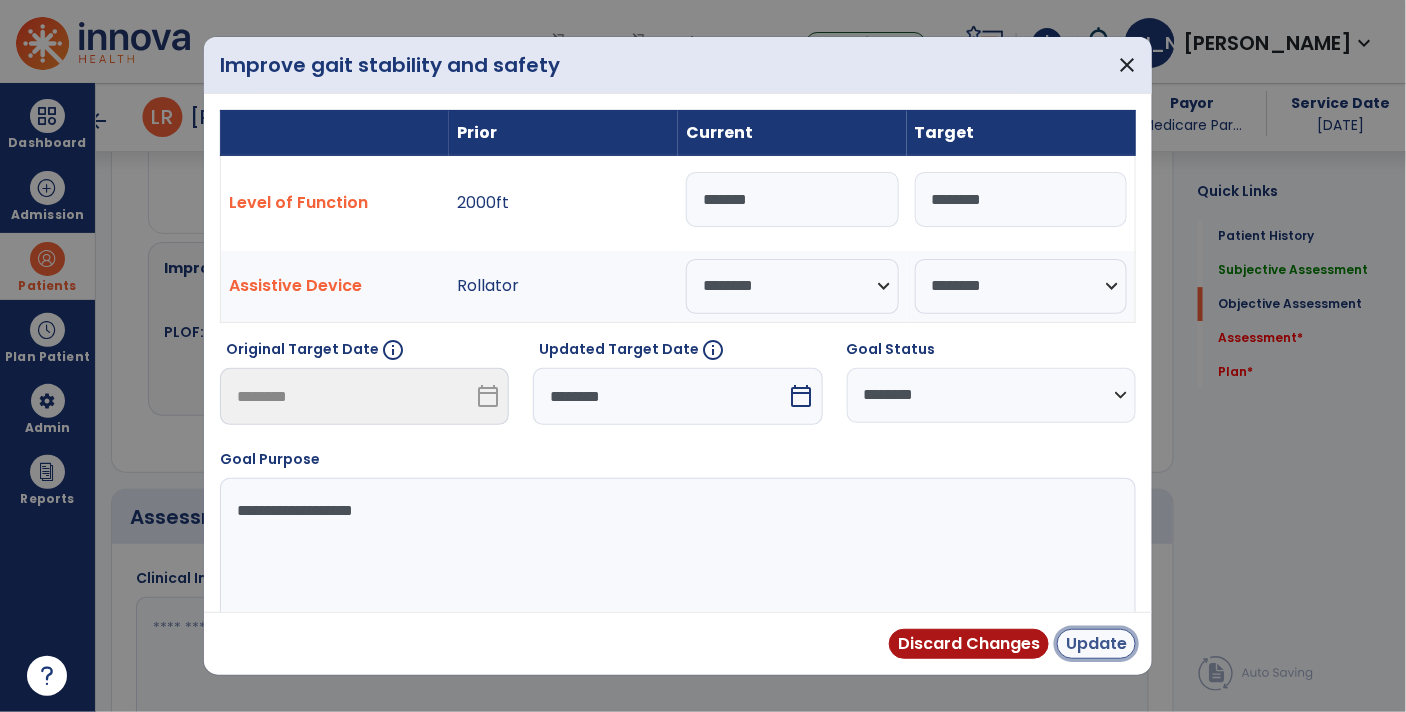 click on "Update" at bounding box center (1096, 644) 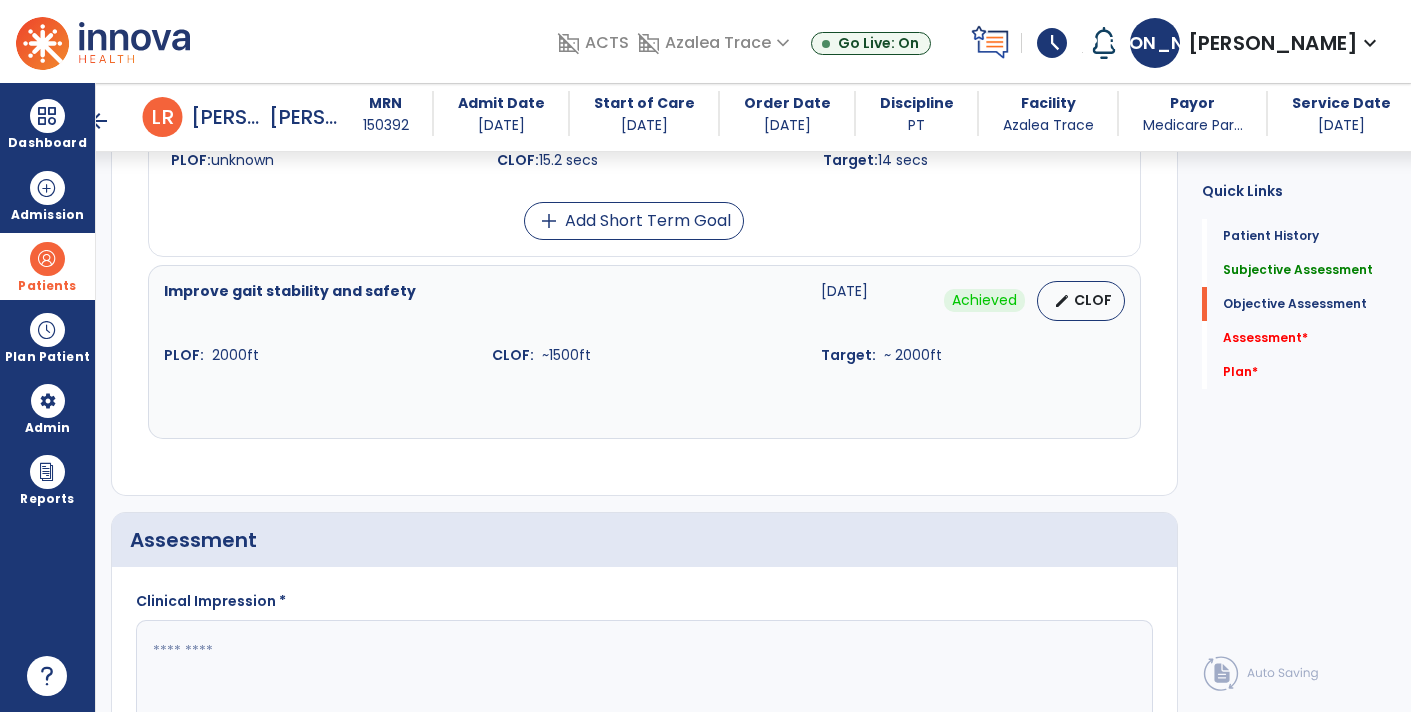 scroll, scrollTop: 2304, scrollLeft: 0, axis: vertical 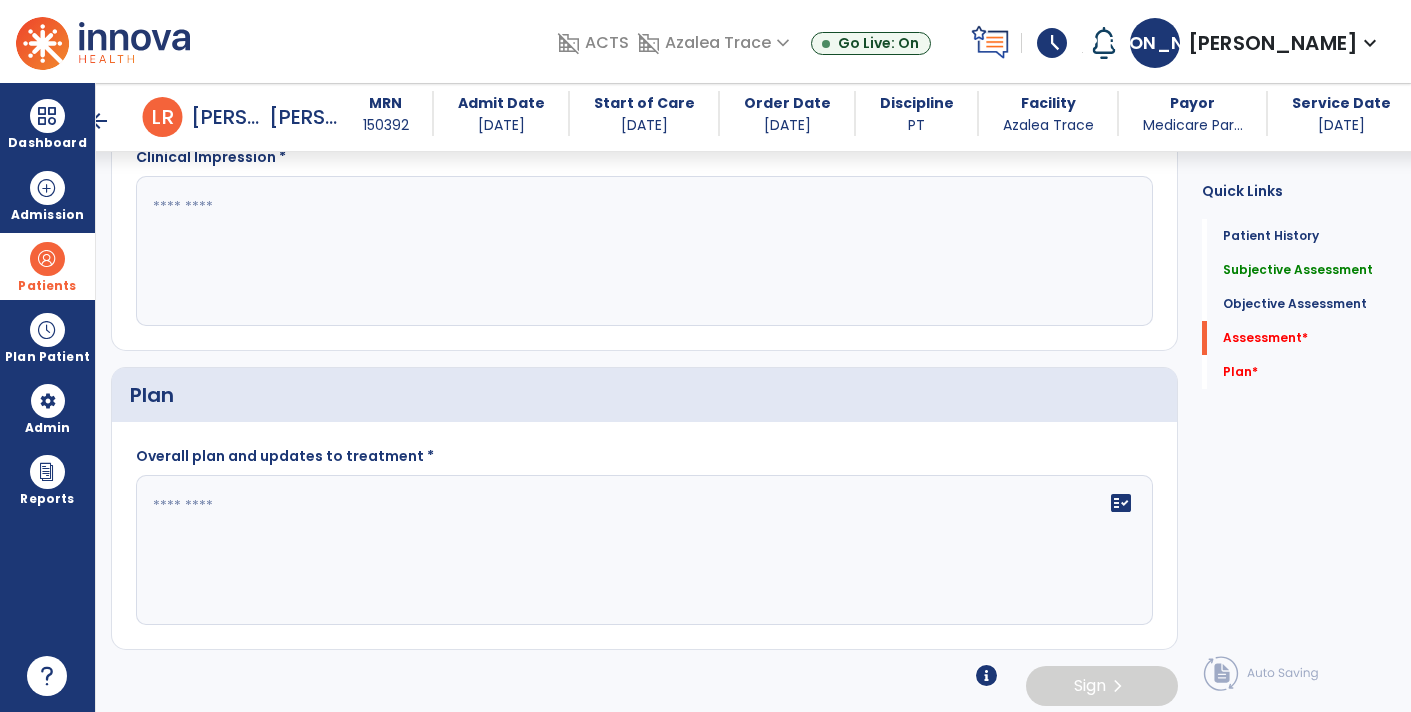 click 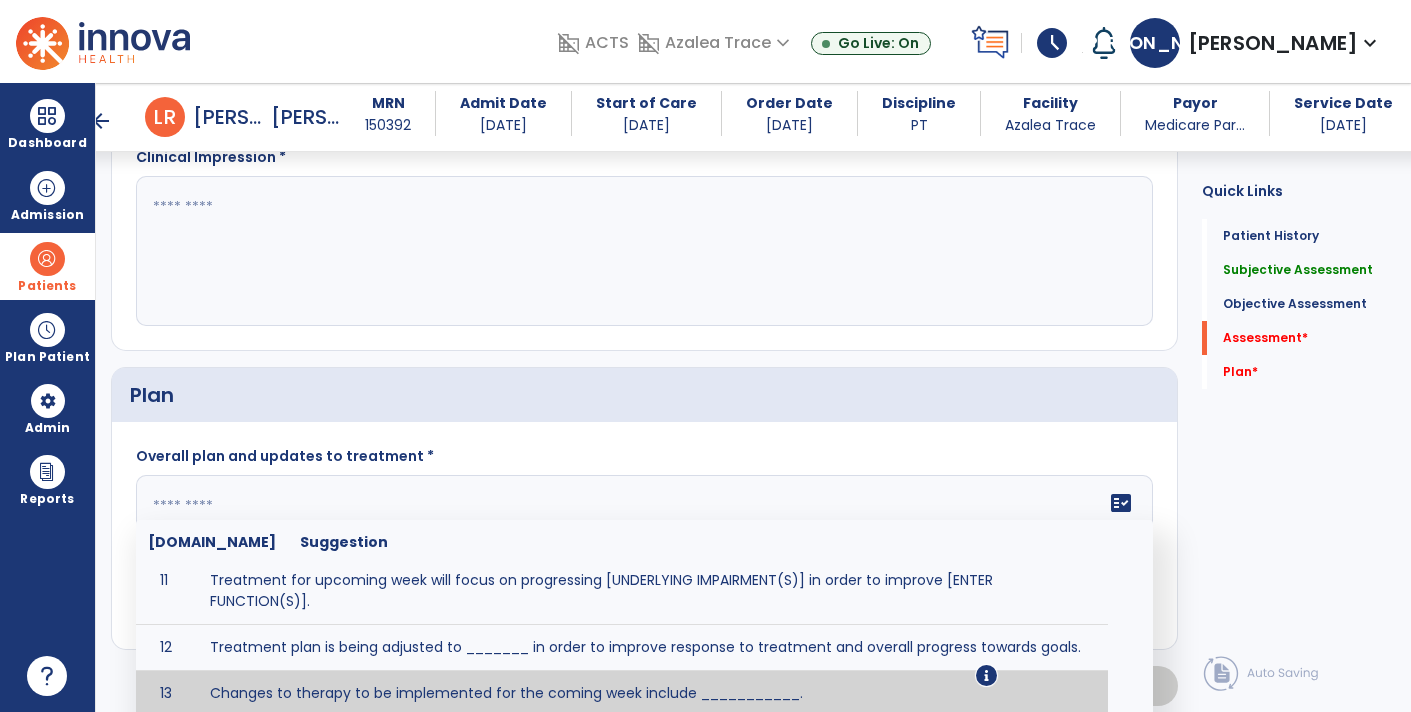 scroll, scrollTop: 520, scrollLeft: 0, axis: vertical 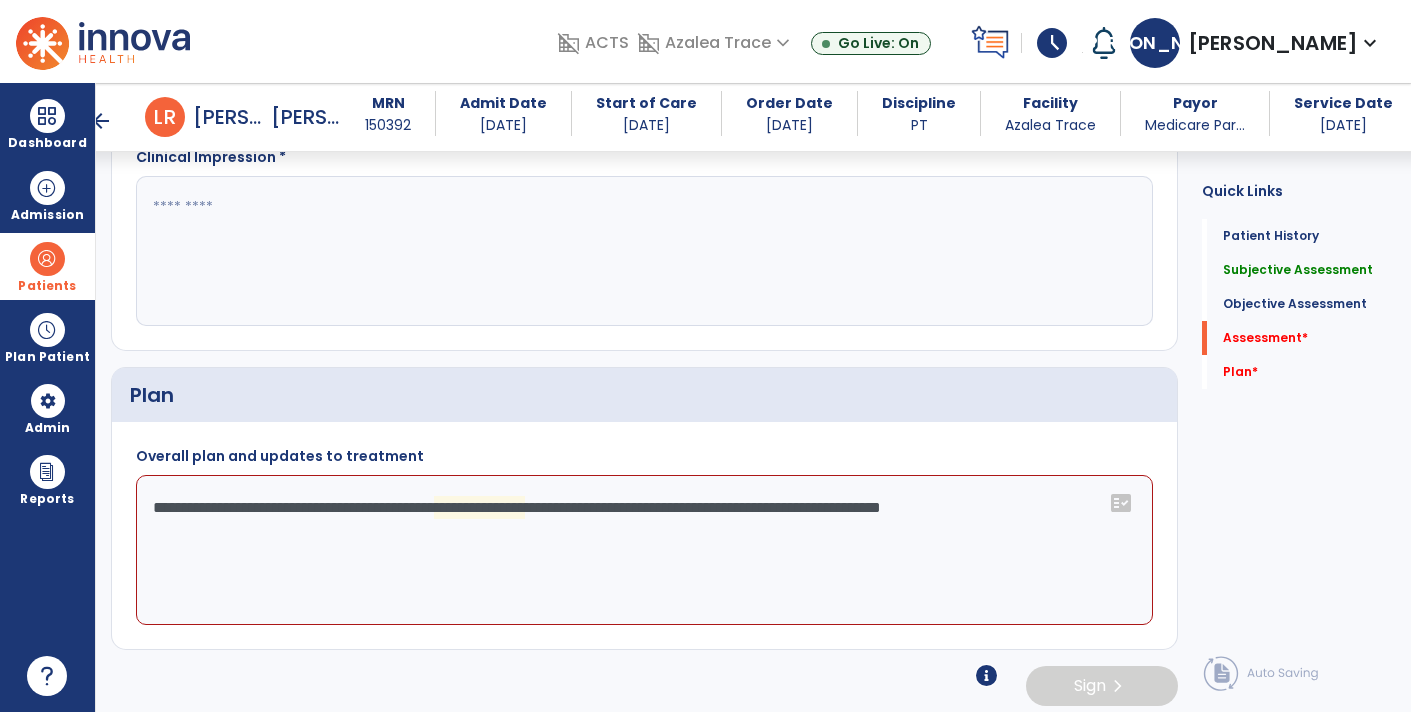click on "**********" 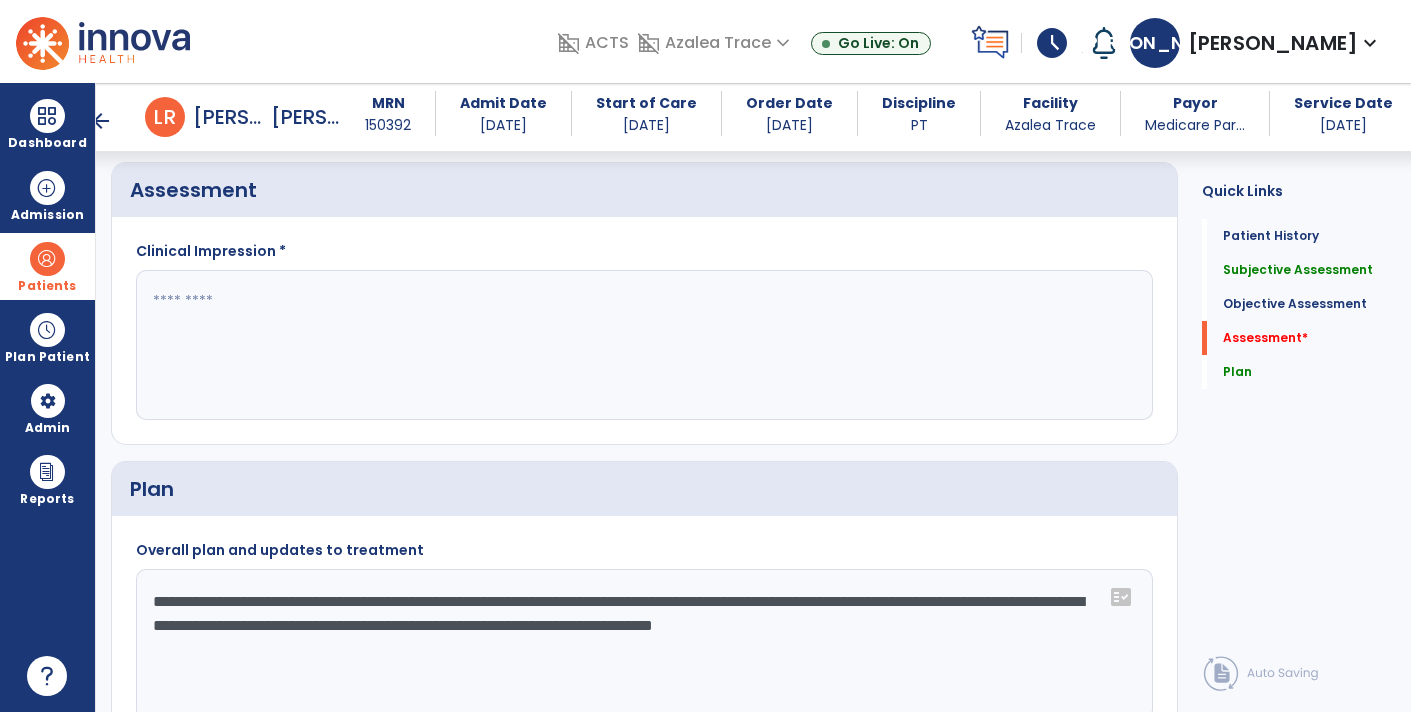 scroll, scrollTop: 2211, scrollLeft: 0, axis: vertical 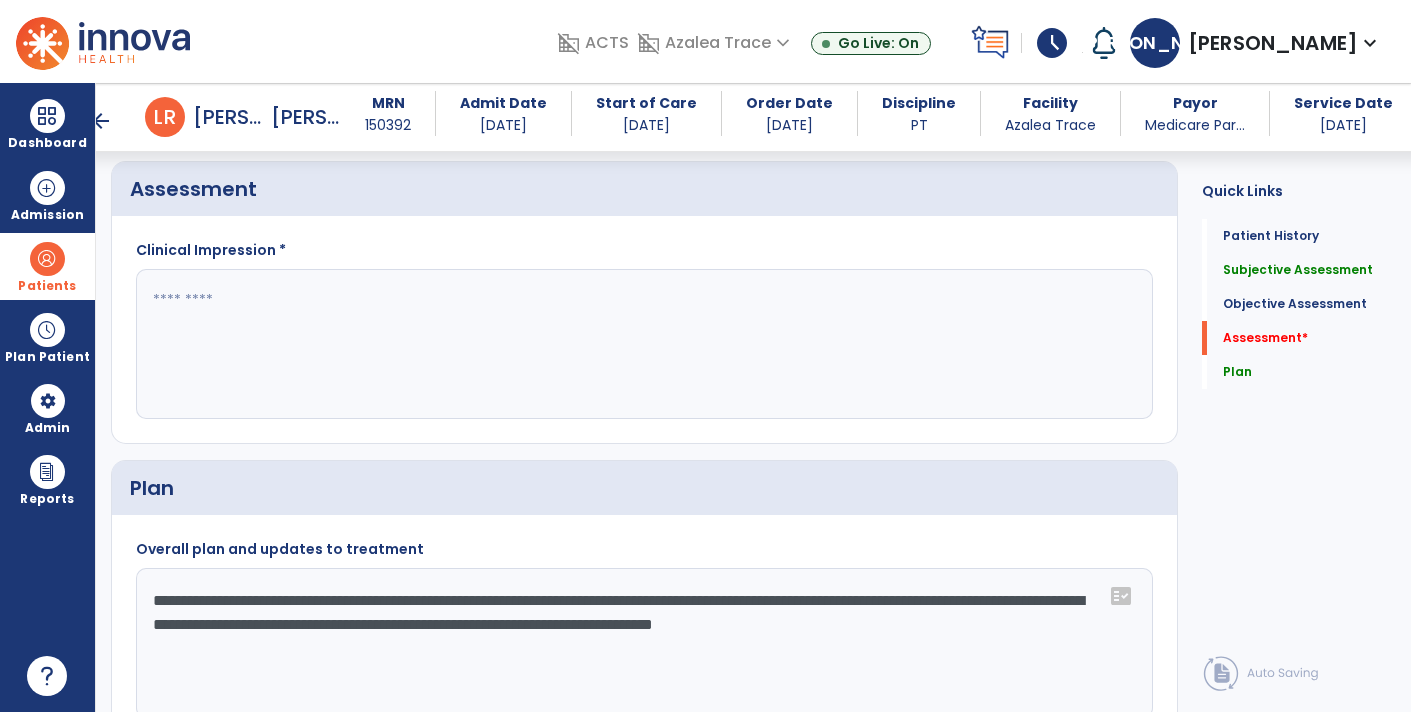 type on "**********" 